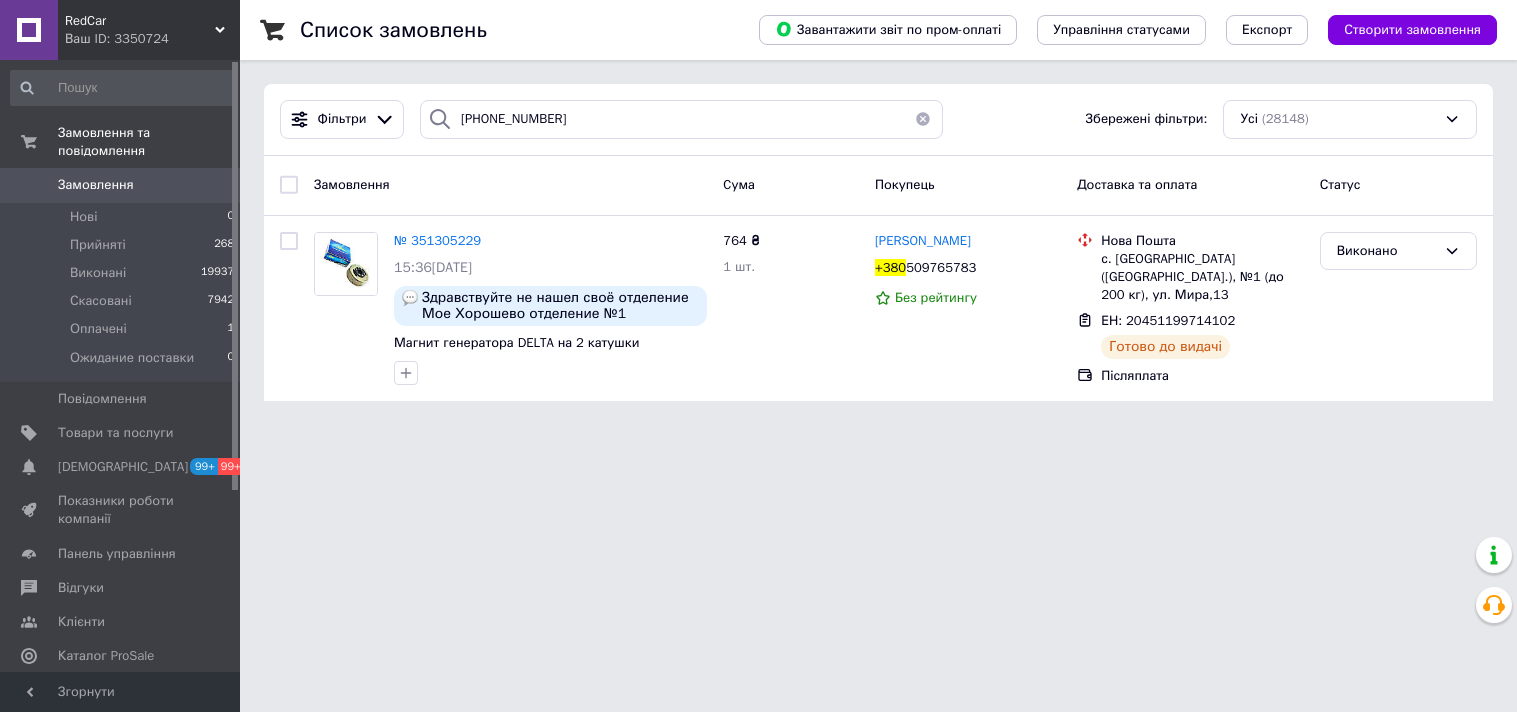 scroll, scrollTop: 0, scrollLeft: 0, axis: both 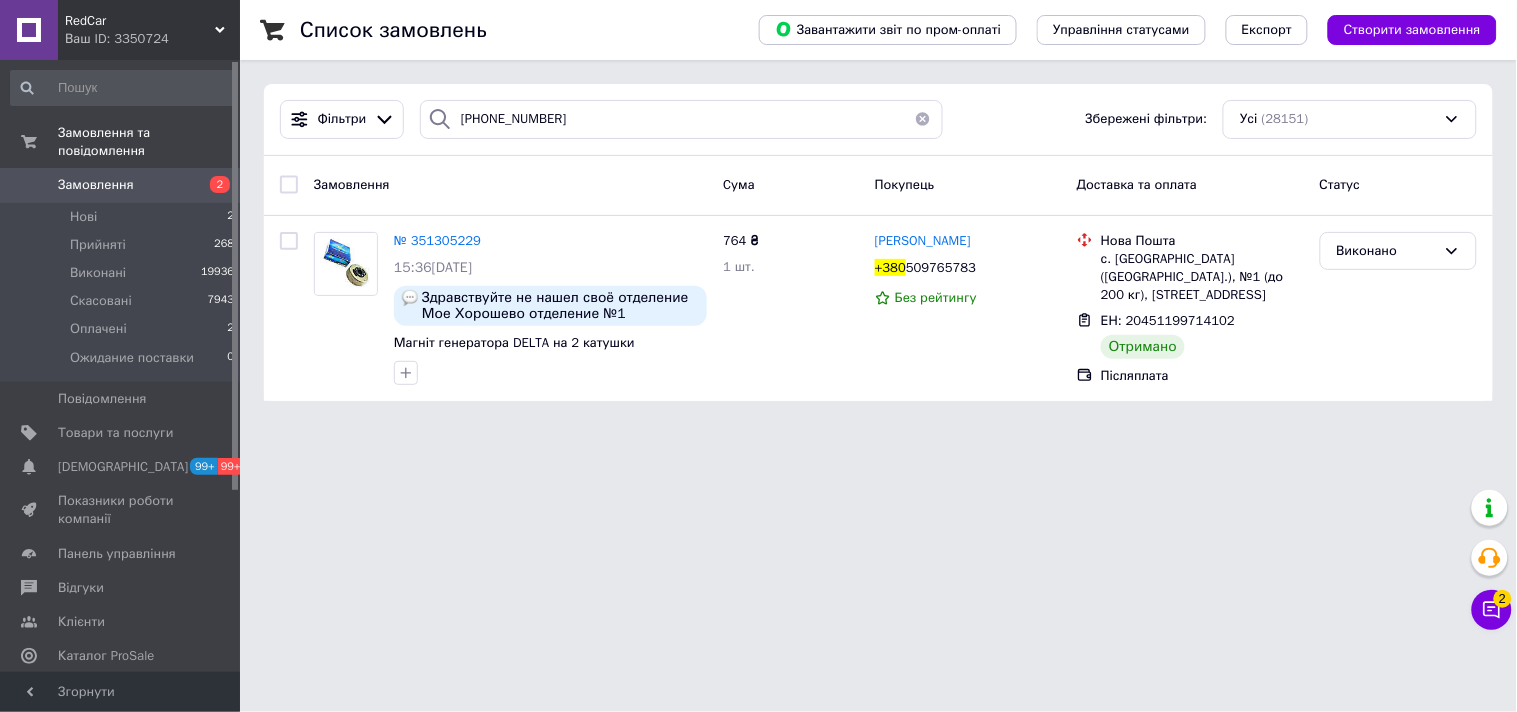 click on "Чат з покупцем 2" at bounding box center (1492, 610) 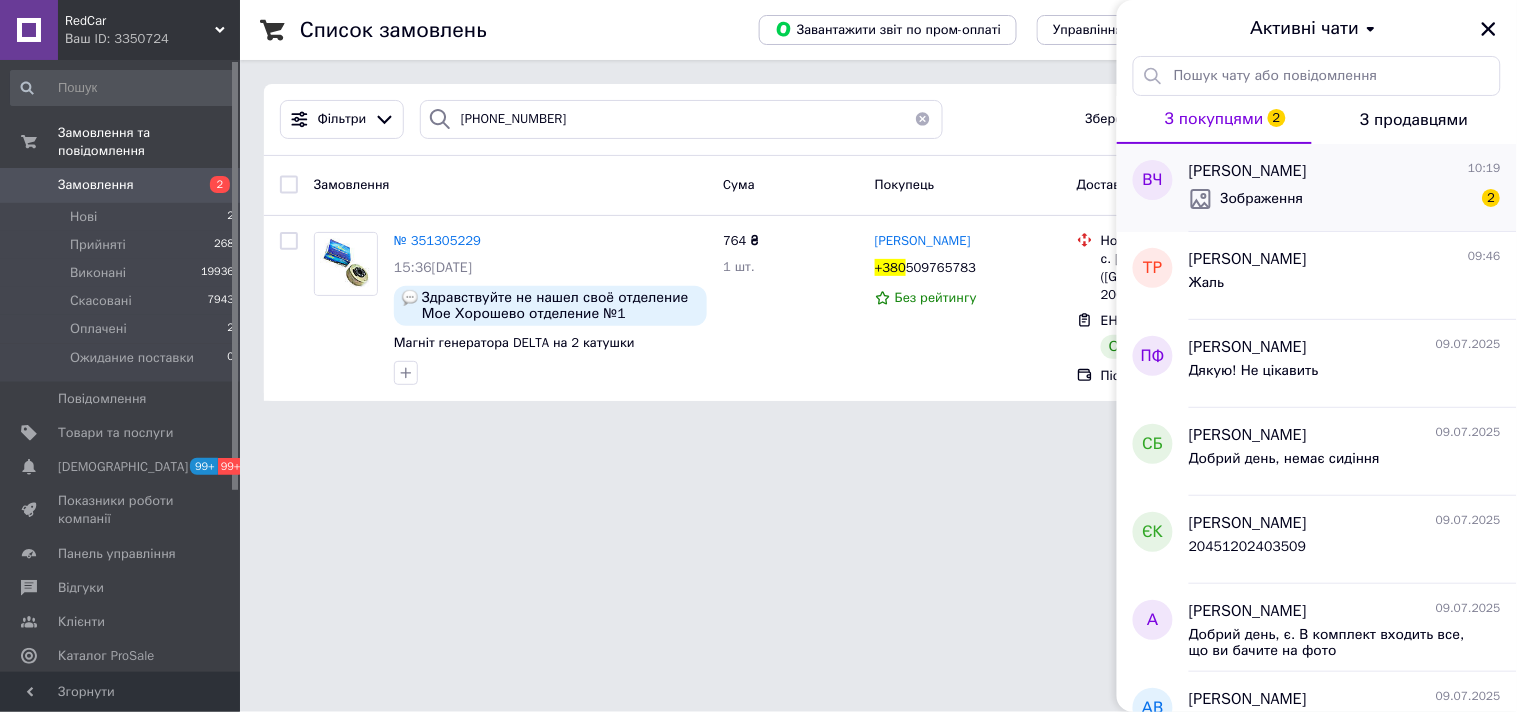 click on "Зображення 2" at bounding box center (1345, 199) 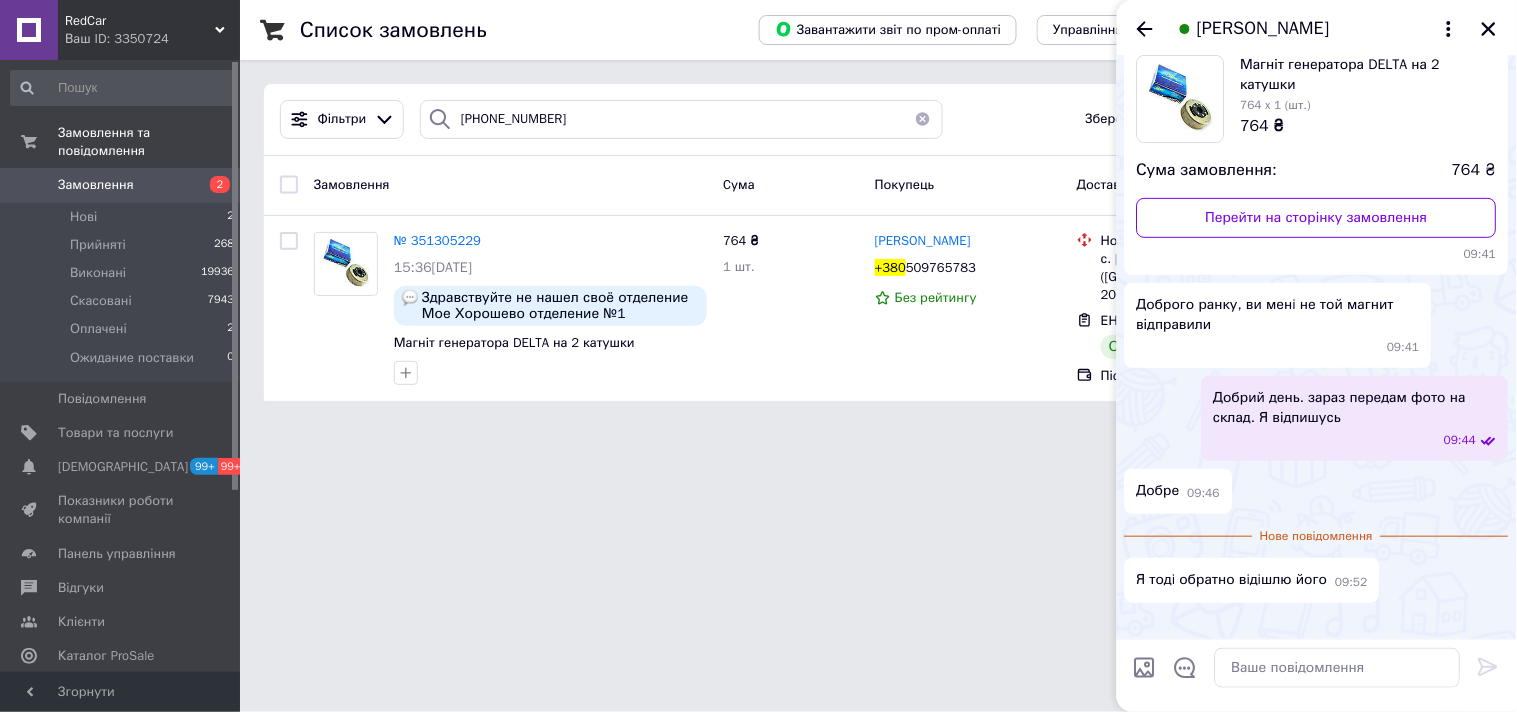 scroll, scrollTop: 715, scrollLeft: 0, axis: vertical 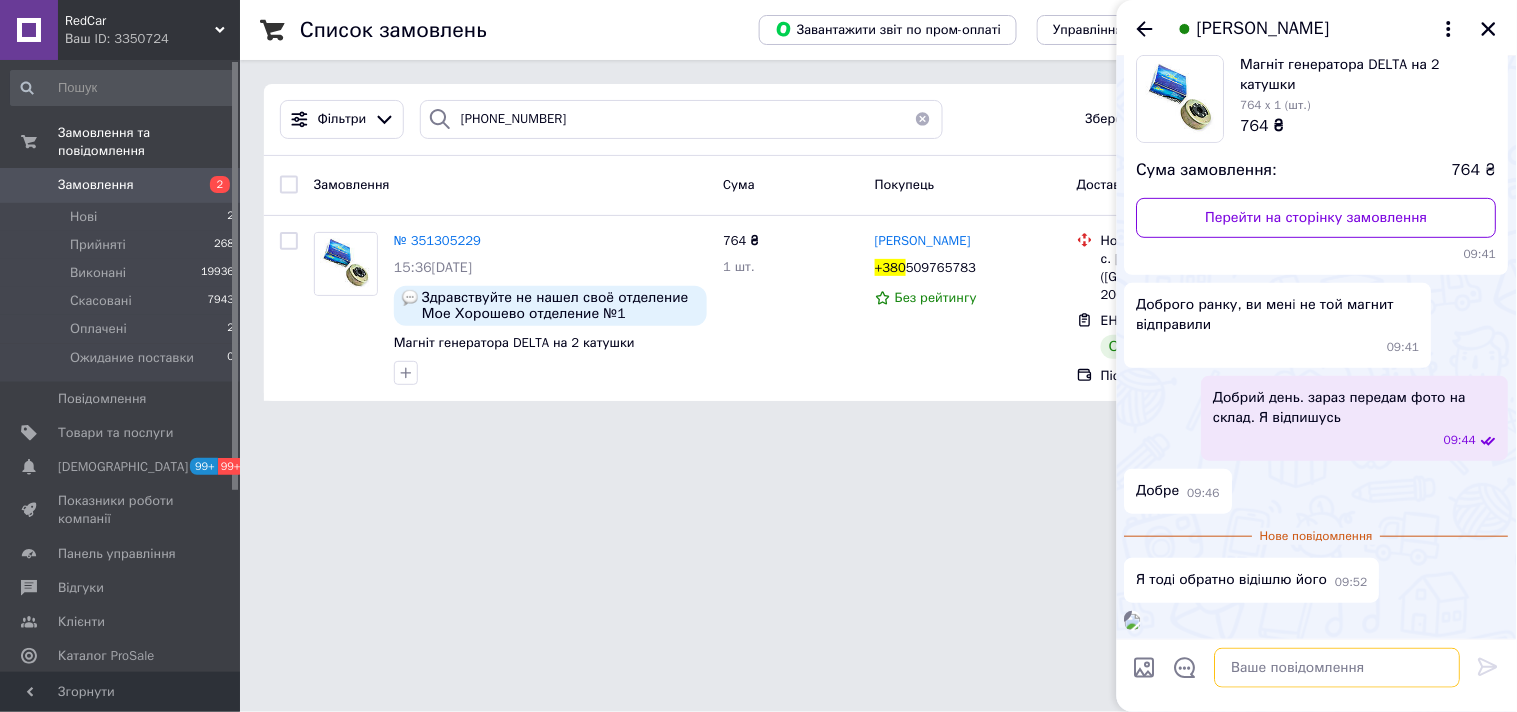 click at bounding box center (1338, 668) 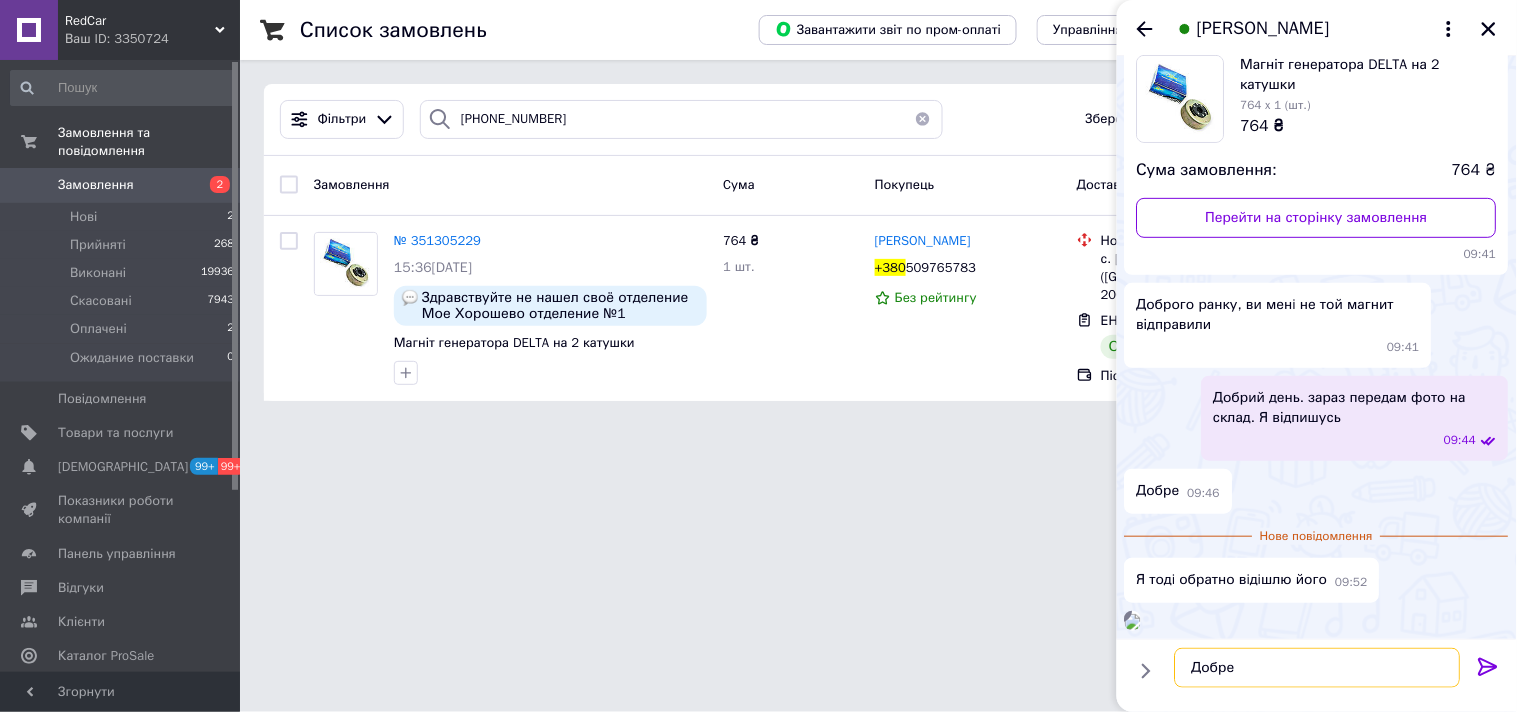 type on "Добре" 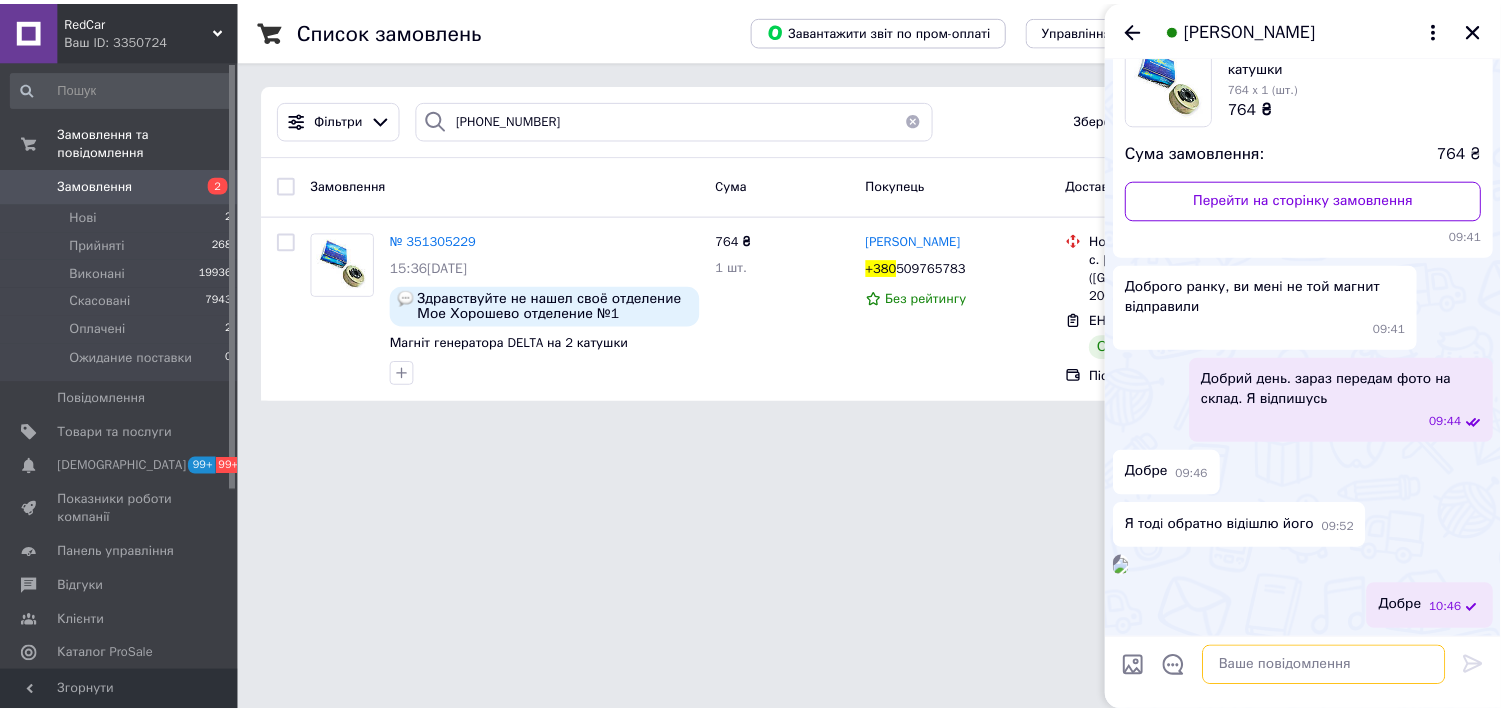 scroll, scrollTop: 733, scrollLeft: 0, axis: vertical 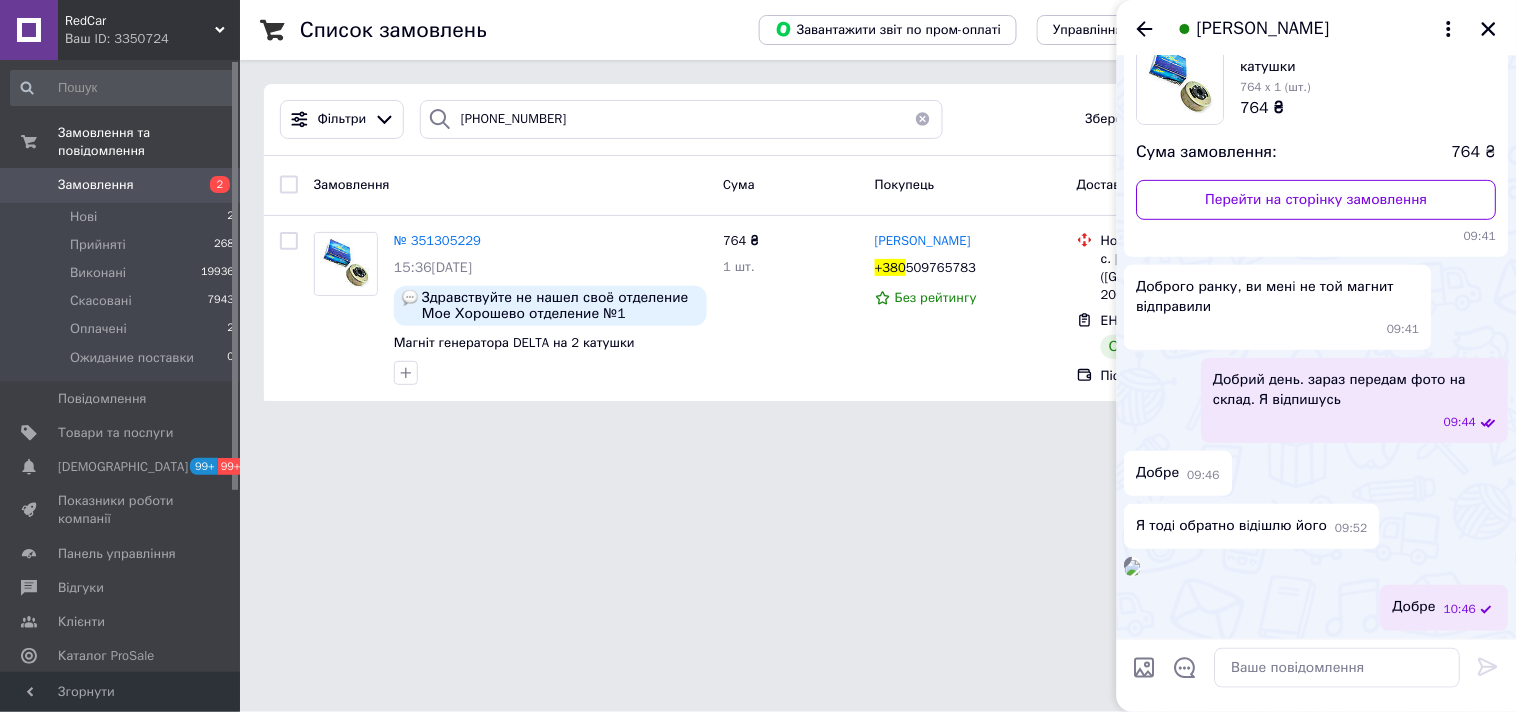 click at bounding box center (1133, 568) 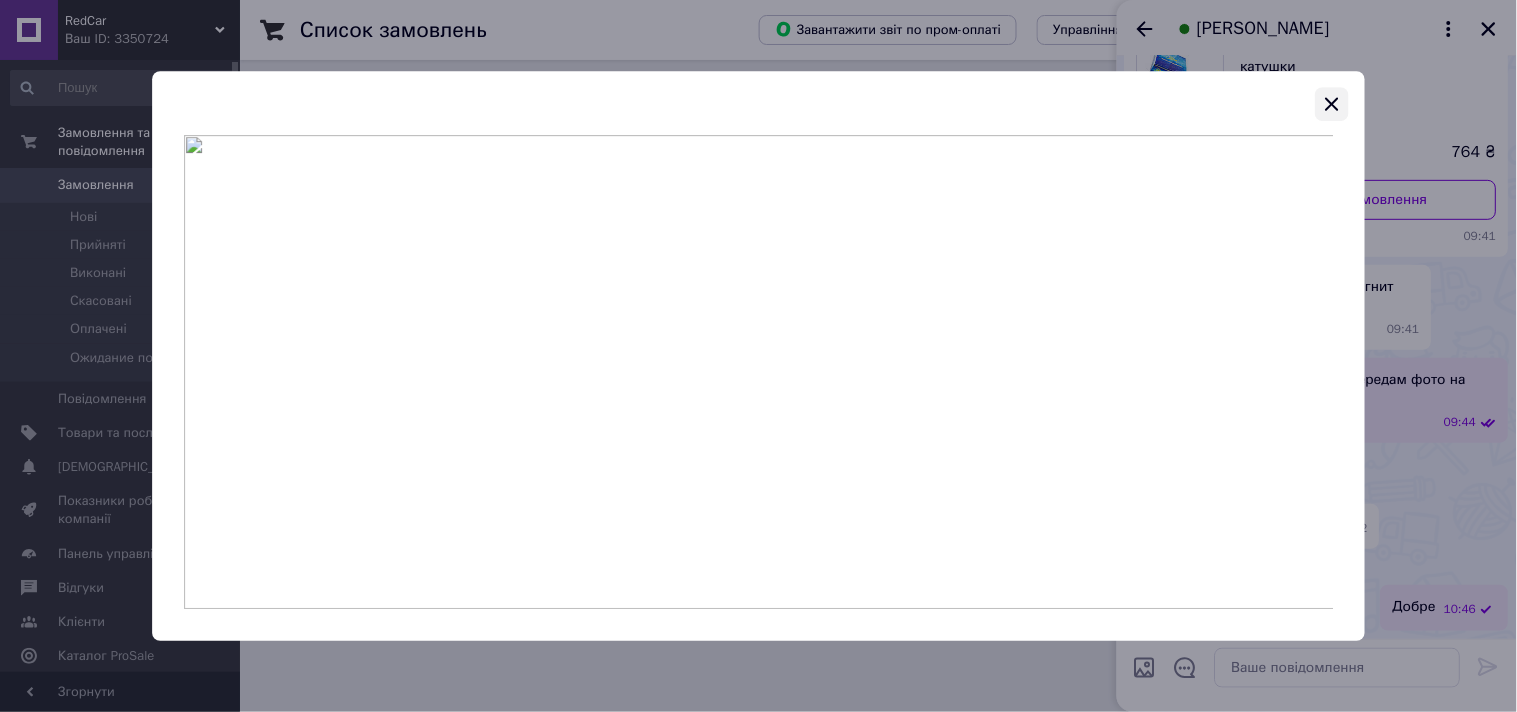 click 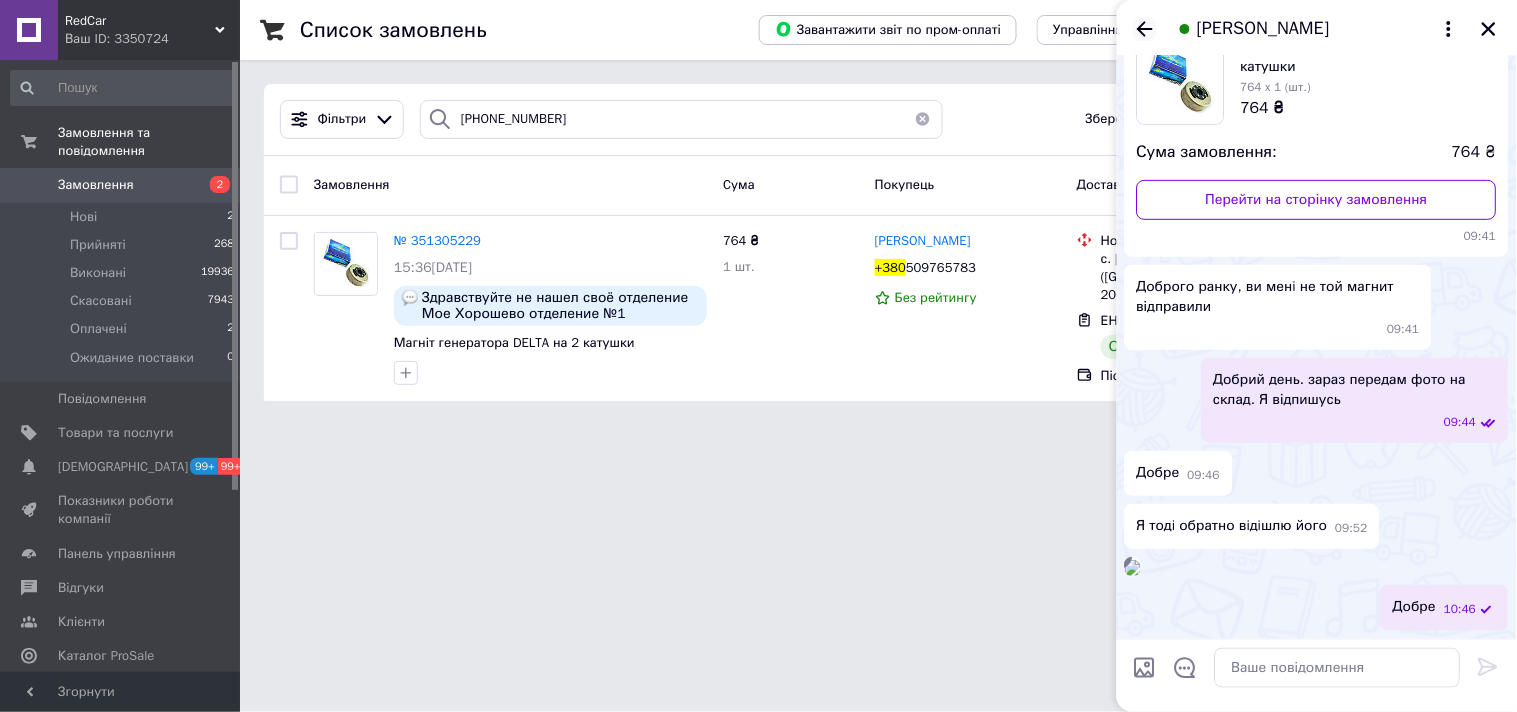 click 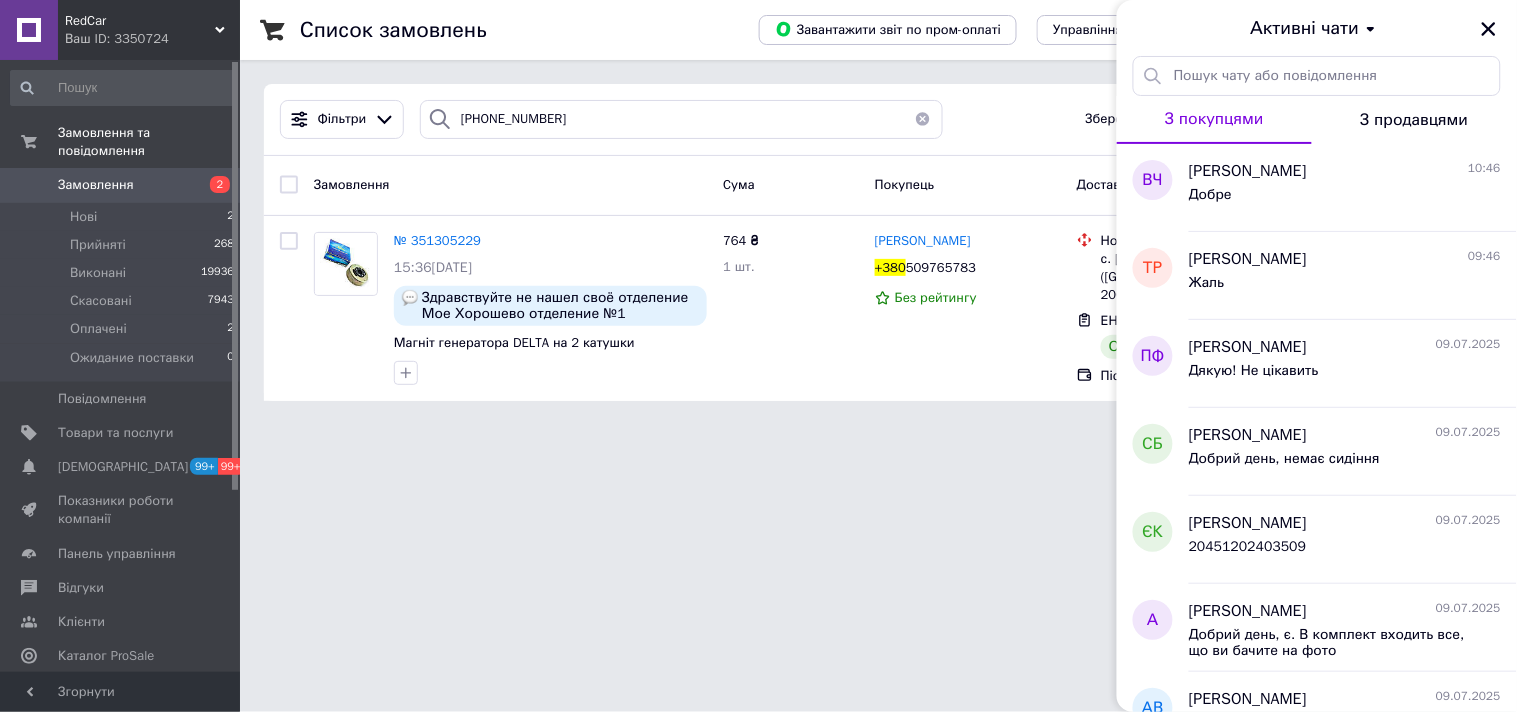 drag, startPoint x: 1486, startPoint y: 25, endPoint x: 674, endPoint y: 164, distance: 823.8113 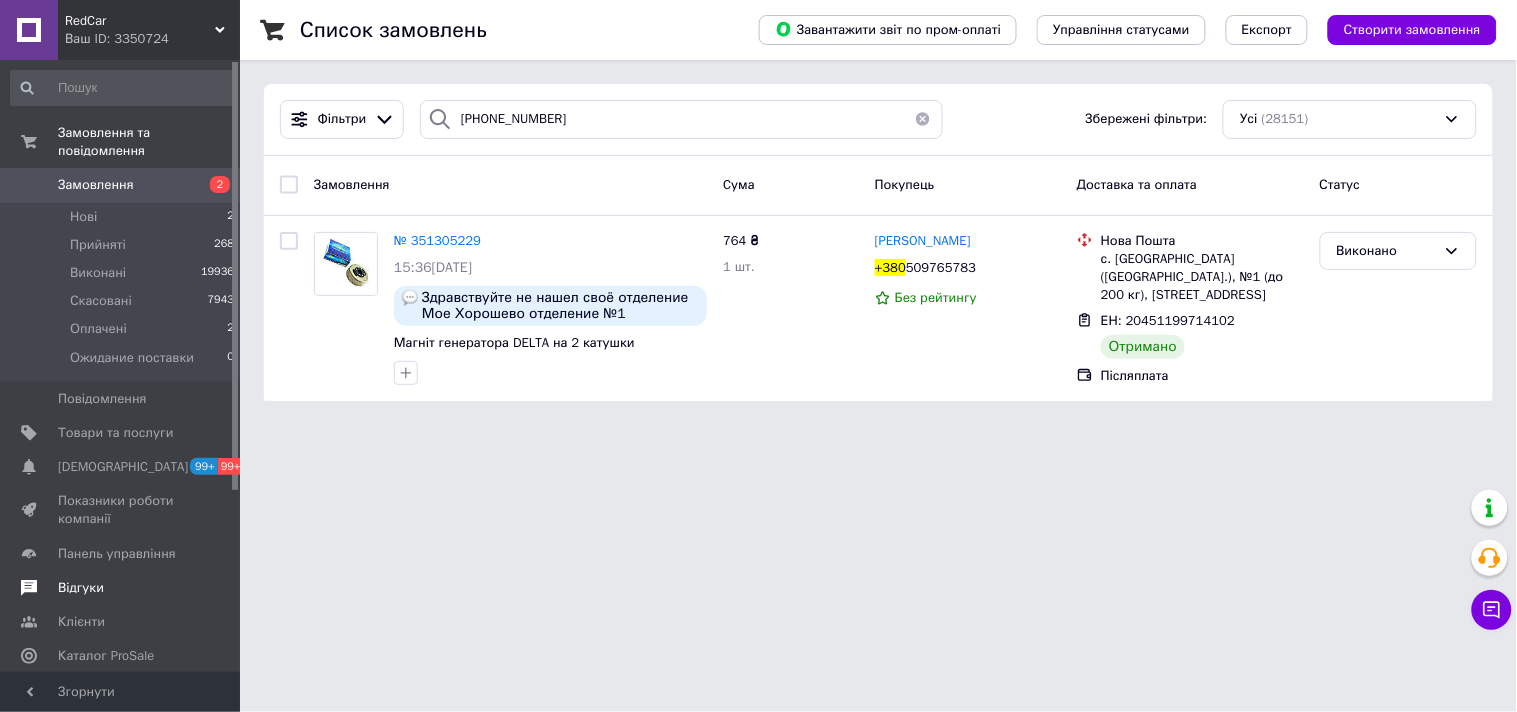 click on "Відгуки" at bounding box center [123, 588] 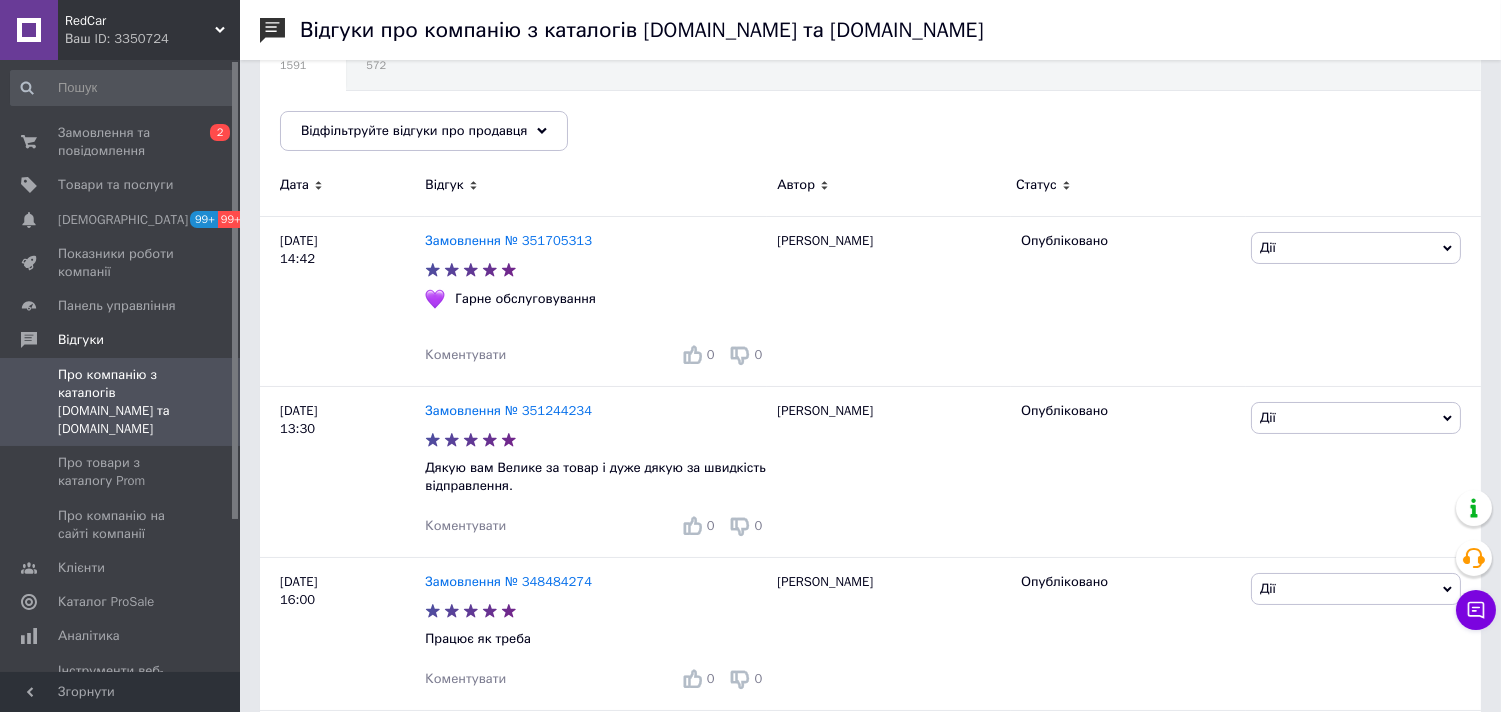 scroll, scrollTop: 0, scrollLeft: 0, axis: both 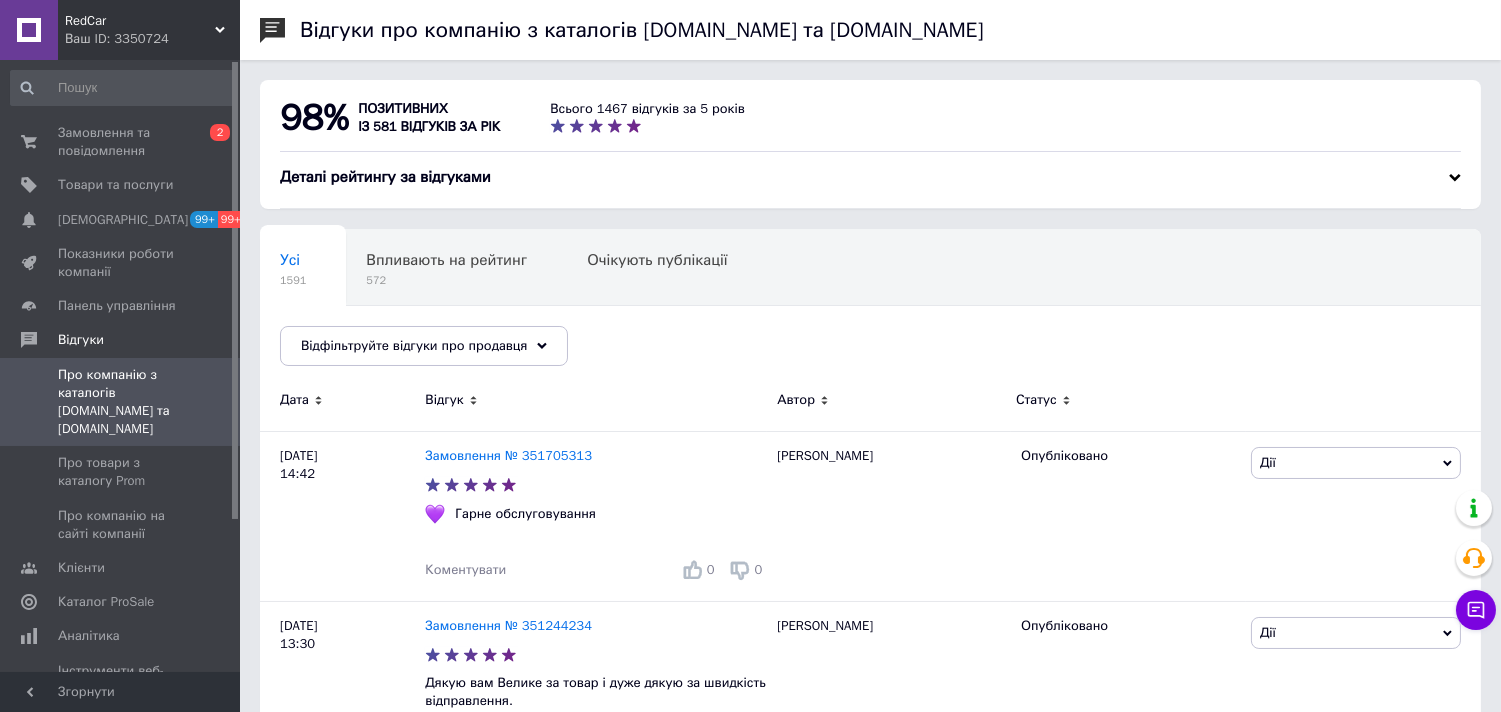 click on "Деталі рейтингу за відгуками" at bounding box center (870, 177) 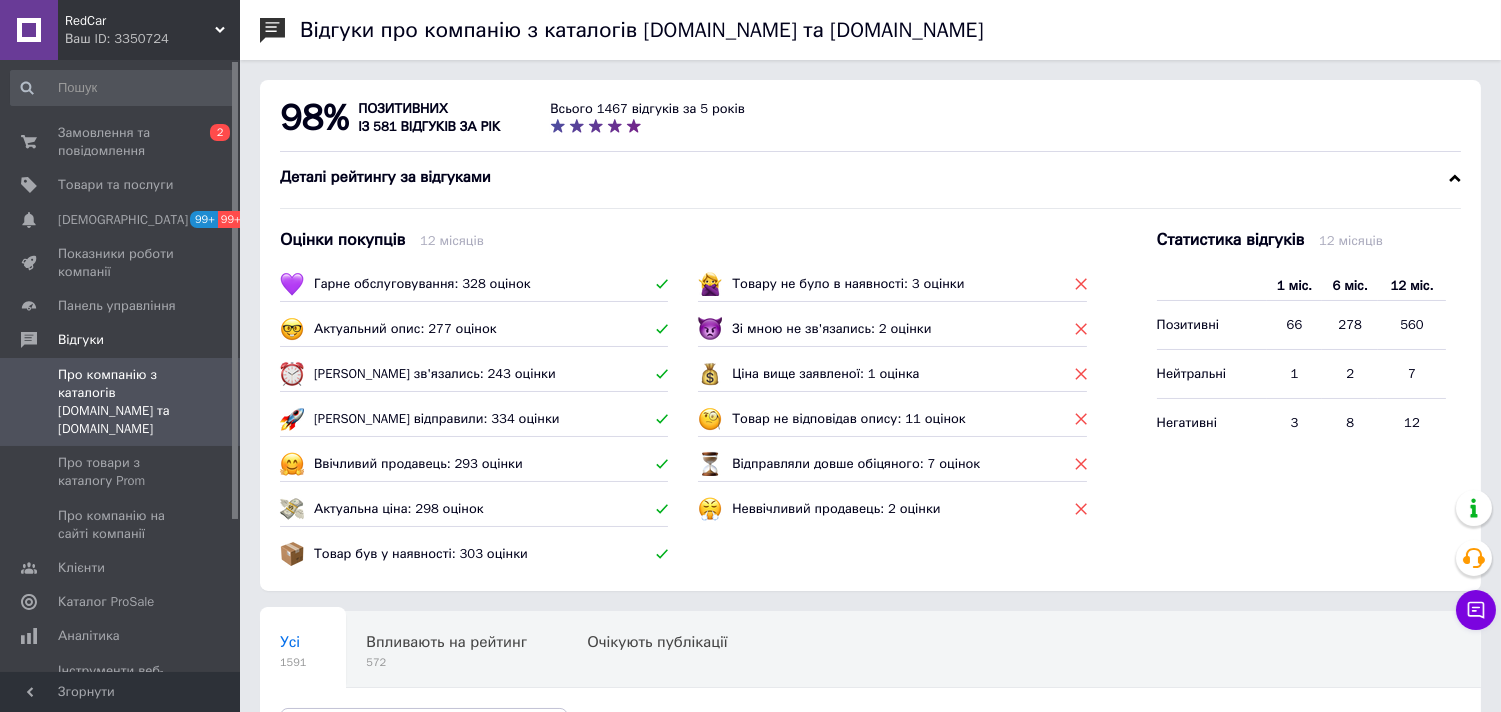 click on "Деталі рейтингу за відгуками" at bounding box center [870, 177] 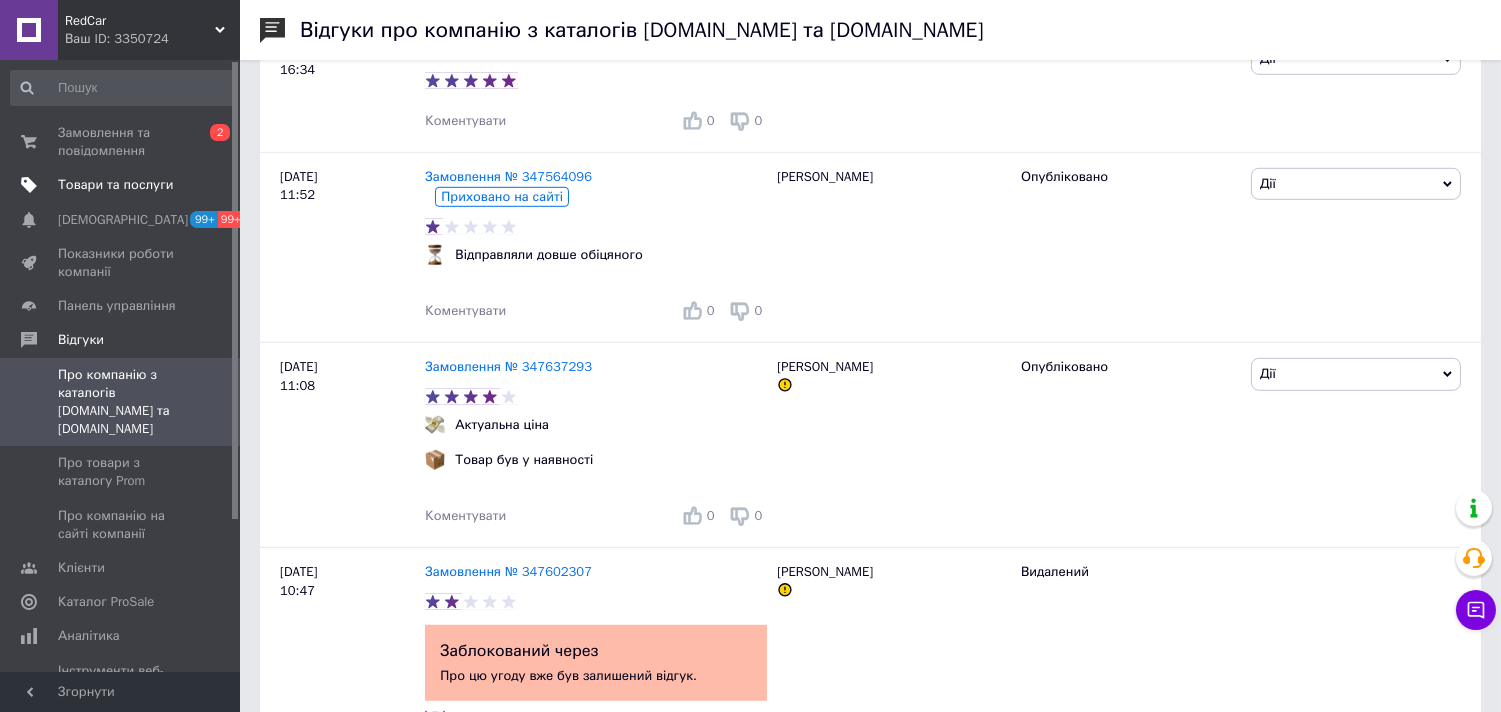 scroll, scrollTop: 15333, scrollLeft: 0, axis: vertical 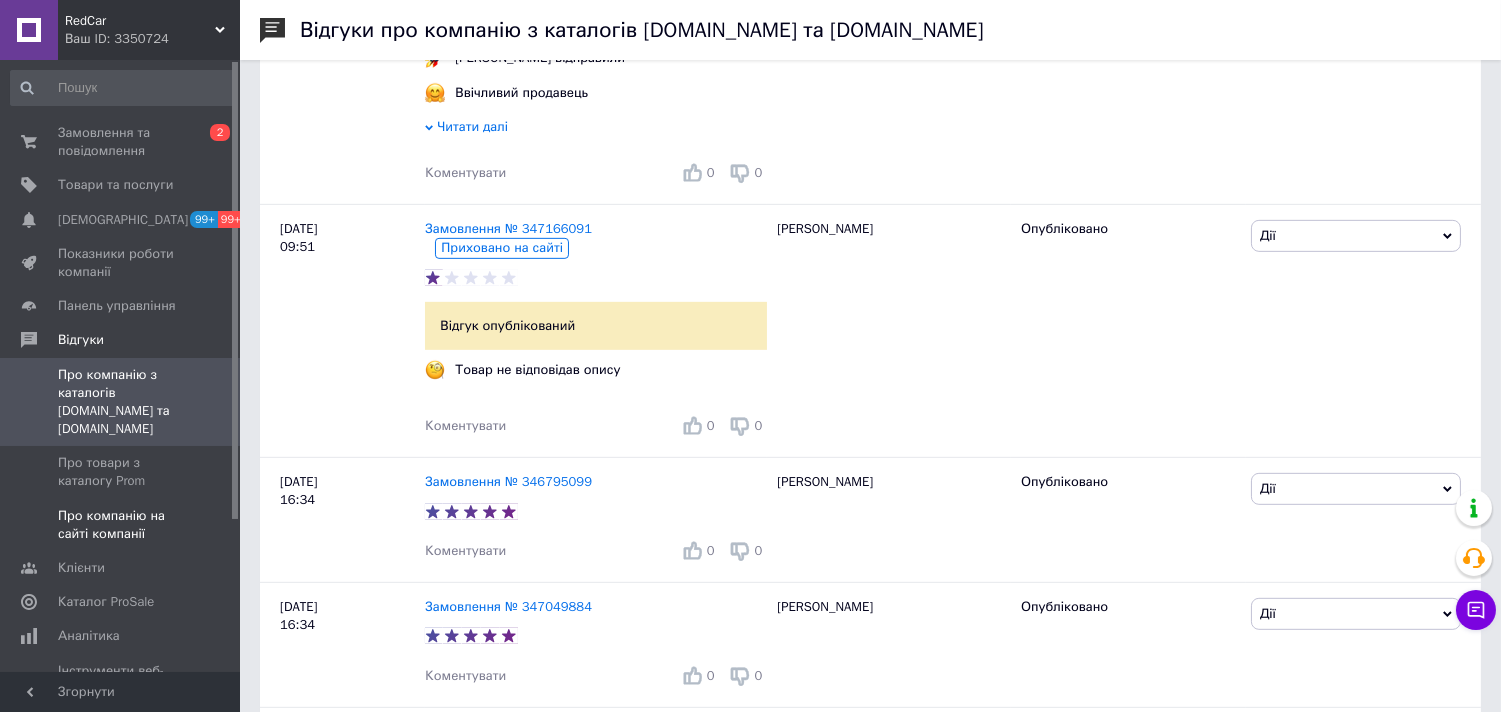 click on "Про компанію на сайті компанії" at bounding box center [121, 525] 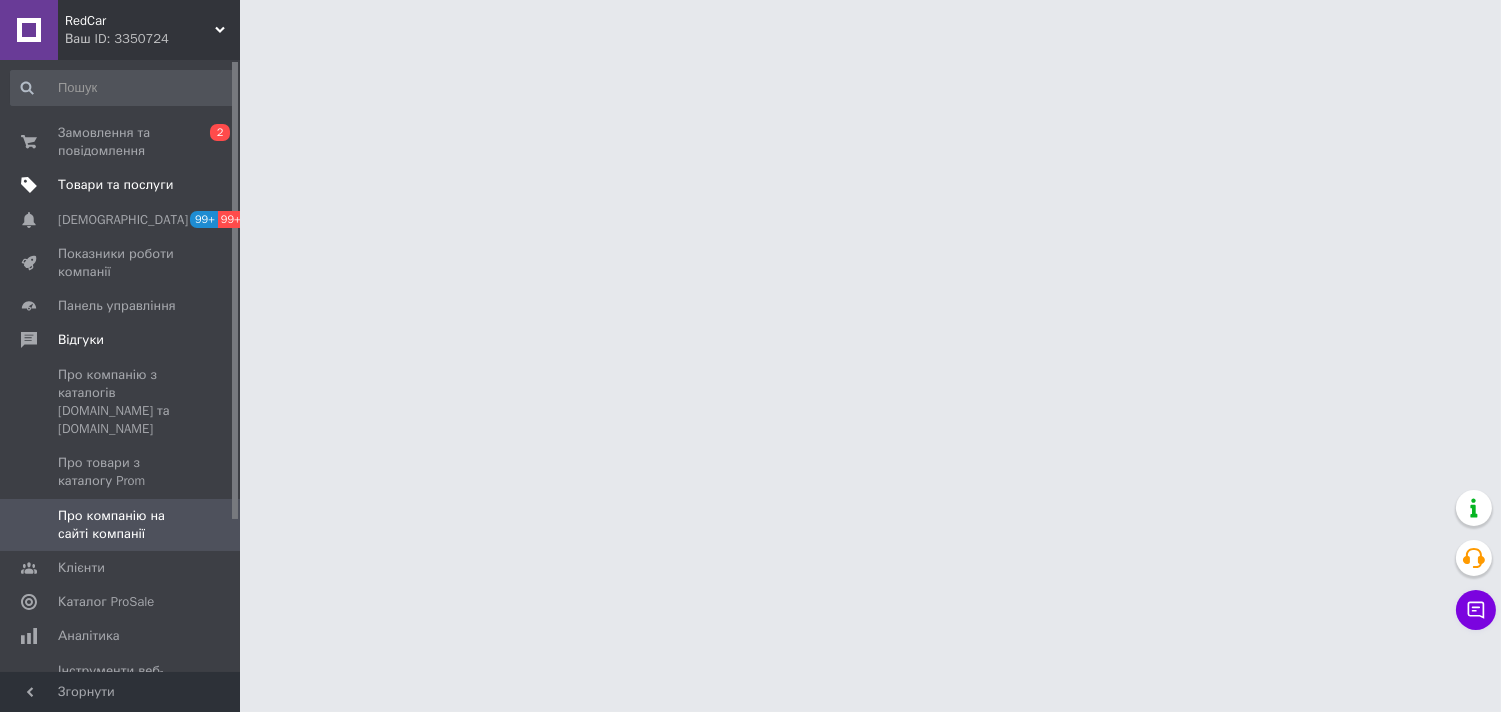scroll, scrollTop: 0, scrollLeft: 0, axis: both 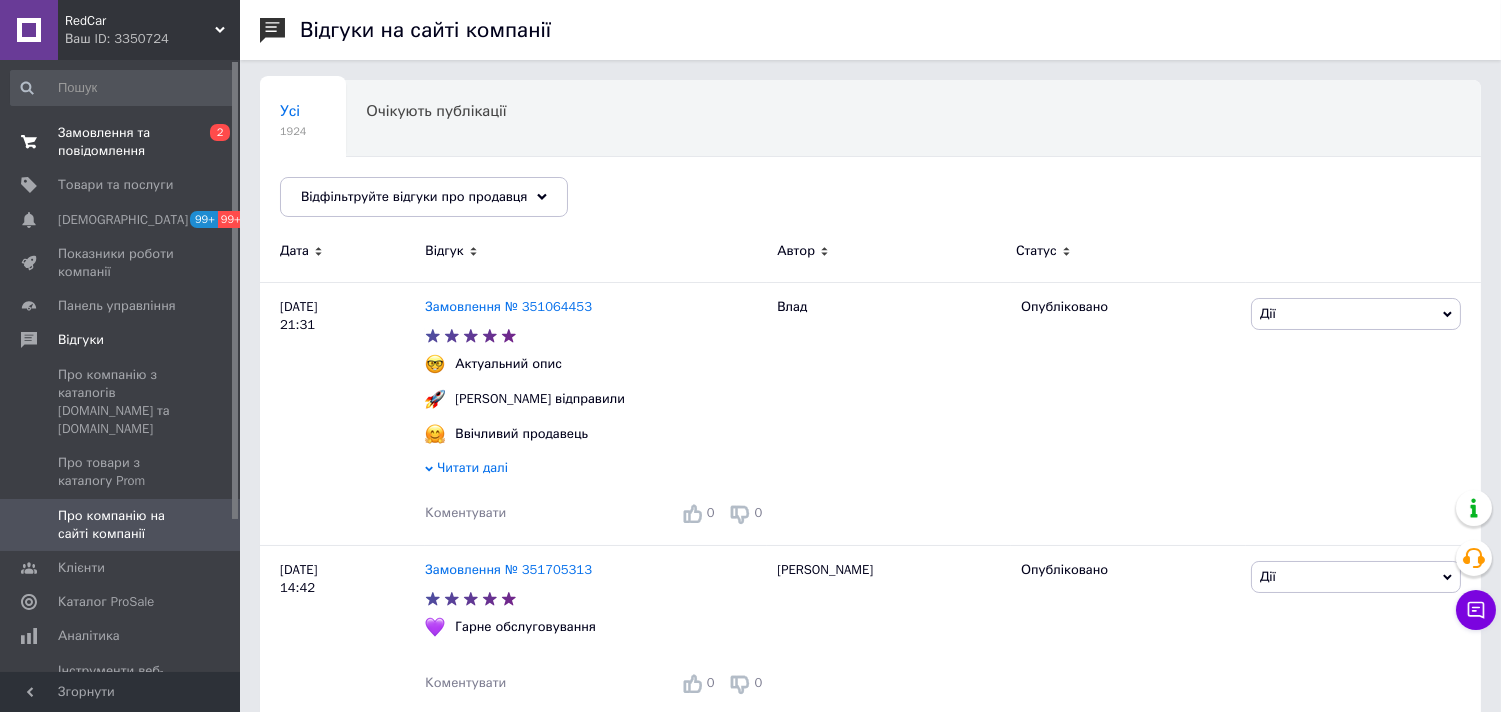 click on "Замовлення та повідомлення" at bounding box center (121, 142) 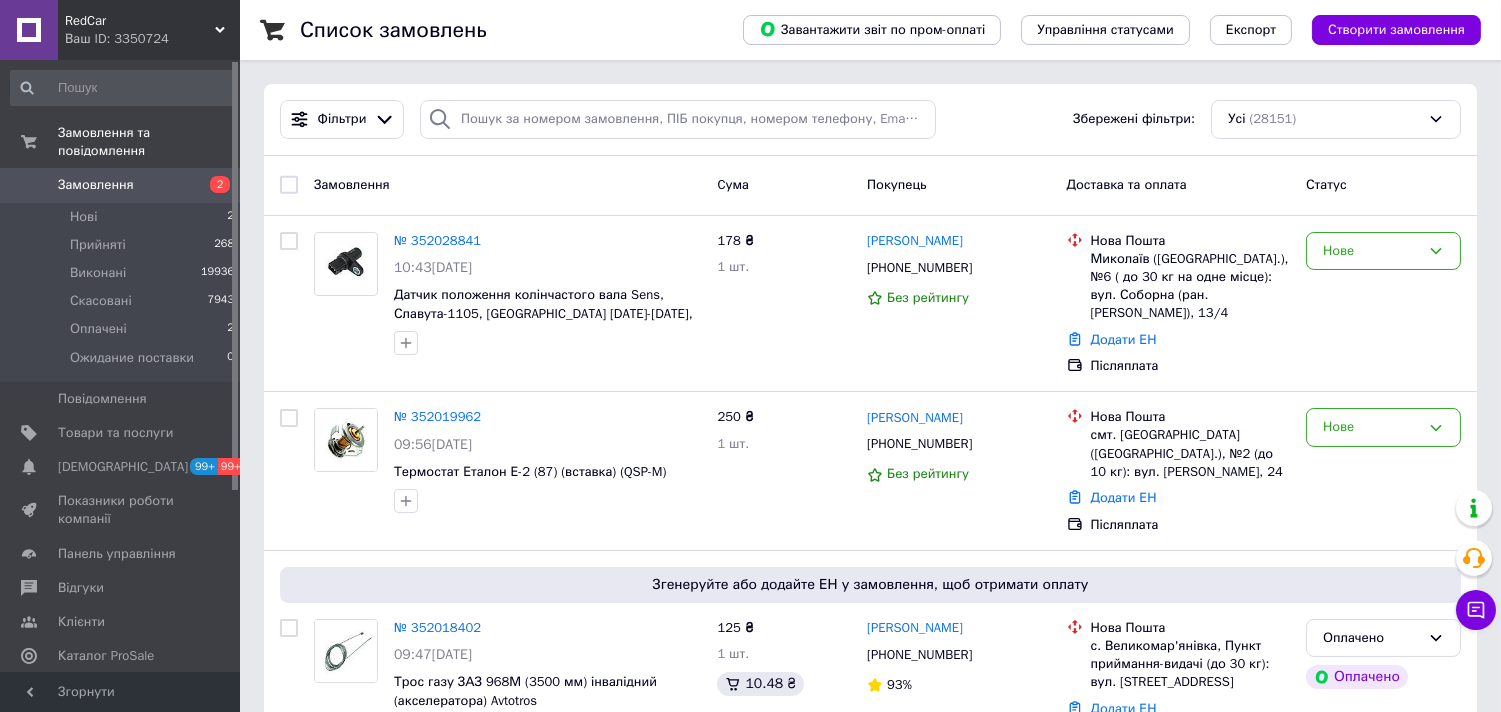 drag, startPoint x: 108, startPoint y: 43, endPoint x: 116, endPoint y: 94, distance: 51.62364 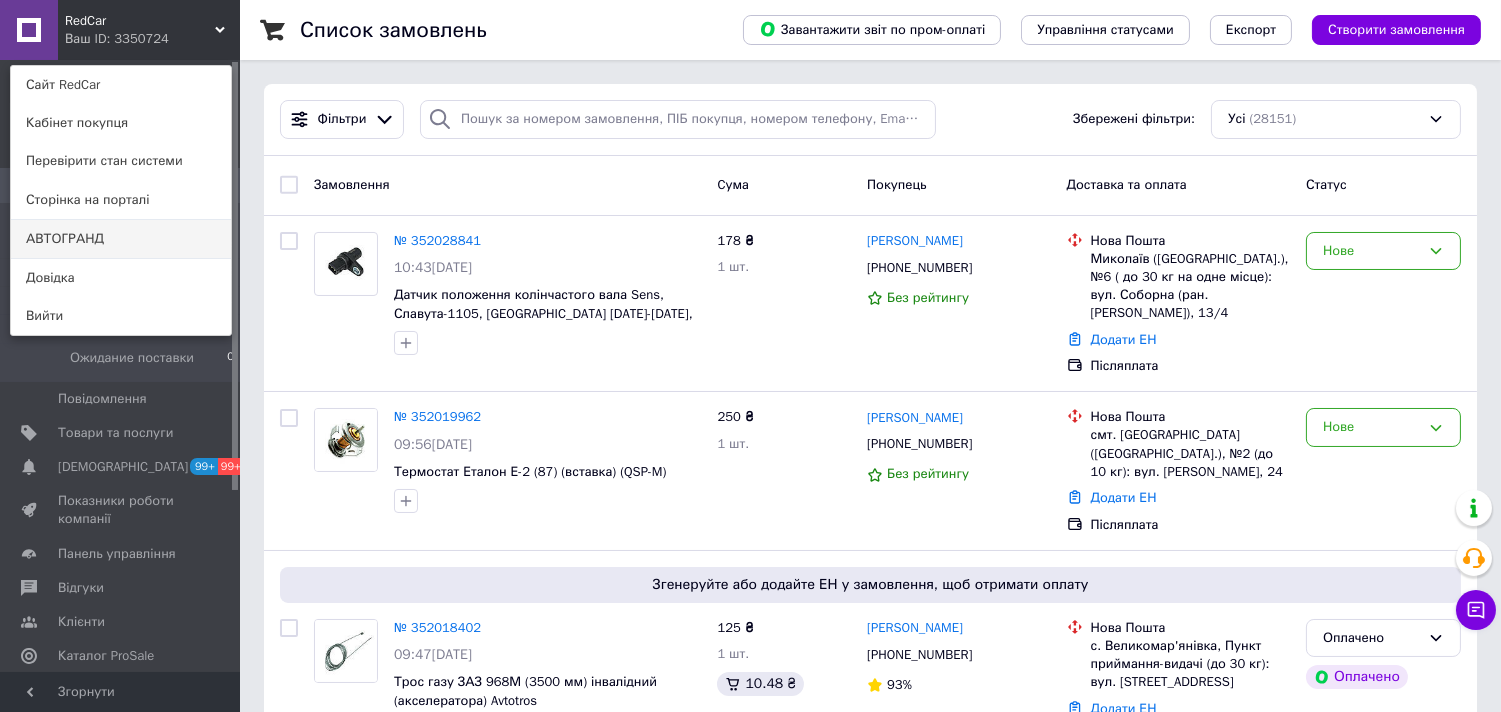 click on "АВТОГРАНД" at bounding box center [121, 239] 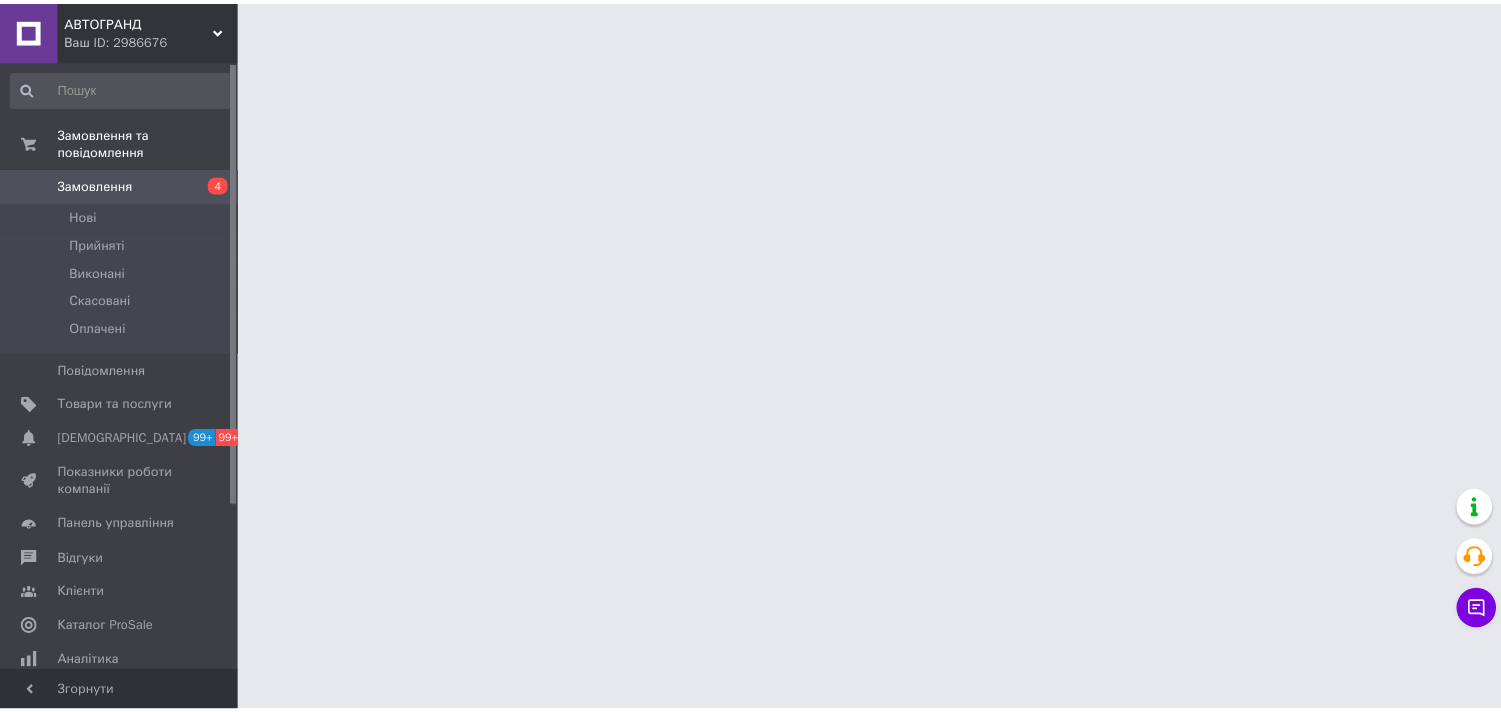 scroll, scrollTop: 0, scrollLeft: 0, axis: both 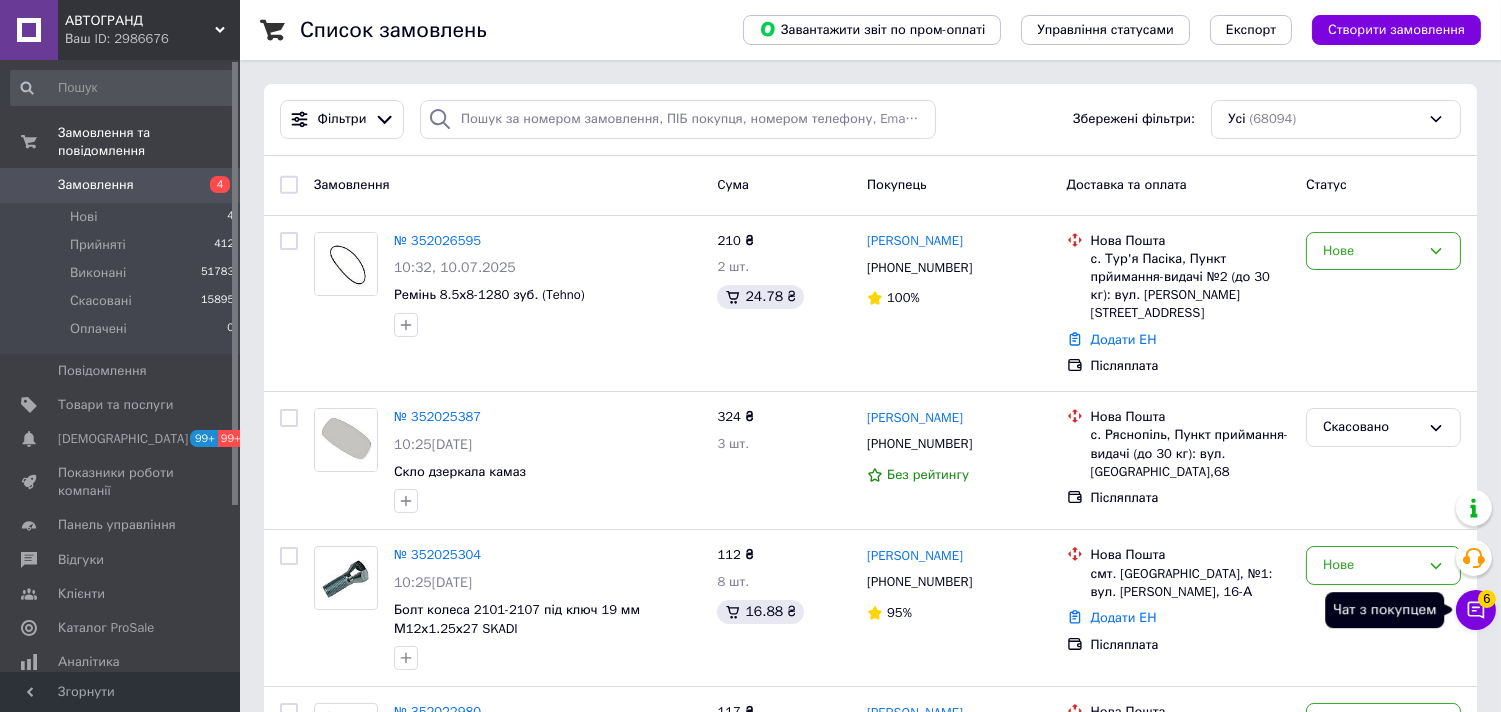 click 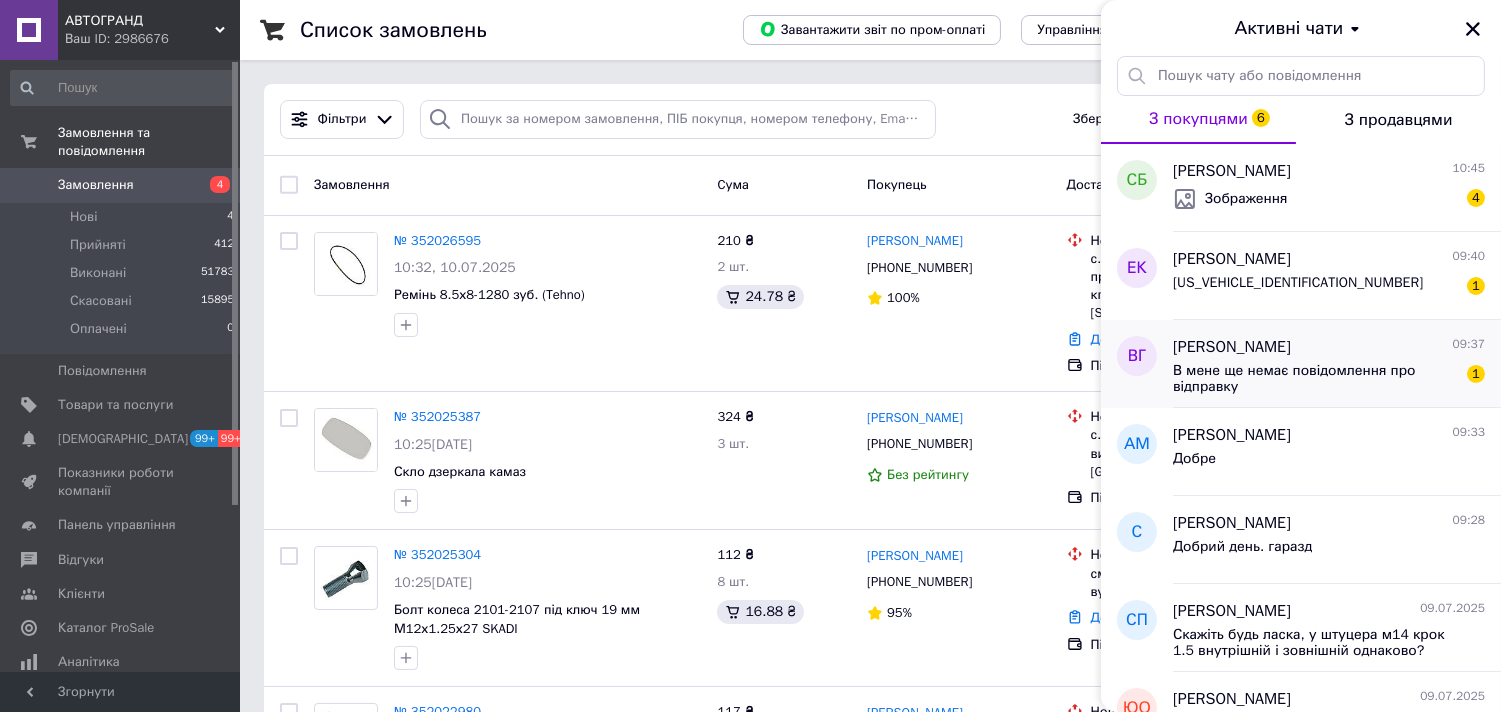 click on "В мене ще немає повідомлення про відправку" at bounding box center (1315, 379) 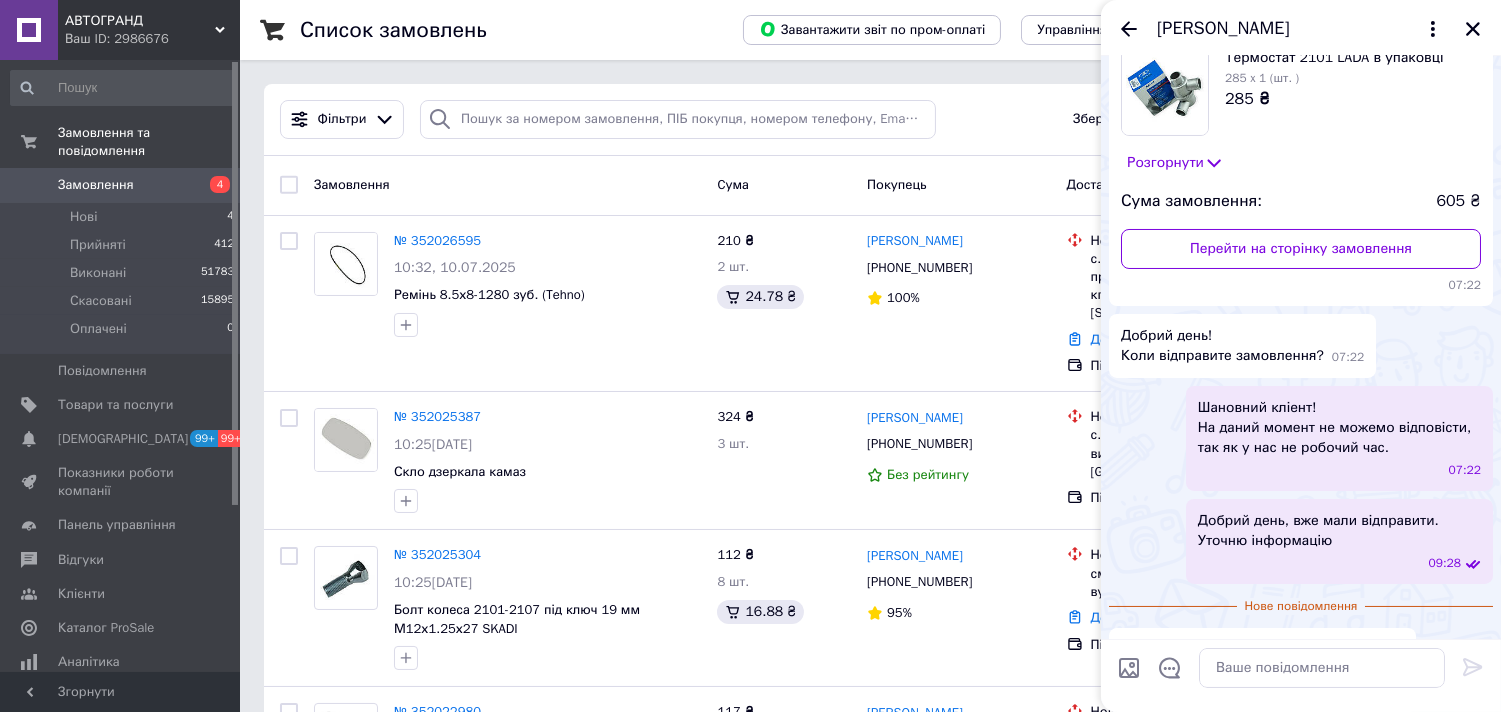 scroll, scrollTop: 216, scrollLeft: 0, axis: vertical 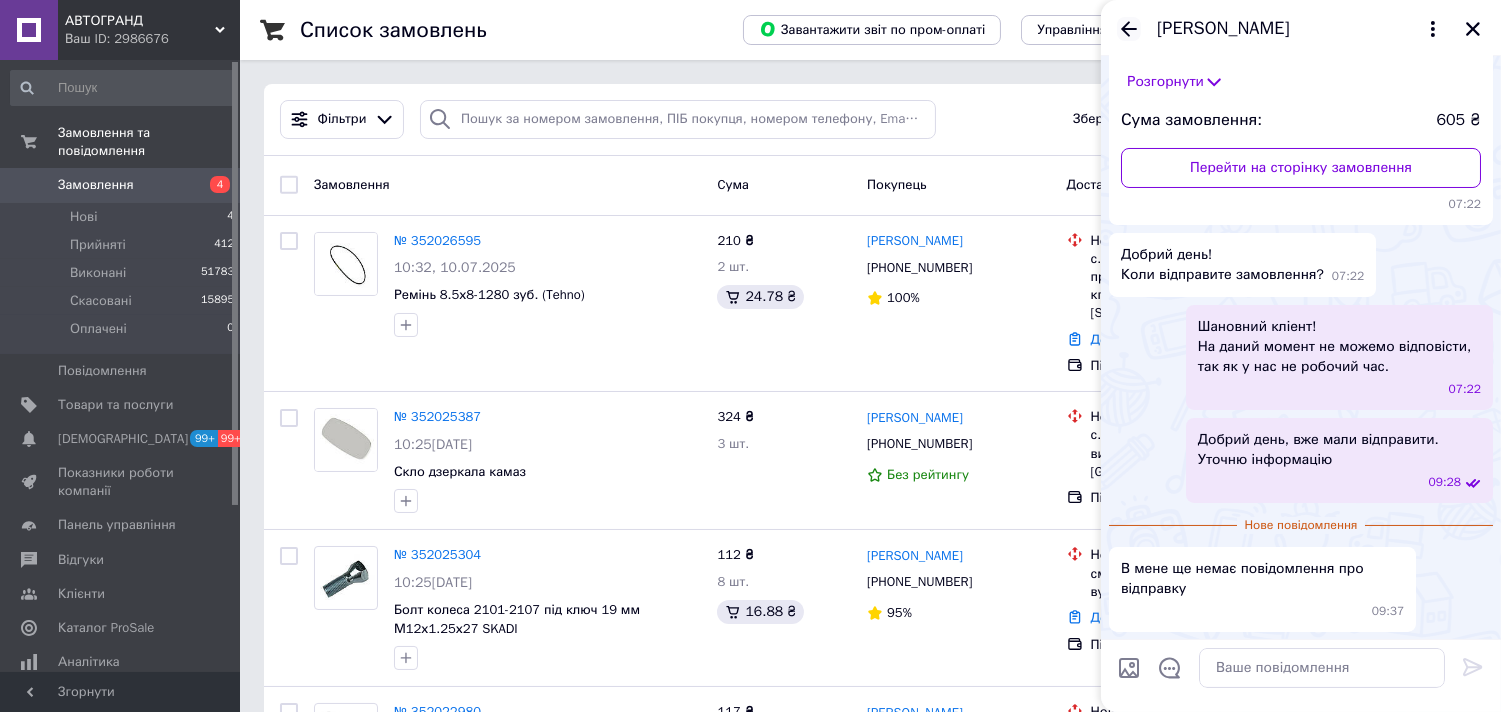 click 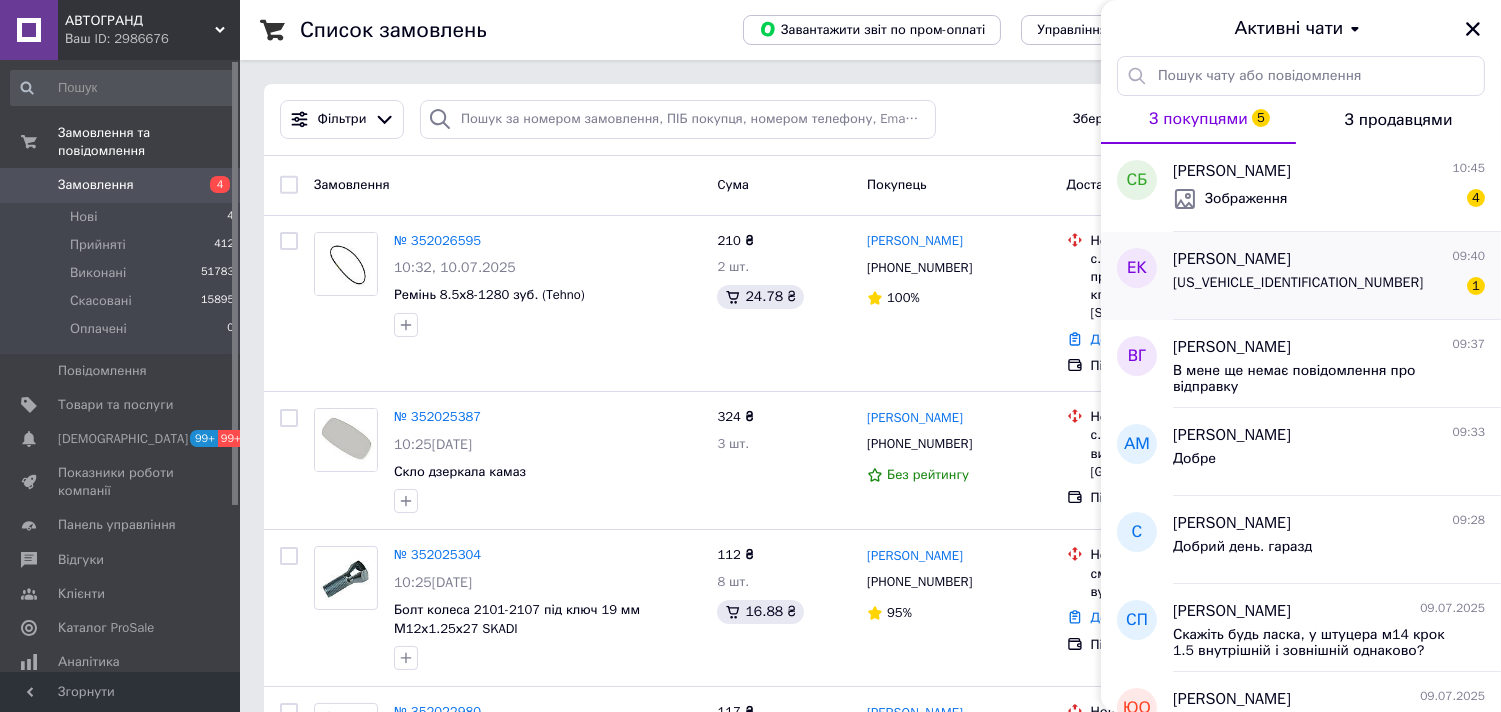 click on "KNEJE55155K073831 1" at bounding box center [1329, 287] 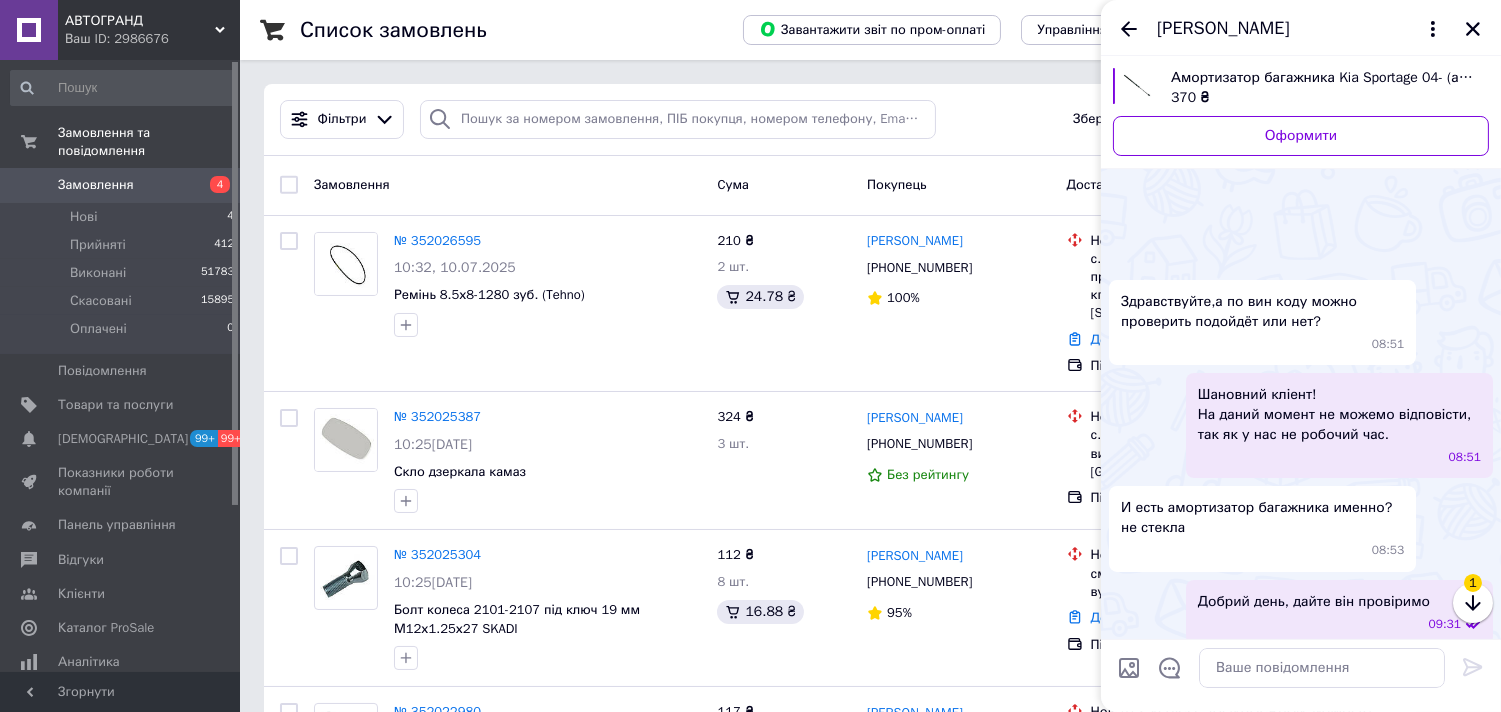 scroll, scrollTop: 82, scrollLeft: 0, axis: vertical 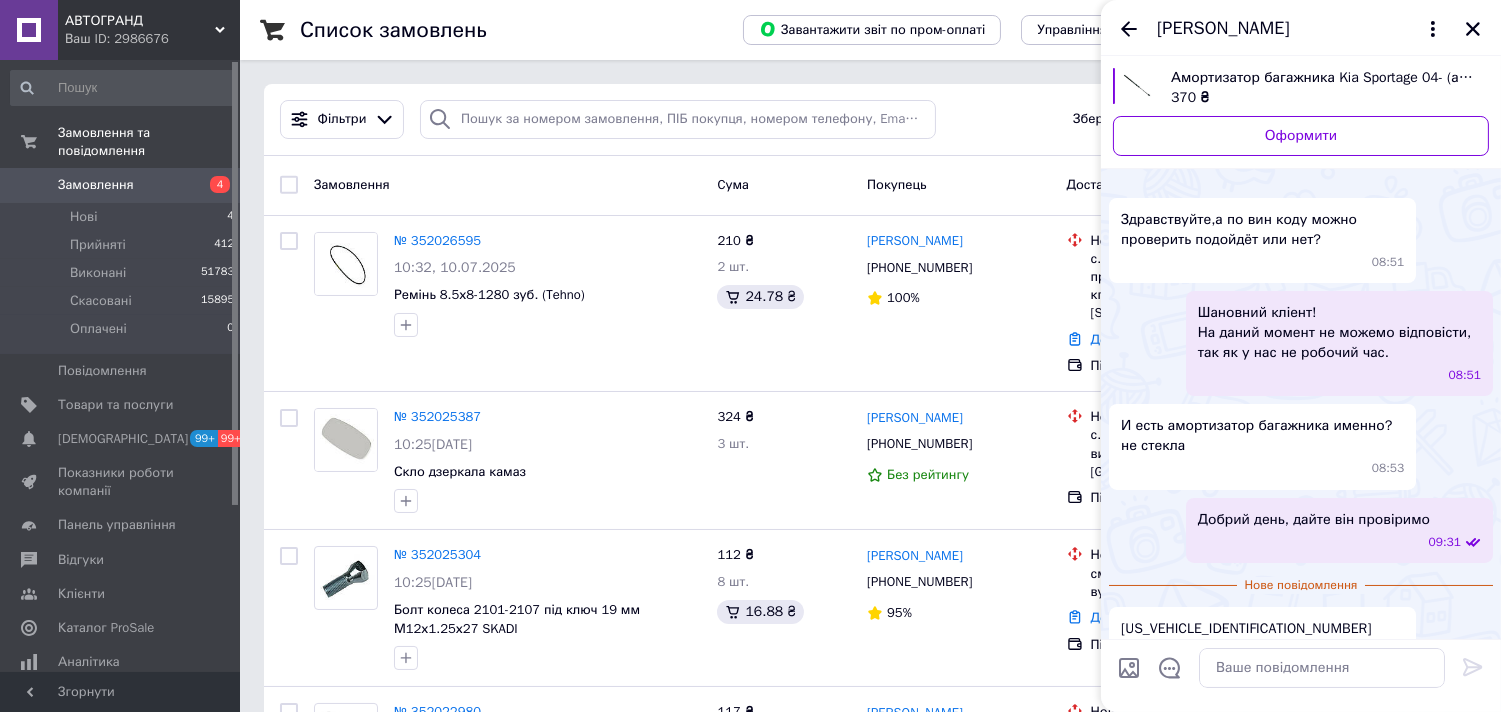 click on "KNEJE55155K073831" at bounding box center [1246, 629] 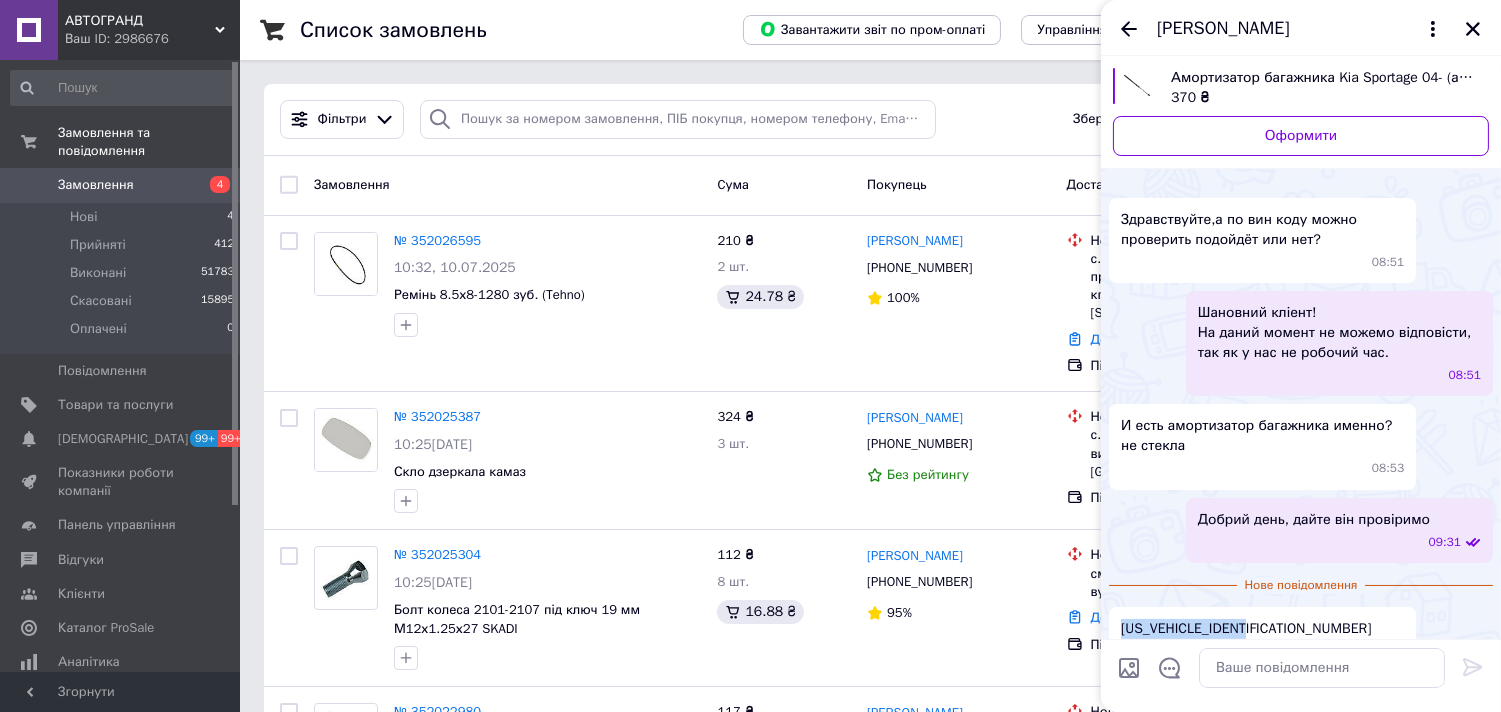 drag, startPoint x: 1175, startPoint y: 613, endPoint x: 1110, endPoint y: 593, distance: 68.007355 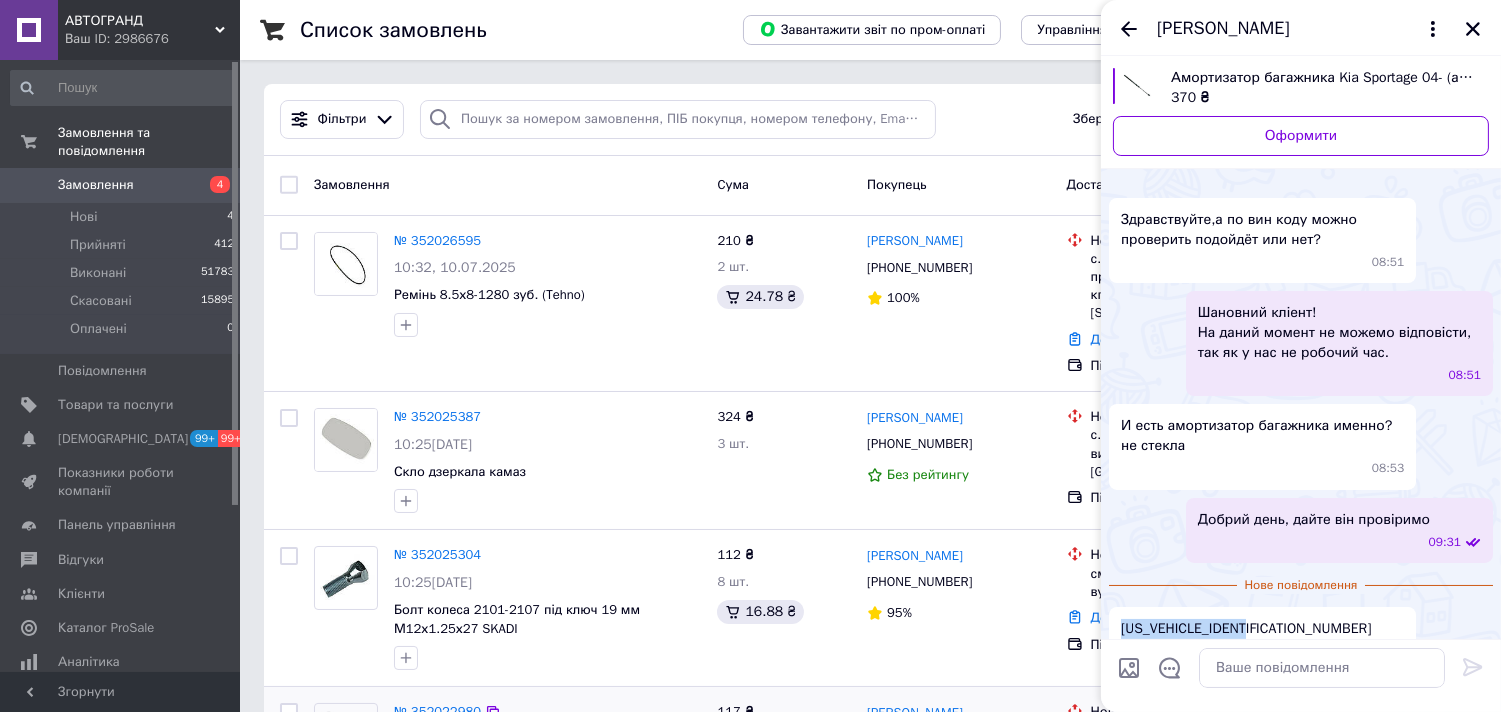 copy on "KNEJE55155K073831" 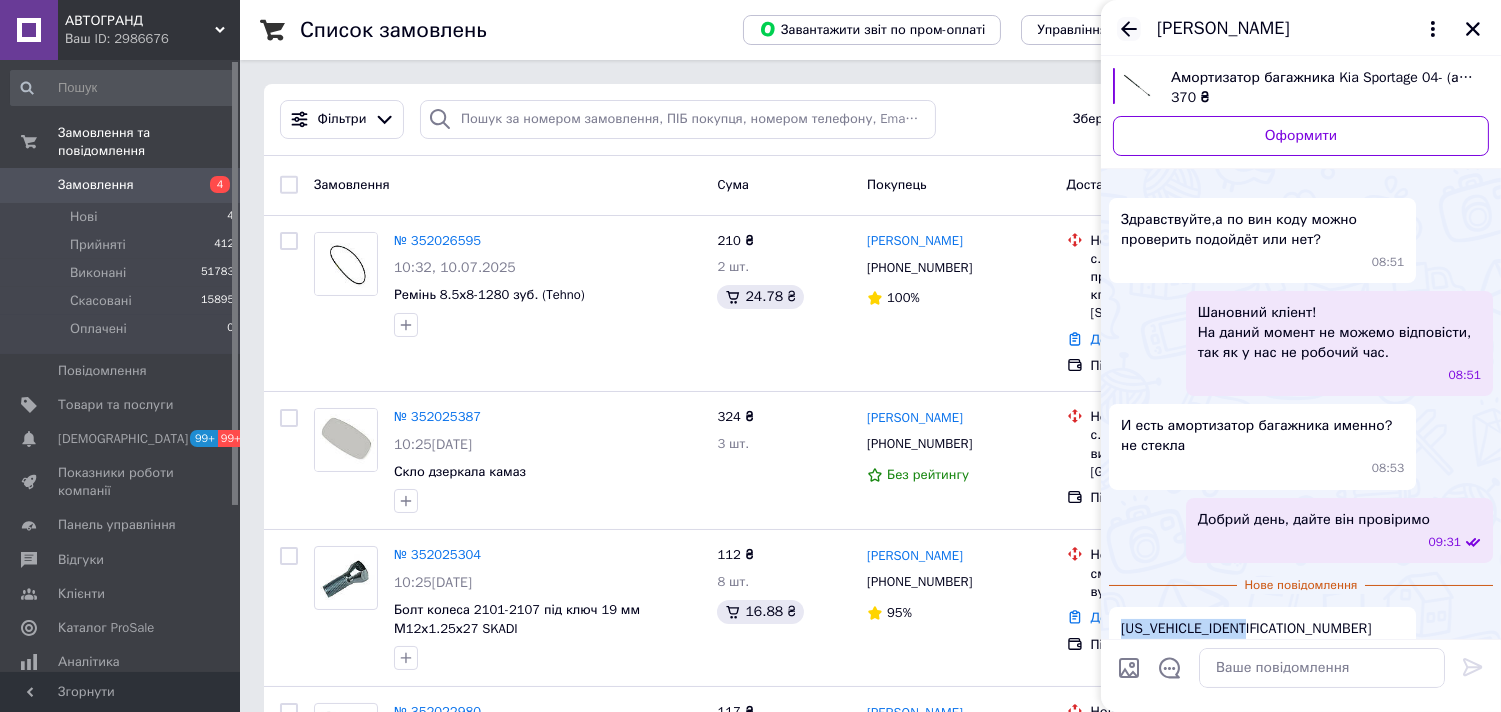 click 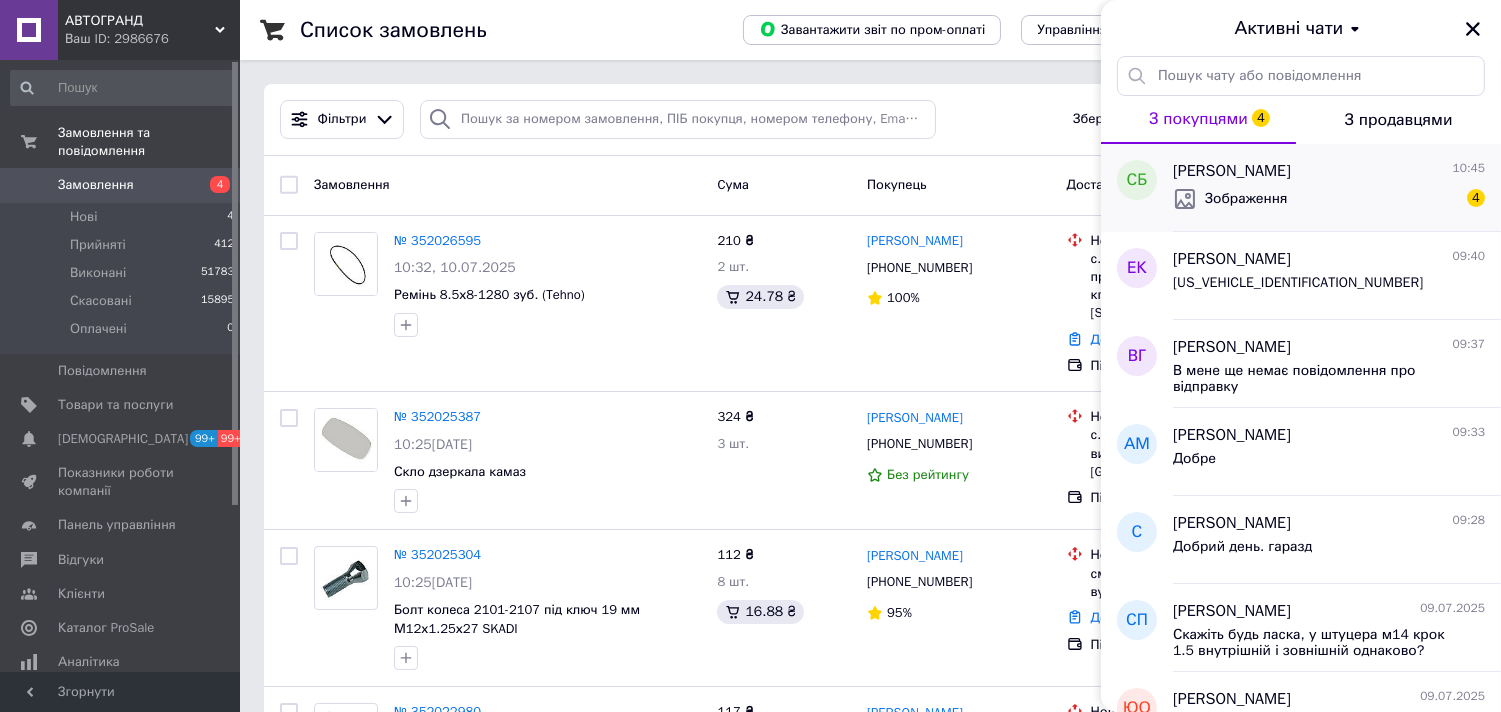 click on "Зображення 4" at bounding box center [1329, 199] 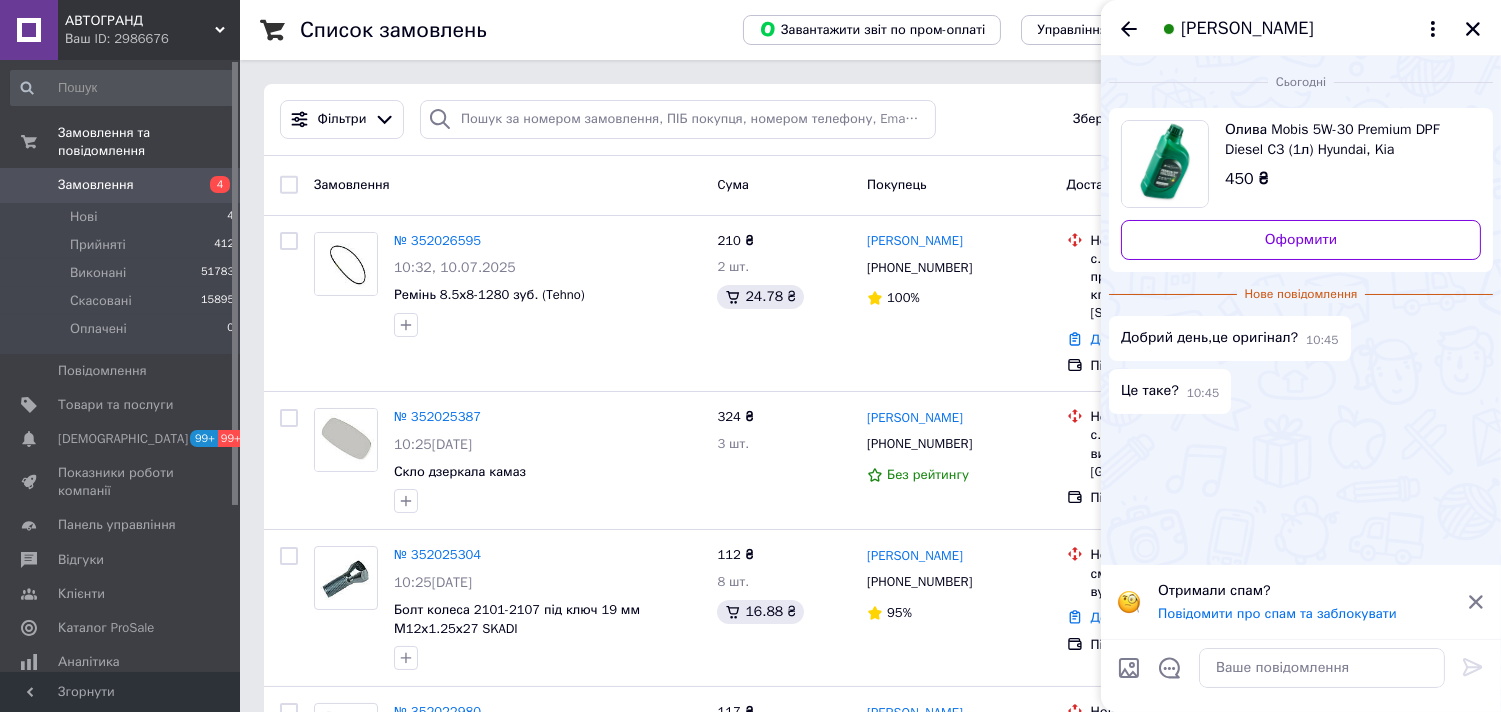 scroll, scrollTop: 113, scrollLeft: 0, axis: vertical 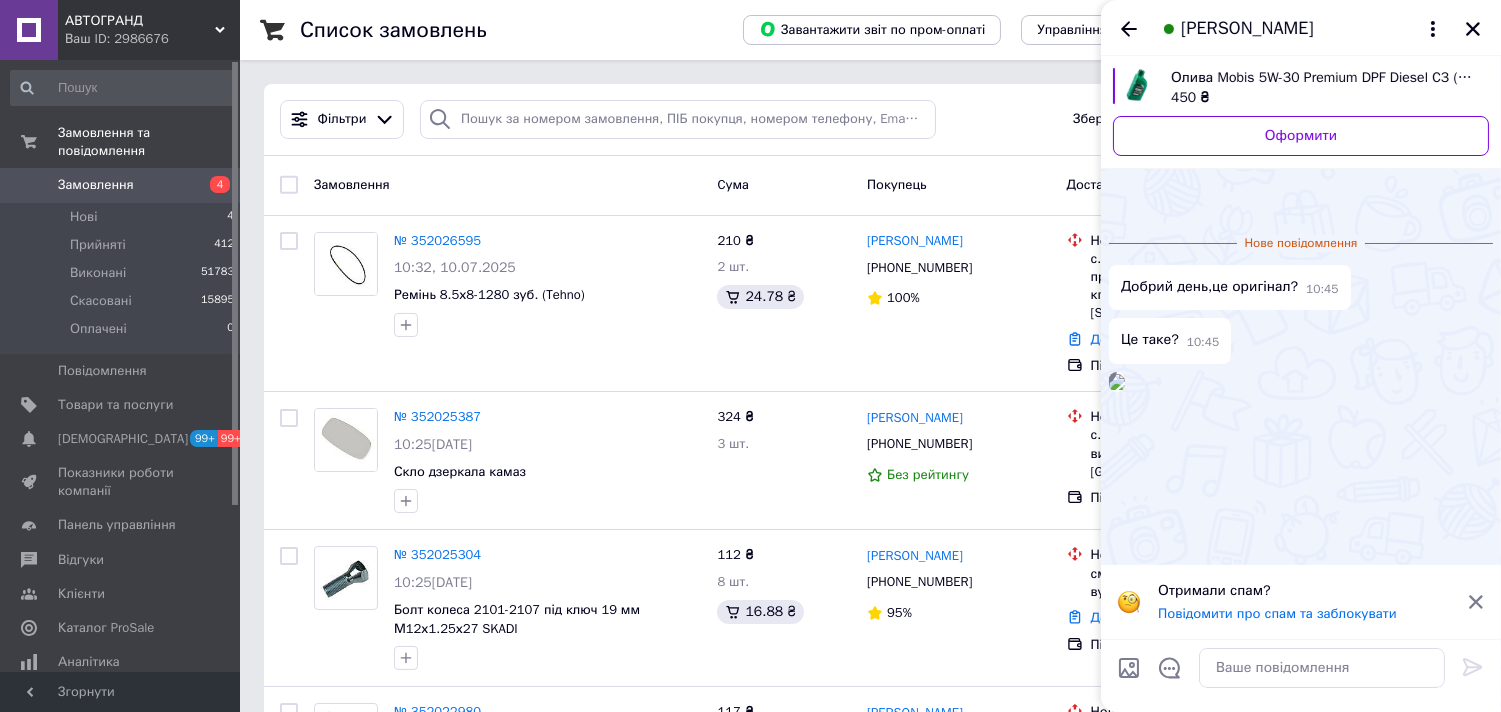click on "Олива Mobis 5W-30 Premium DPF Diesel C3 (1л) Hyundai, Kia" at bounding box center (1322, 78) 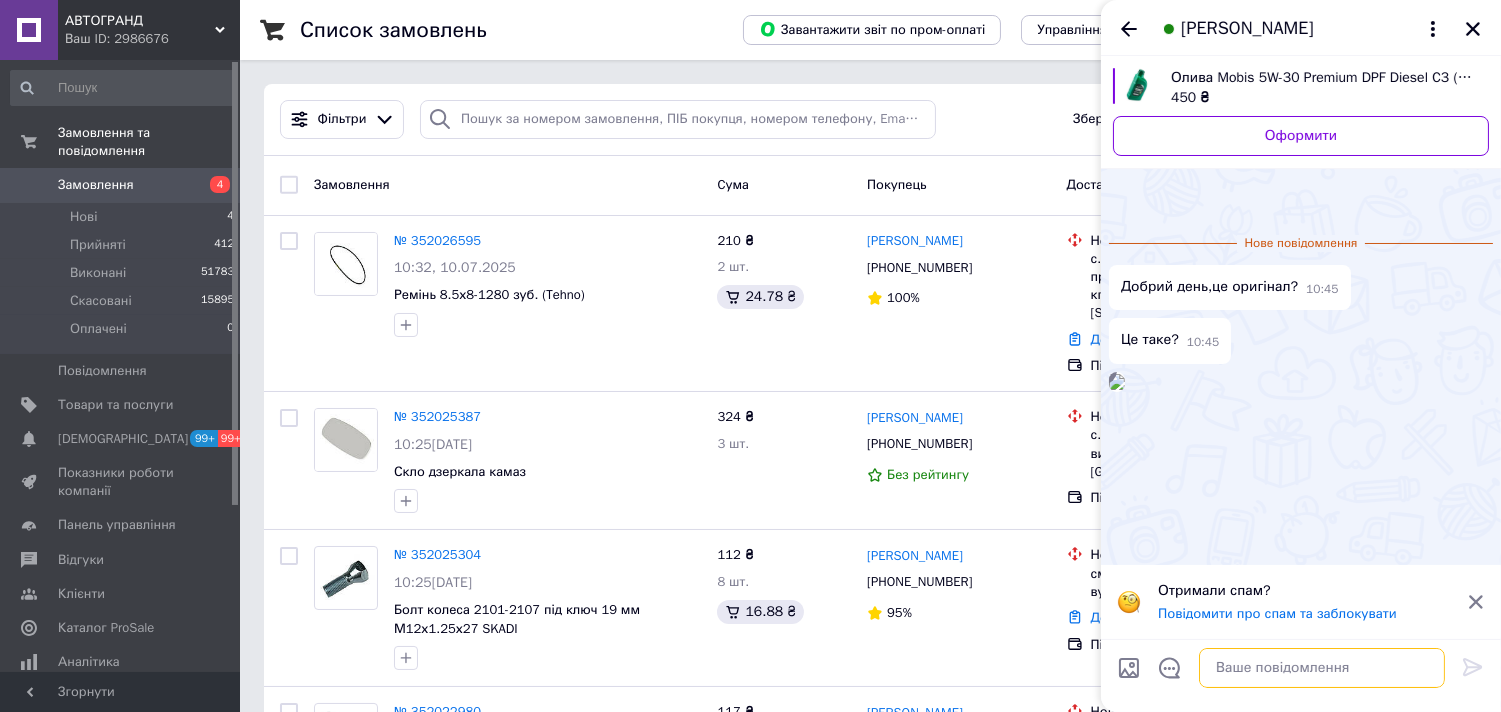 click at bounding box center [1322, 668] 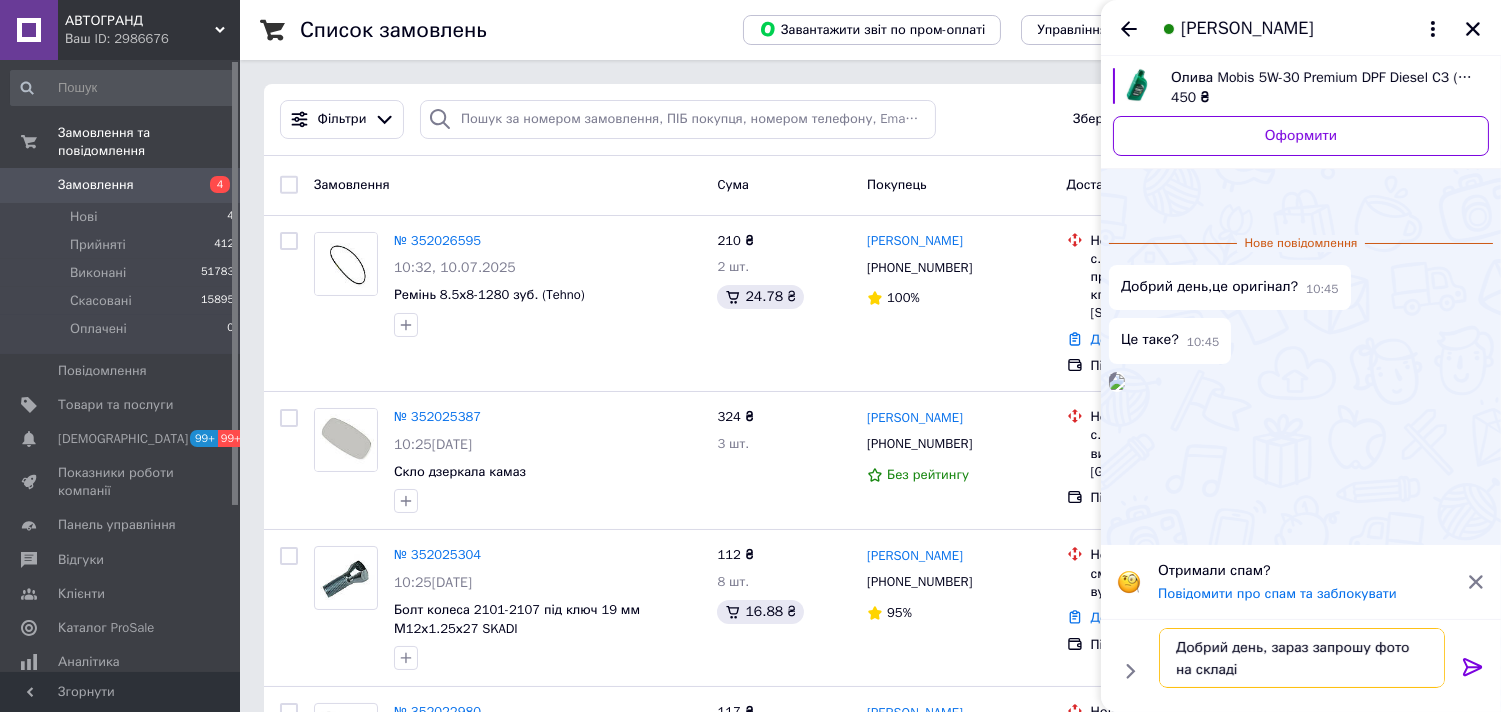 type on "Добрий день, зараз запрошу фото на складі" 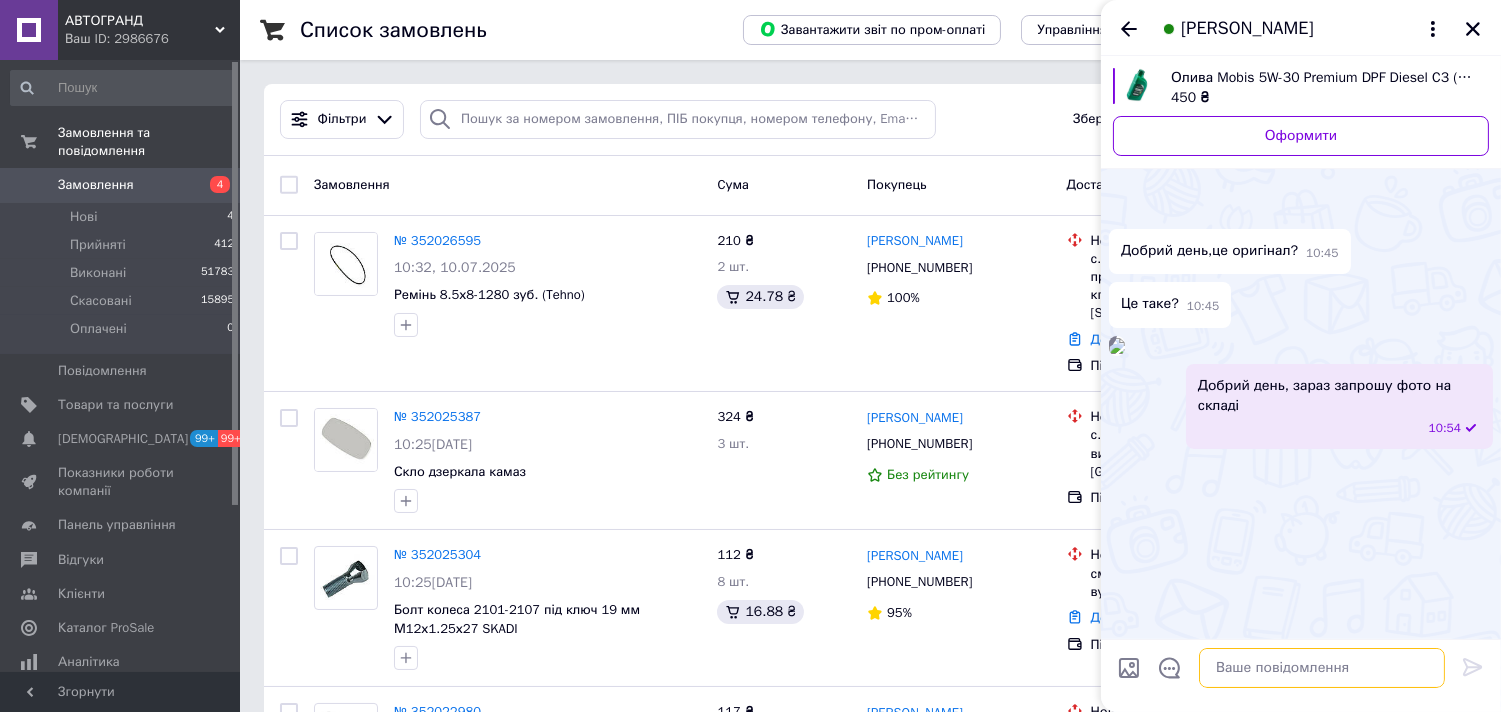 scroll, scrollTop: 96, scrollLeft: 0, axis: vertical 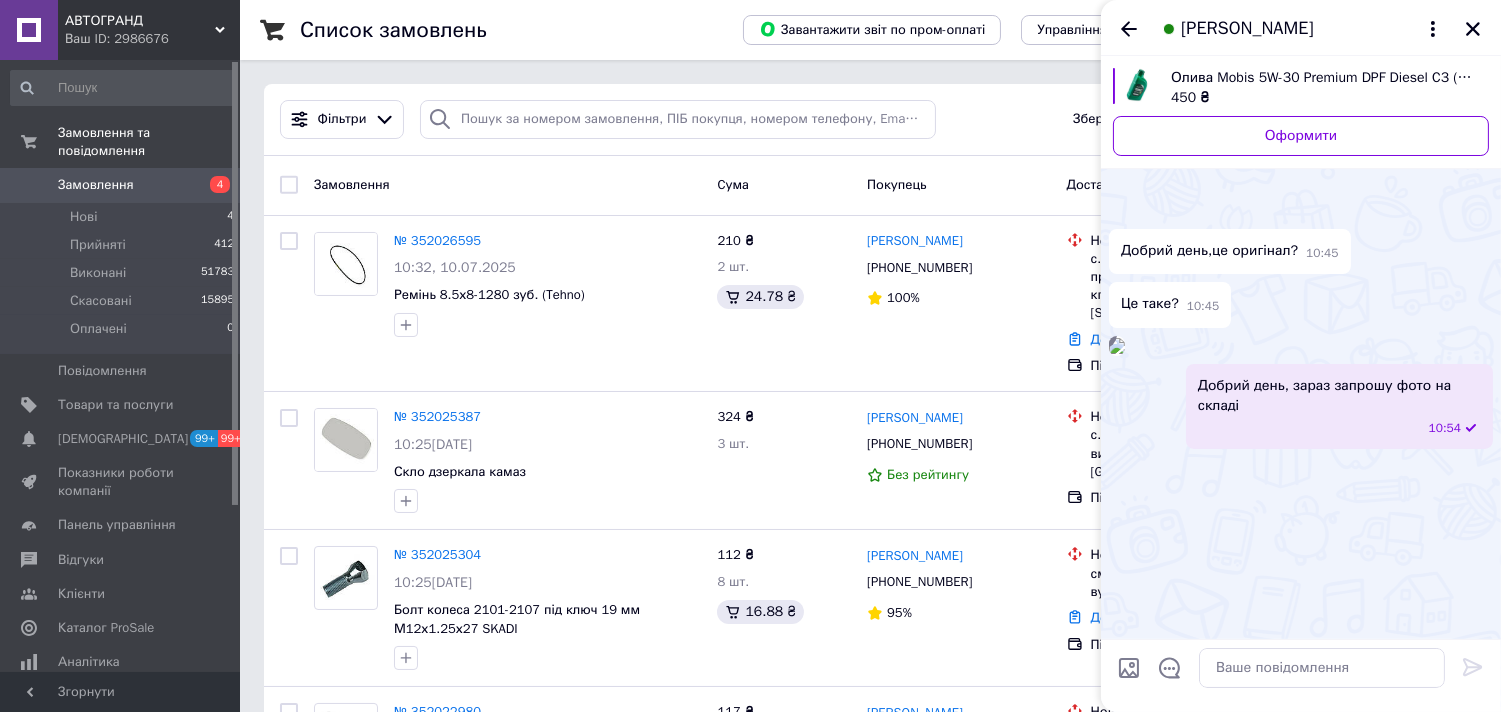 click on "Світлана Бойко" at bounding box center [1301, 28] 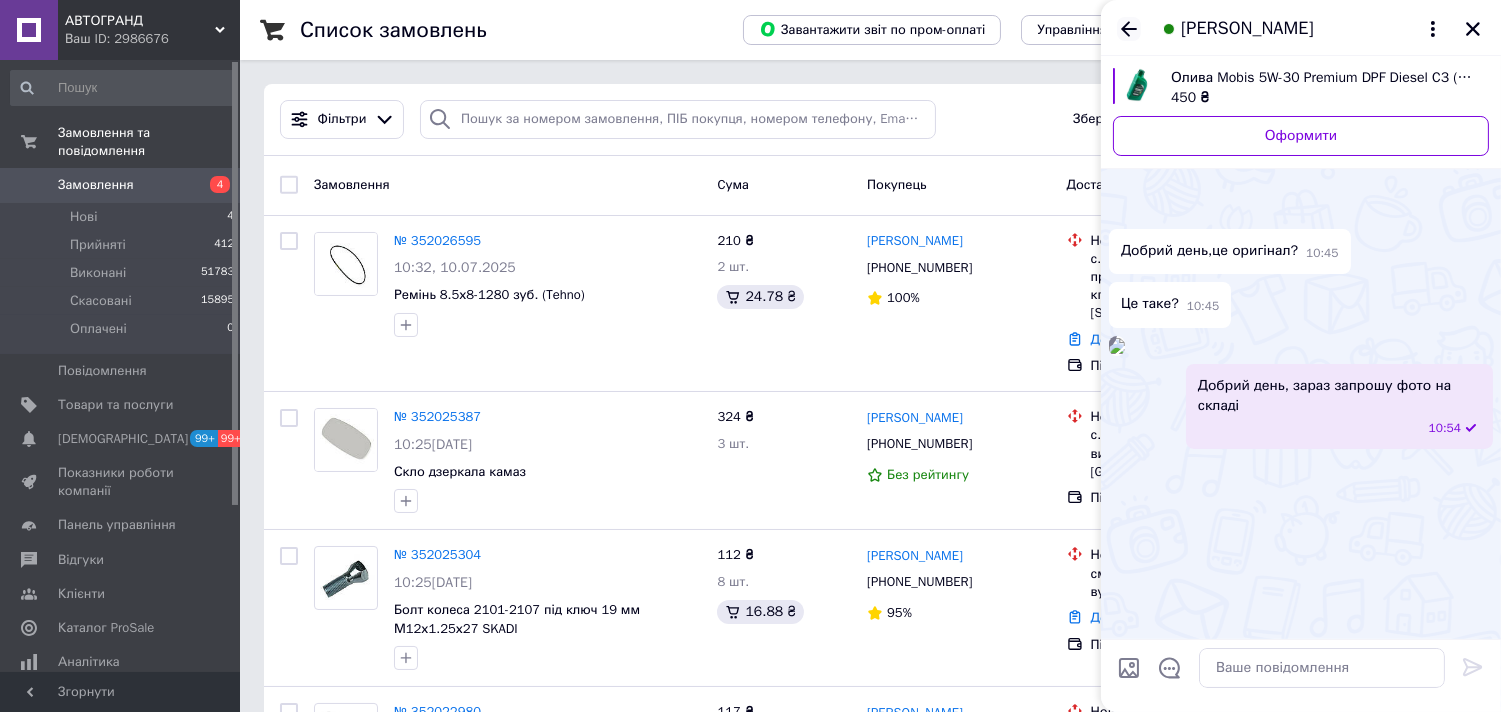 drag, startPoint x: 1122, startPoint y: 25, endPoint x: 1141, endPoint y: 26, distance: 19.026299 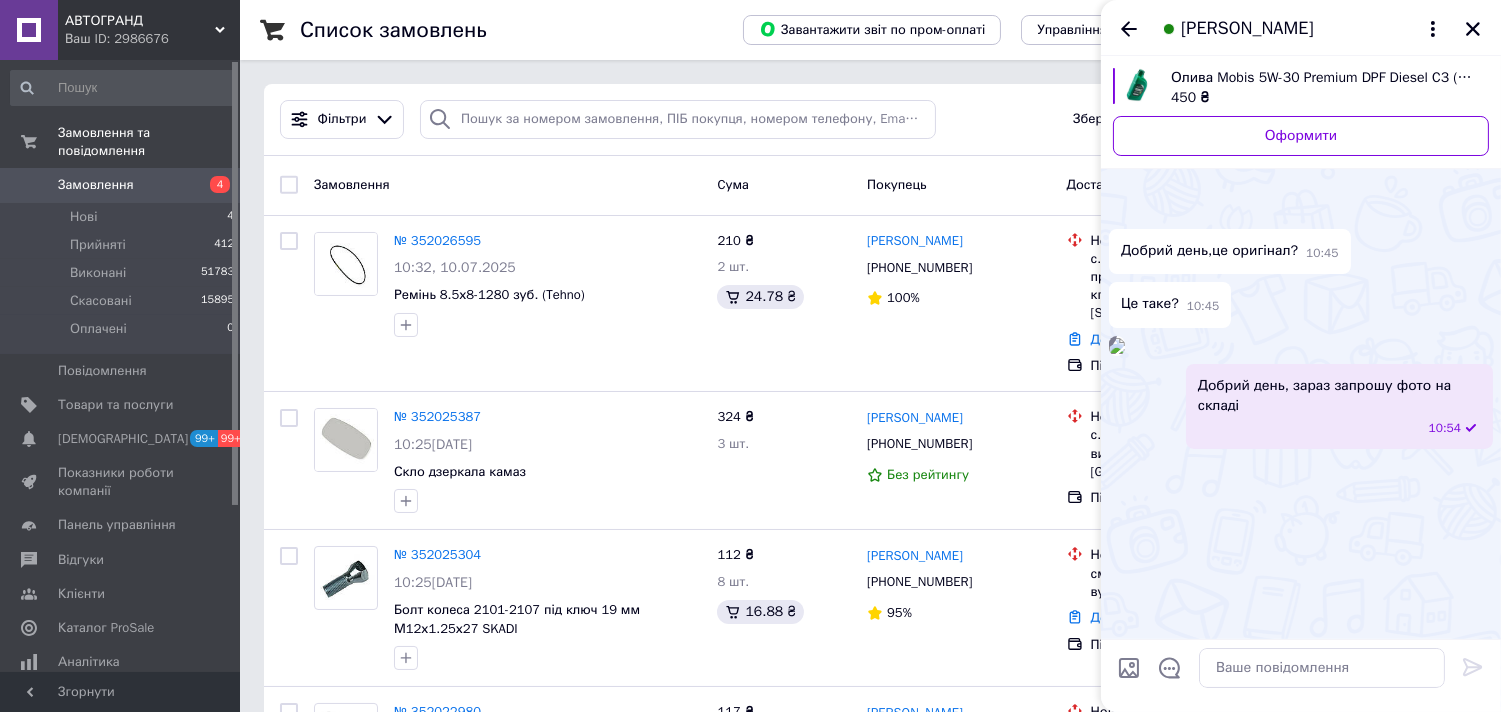 click 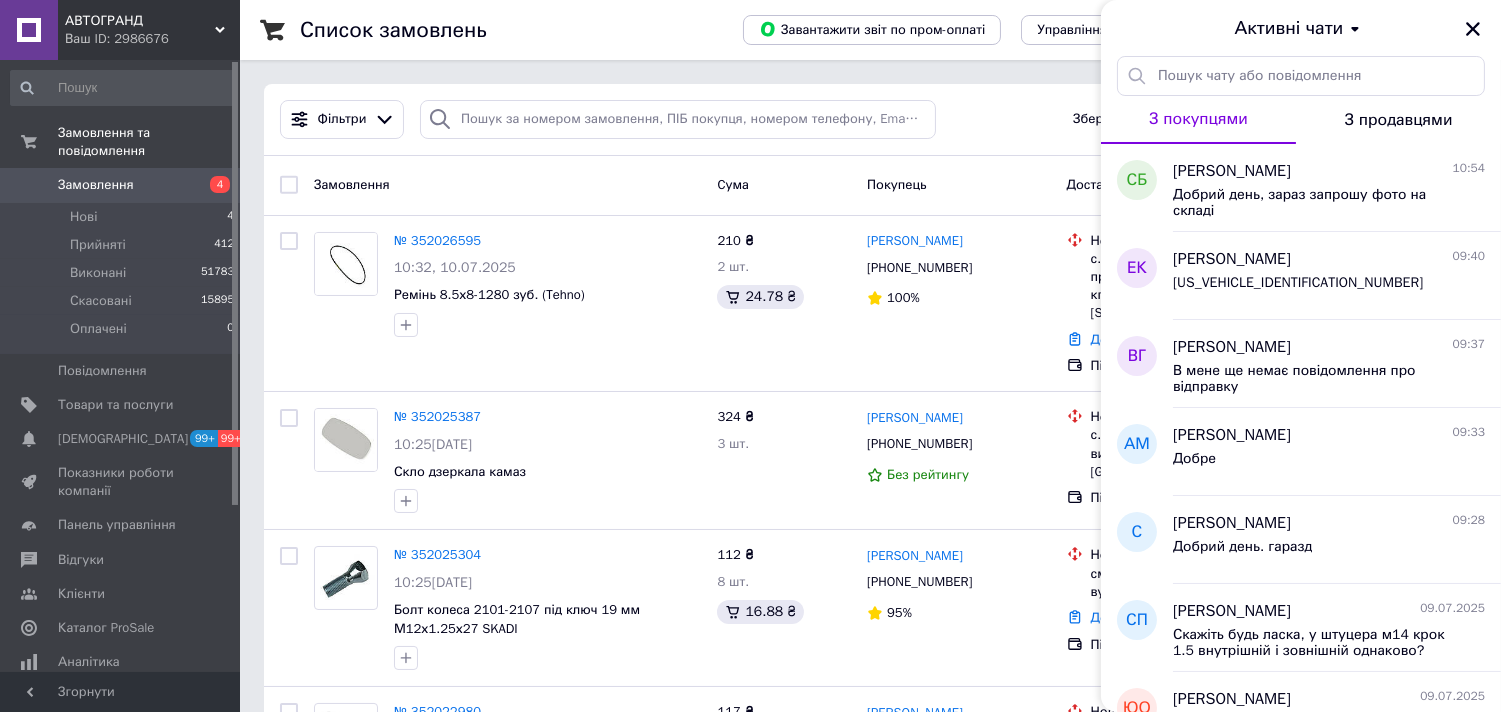 drag, startPoint x: 1474, startPoint y: 30, endPoint x: 1312, endPoint y: 10, distance: 163.2299 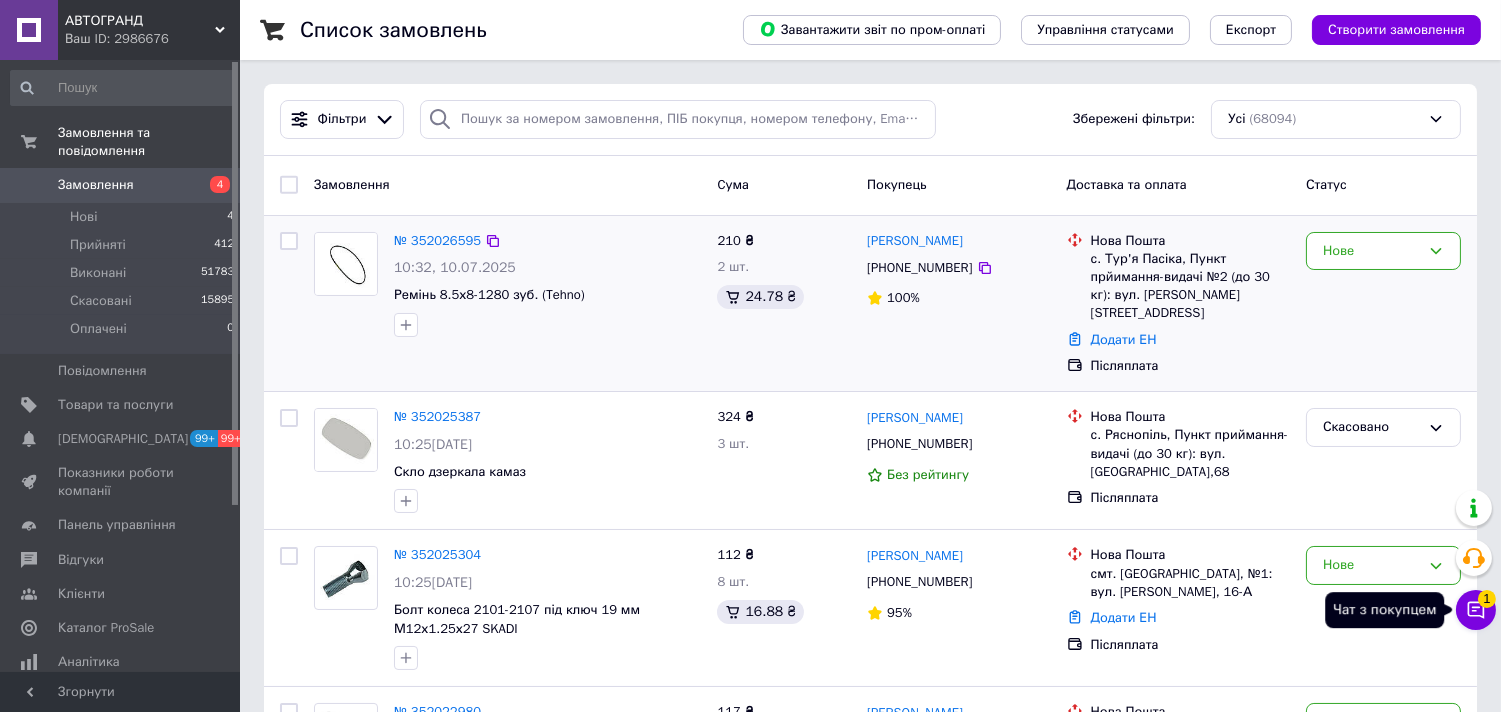 click 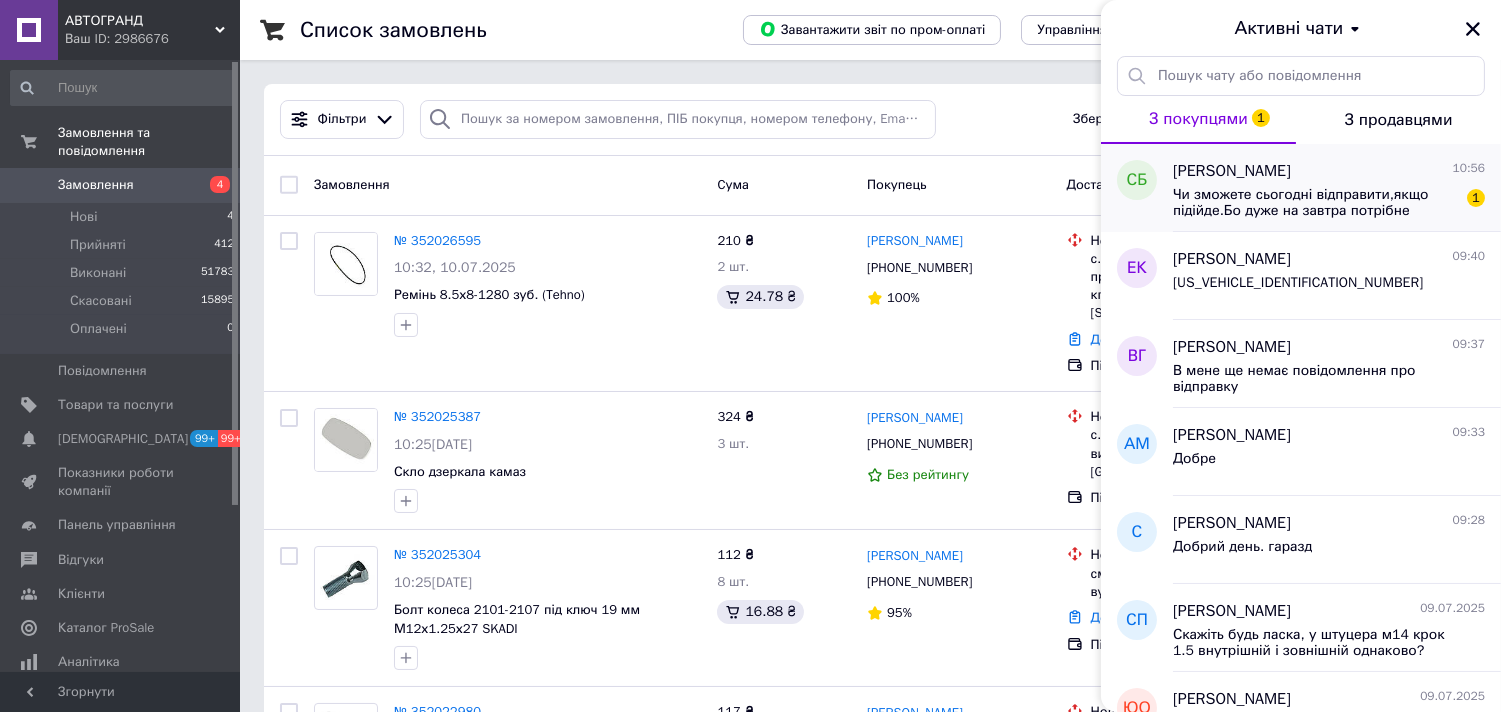 click on "Чи зможете сьогодні відправити,якщо підійде.Бо дуже на завтра потрібне" at bounding box center [1315, 203] 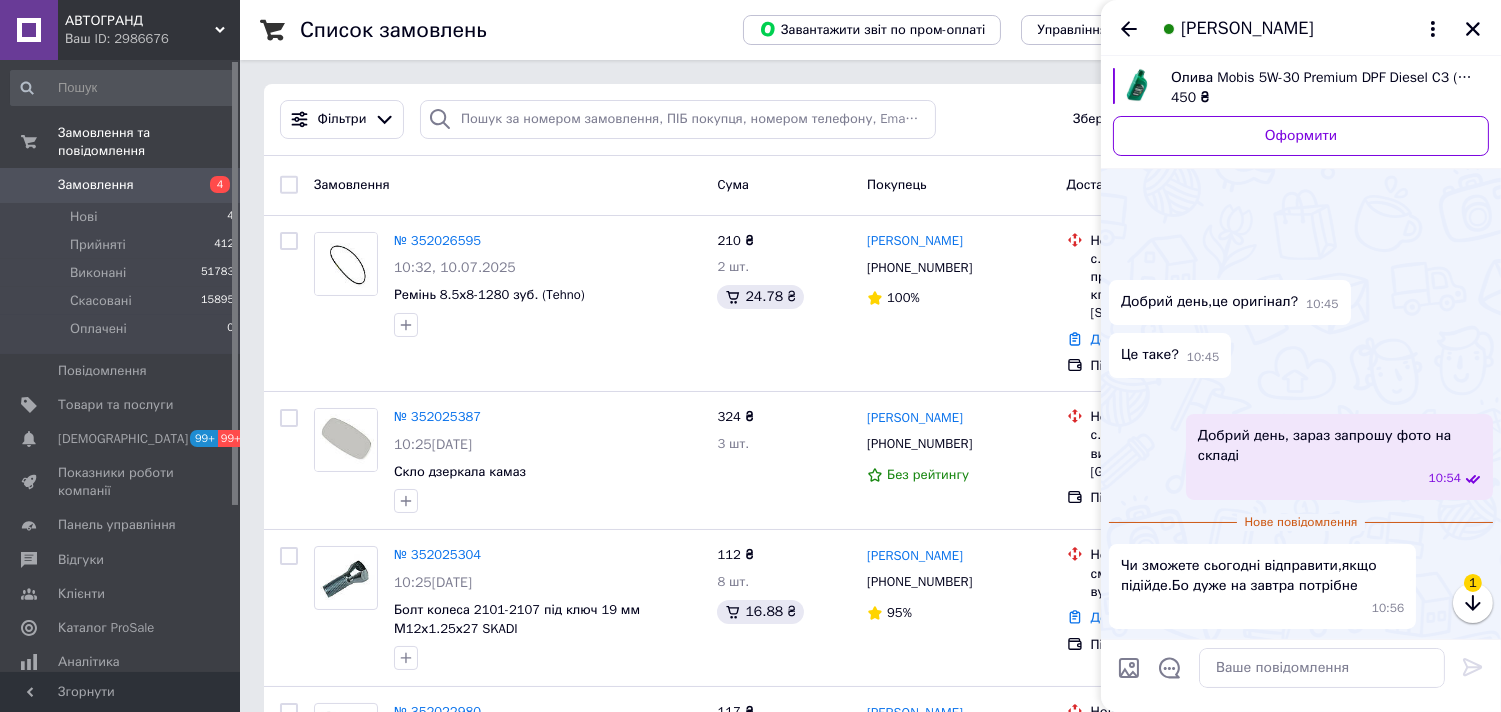 scroll, scrollTop: 153, scrollLeft: 0, axis: vertical 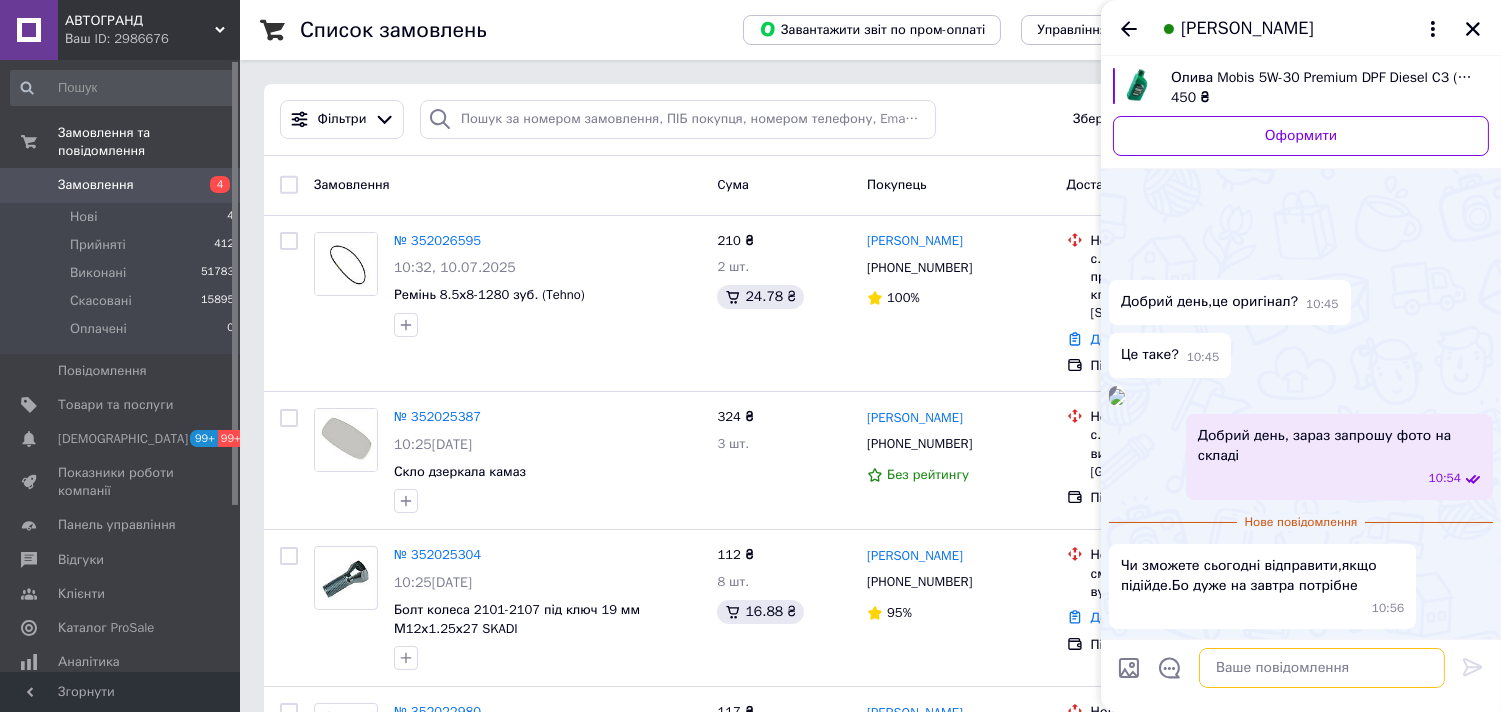 click at bounding box center [1322, 668] 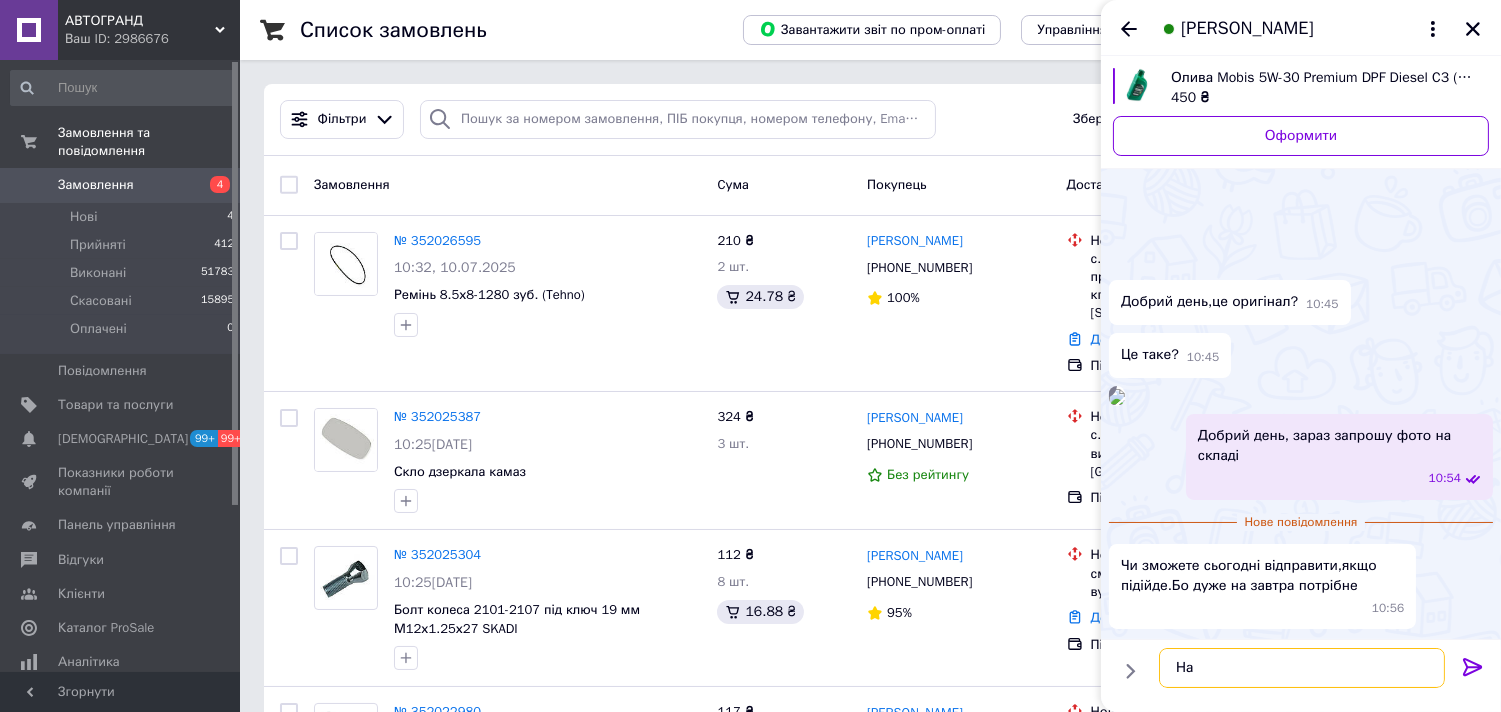 type on "Н" 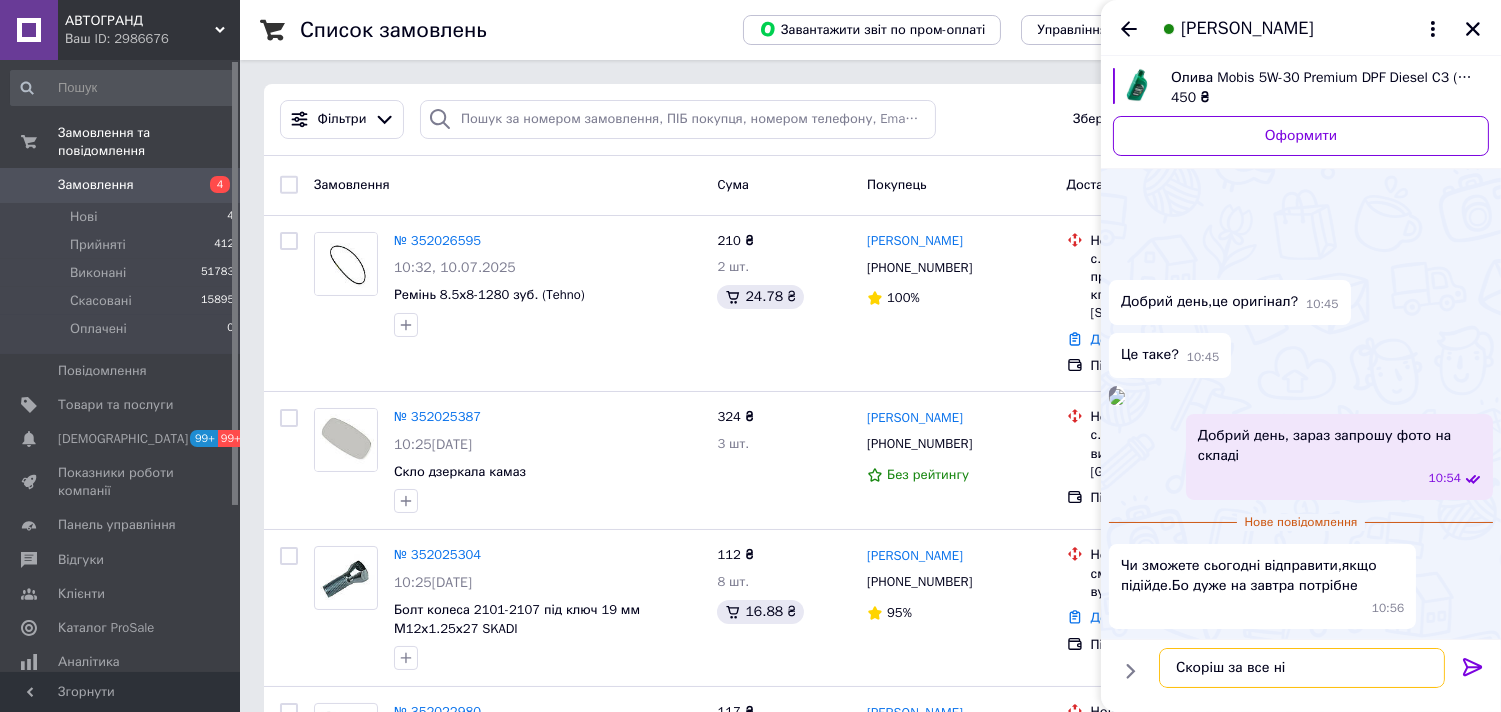 type on "Скоріш за все ні" 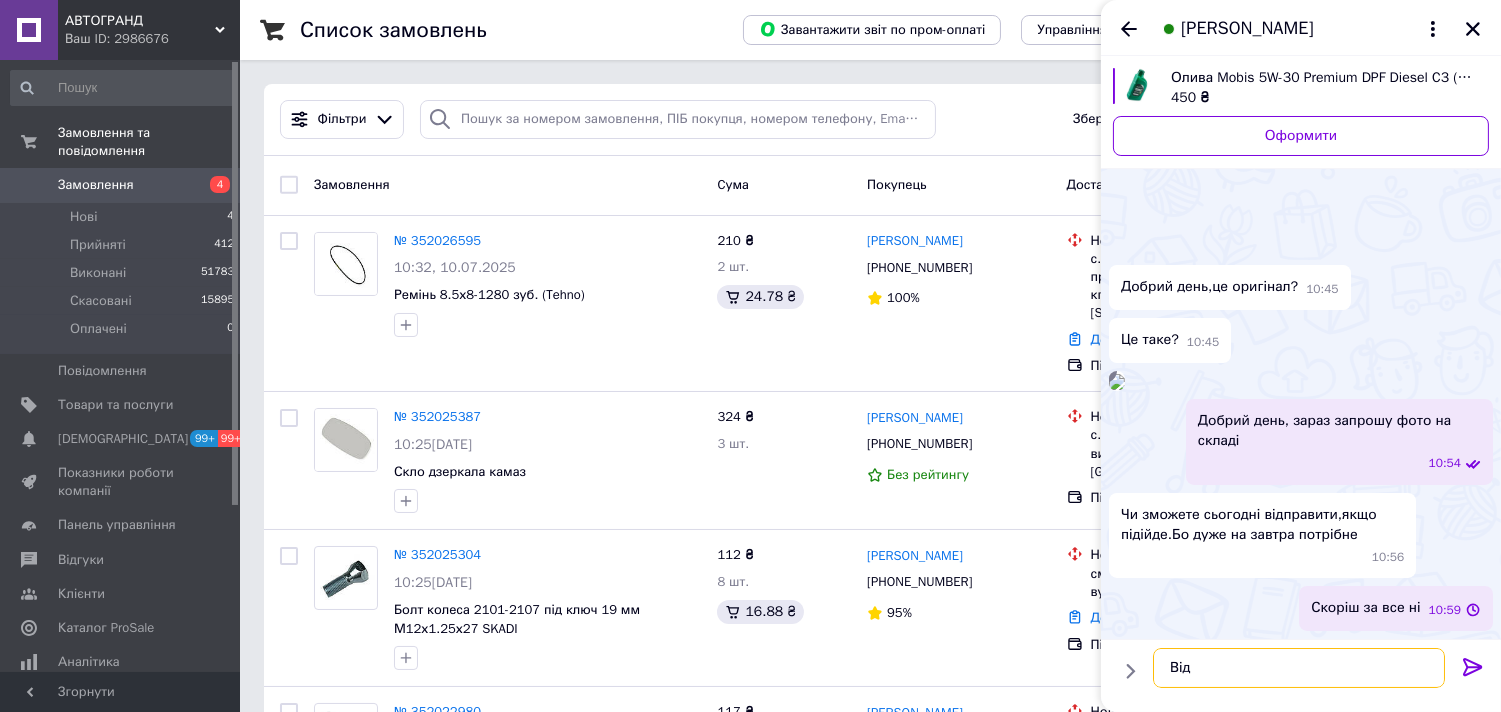 scroll, scrollTop: 243, scrollLeft: 0, axis: vertical 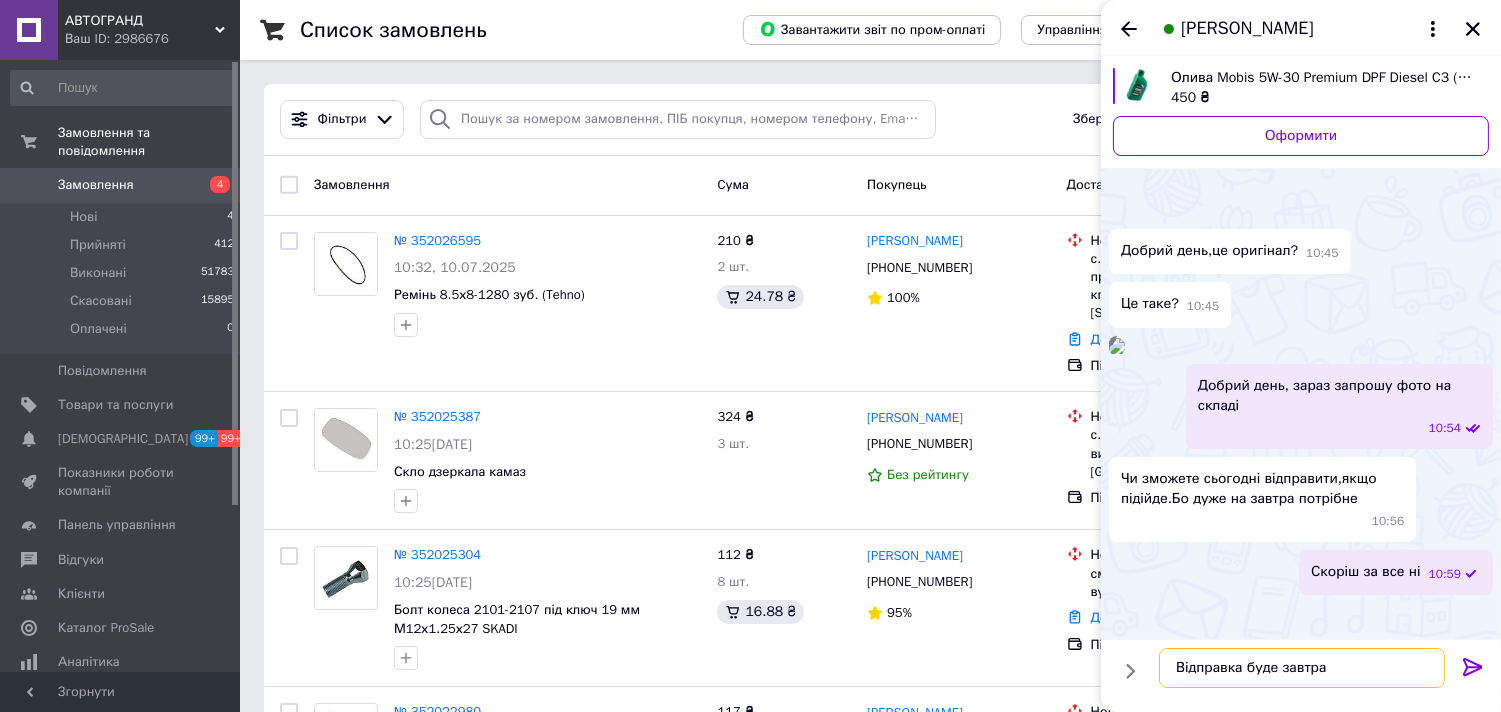 type on "Відправка буде завтра" 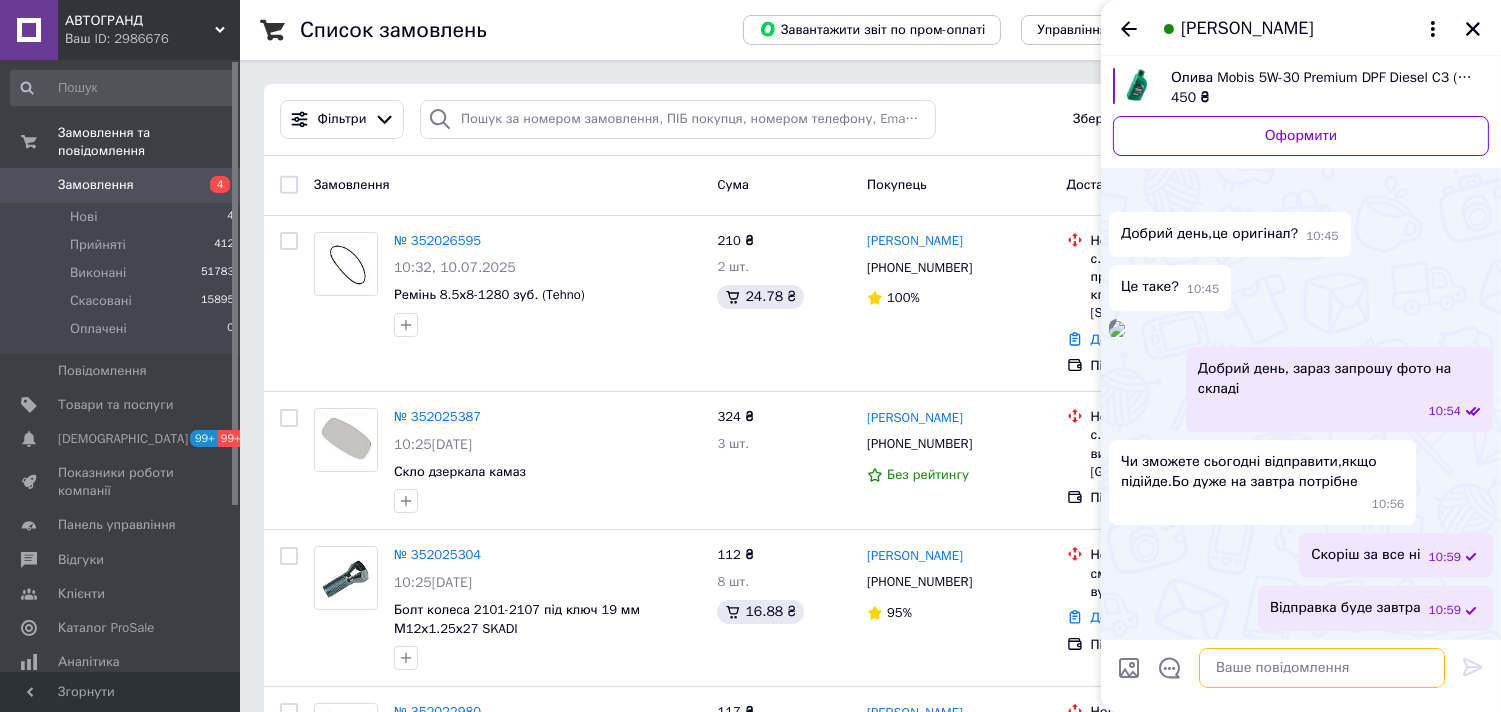 scroll, scrollTop: 296, scrollLeft: 0, axis: vertical 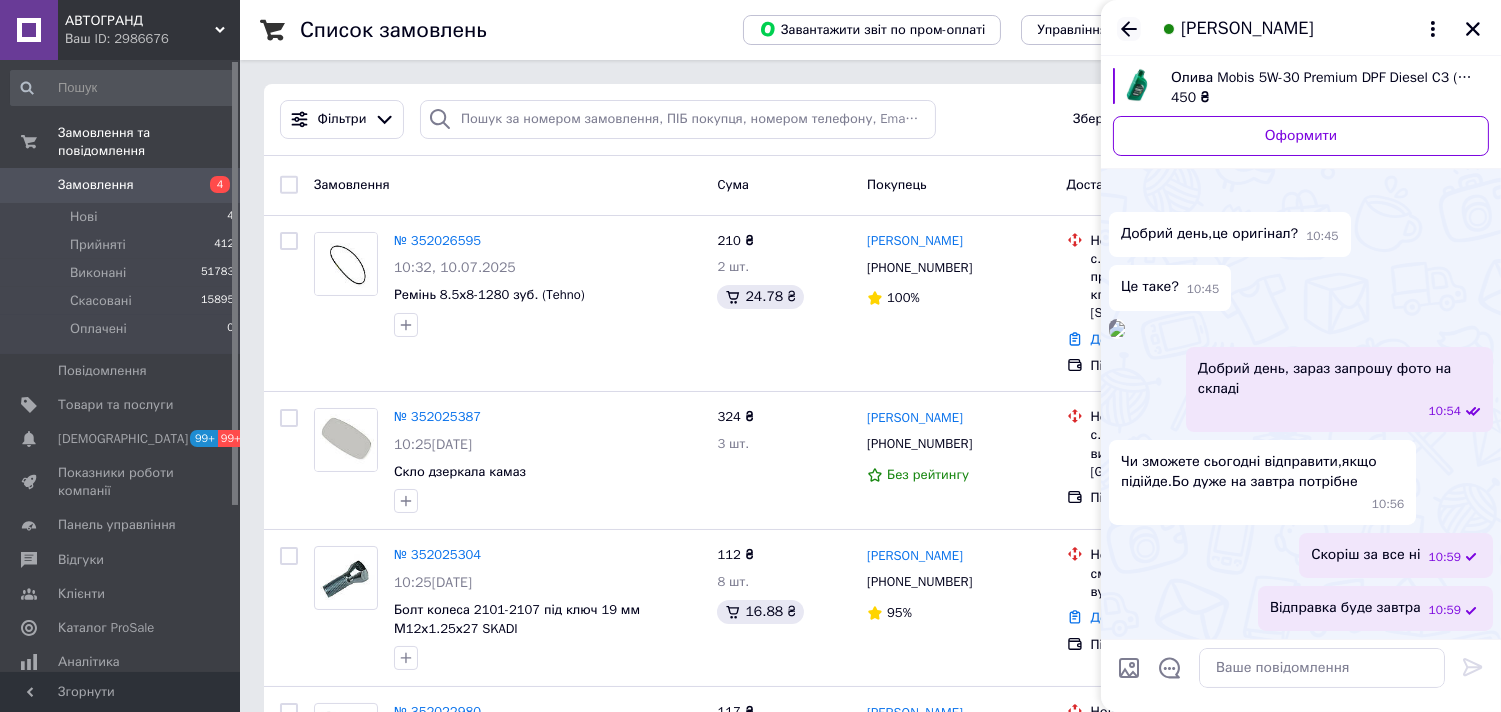 click 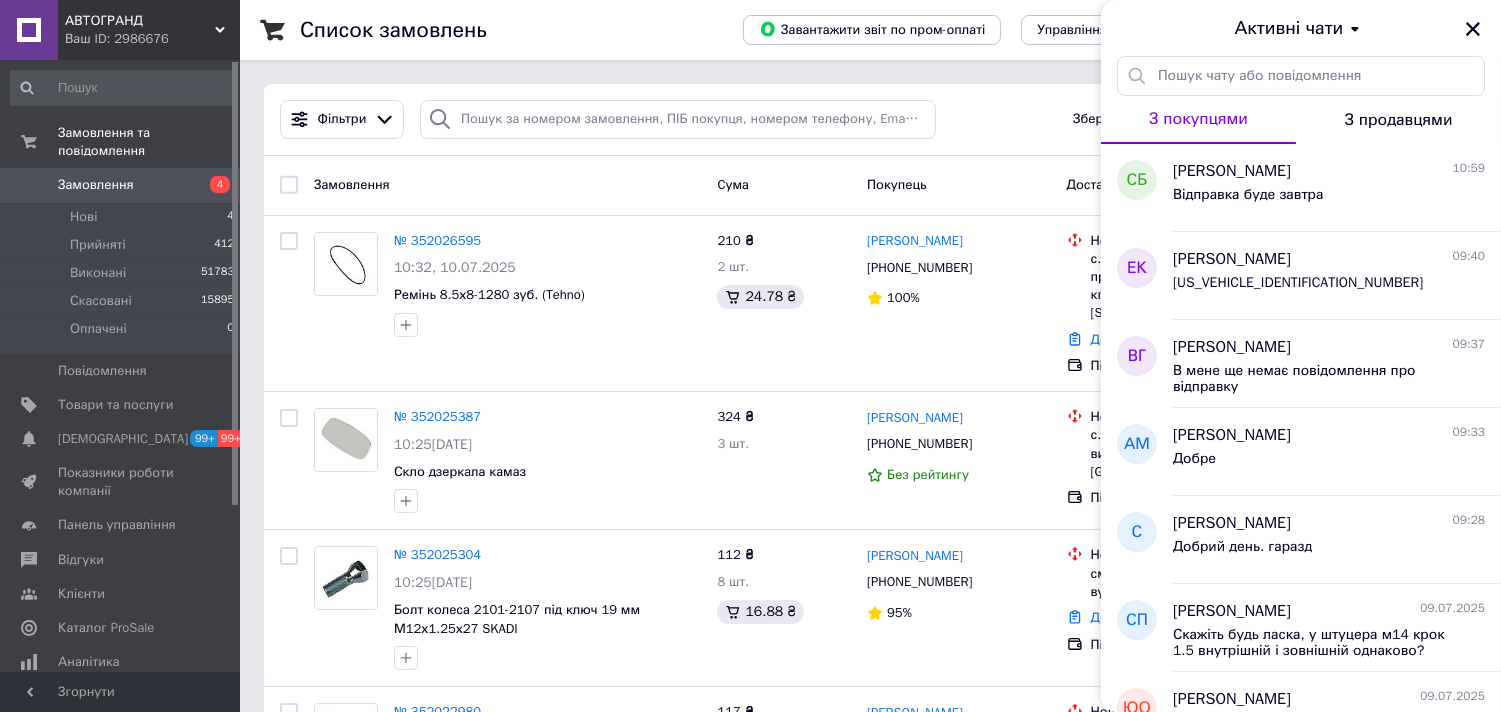 click on "Активні чати" at bounding box center (1301, 28) 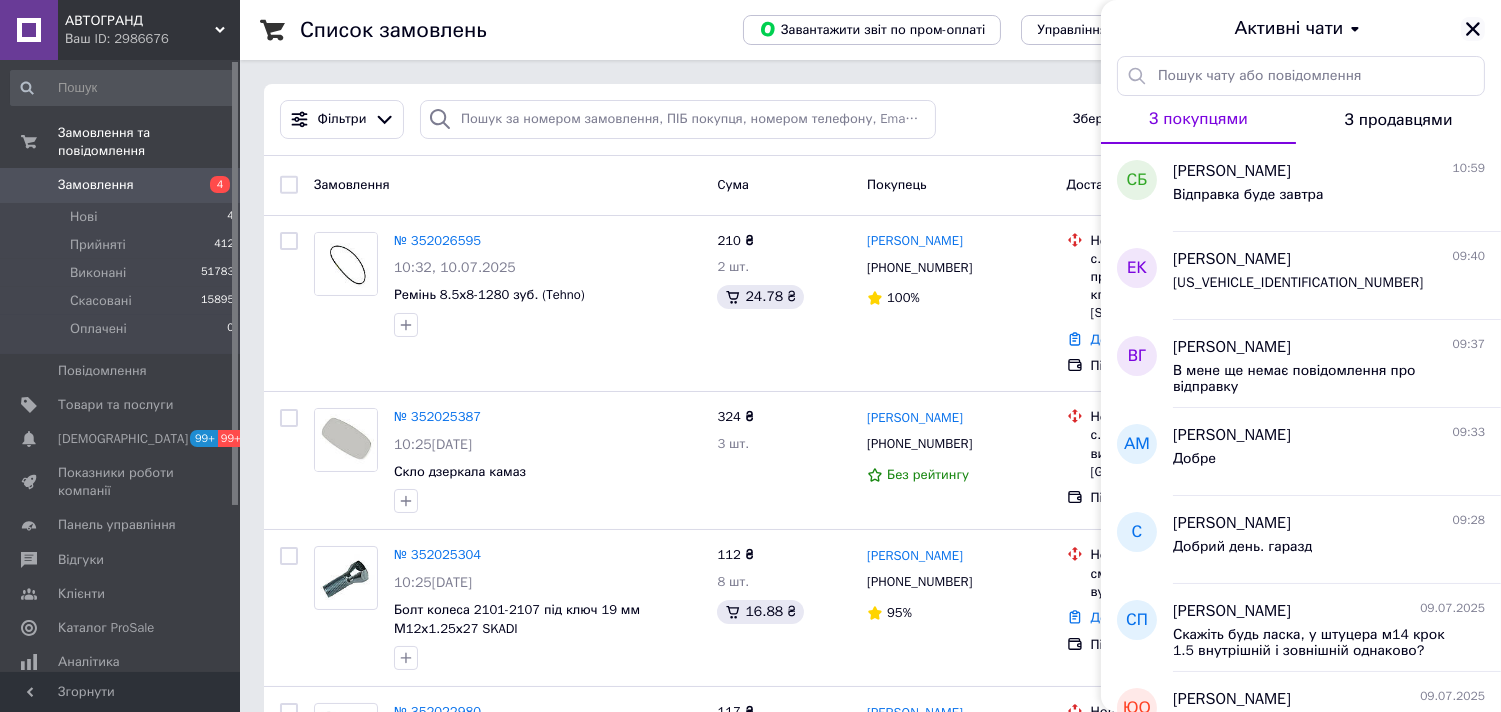 click 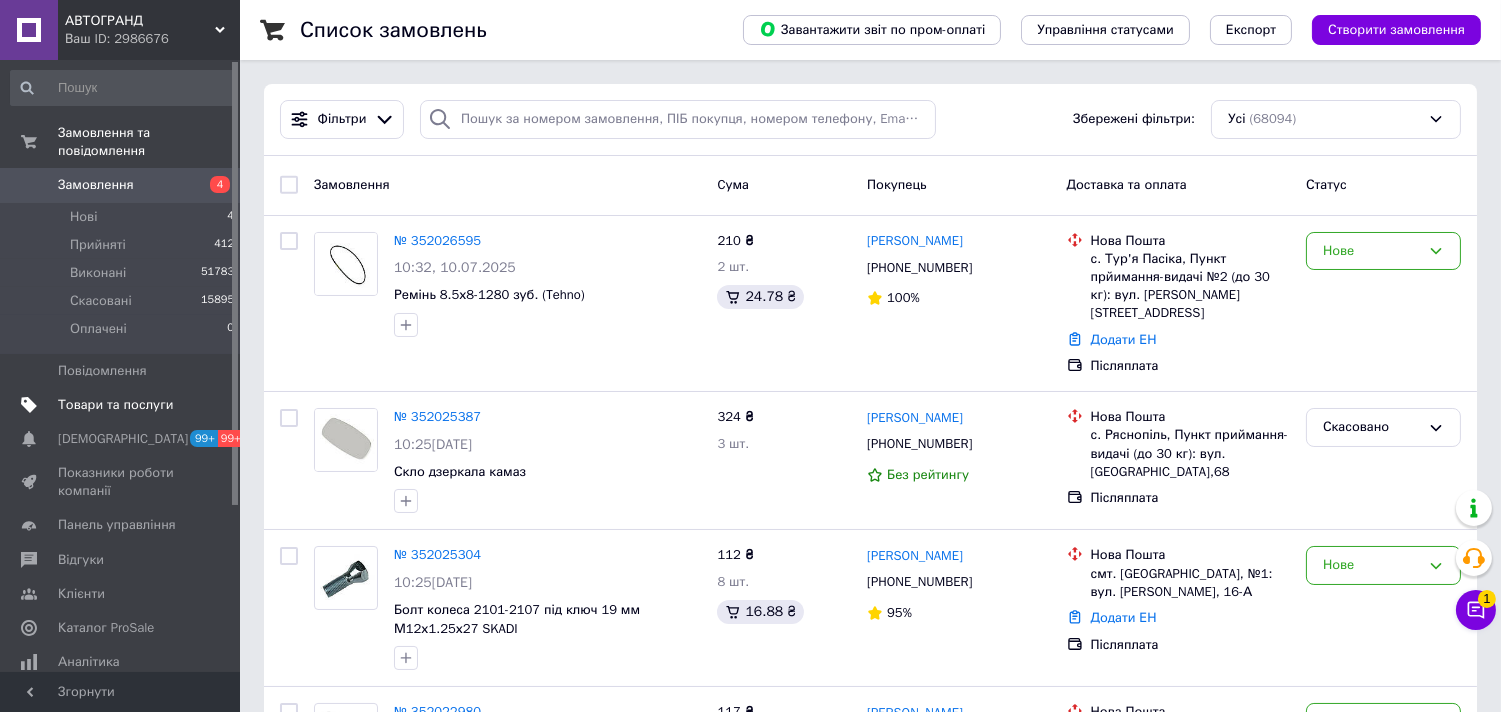 click on "Товари та послуги" at bounding box center (115, 405) 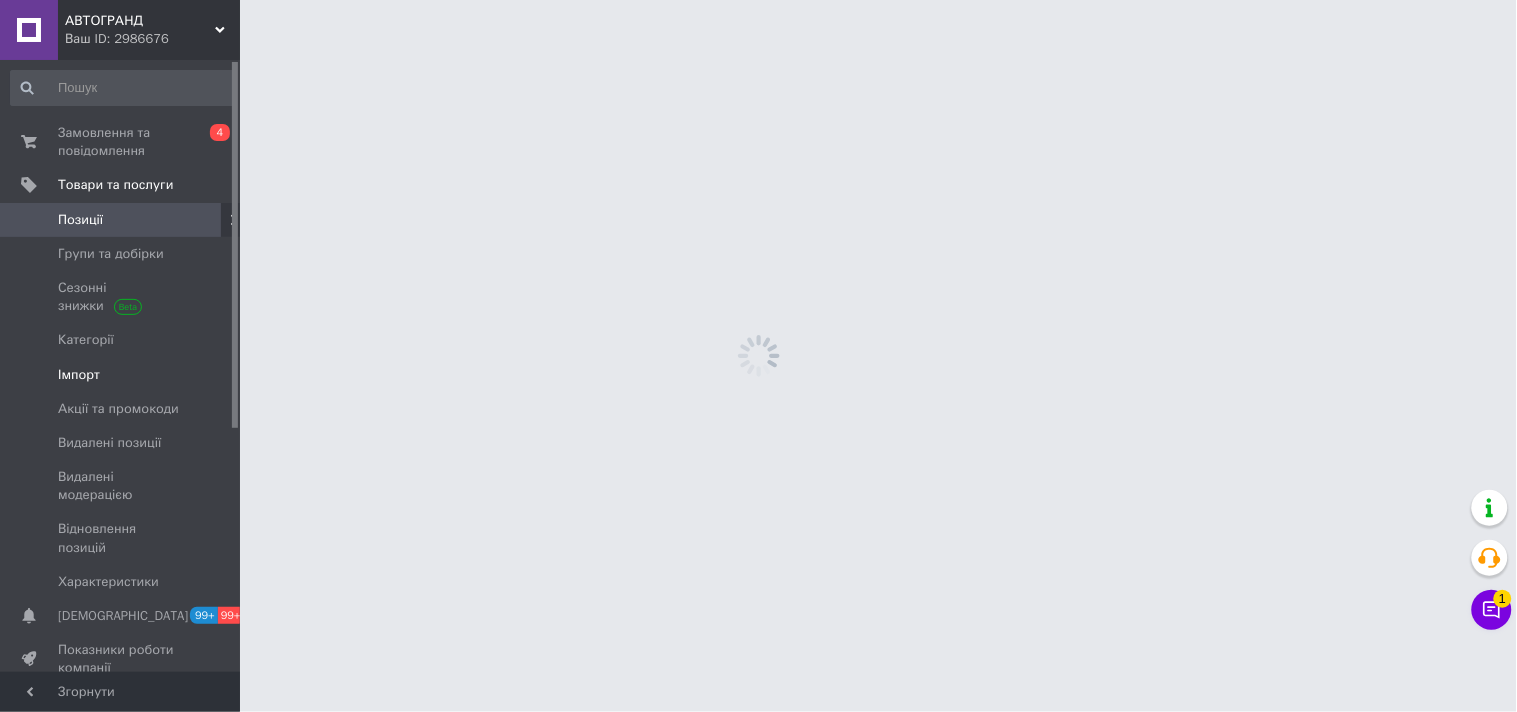 click on "Імпорт" at bounding box center [79, 375] 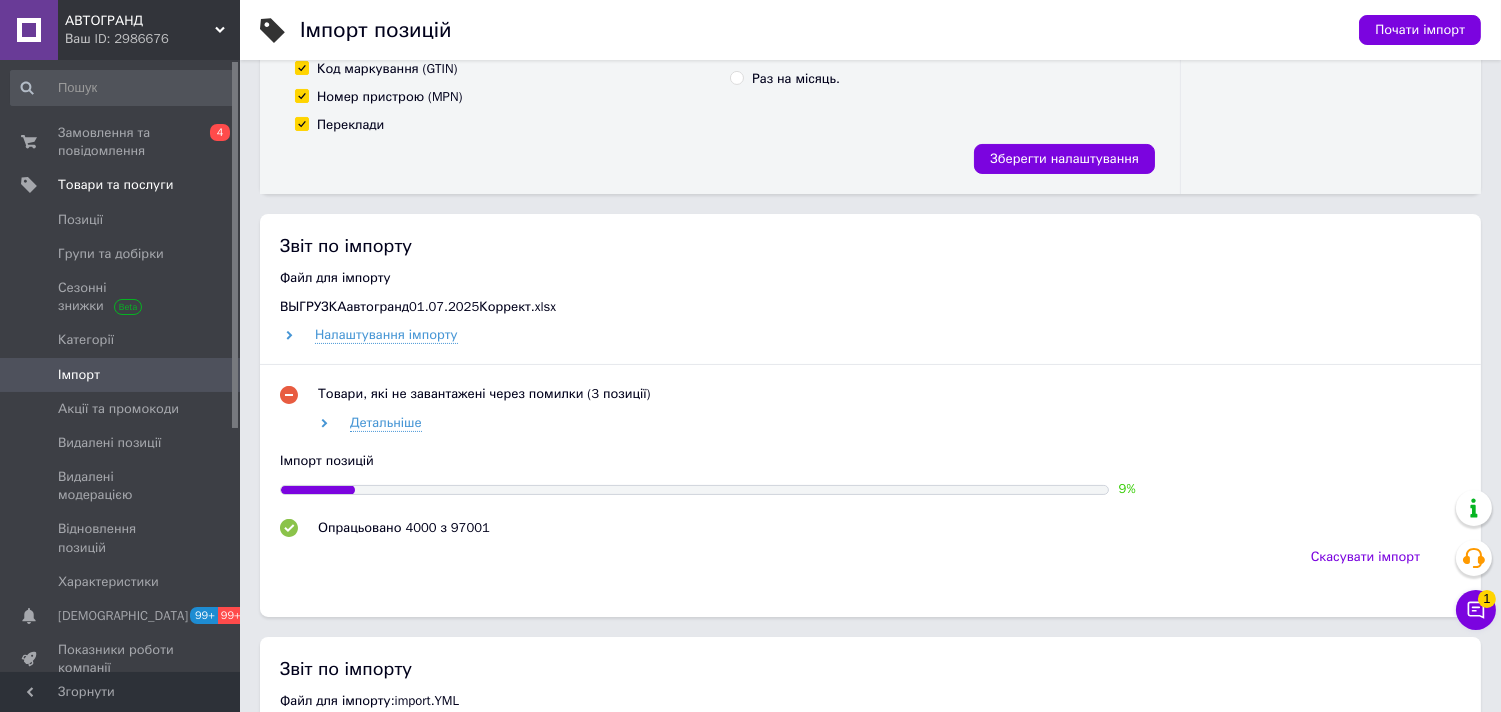 scroll, scrollTop: 777, scrollLeft: 0, axis: vertical 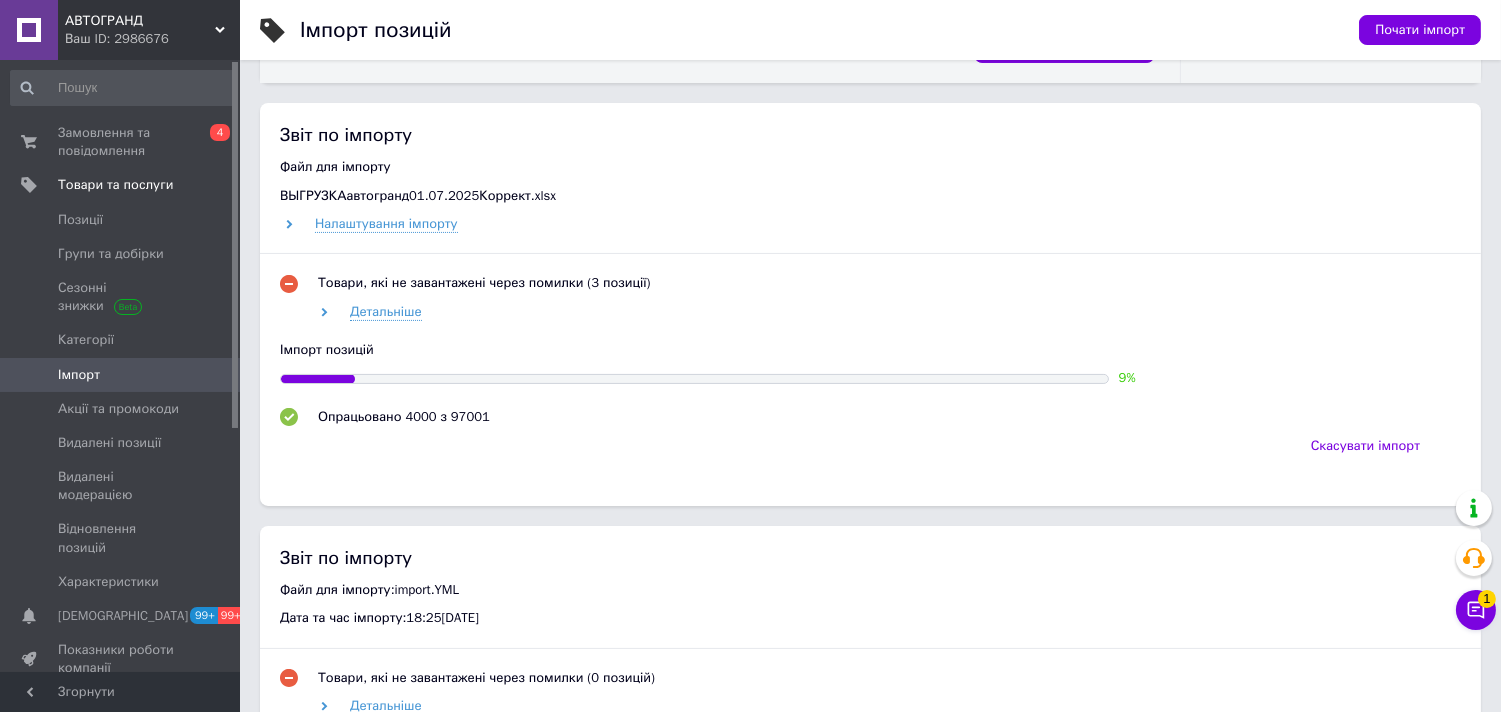 click on "Звіт по імпорту Файл для імпорту: import.YML Дата та час імпорту: 18:25, 09.07.2025 Товари, які не завантажені через помилки (0 позицій) Детальніше Імпорт даних Опрацьовано 1 з 1 Детальніше" at bounding box center [870, 683] 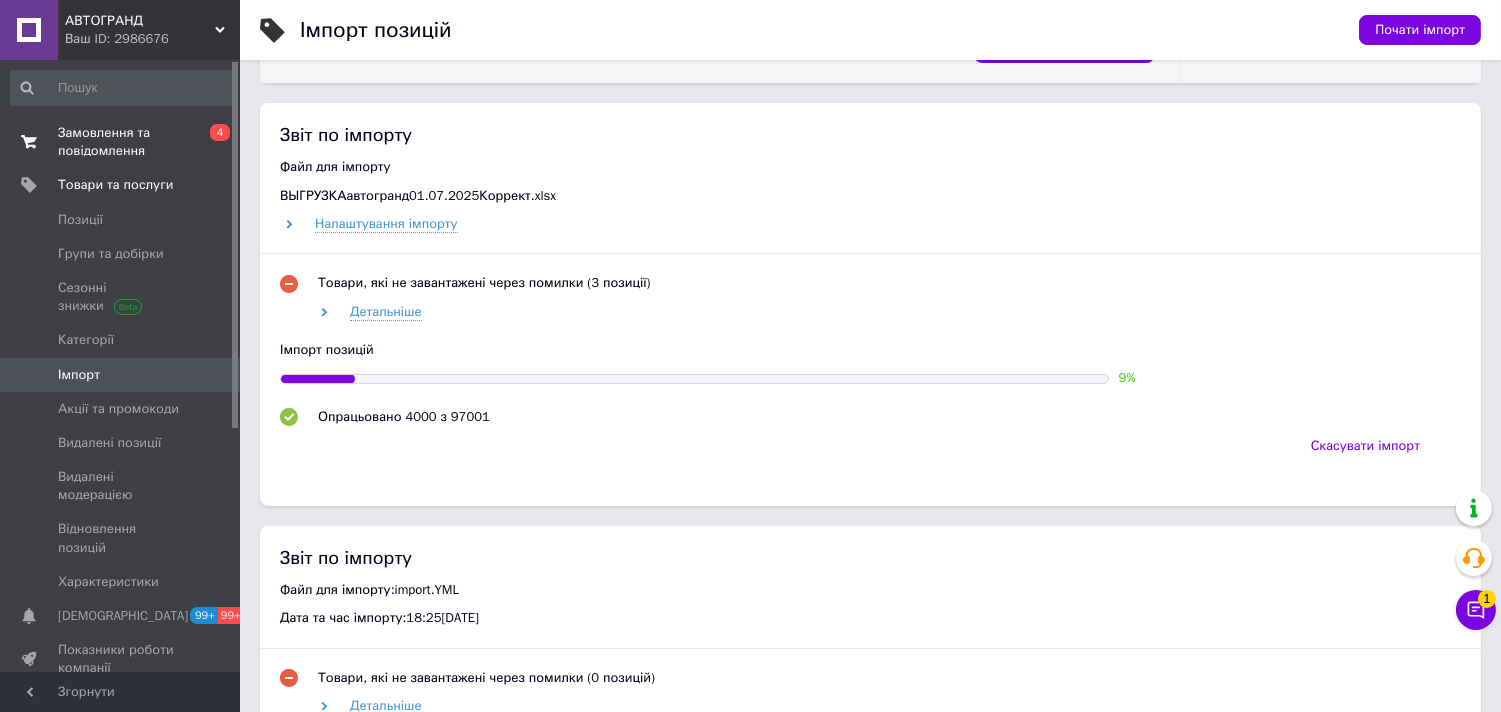 click on "Замовлення та повідомлення" at bounding box center [121, 142] 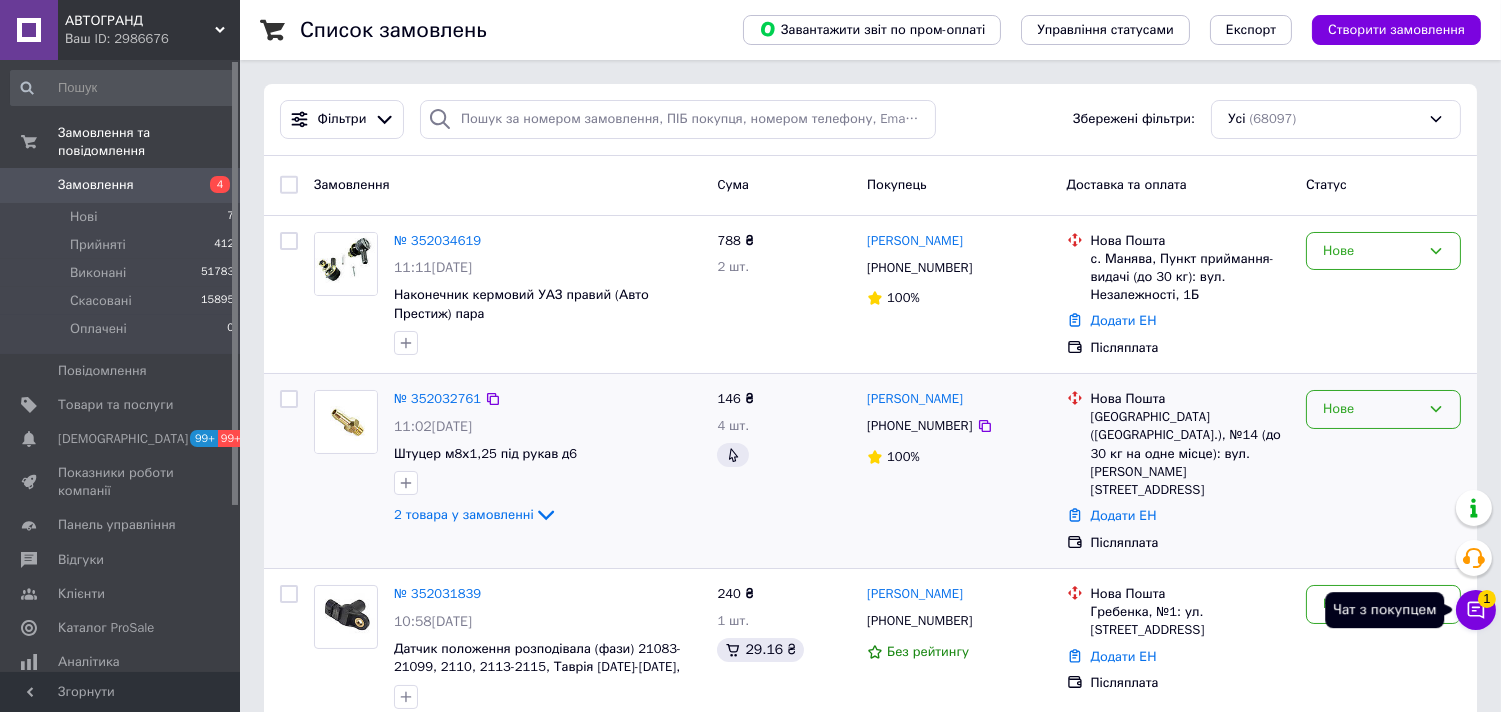 drag, startPoint x: 1482, startPoint y: 615, endPoint x: 1361, endPoint y: 400, distance: 246.71036 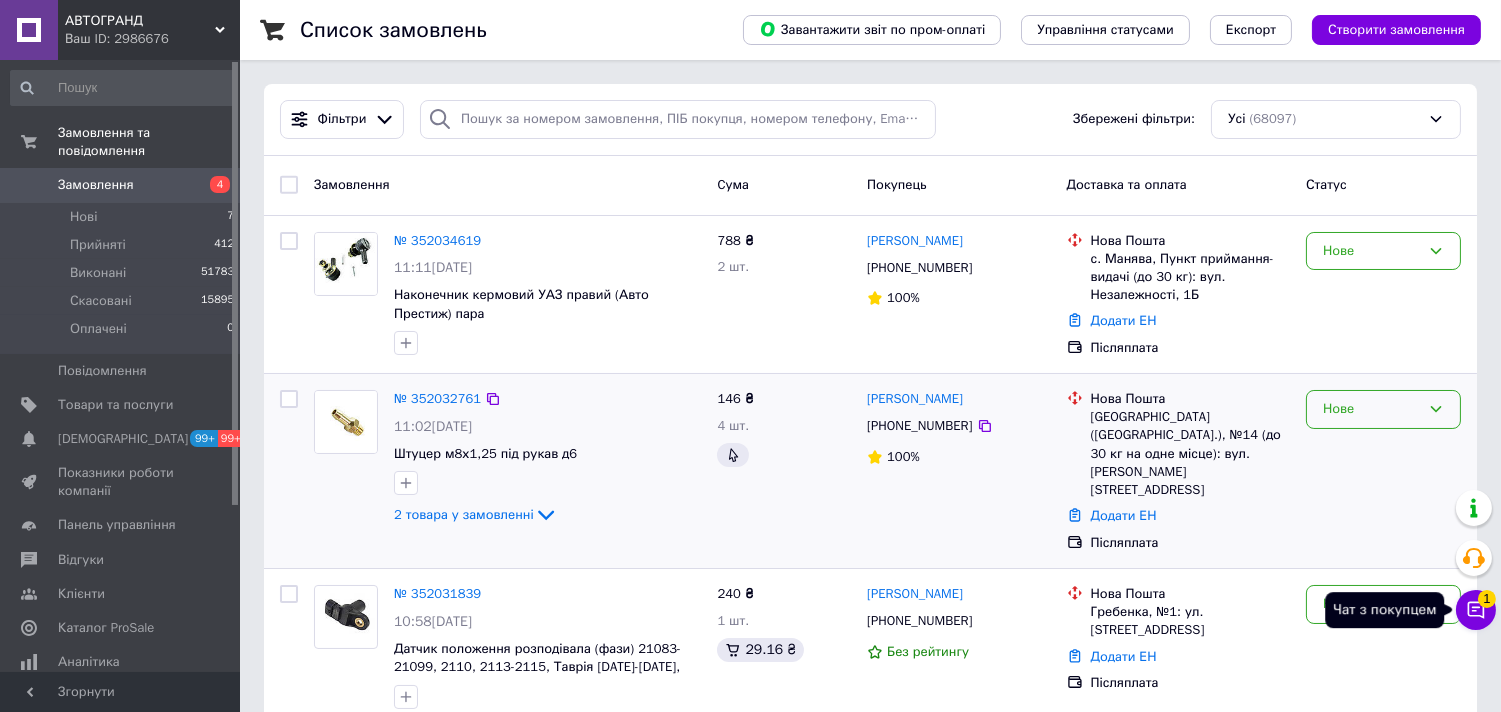 click 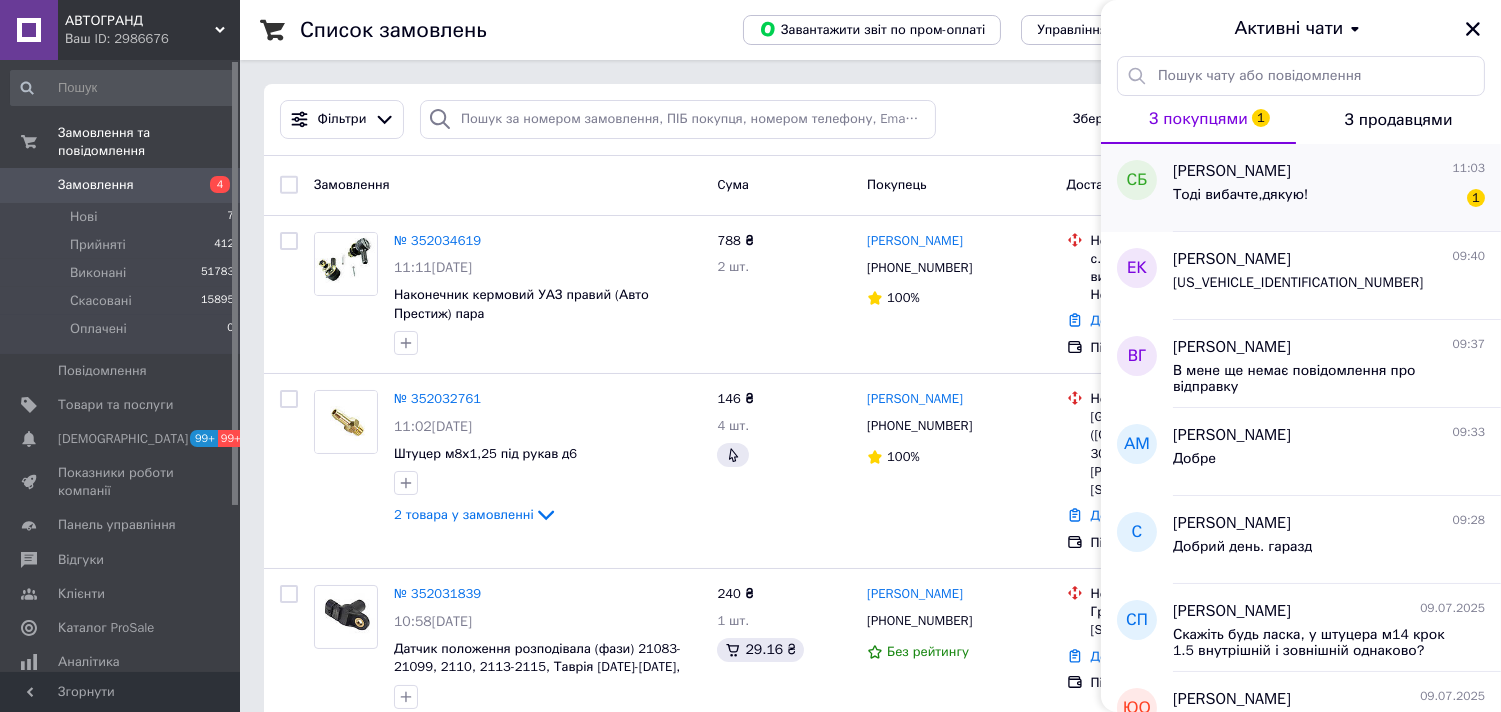 click on "Світлана Бойко 11:03" at bounding box center [1329, 171] 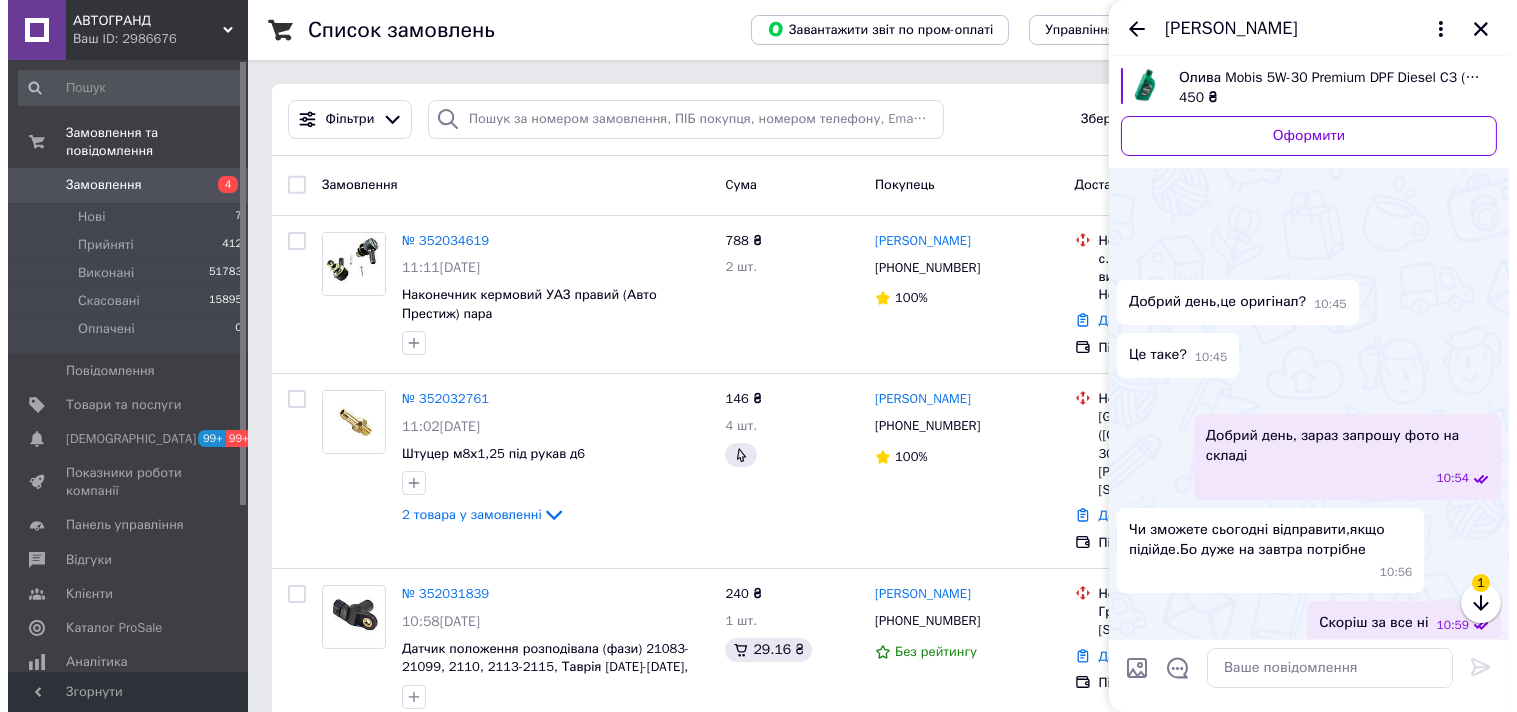 scroll, scrollTop: 436, scrollLeft: 0, axis: vertical 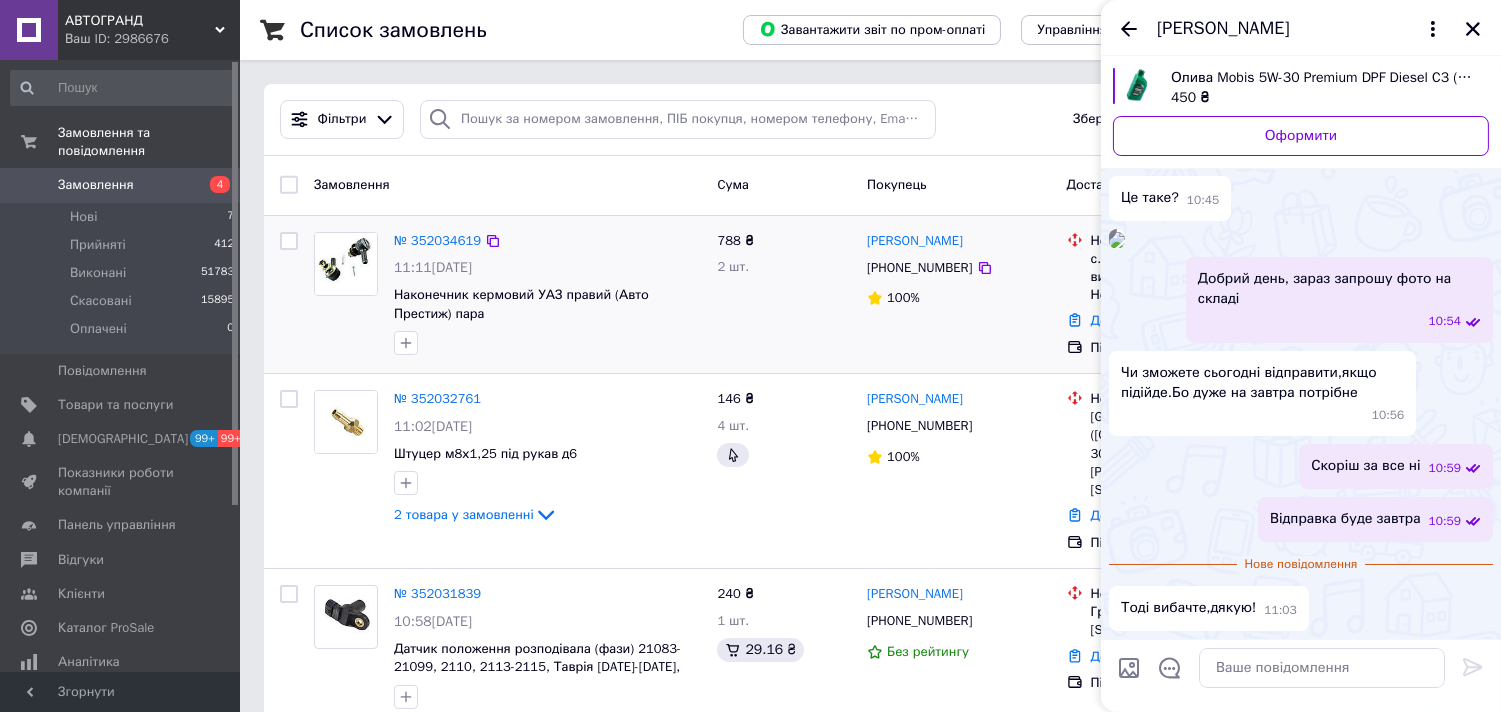 drag, startPoint x: 1477, startPoint y: 33, endPoint x: 960, endPoint y: 215, distance: 548.0994 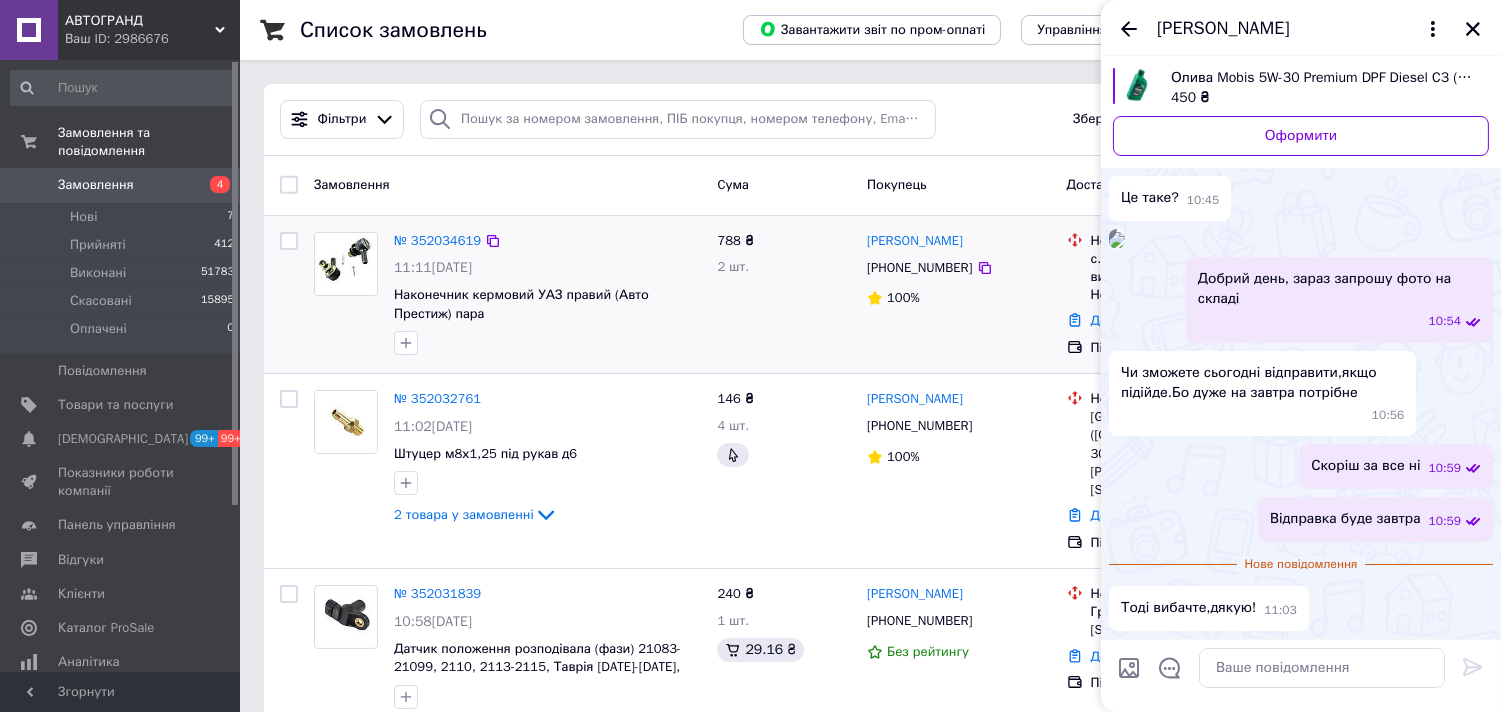 click 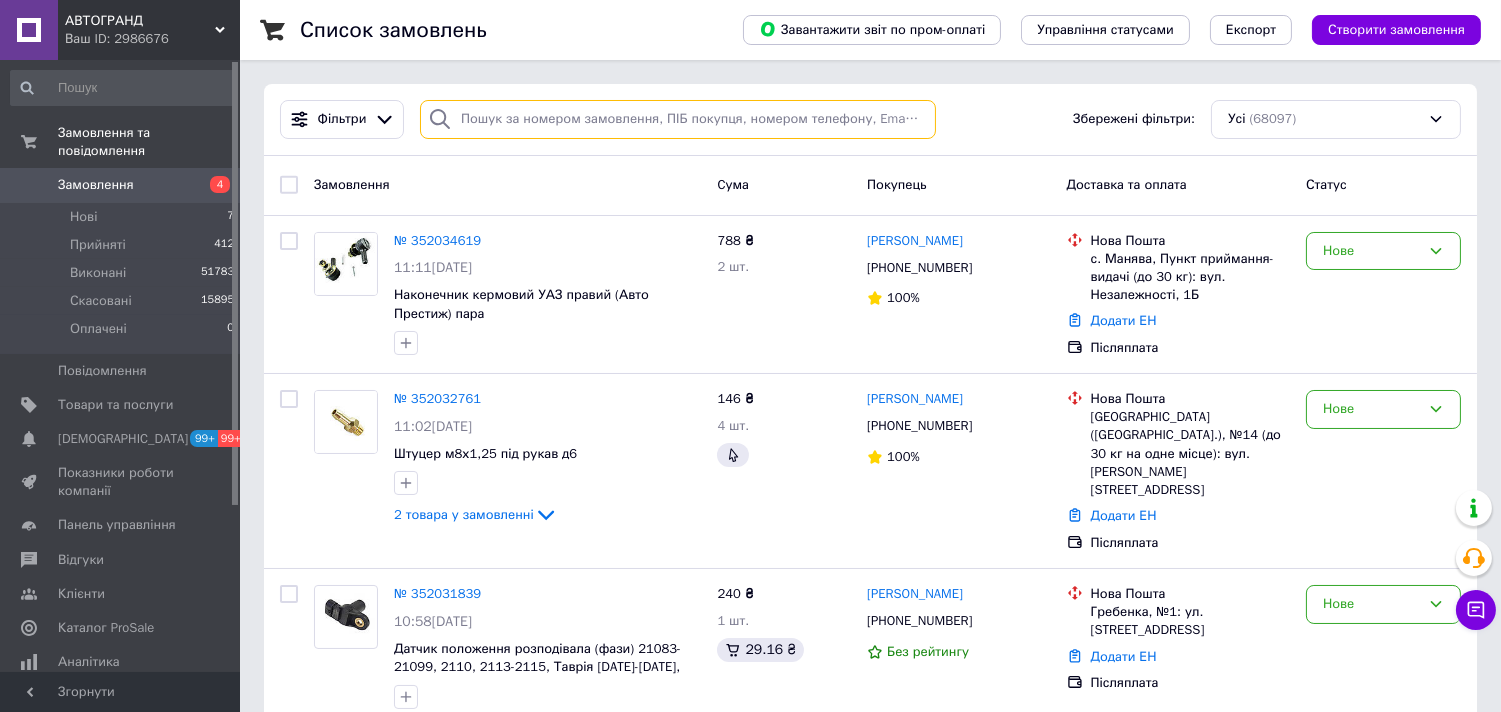 click at bounding box center (678, 119) 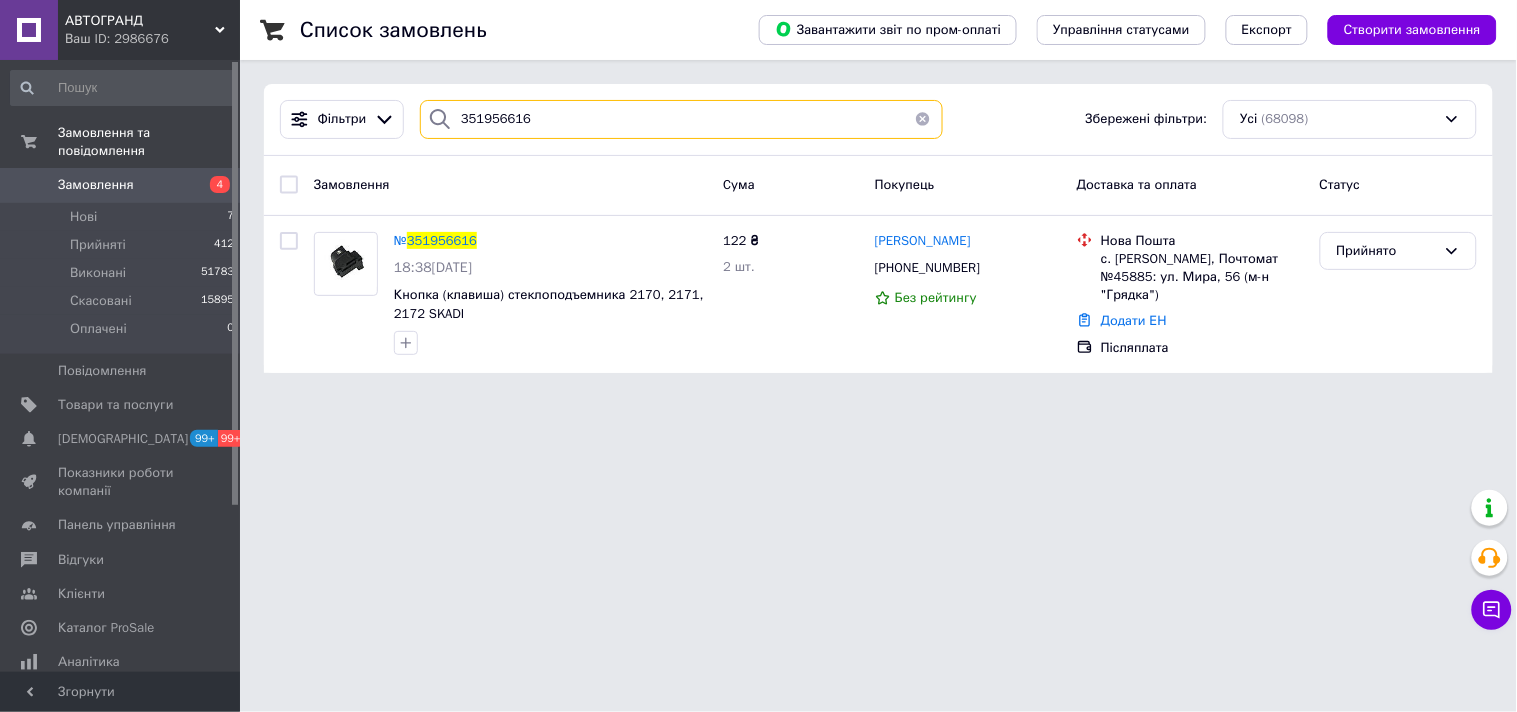 type on "351956616" 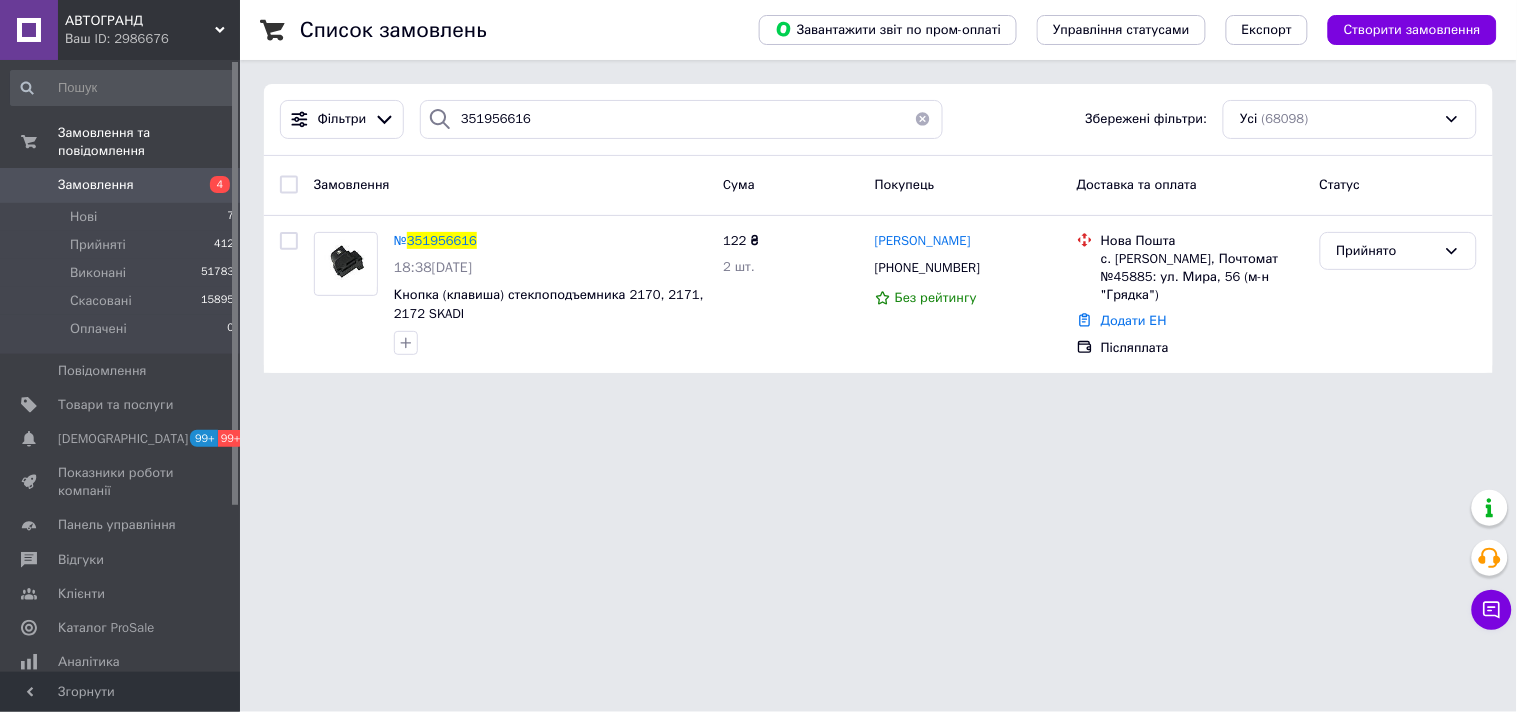 click on "АВТОГРАНД Ваш ID: 2986676" at bounding box center (149, 30) 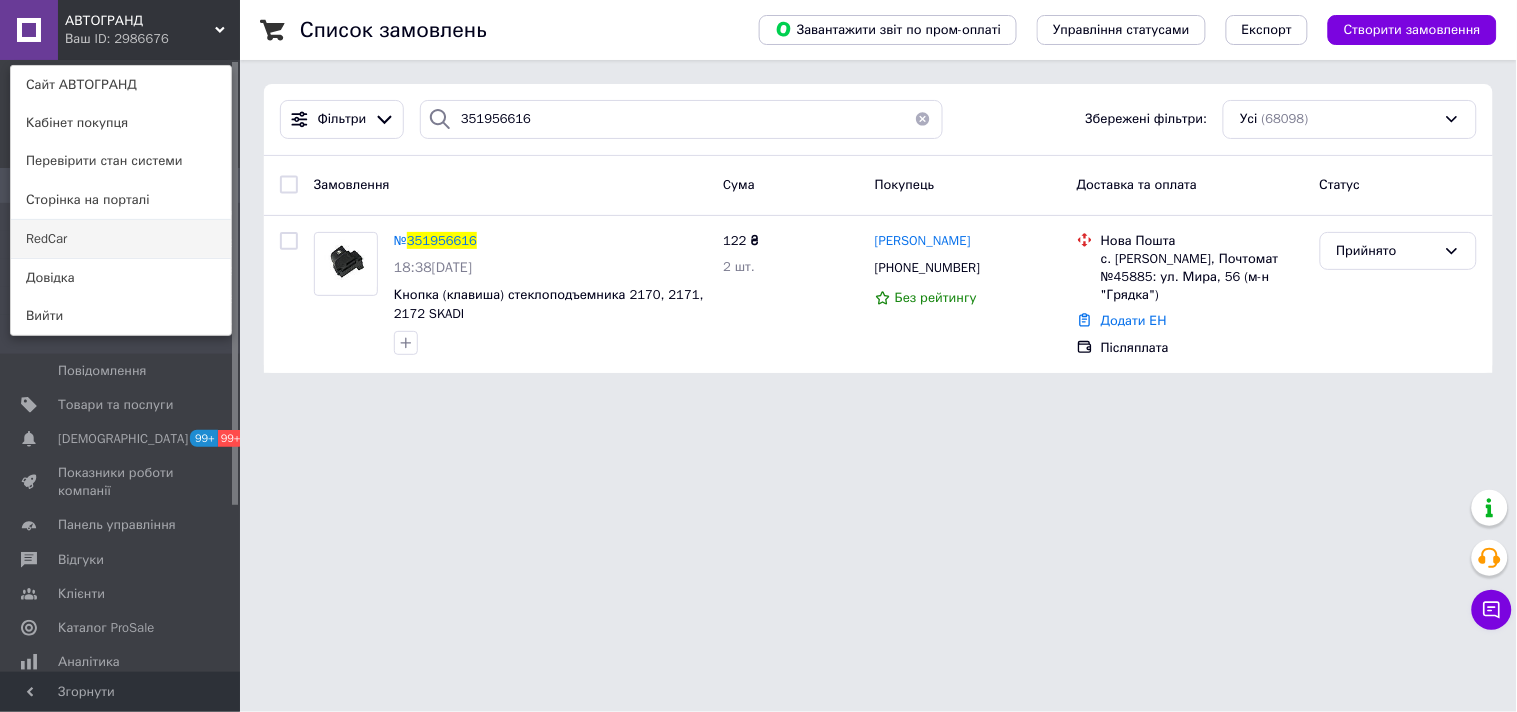 click on "RedCar" at bounding box center (121, 239) 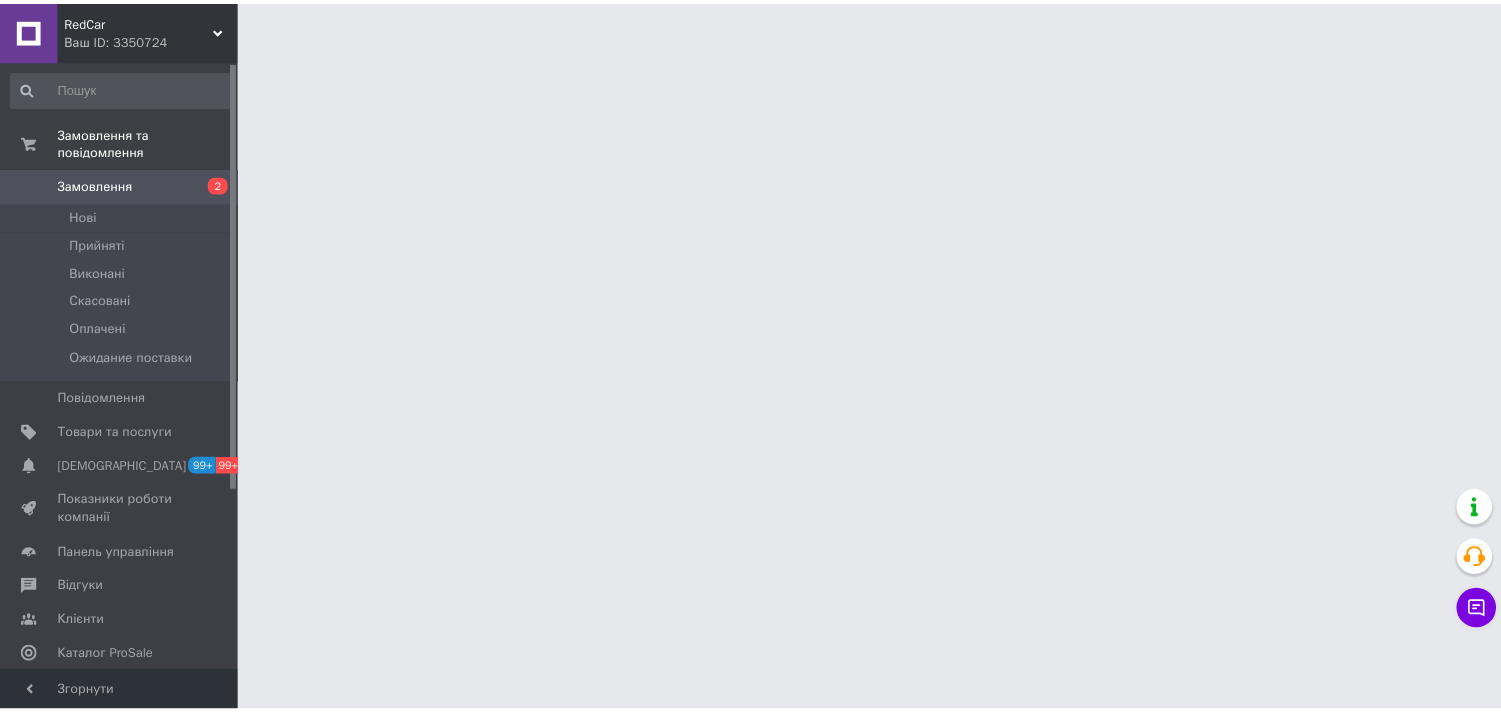 scroll, scrollTop: 0, scrollLeft: 0, axis: both 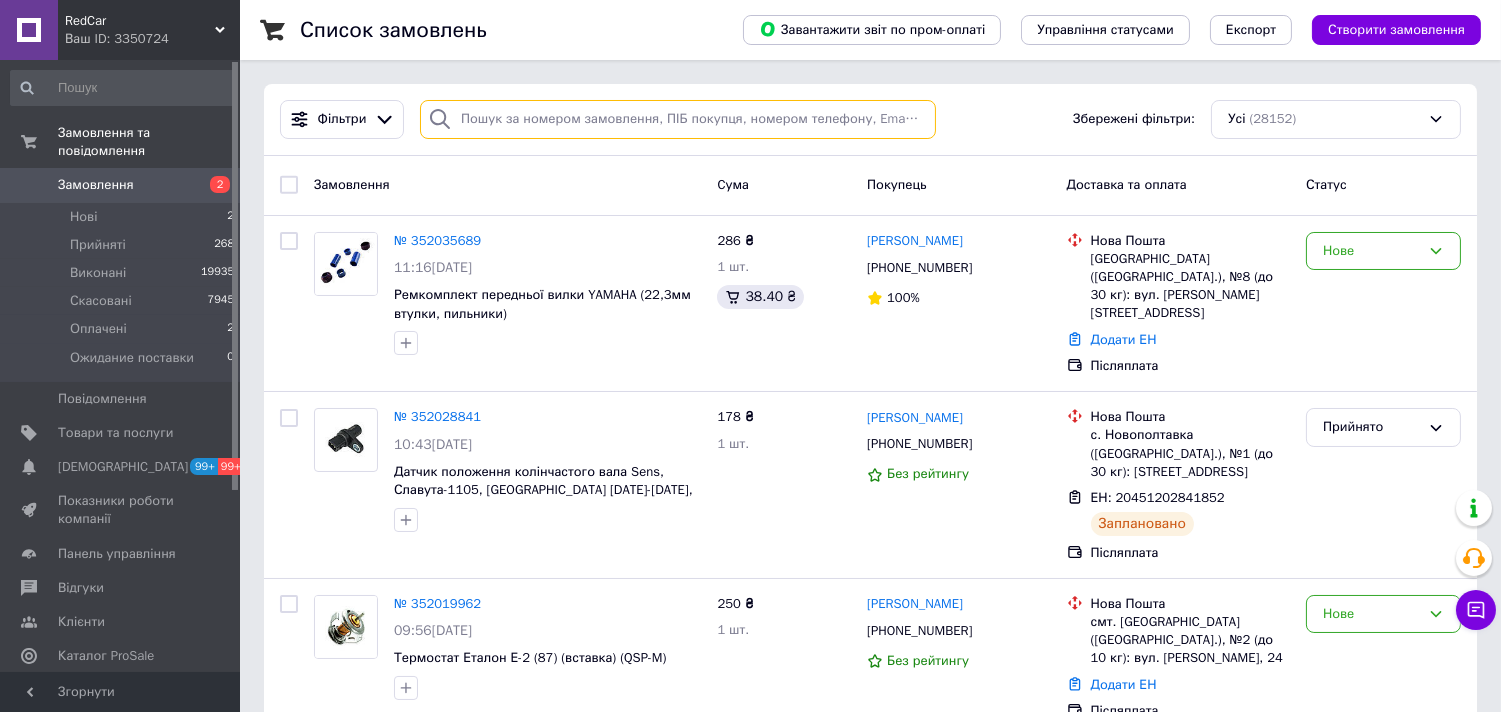 click at bounding box center [678, 119] 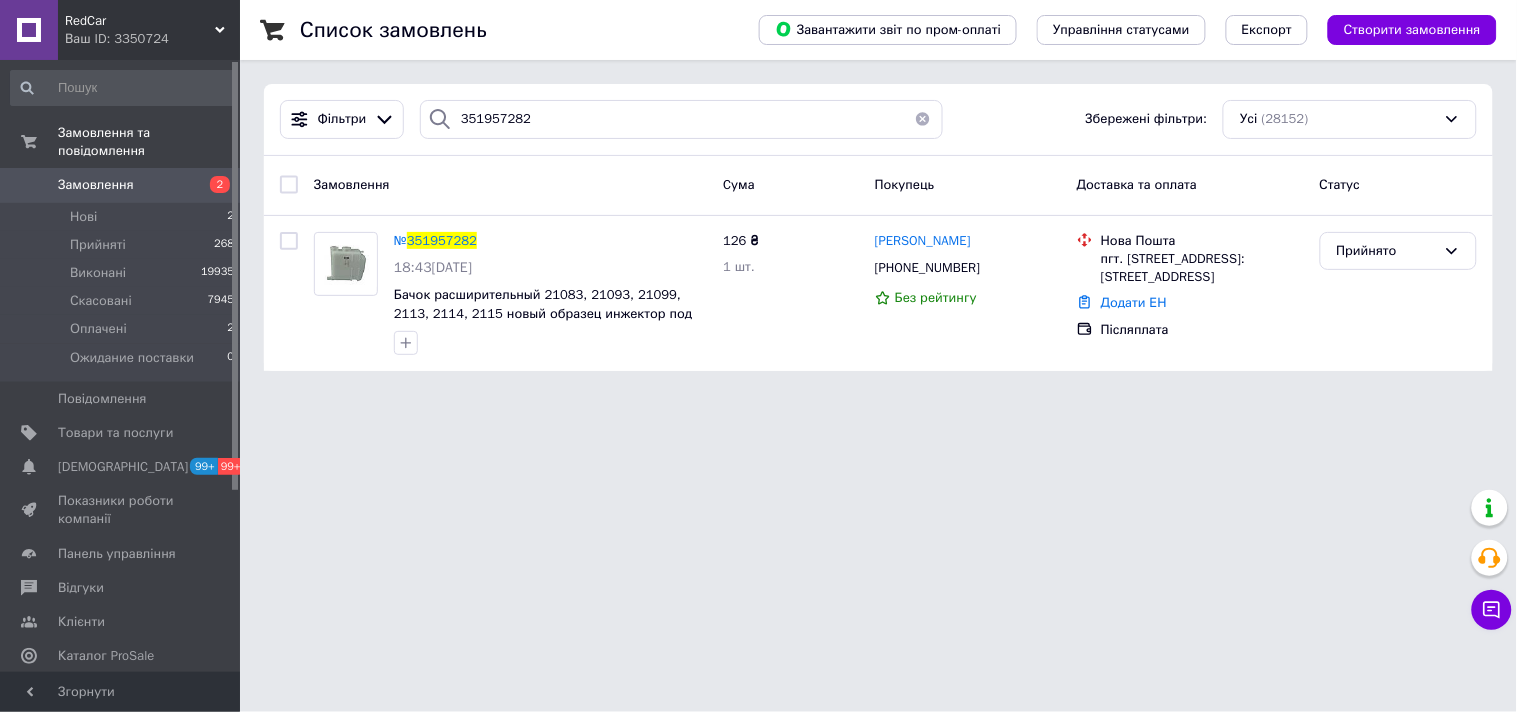 click on "Ваш ID: 3350724" at bounding box center [152, 39] 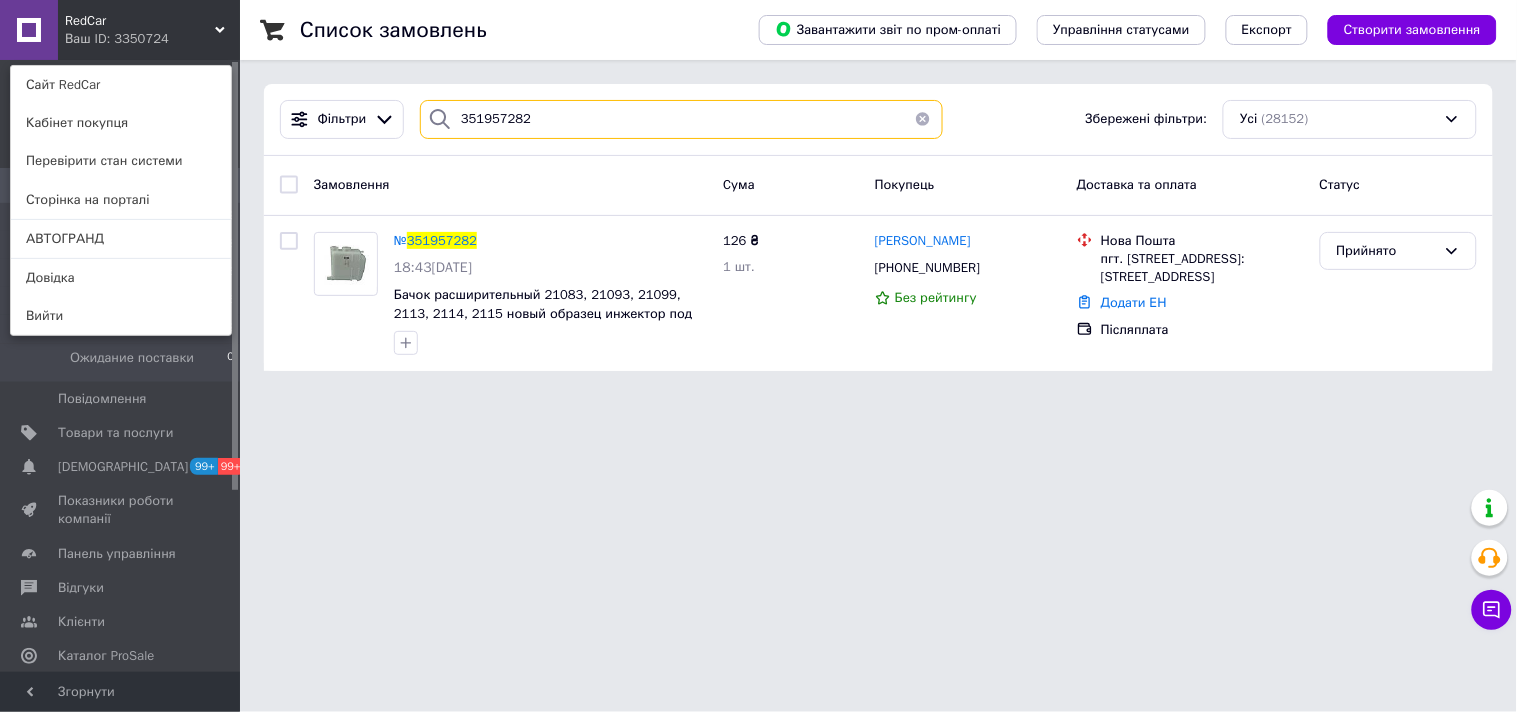 click on "351957282" at bounding box center [681, 119] 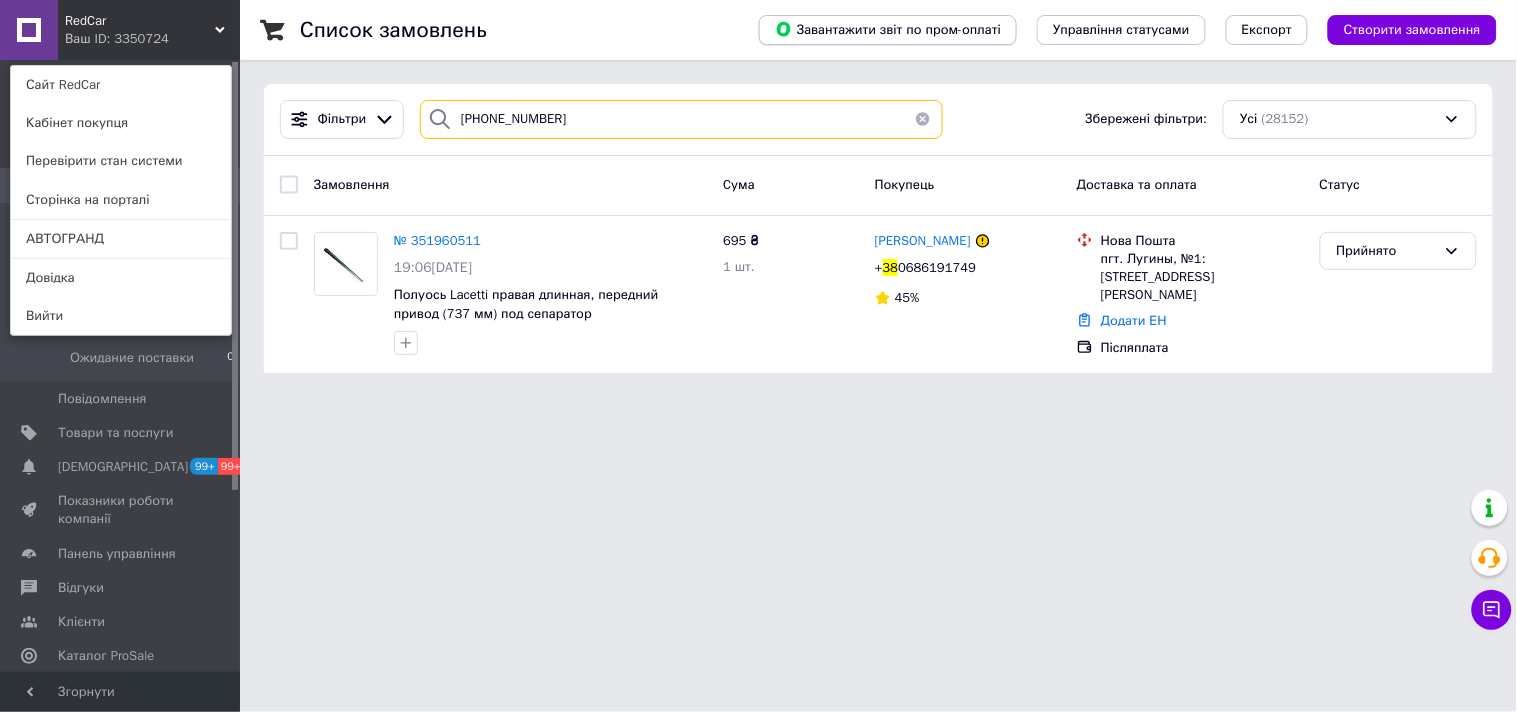 type on "38 (068) 619-17-49" 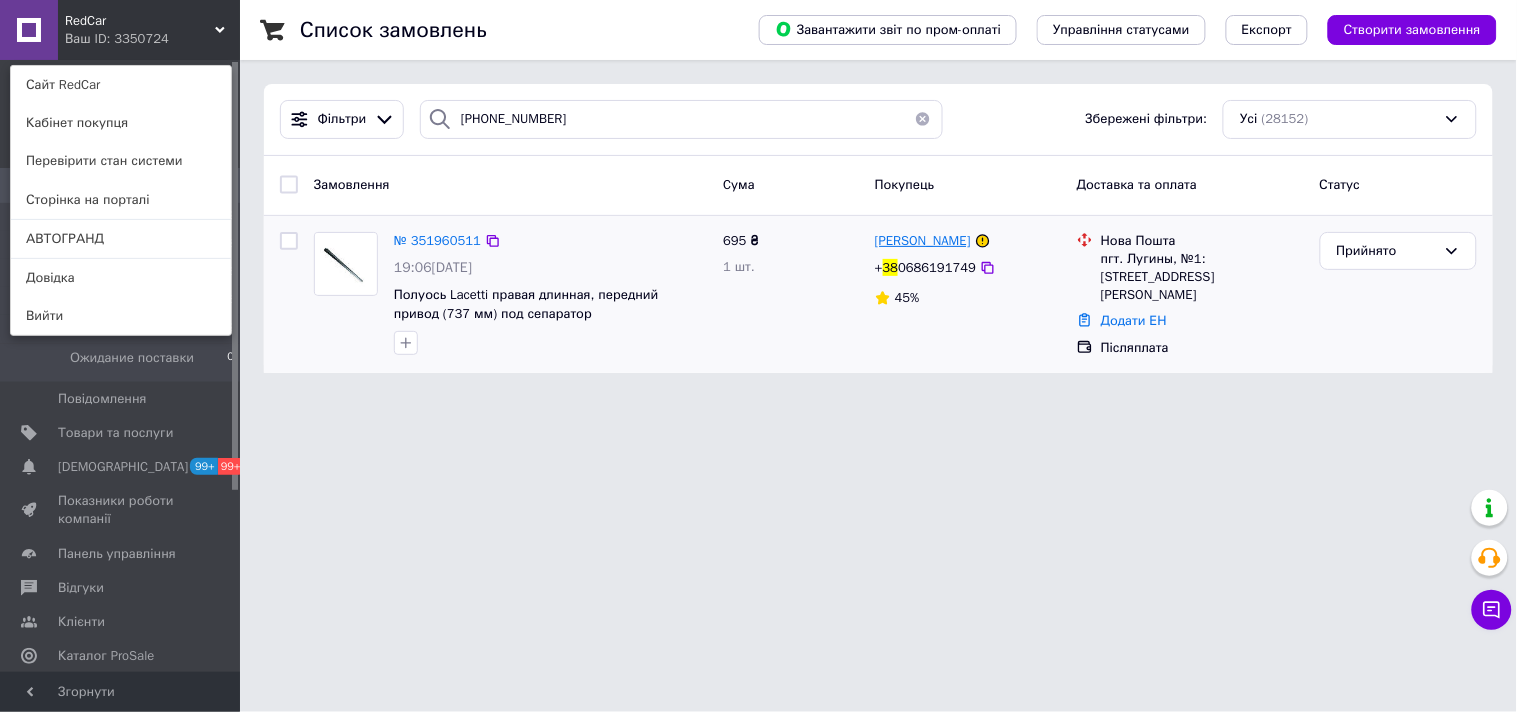 click on "Коля Панасюк" at bounding box center [923, 240] 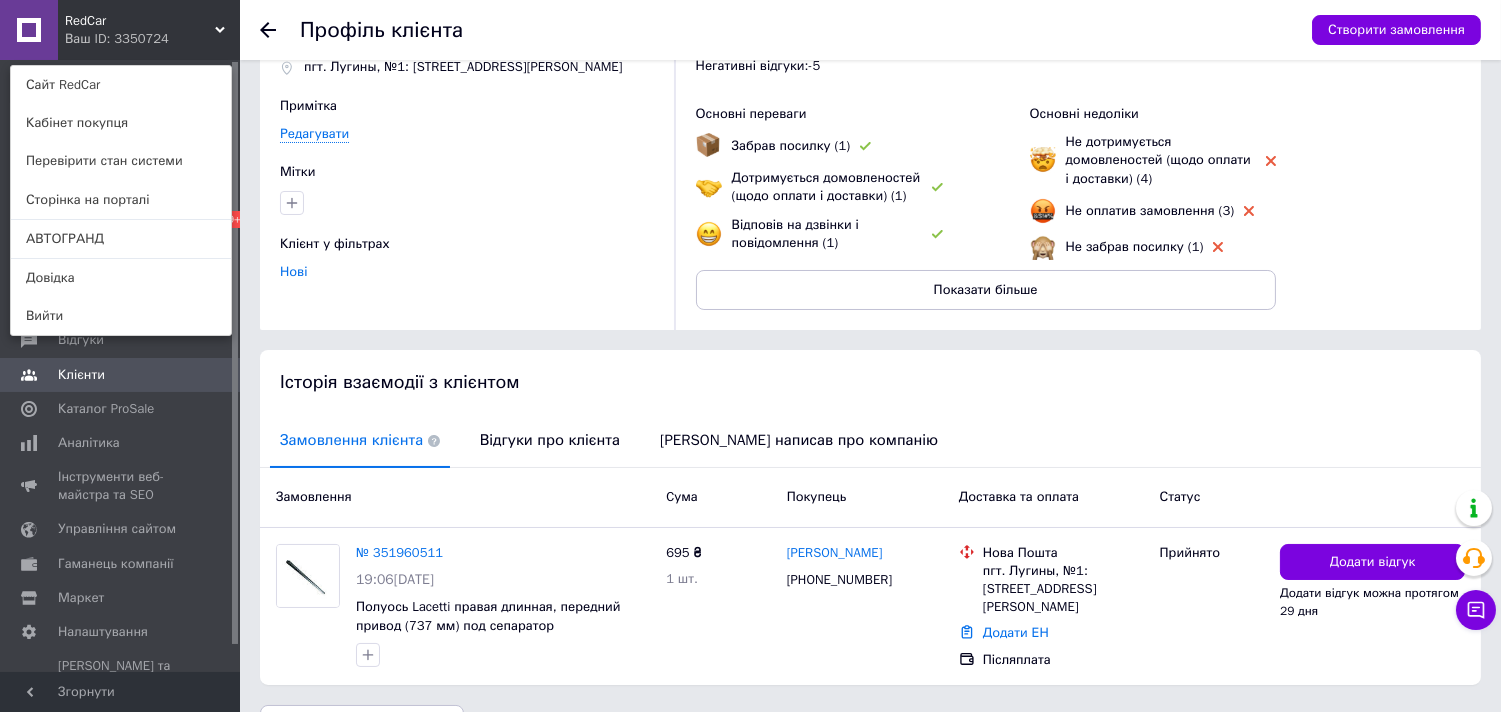 scroll, scrollTop: 155, scrollLeft: 0, axis: vertical 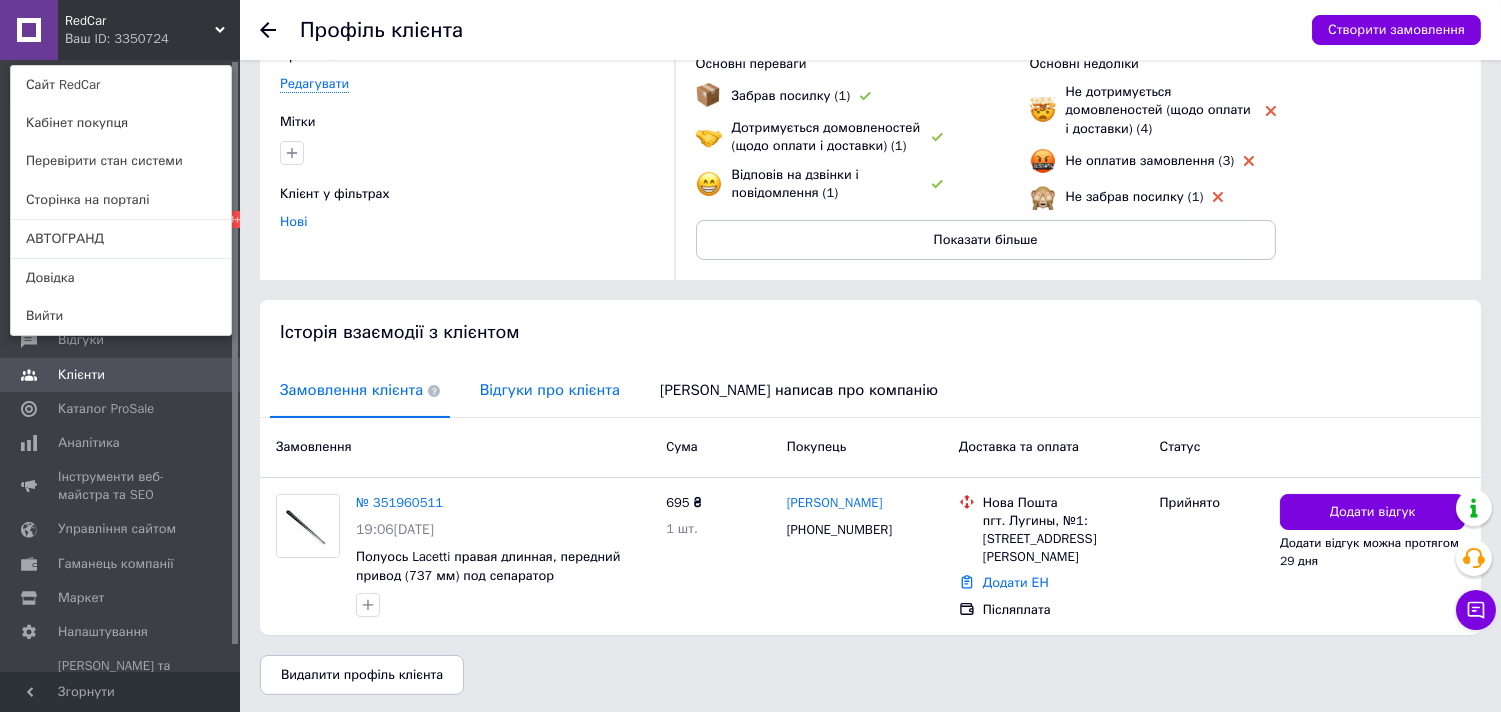 click on "Відгуки про клієнта" at bounding box center [550, 390] 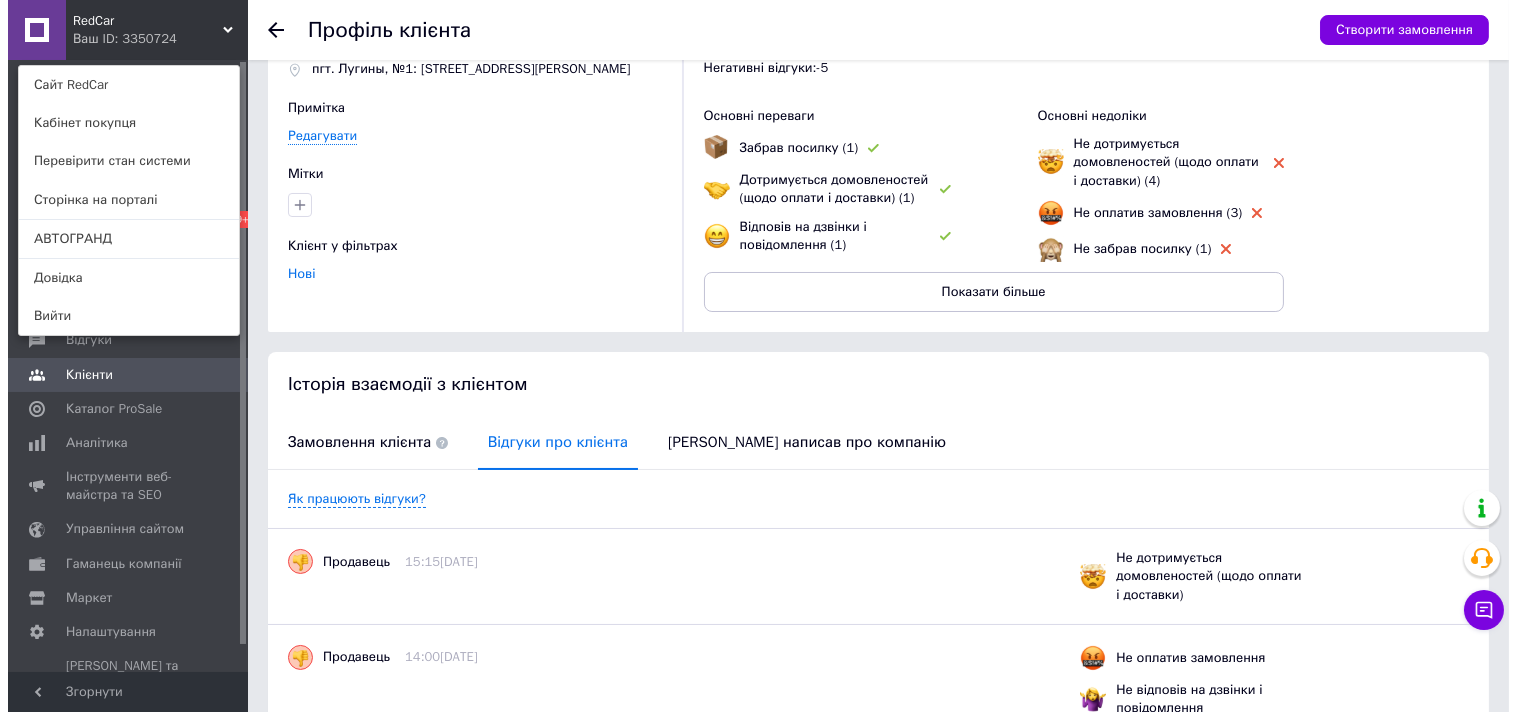scroll, scrollTop: 0, scrollLeft: 0, axis: both 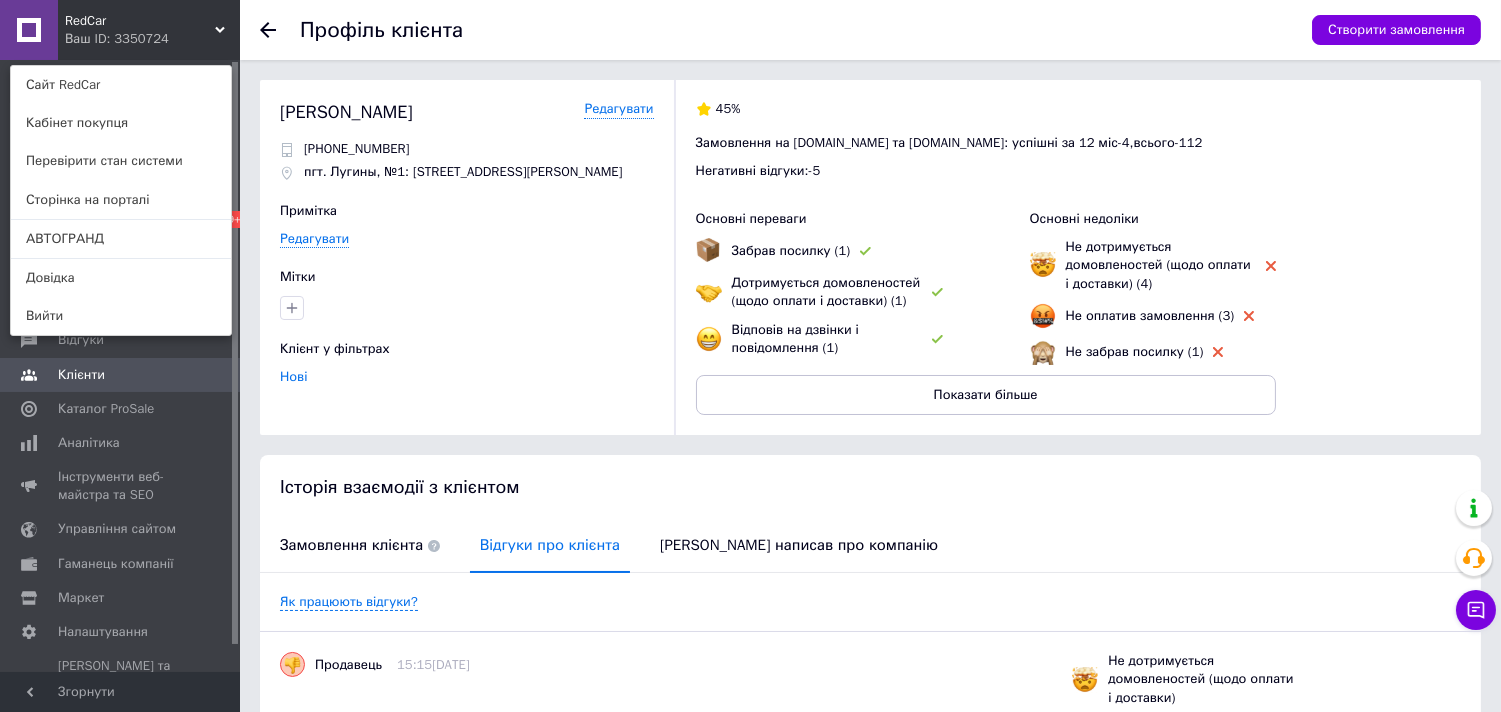 click 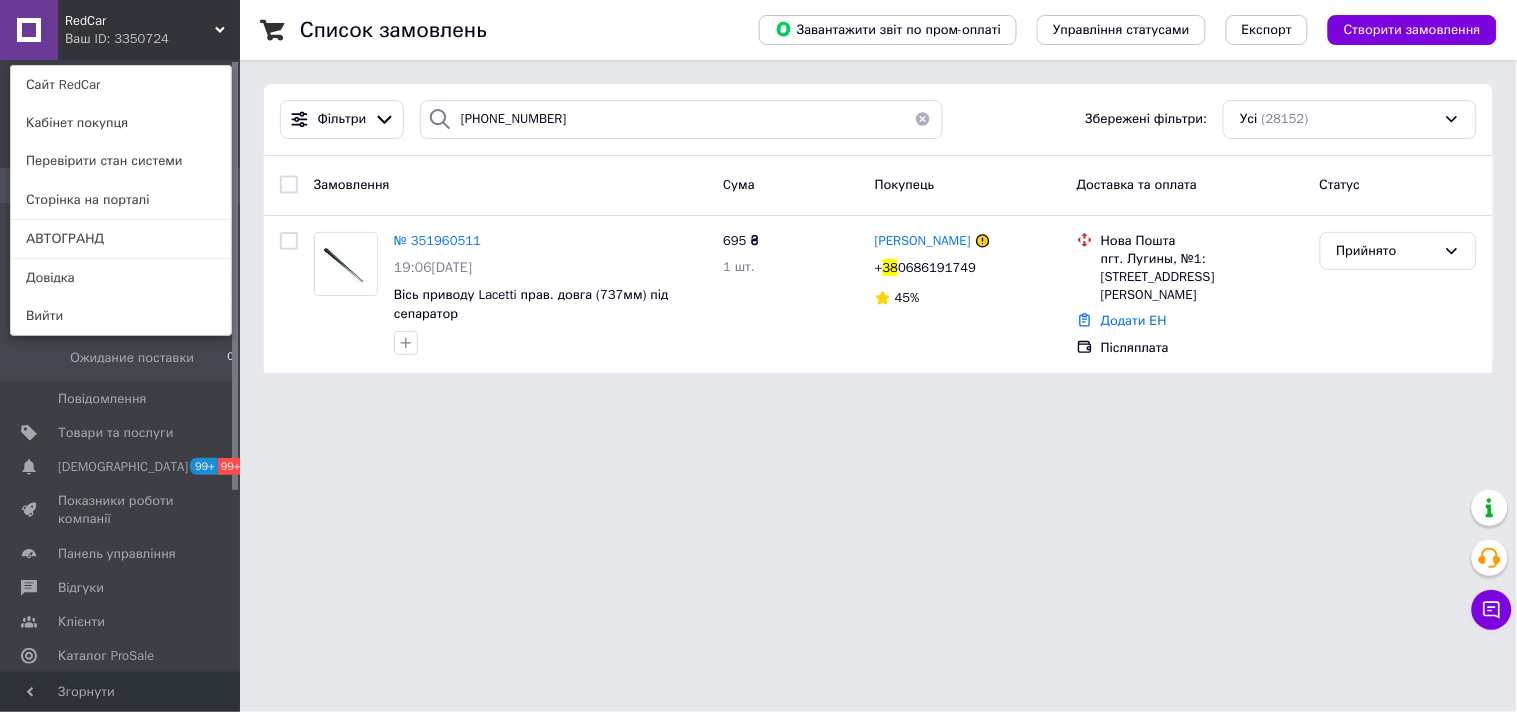 click on "Фільтри 38 (068) 619-17-49 Збережені фільтри: Усі (28152)" at bounding box center (878, 120) 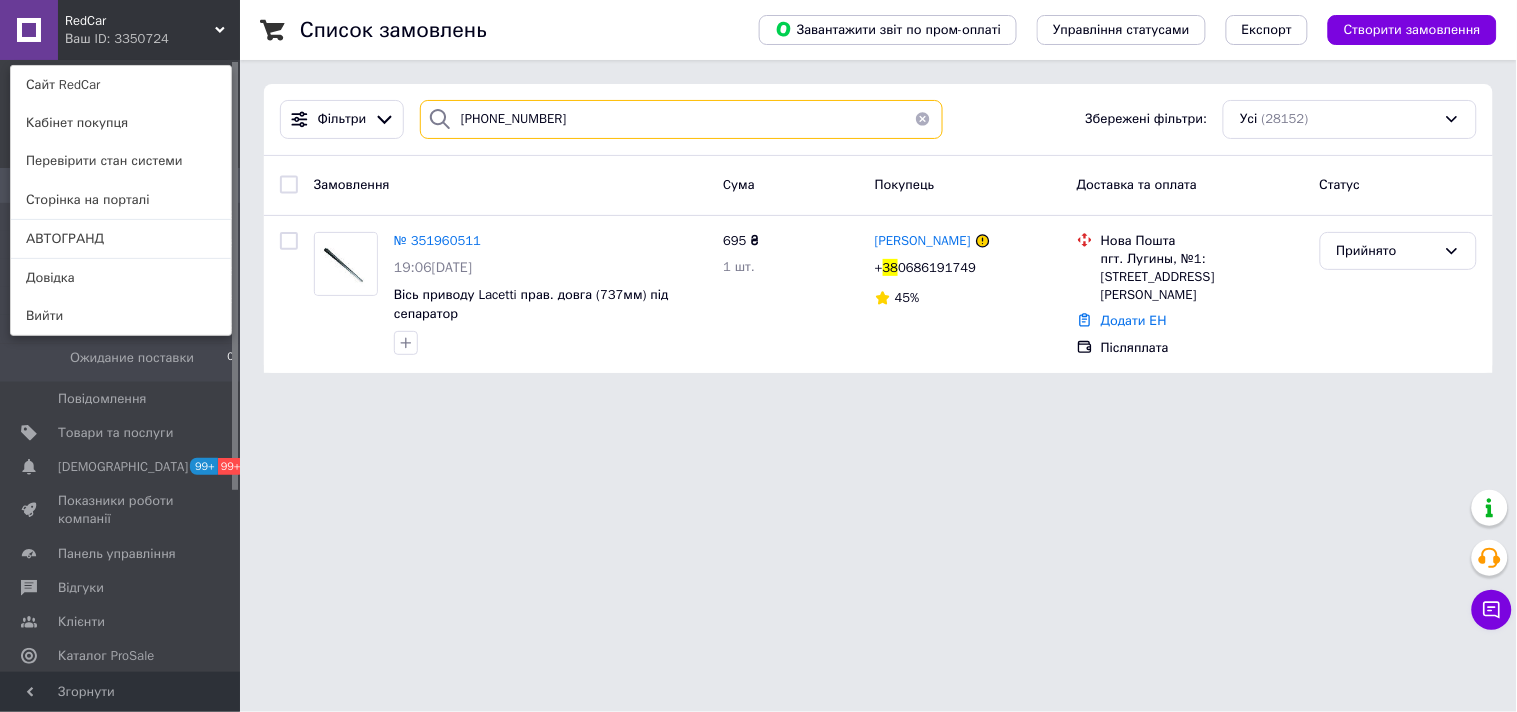 click on "38 (068) 619-17-49" at bounding box center [681, 119] 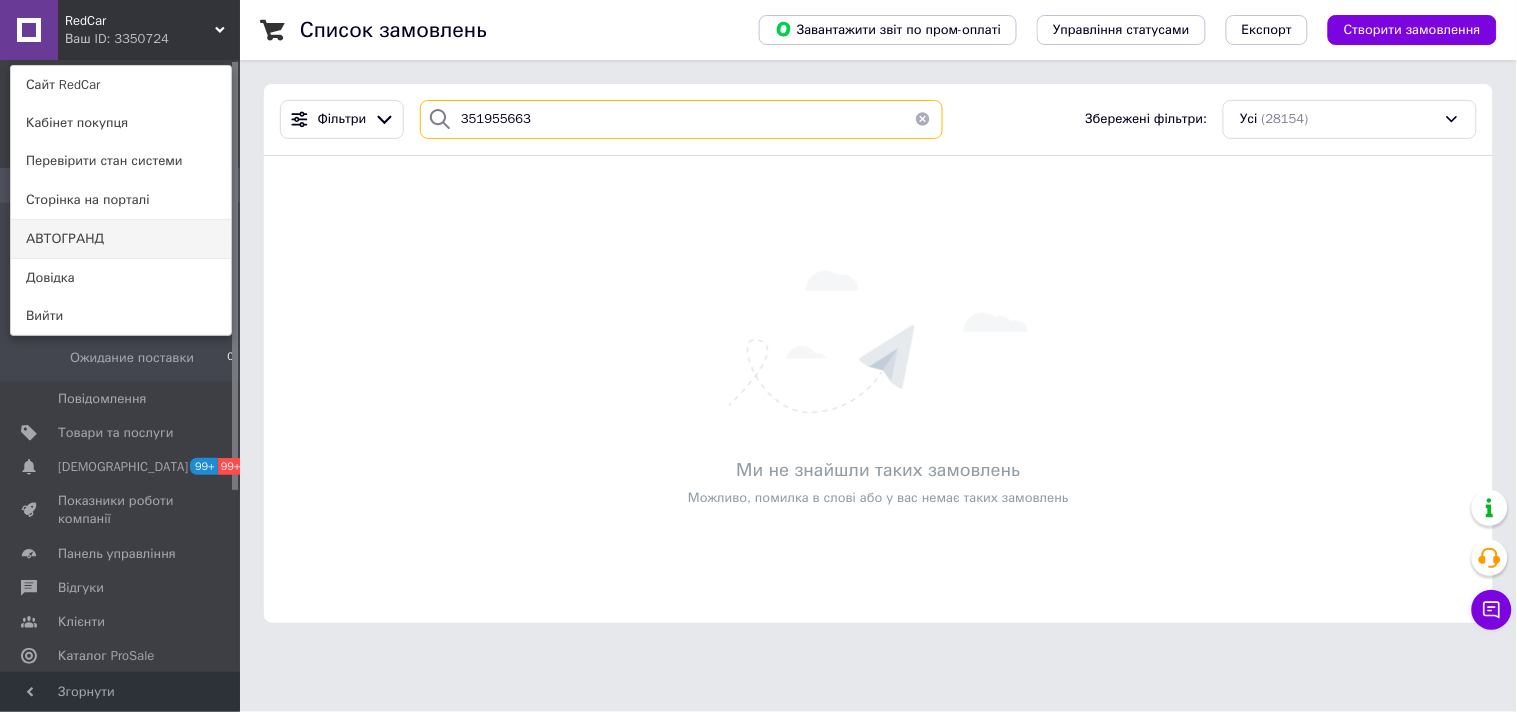 type on "351955663" 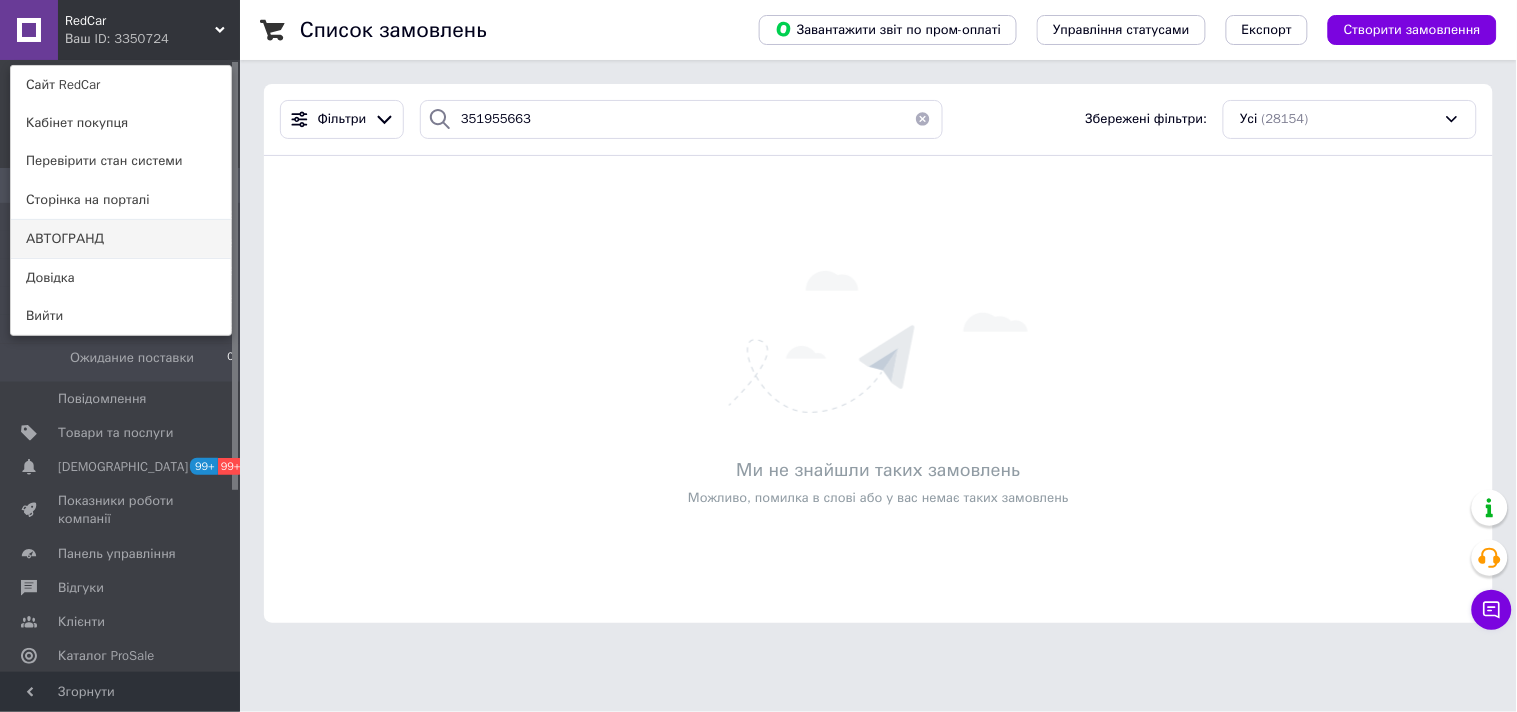 click on "АВТОГРАНД" at bounding box center [121, 239] 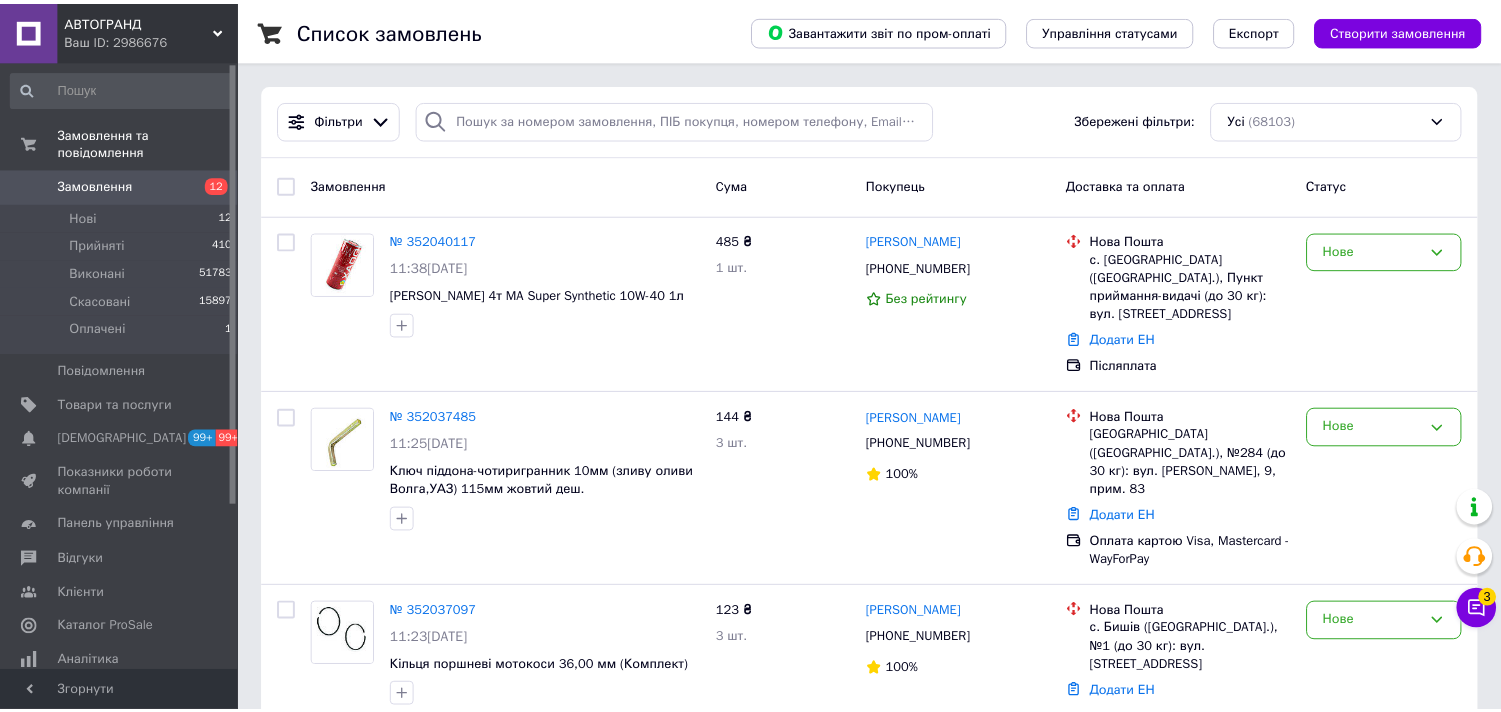 scroll, scrollTop: 0, scrollLeft: 0, axis: both 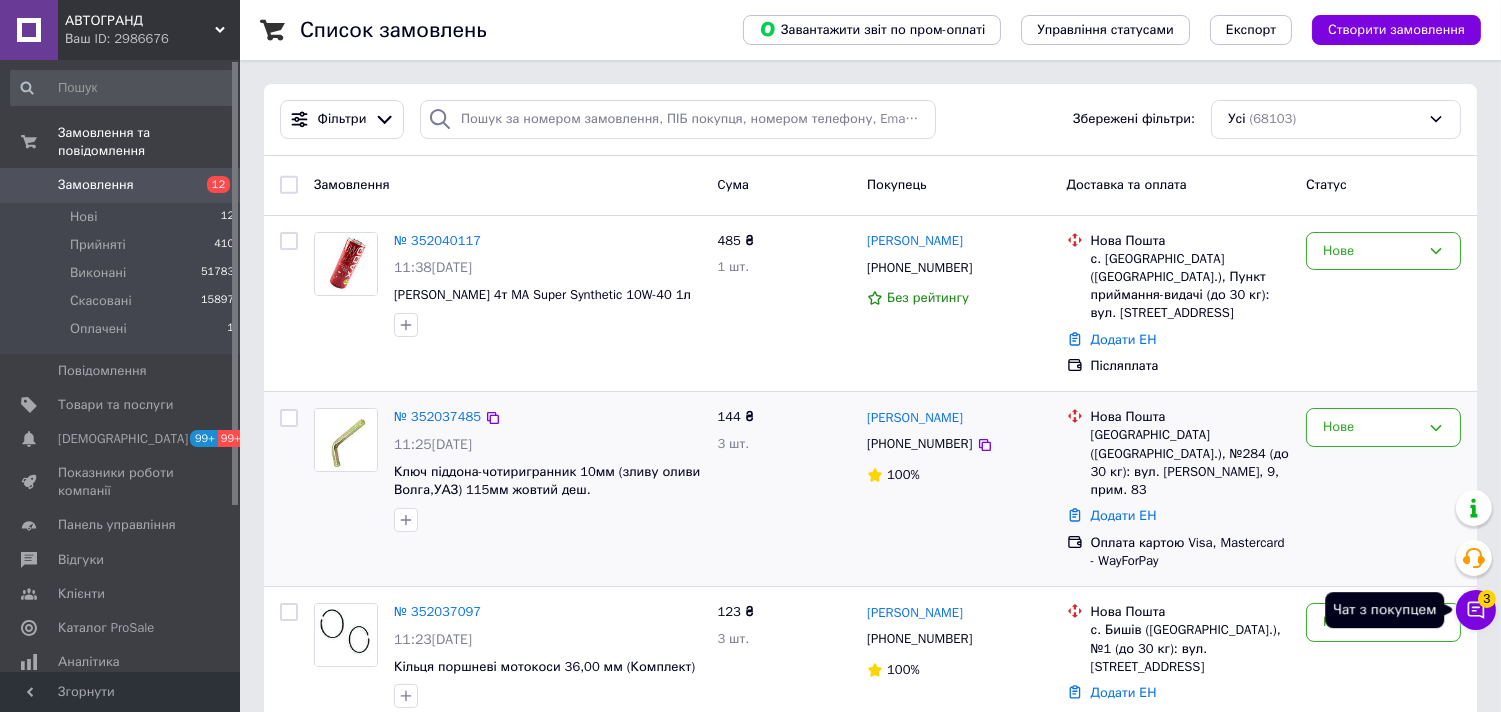 click 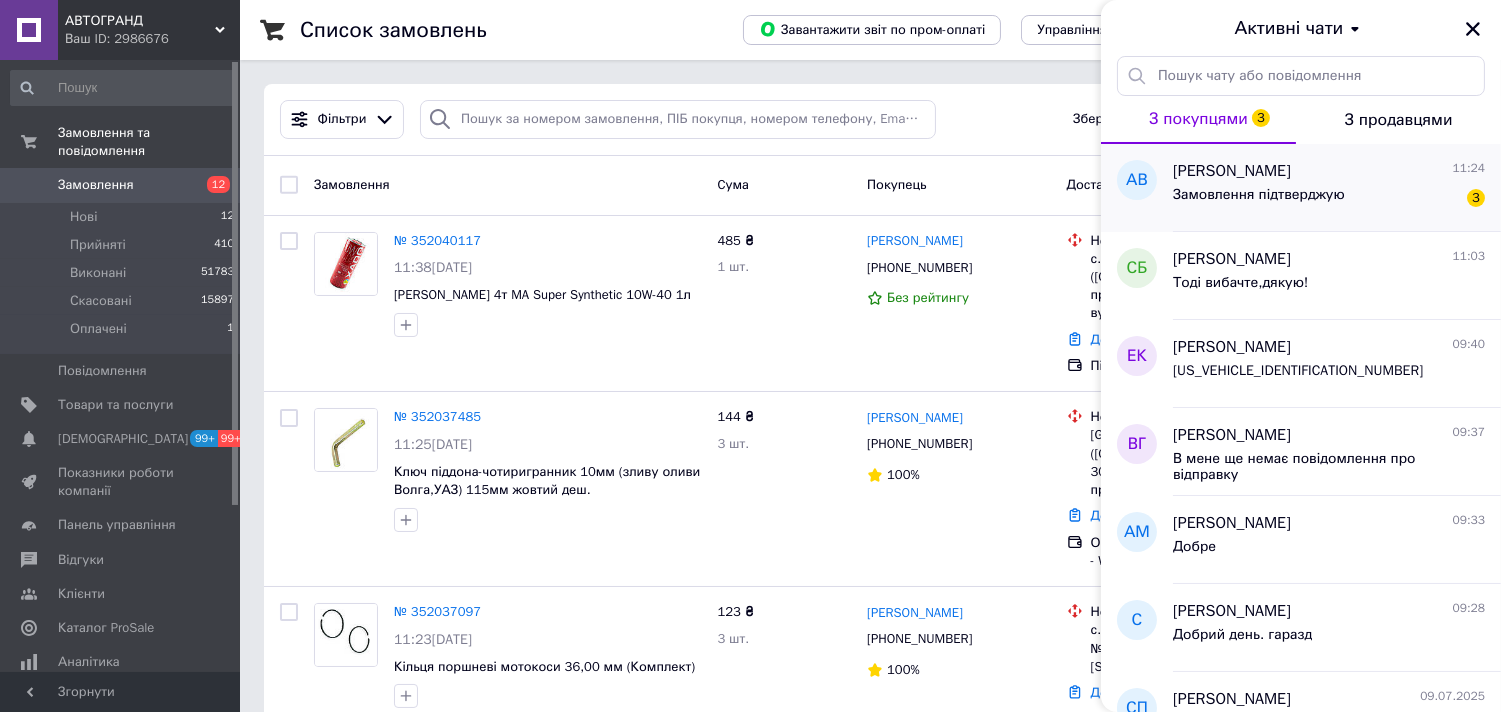 click on "Замовлення підтверджую" at bounding box center (1259, 195) 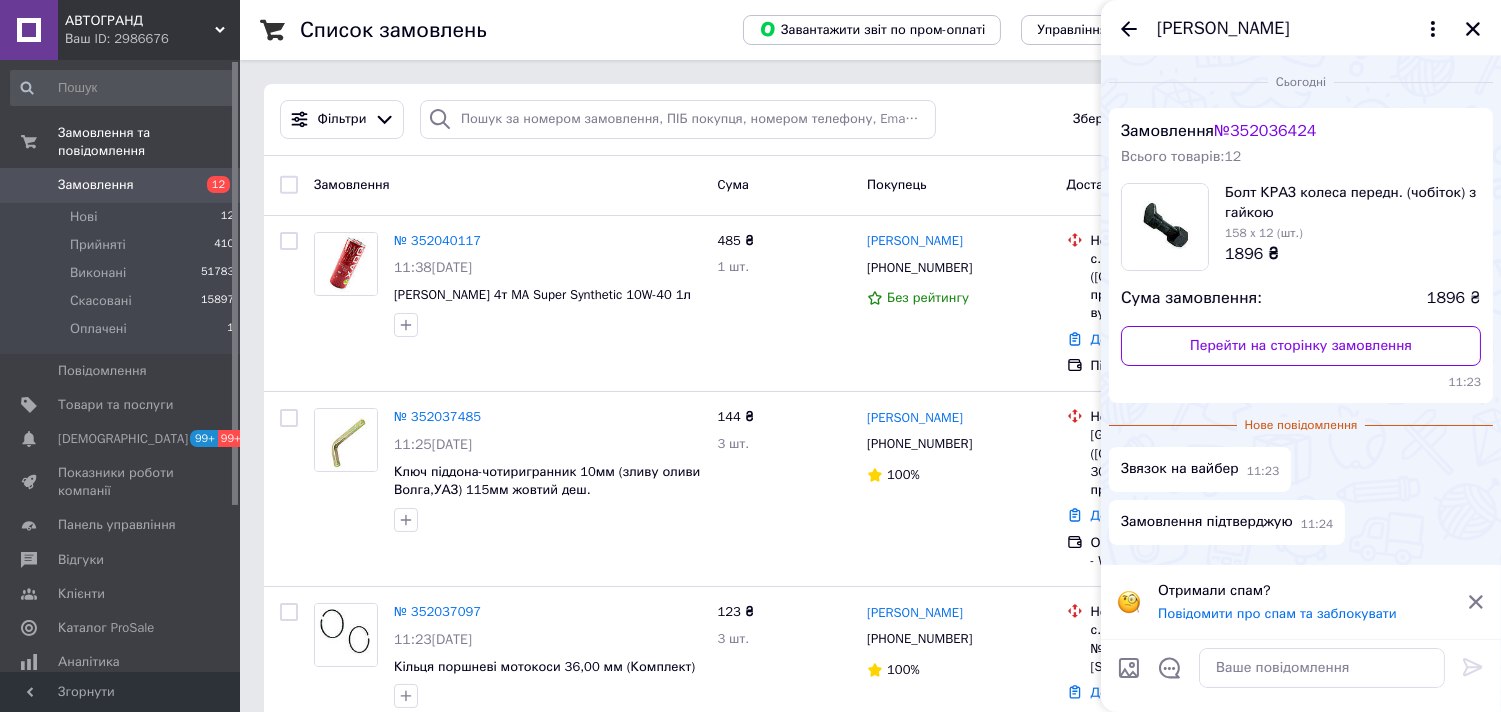 click on "№ 352036424" at bounding box center (1265, 131) 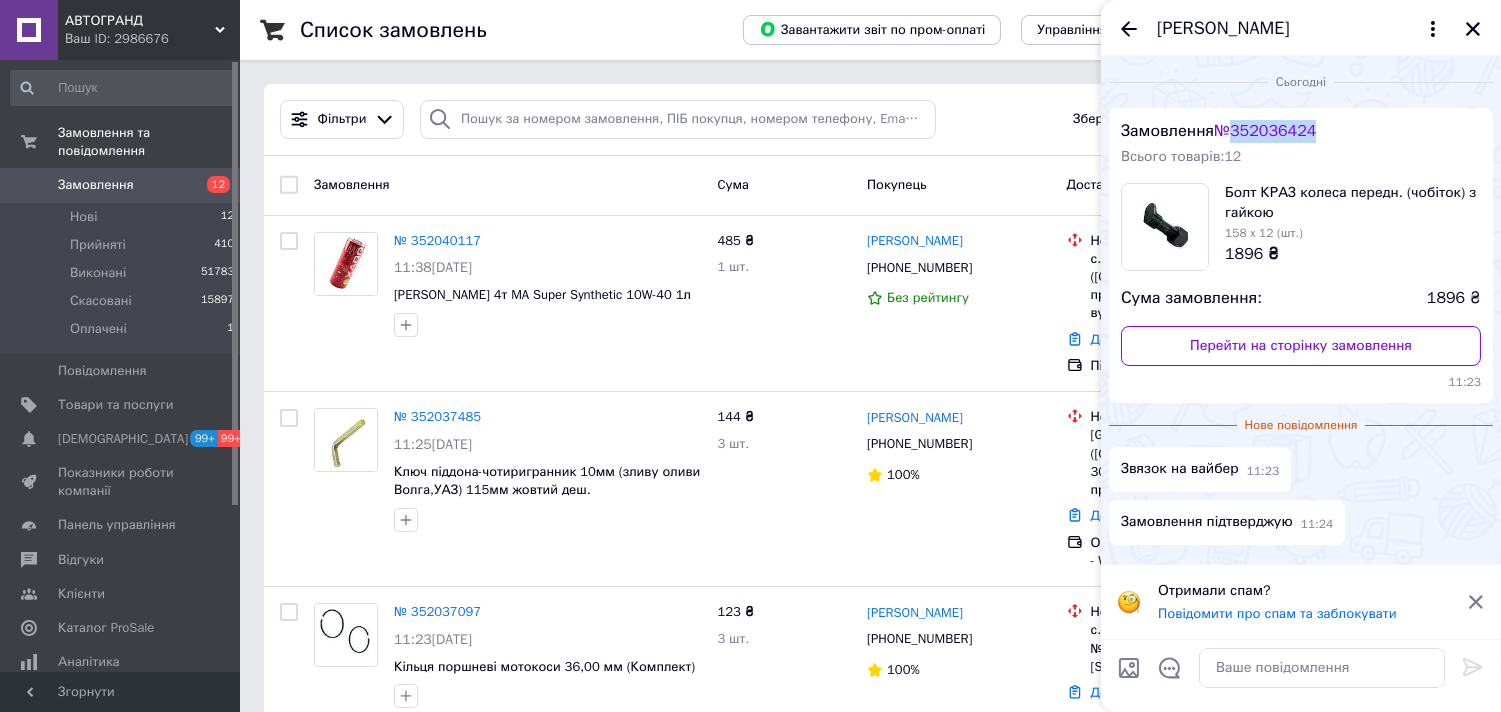 click on "№ 352036424" at bounding box center (1265, 131) 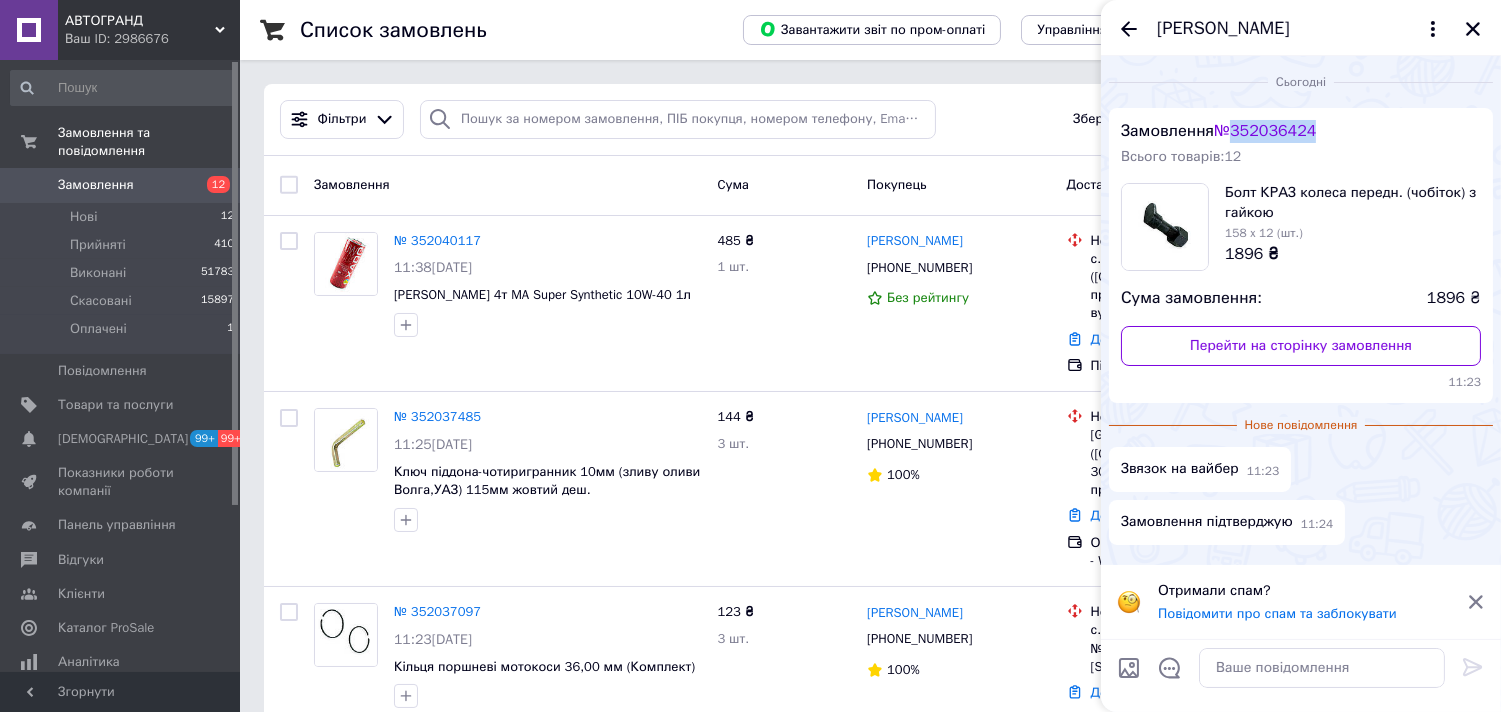 drag, startPoint x: 1482, startPoint y: 30, endPoint x: 1455, endPoint y: 33, distance: 27.166155 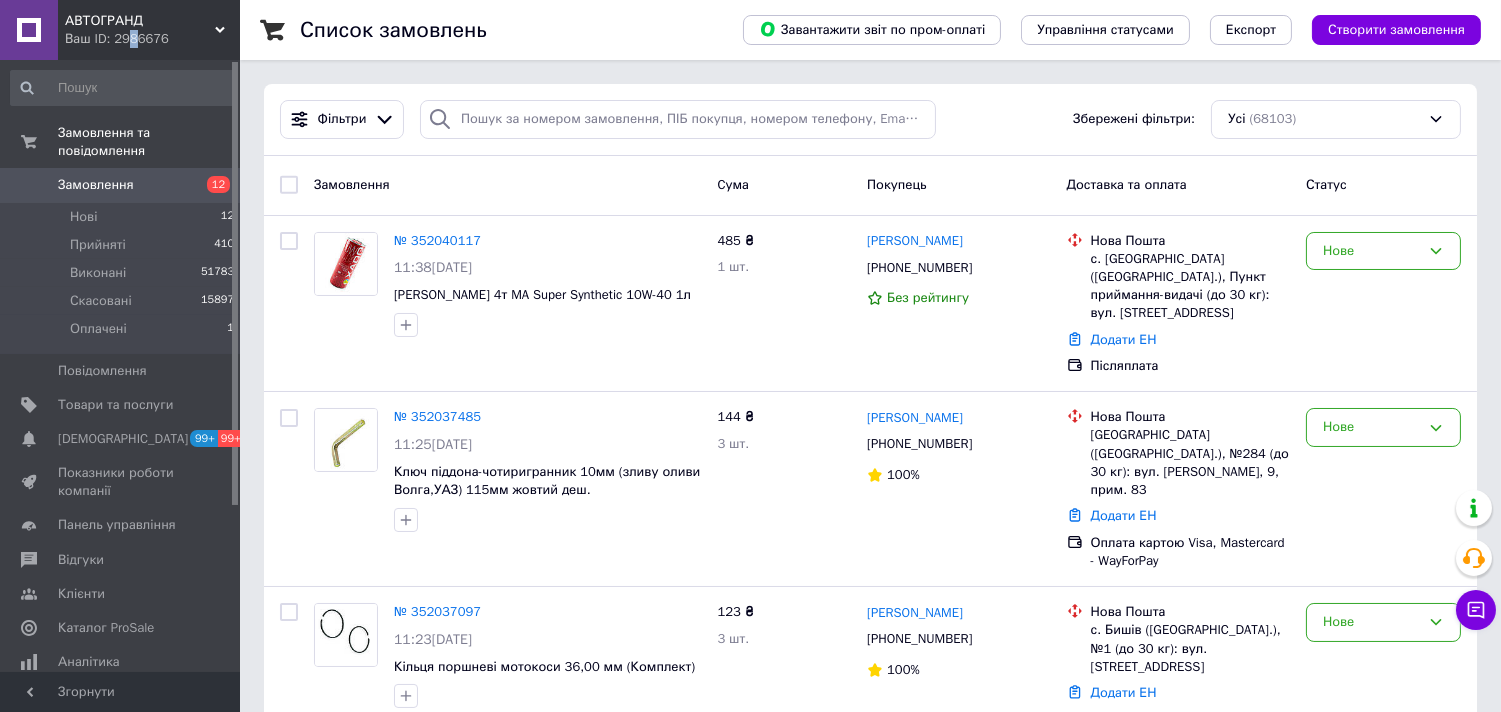 drag, startPoint x: 130, startPoint y: 33, endPoint x: 107, endPoint y: 213, distance: 181.4635 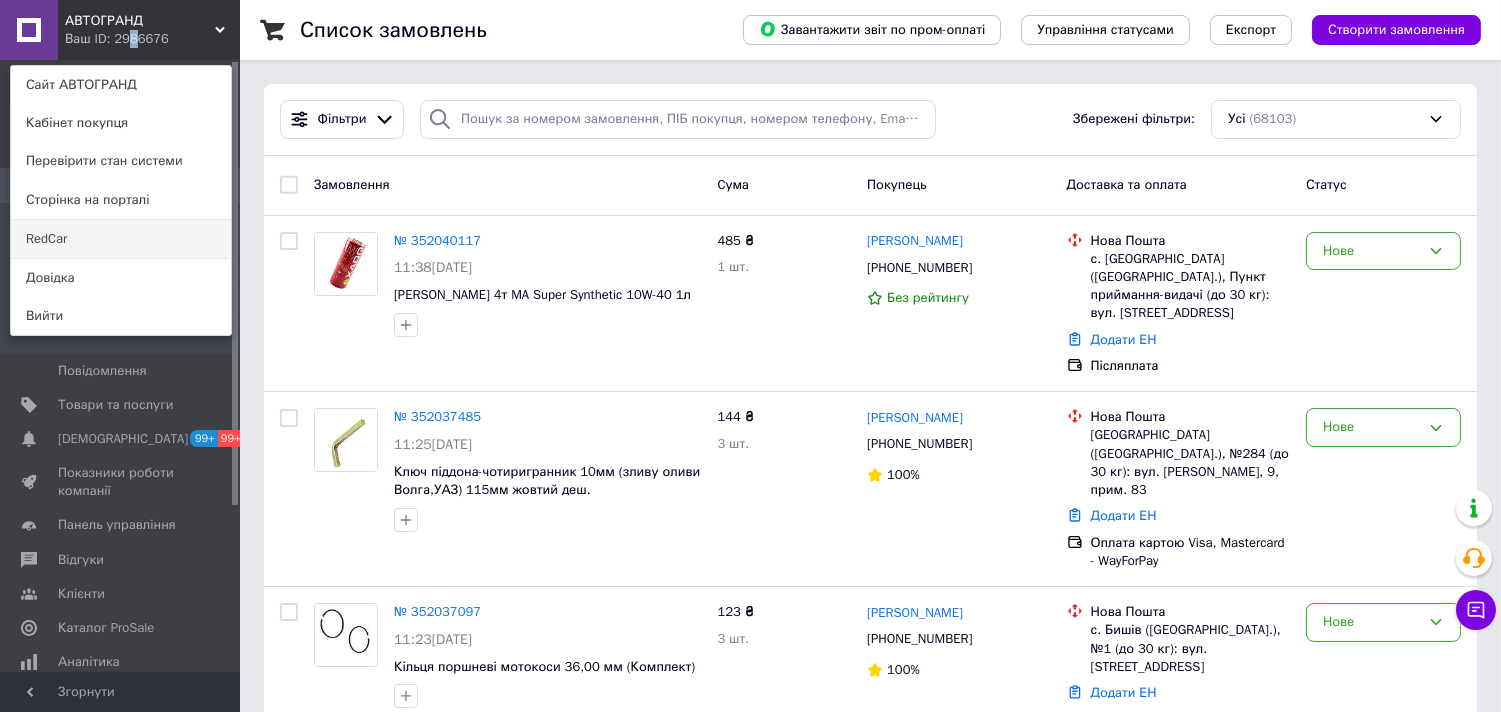 click on "RedCar" at bounding box center (121, 239) 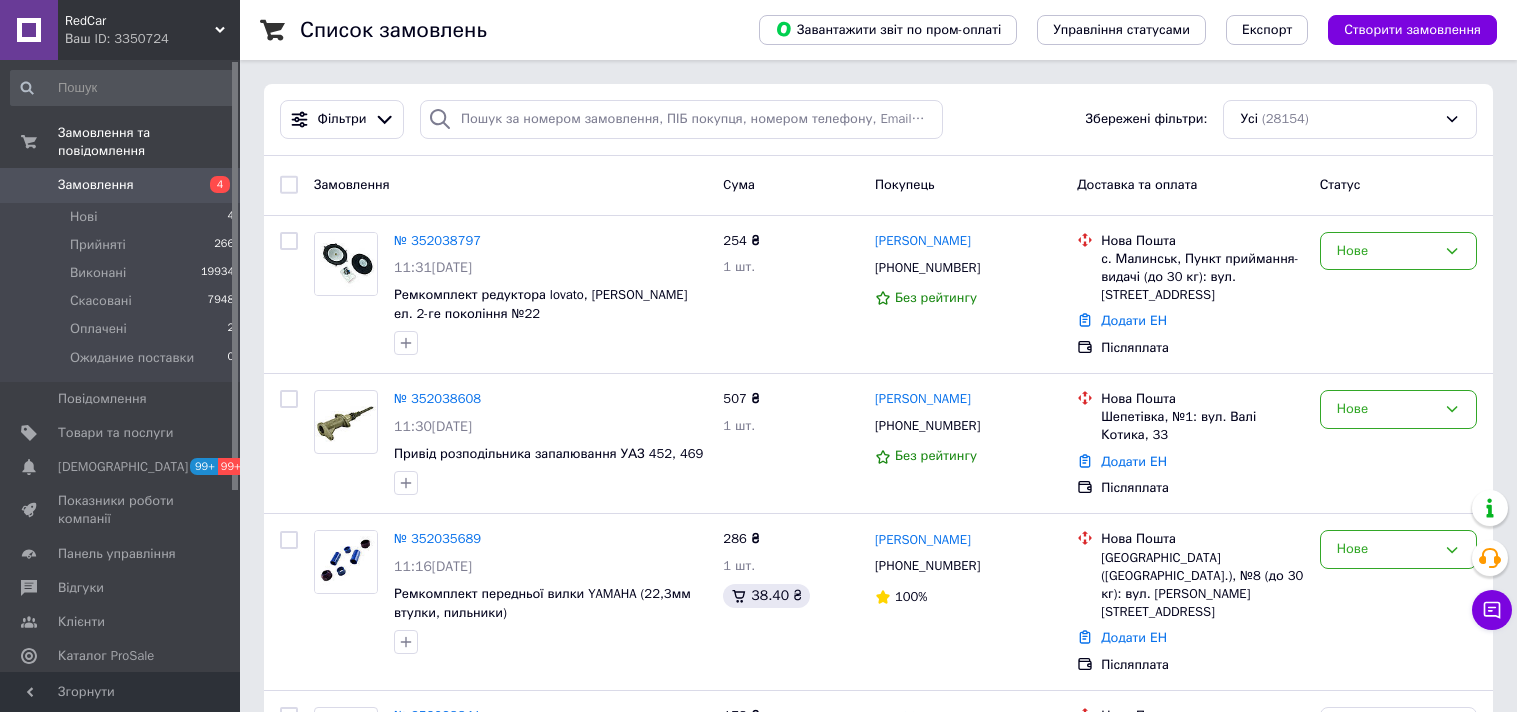 scroll, scrollTop: 0, scrollLeft: 0, axis: both 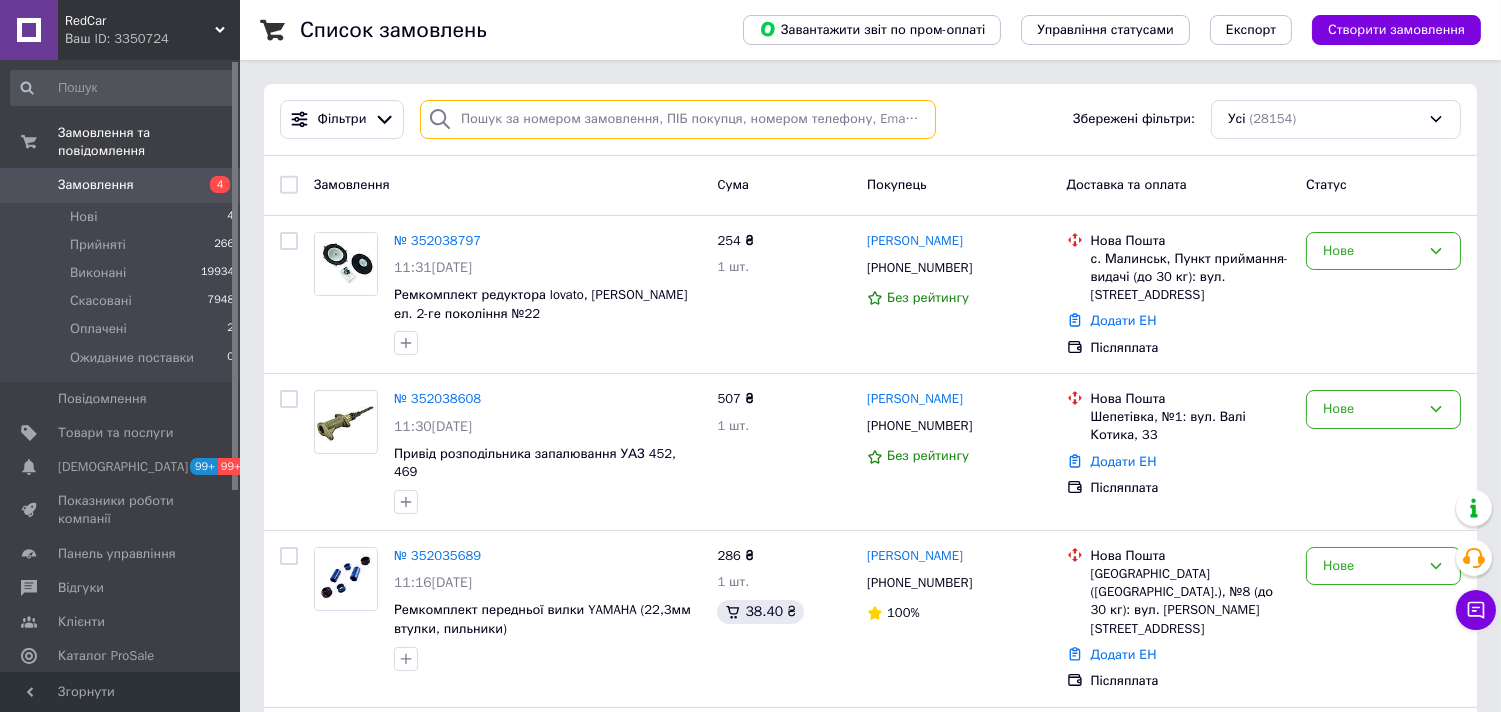 click at bounding box center [678, 119] 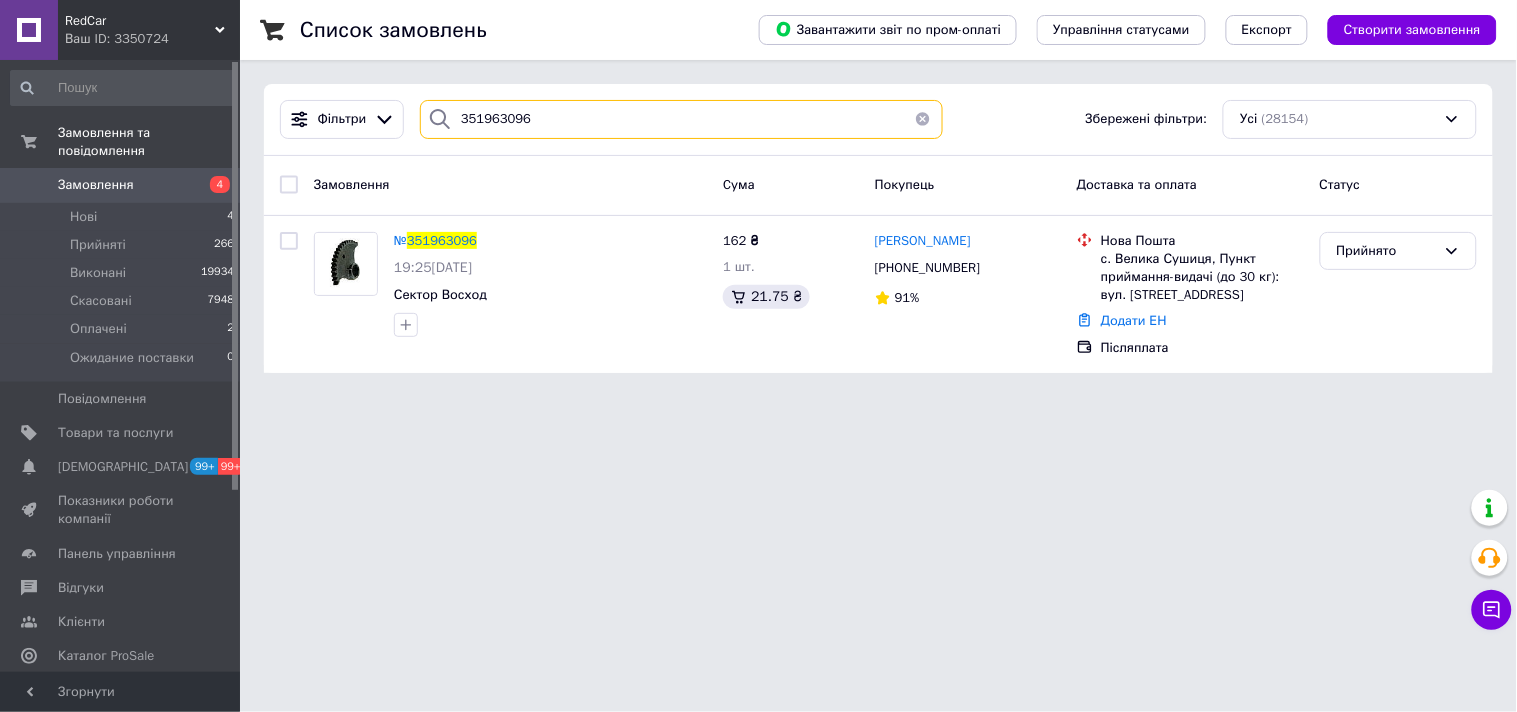 click on "351963096" at bounding box center (681, 119) 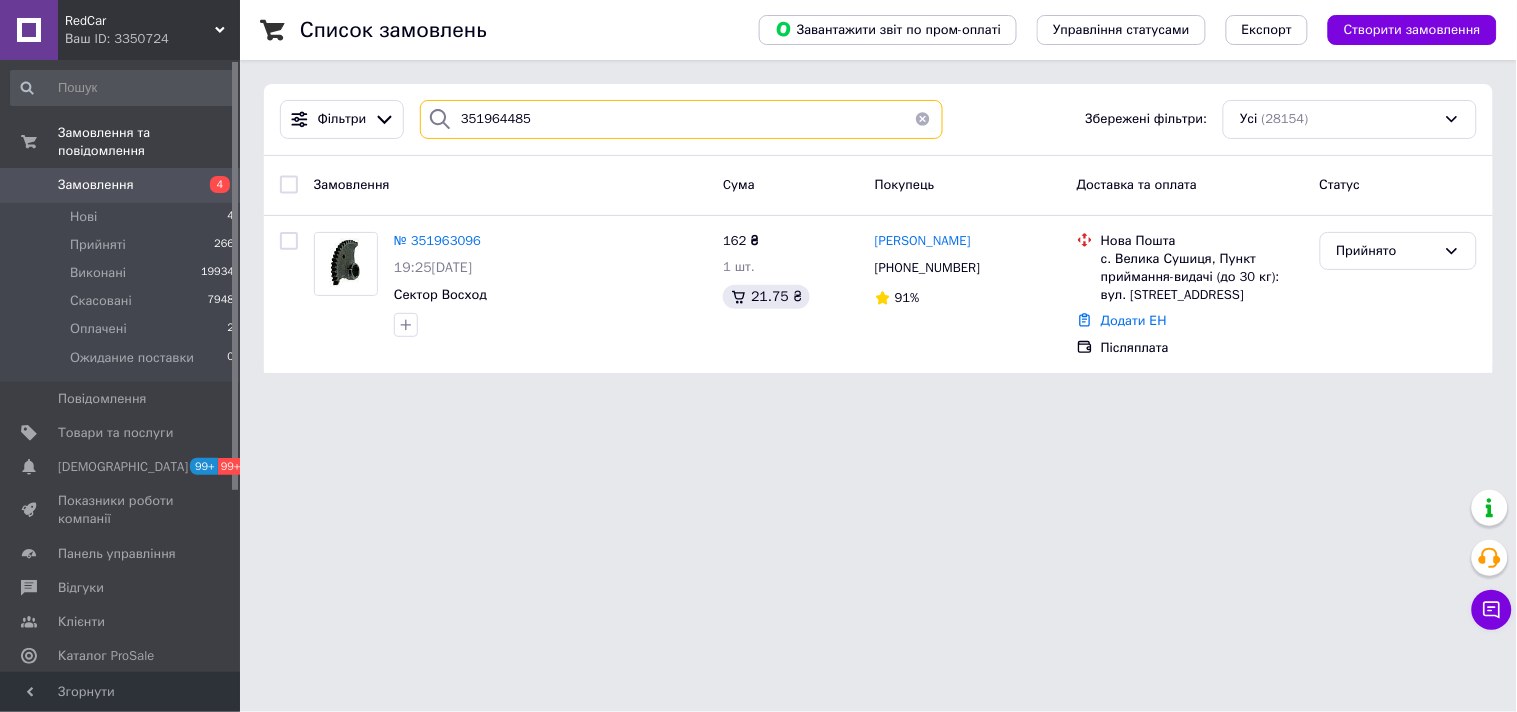 type on "351964485" 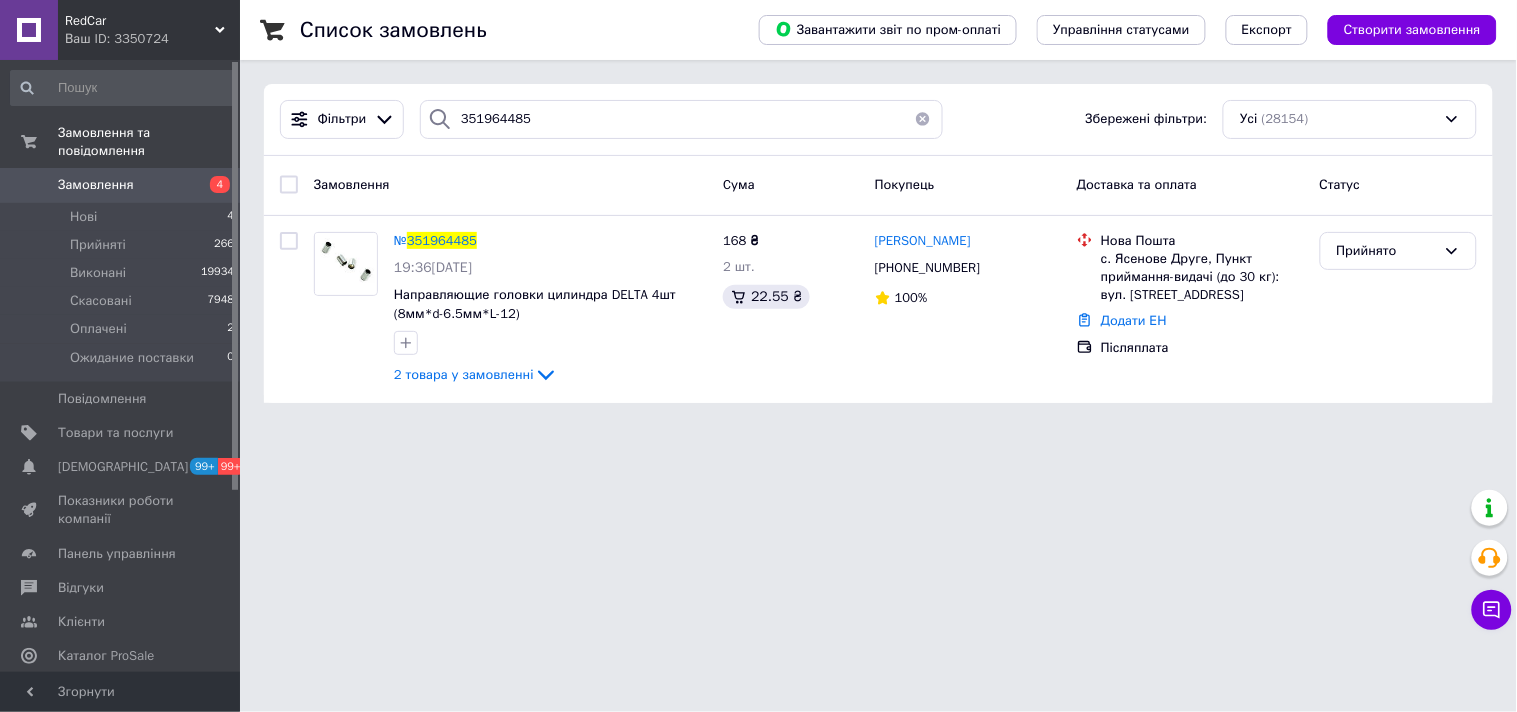 click on "RedCar" at bounding box center (140, 21) 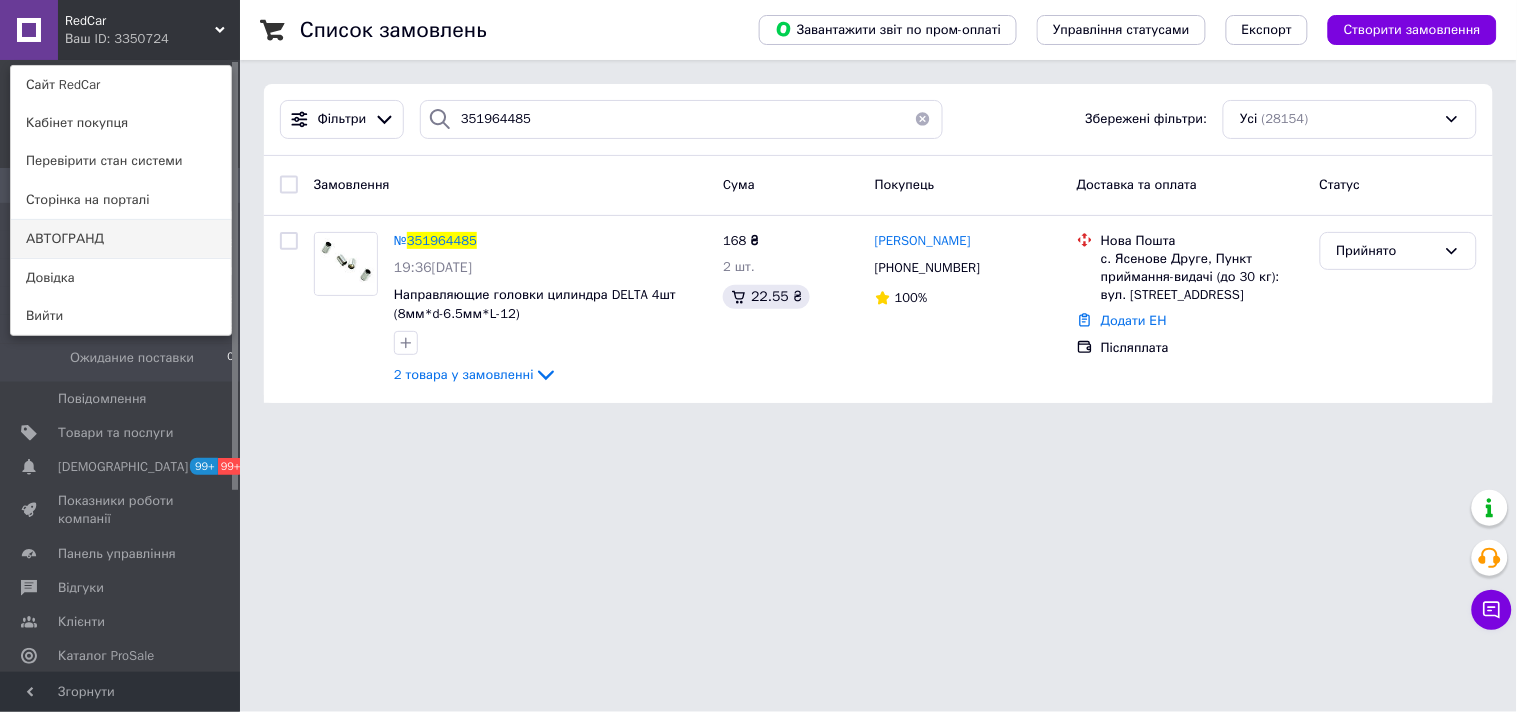 click on "АВТОГРАНД" at bounding box center (121, 239) 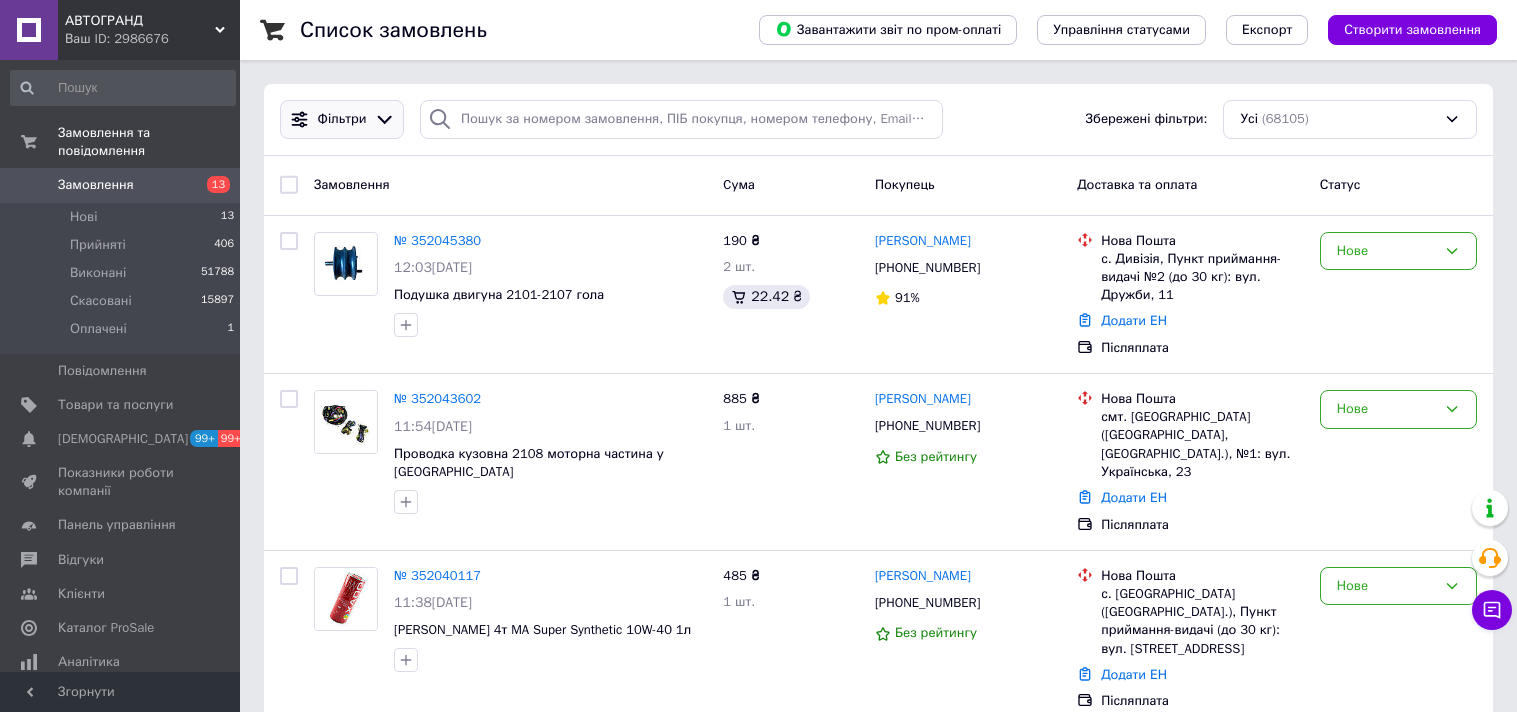 scroll, scrollTop: 0, scrollLeft: 0, axis: both 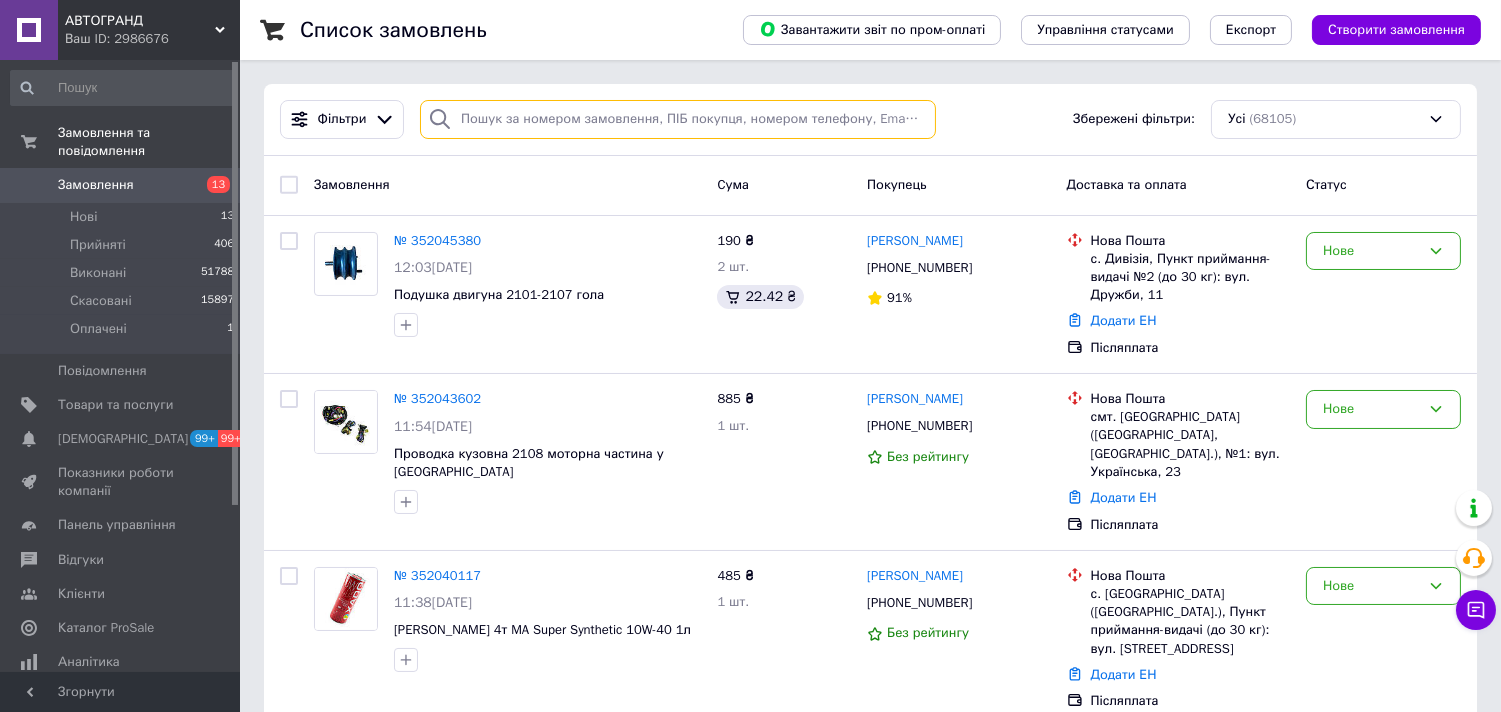 click at bounding box center (678, 119) 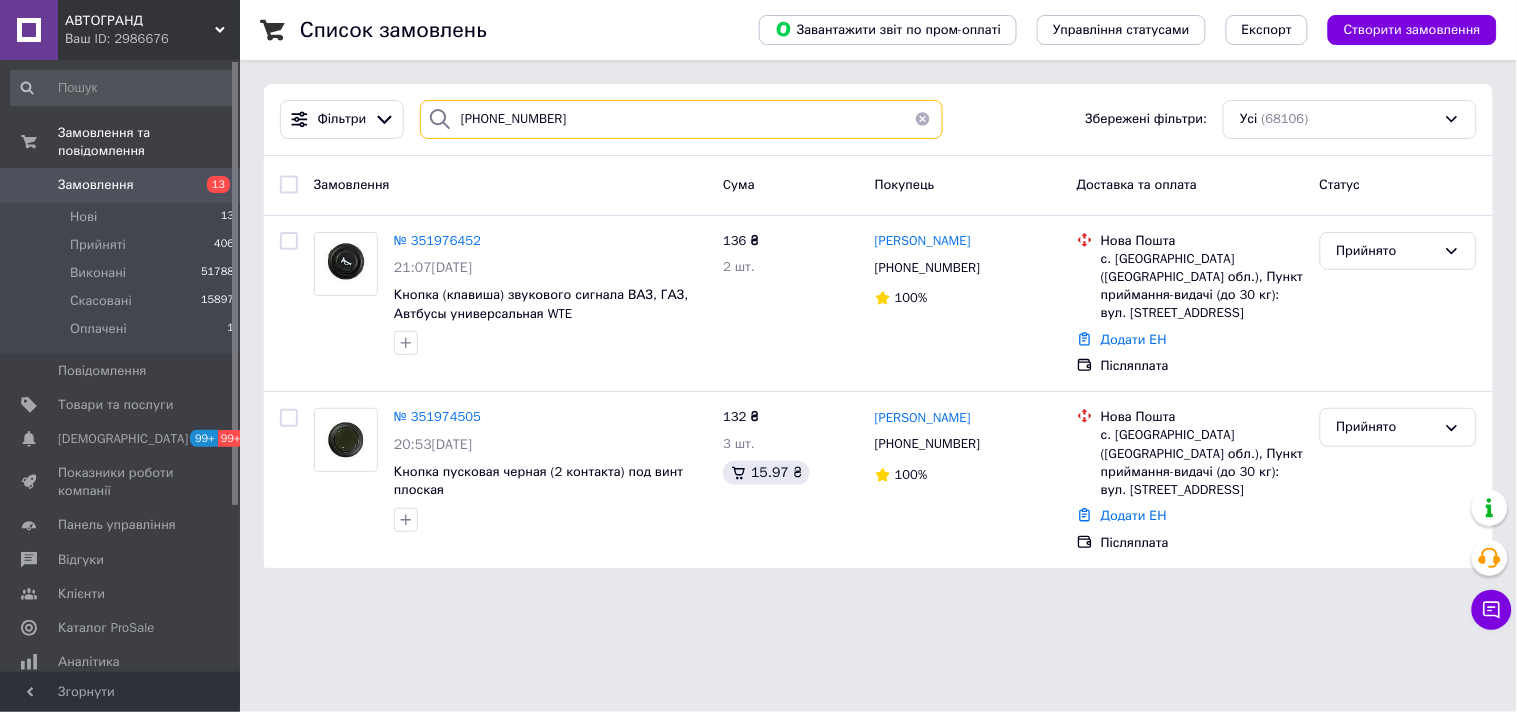 type on "(096) 644-93-69" 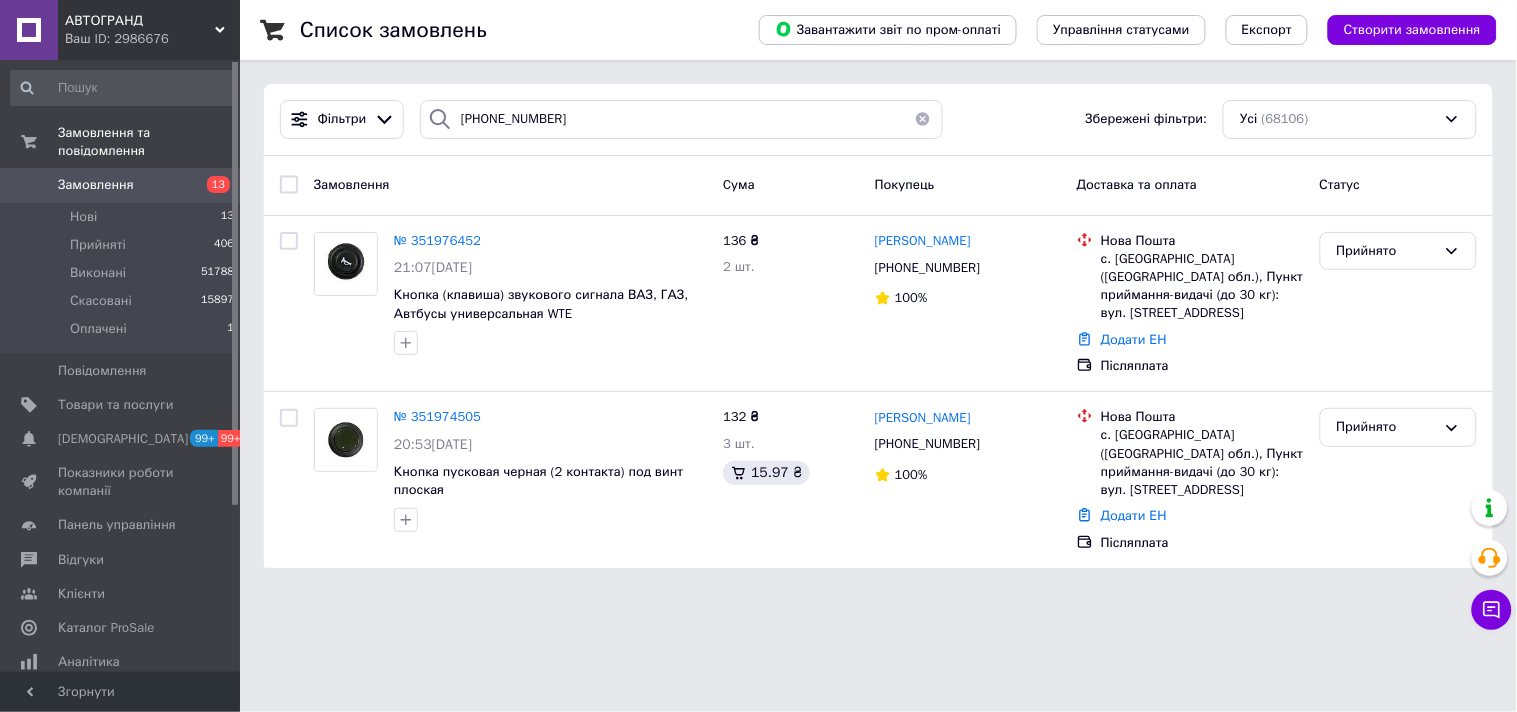 click on "Ваш ID: 2986676" at bounding box center [152, 39] 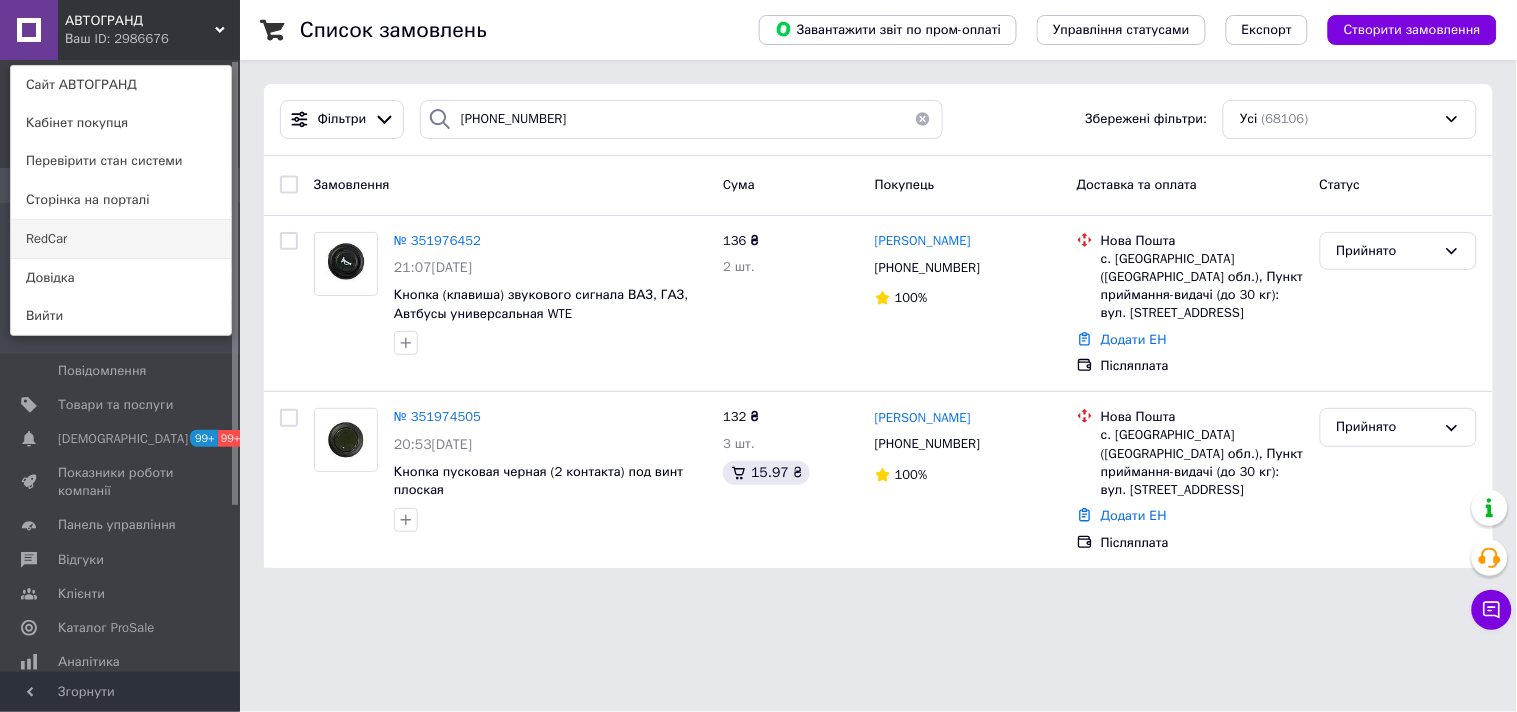 click on "RedCar" at bounding box center [121, 239] 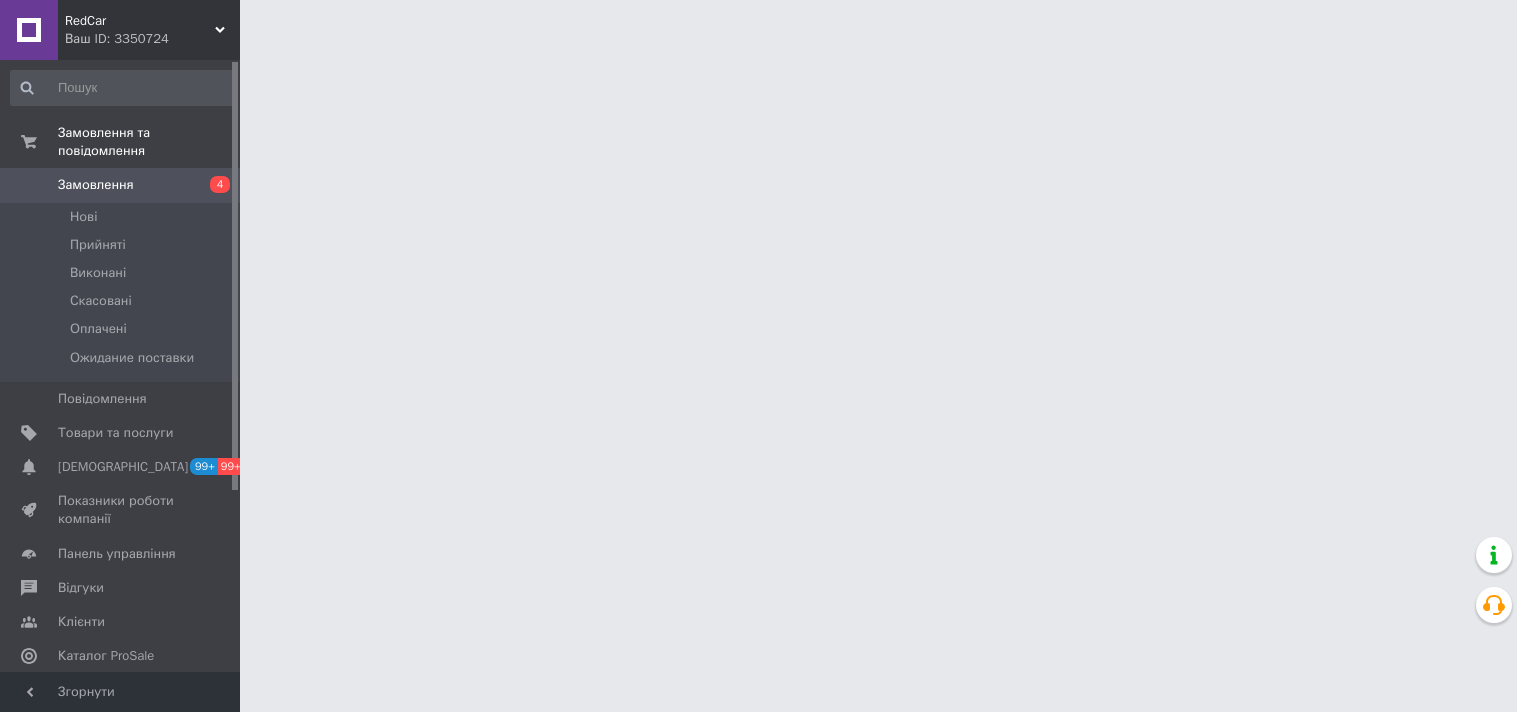 scroll, scrollTop: 0, scrollLeft: 0, axis: both 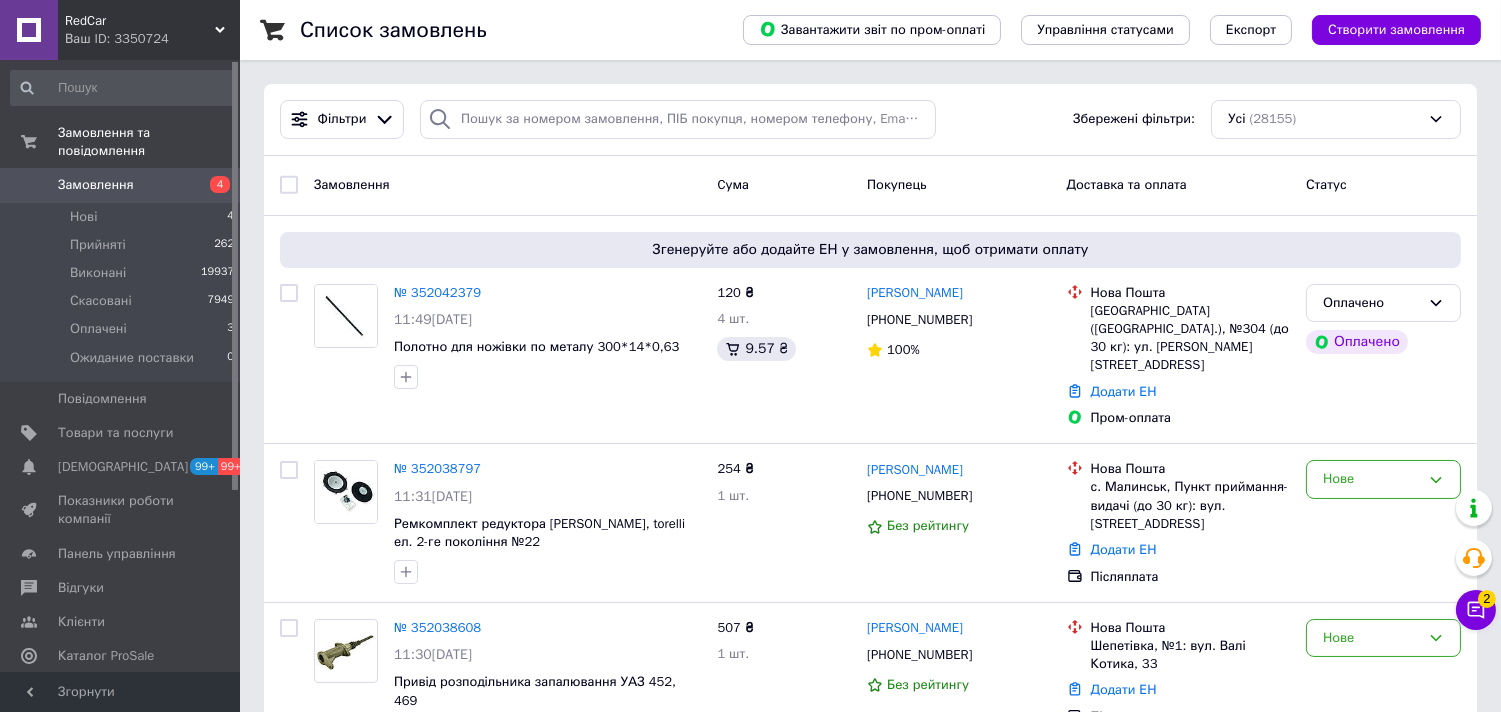click on "Чат з покупцем 2" at bounding box center [1476, 610] 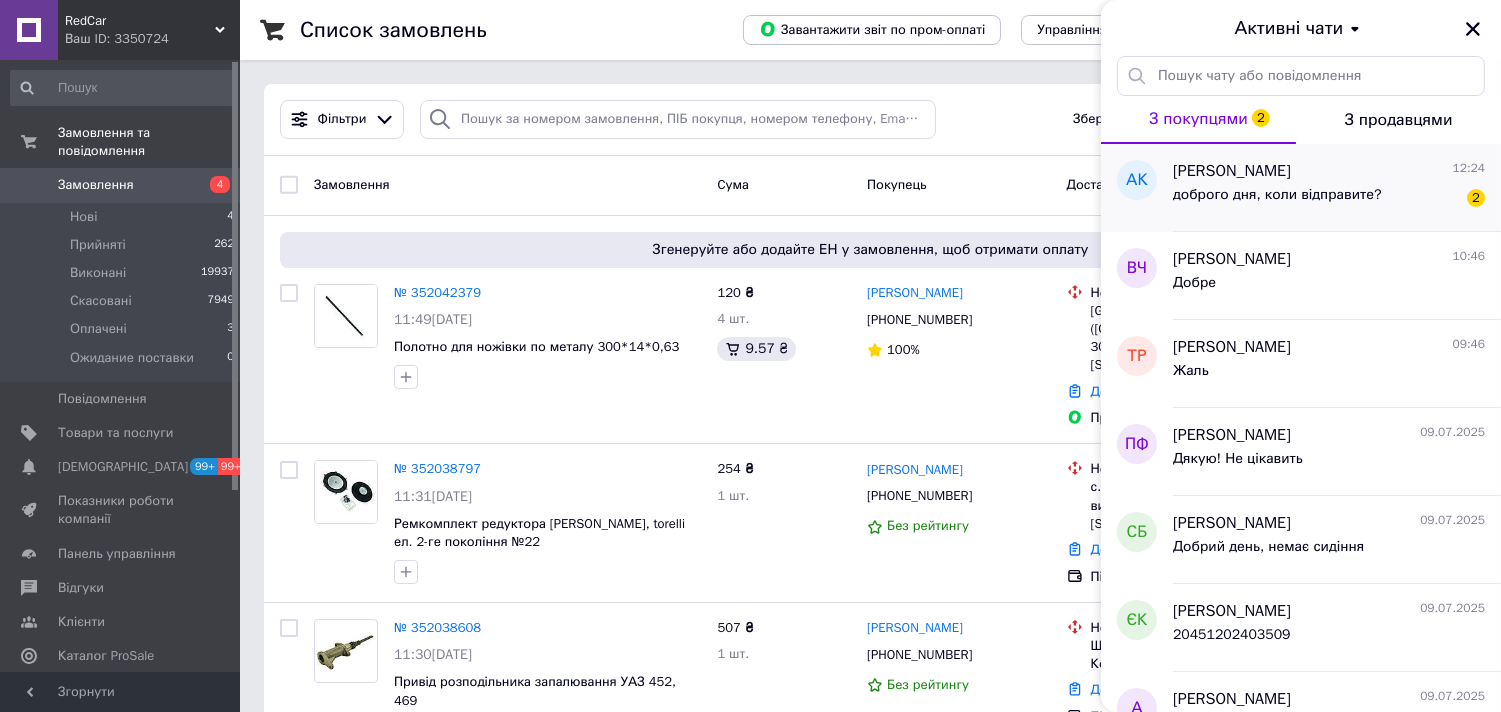 click on "доброго дня, коли відправите?" at bounding box center [1277, 201] 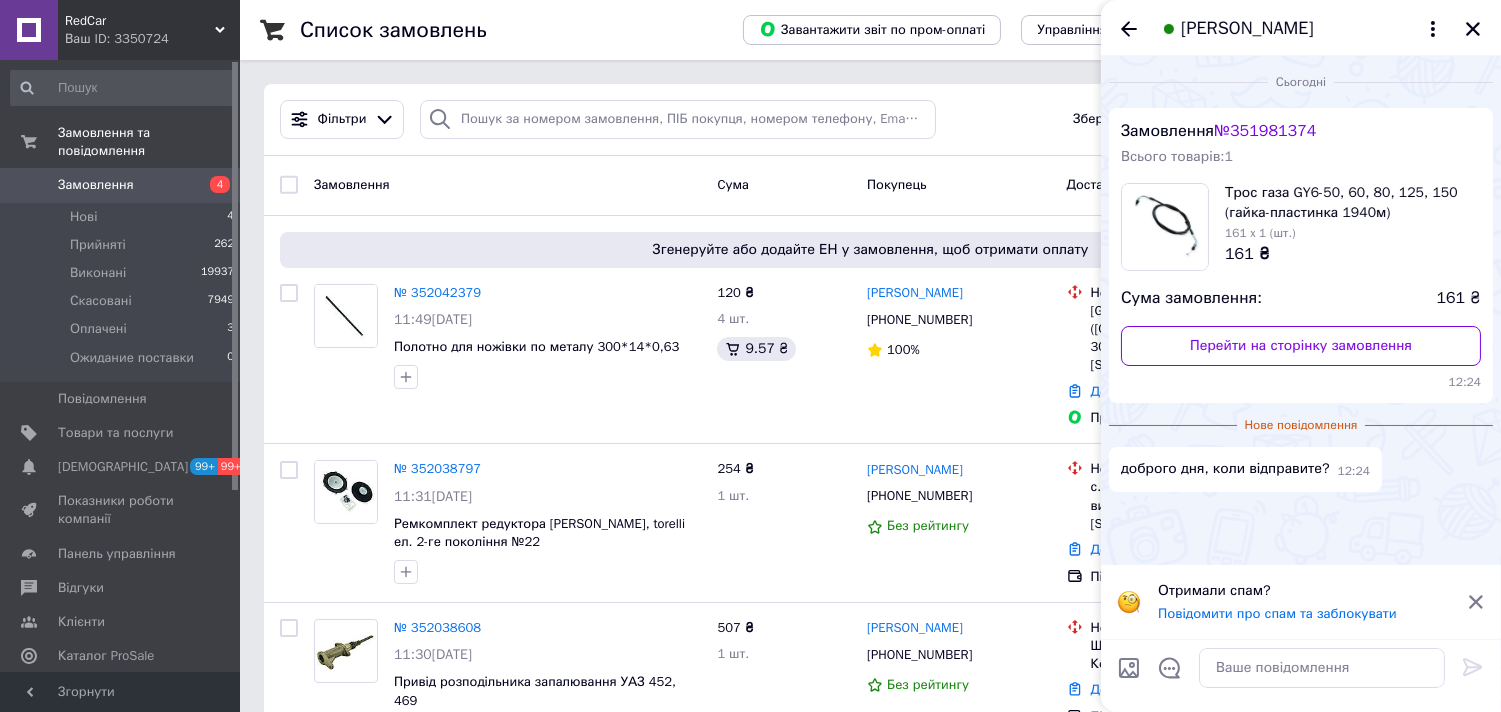 click on "№ 351981374" at bounding box center [1265, 131] 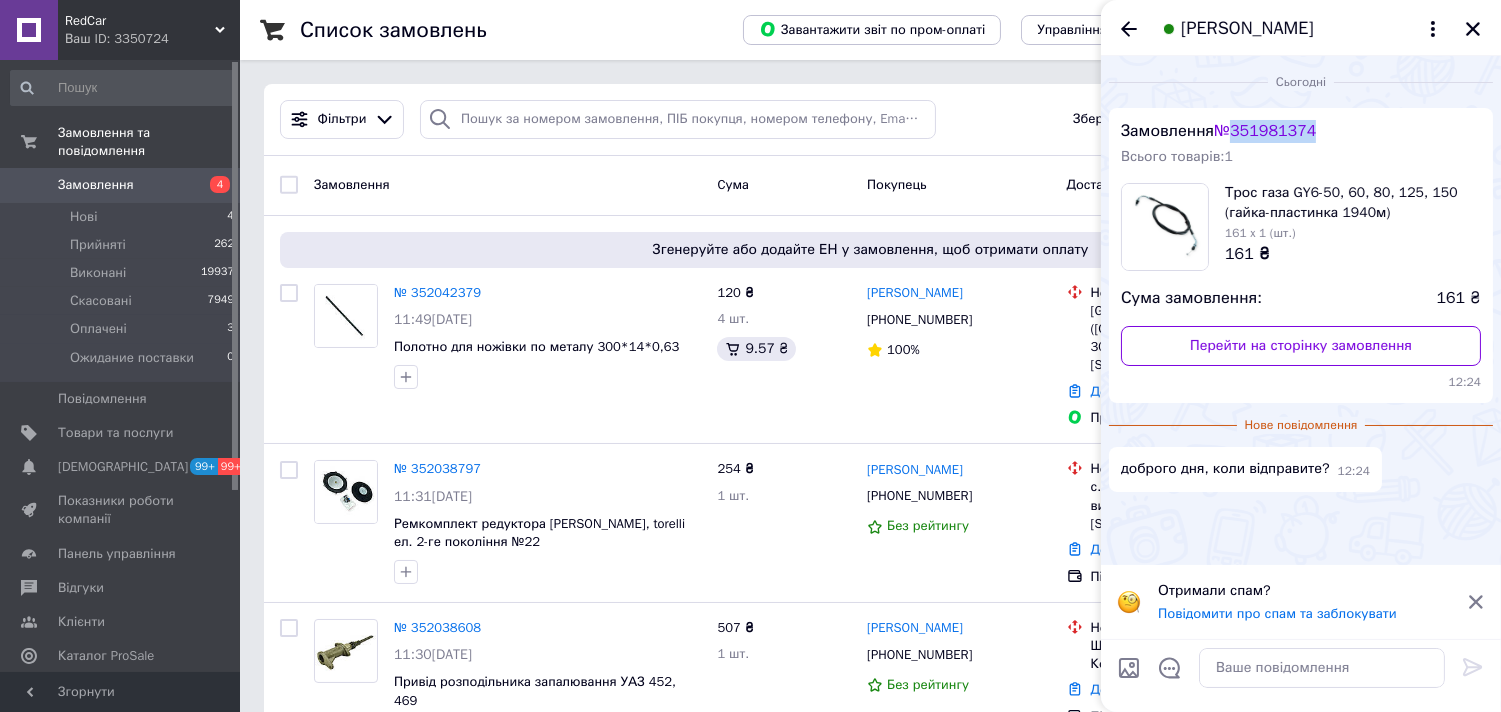 click on "№ 351981374" at bounding box center (1265, 131) 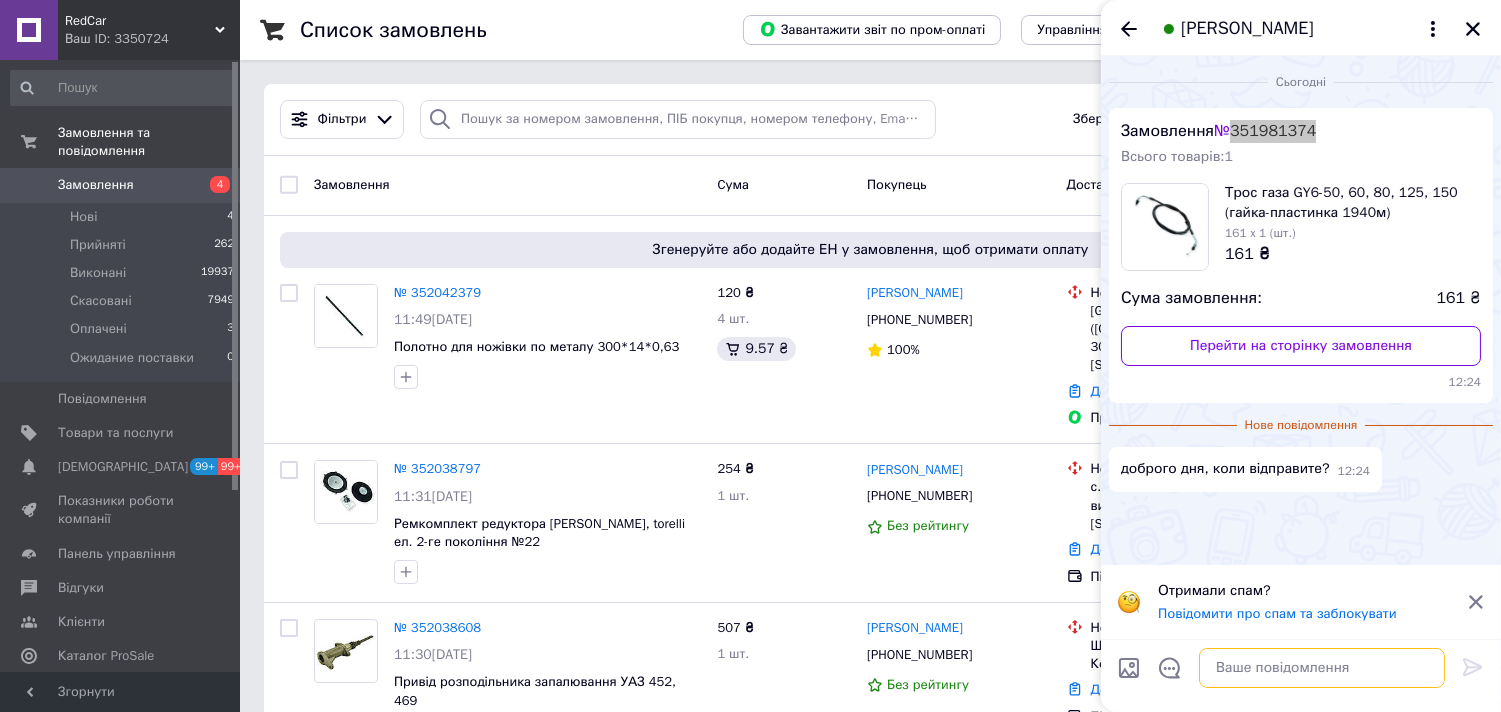 click at bounding box center [1322, 668] 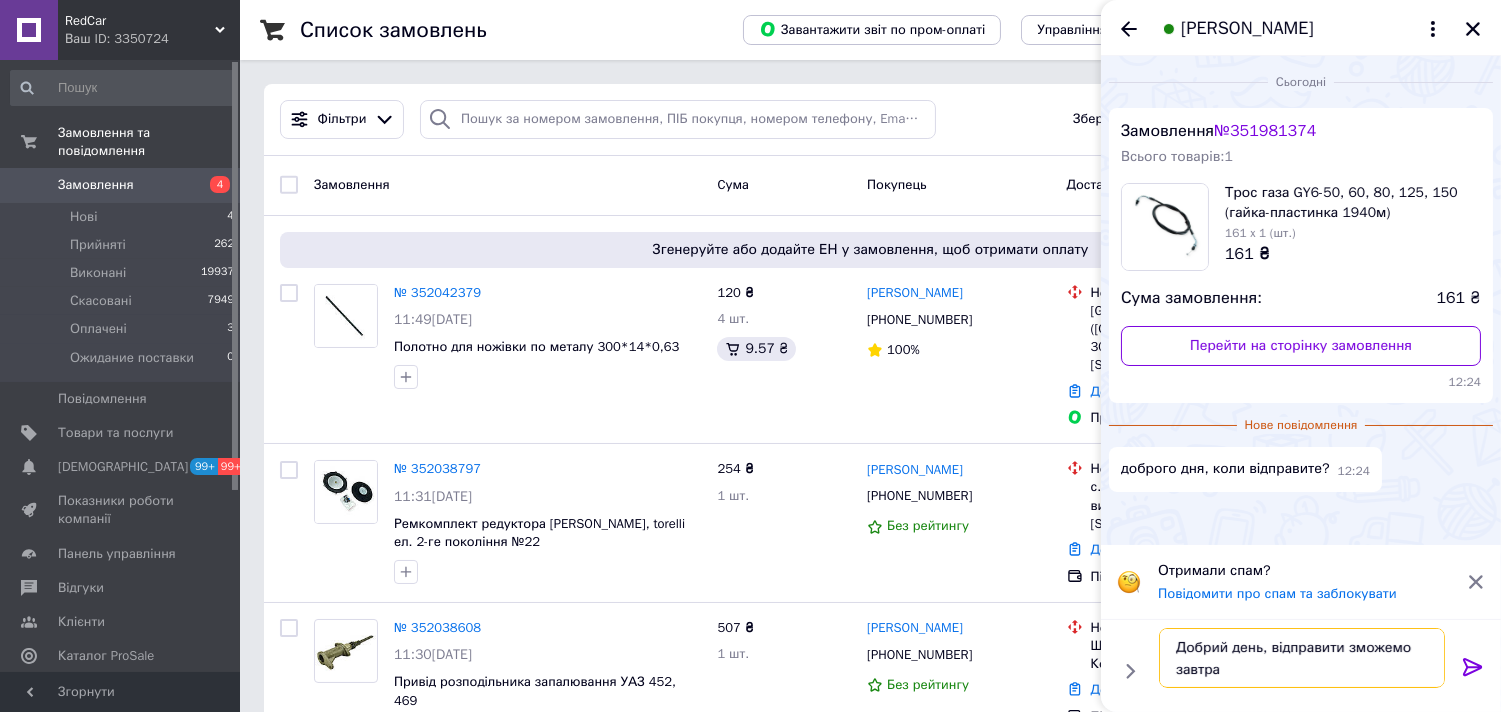 type on "Добрий день, відправити зможемо завтра" 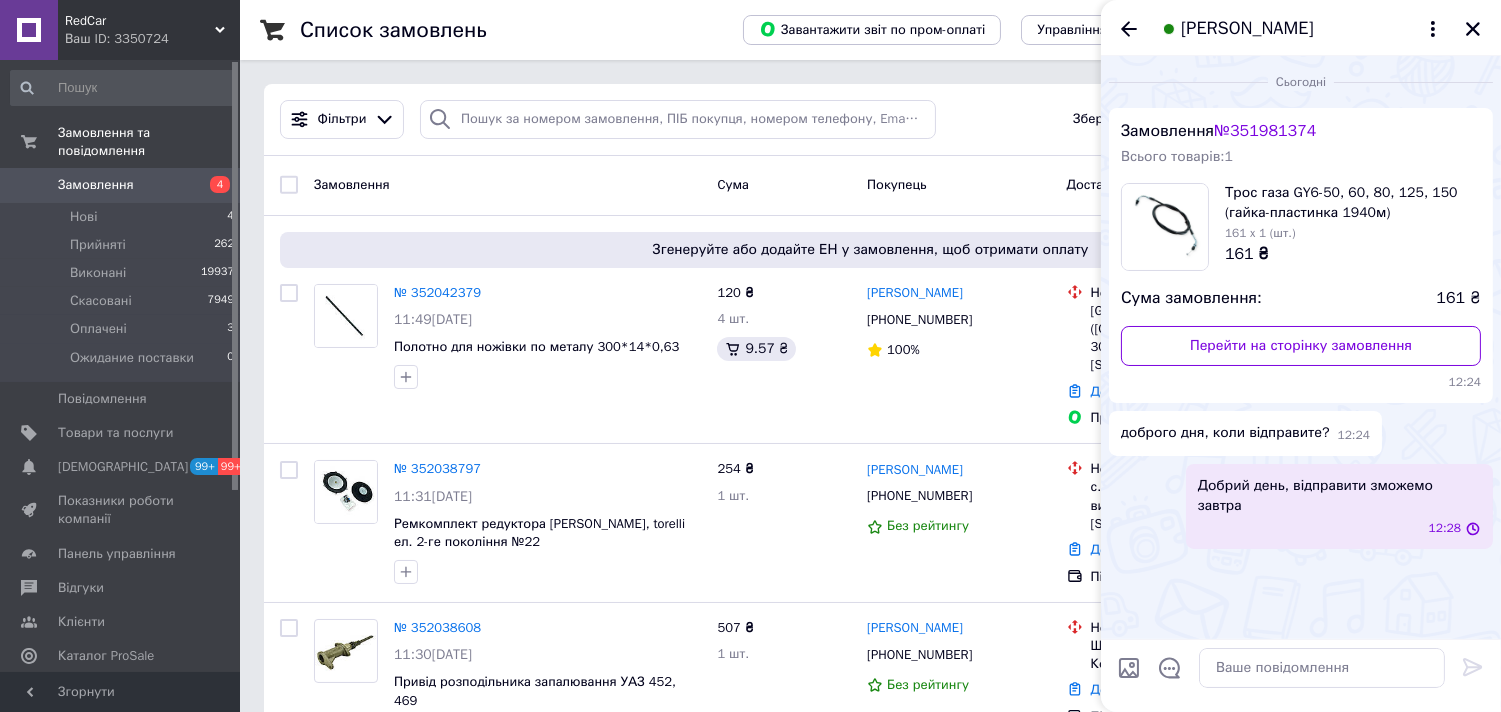 click 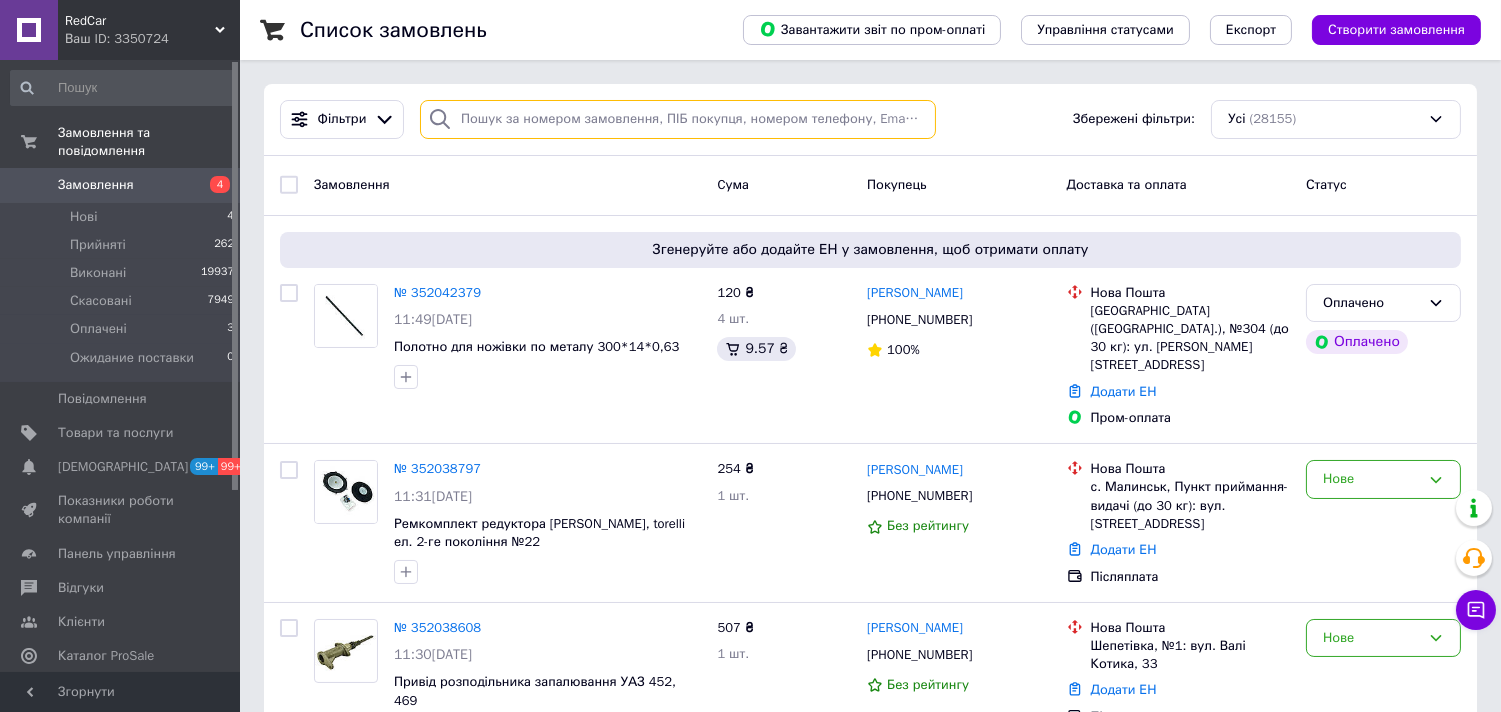 click at bounding box center [678, 119] 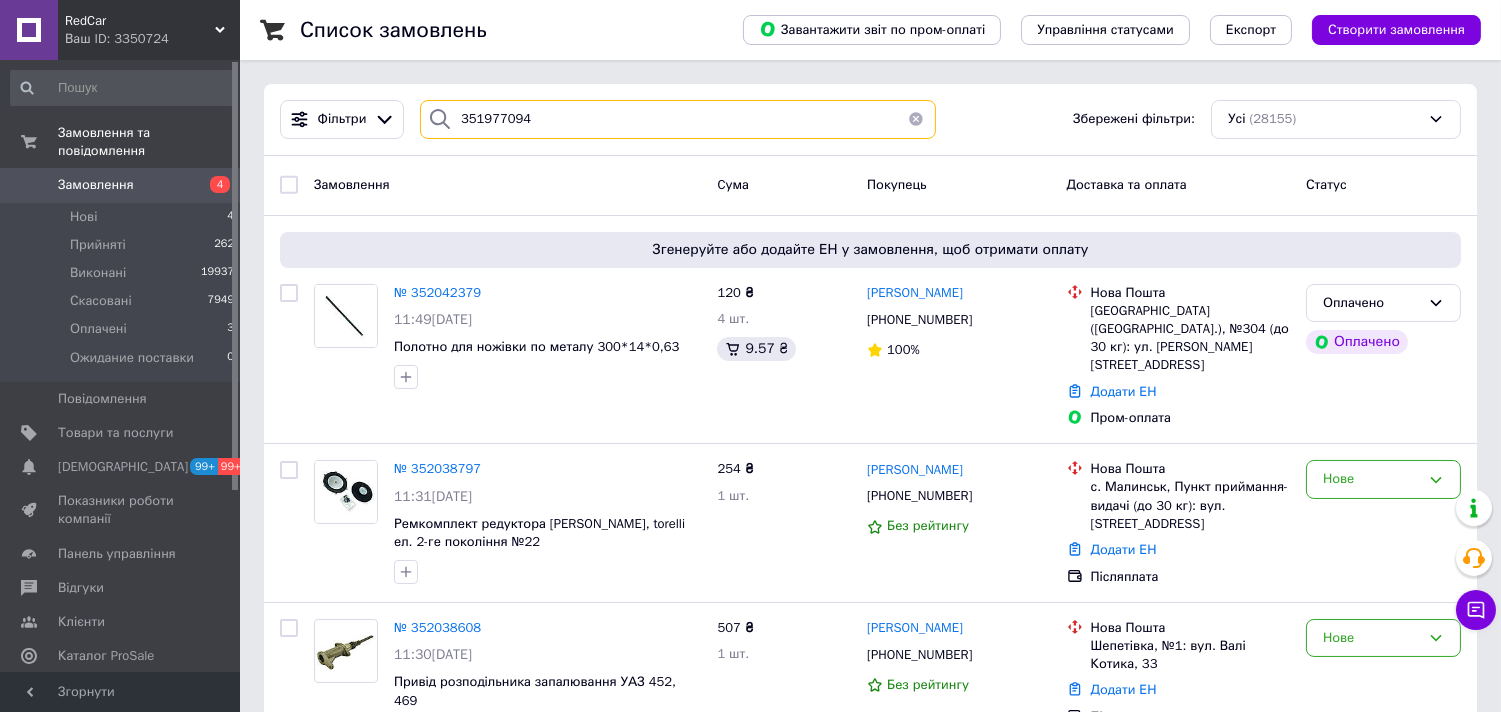 type on "351977094" 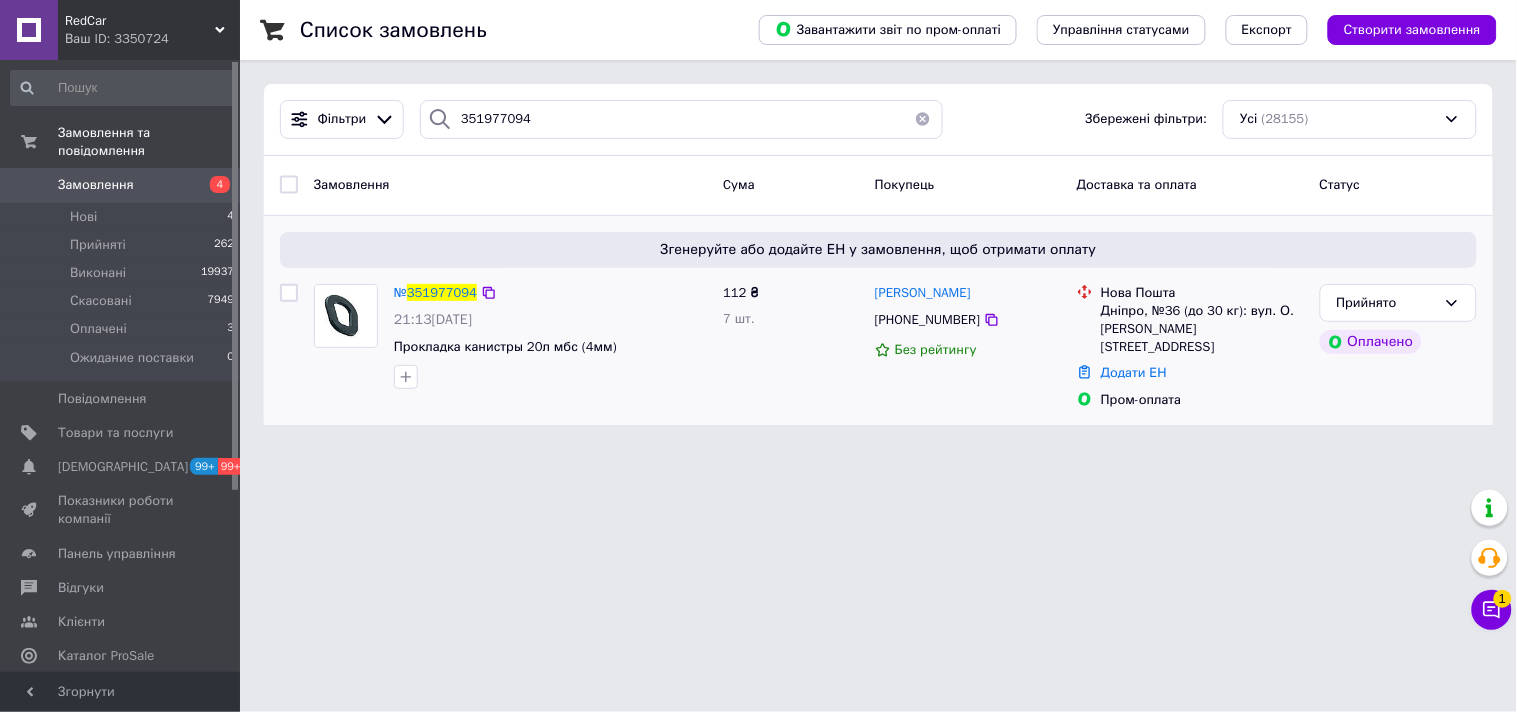 click on "Чат з покупцем 1" at bounding box center (1492, 610) 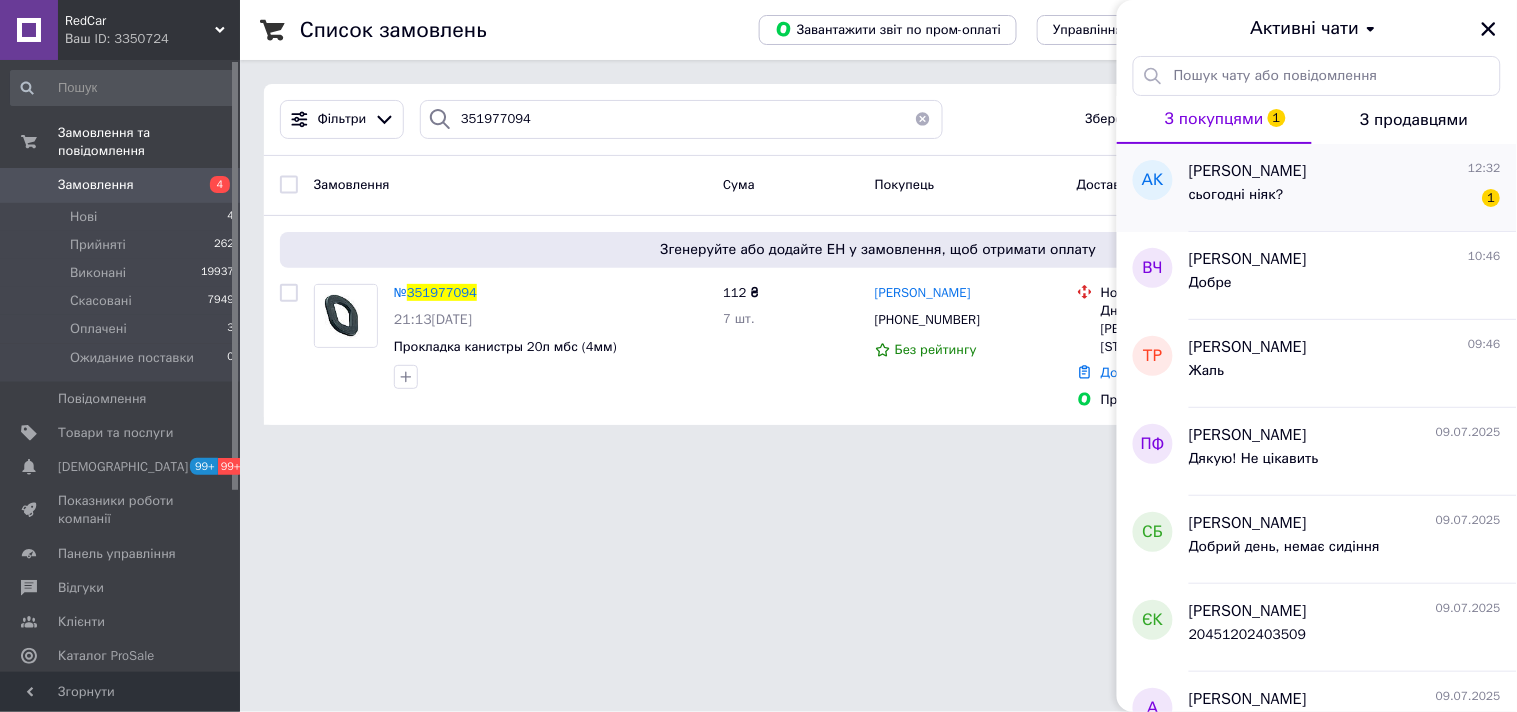 click on "андрій Куртяк" at bounding box center (1248, 171) 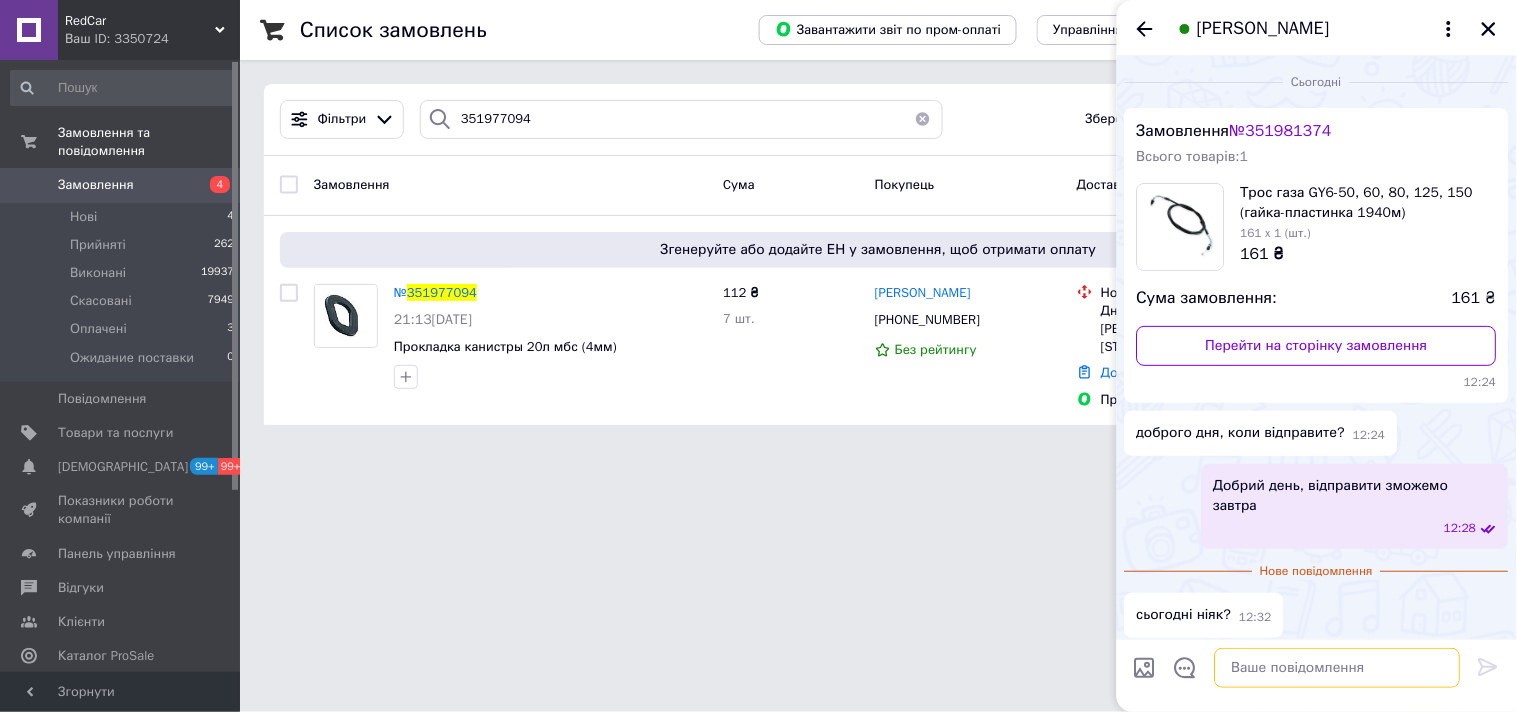 click at bounding box center (1338, 668) 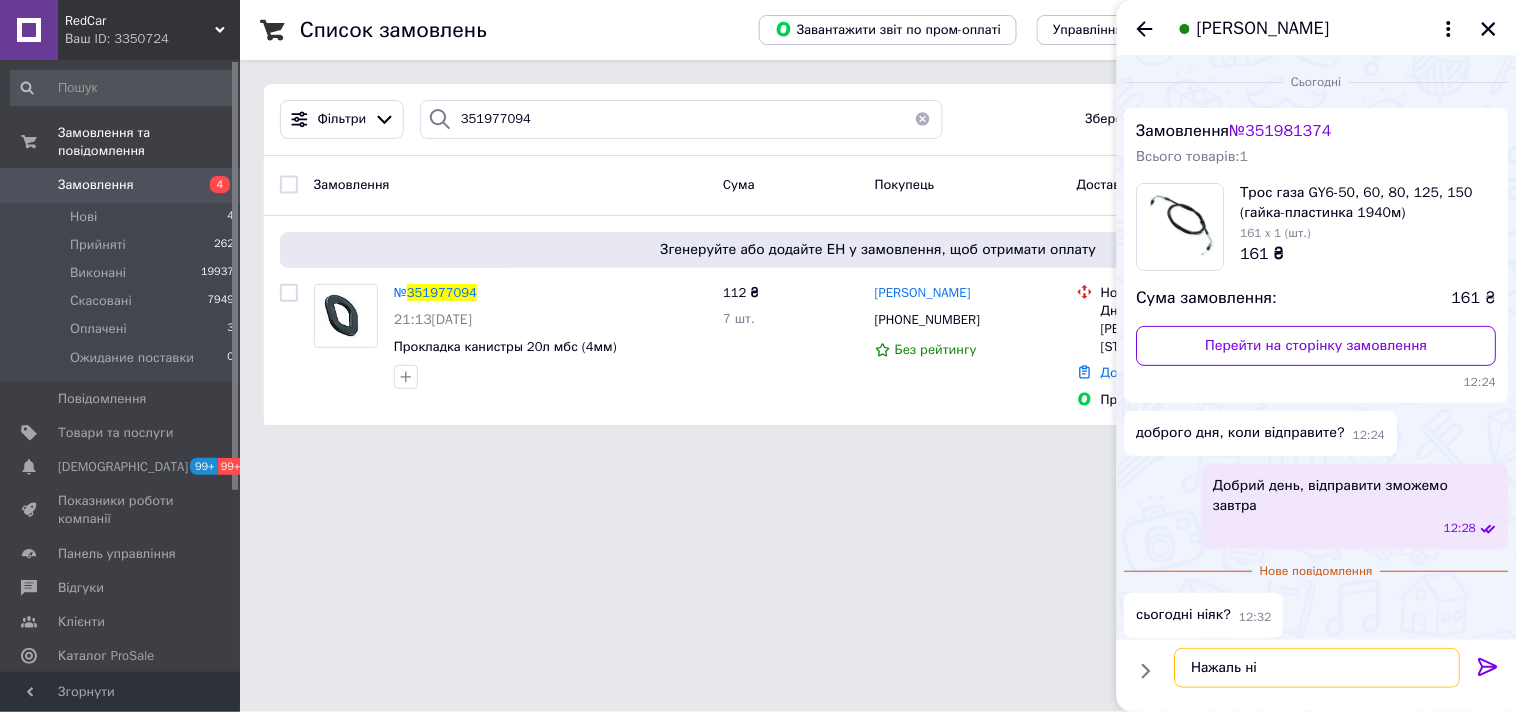 type on "Нажаль ні" 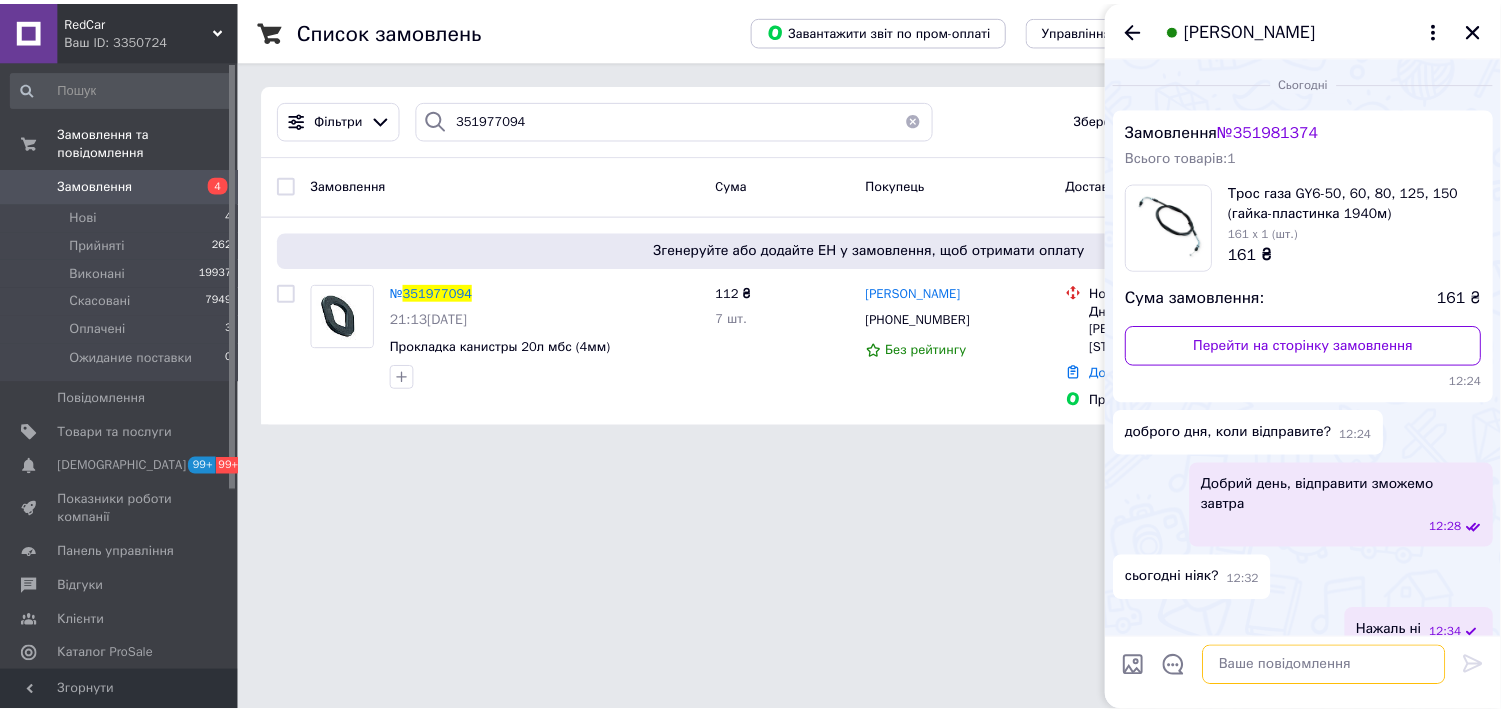 scroll, scrollTop: 4, scrollLeft: 0, axis: vertical 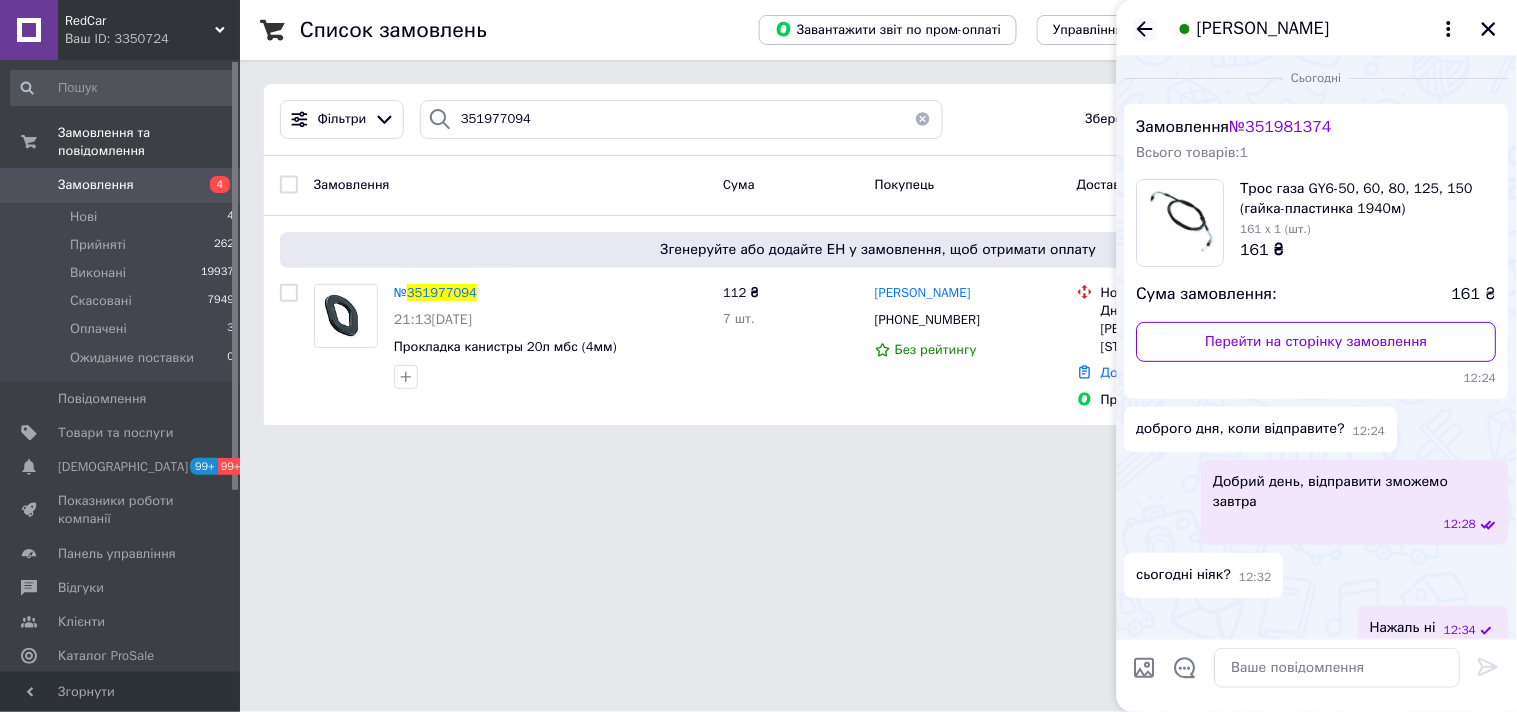 click 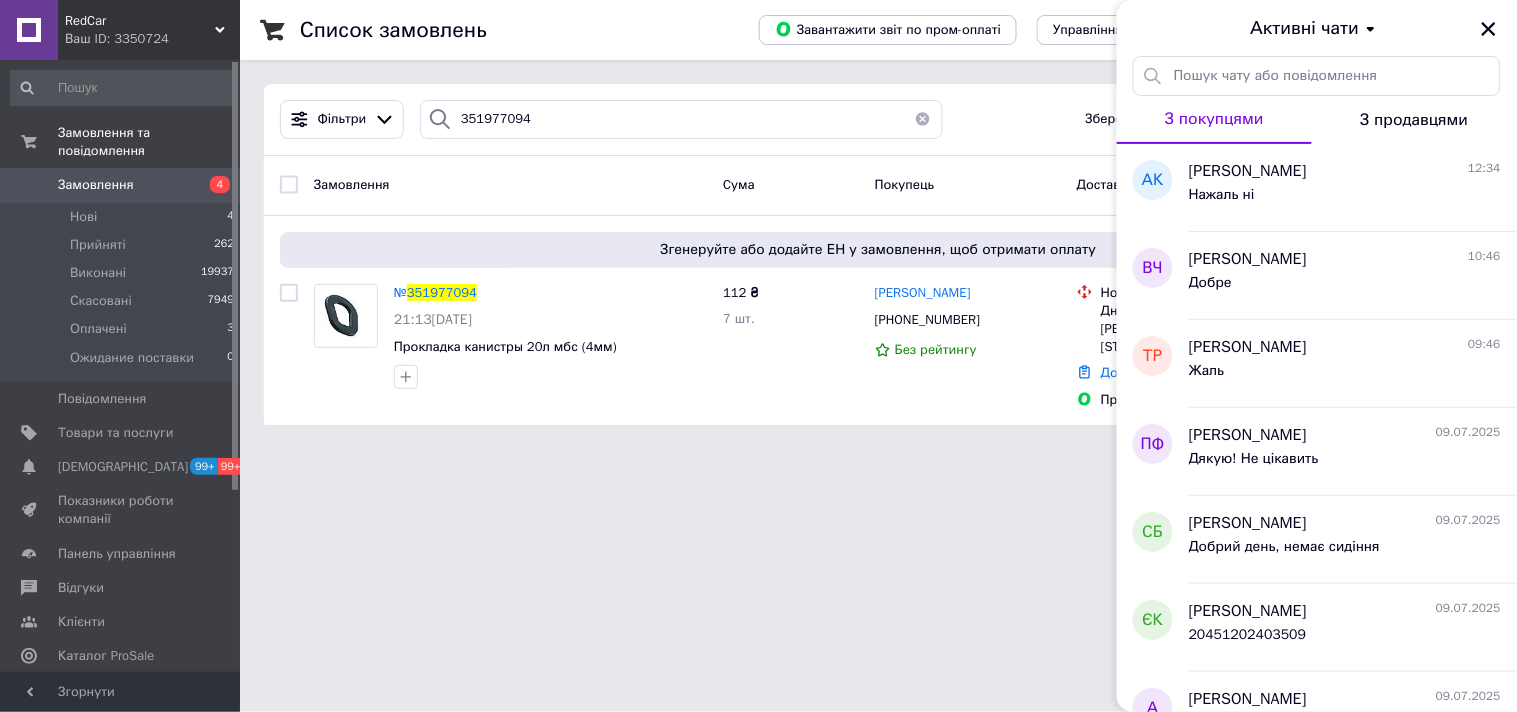 click 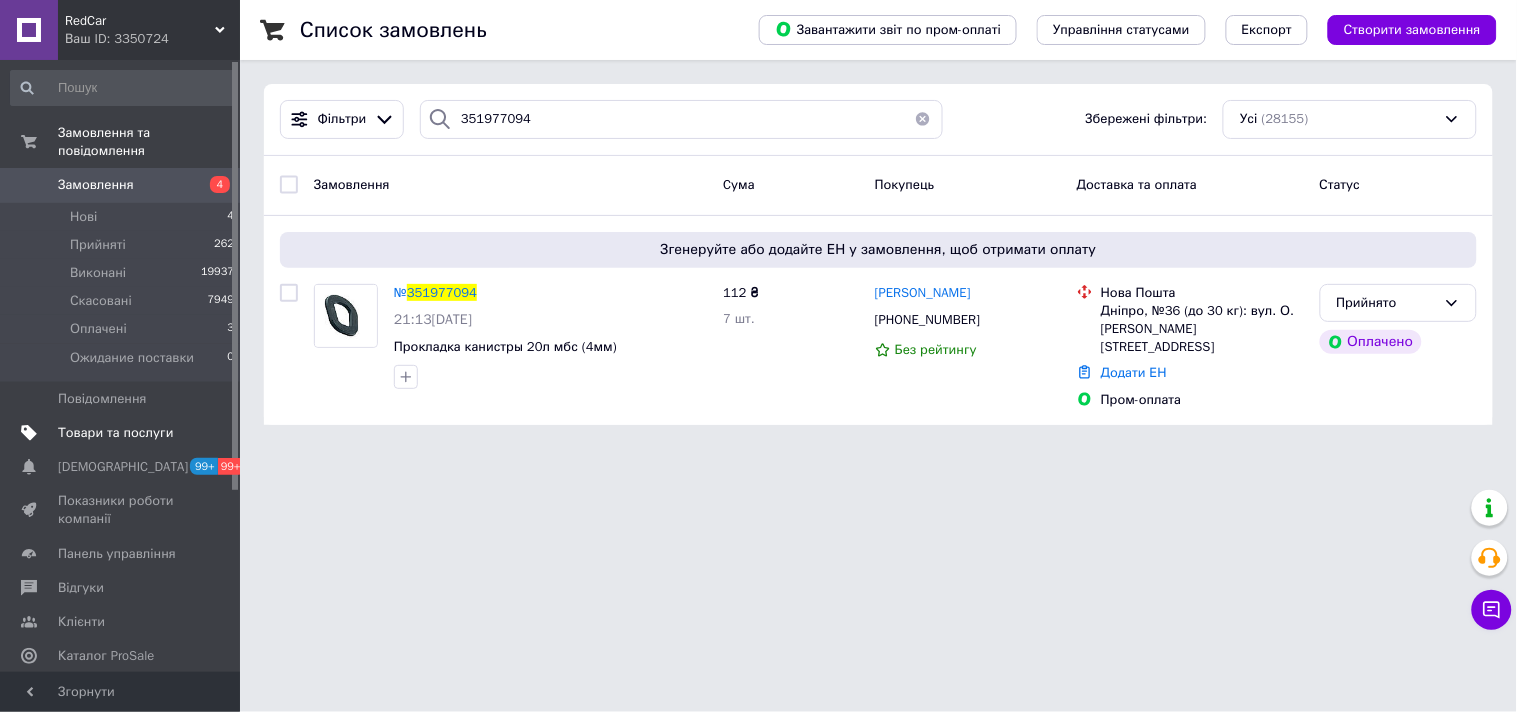 click on "Товари та послуги" at bounding box center [115, 433] 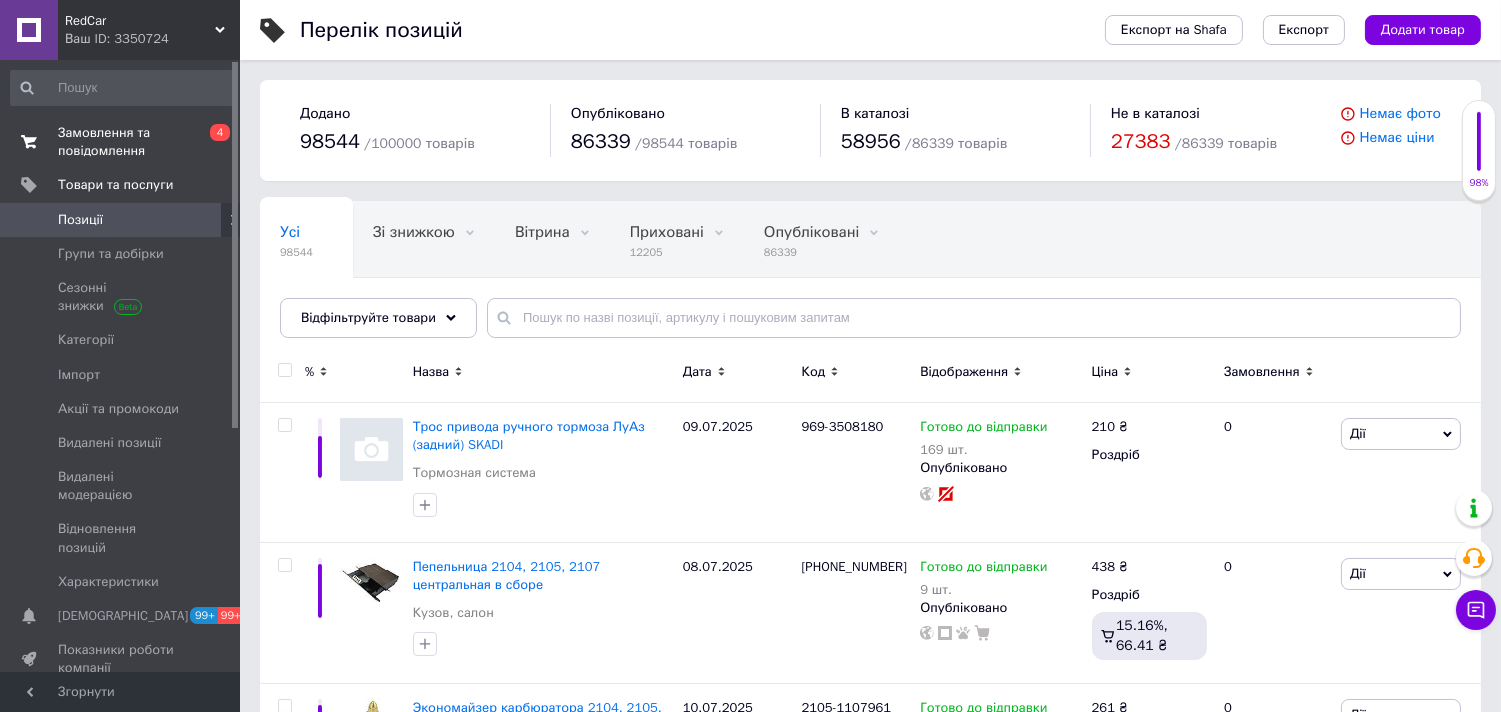 click on "Замовлення та повідомлення" at bounding box center [121, 142] 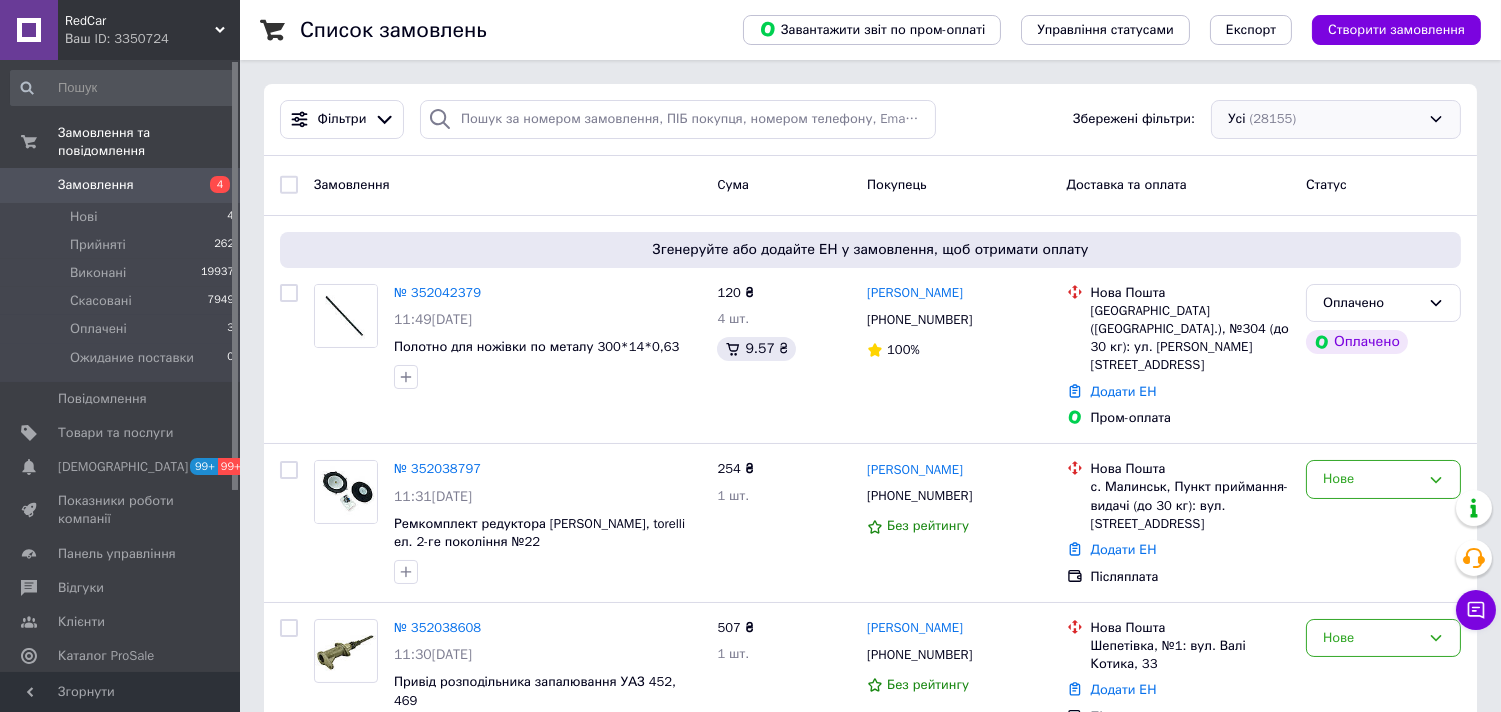 click on "Усі (28155)" at bounding box center [1336, 119] 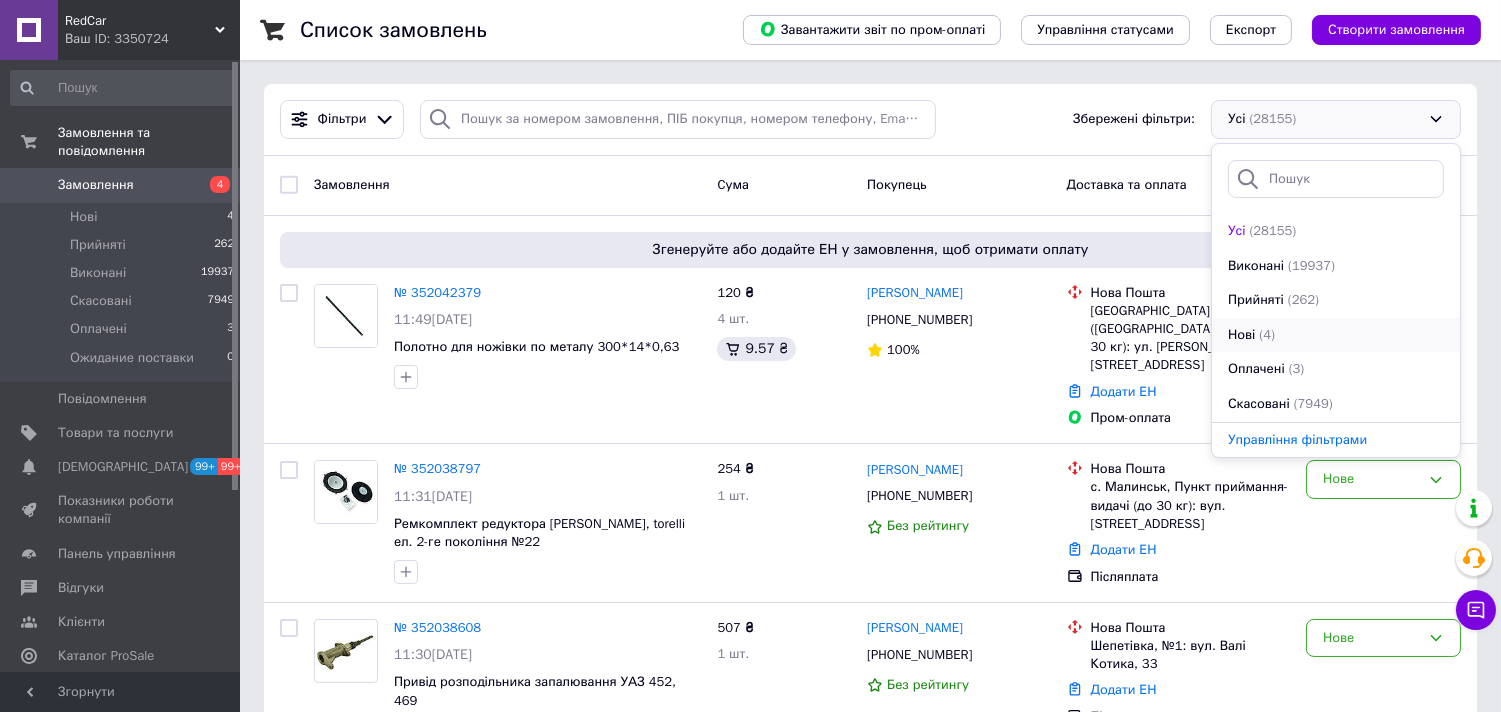click on "Нові (4)" at bounding box center [1336, 335] 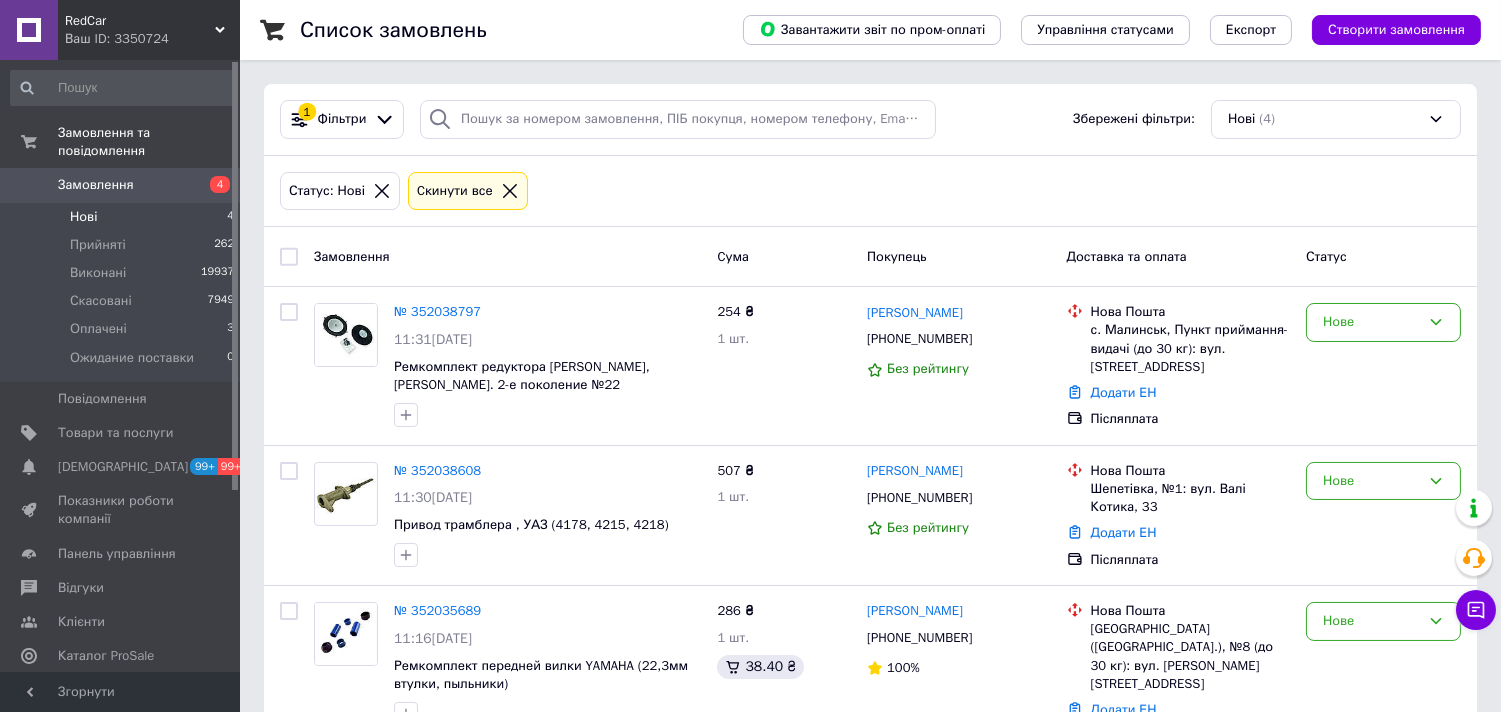 click on "Ваш ID: 3350724" at bounding box center (152, 39) 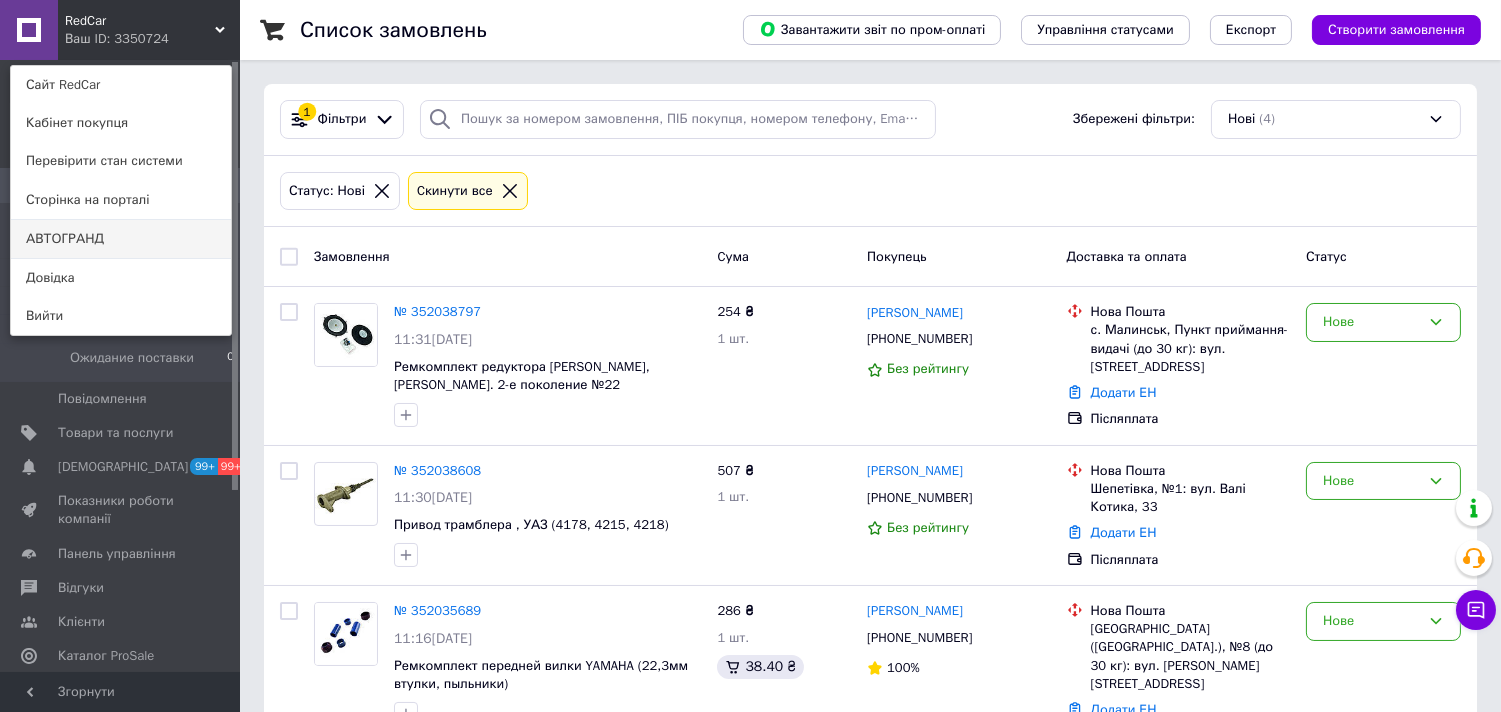 click on "АВТОГРАНД" at bounding box center (121, 239) 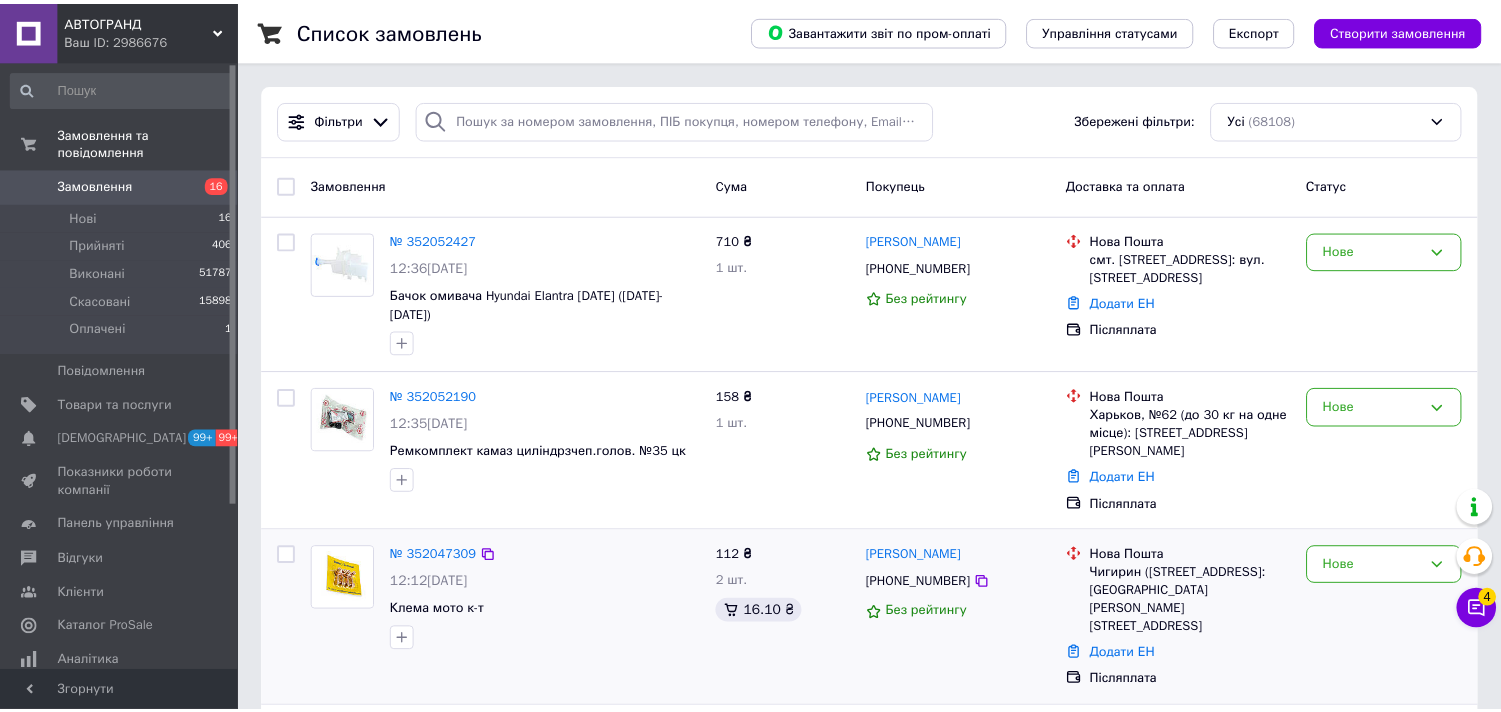 scroll, scrollTop: 0, scrollLeft: 0, axis: both 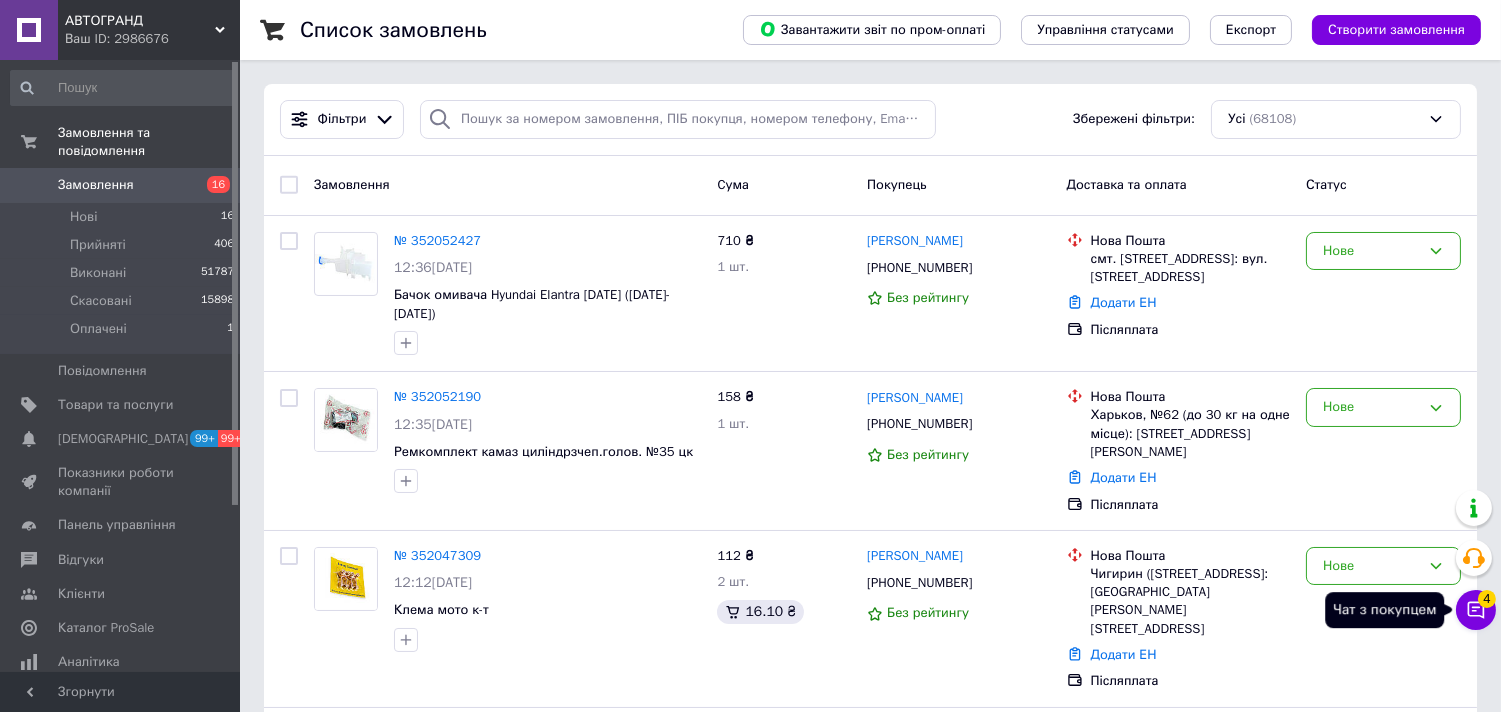 click 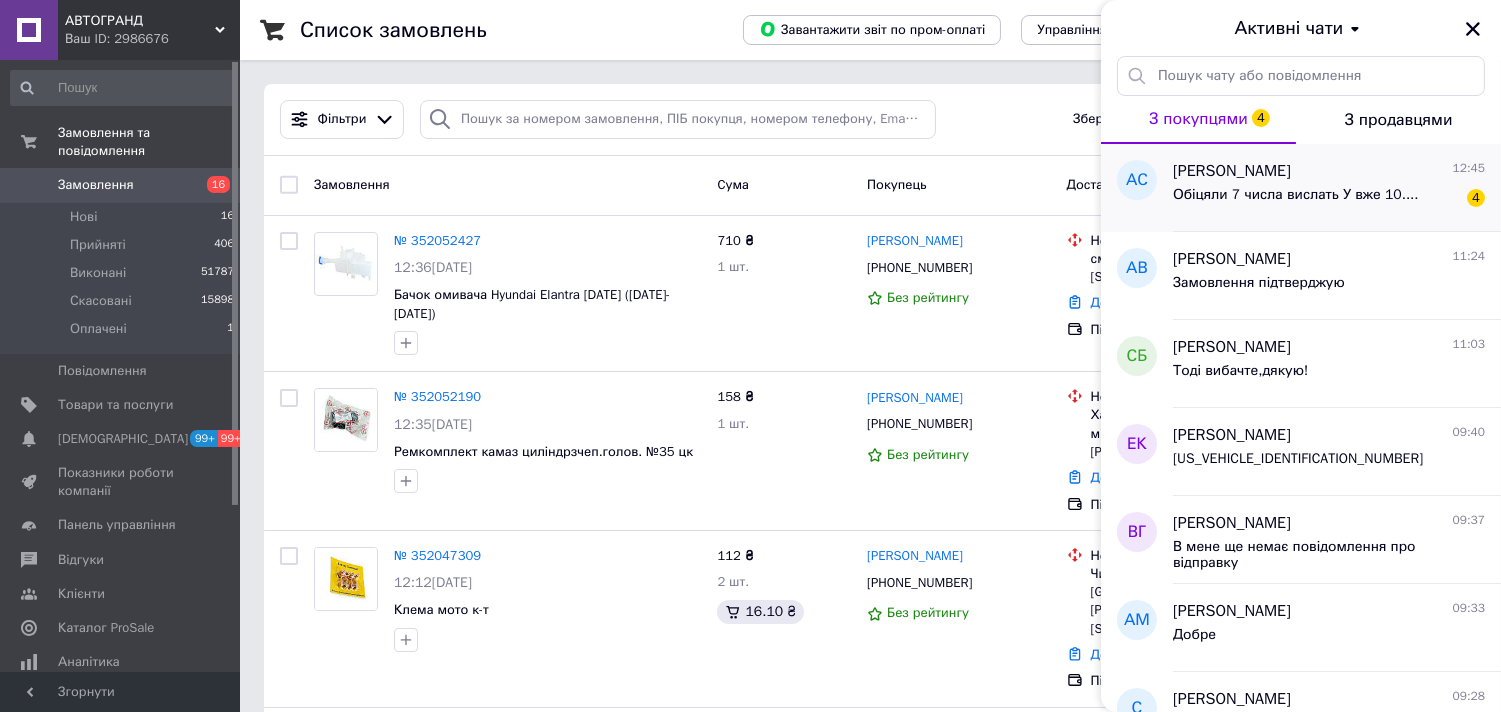 click on "Обіцяли 7 числа вислать
У вже 10...." at bounding box center [1296, 195] 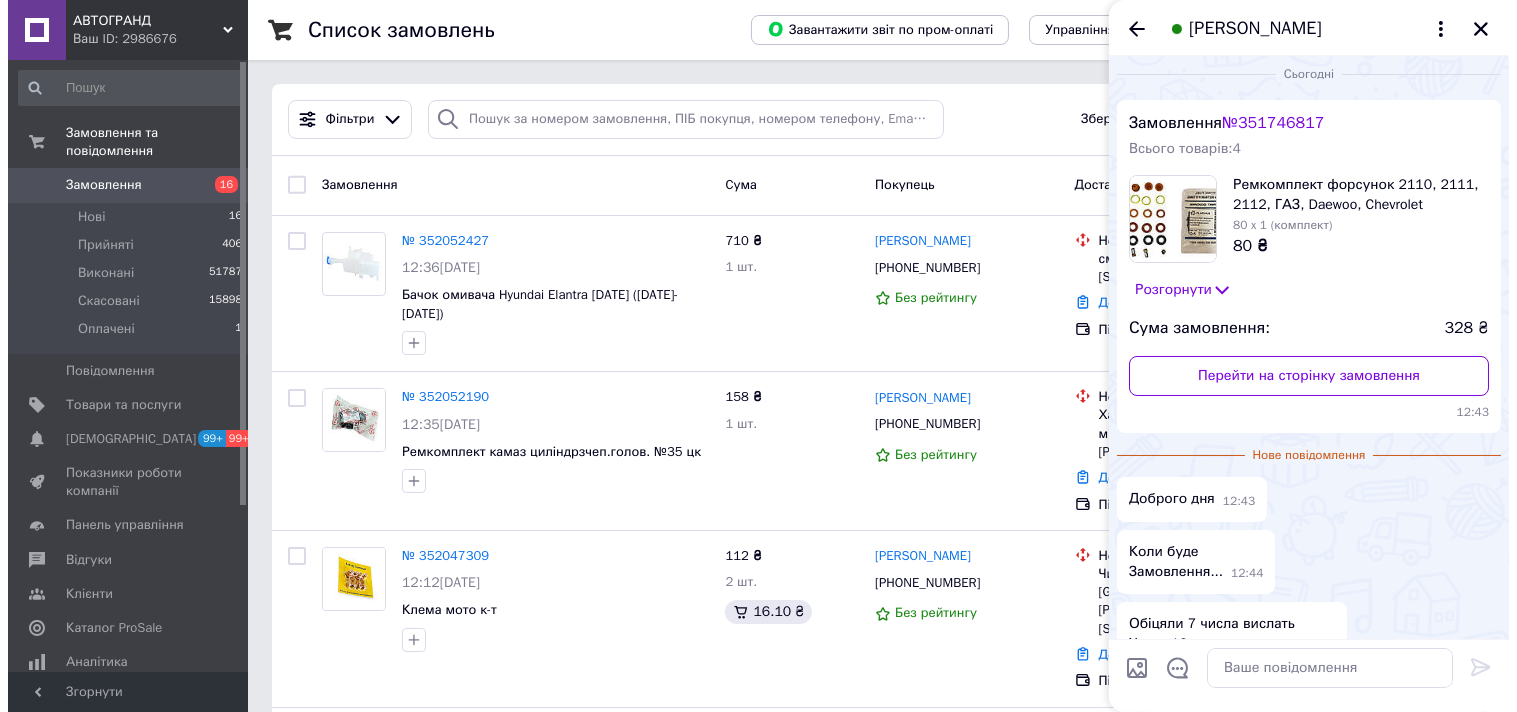 scroll, scrollTop: 0, scrollLeft: 0, axis: both 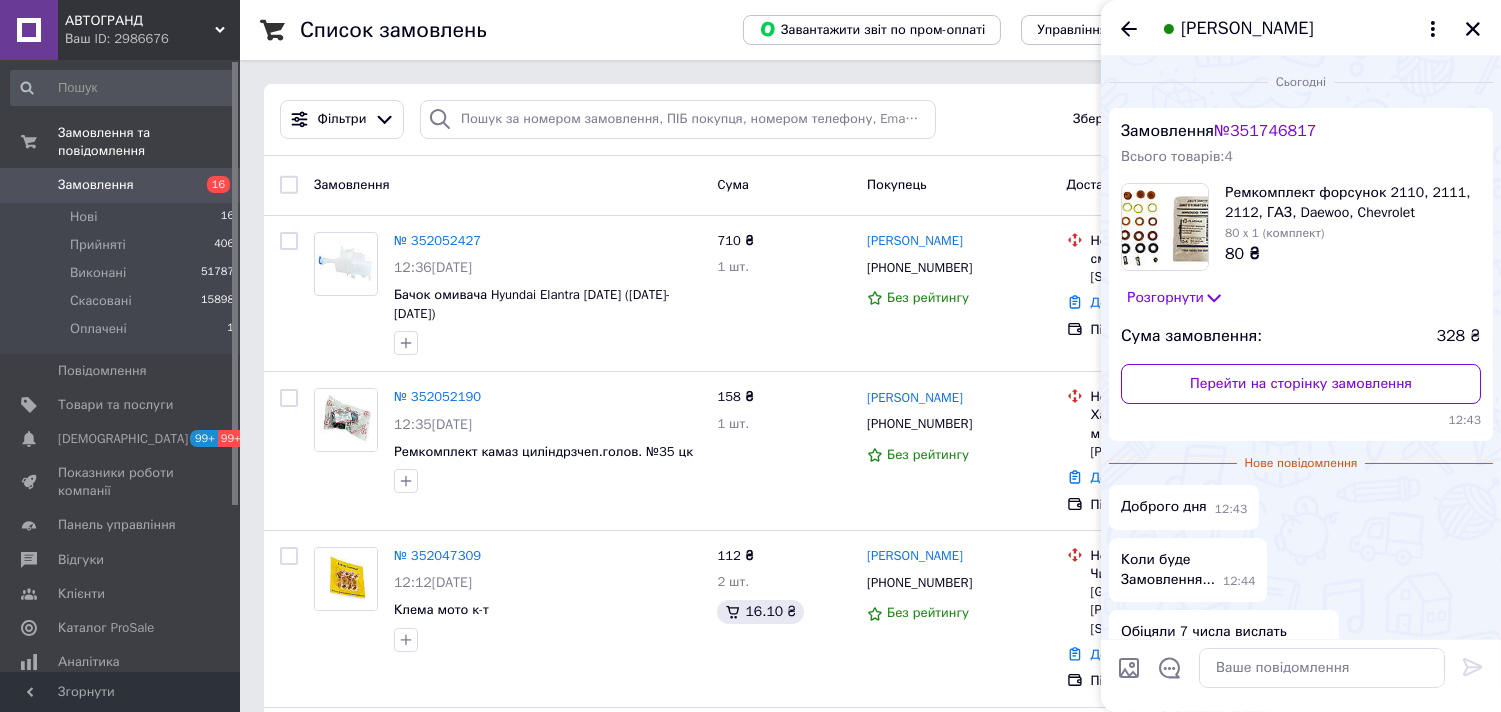 click on "№ 351746817" at bounding box center (1265, 131) 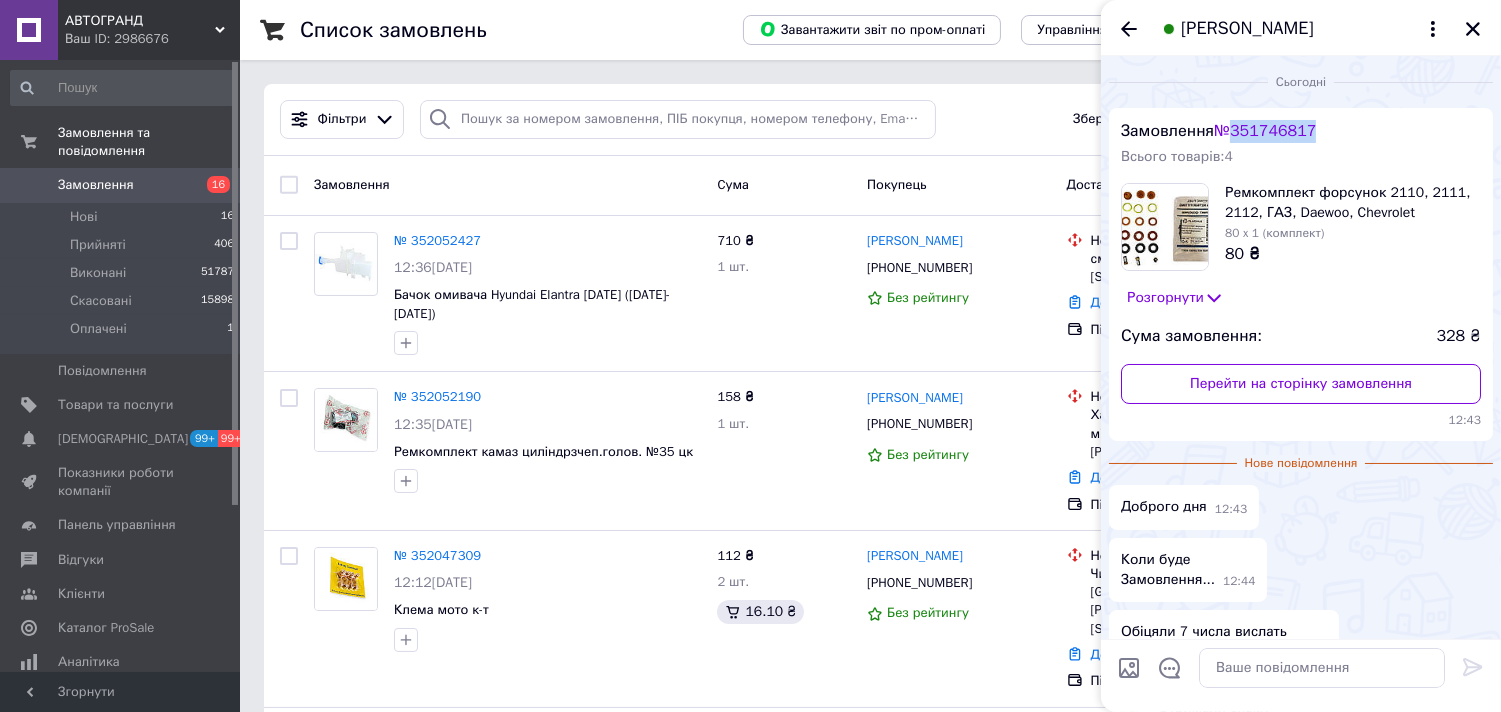click on "№ 351746817" at bounding box center (1265, 131) 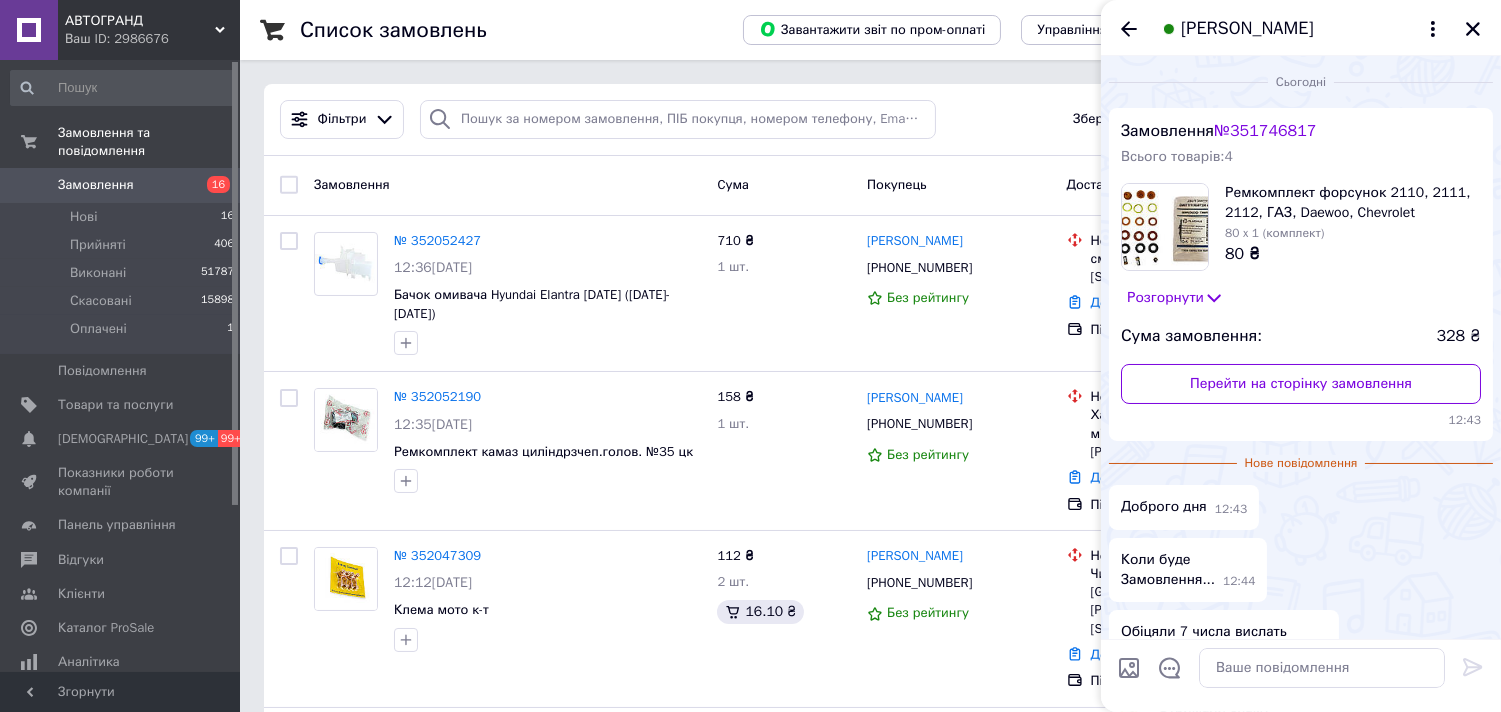 click on "Фільтри Збережені фільтри: Усі (68108)" at bounding box center [870, 120] 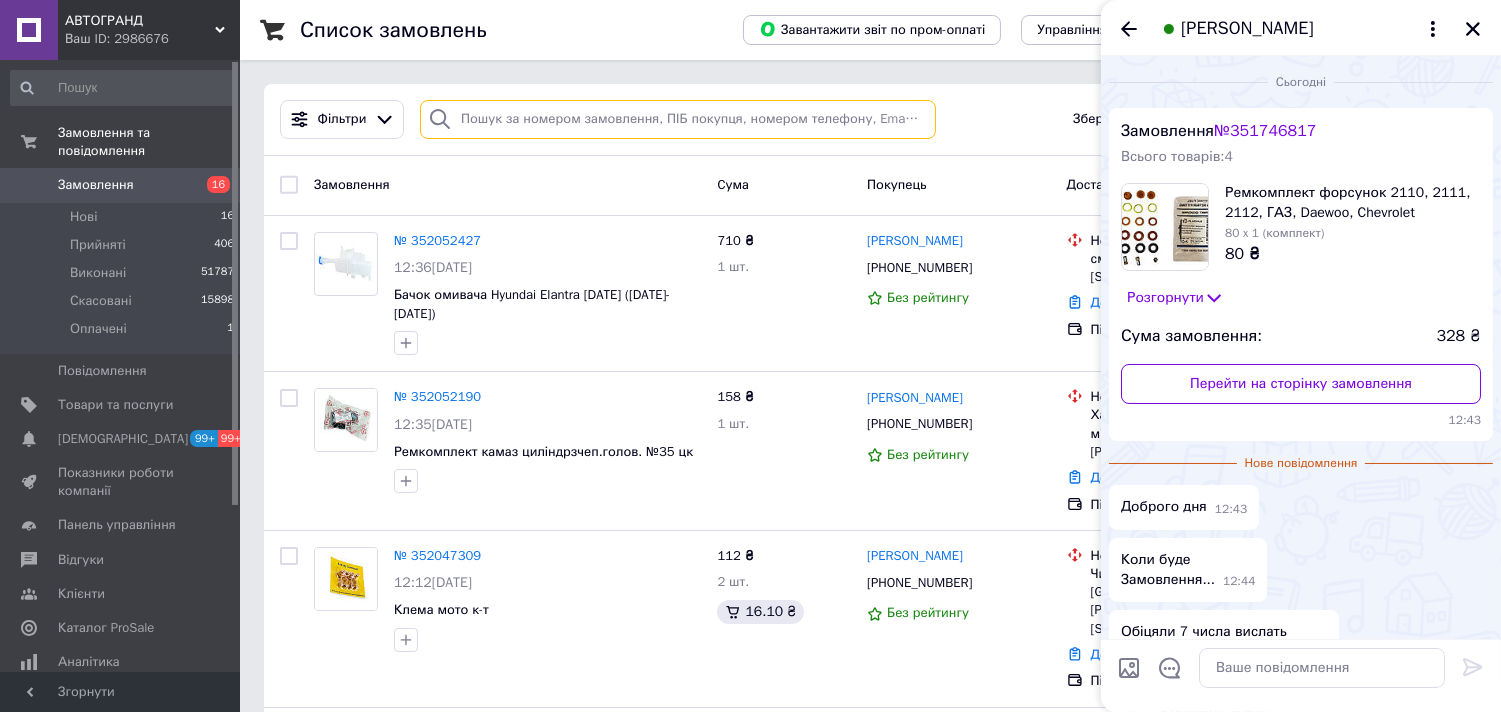 click at bounding box center (678, 119) 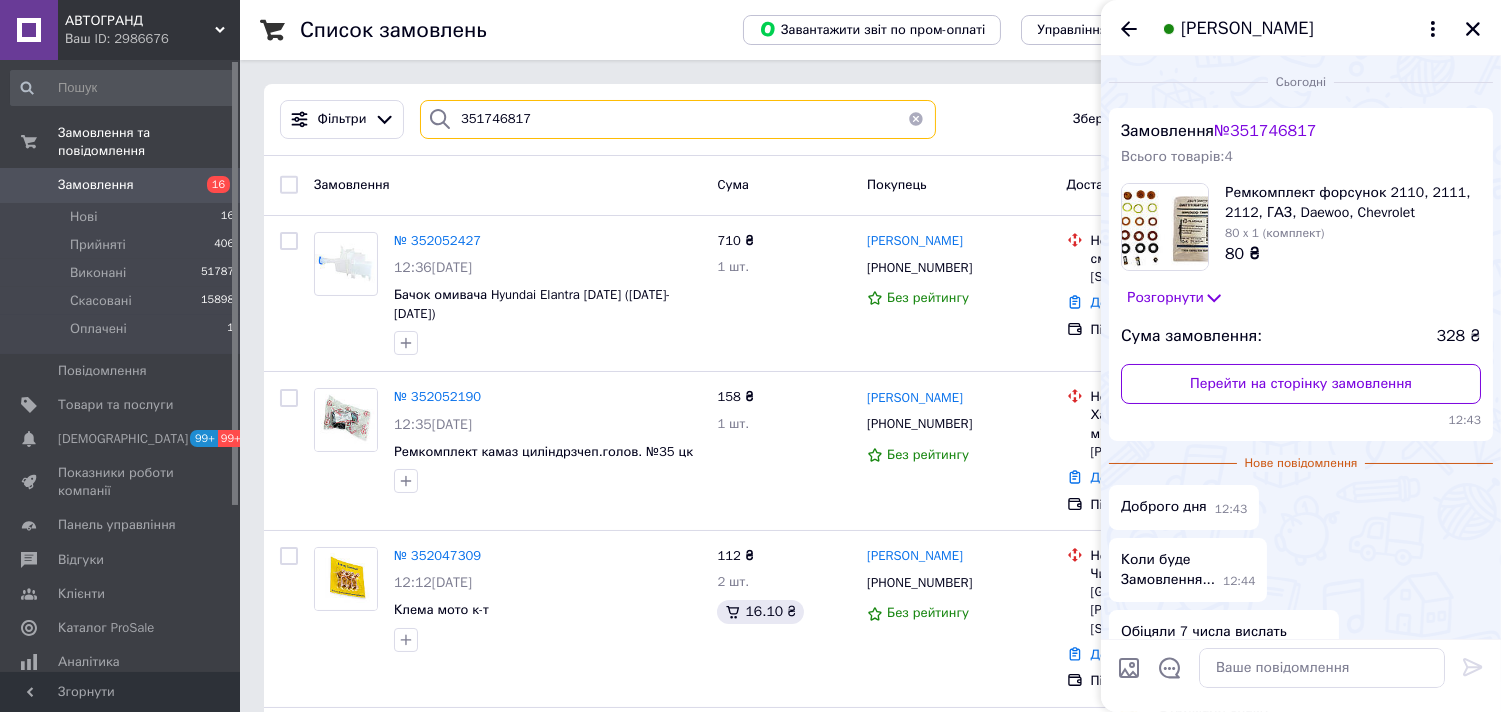 type on "351746817" 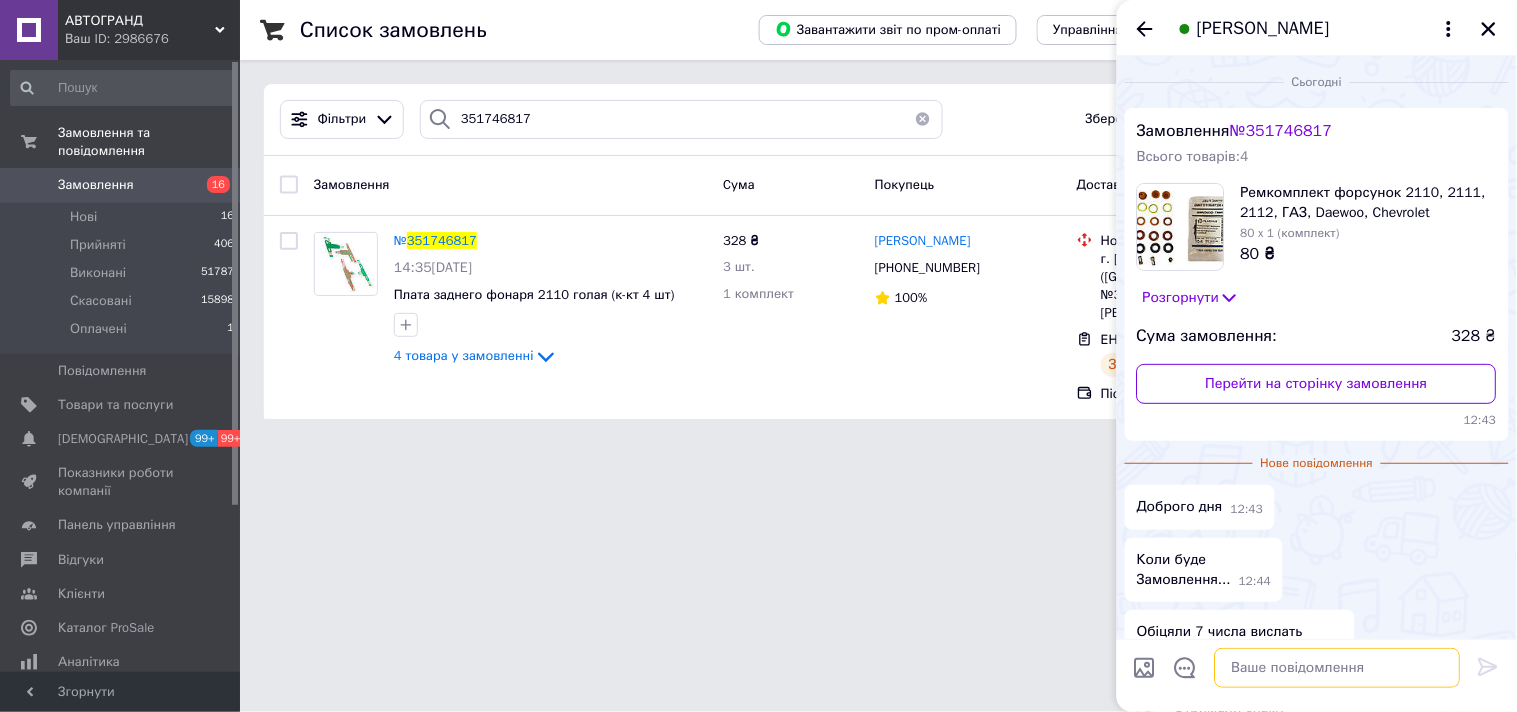 click at bounding box center (1338, 668) 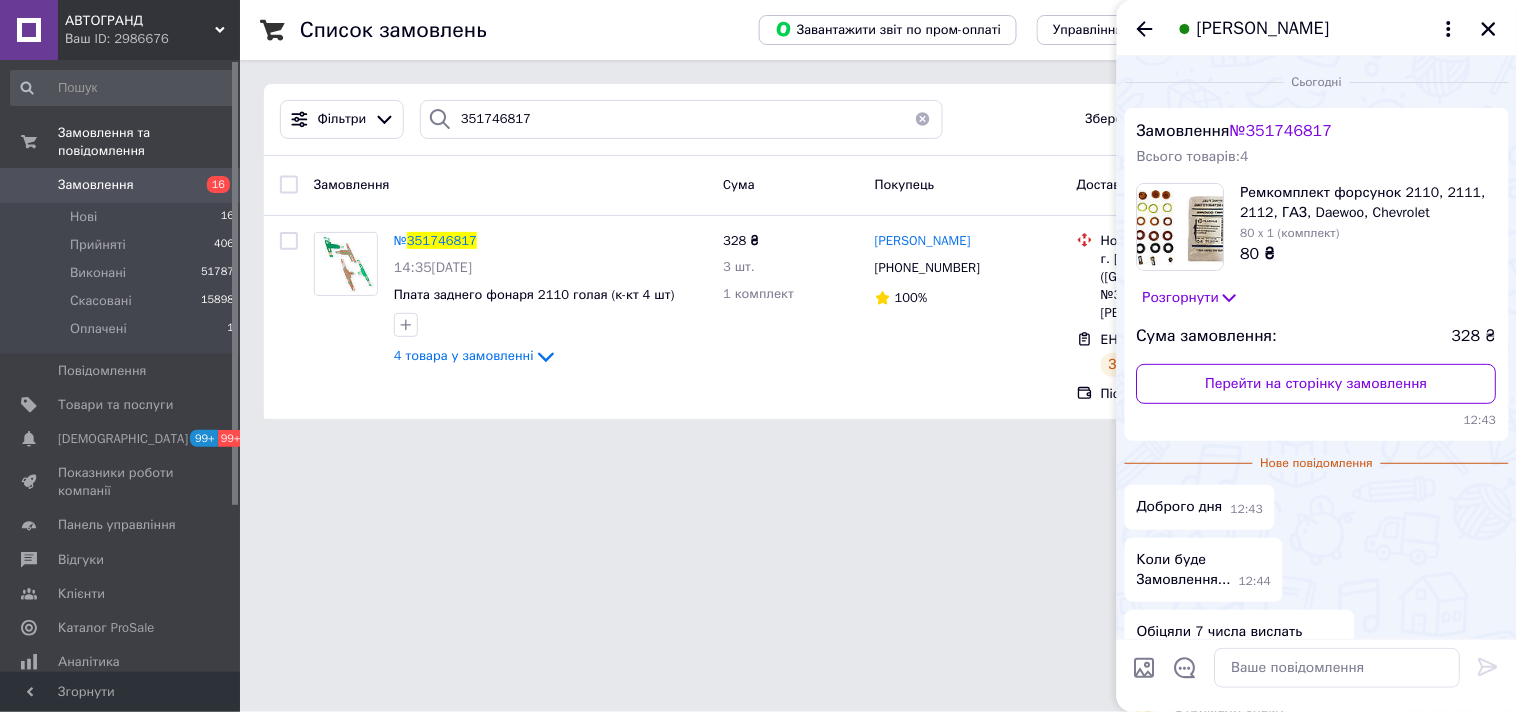 click at bounding box center (1338, 668) 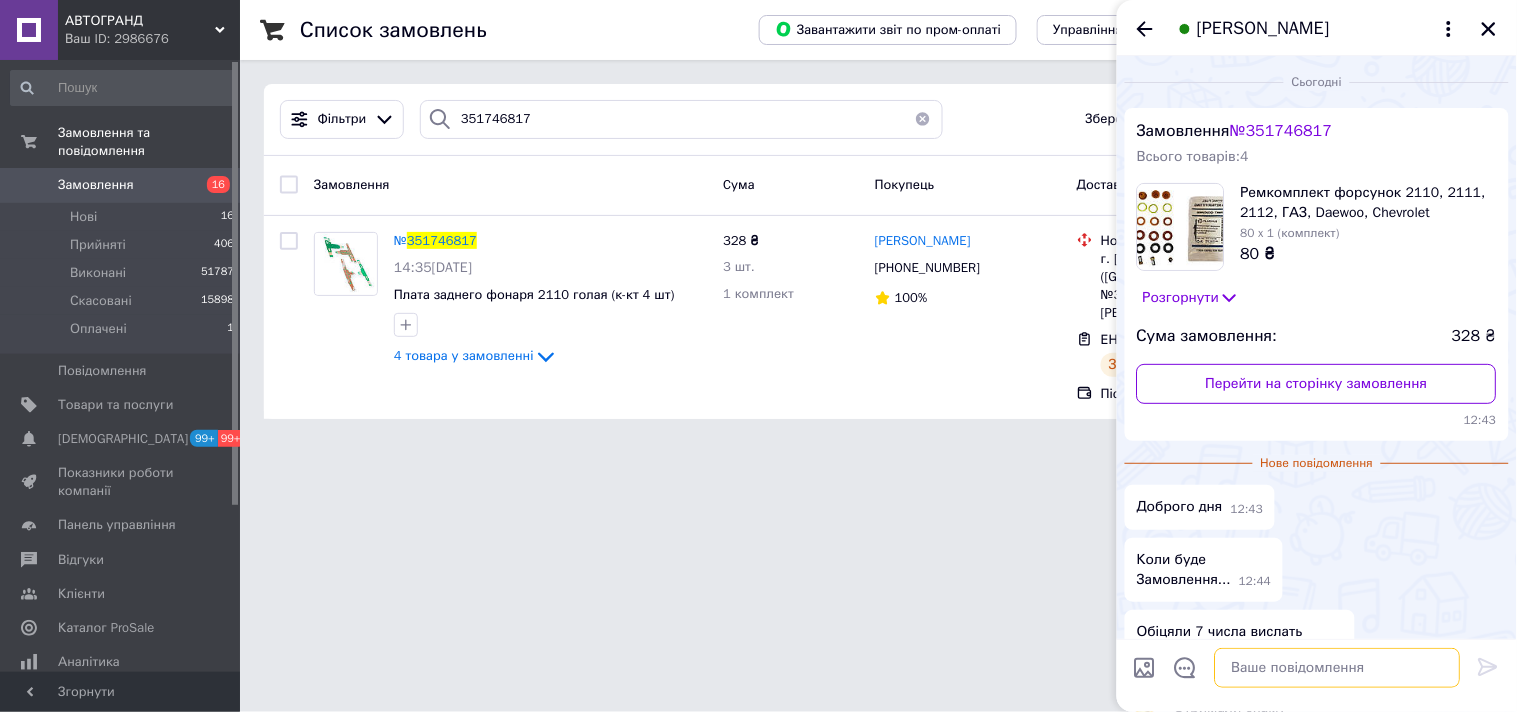 click at bounding box center (1338, 668) 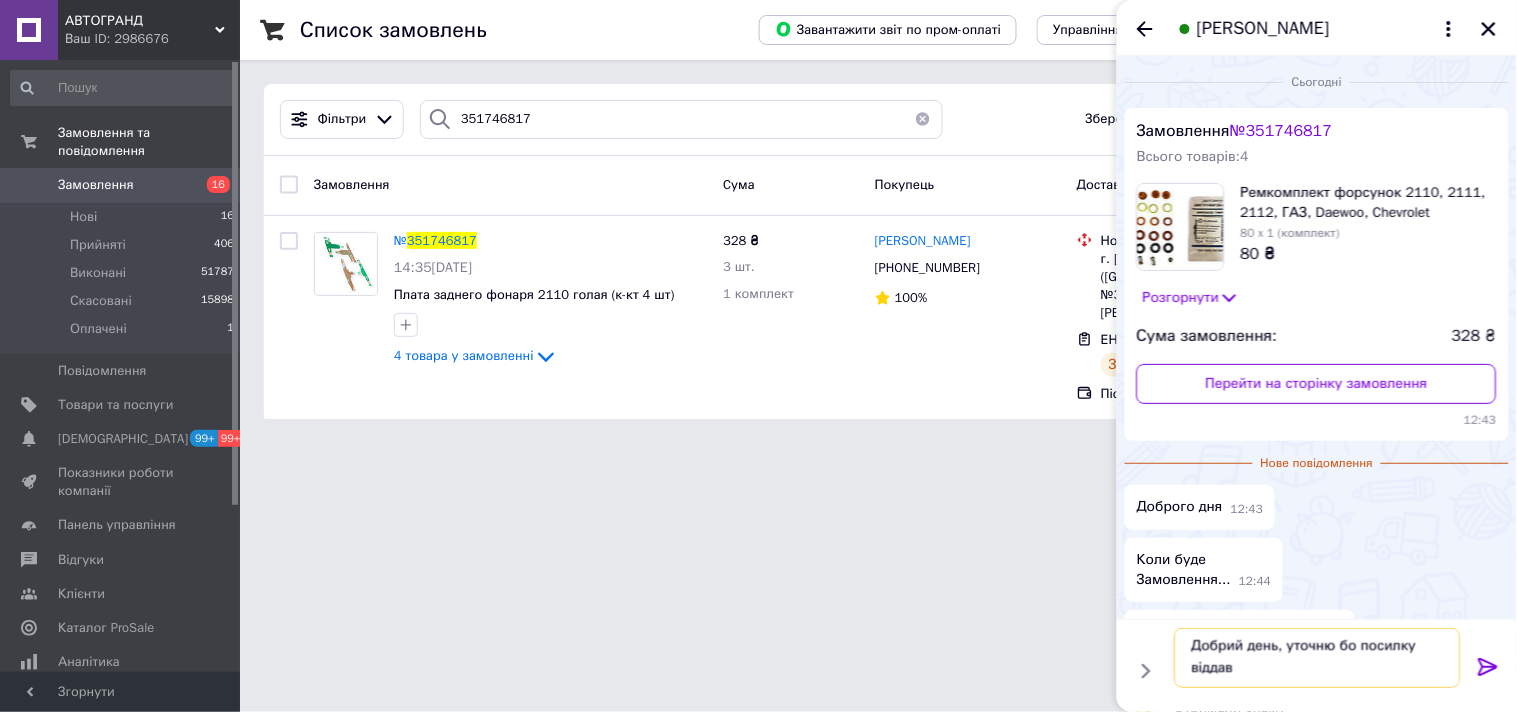scroll, scrollTop: 2, scrollLeft: 0, axis: vertical 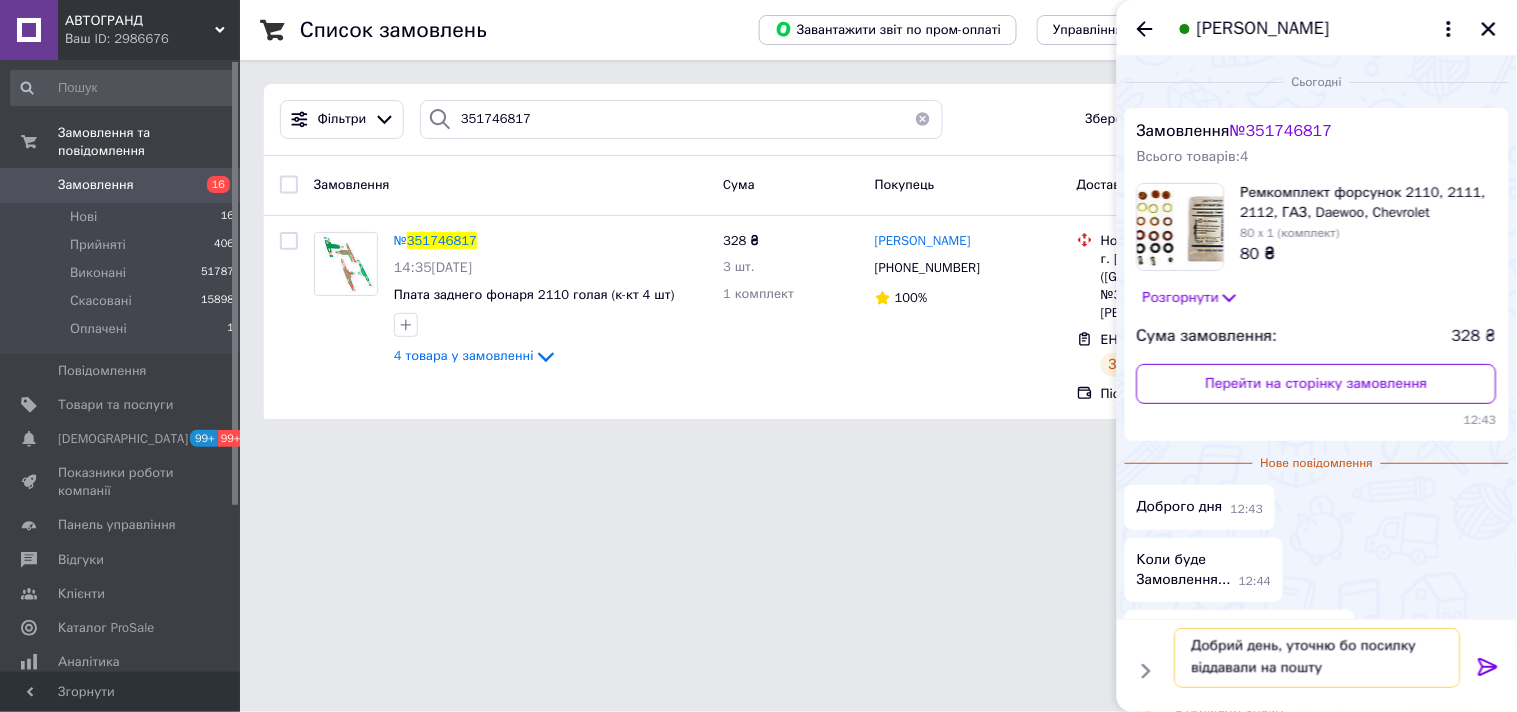 type on "Добрий день, уточню бо посилку віддавали на пошту" 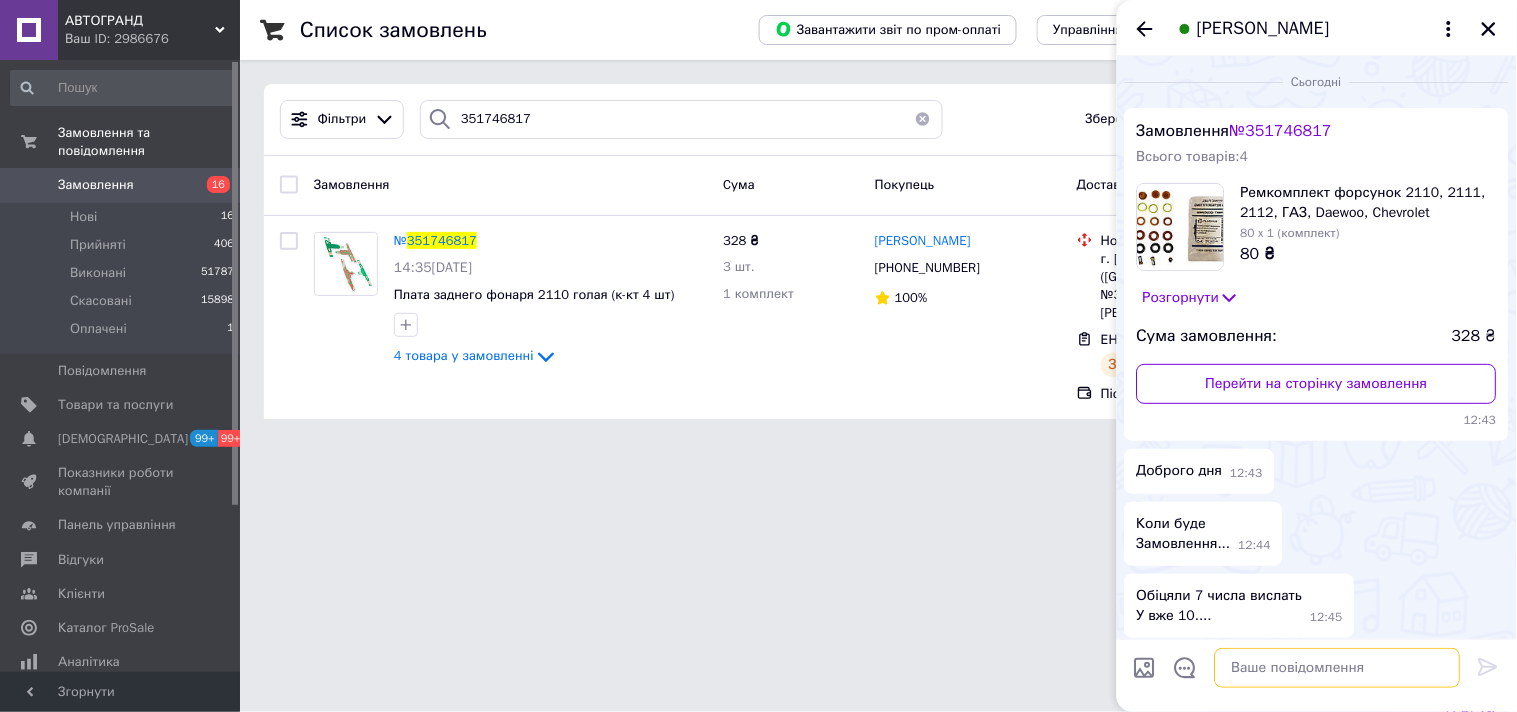 scroll, scrollTop: 0, scrollLeft: 0, axis: both 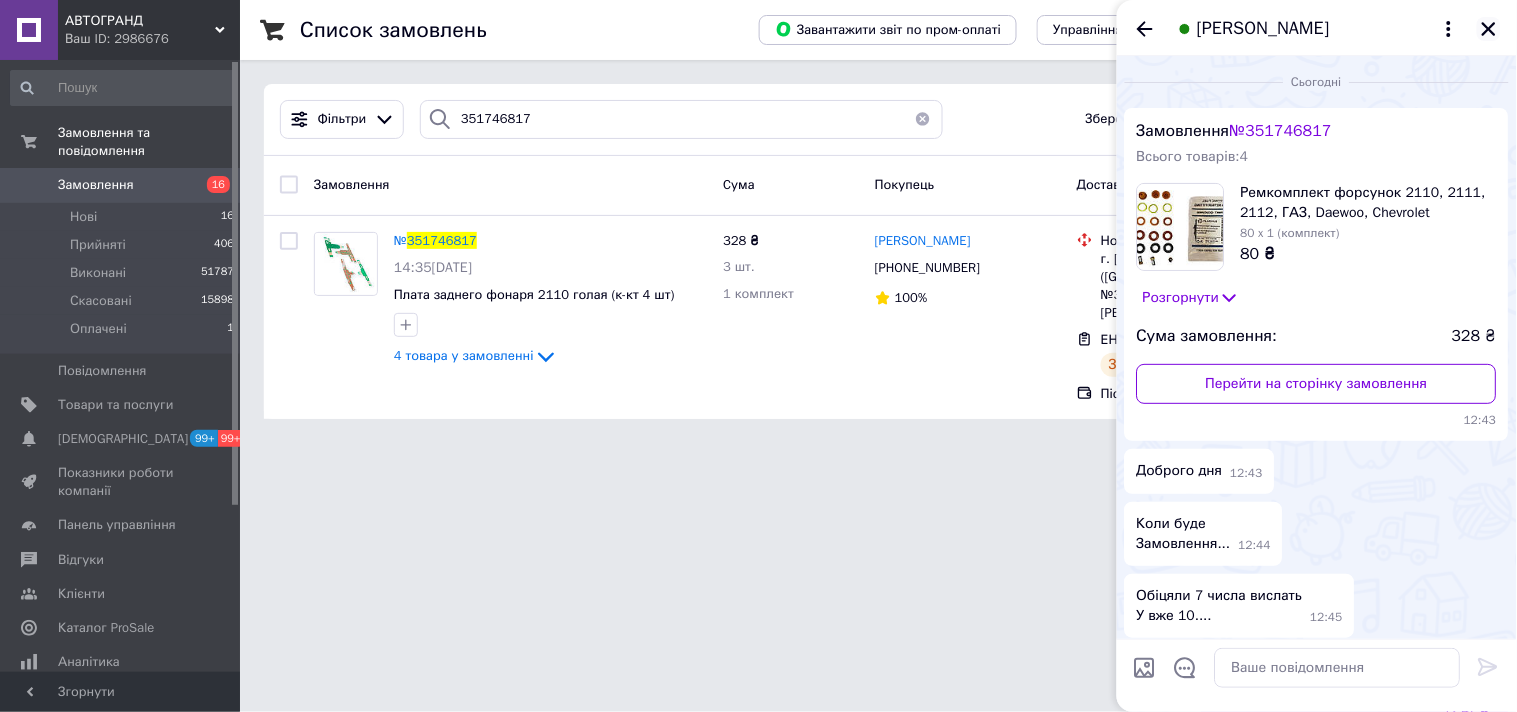 click 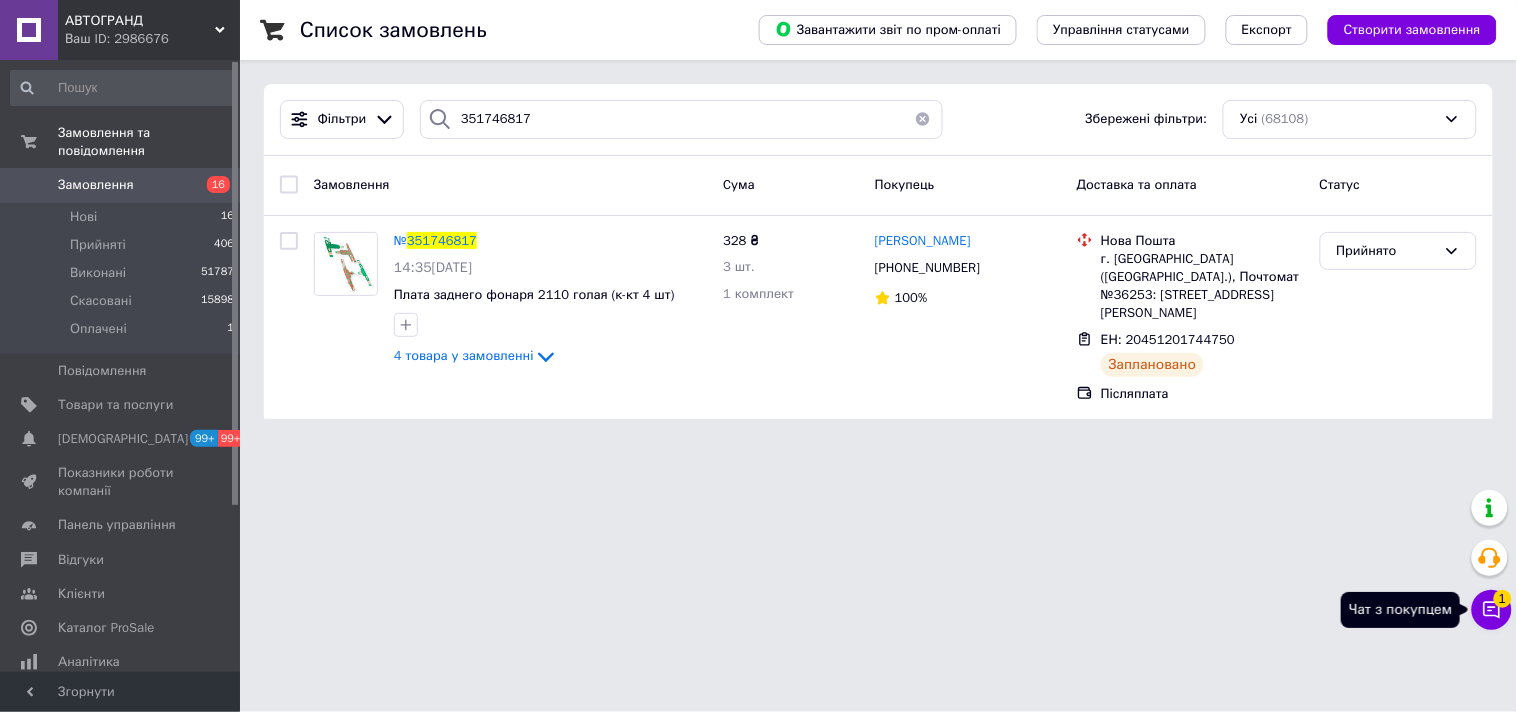click on "Чат з покупцем 1" at bounding box center (1492, 610) 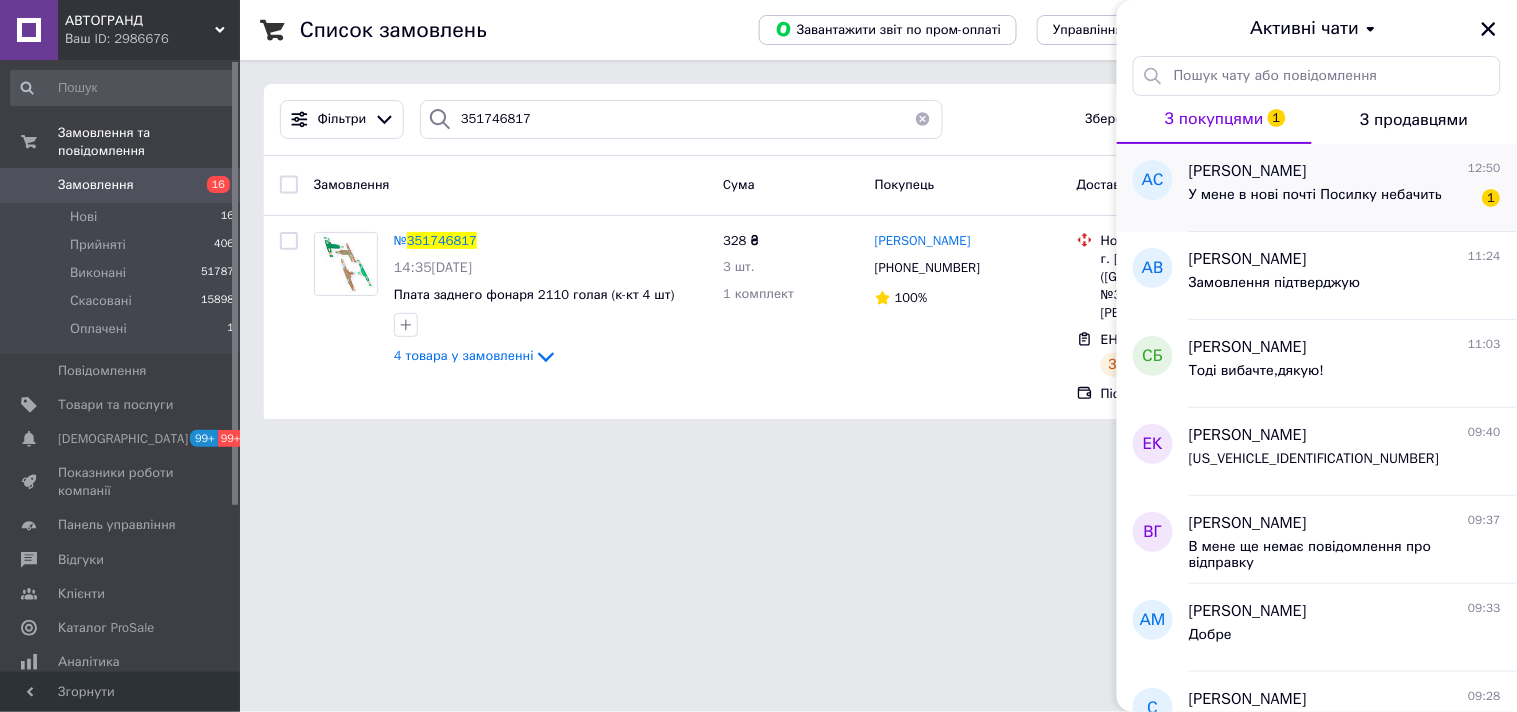 click on "У мене в нові почті
Посилку небачить" at bounding box center (1315, 201) 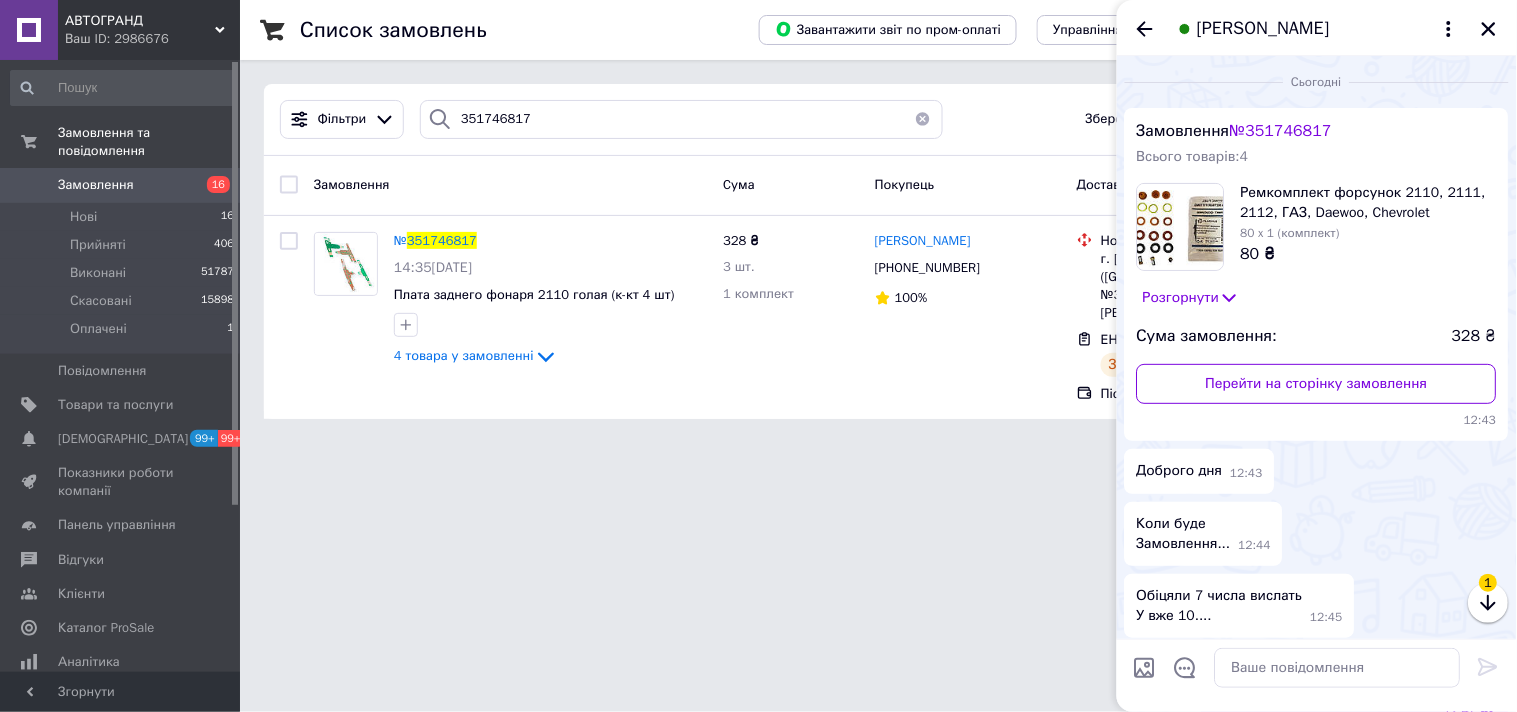 scroll, scrollTop: 207, scrollLeft: 0, axis: vertical 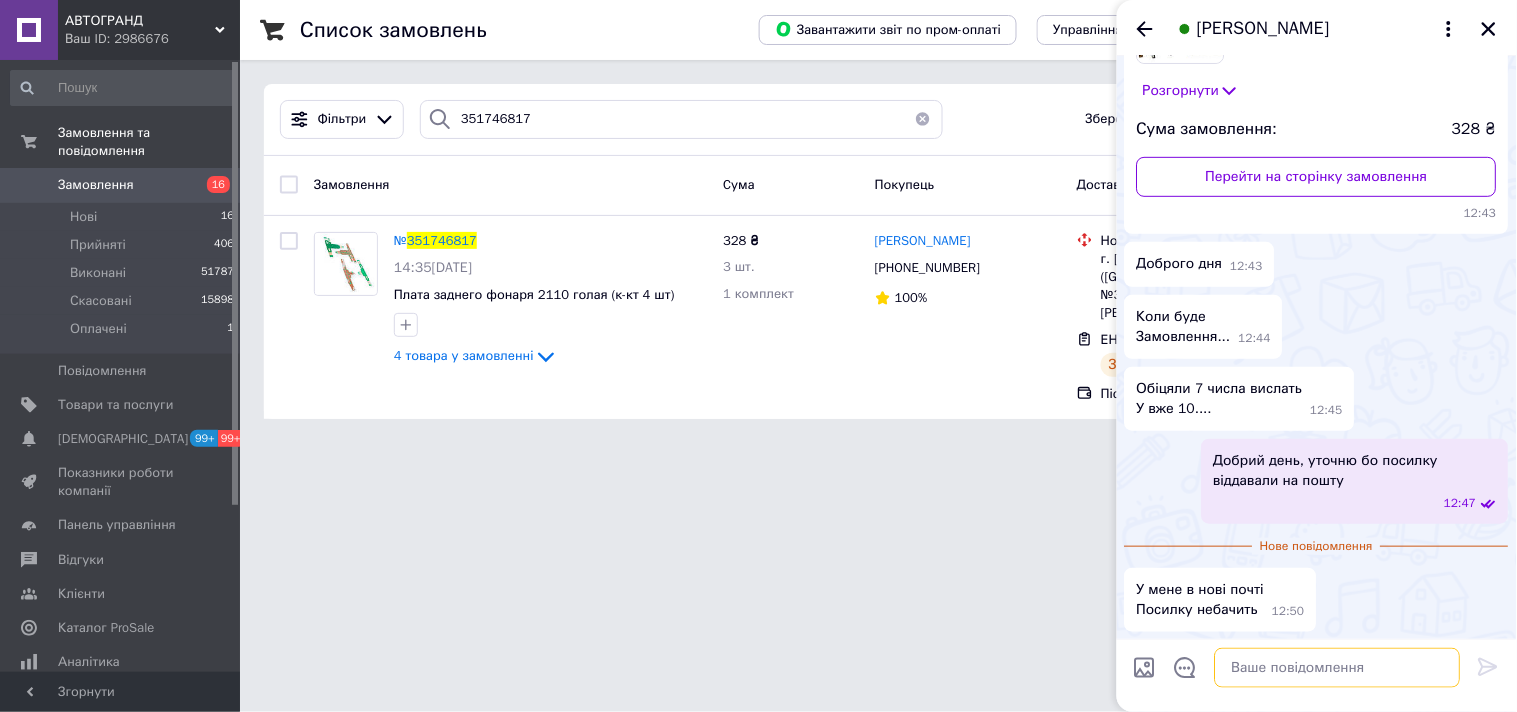 click at bounding box center (1338, 668) 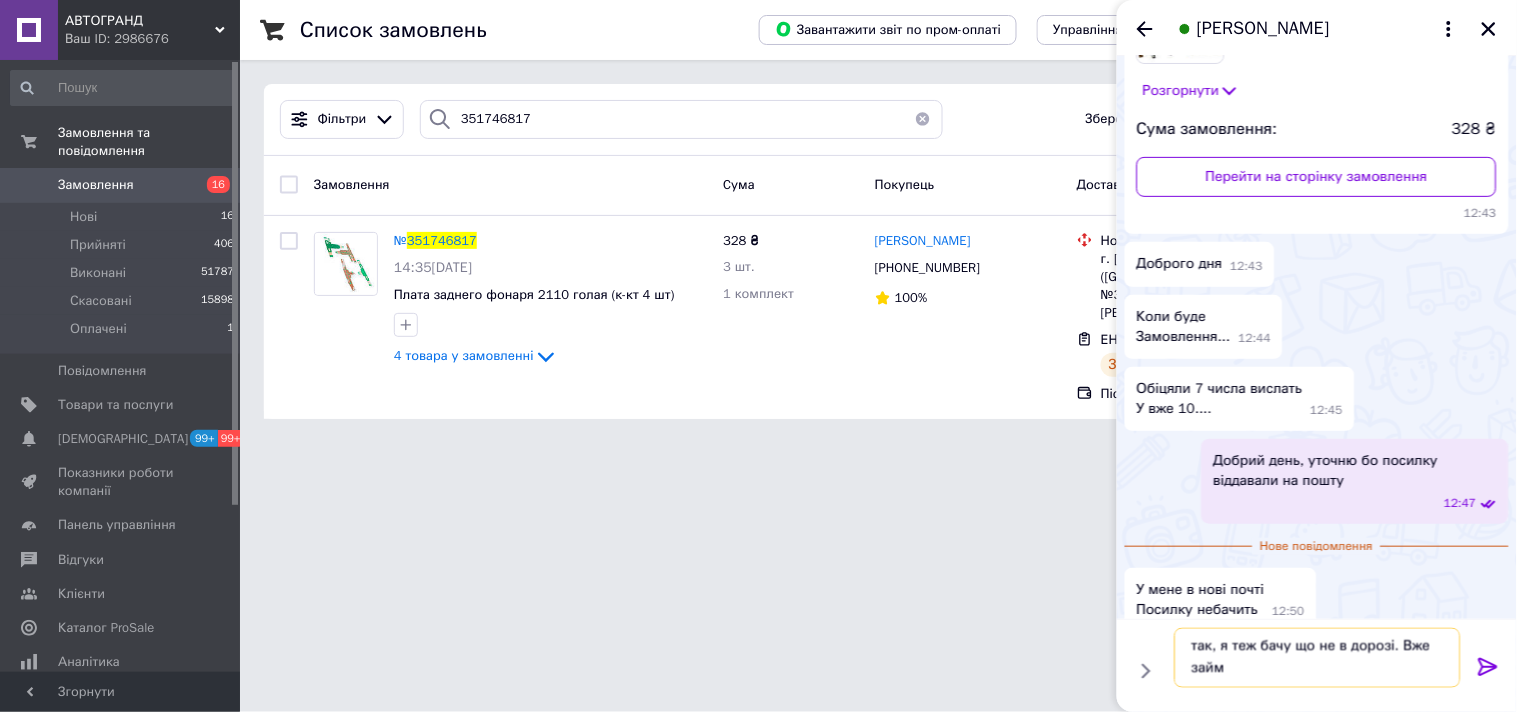 scroll, scrollTop: 2, scrollLeft: 0, axis: vertical 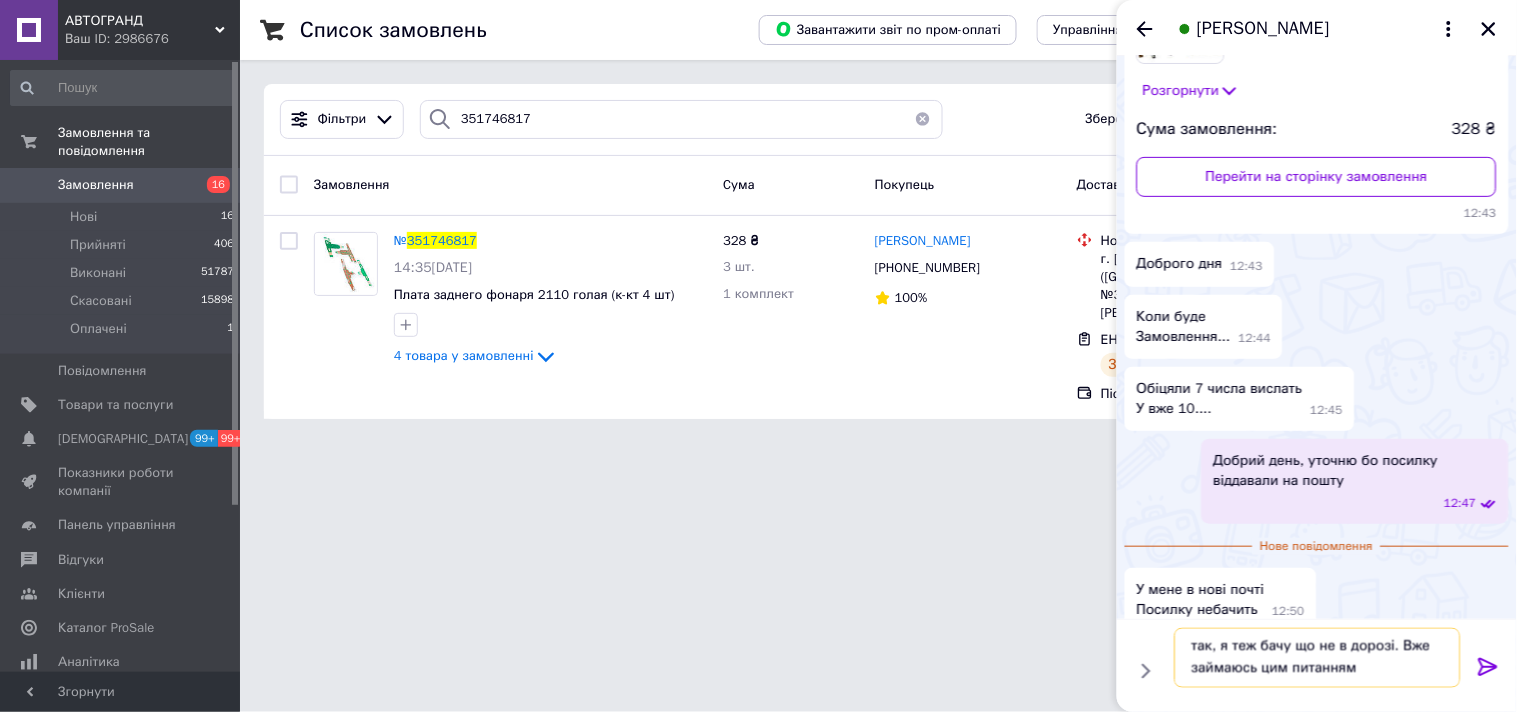 type on "так, я теж бачу що не в дорозі. Вже займаюсь цим питанням" 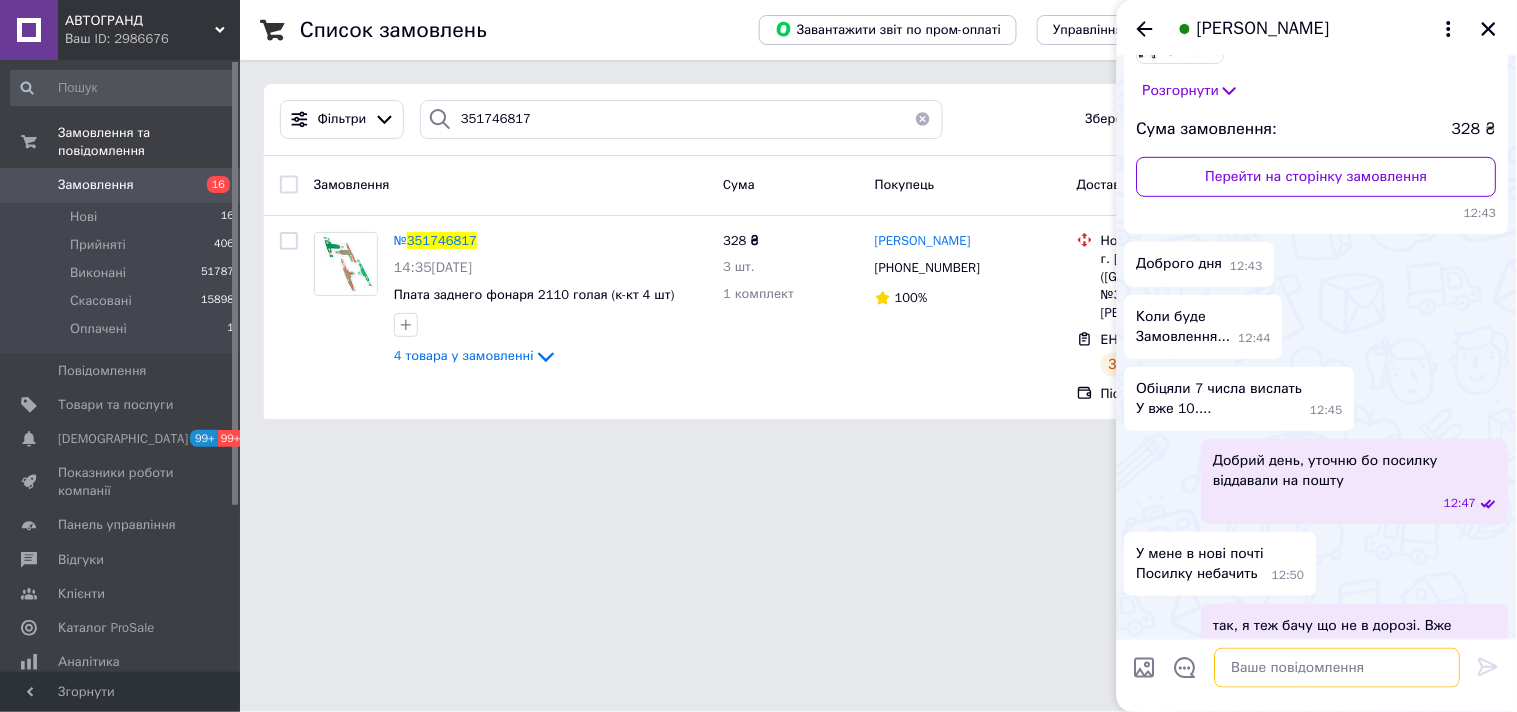 scroll, scrollTop: 0, scrollLeft: 0, axis: both 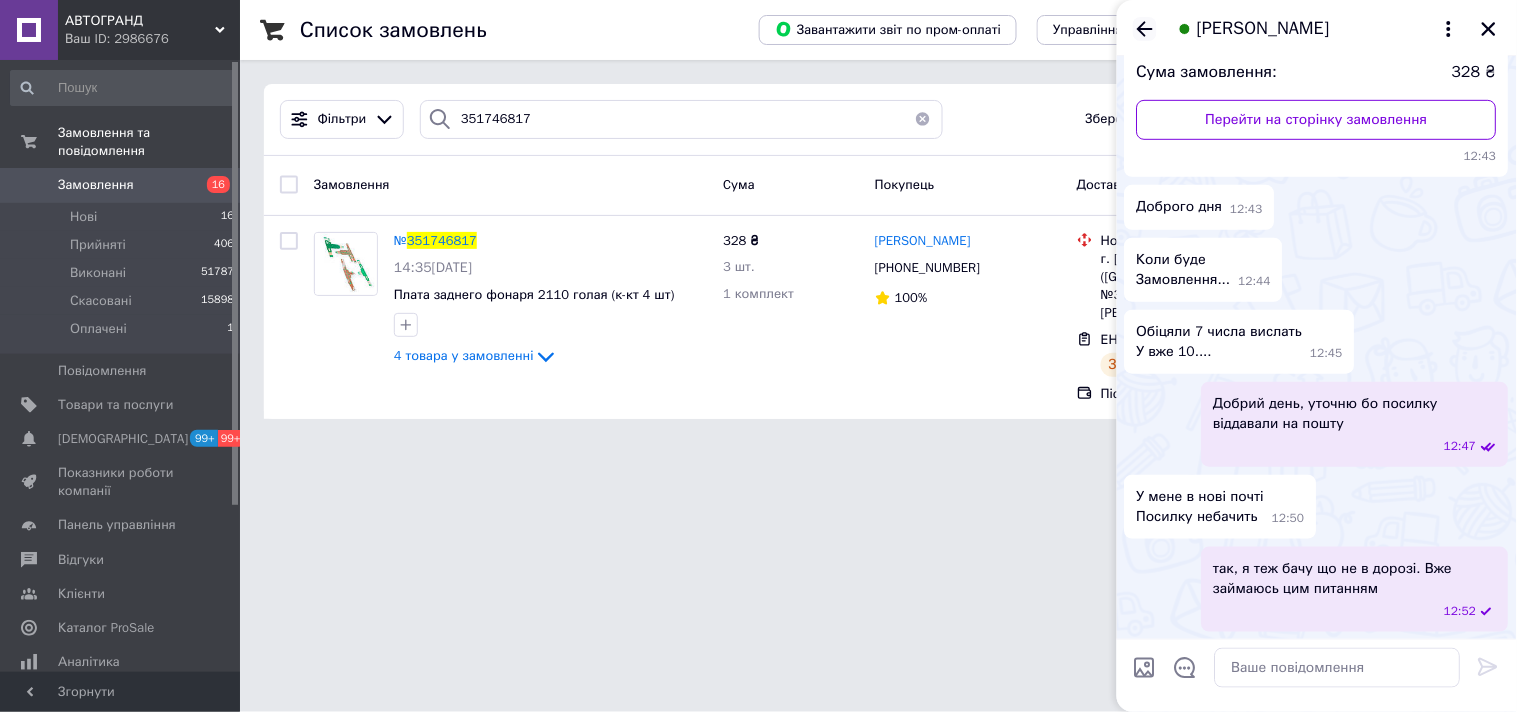 click 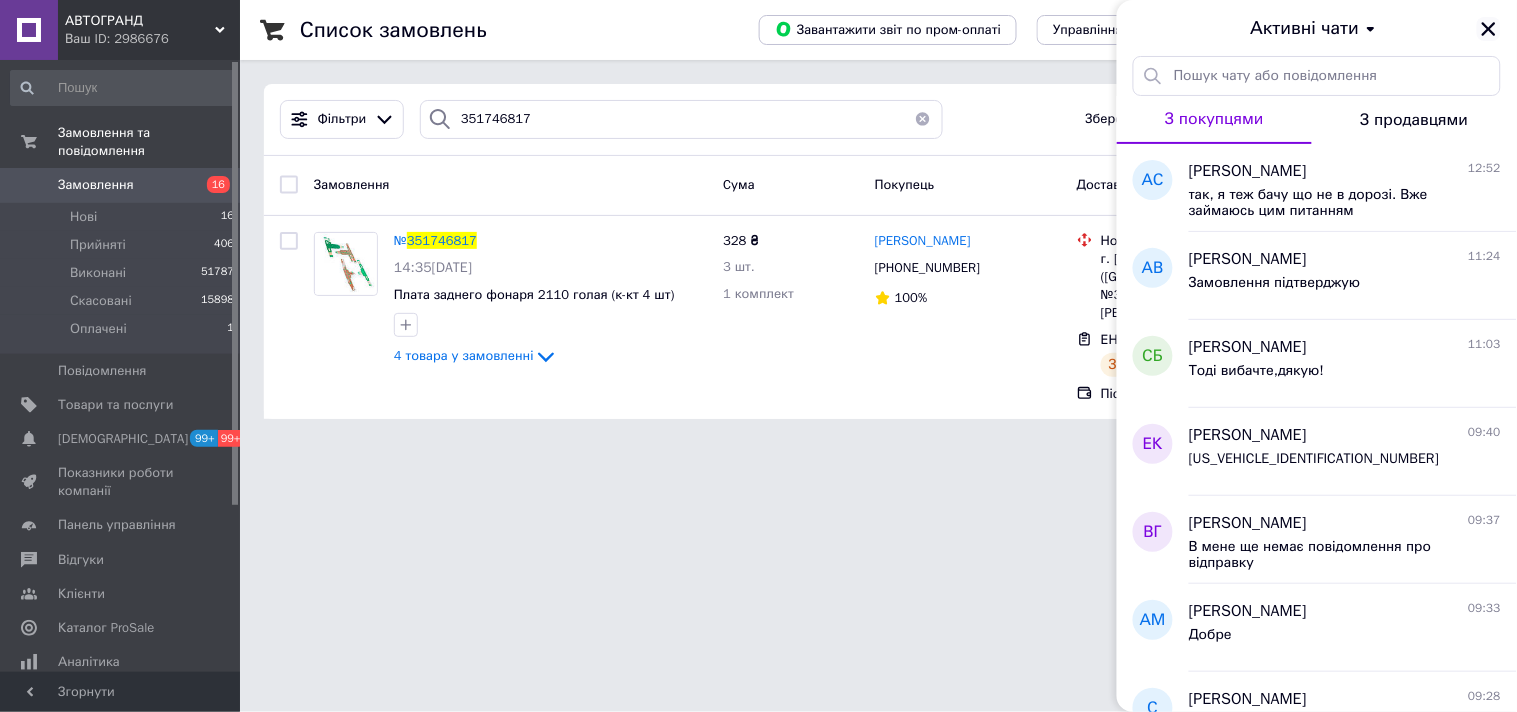 click 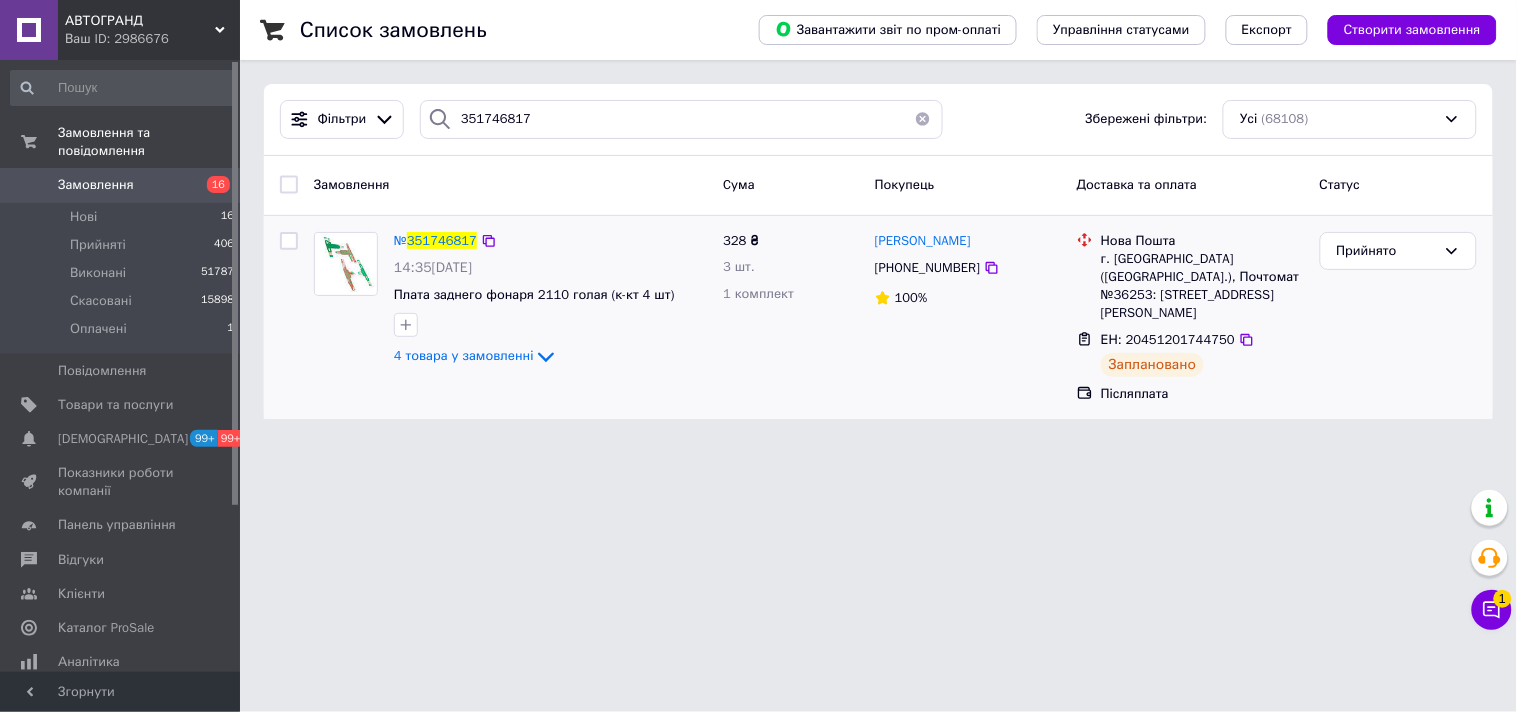 drag, startPoint x: 1480, startPoint y: 616, endPoint x: 1281, endPoint y: 331, distance: 347.60034 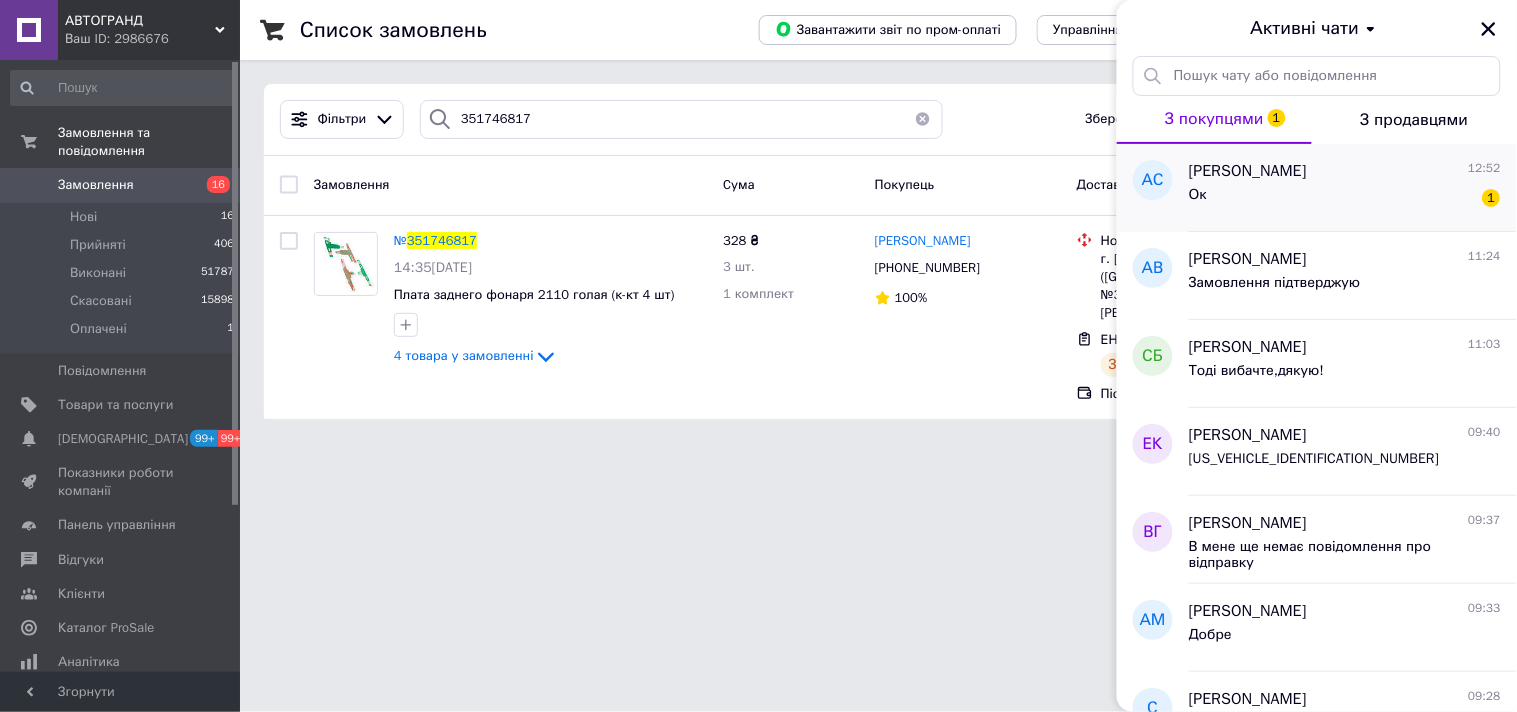 click on "Ок 1" at bounding box center (1345, 199) 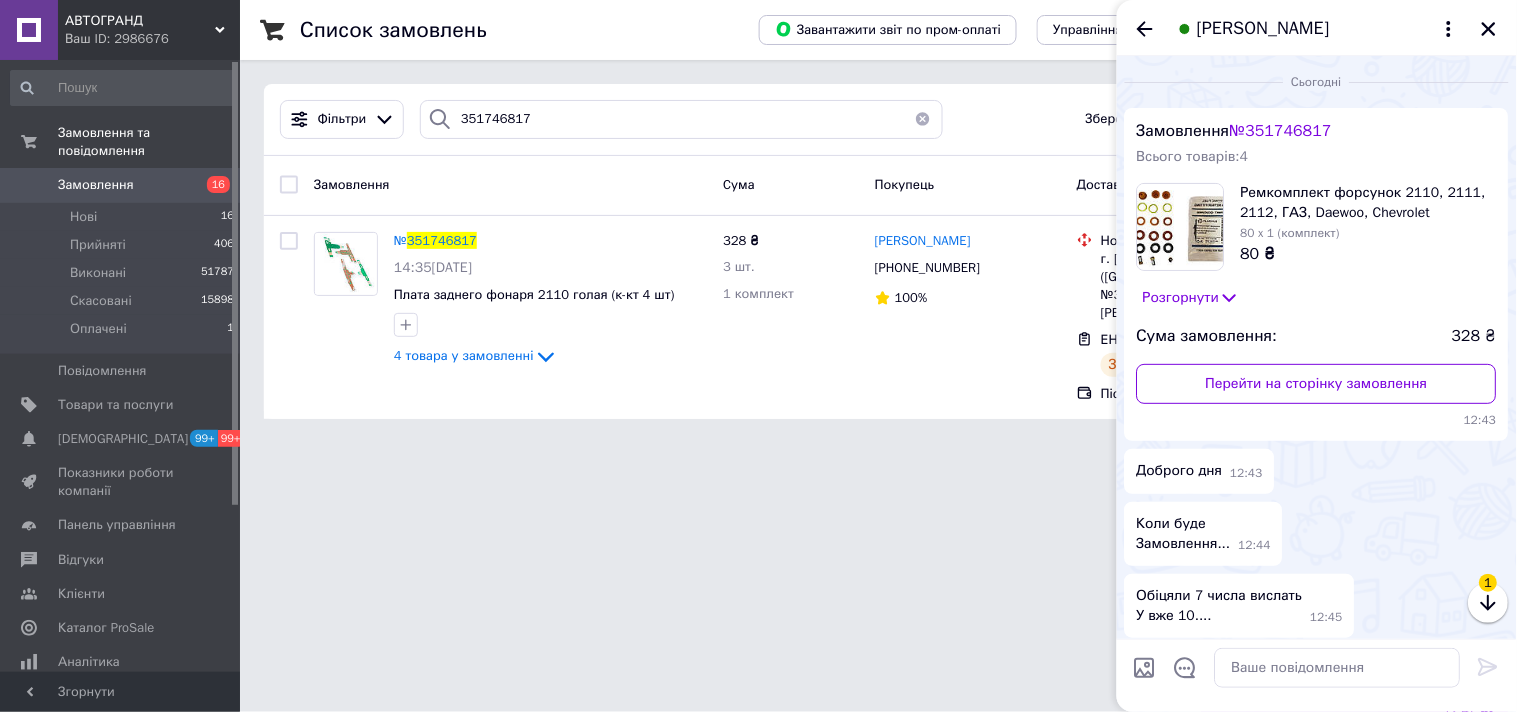 scroll, scrollTop: 353, scrollLeft: 0, axis: vertical 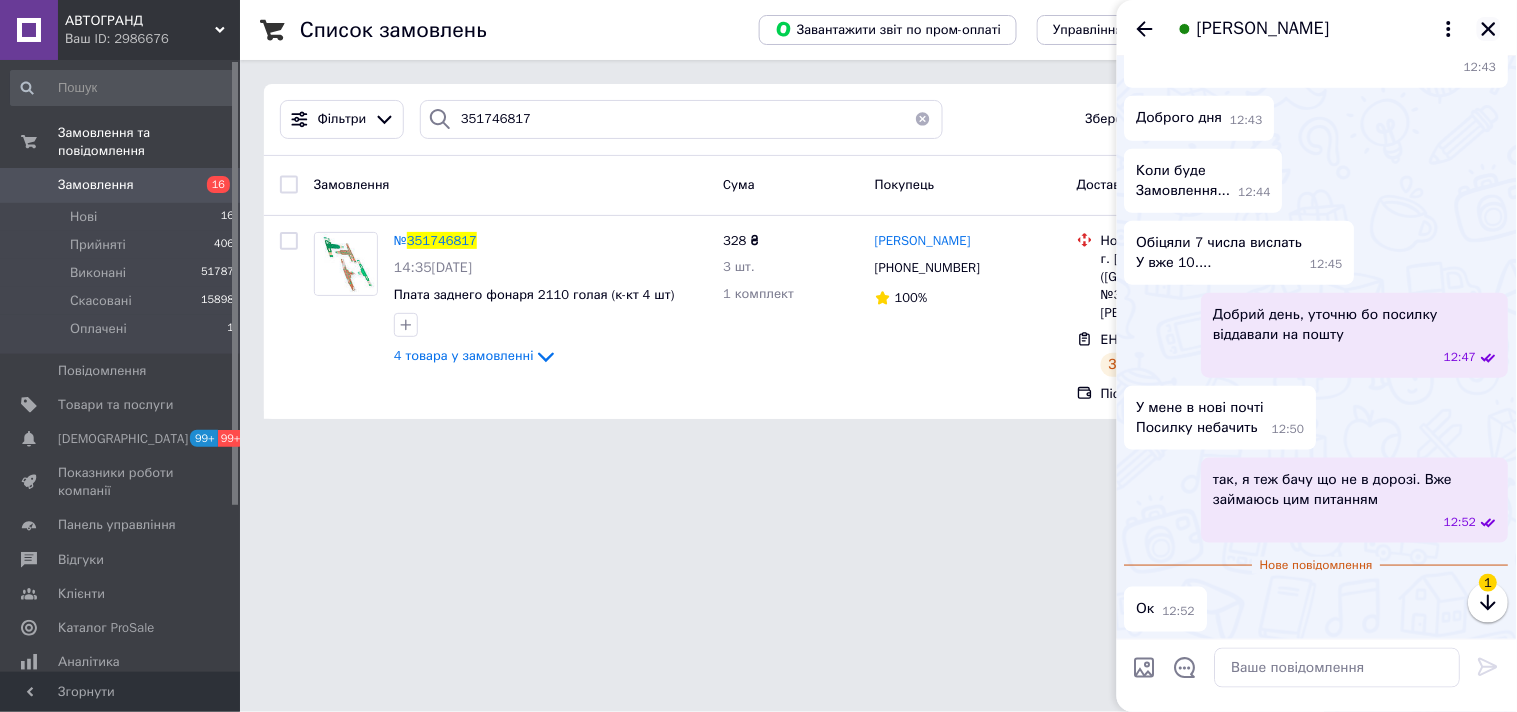 click 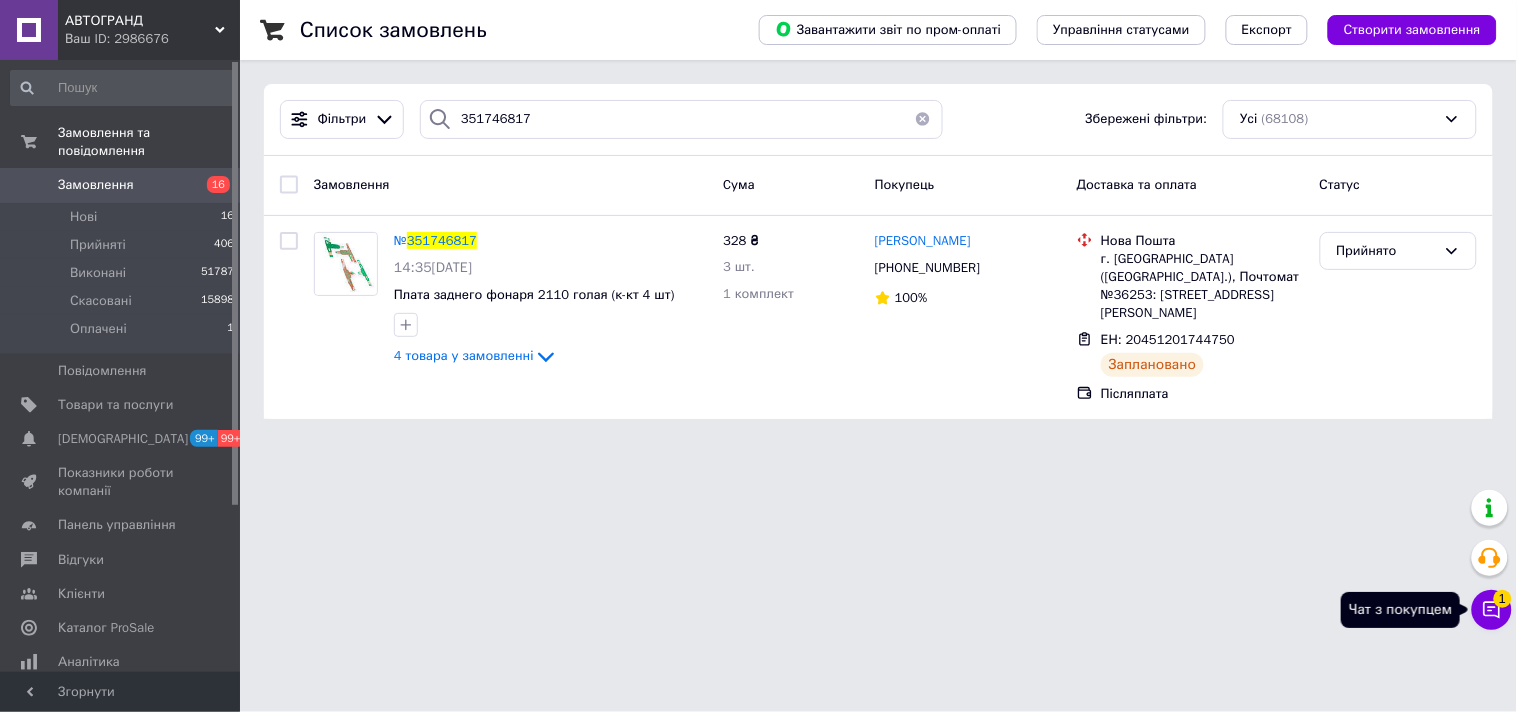 click 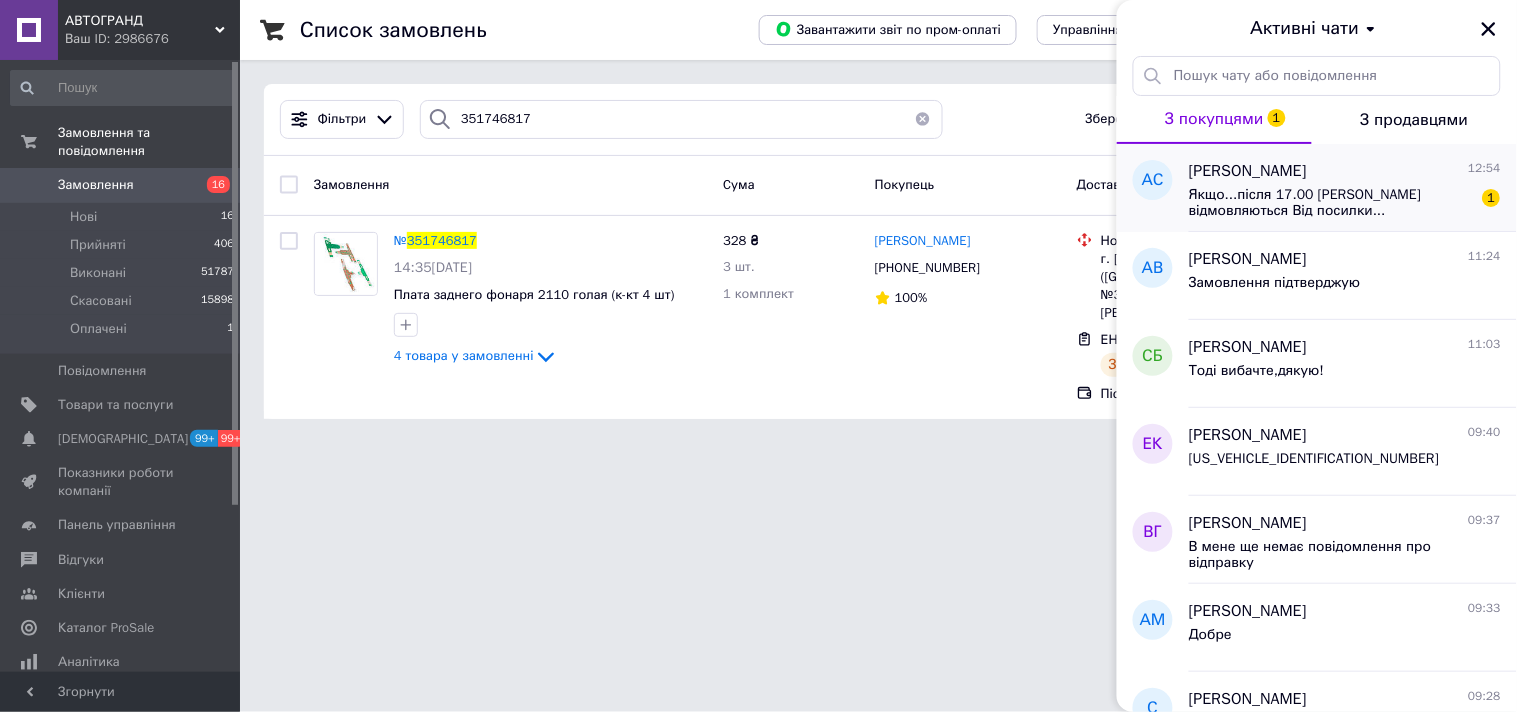 click on "Якщо...після 17.00
Буду відмовляються
Від посилки..." at bounding box center (1331, 203) 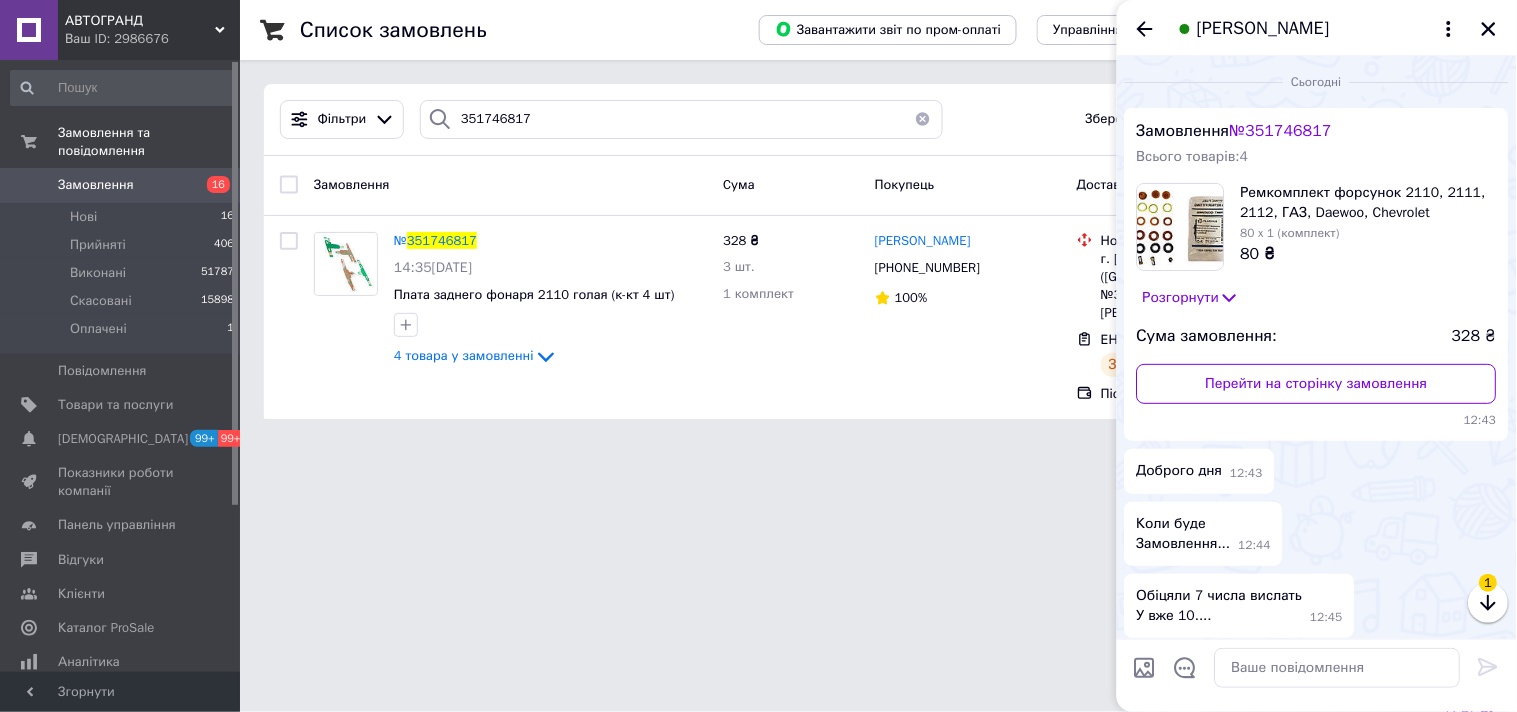 scroll, scrollTop: 445, scrollLeft: 0, axis: vertical 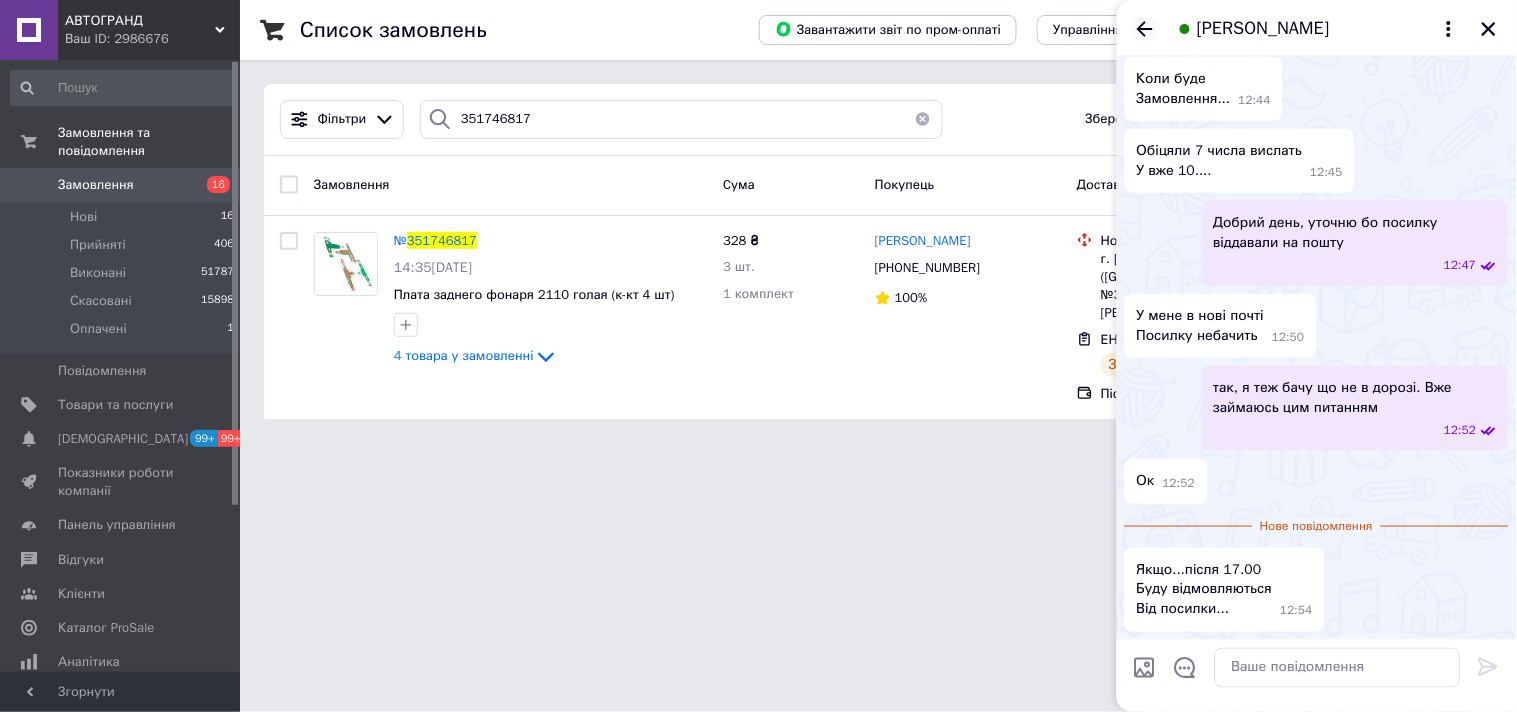 click 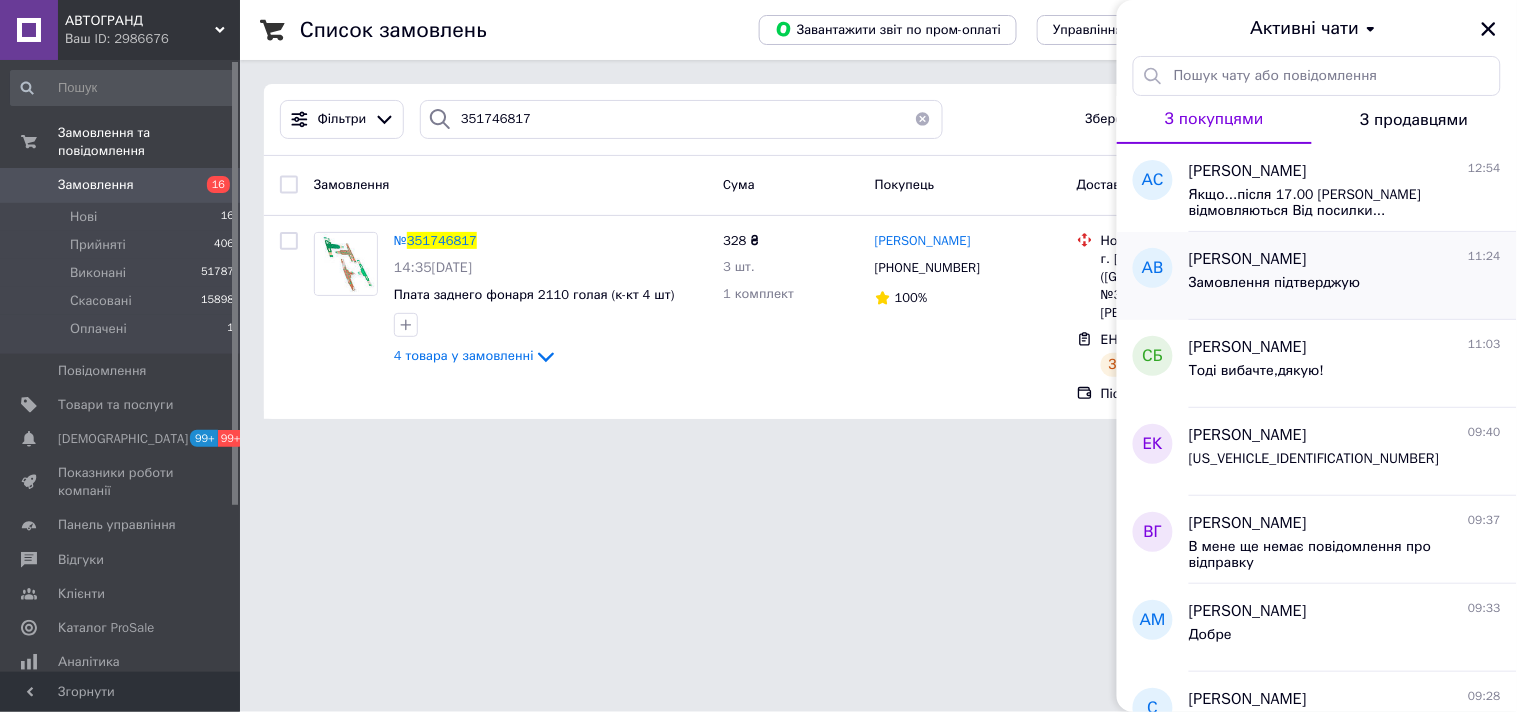 click on "Замовлення підтверджую" at bounding box center (1275, 283) 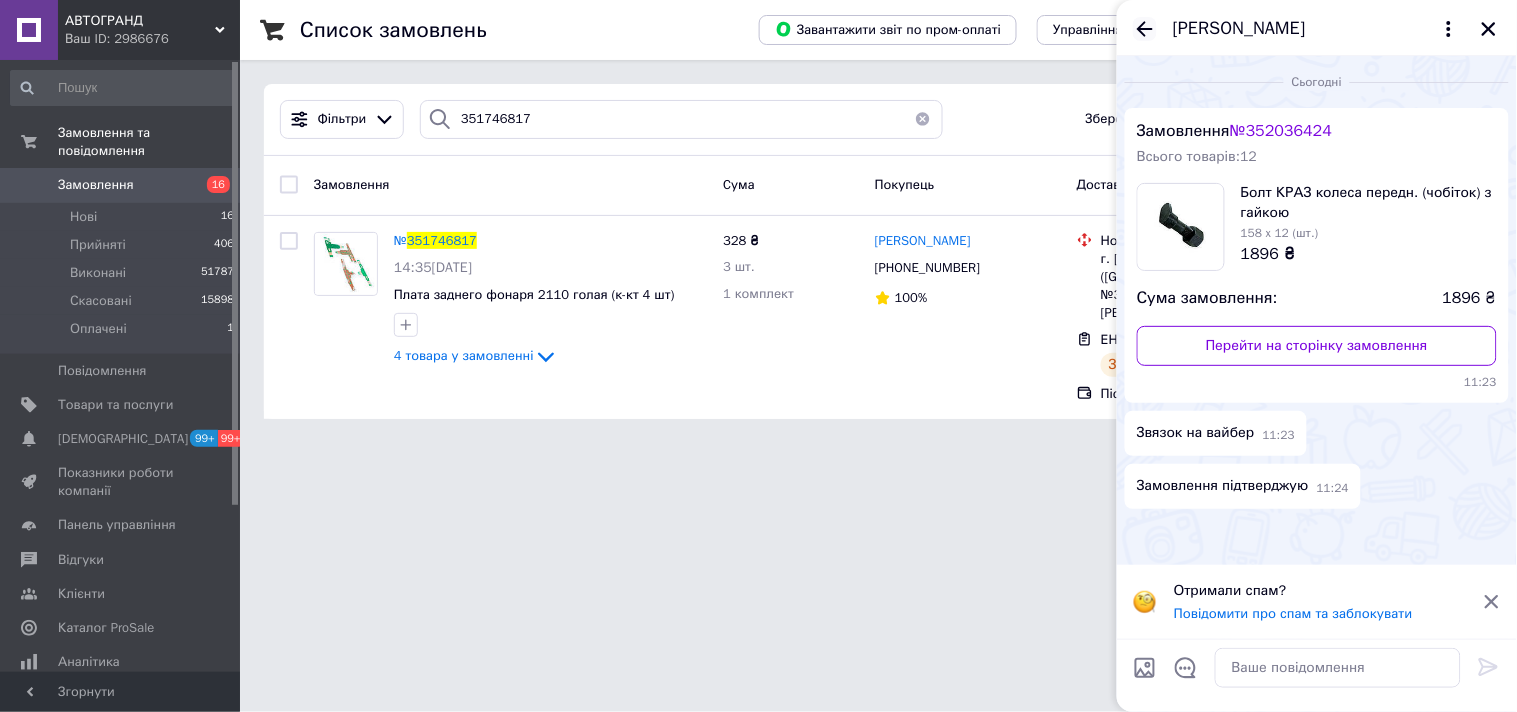 click 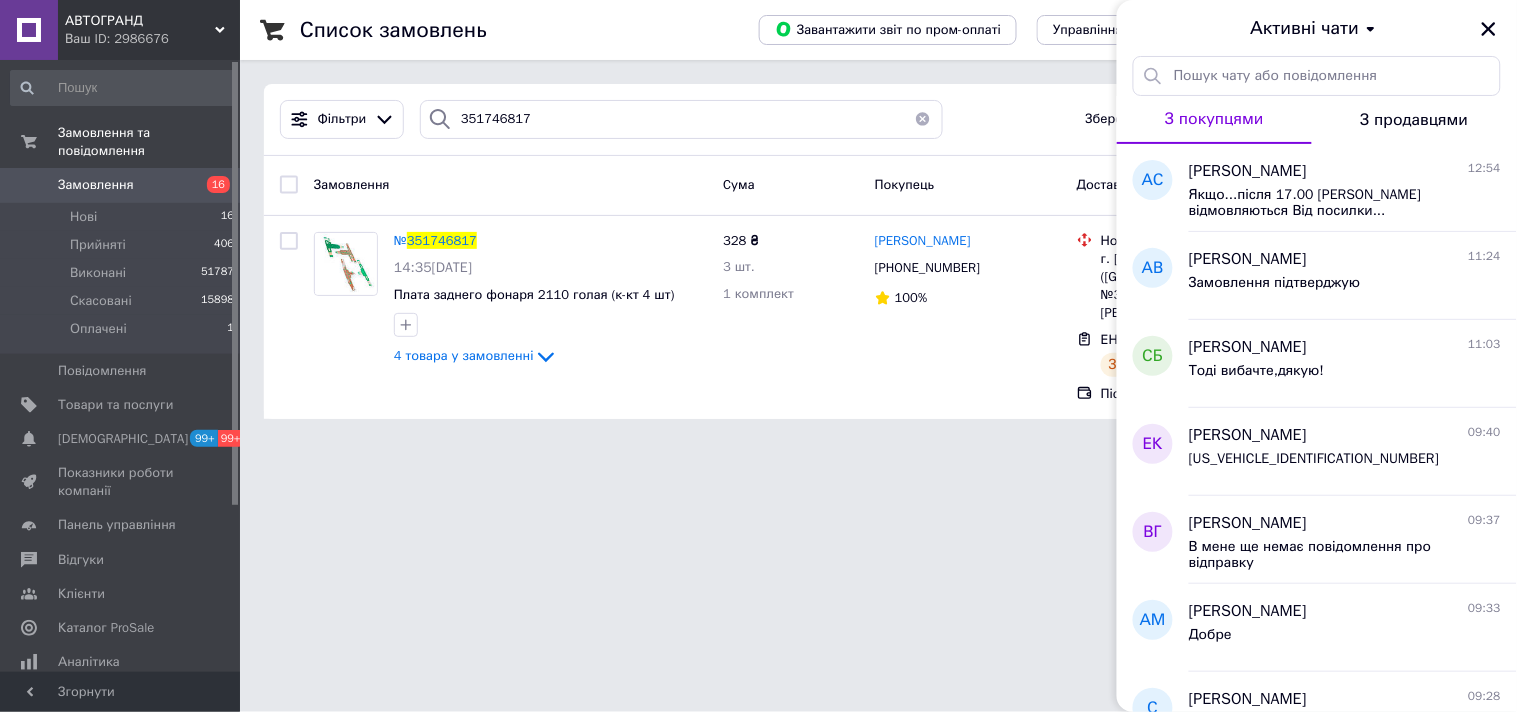 click 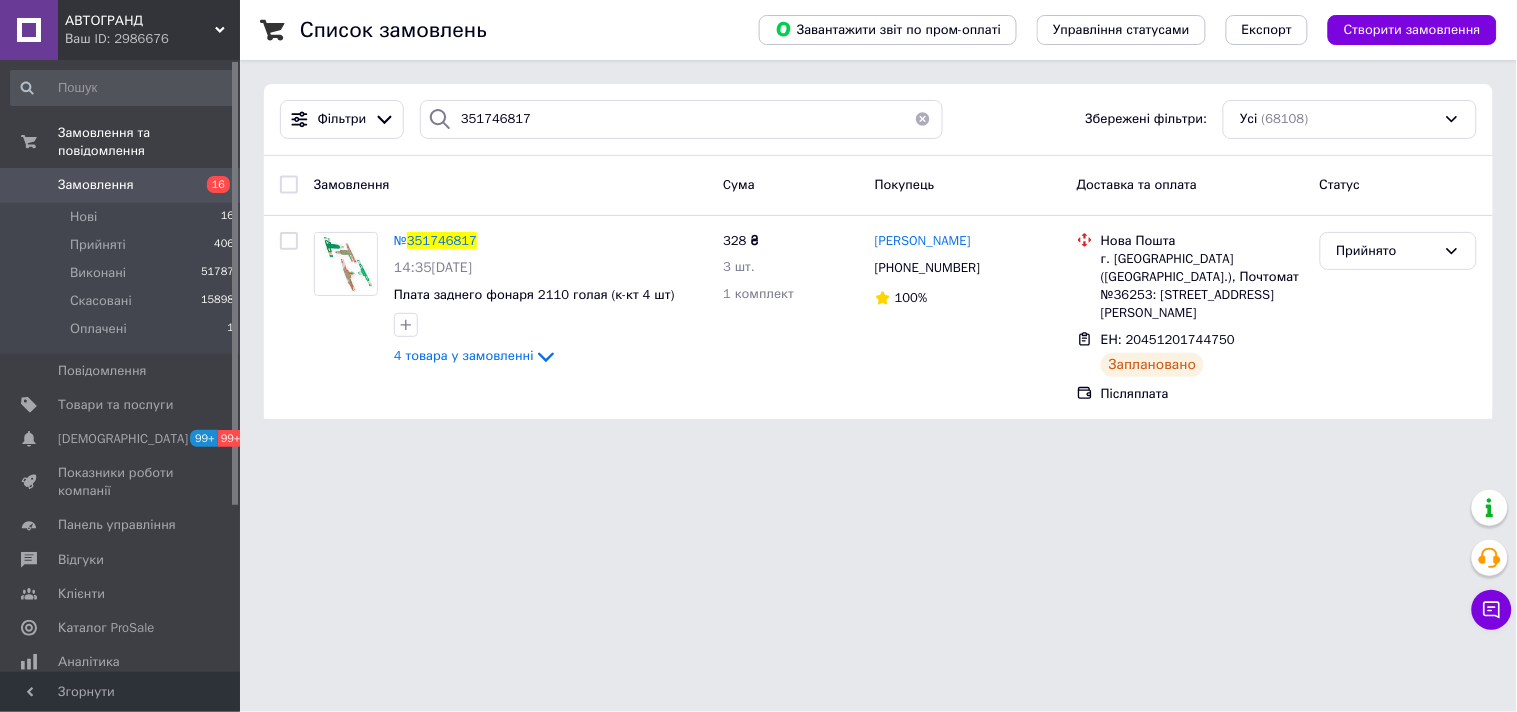 click on "Ваш ID: 2986676" at bounding box center [152, 39] 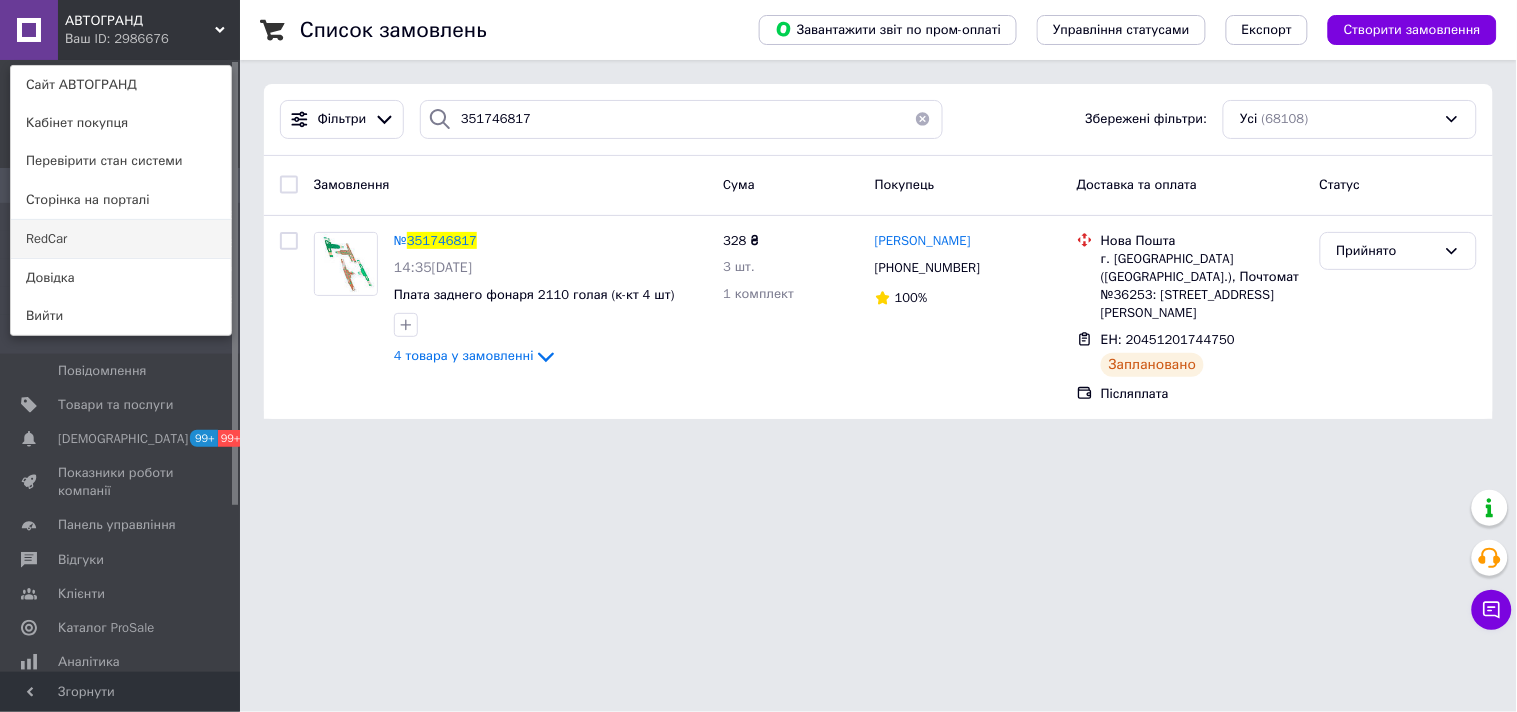 click on "RedCar" at bounding box center (121, 239) 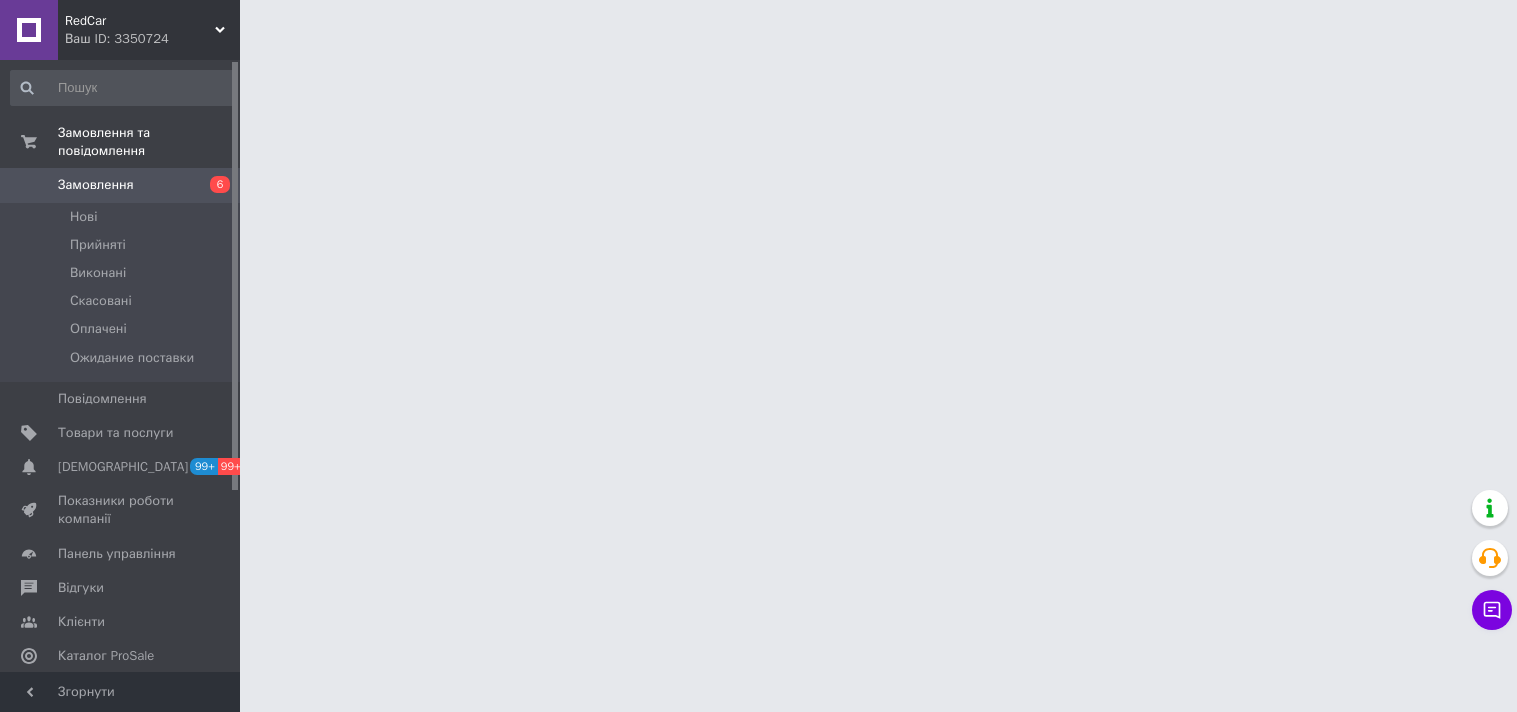 scroll, scrollTop: 0, scrollLeft: 0, axis: both 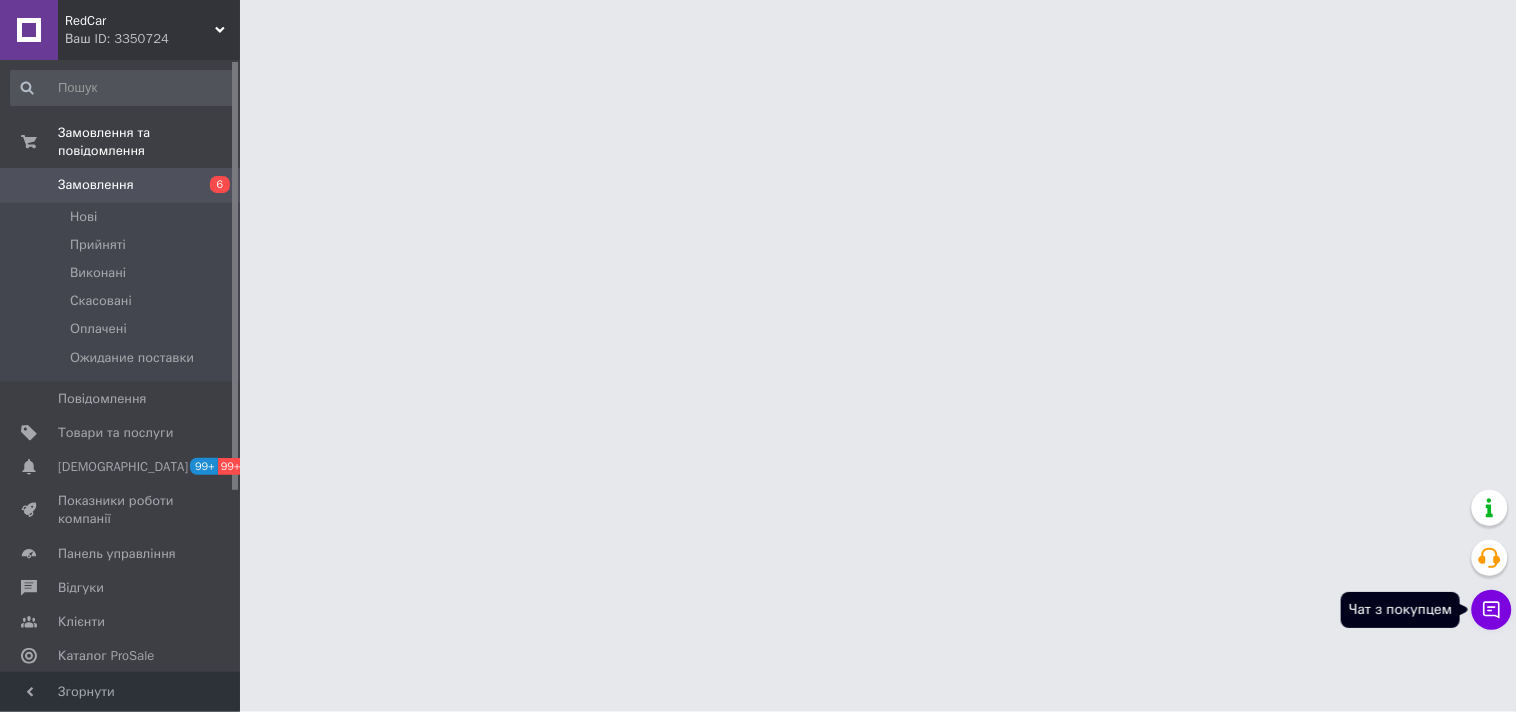 click 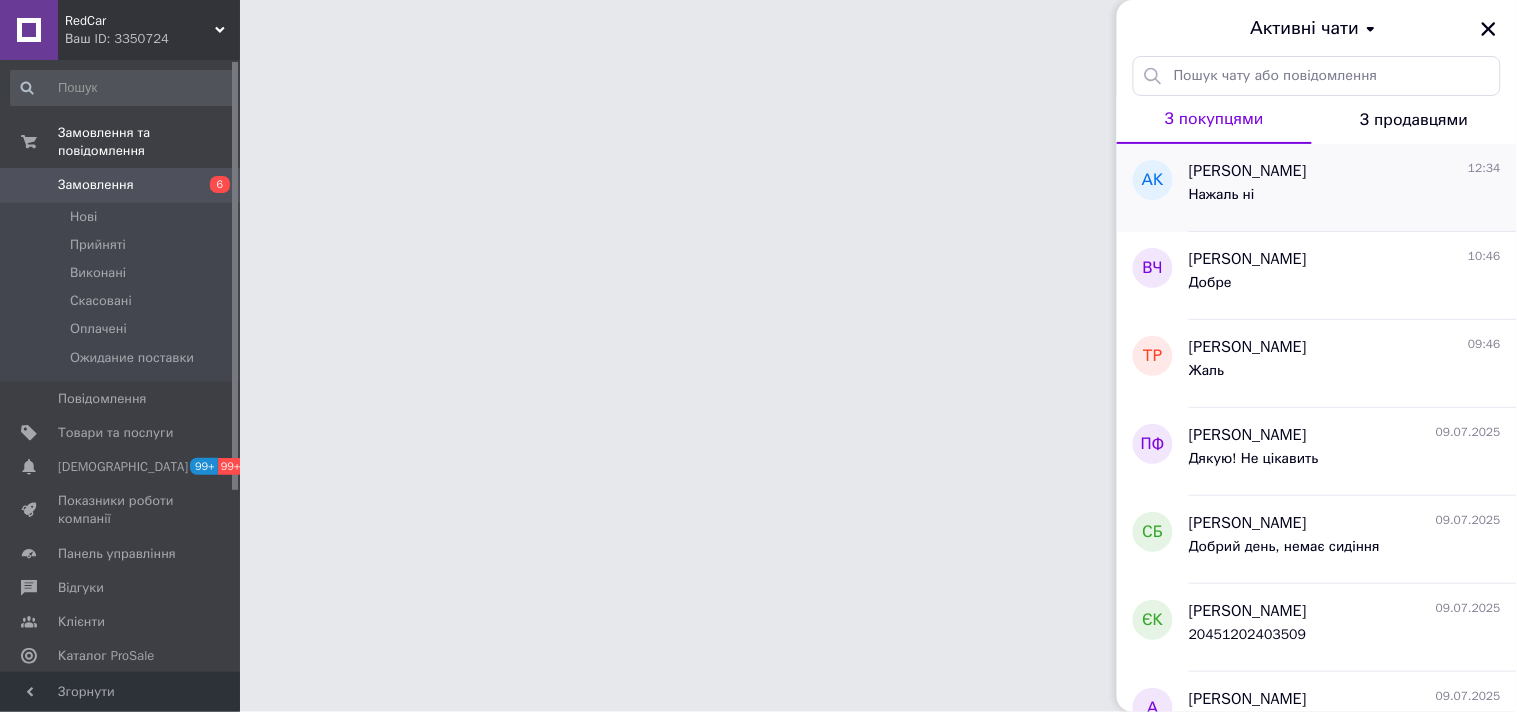 click on "Нажаль ні" at bounding box center [1222, 201] 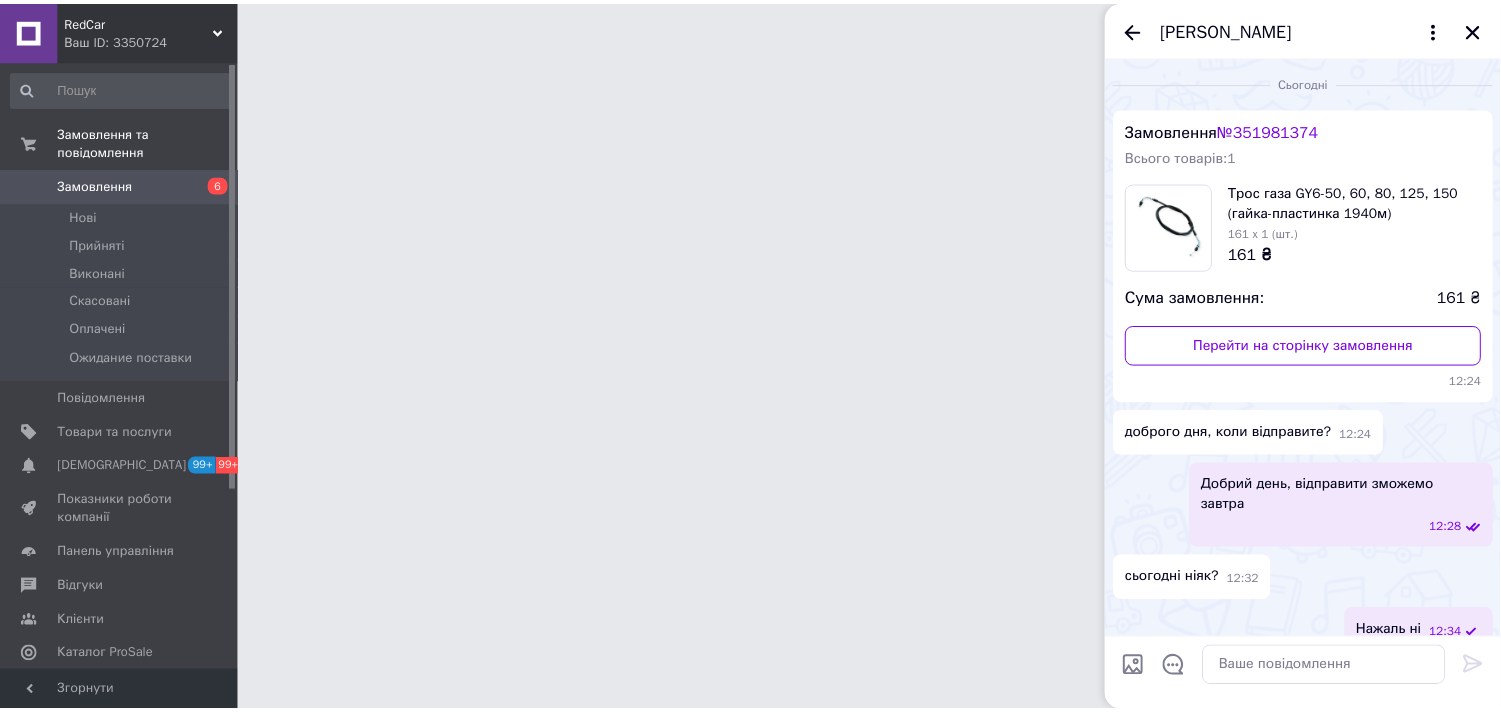 scroll, scrollTop: 4, scrollLeft: 0, axis: vertical 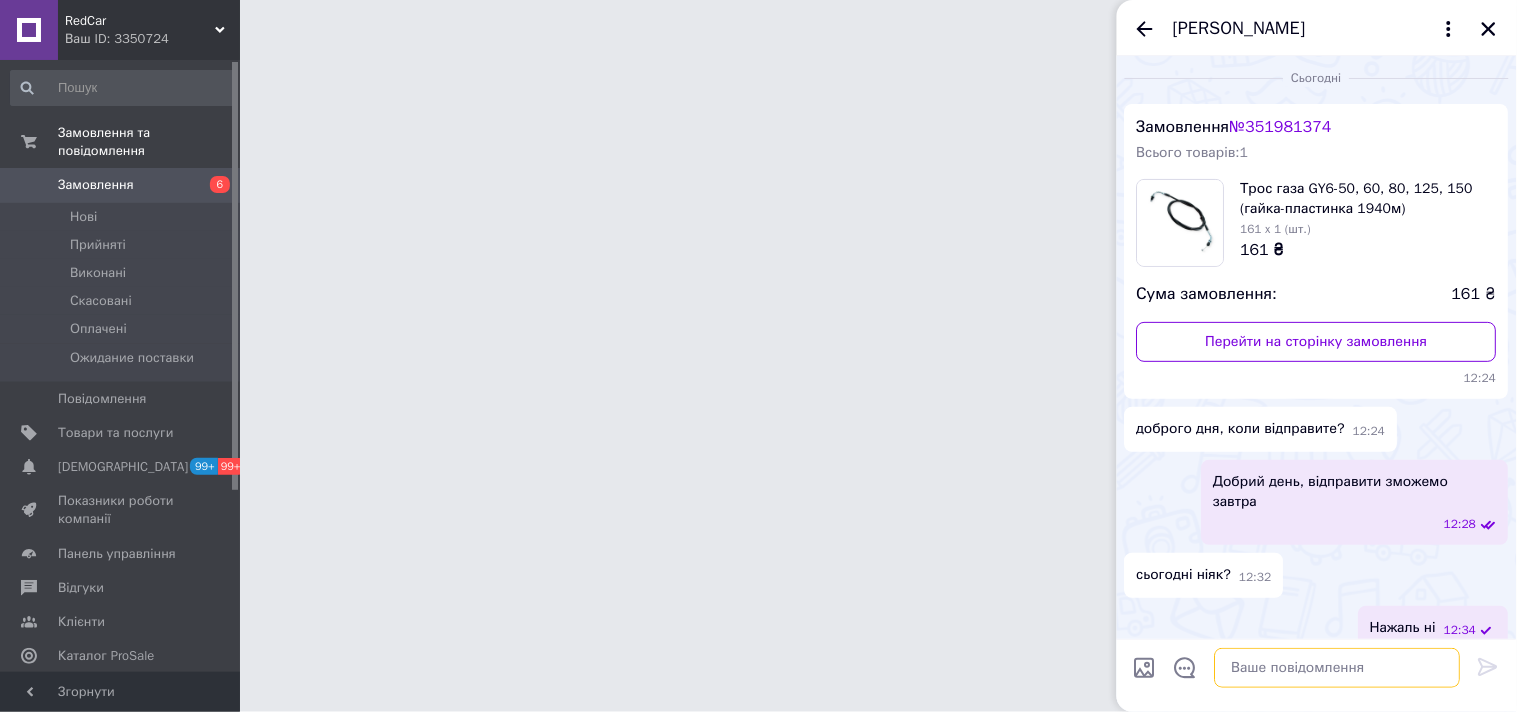 click at bounding box center (1338, 668) 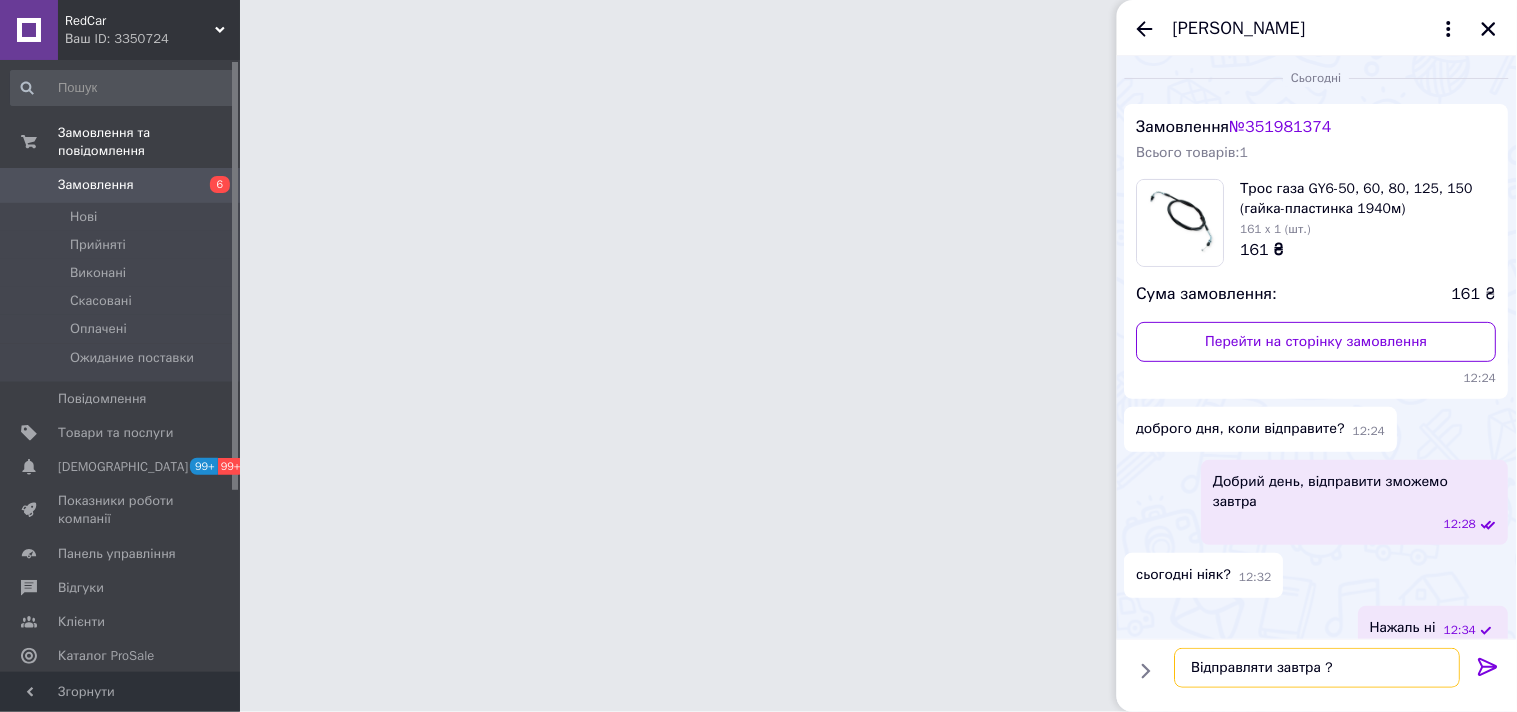 type on "Відправляти завтра ?" 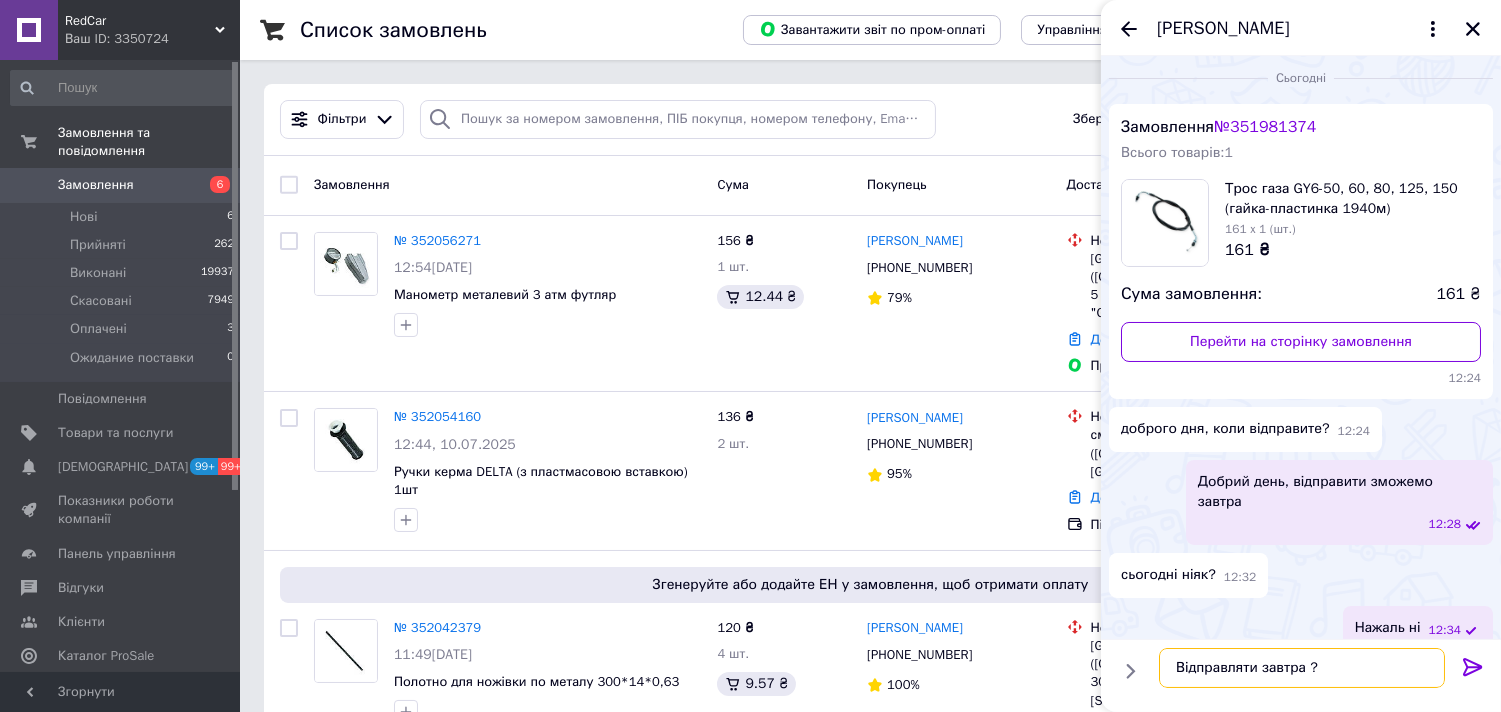 type 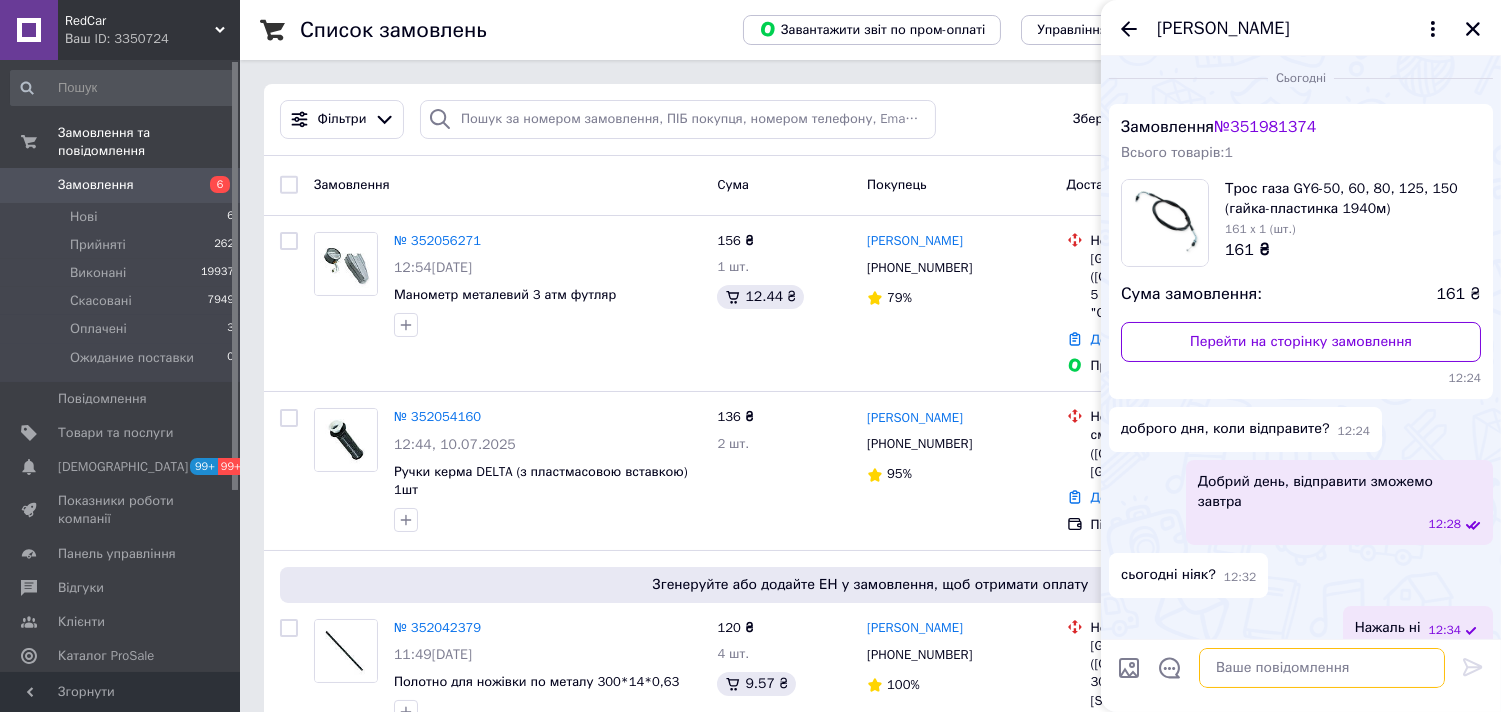 scroll, scrollTop: 56, scrollLeft: 0, axis: vertical 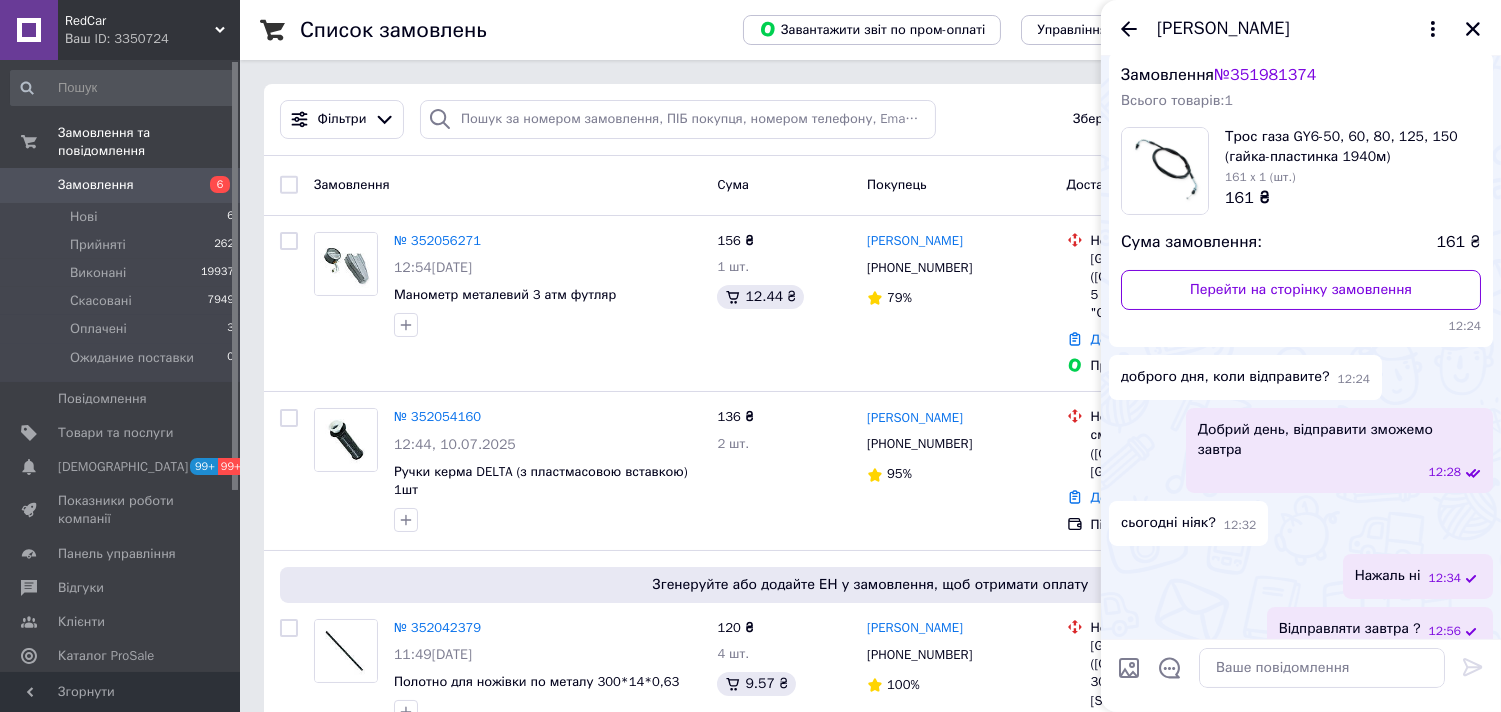 click 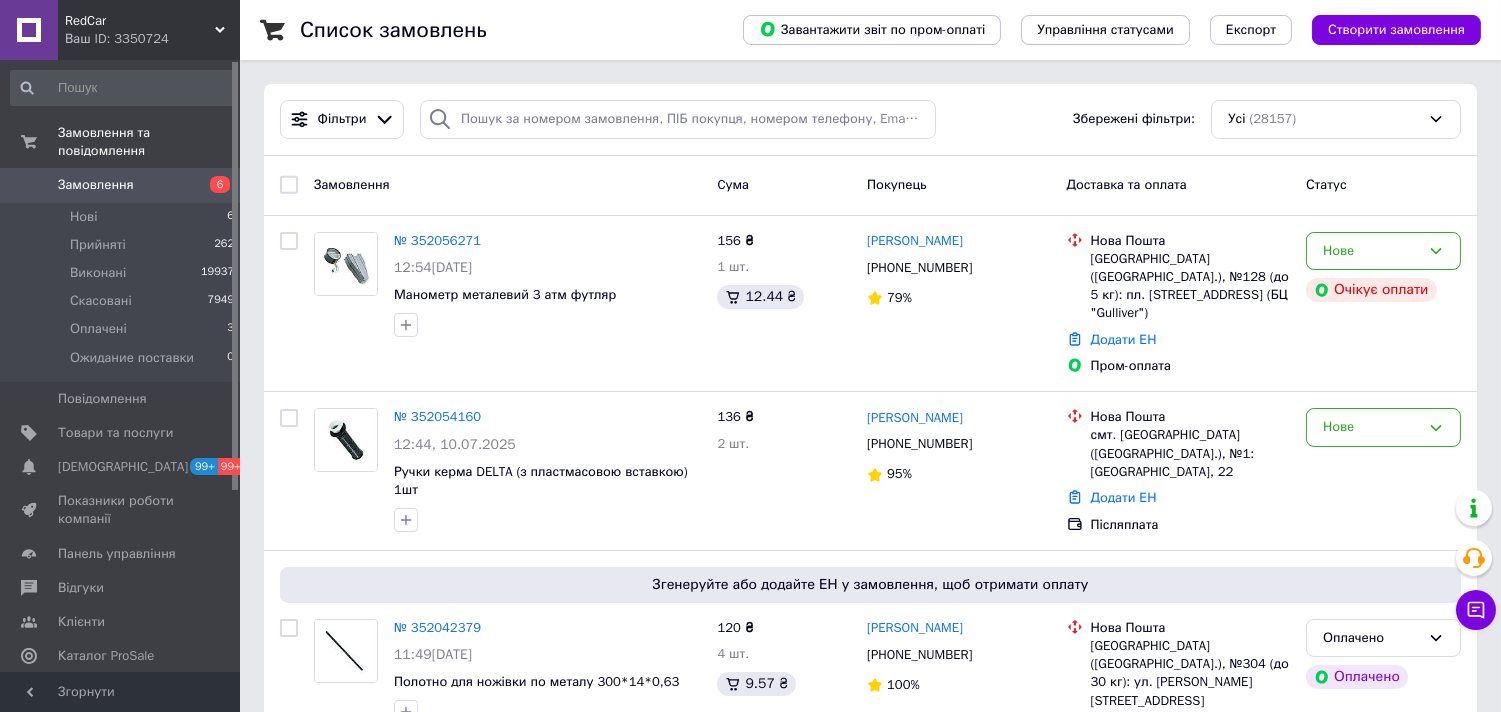 click on "Ваш ID: 3350724" at bounding box center [152, 39] 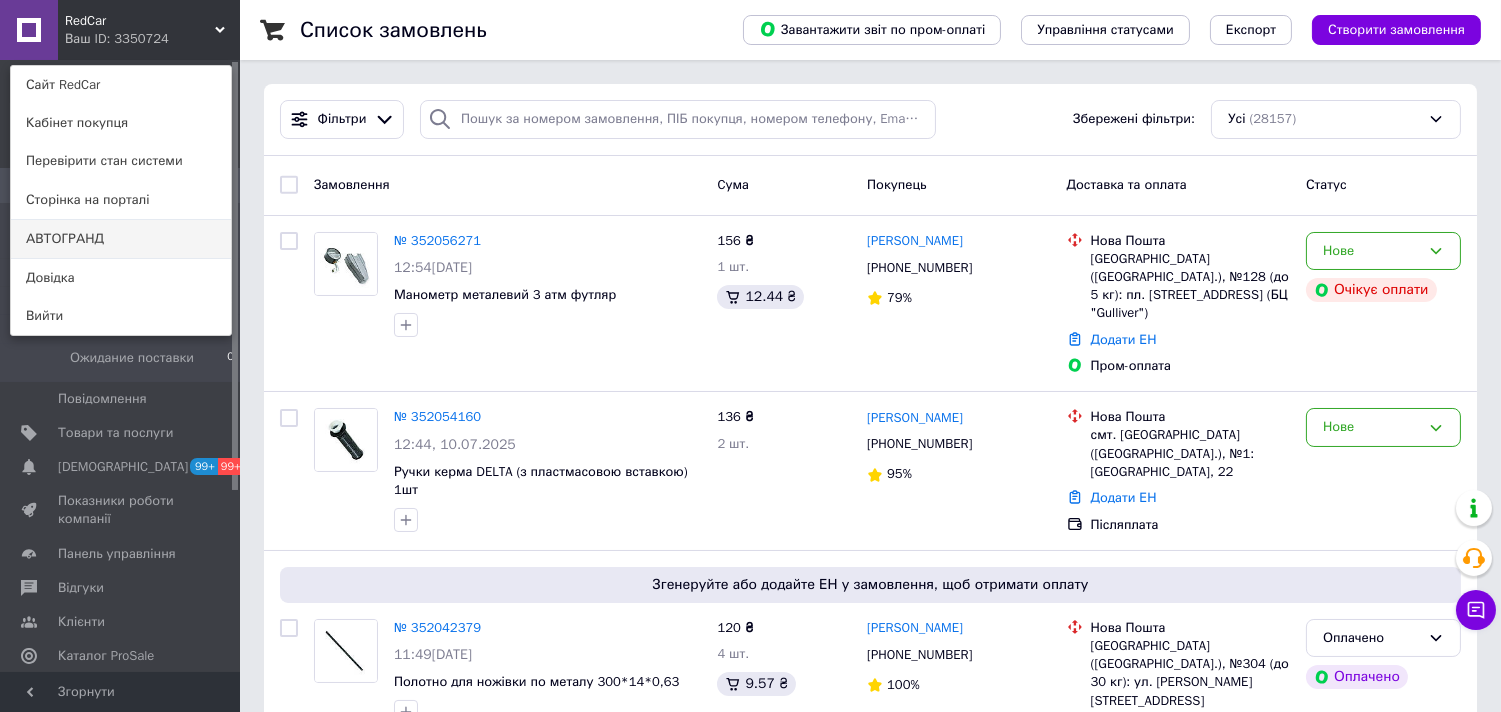 click on "АВТОГРАНД" at bounding box center [121, 239] 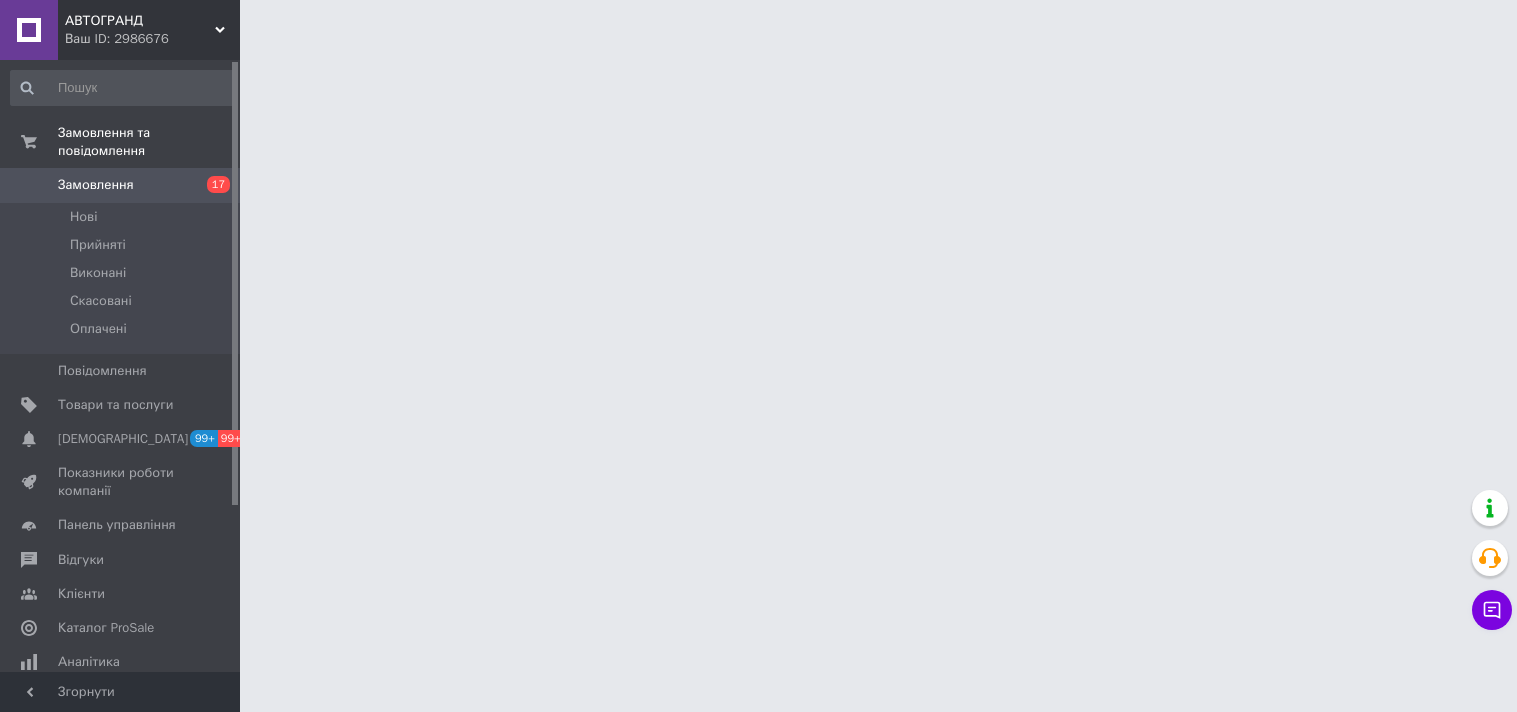 scroll, scrollTop: 0, scrollLeft: 0, axis: both 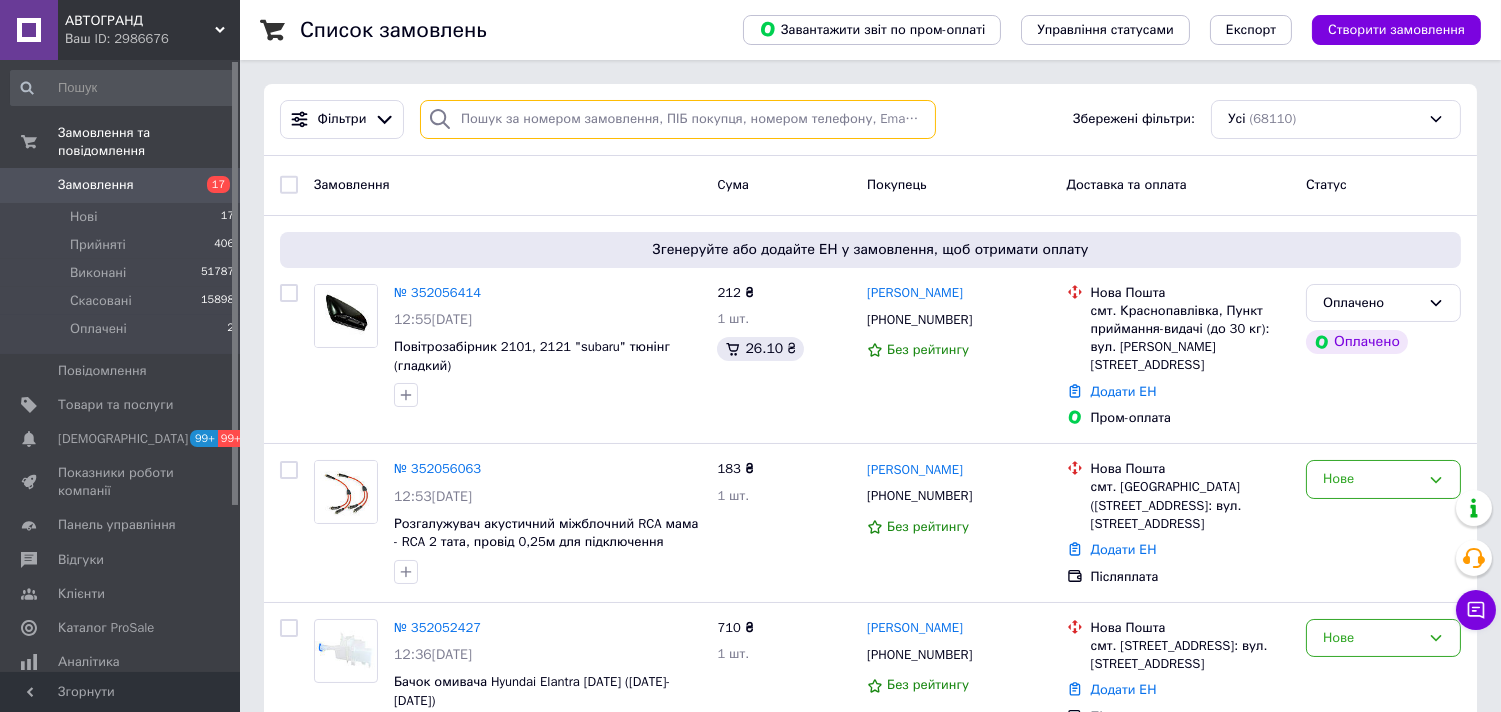 click at bounding box center (678, 119) 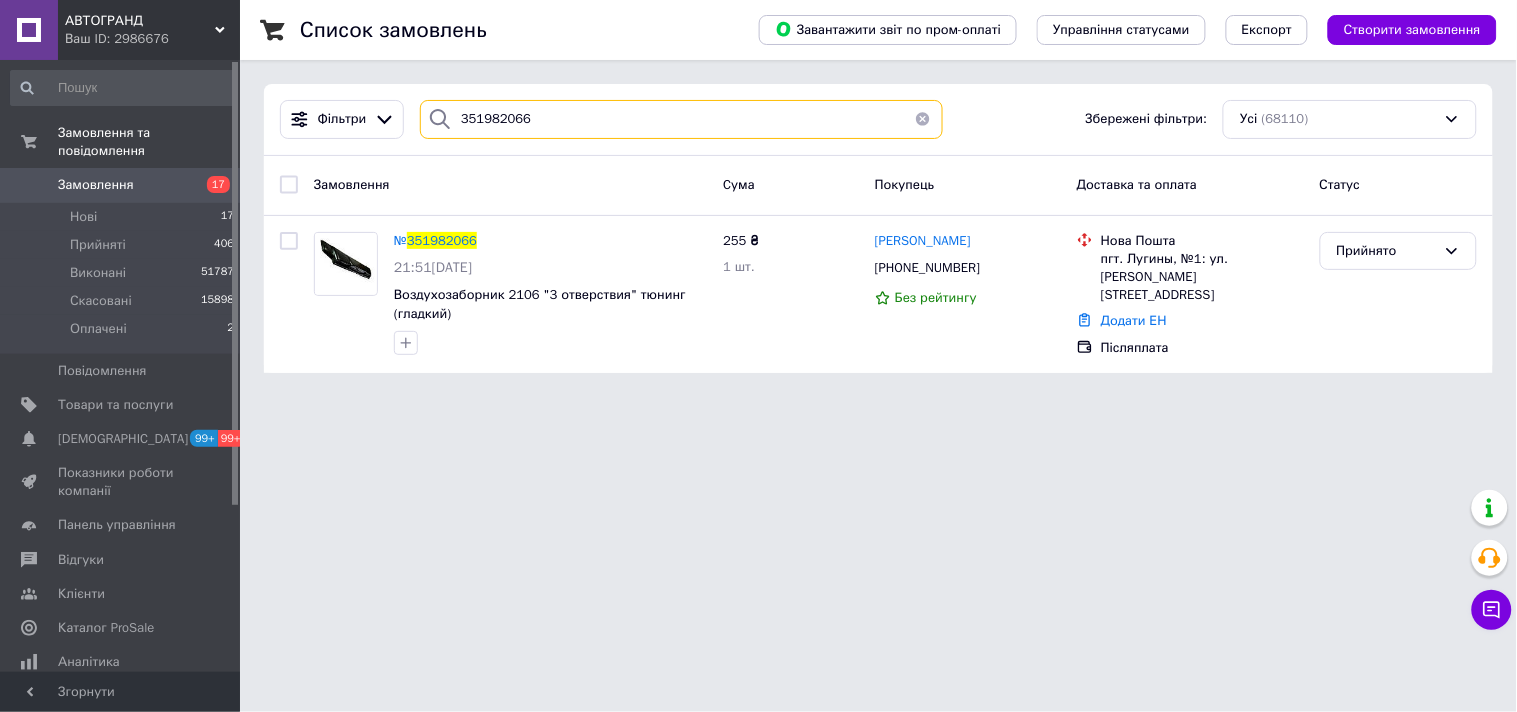type on "351982066" 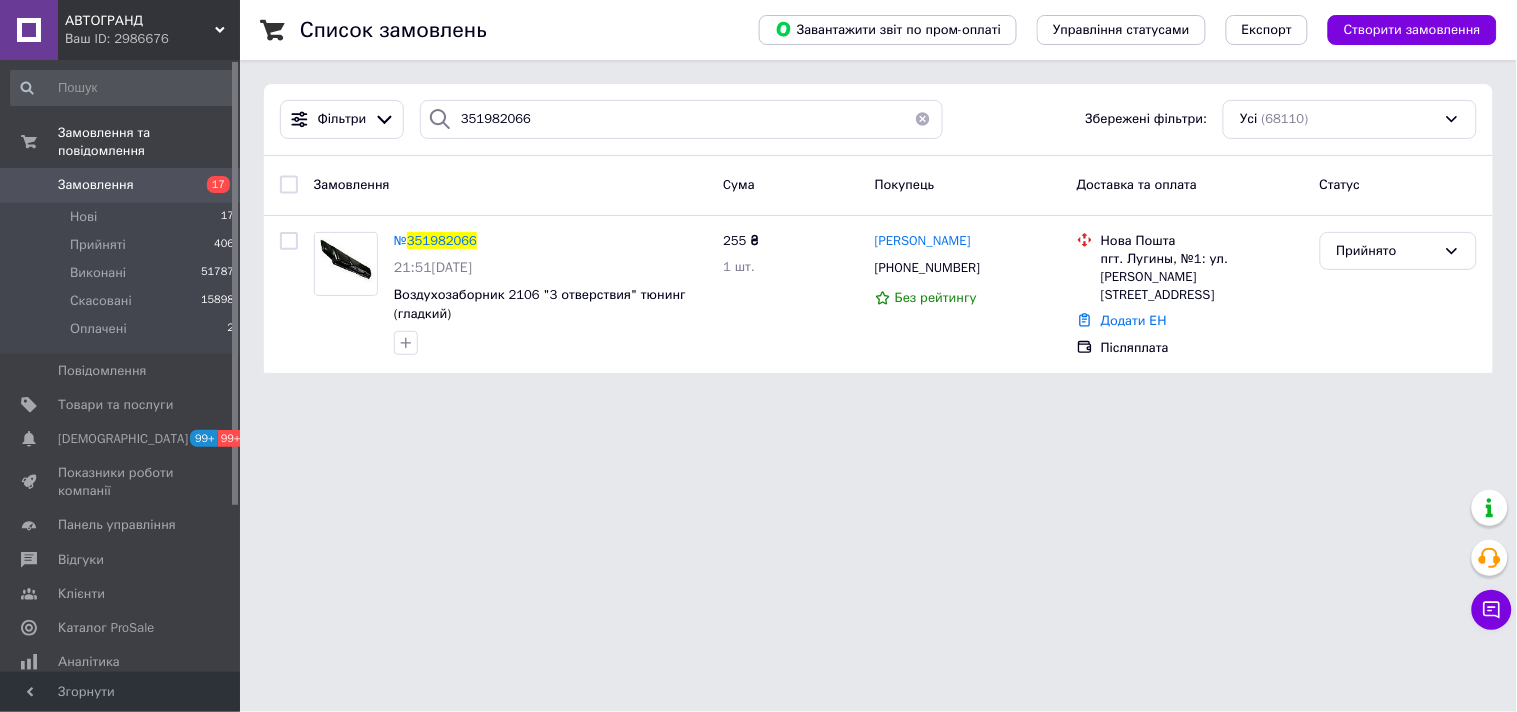 click on "АВТОГРАНД" at bounding box center (140, 21) 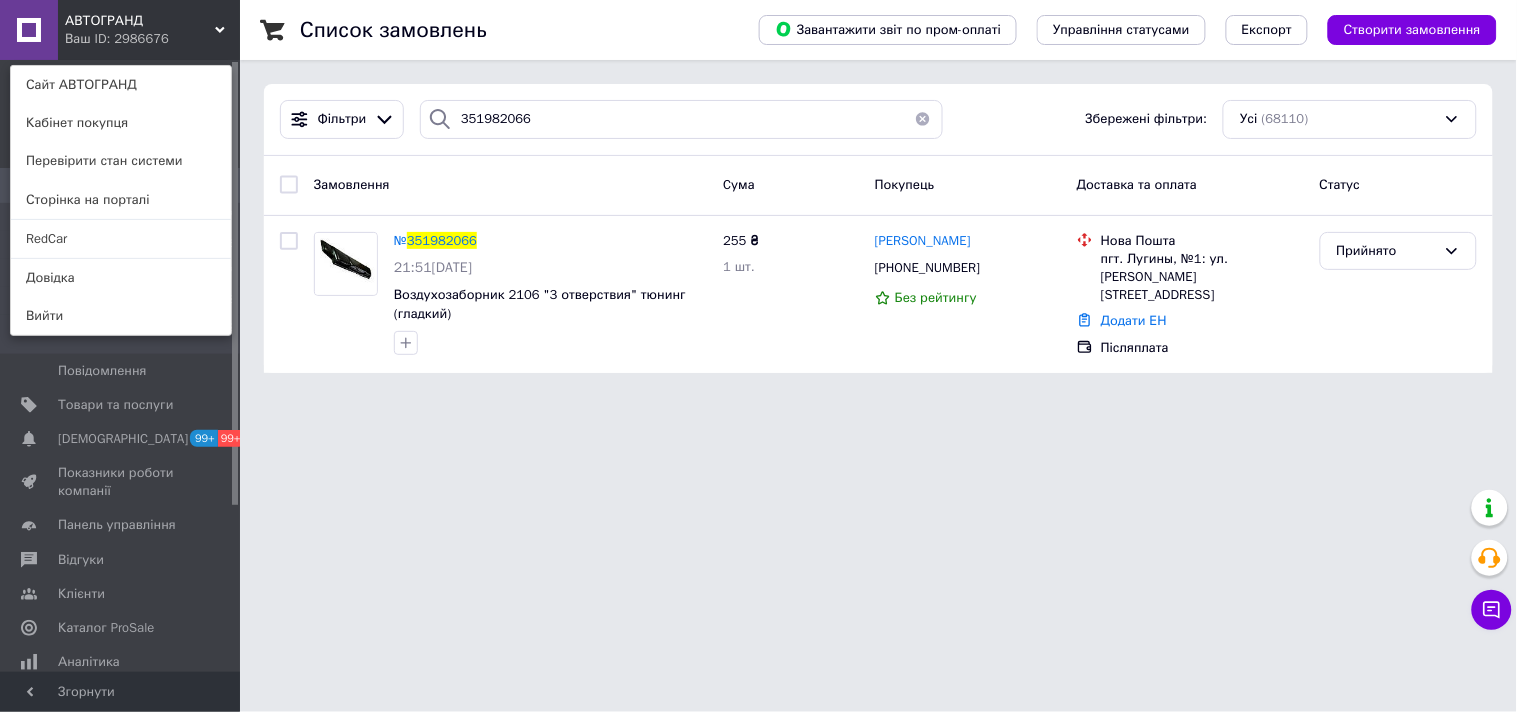 drag, startPoint x: 128, startPoint y: 242, endPoint x: 403, endPoint y: 523, distance: 393.17426 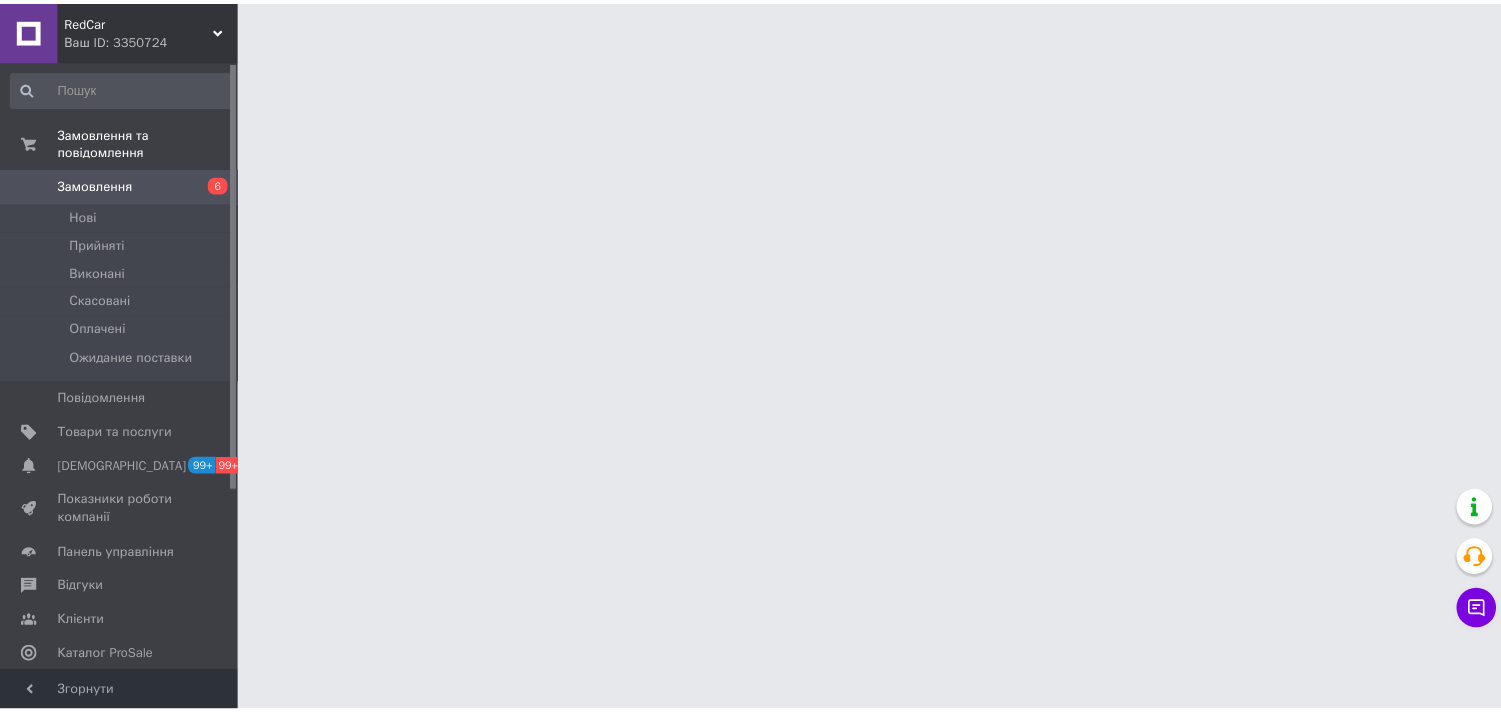 scroll, scrollTop: 0, scrollLeft: 0, axis: both 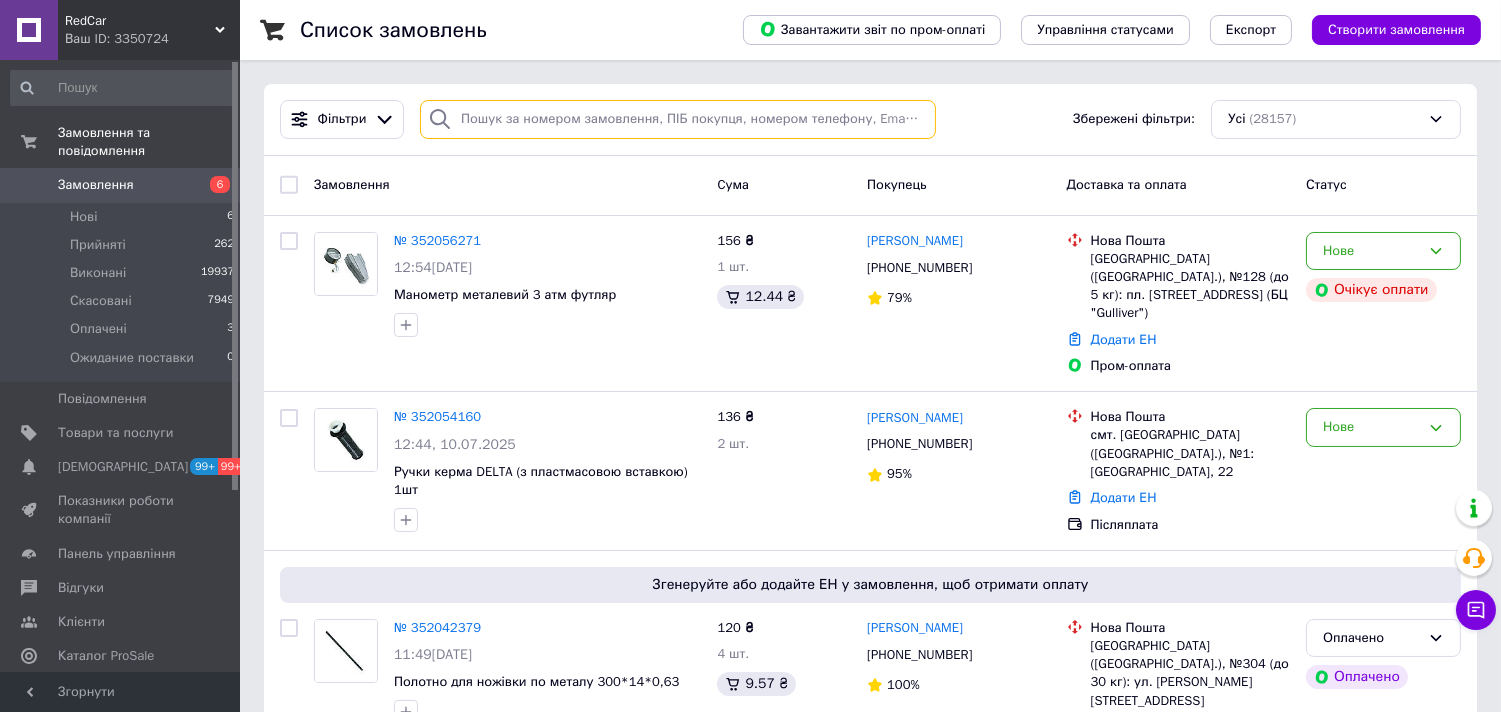 click at bounding box center (678, 119) 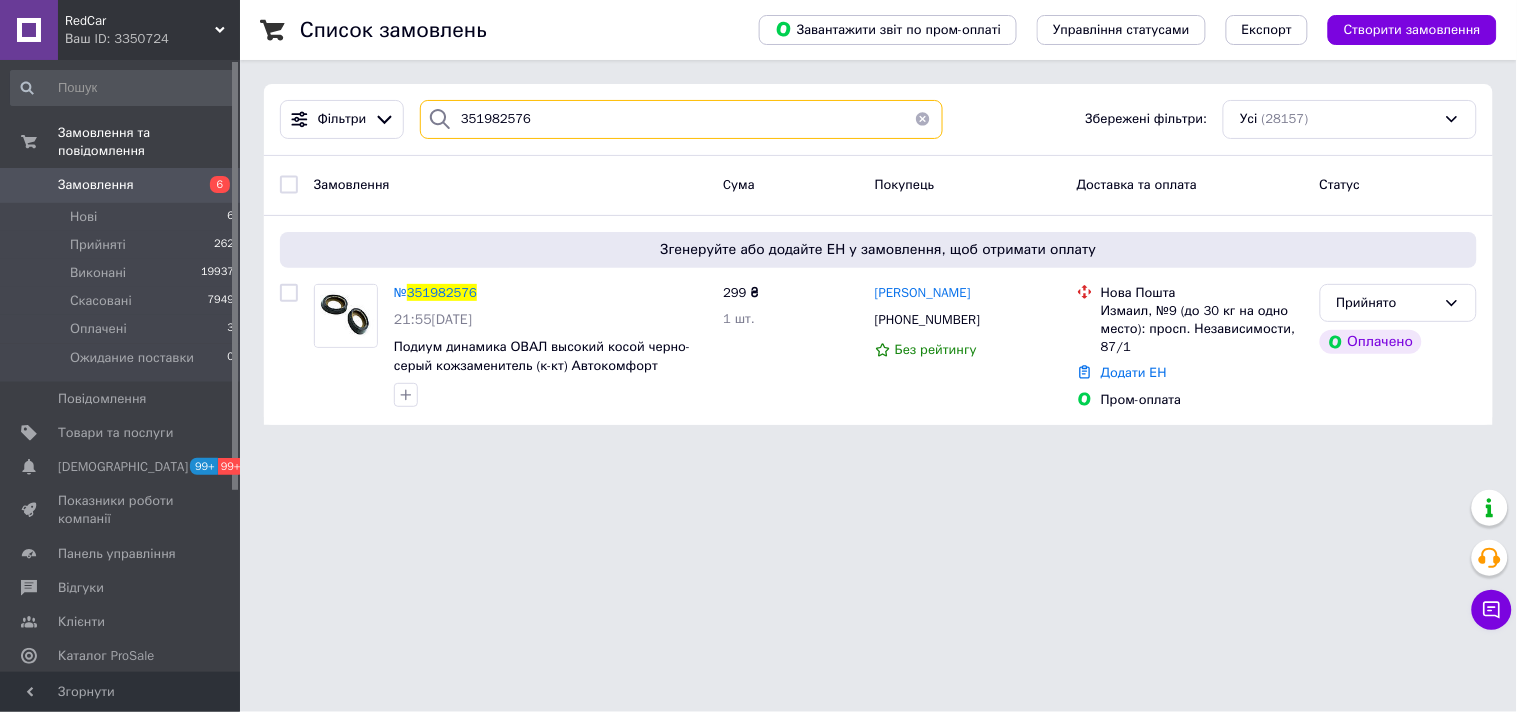 click on "351982576" at bounding box center [681, 119] 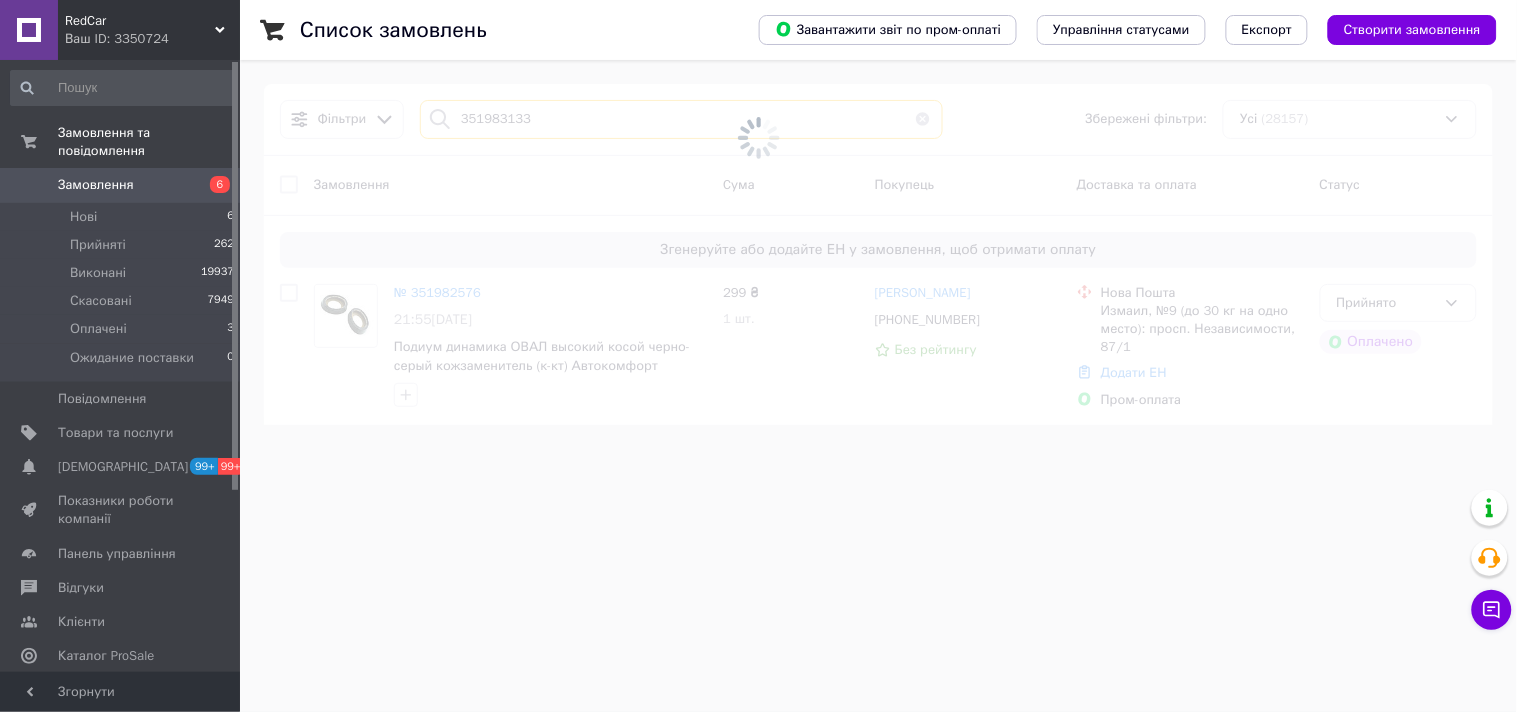 type on "351983133" 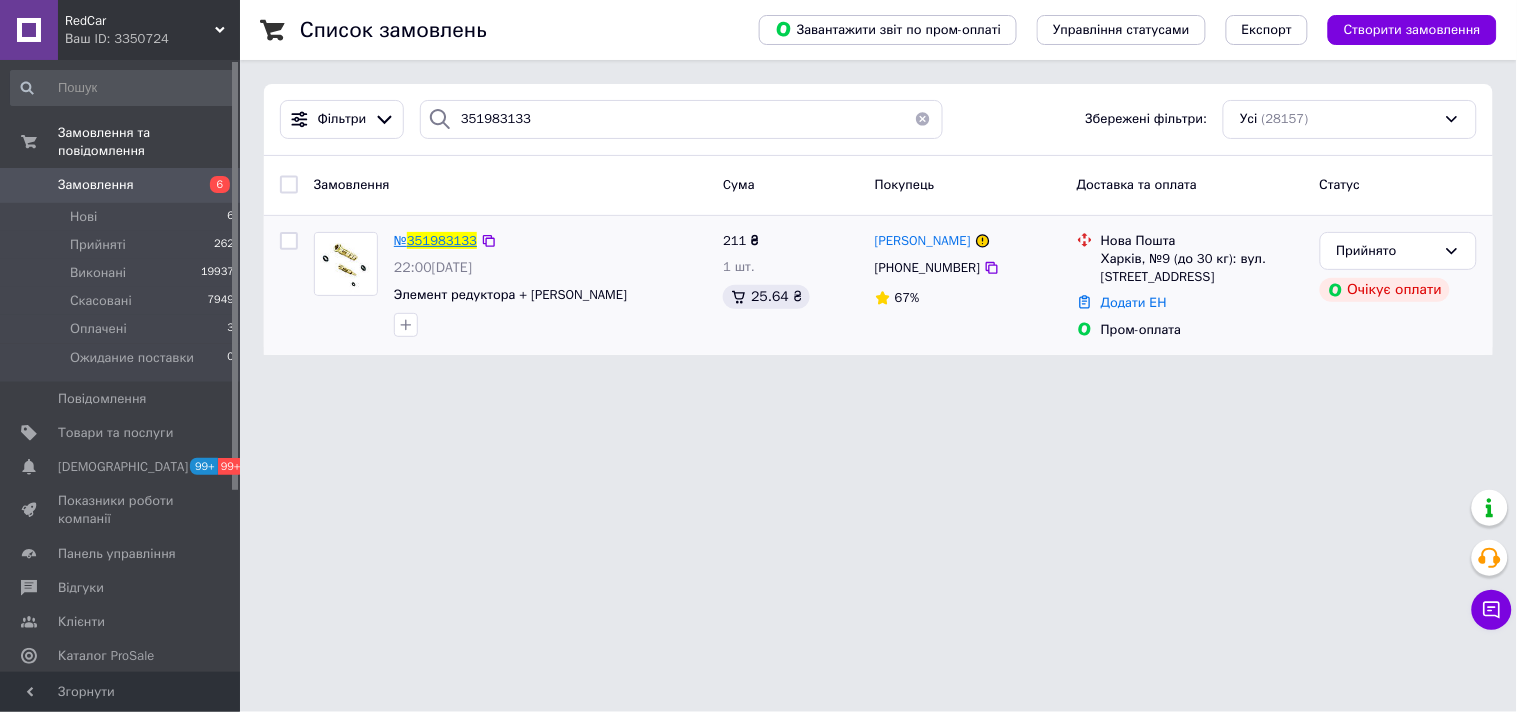 click on "351983133" at bounding box center (442, 240) 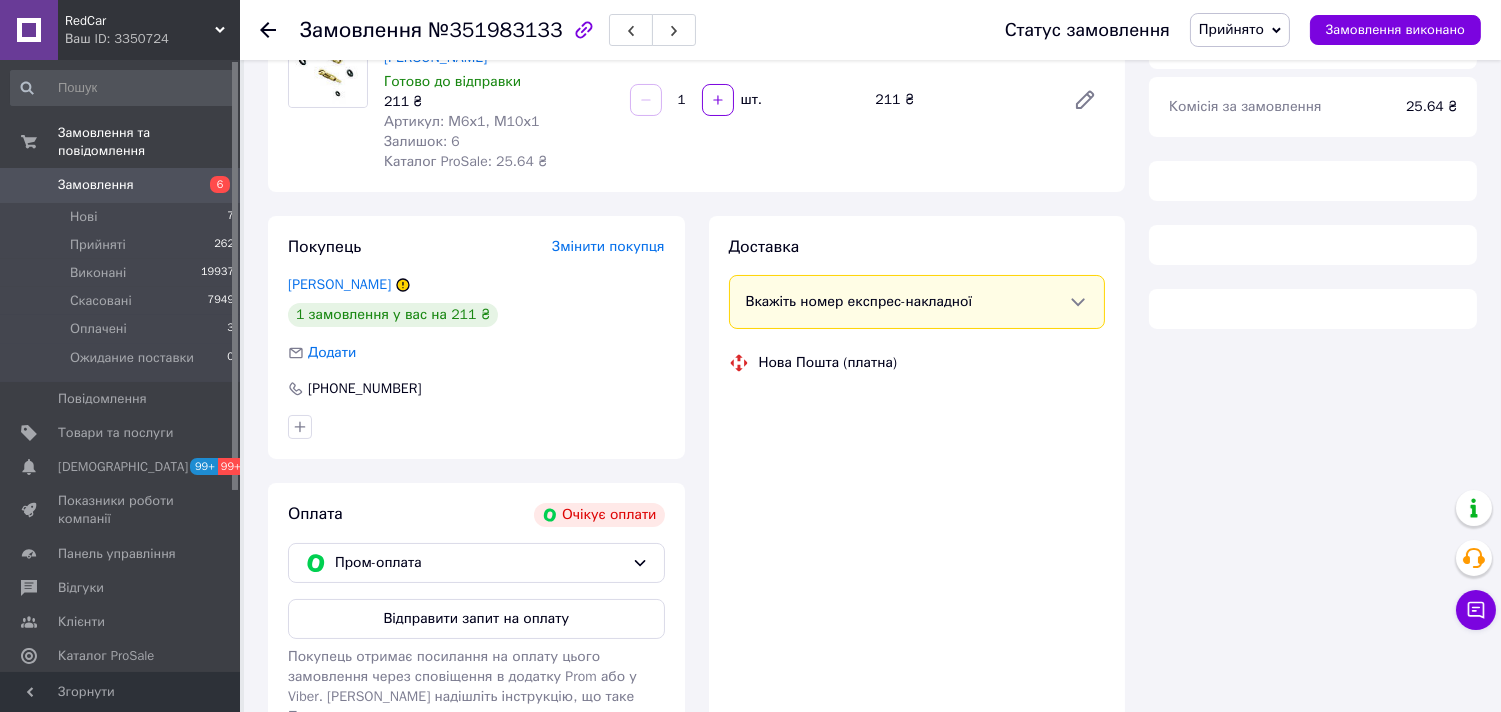 scroll, scrollTop: 305, scrollLeft: 0, axis: vertical 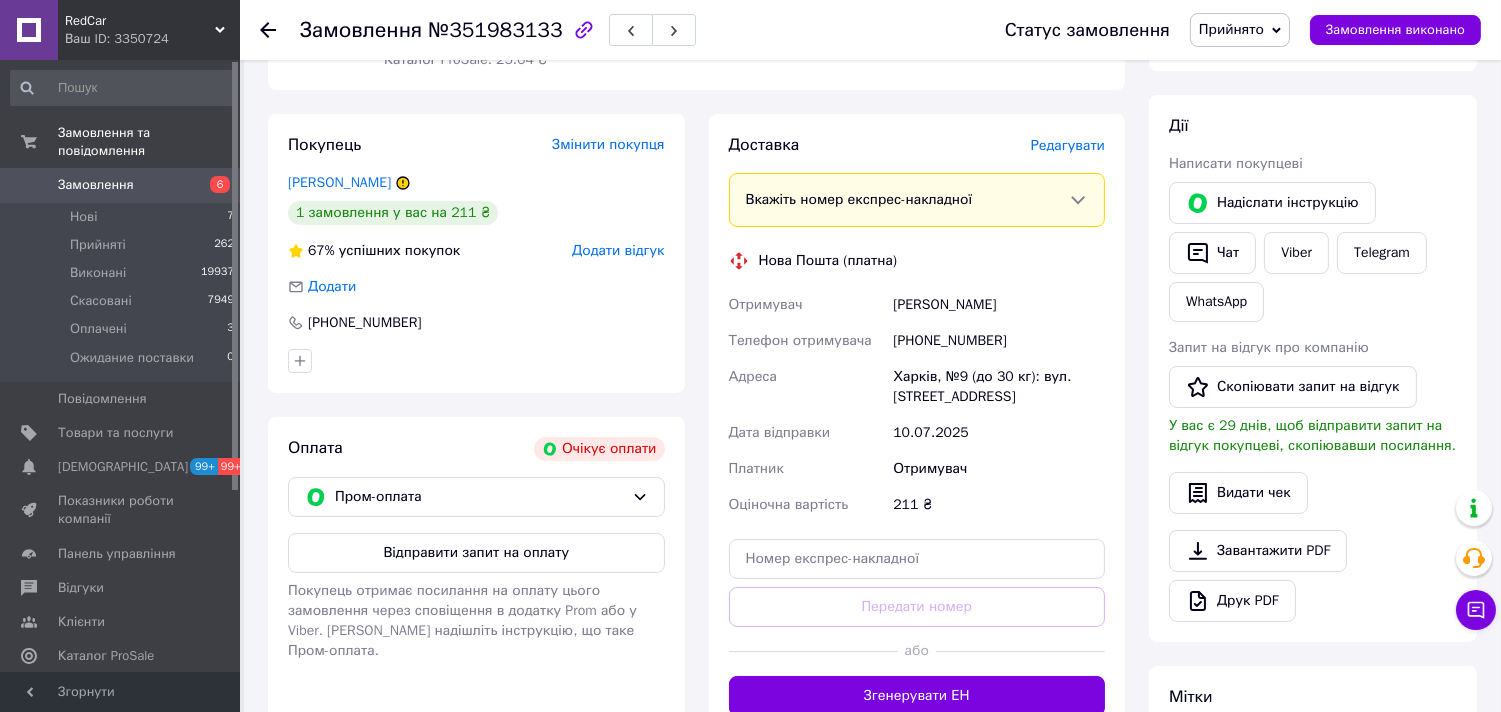 click on "Оплата Очікує оплати Пром-оплата Відправити запит на оплату Покупець отримає посилання на оплату цього замовлення через сповіщення в додатку Prom або у Viber. Або надішліть інструкцію, що таке Пром-оплата." at bounding box center (476, 576) 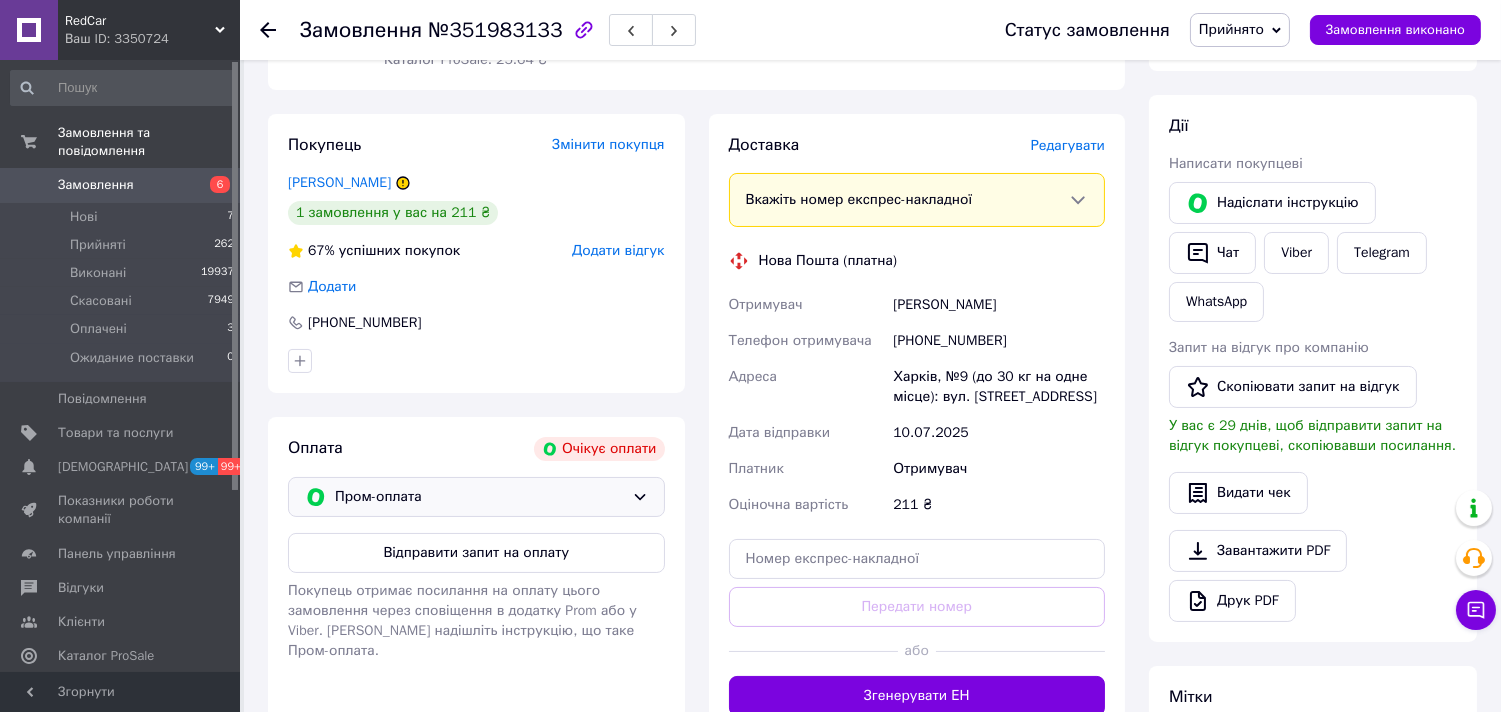 click on "Пром-оплата" at bounding box center (479, 497) 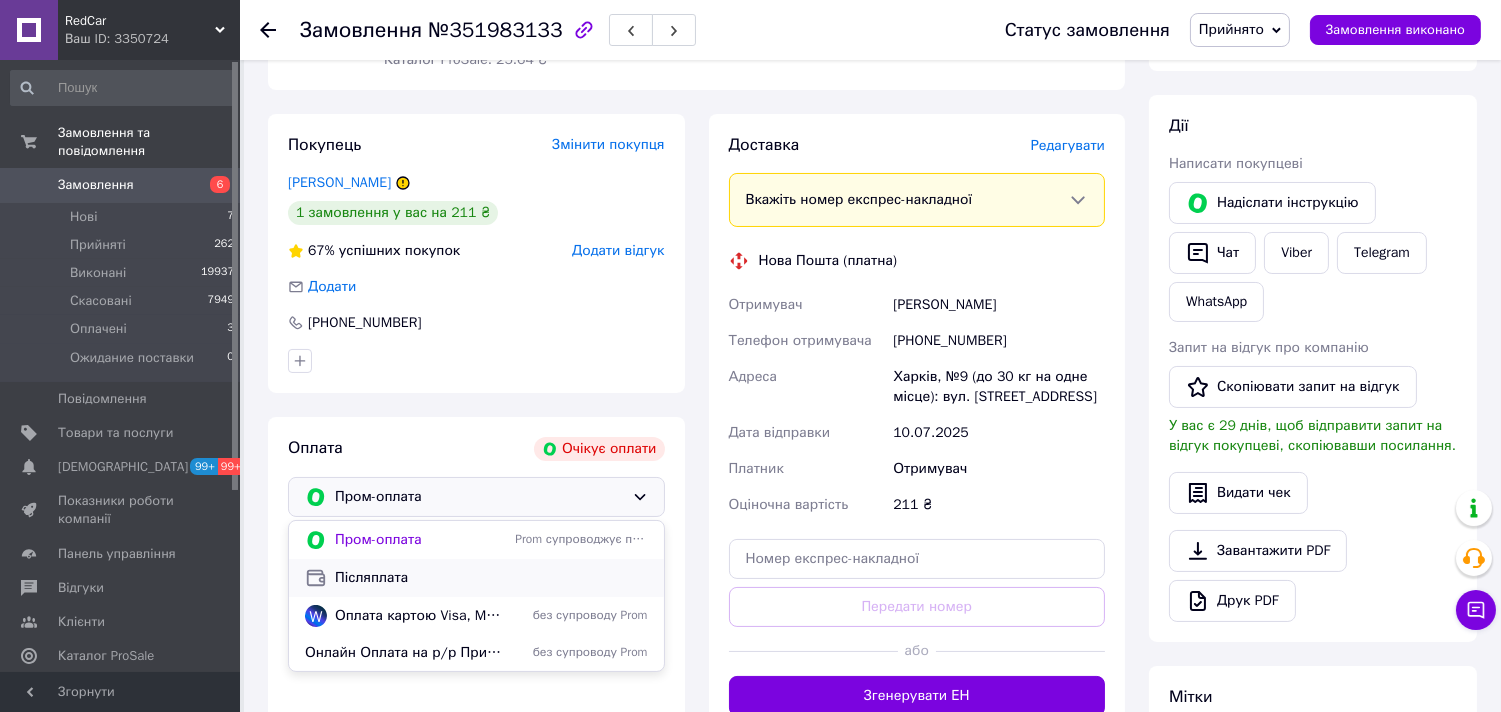 click on "Післяплата" at bounding box center (491, 578) 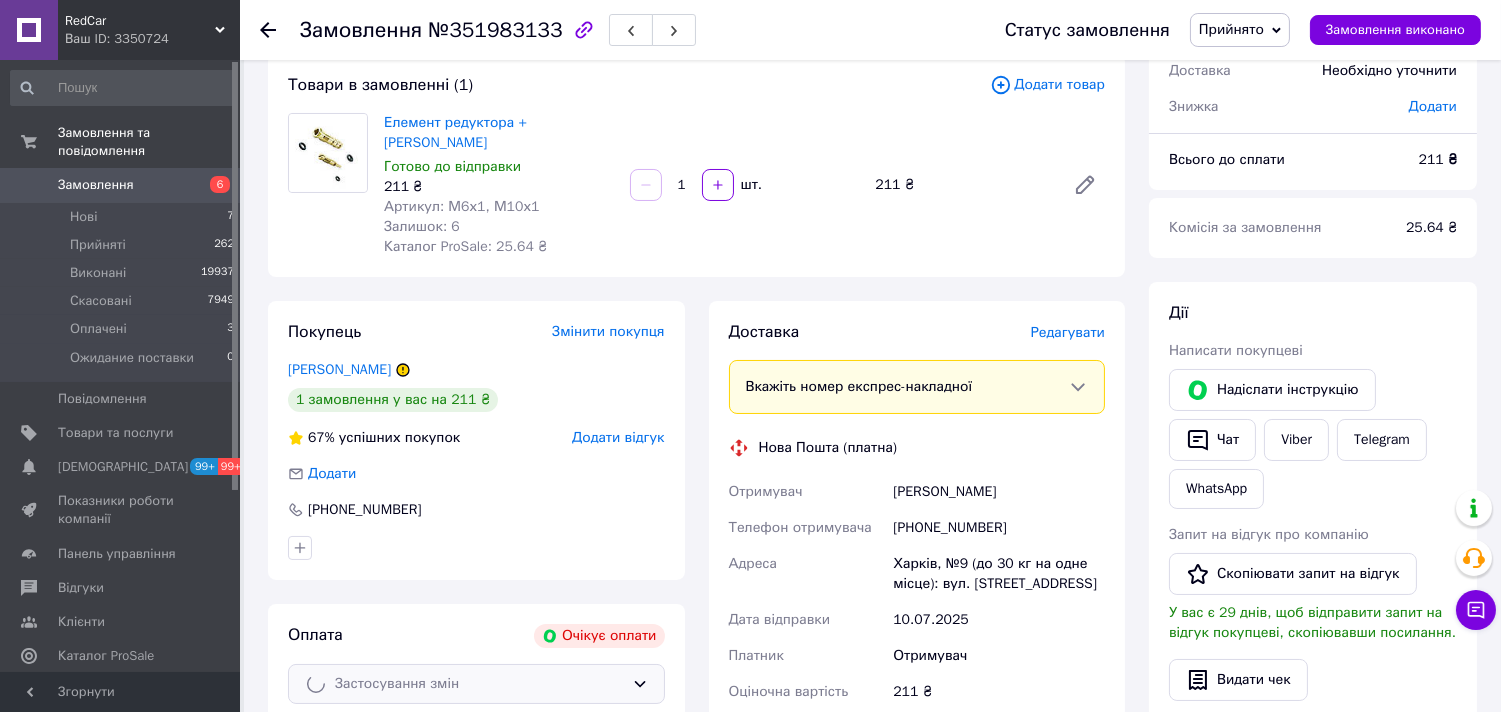 scroll, scrollTop: 0, scrollLeft: 0, axis: both 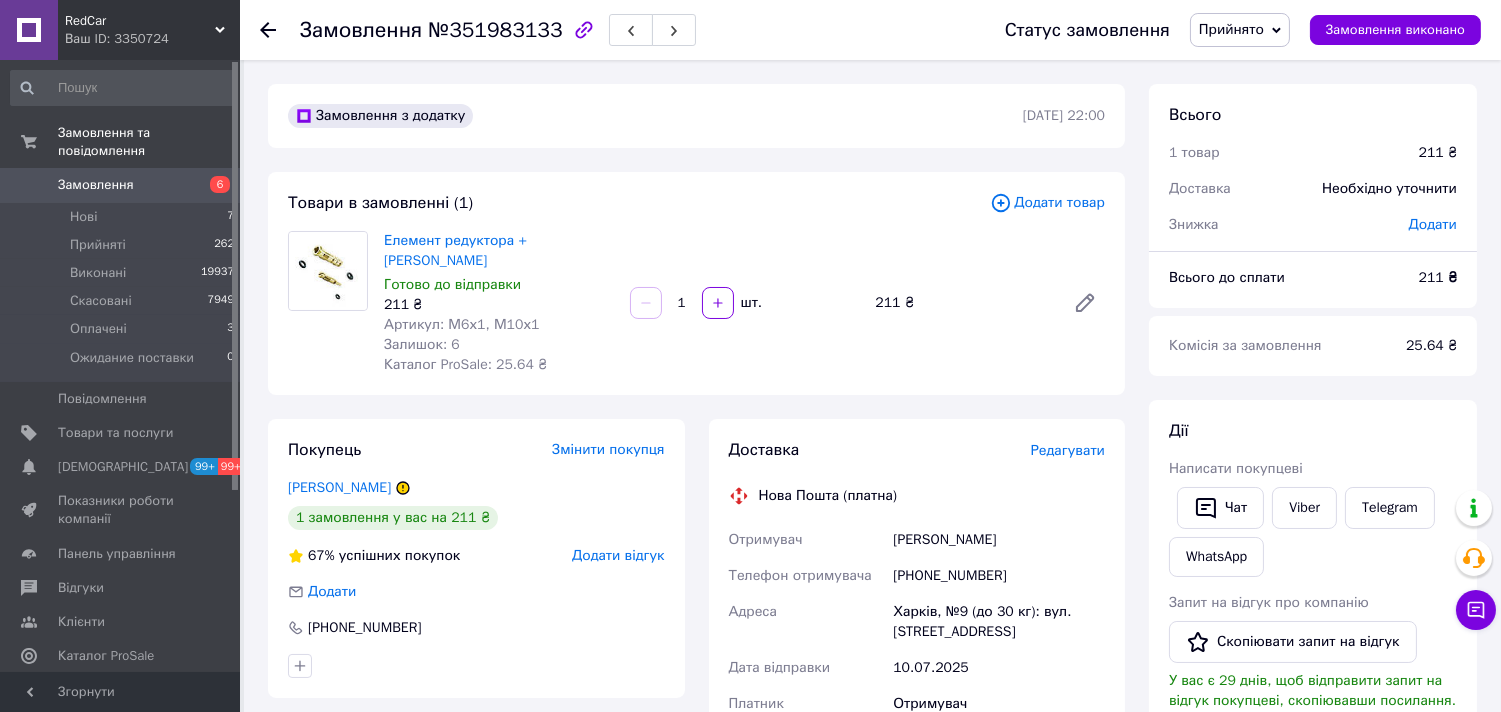 click 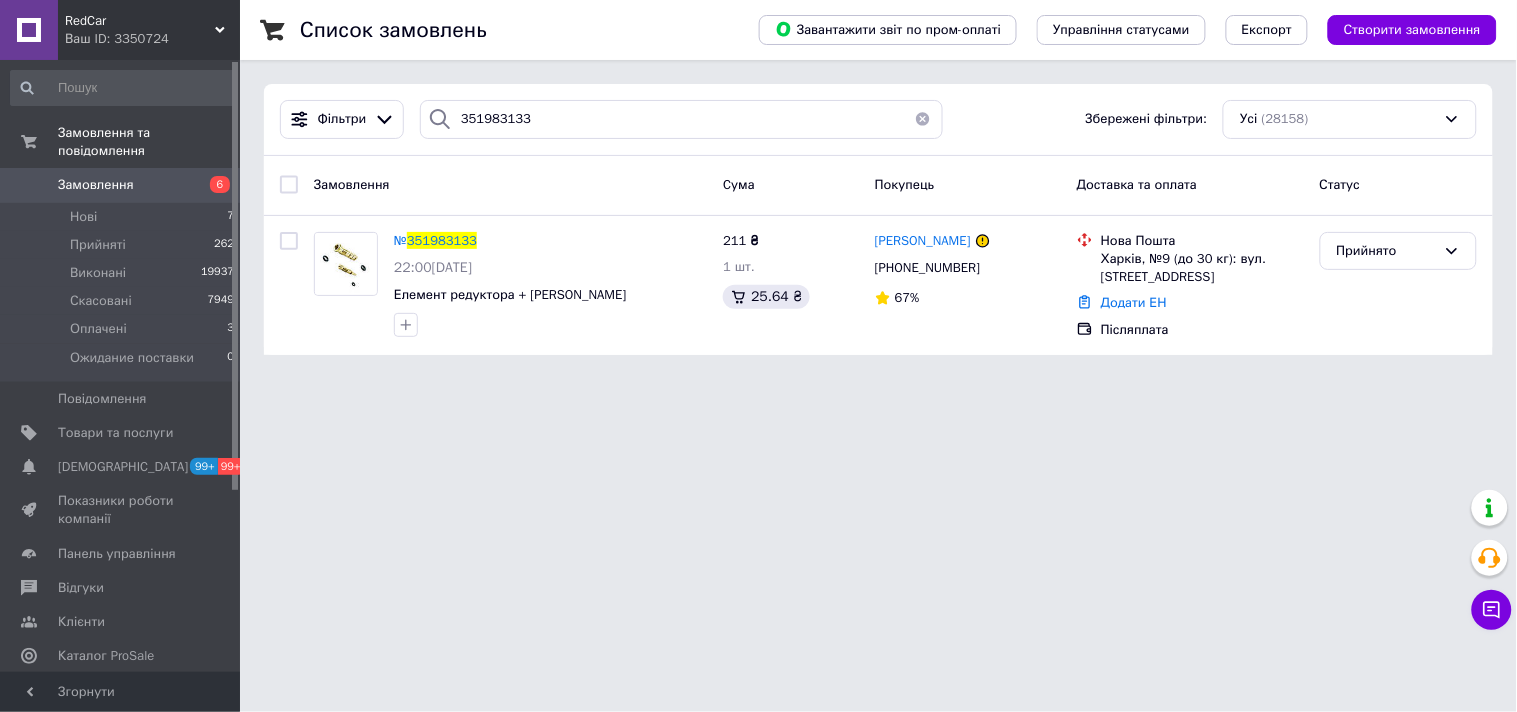 click on "Усі (28158)" at bounding box center (1350, 119) 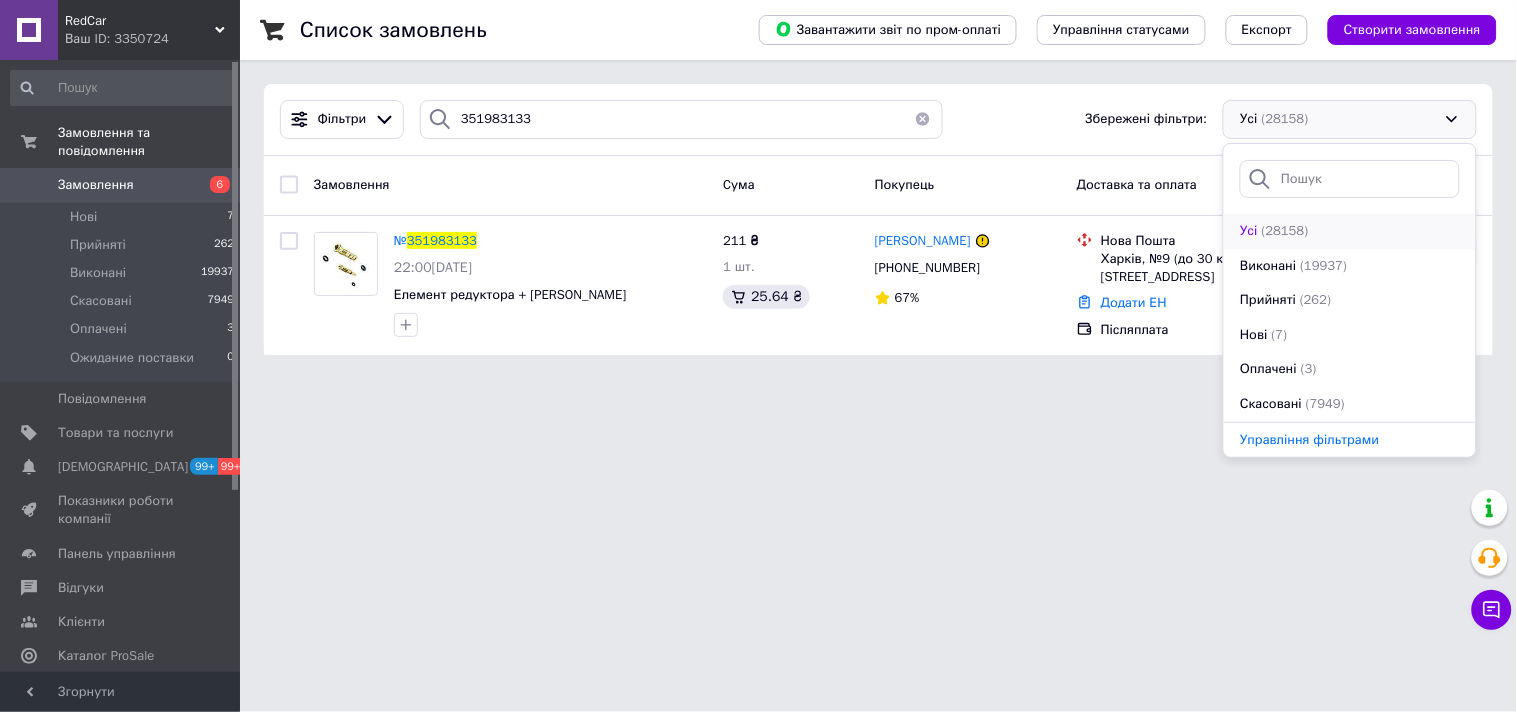 click on "(28158)" at bounding box center (1285, 230) 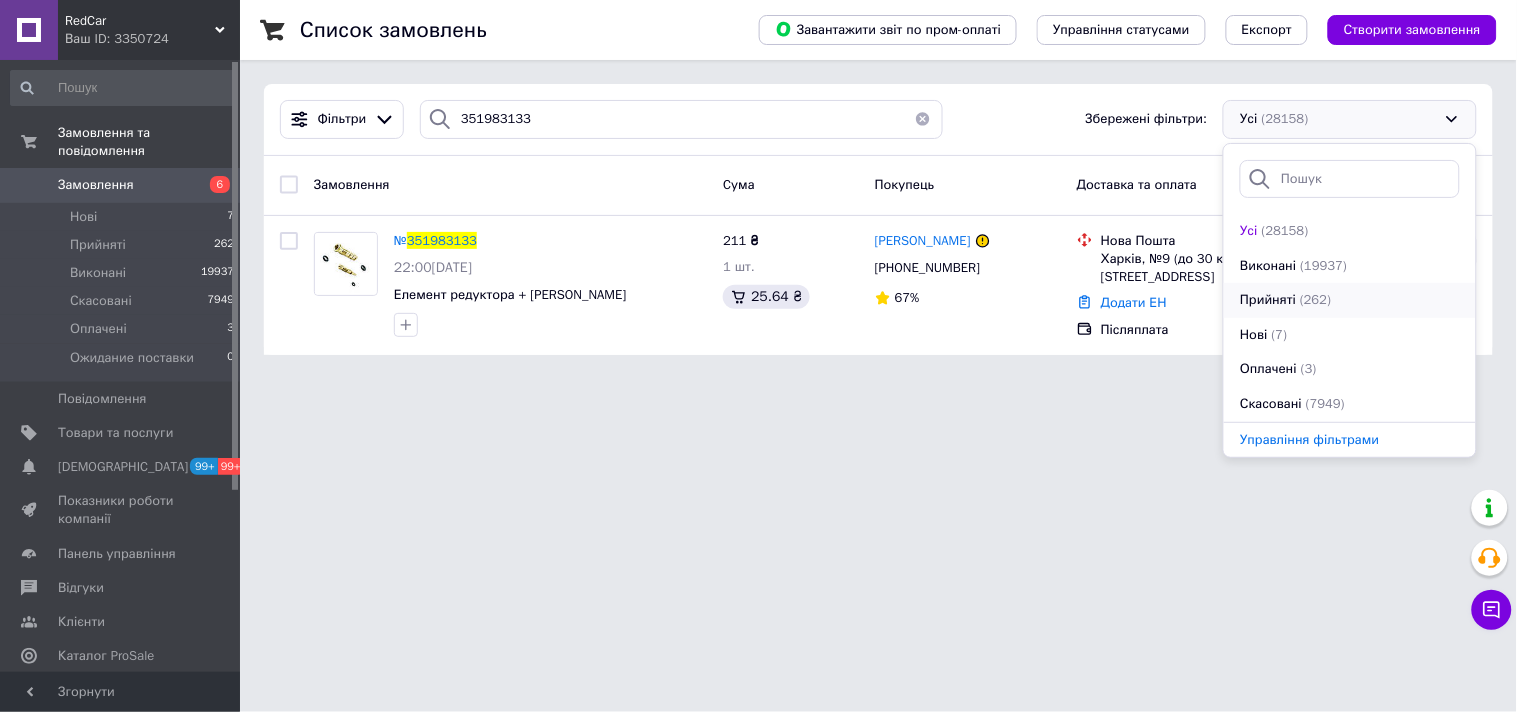 click on "Прийняті" at bounding box center [1268, 300] 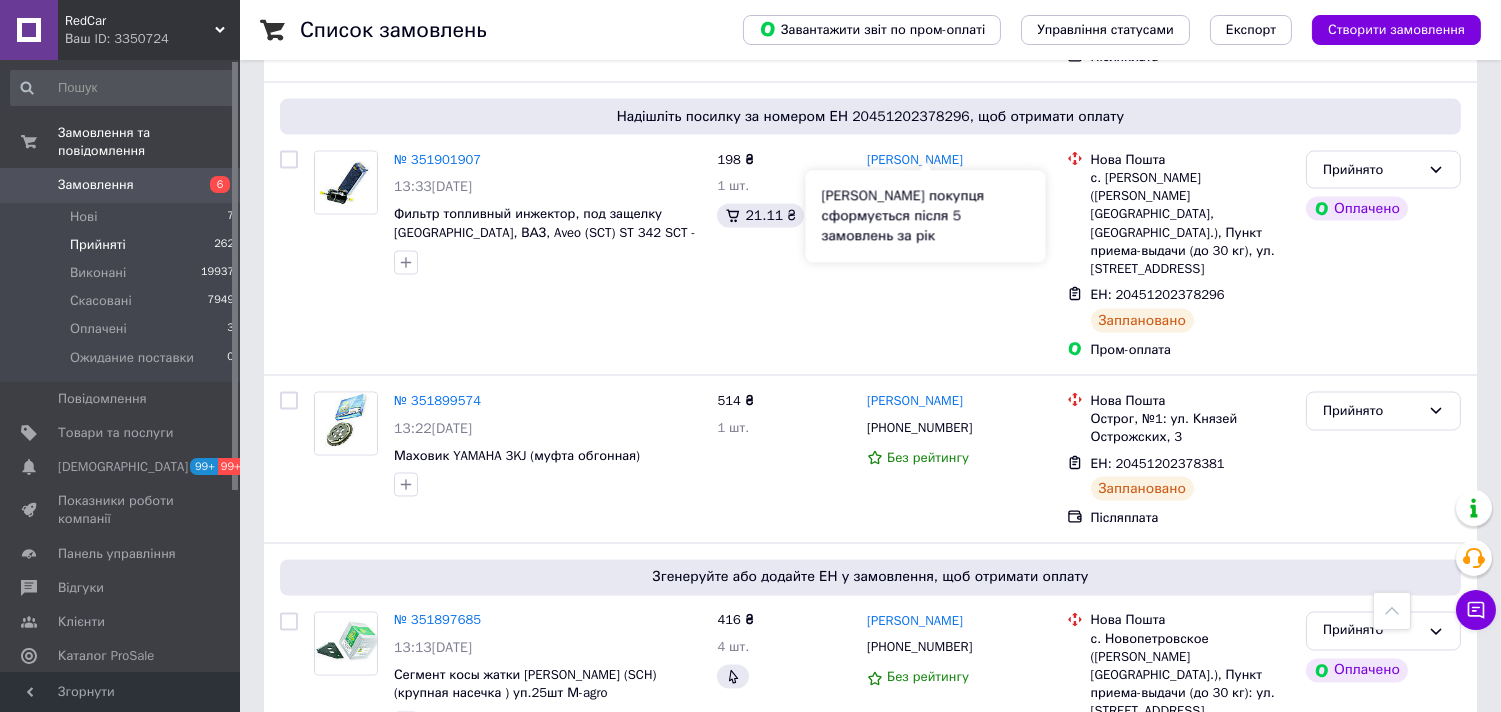 scroll, scrollTop: 6333, scrollLeft: 0, axis: vertical 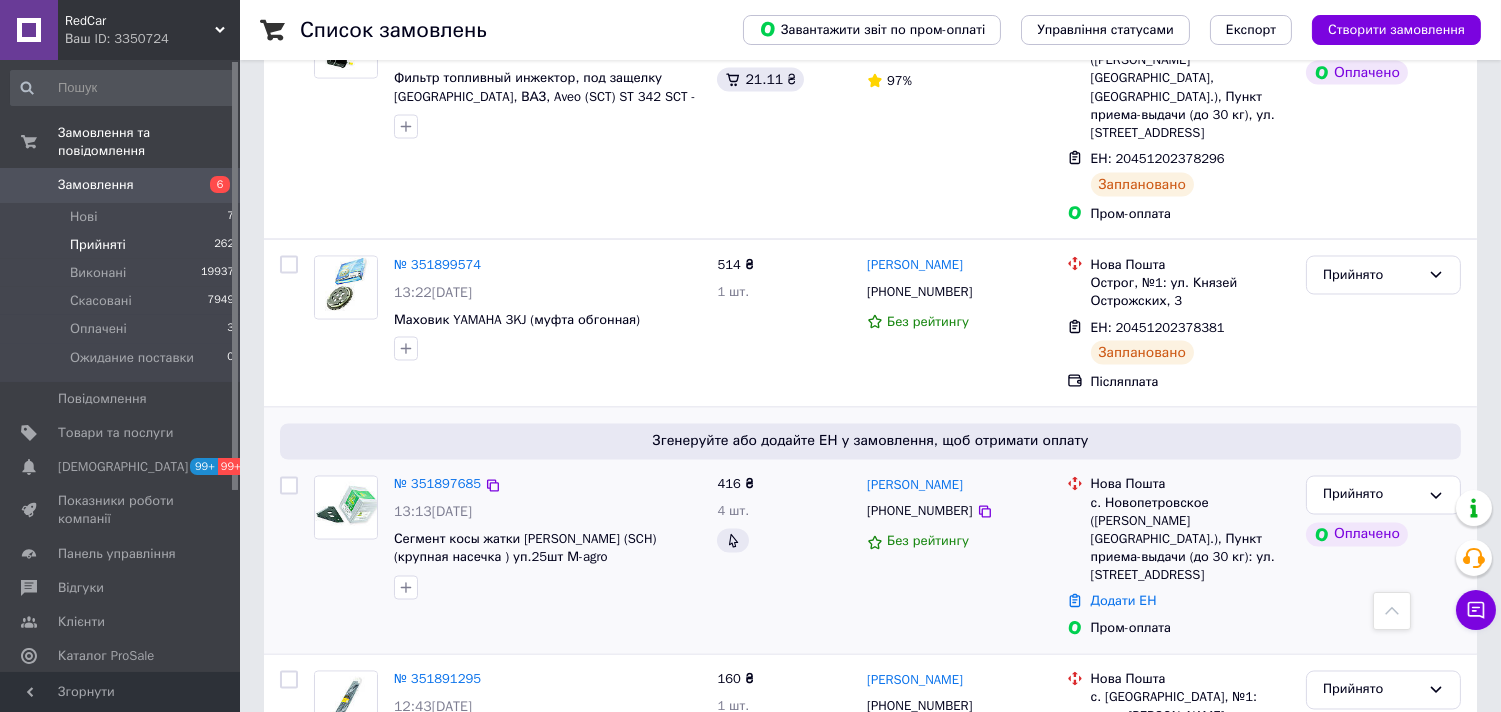 click on "+380681180830" at bounding box center (959, 512) 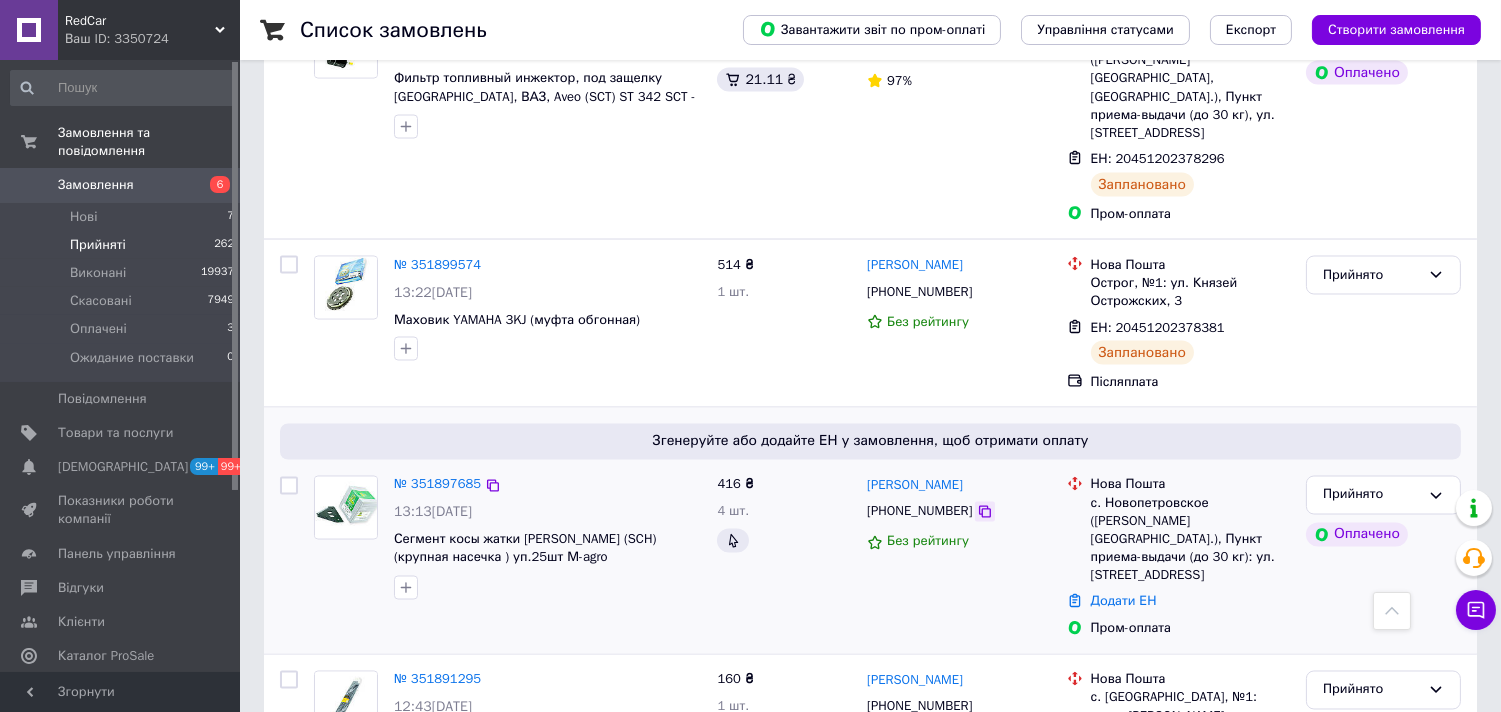 click 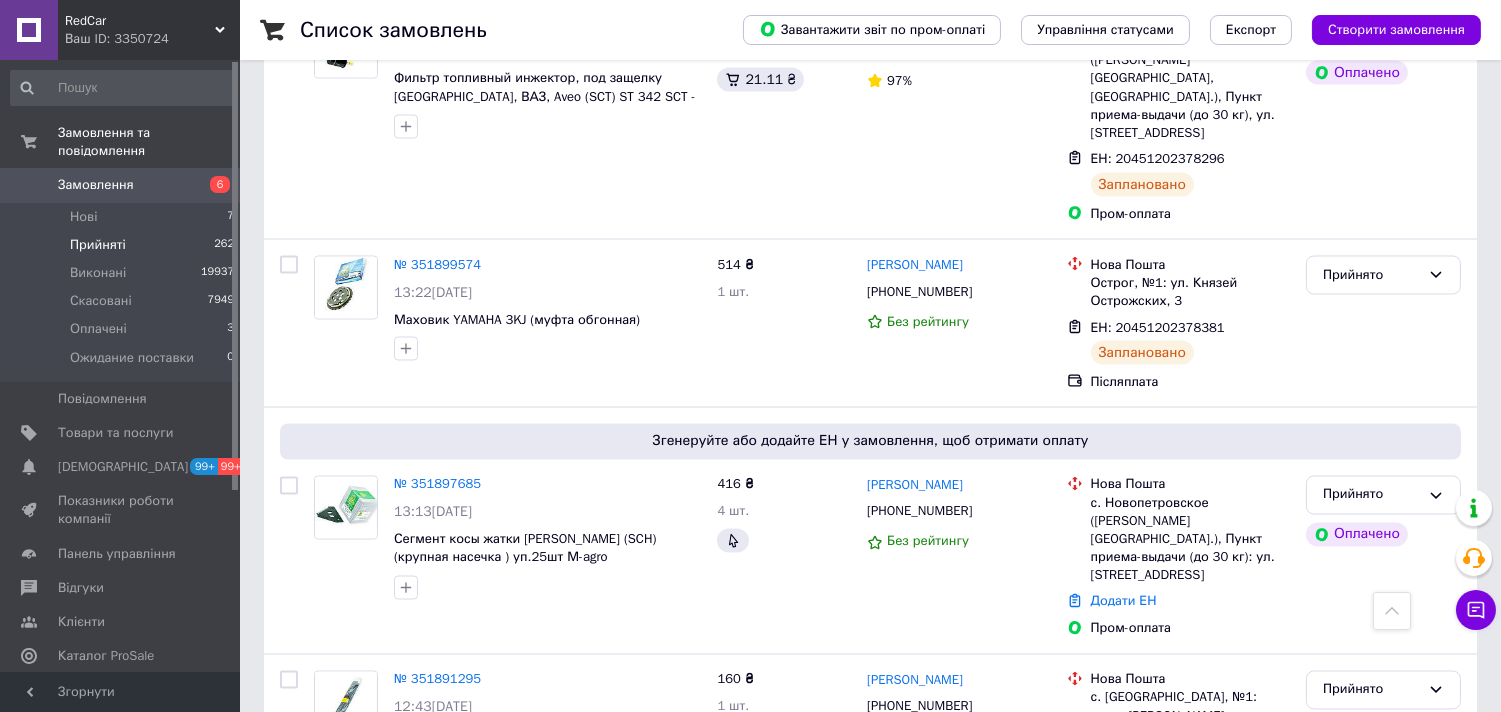 click on "Ваш ID: 3350724" at bounding box center [152, 39] 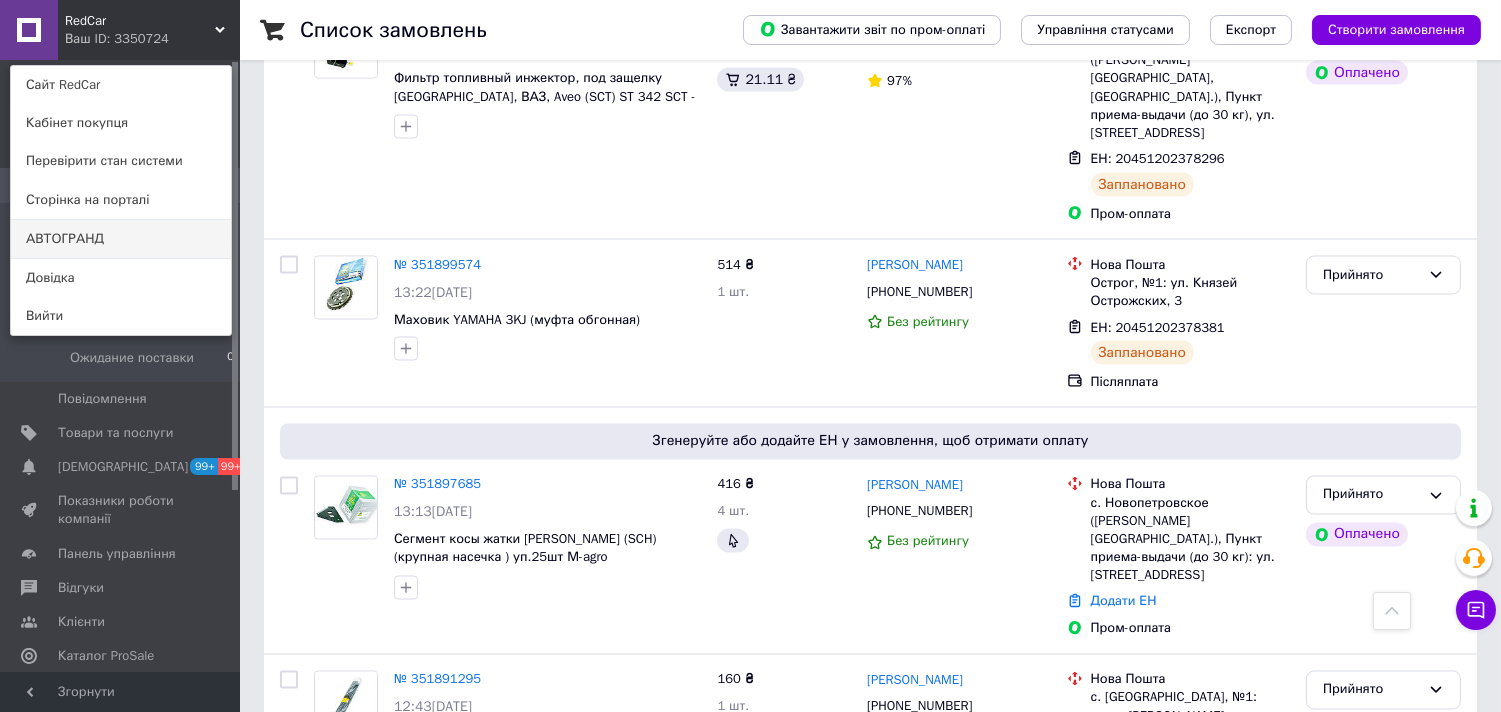 click on "АВТОГРАНД" at bounding box center [121, 239] 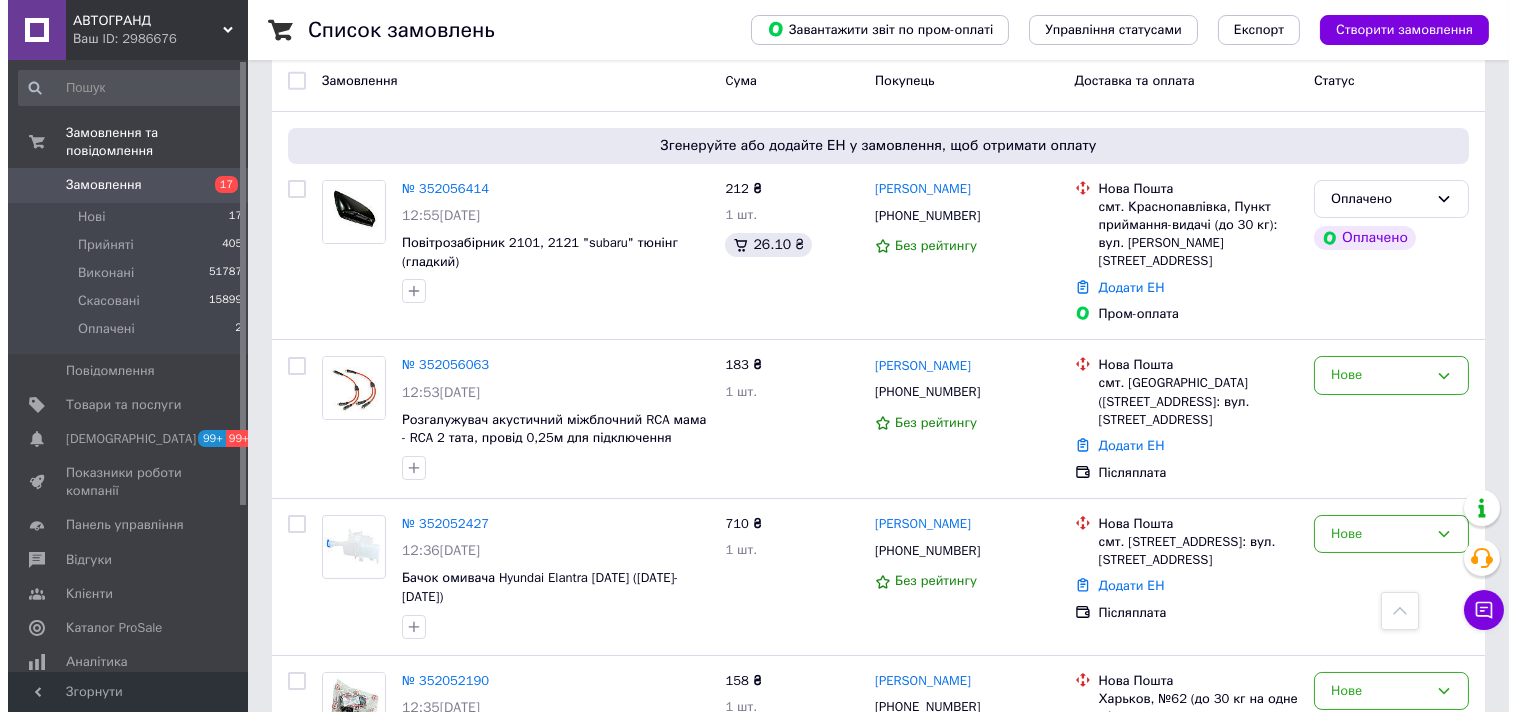 scroll, scrollTop: 0, scrollLeft: 0, axis: both 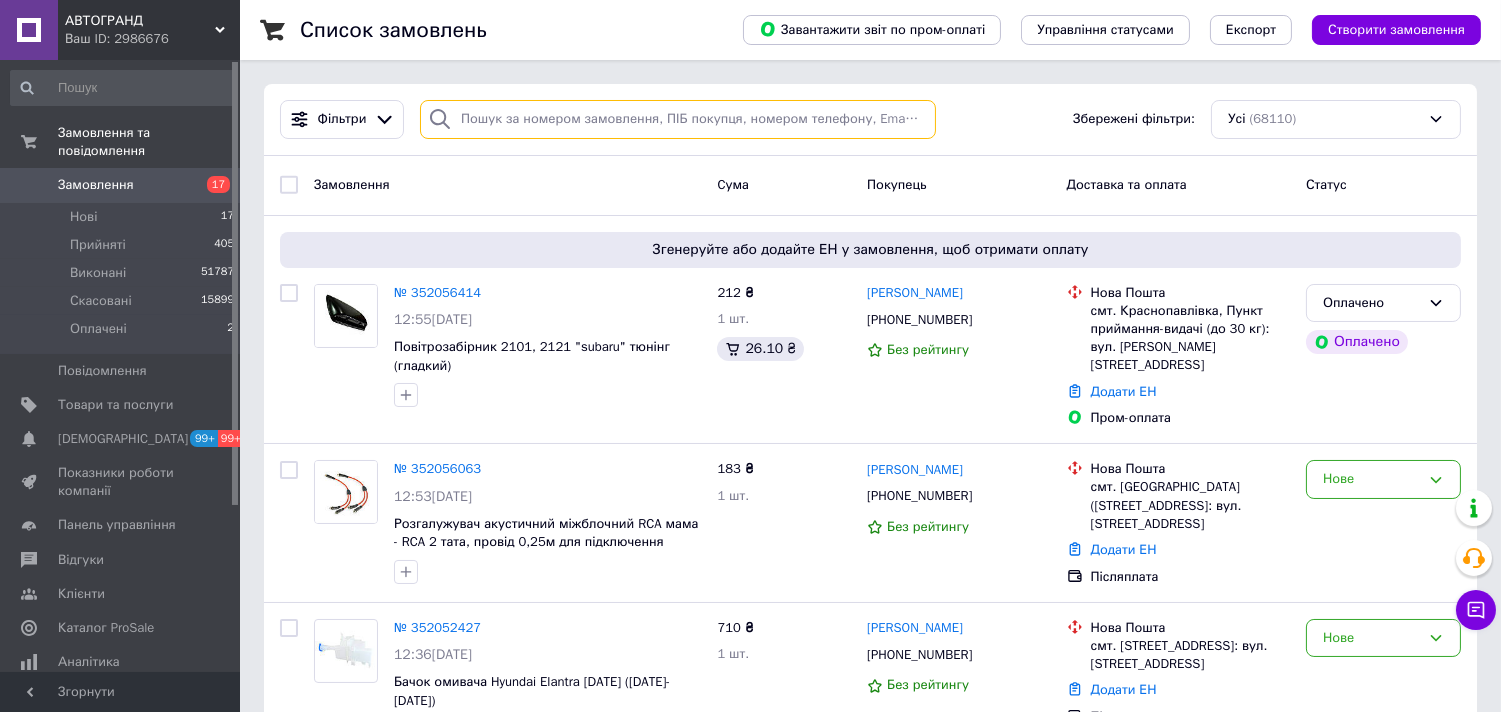click at bounding box center (678, 119) 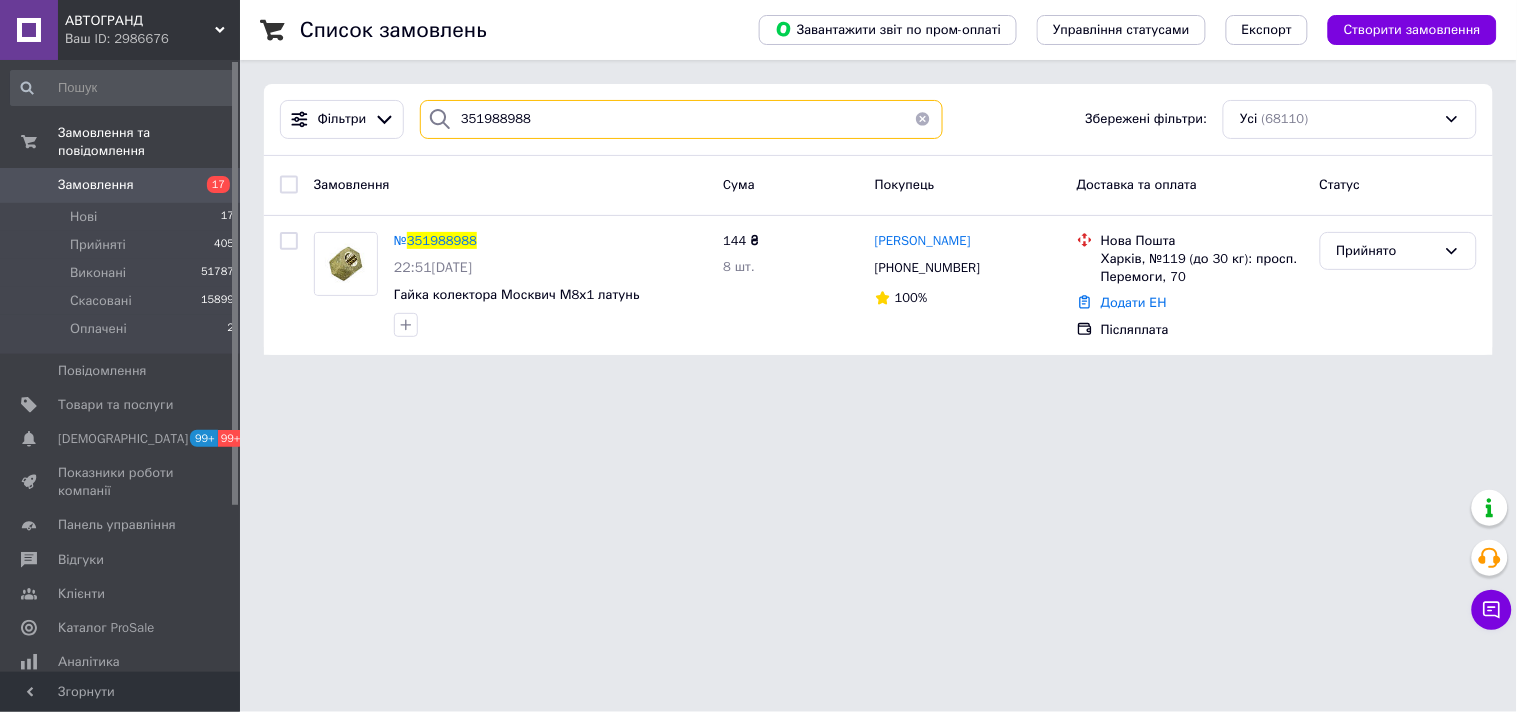 type on "351988988" 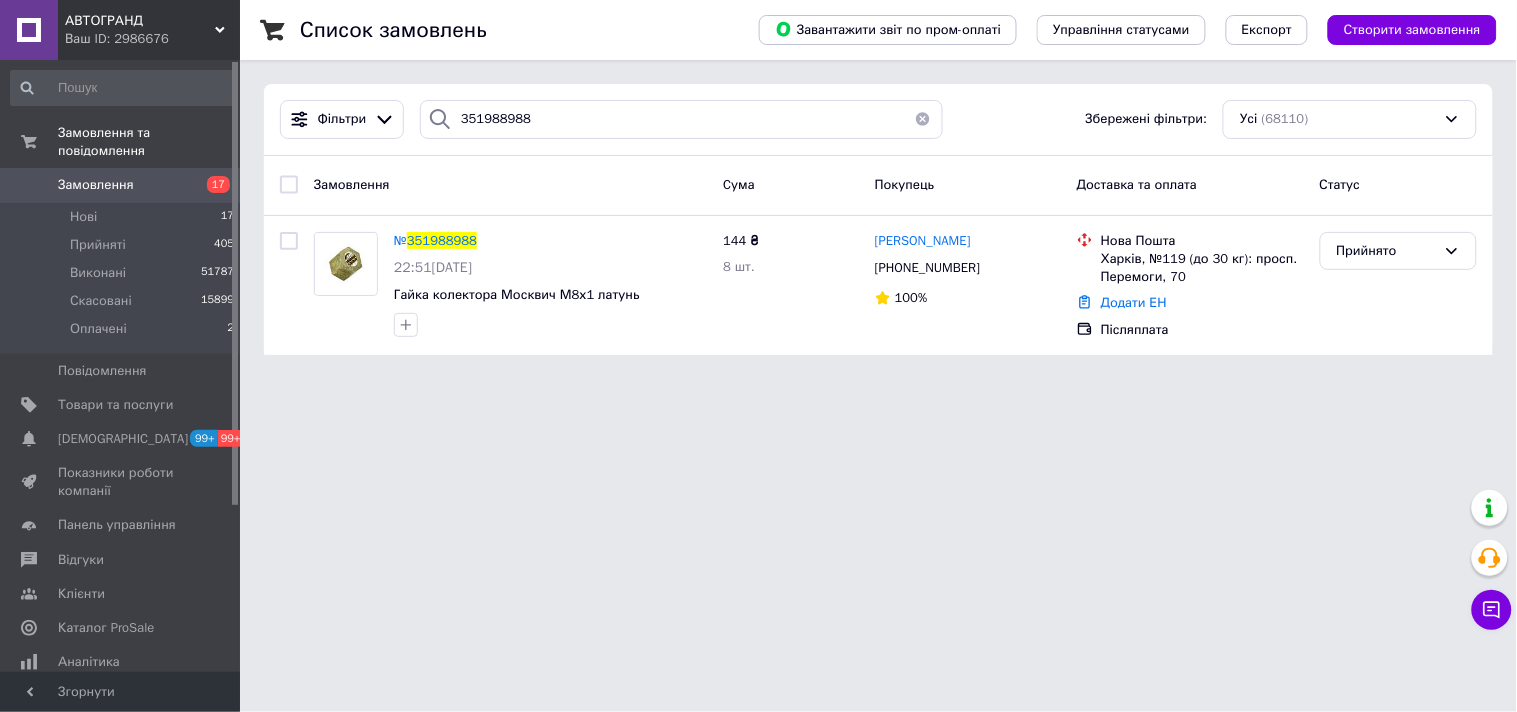 click on "Ваш ID: 2986676" at bounding box center (152, 39) 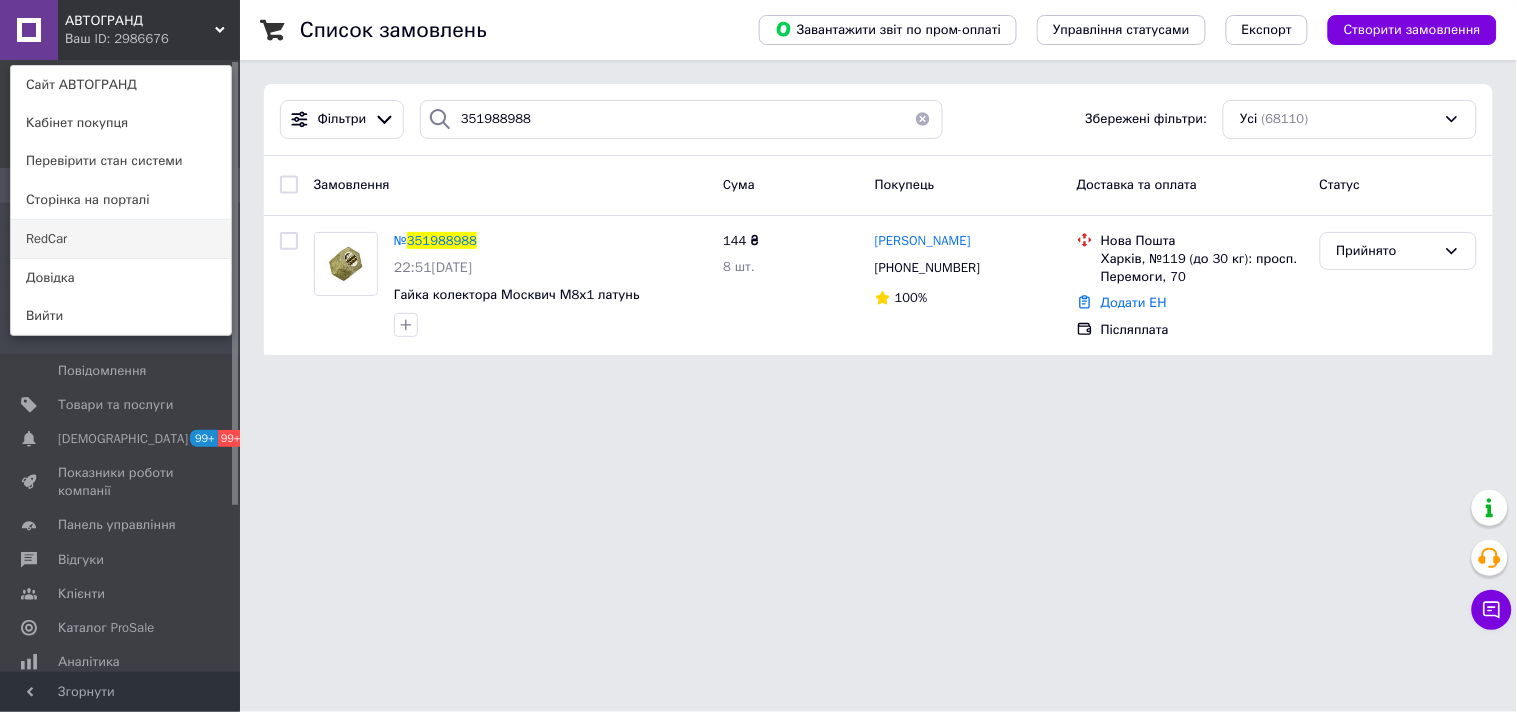 click on "RedCar" at bounding box center [121, 239] 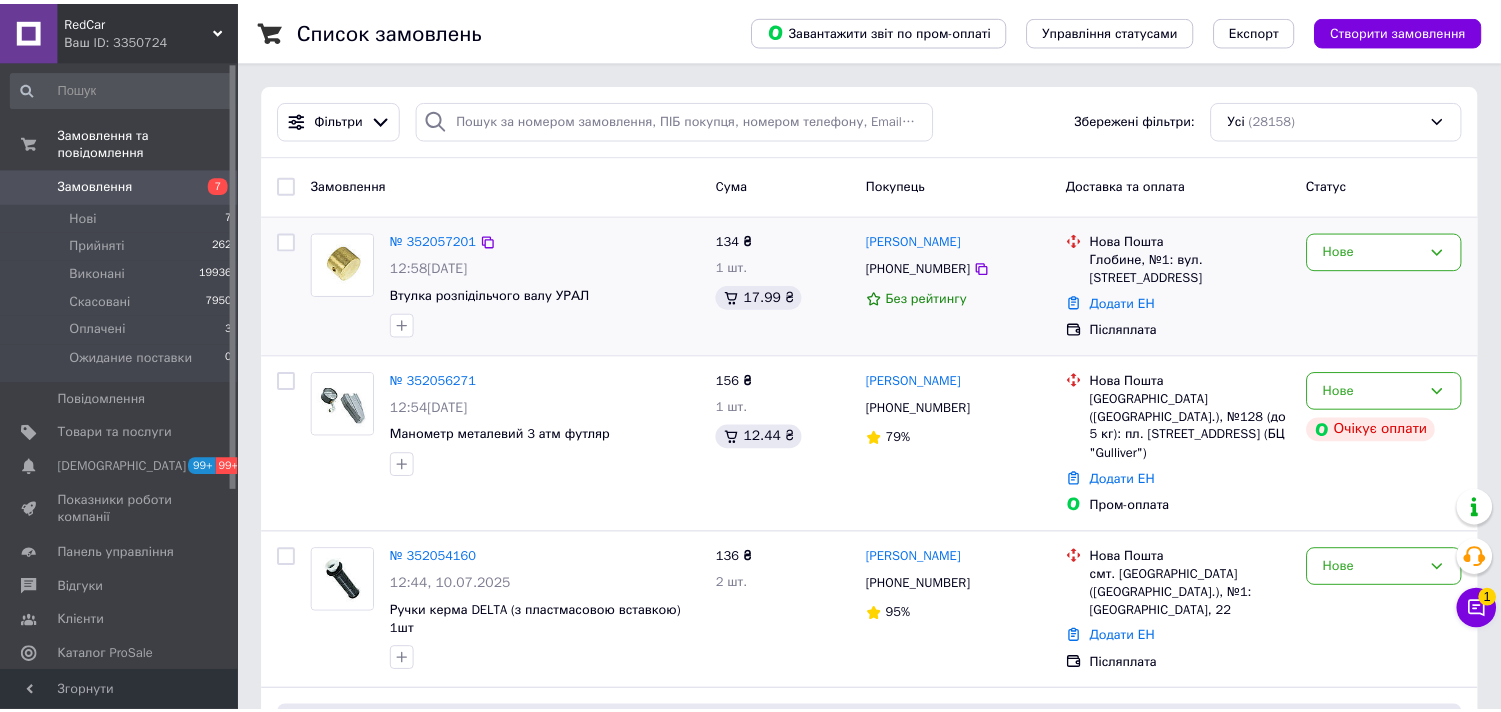 scroll, scrollTop: 0, scrollLeft: 0, axis: both 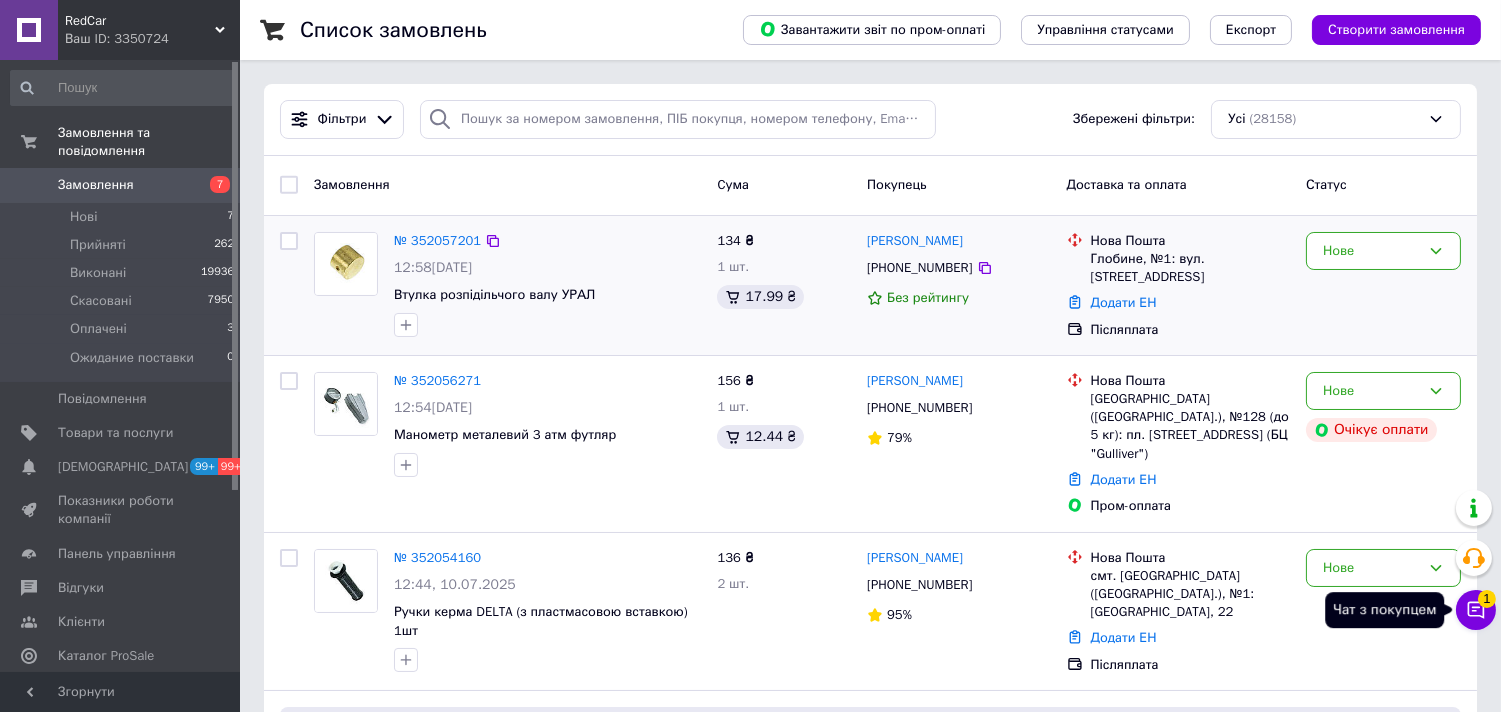 drag, startPoint x: 1488, startPoint y: 618, endPoint x: 1253, endPoint y: 268, distance: 421.57443 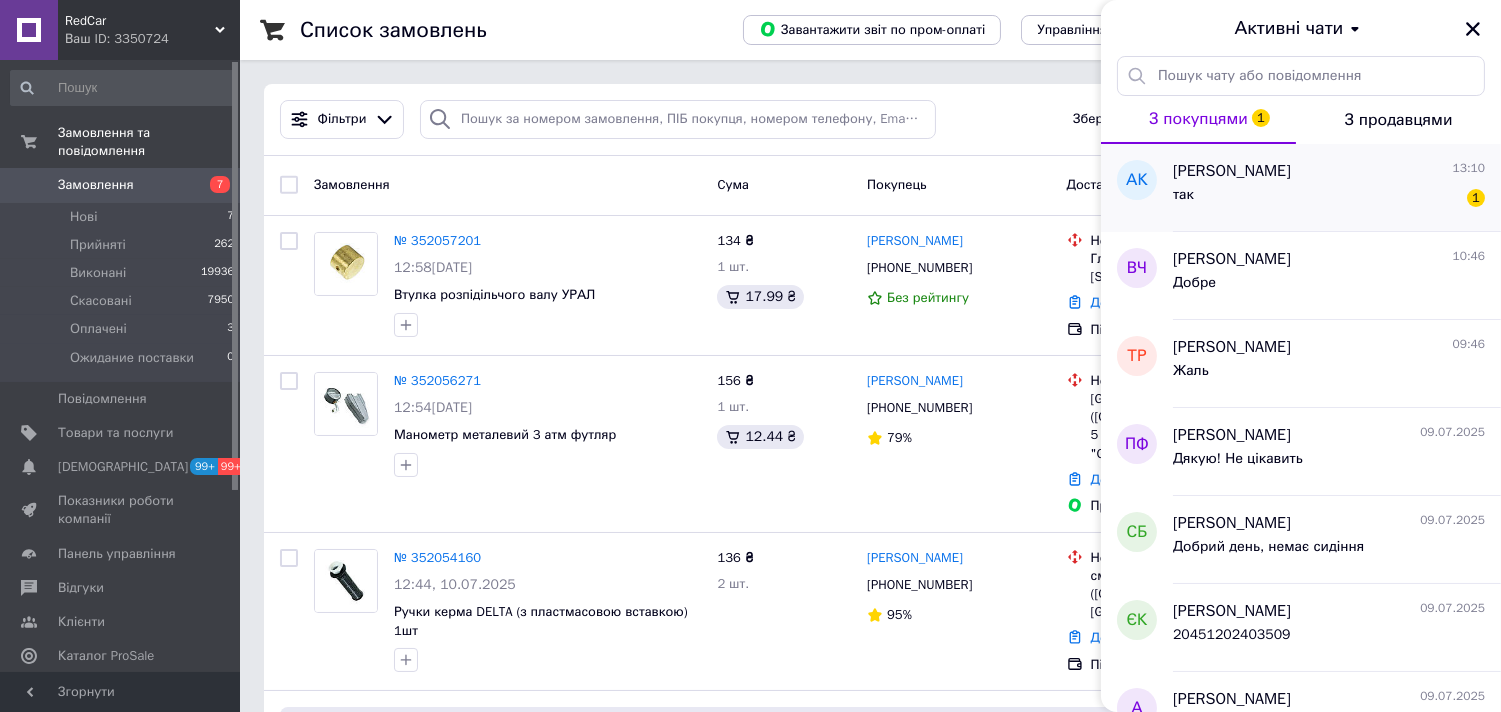 click on "так 1" at bounding box center [1329, 199] 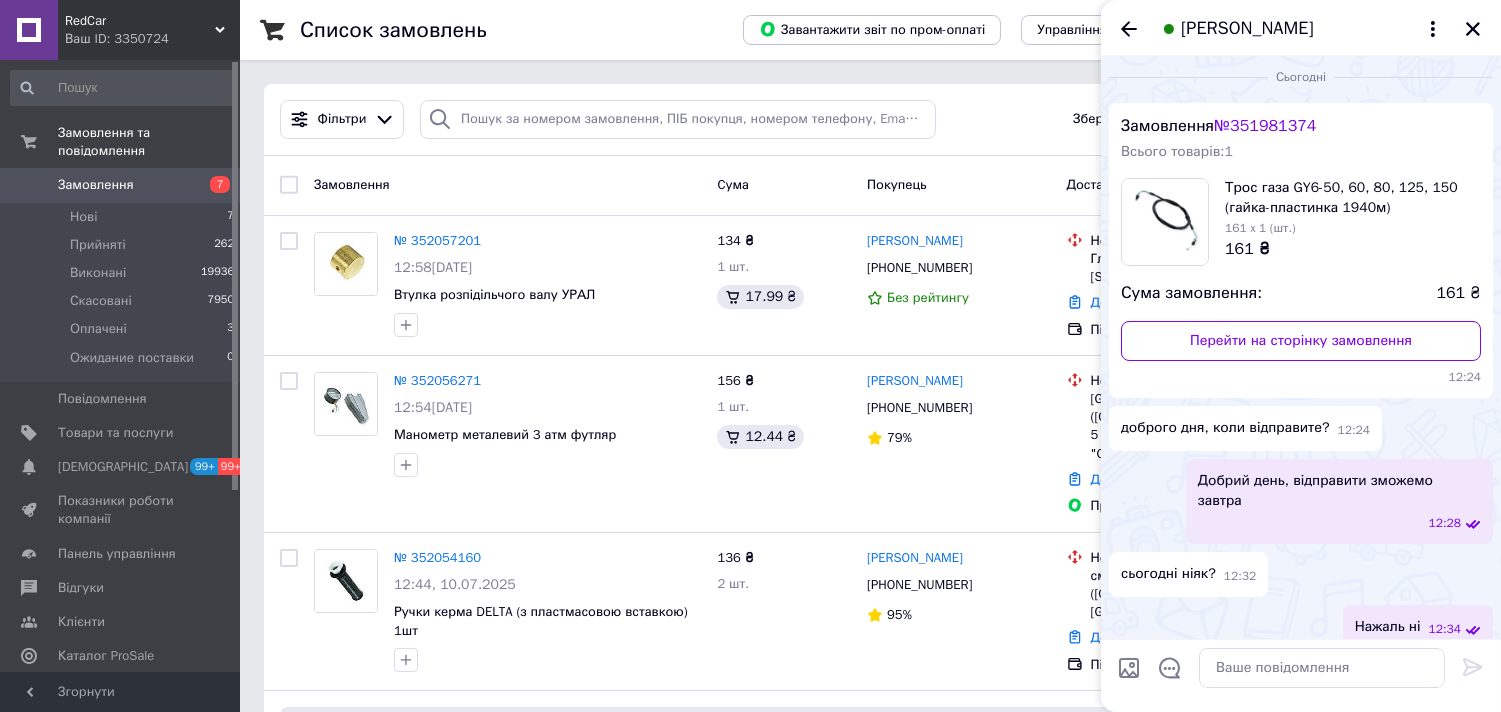 scroll, scrollTop: 0, scrollLeft: 0, axis: both 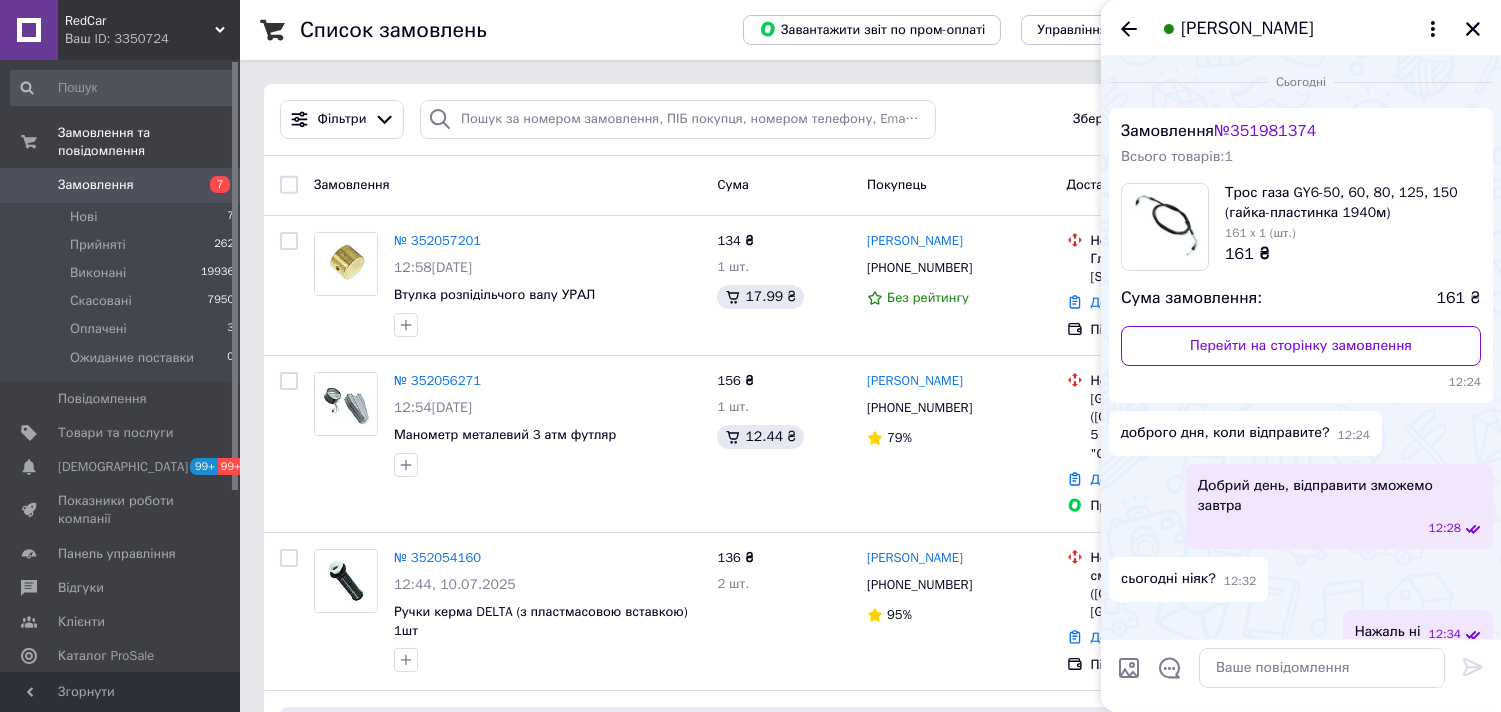 click on "№ 351981374" at bounding box center (1265, 131) 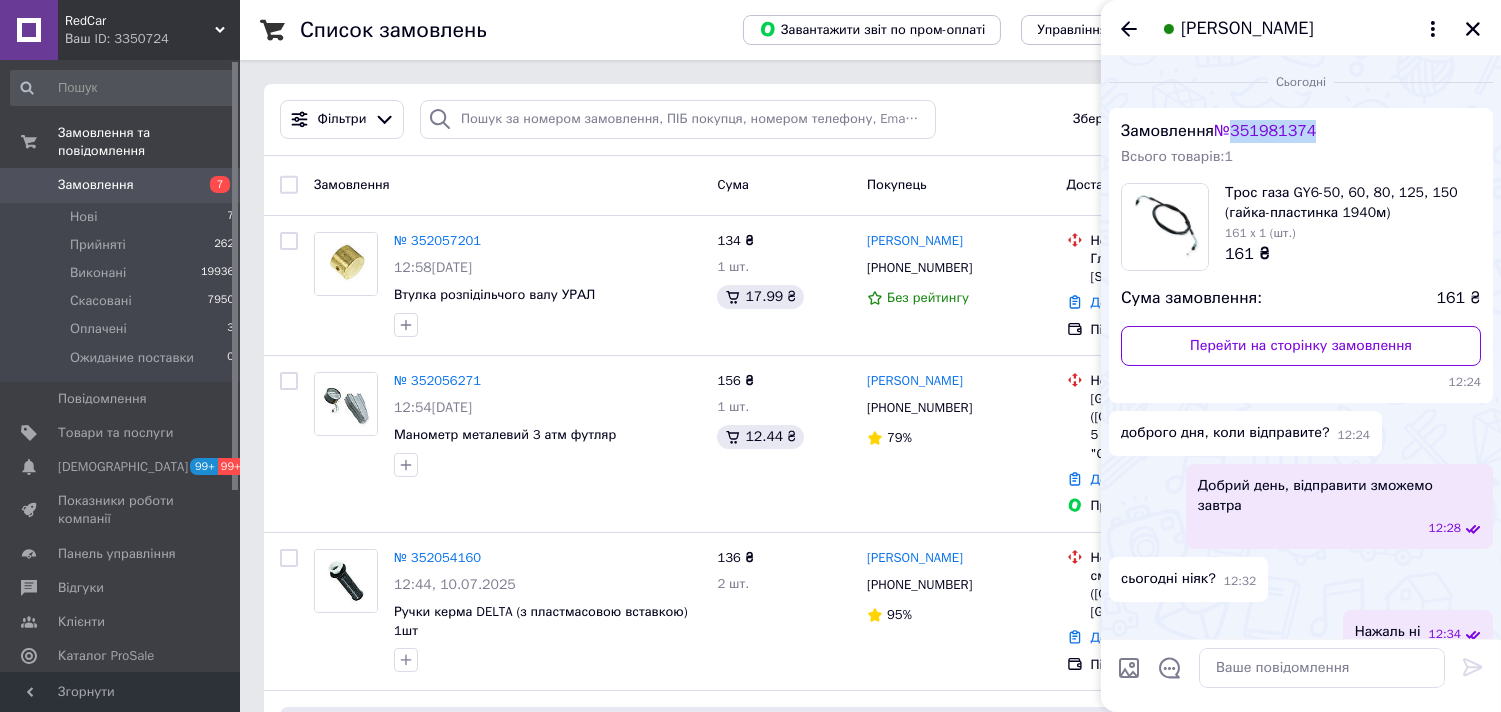 drag, startPoint x: 1290, startPoint y: 127, endPoint x: 1012, endPoint y: 8, distance: 302.39874 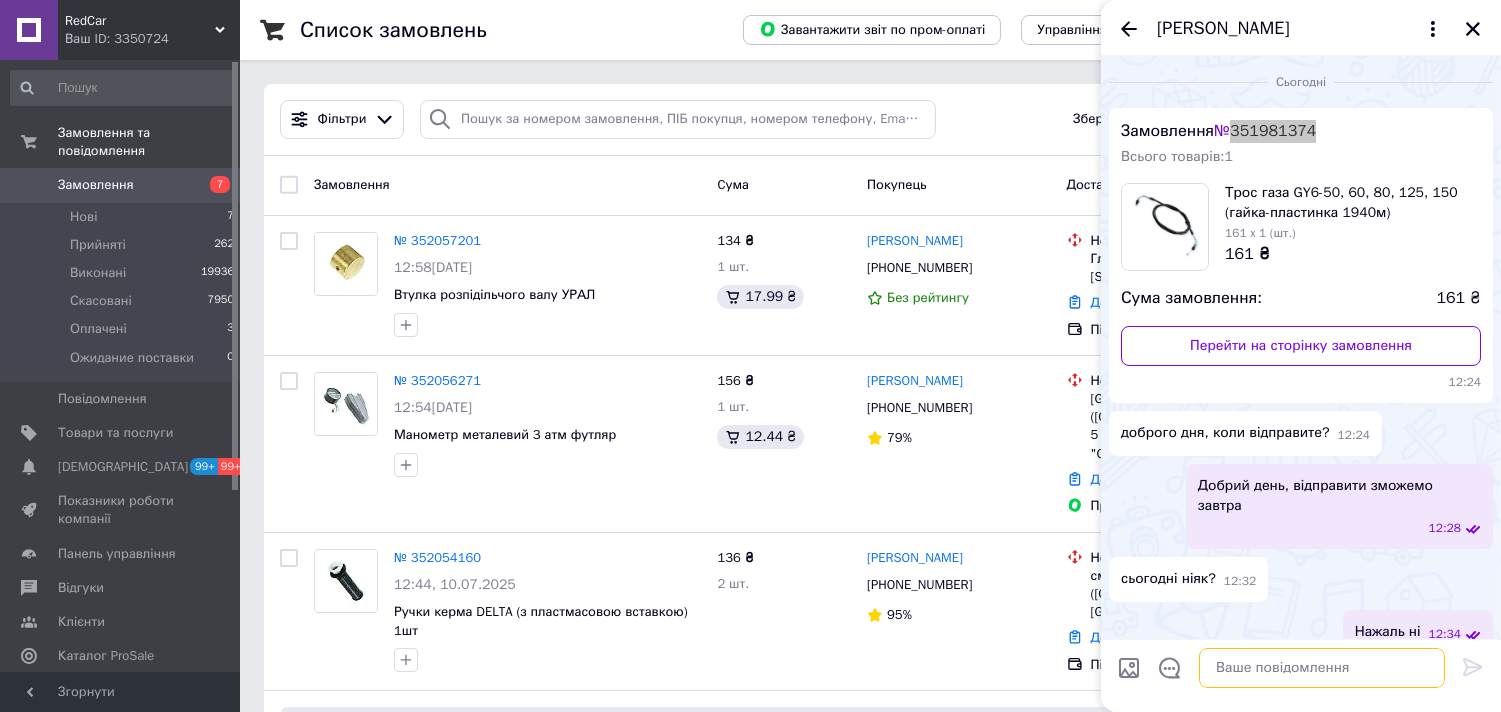 click at bounding box center (1322, 668) 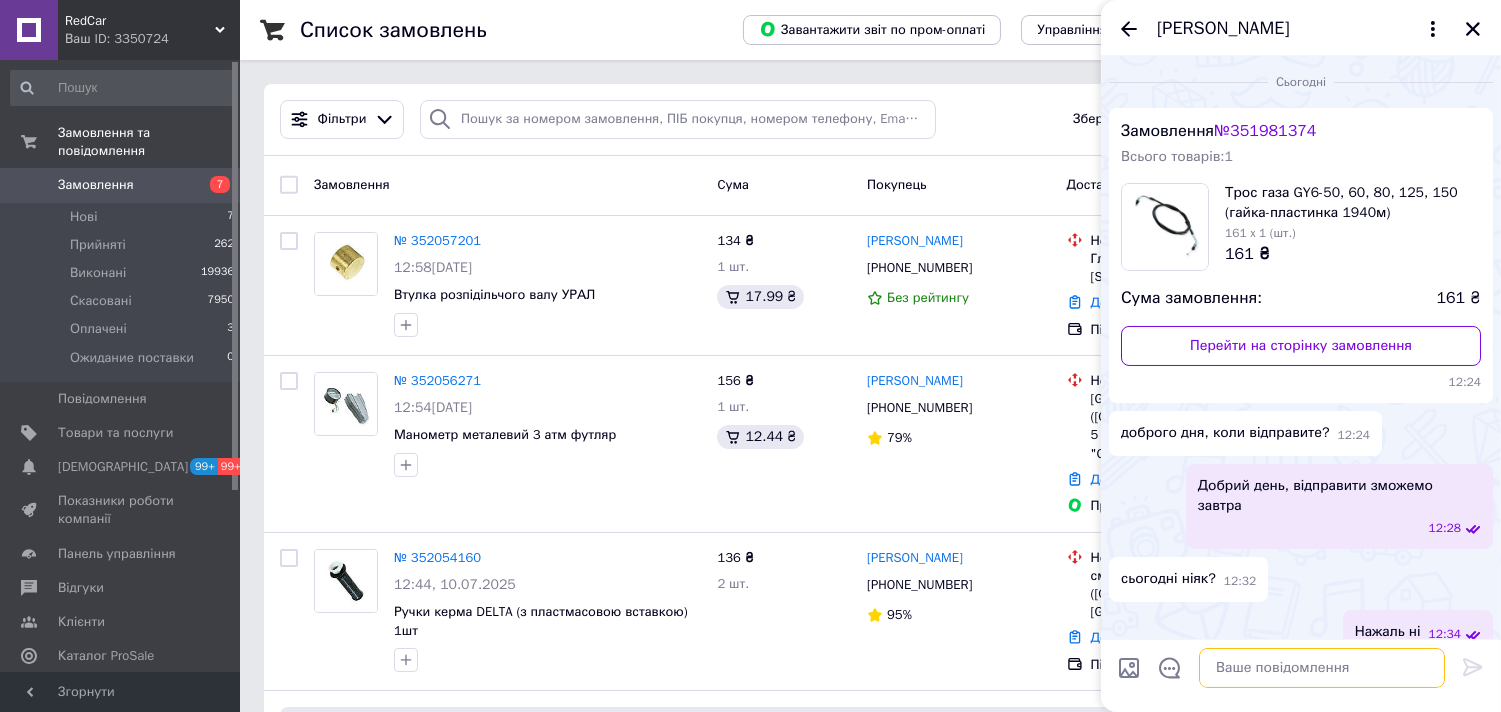 paste on "20451203013336" 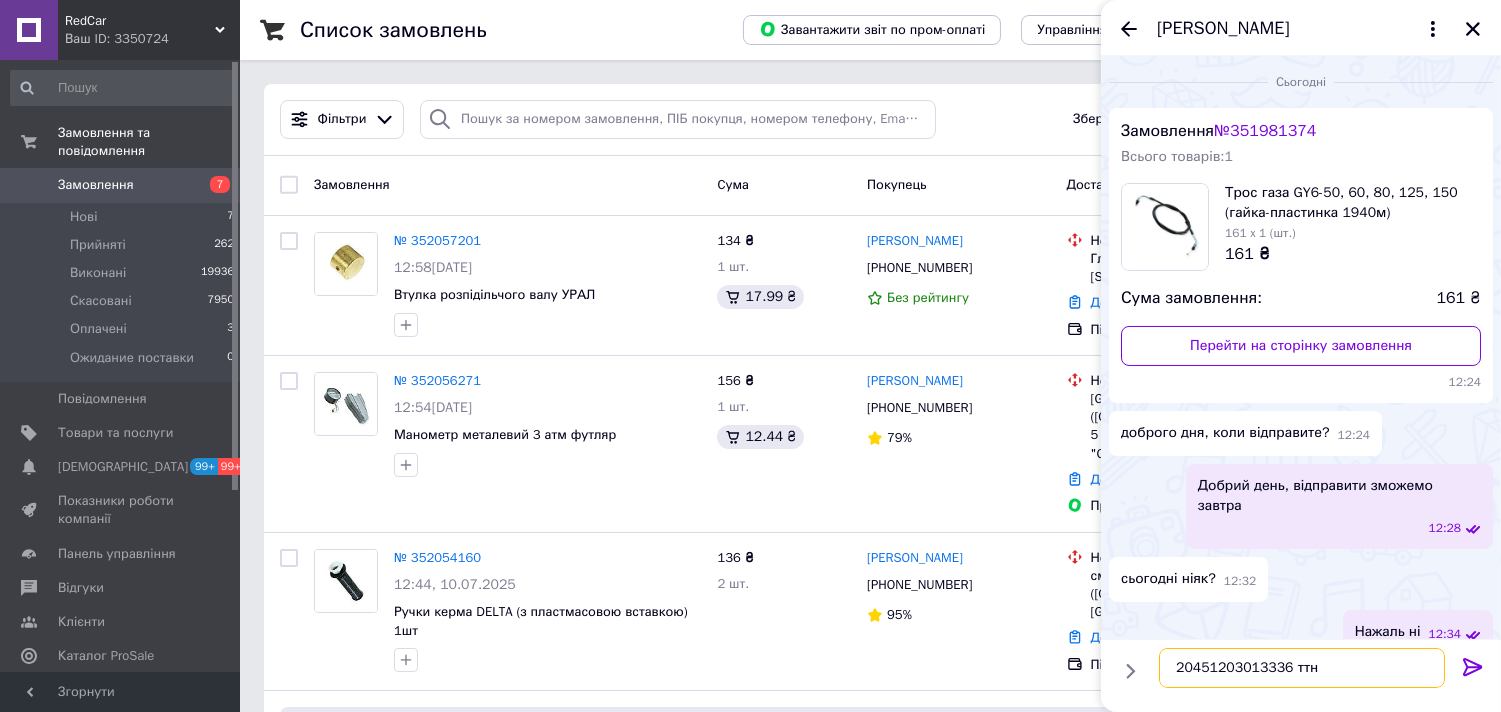 type on "20451203013336 ттн" 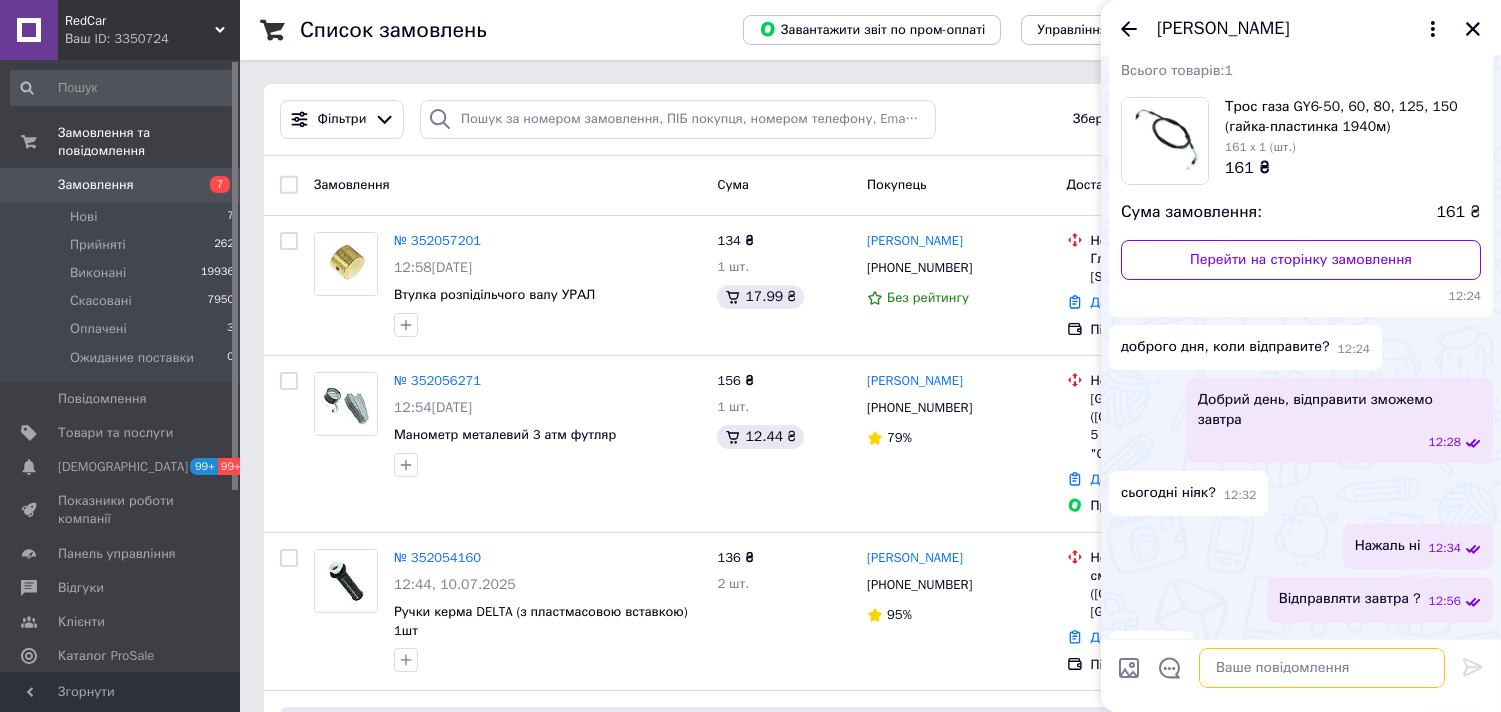 scroll, scrollTop: 163, scrollLeft: 0, axis: vertical 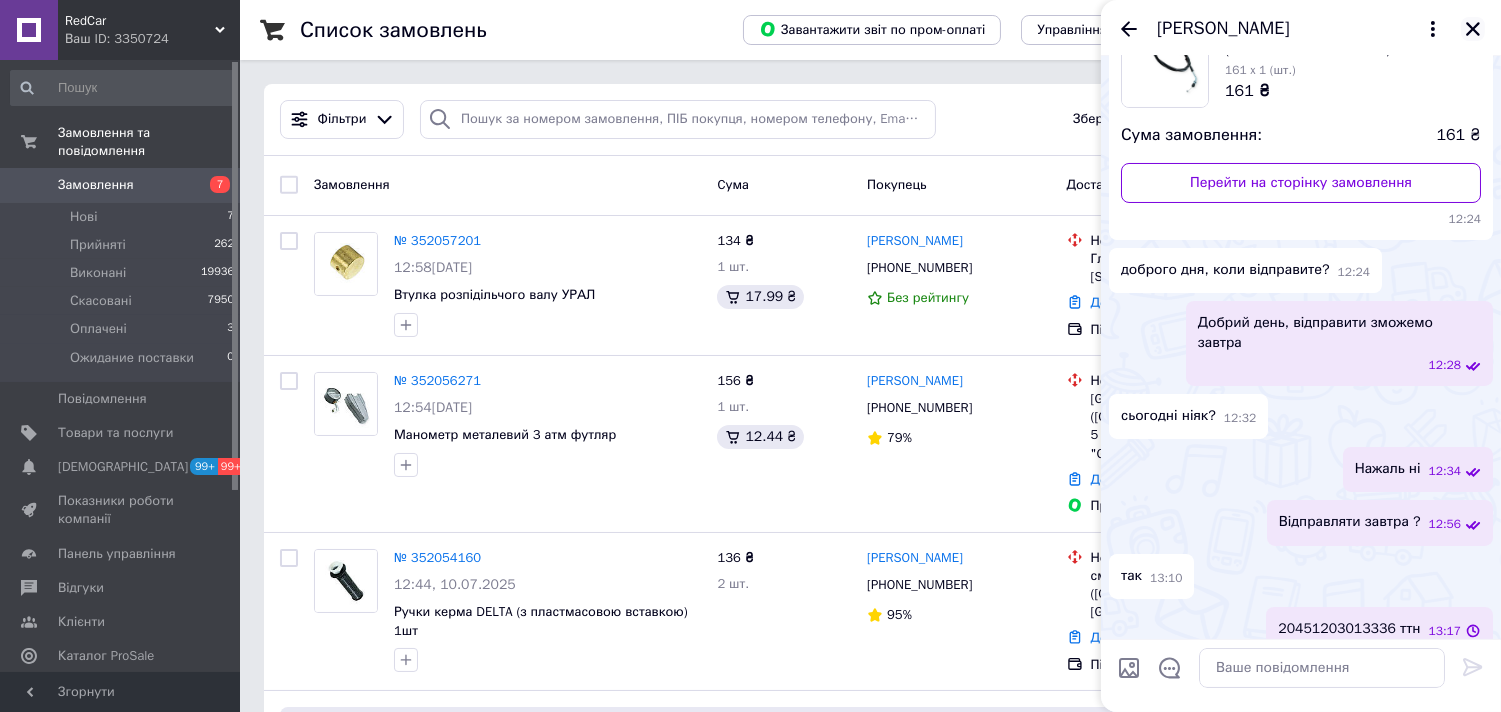 click 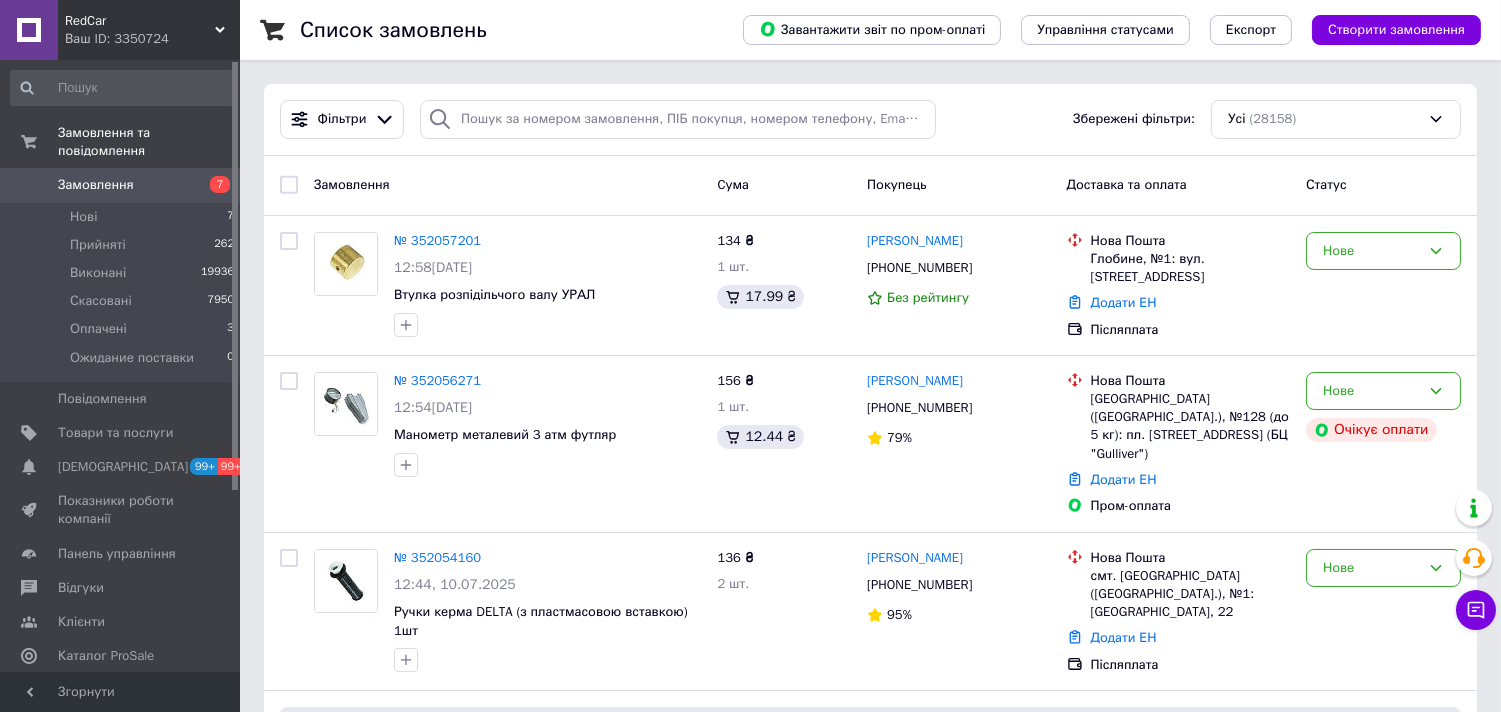 click on "Ваш ID: 3350724" at bounding box center [152, 39] 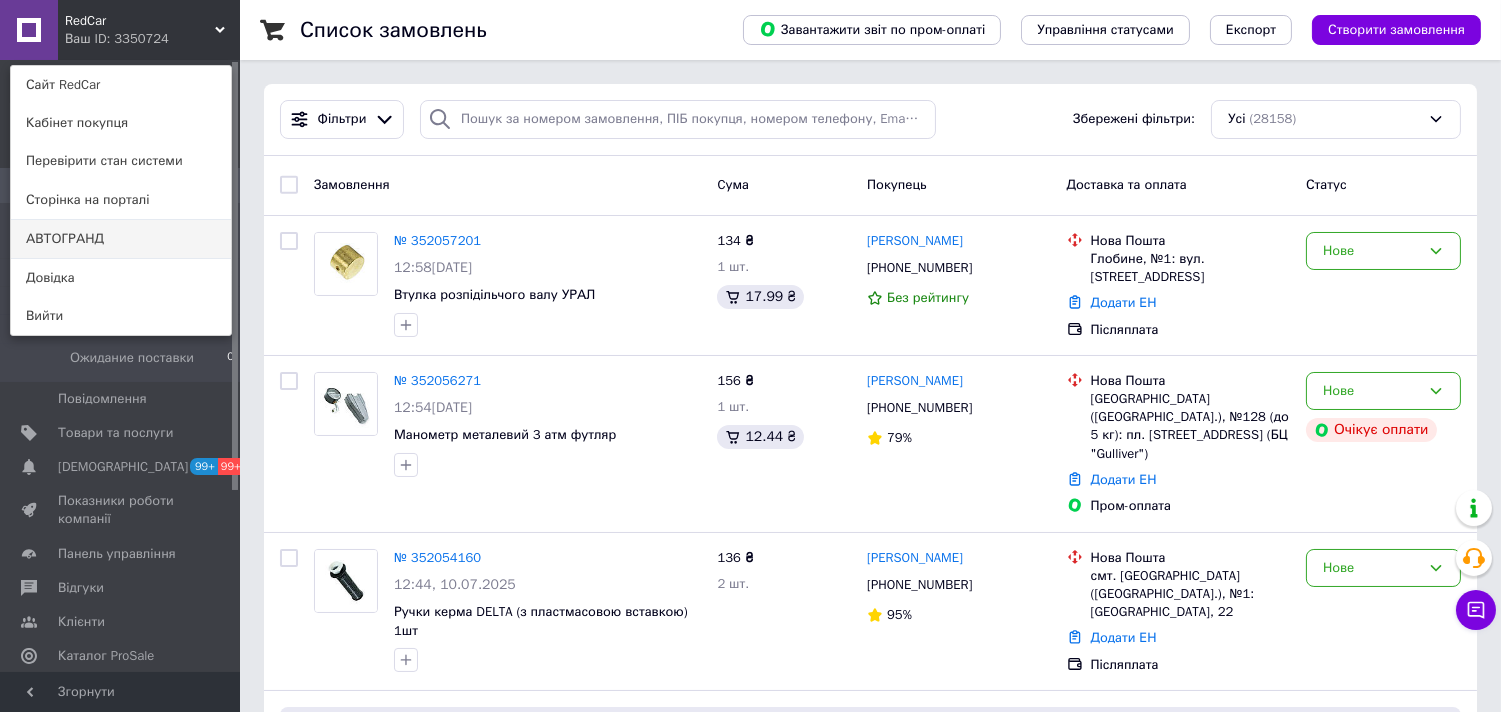 click on "АВТОГРАНД" at bounding box center (121, 239) 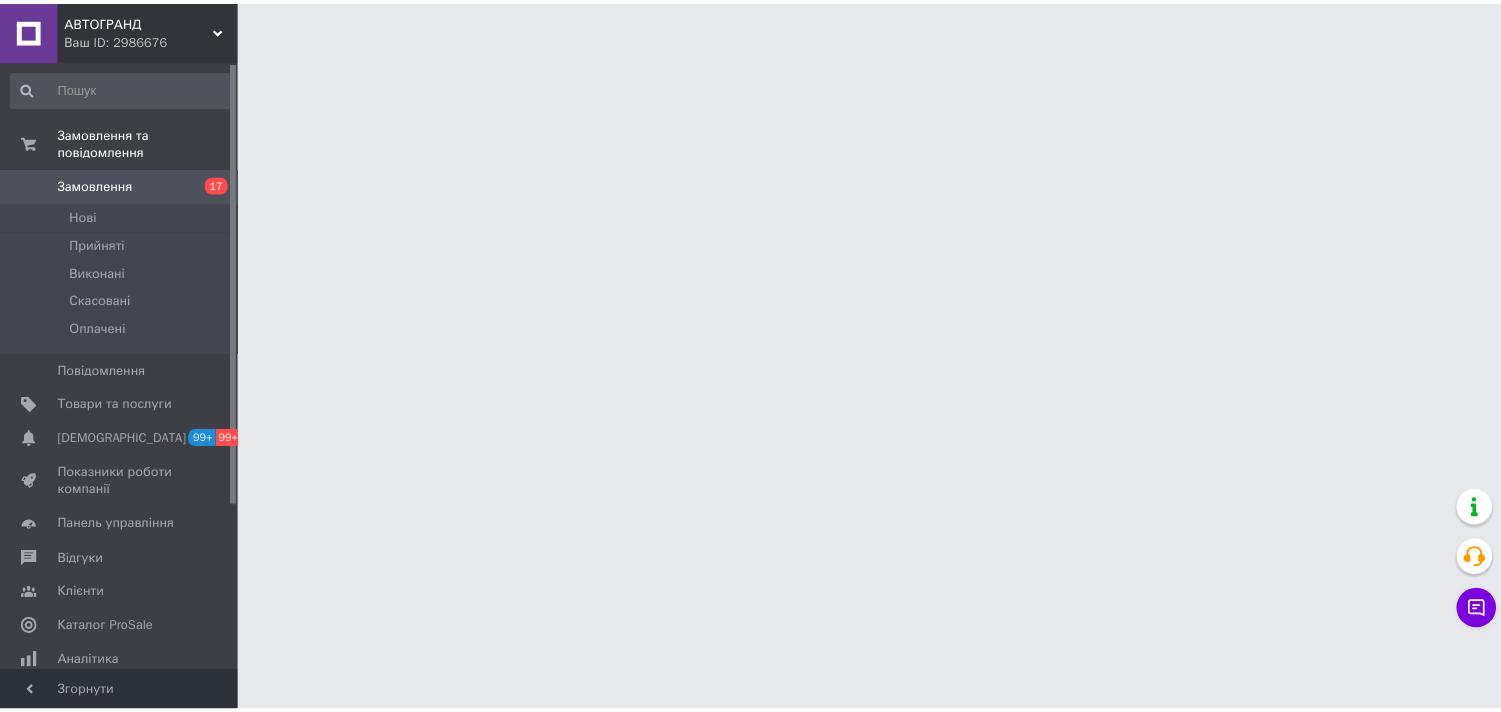 scroll, scrollTop: 0, scrollLeft: 0, axis: both 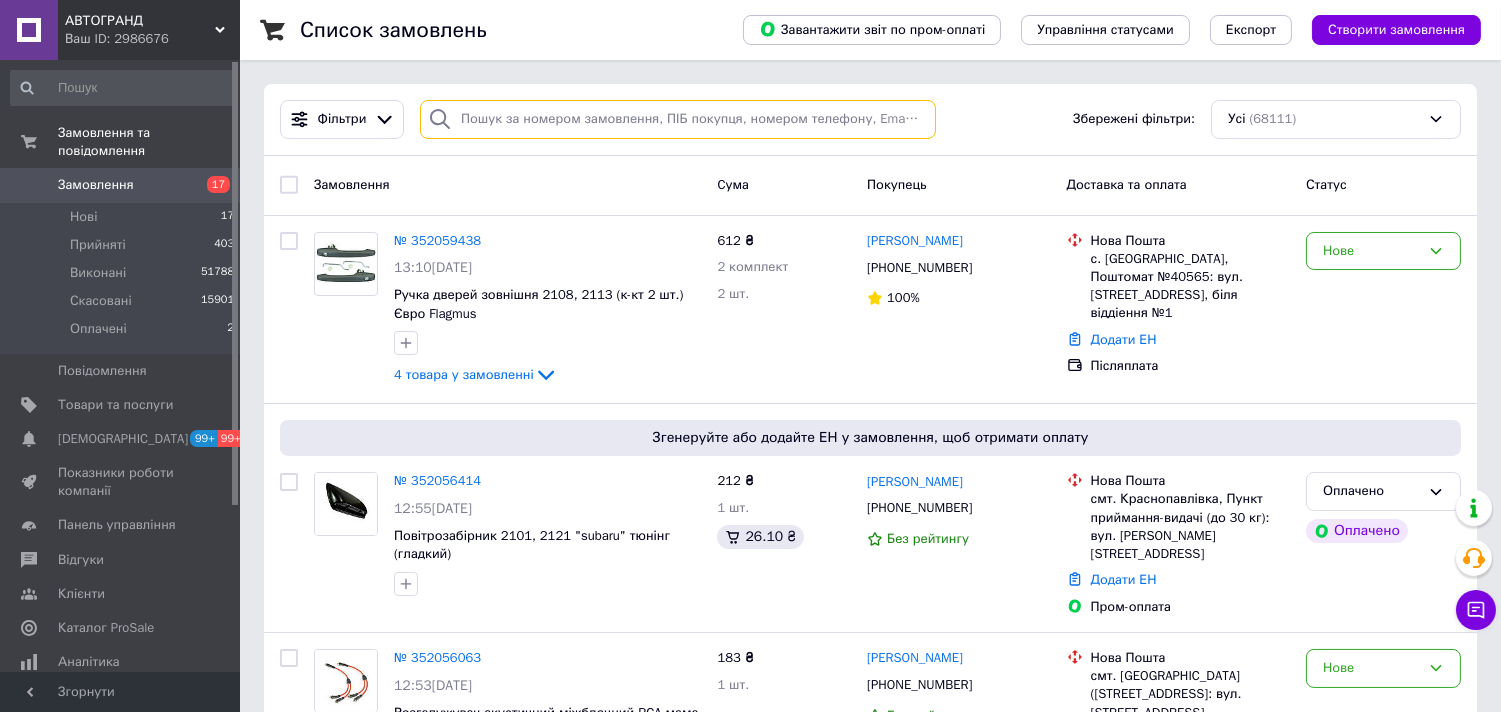 click at bounding box center (678, 119) 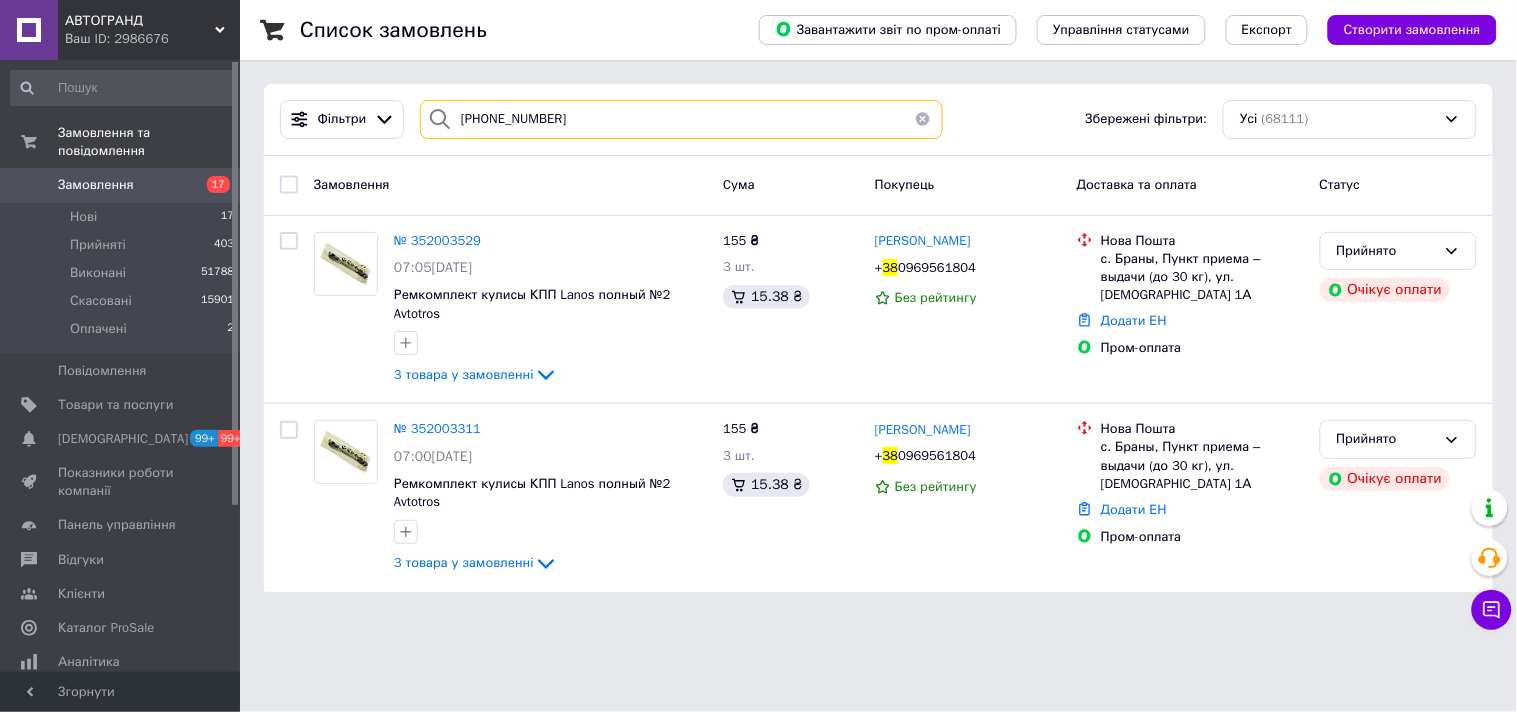 type on "[PHONE_NUMBER]" 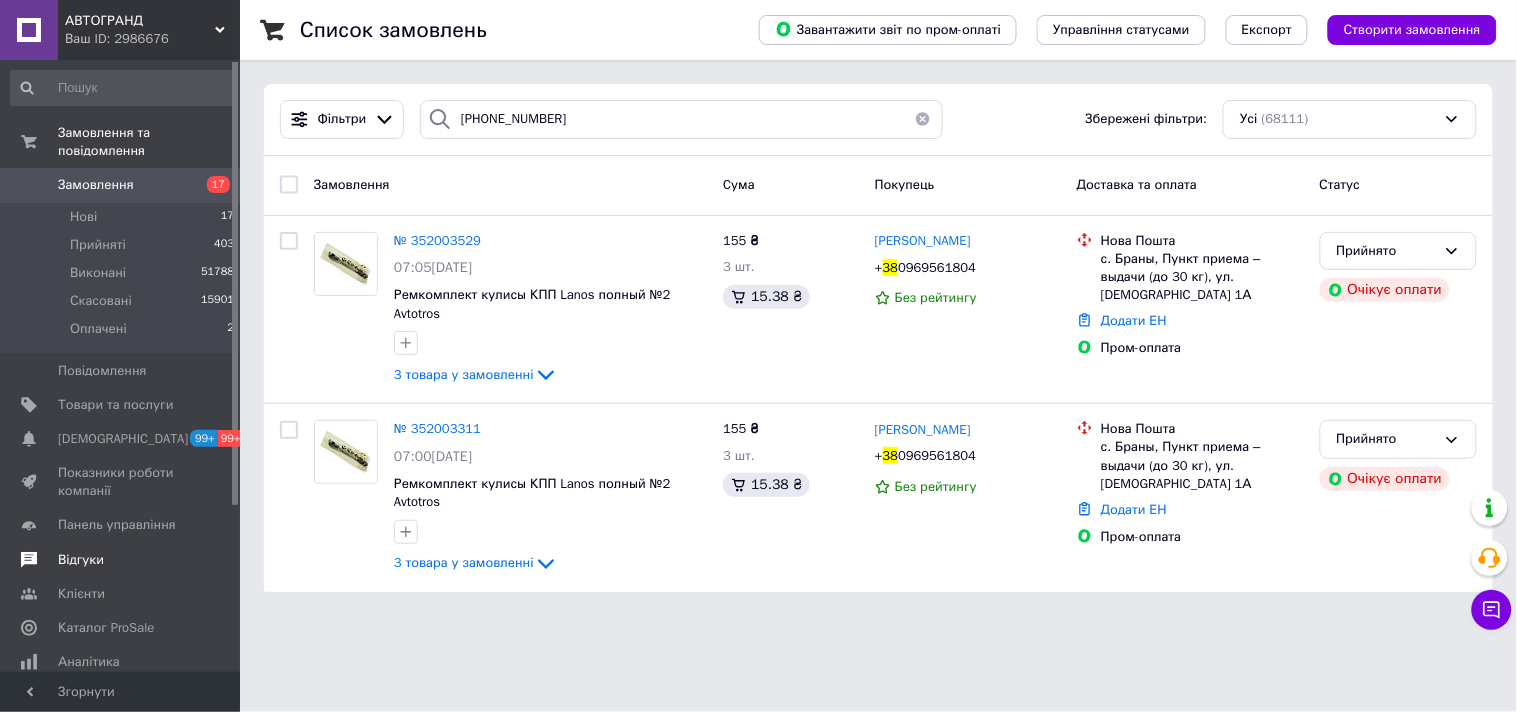 click on "Відгуки" at bounding box center (121, 560) 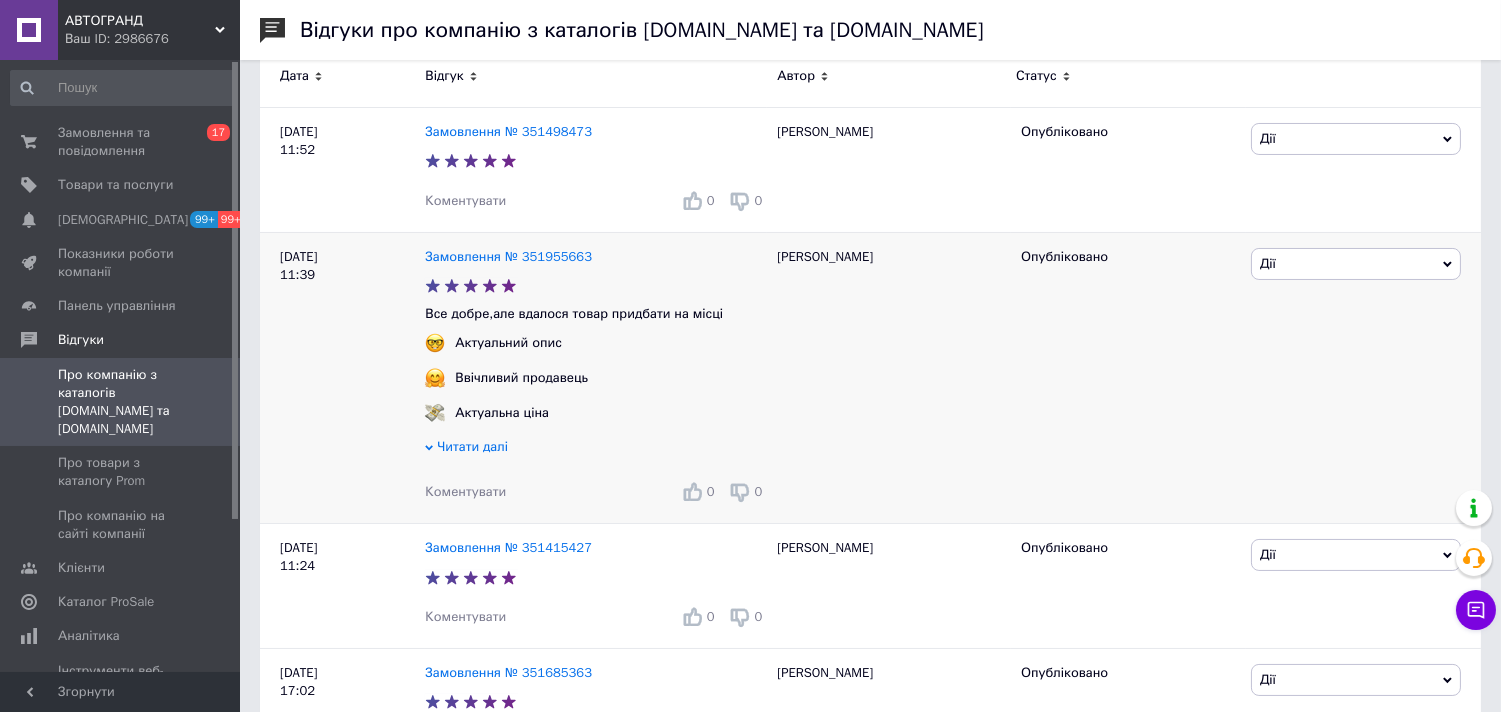 scroll, scrollTop: 222, scrollLeft: 0, axis: vertical 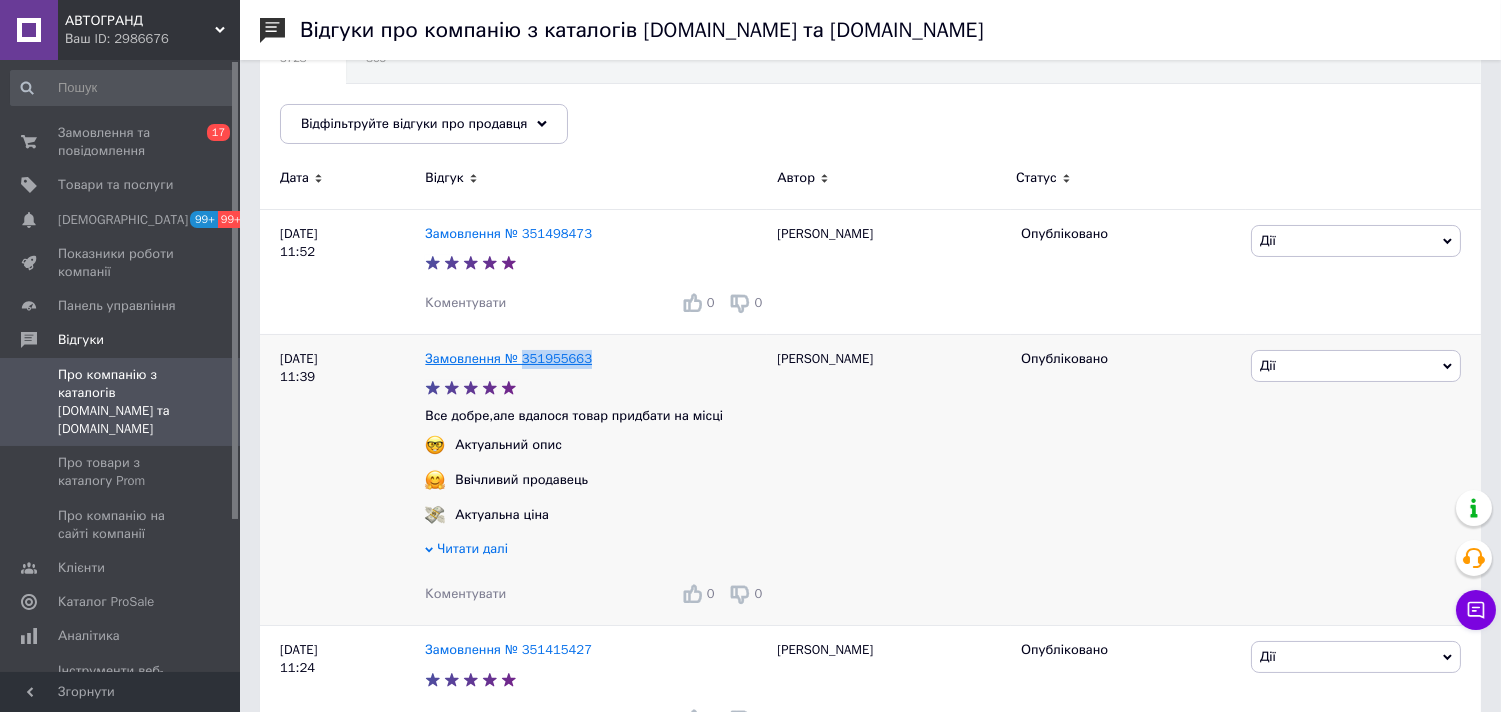 drag, startPoint x: 575, startPoint y: 355, endPoint x: 520, endPoint y: 358, distance: 55.081757 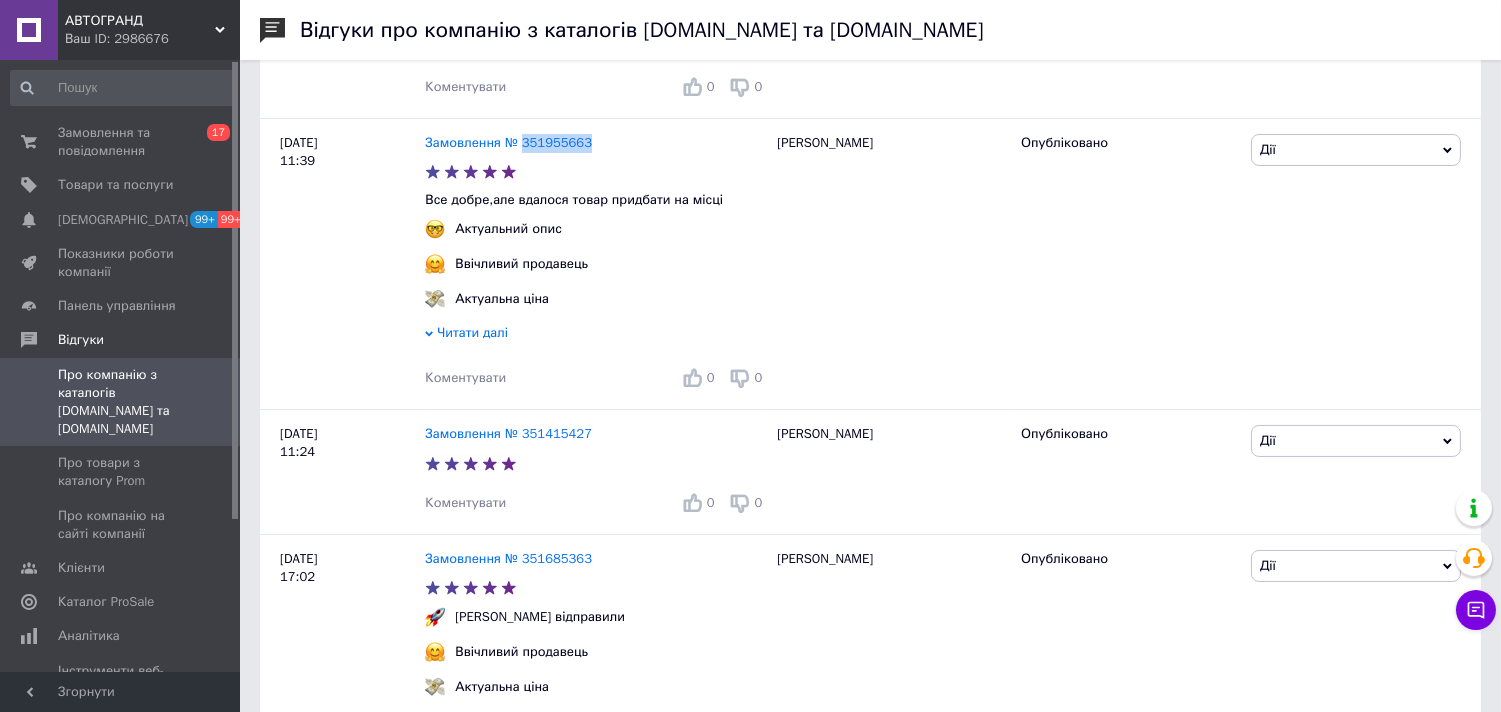 scroll, scrollTop: 0, scrollLeft: 0, axis: both 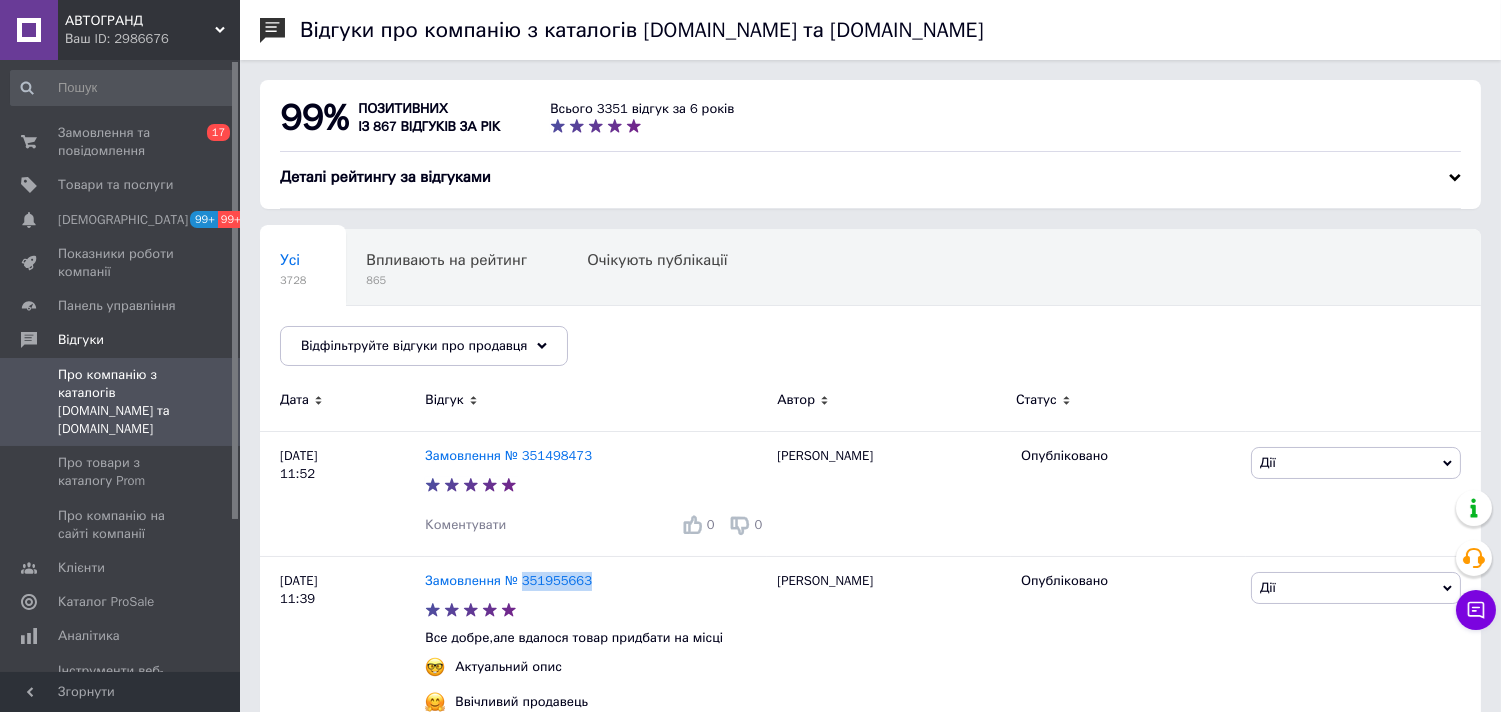 click on "Деталі рейтингу за відгуками" at bounding box center (870, 177) 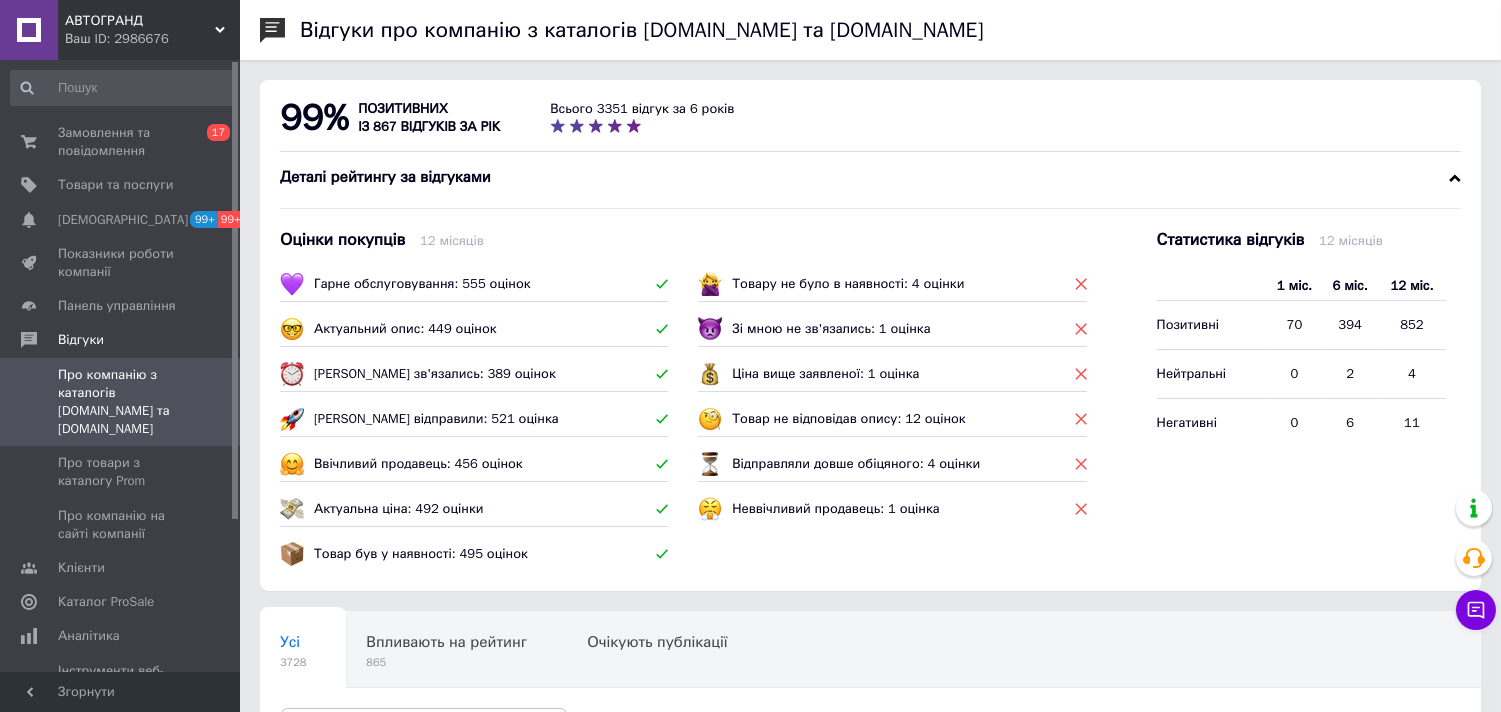 click on "Деталі рейтингу за відгуками" at bounding box center [870, 177] 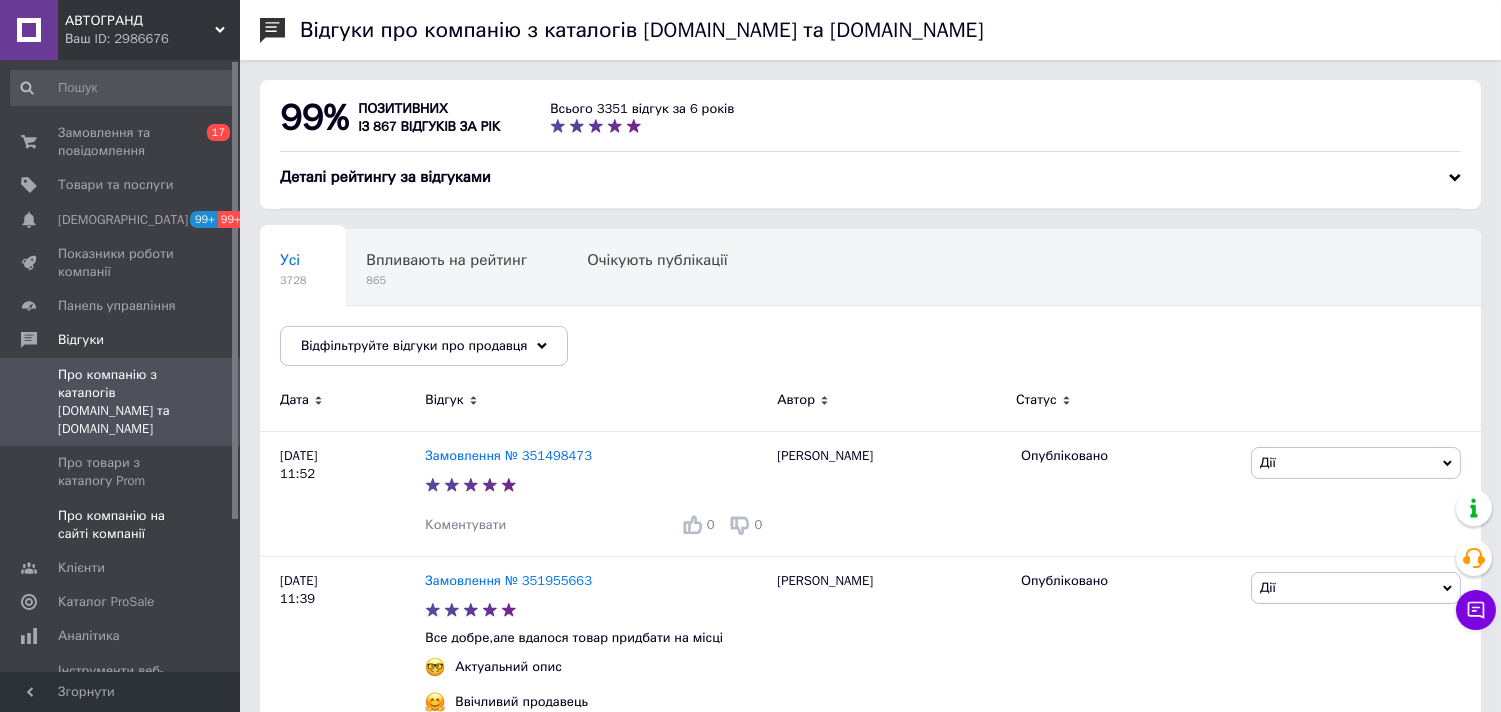 drag, startPoint x: 107, startPoint y: 454, endPoint x: 133, endPoint y: 485, distance: 40.459858 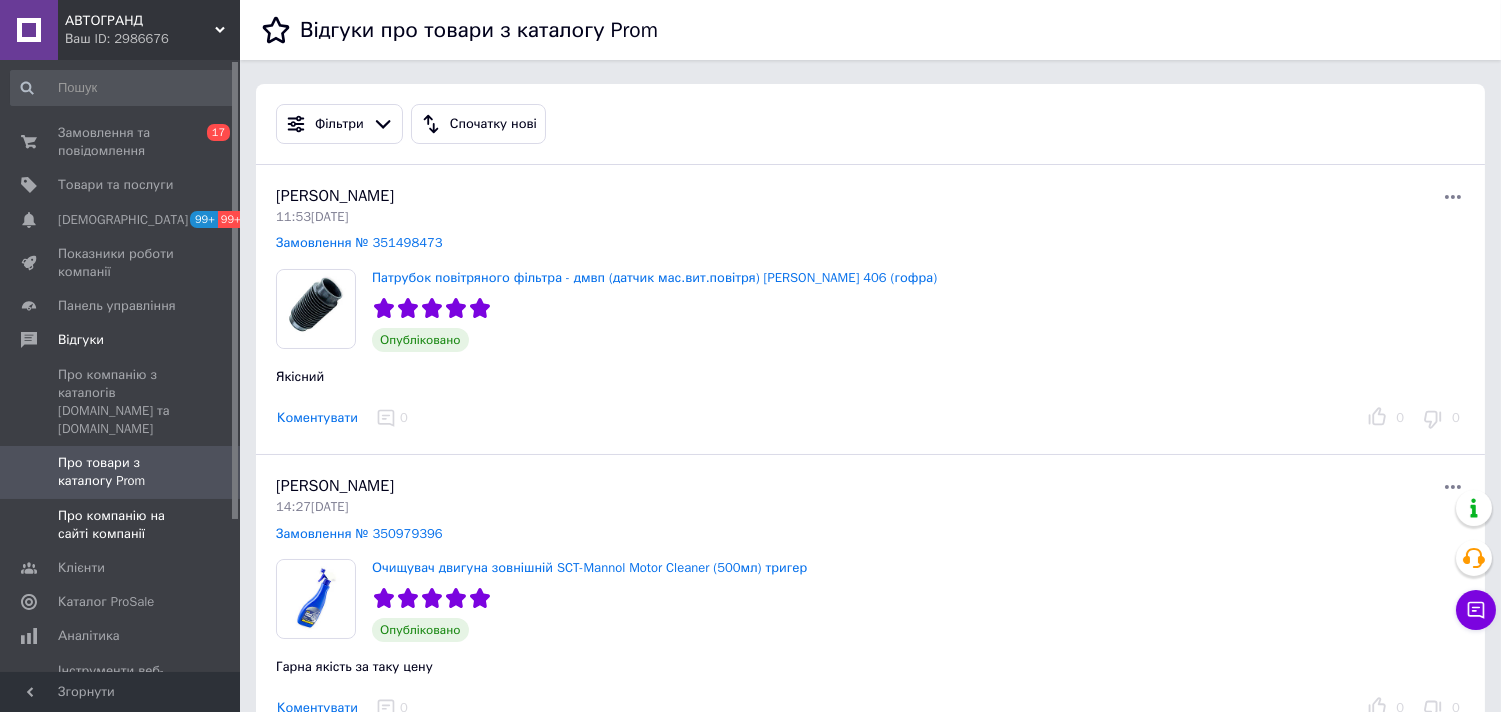click on "Про компанію на сайті компанії" at bounding box center (121, 525) 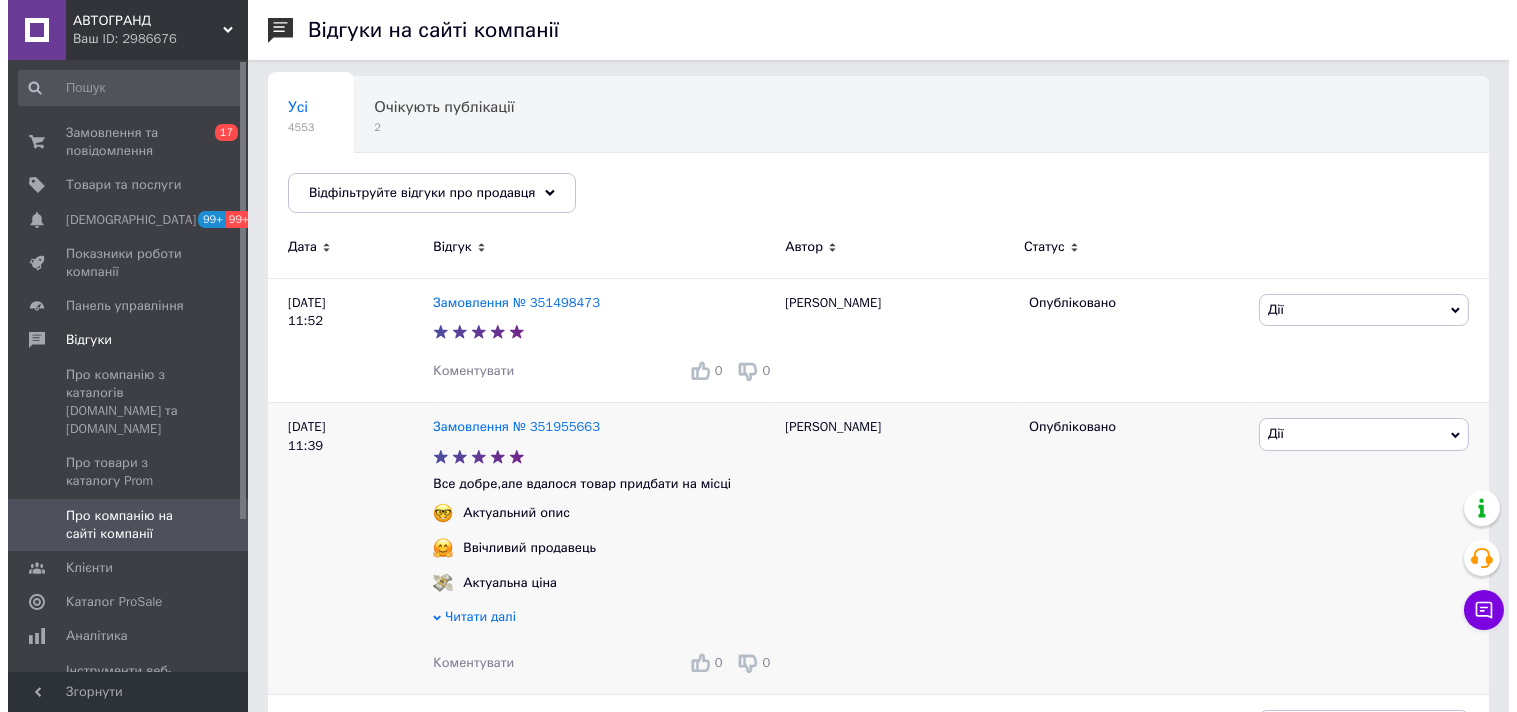scroll, scrollTop: 0, scrollLeft: 0, axis: both 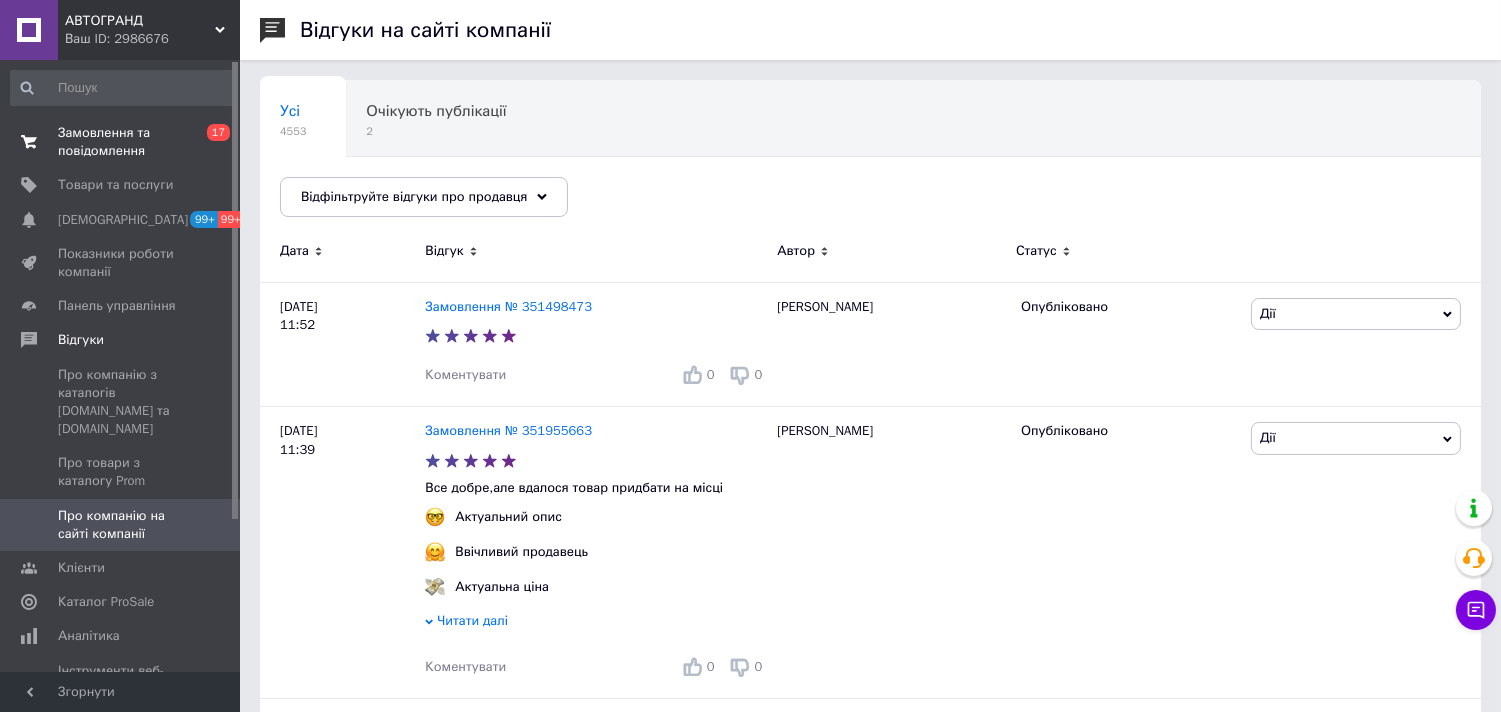 click on "Замовлення та повідомлення" at bounding box center (121, 142) 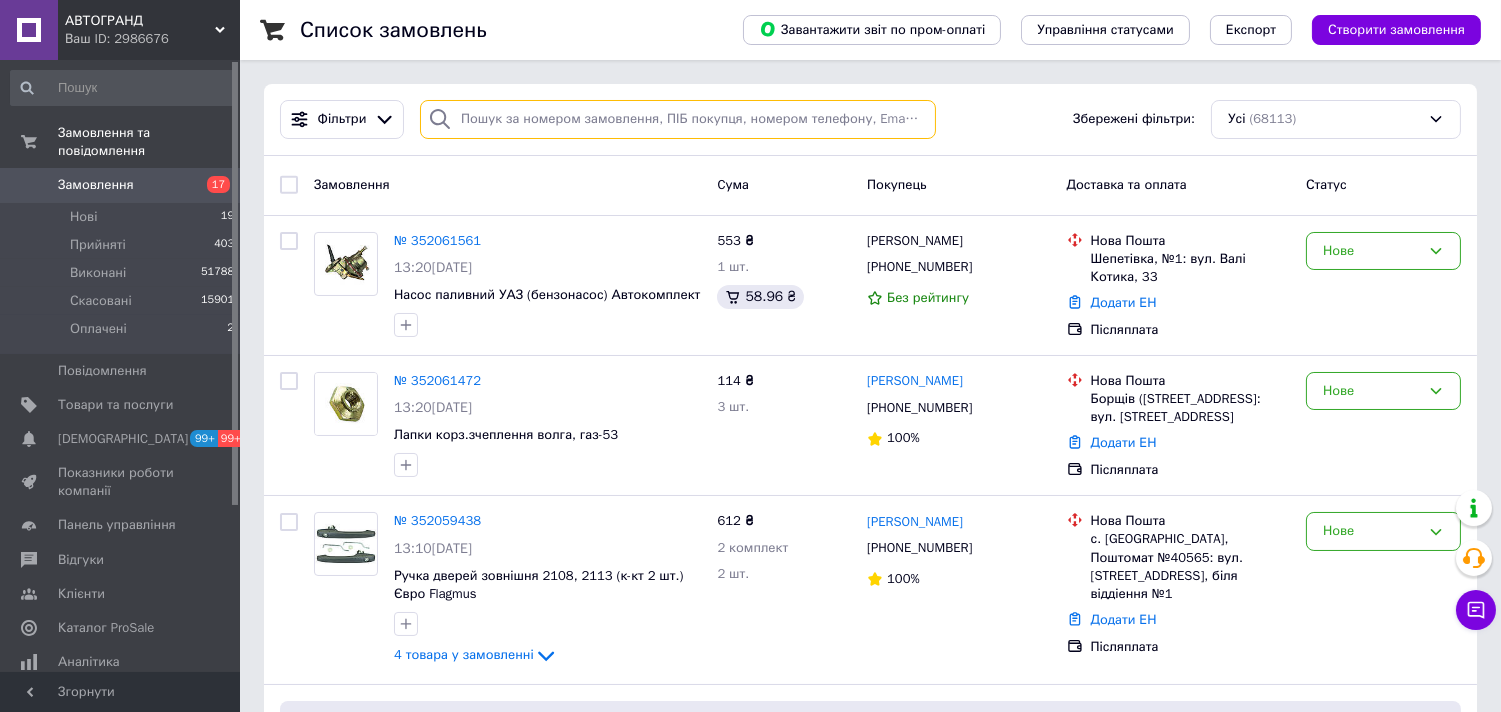 click at bounding box center (678, 119) 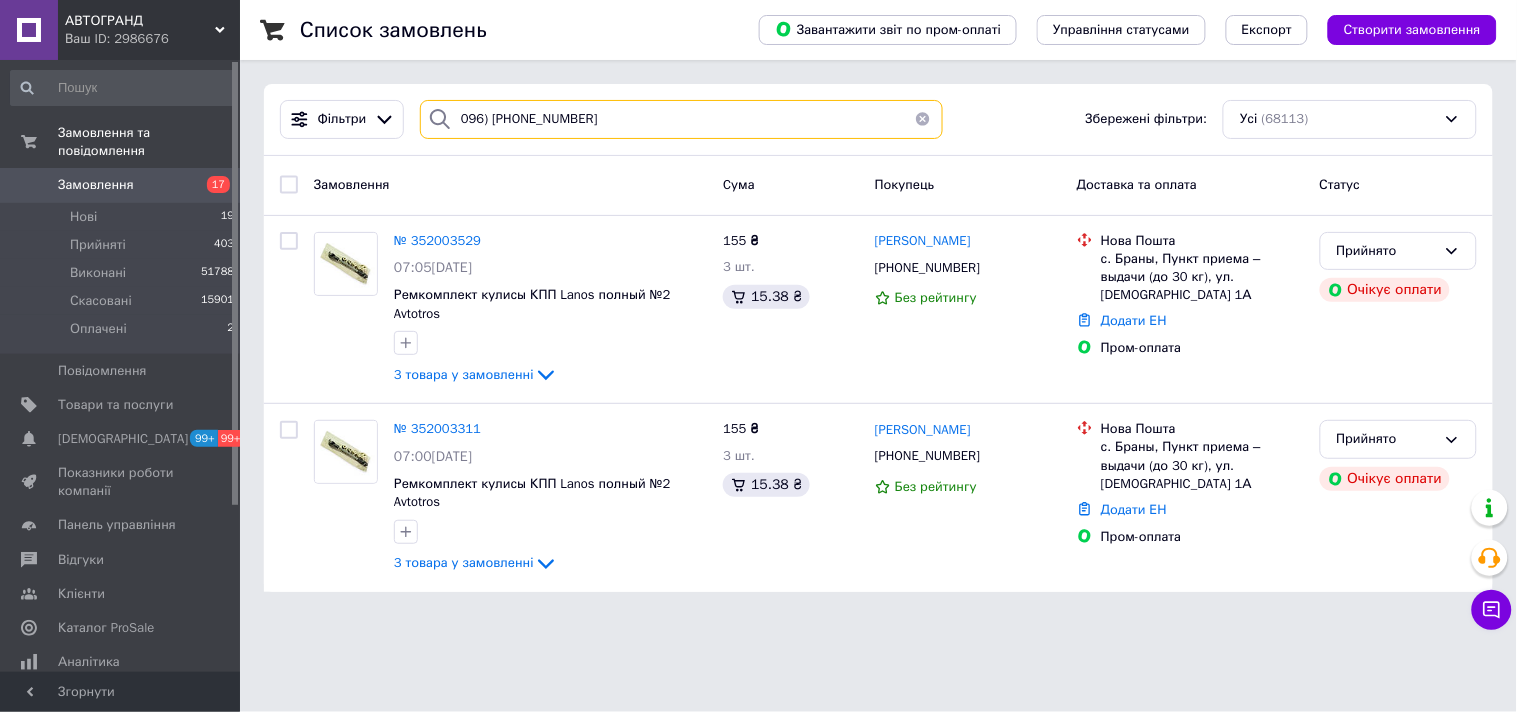 click on "096) 956-18-04" at bounding box center (681, 119) 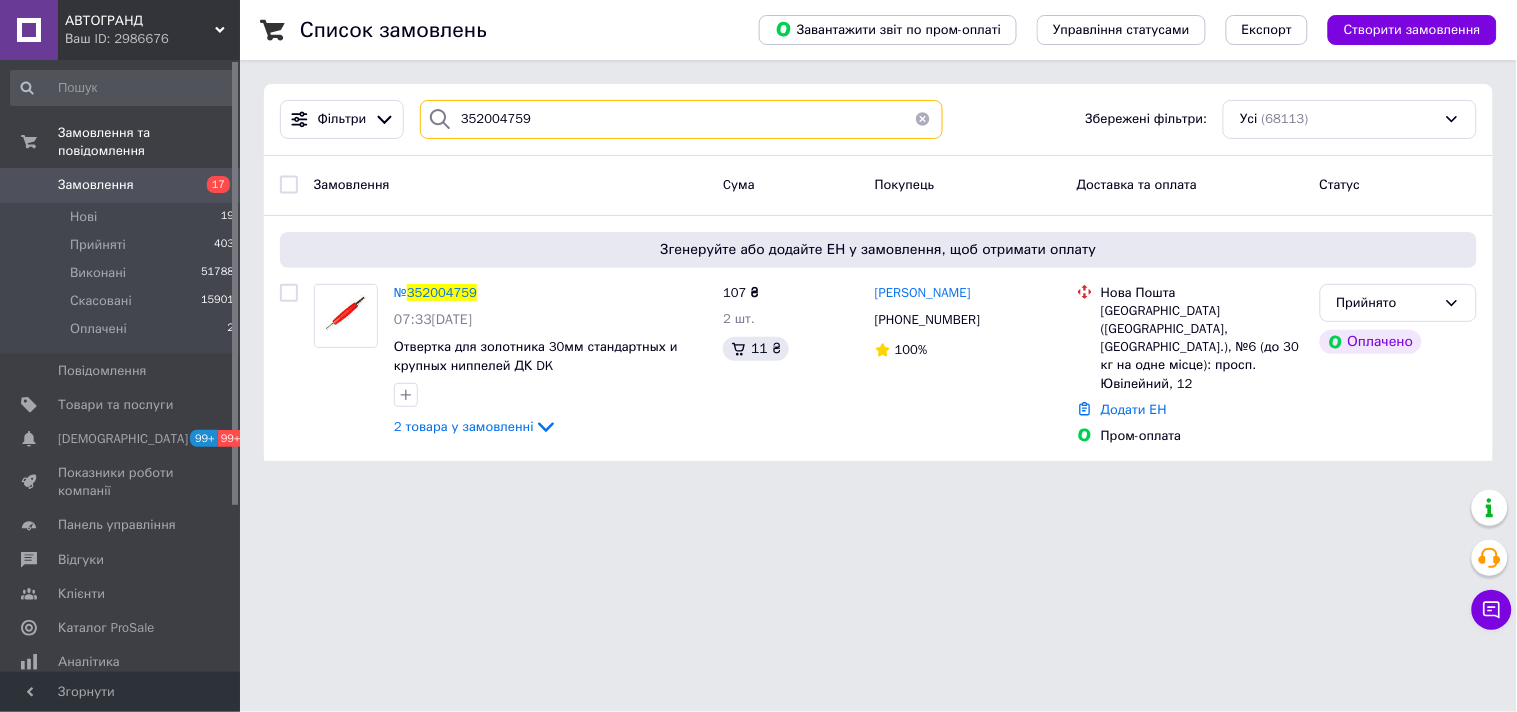 type on "352004759" 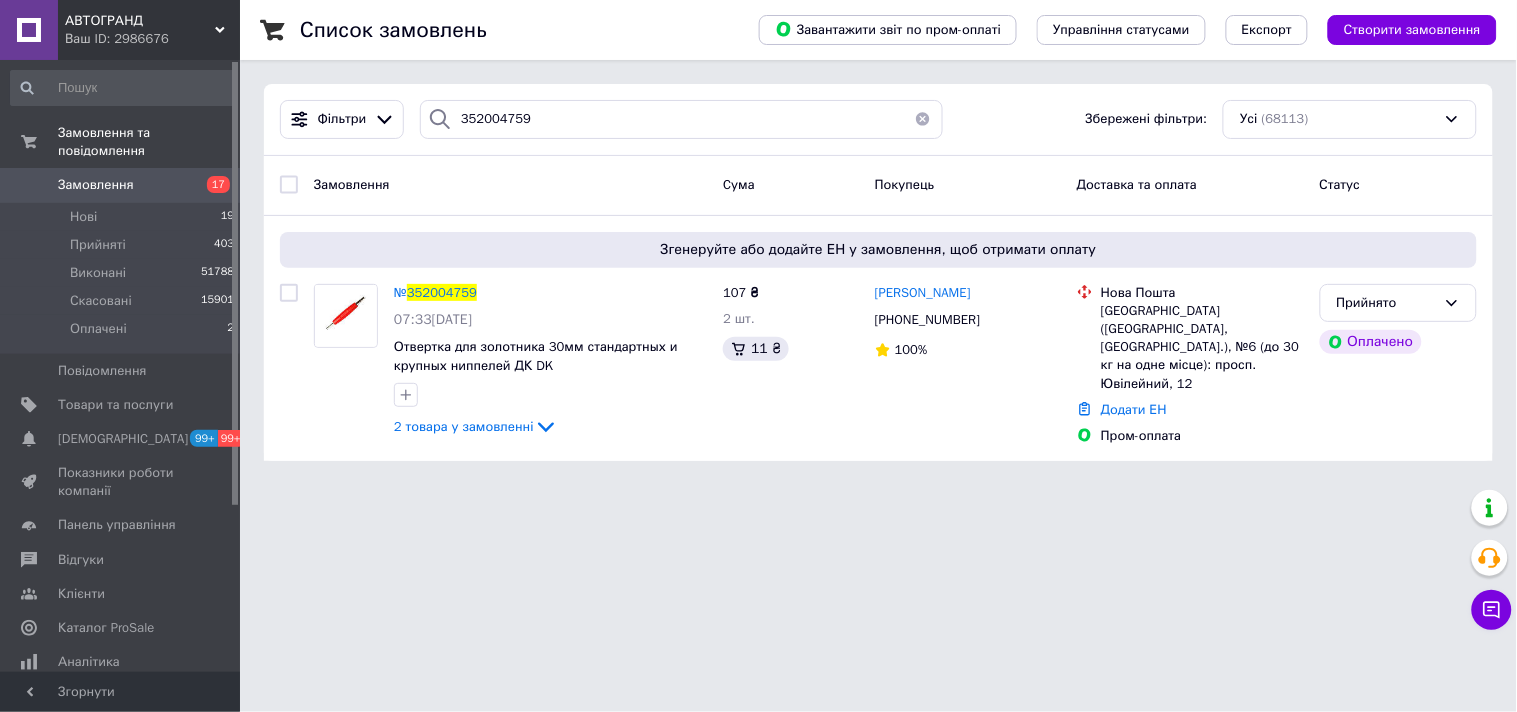click on "Ваш ID: 2986676" at bounding box center [152, 39] 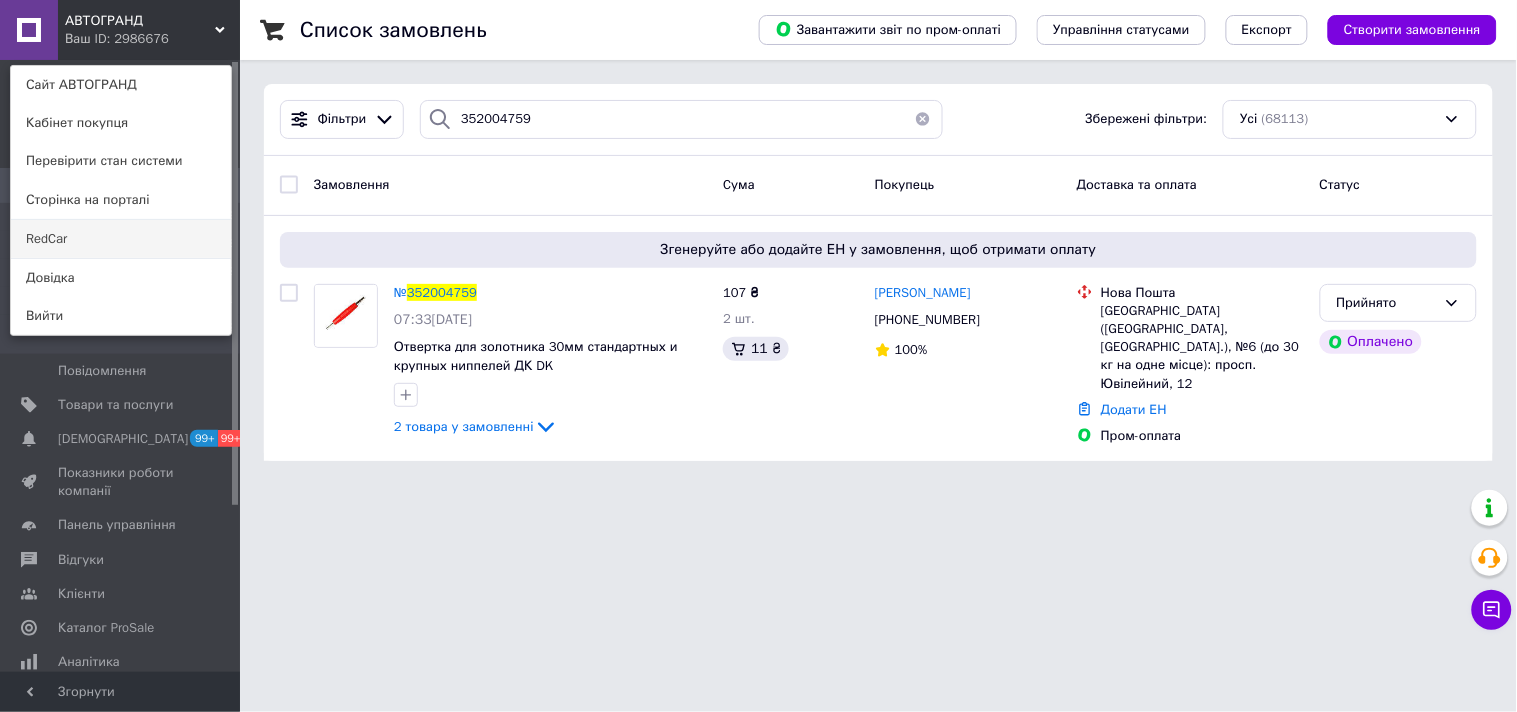 click on "RedCar" at bounding box center (121, 239) 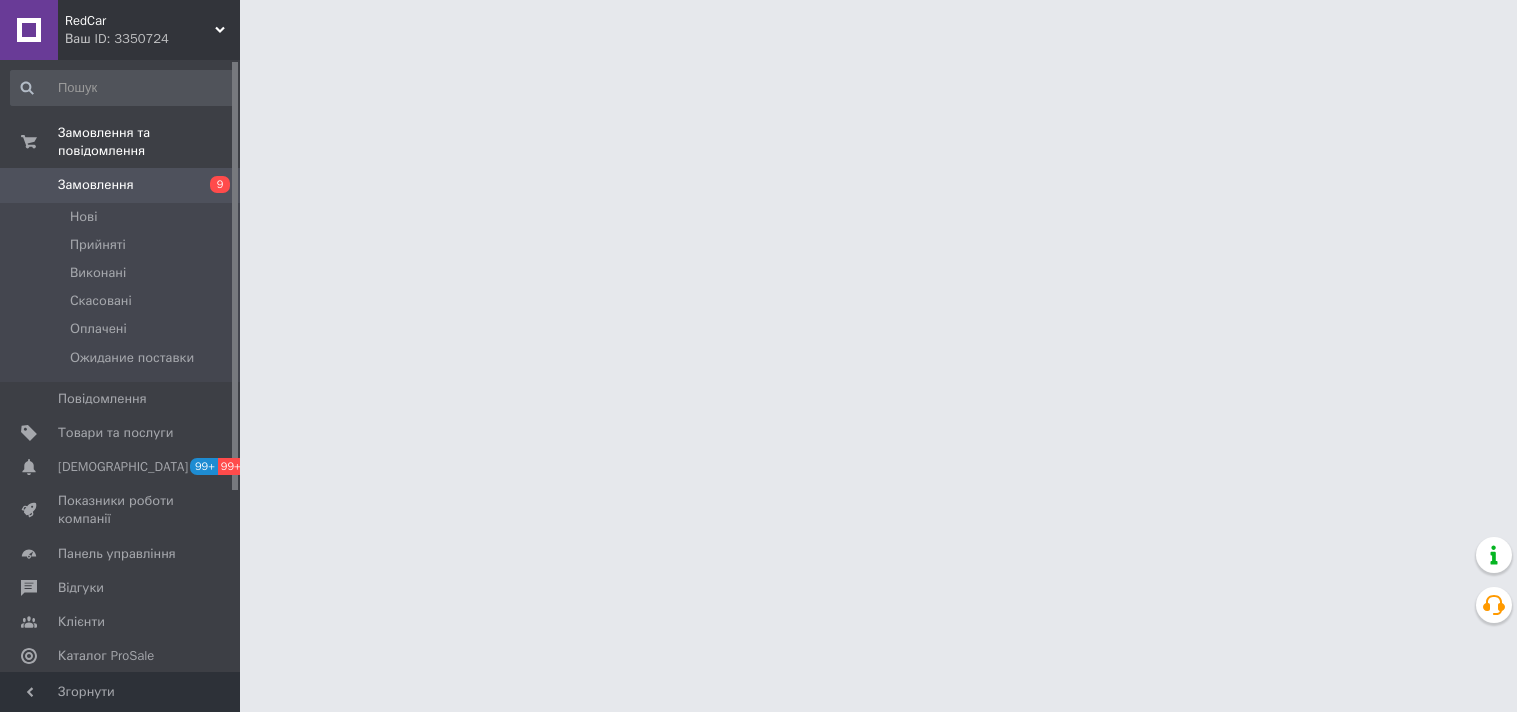 scroll, scrollTop: 0, scrollLeft: 0, axis: both 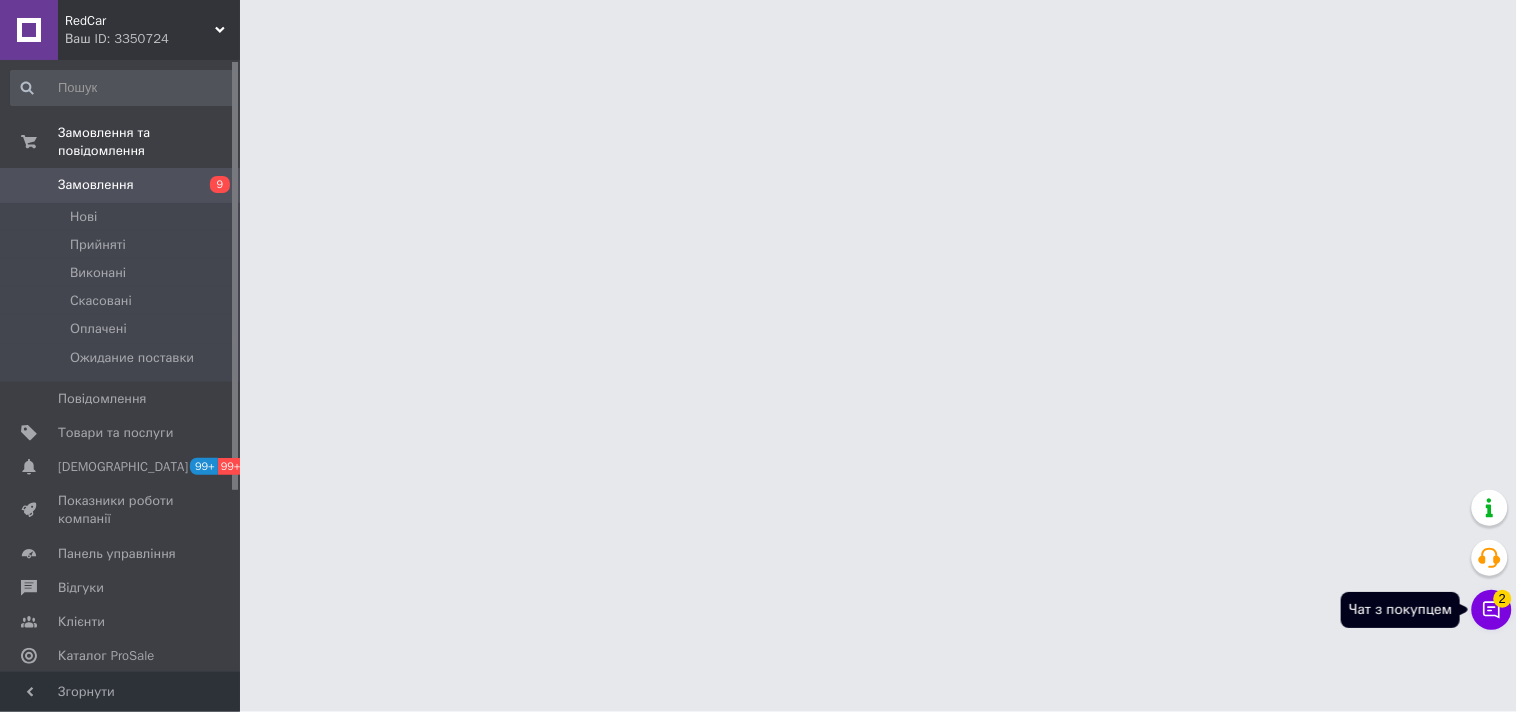 click 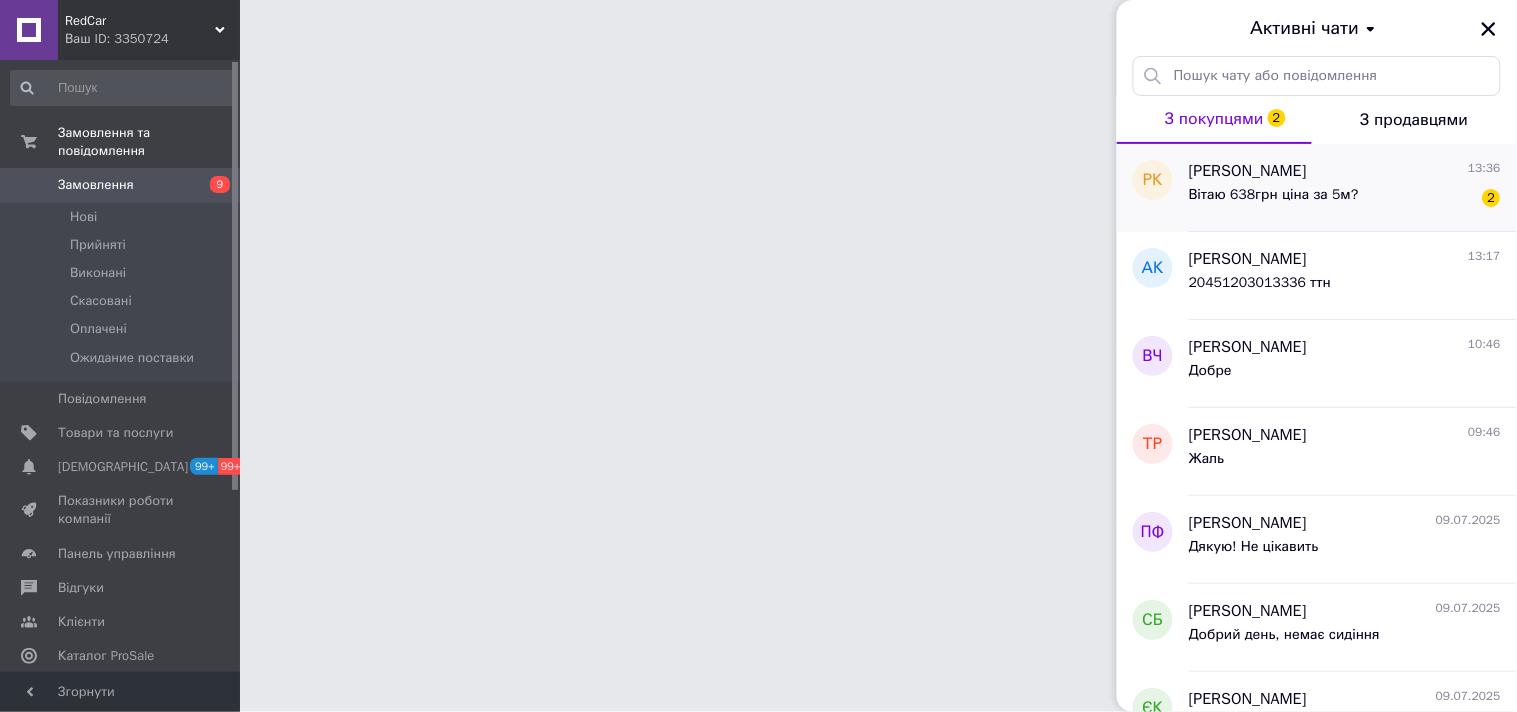 click on "Вітаю 638грн ціна за 5м?" at bounding box center [1274, 201] 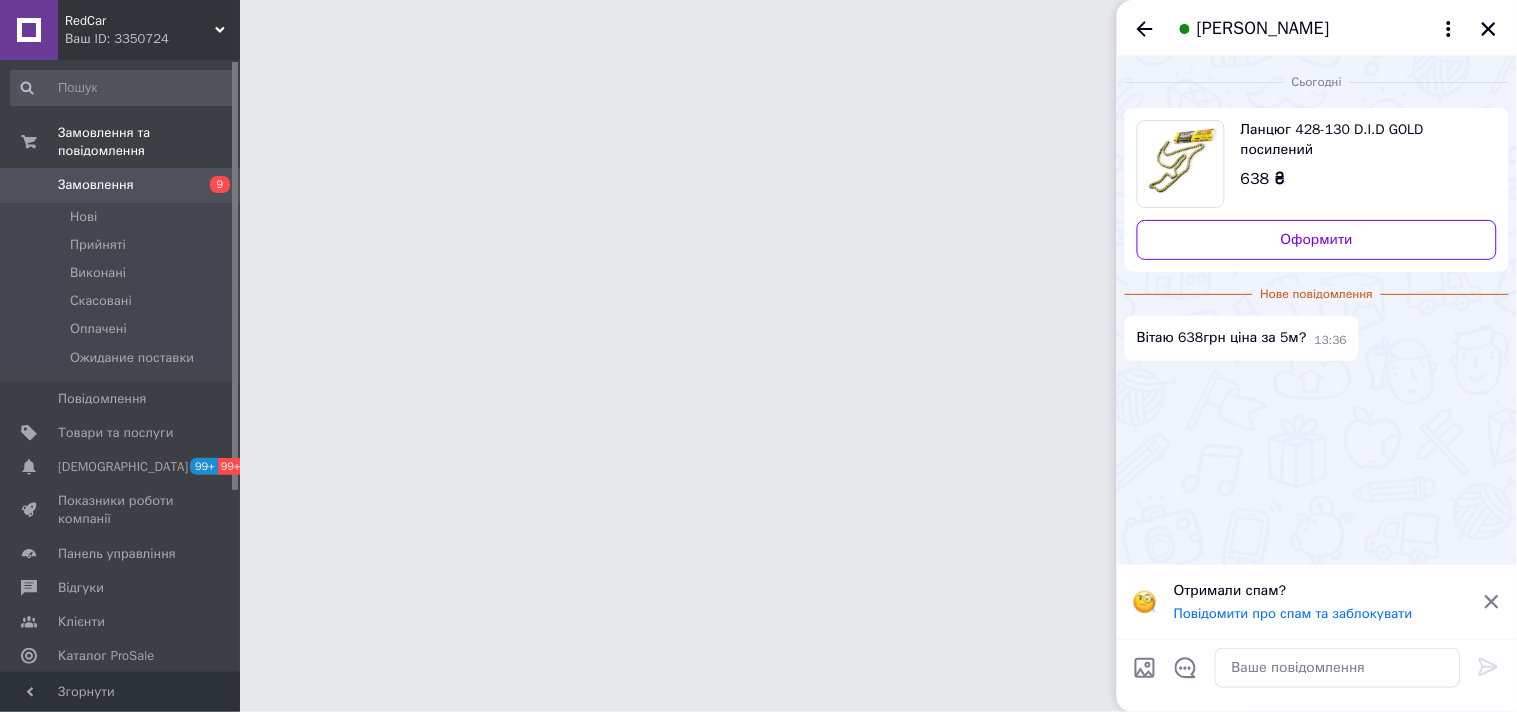 click on "Ланцюг 428-130 D.I.D GOLD посилений" at bounding box center (1361, 140) 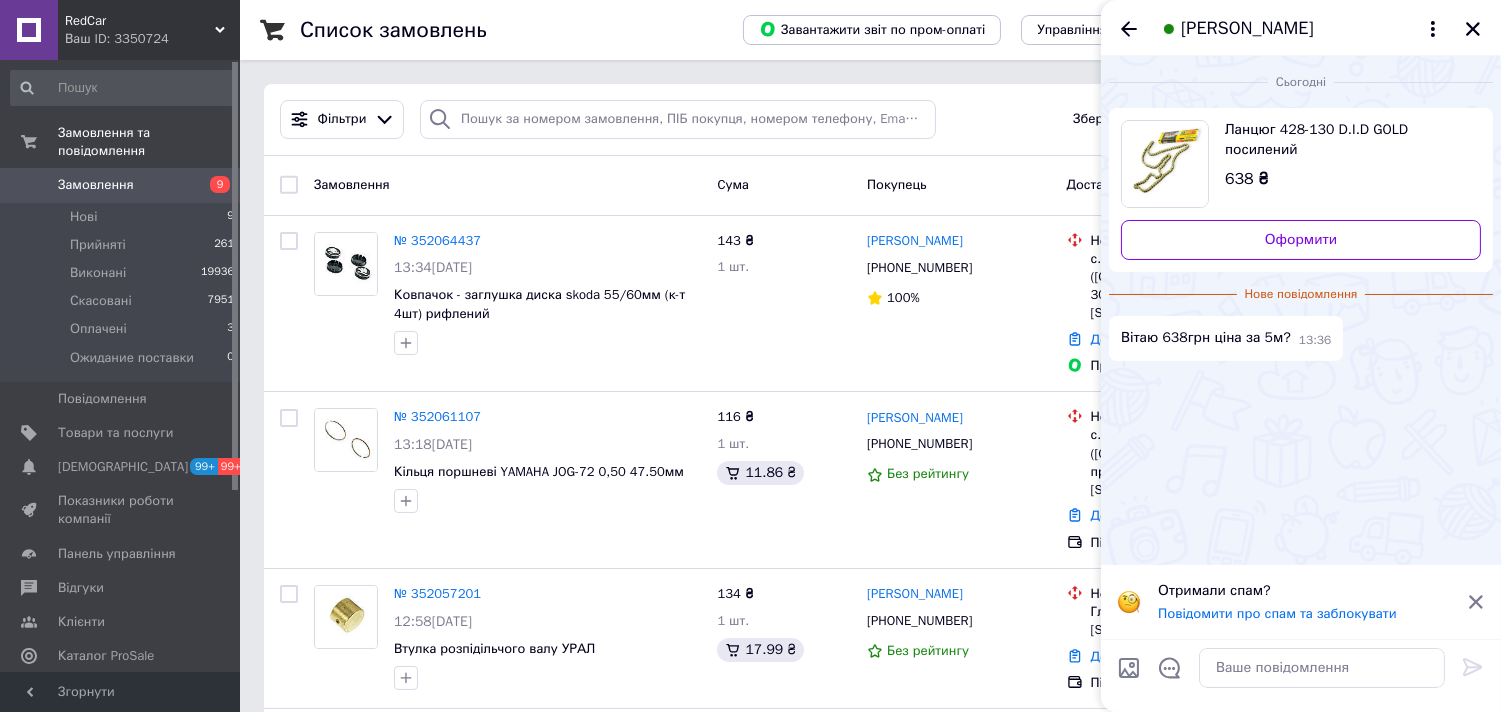 click at bounding box center [1165, 164] 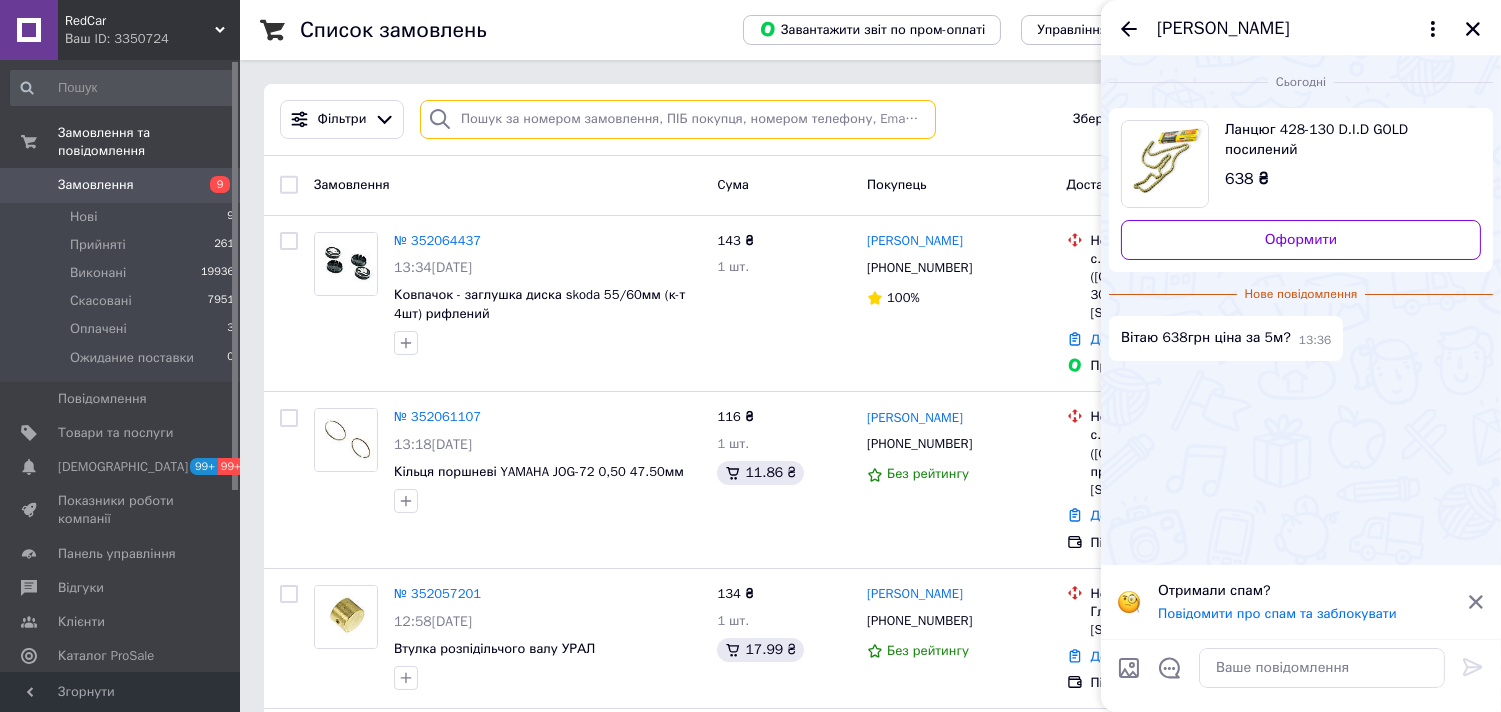 click at bounding box center (678, 119) 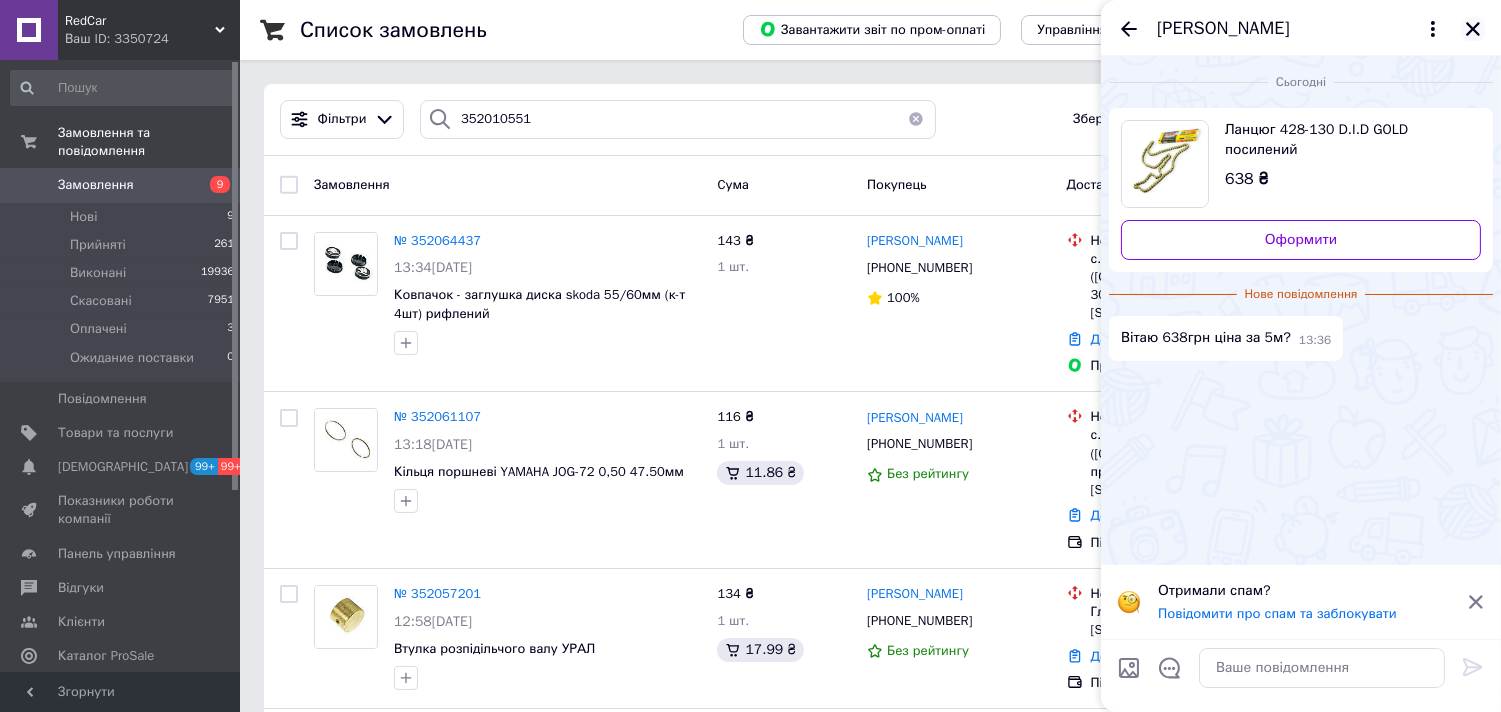 click 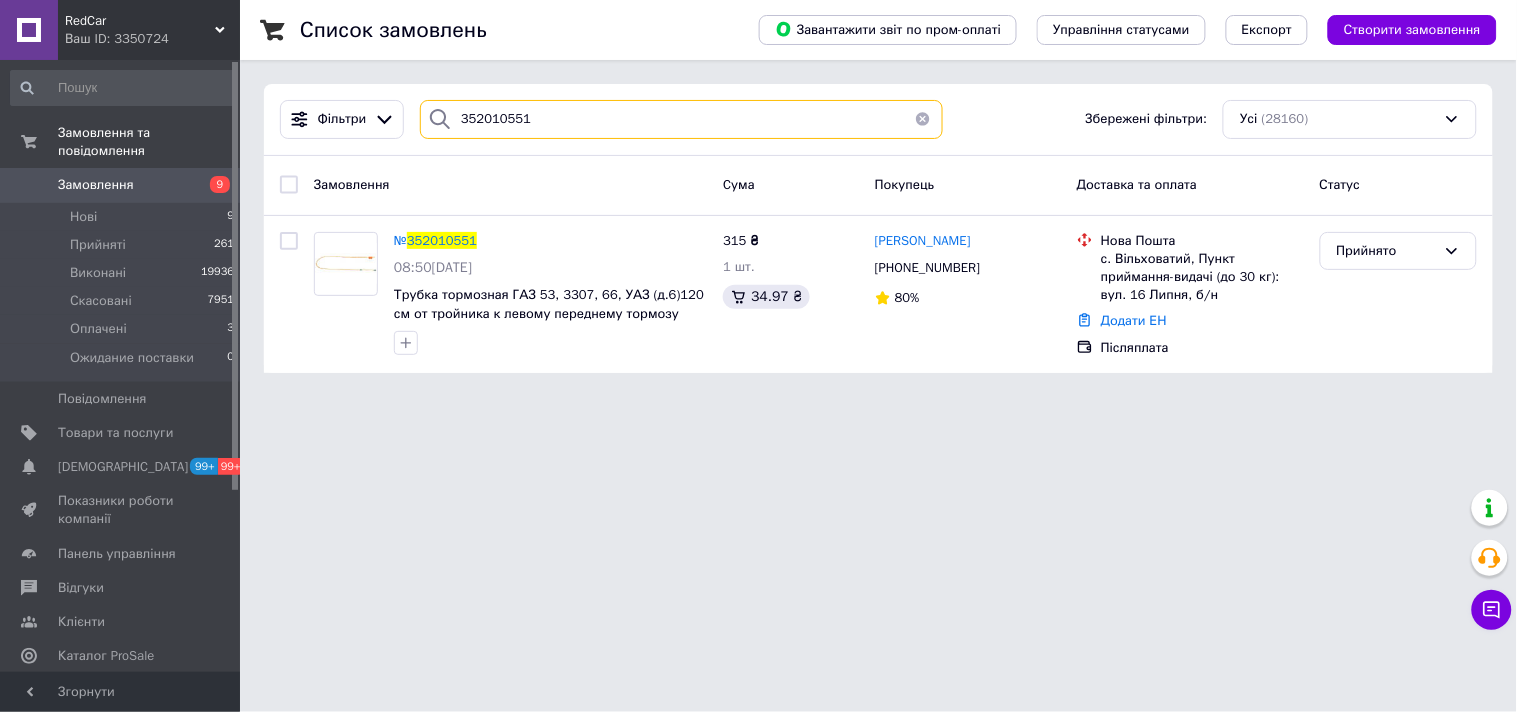 click on "352010551" at bounding box center [681, 119] 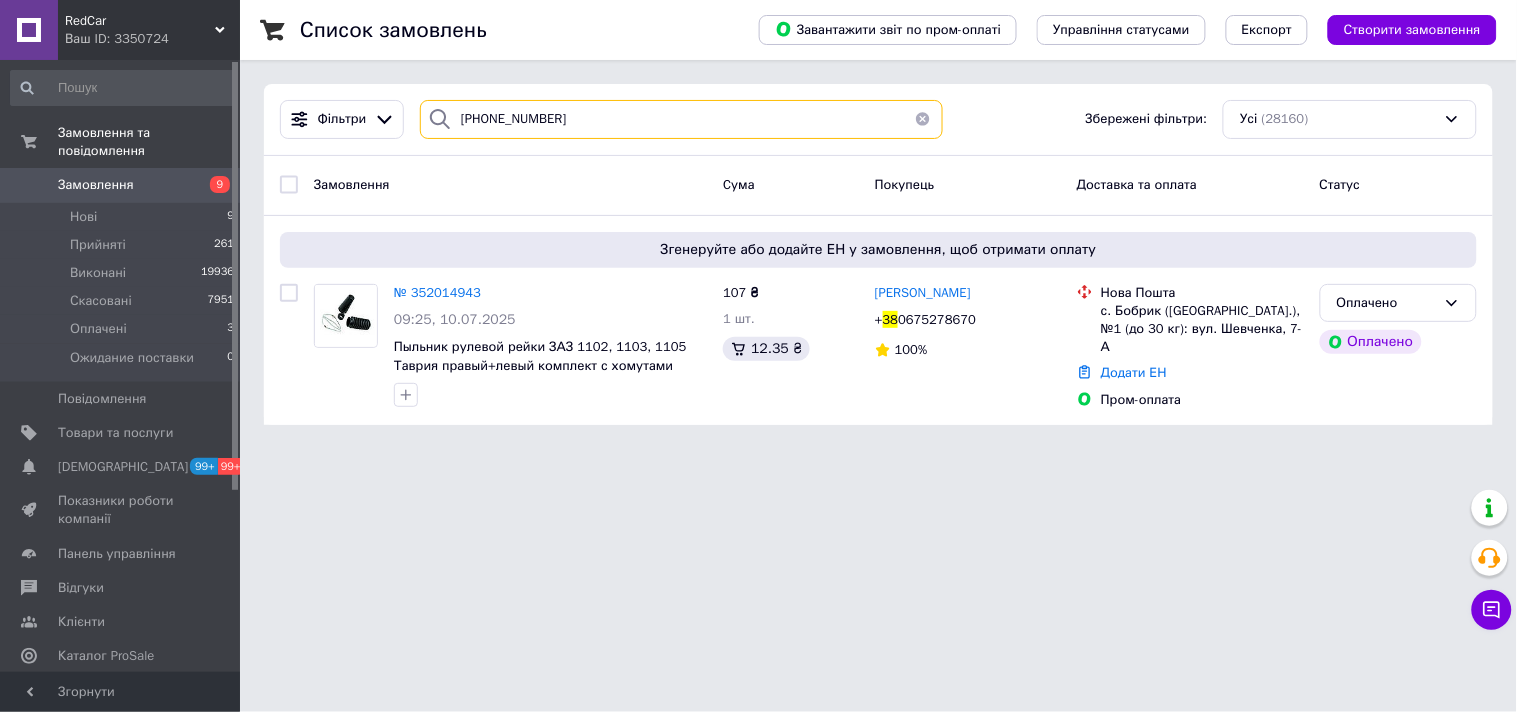 type on "38 (067) 527-86-70" 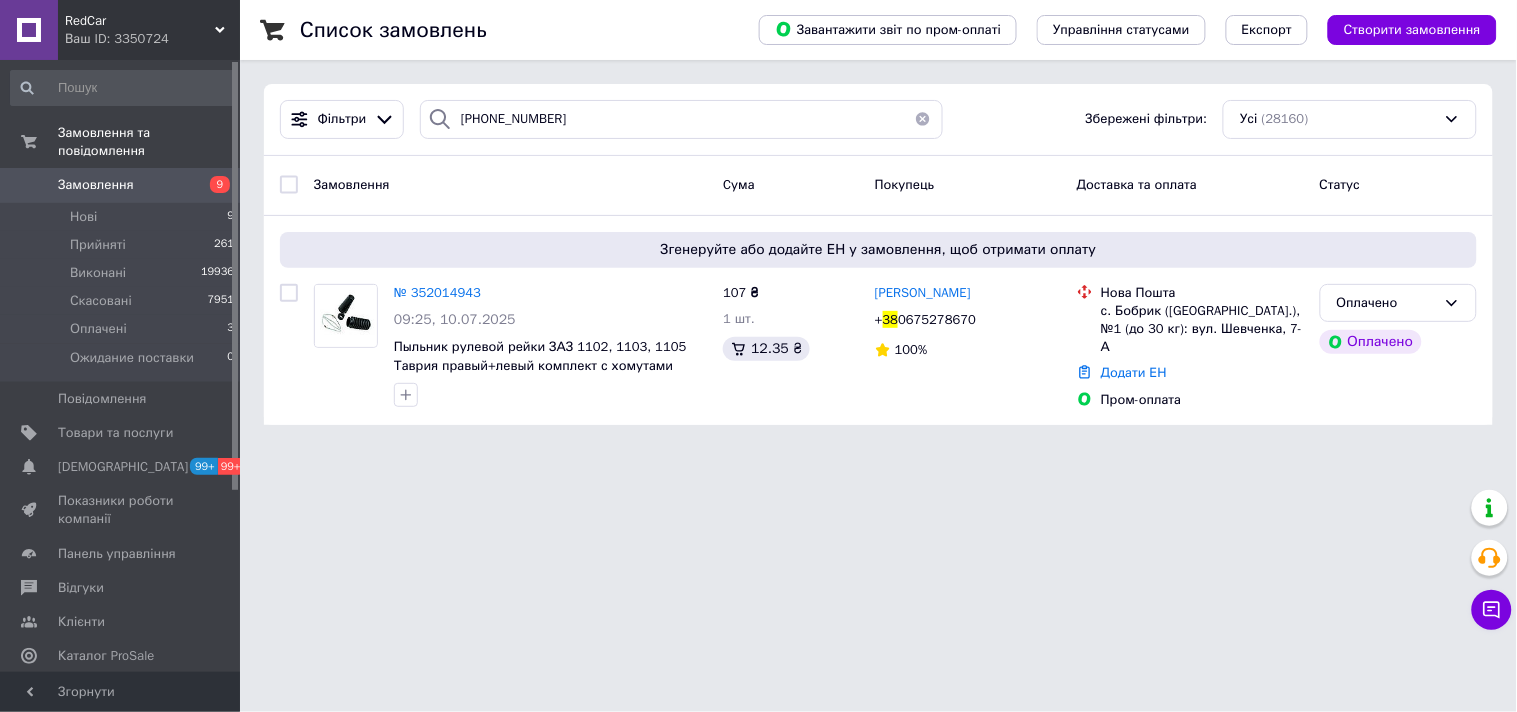 click on "Ваш ID: 3350724" at bounding box center [152, 39] 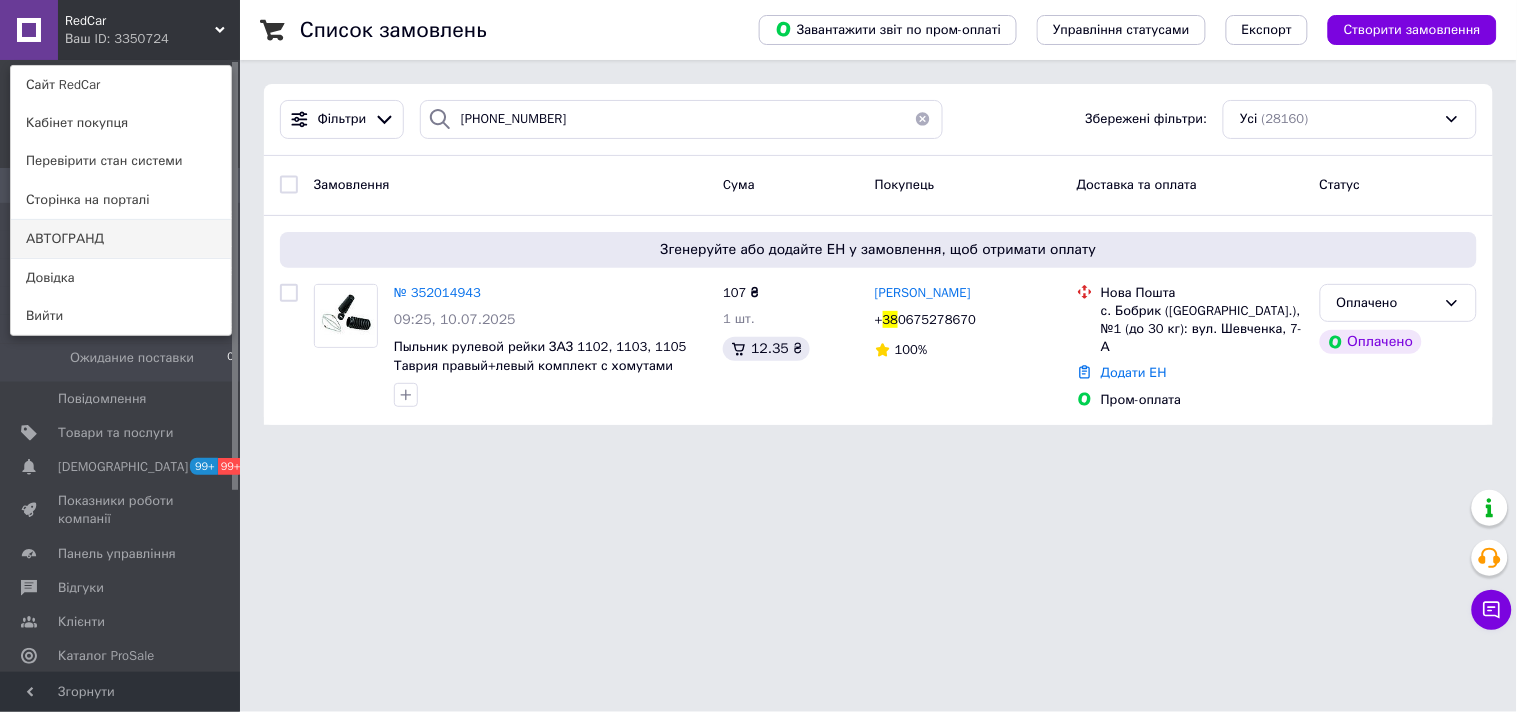 click on "АВТОГРАНД" at bounding box center (121, 239) 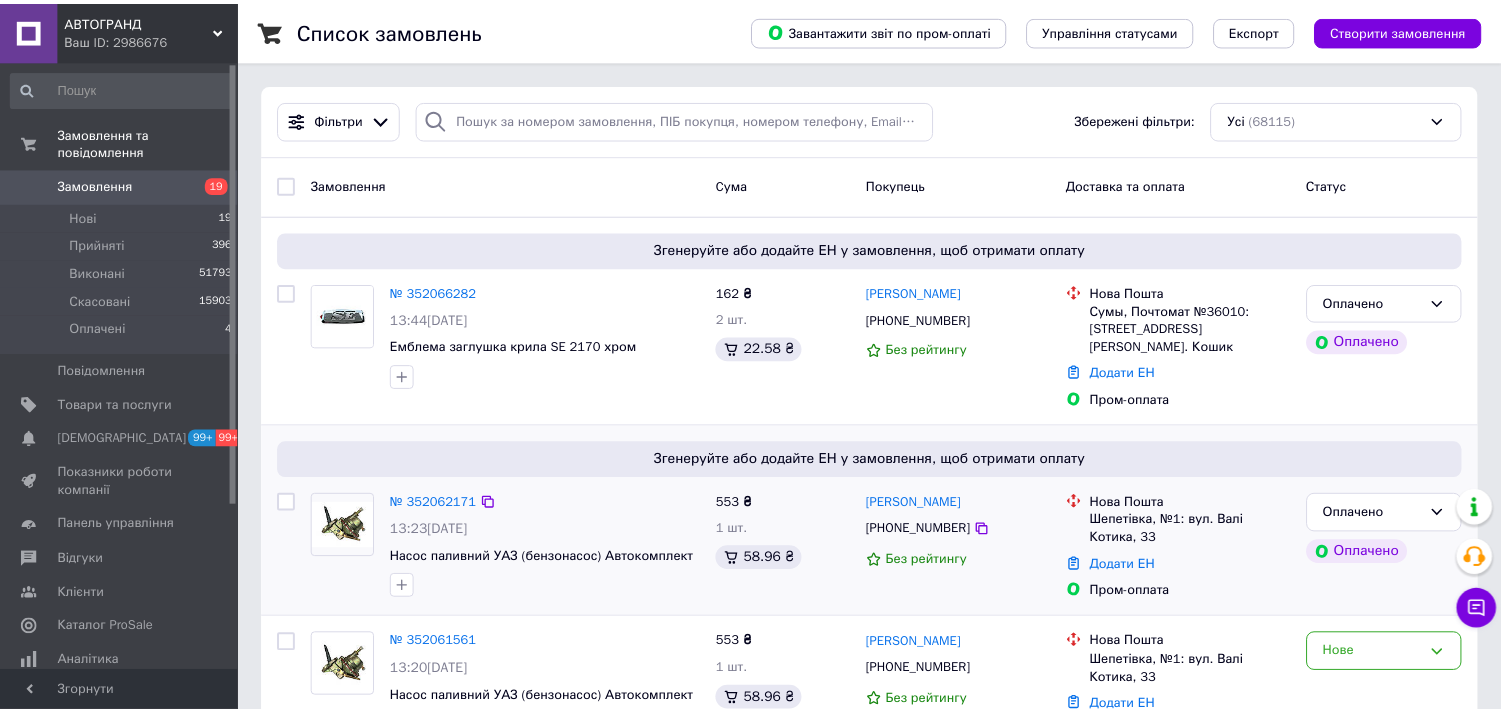 scroll, scrollTop: 0, scrollLeft: 0, axis: both 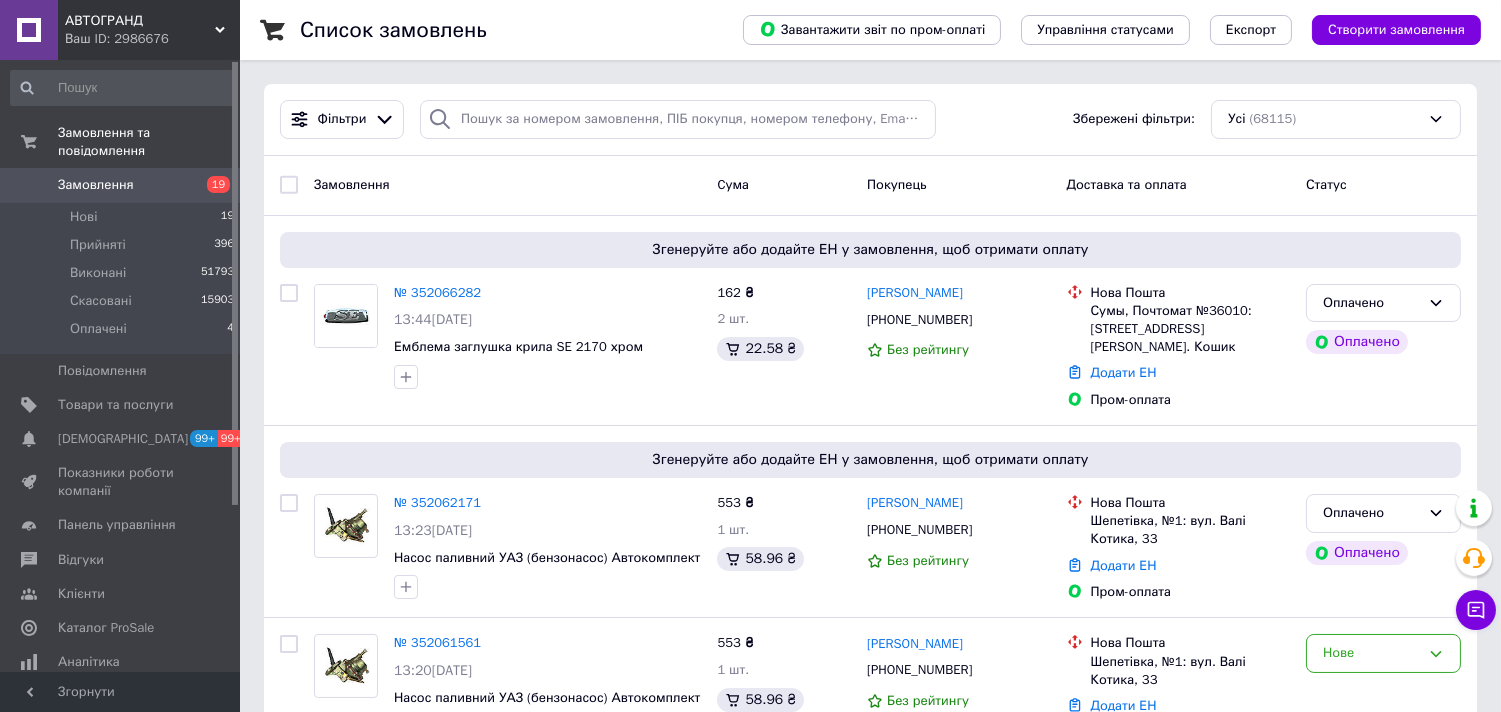 click on "АВТОГРАНД" at bounding box center (140, 21) 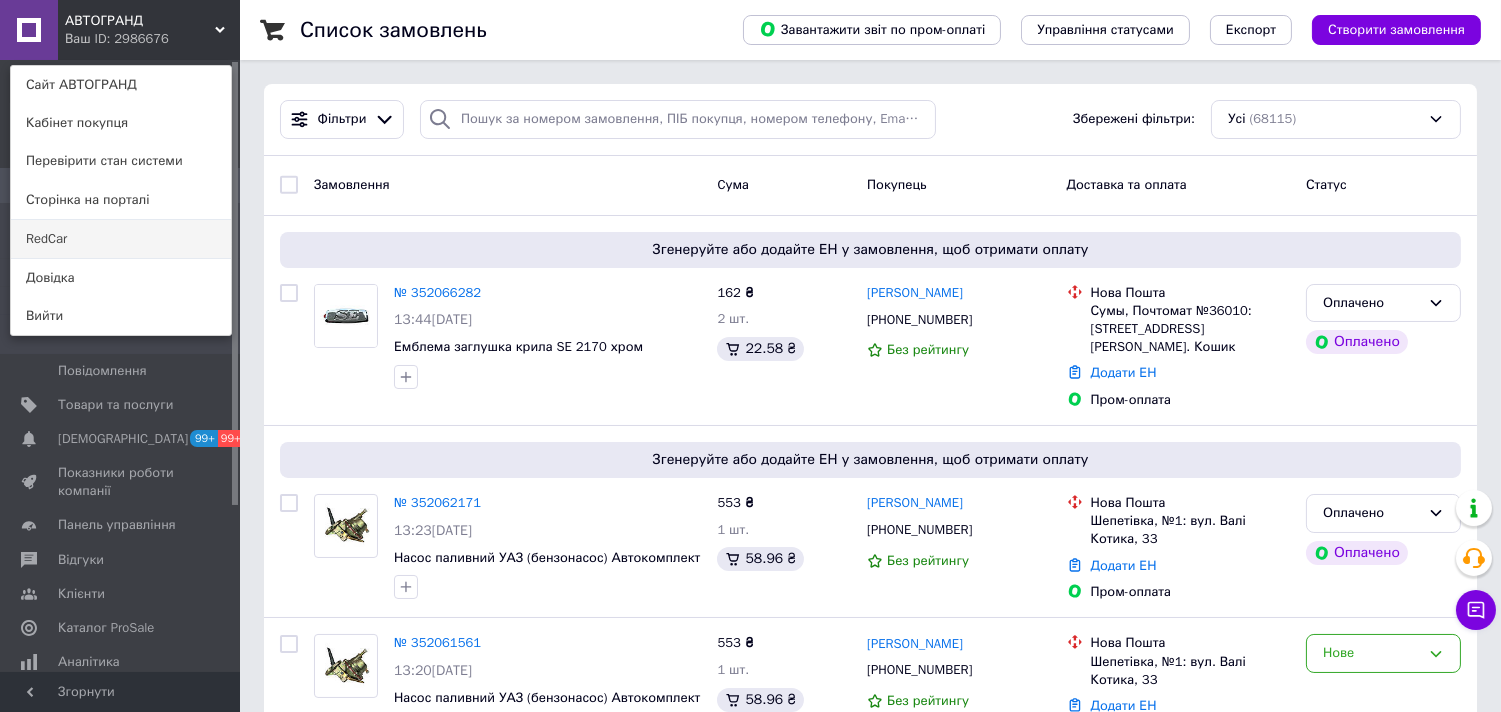 click on "RedCar" at bounding box center (121, 239) 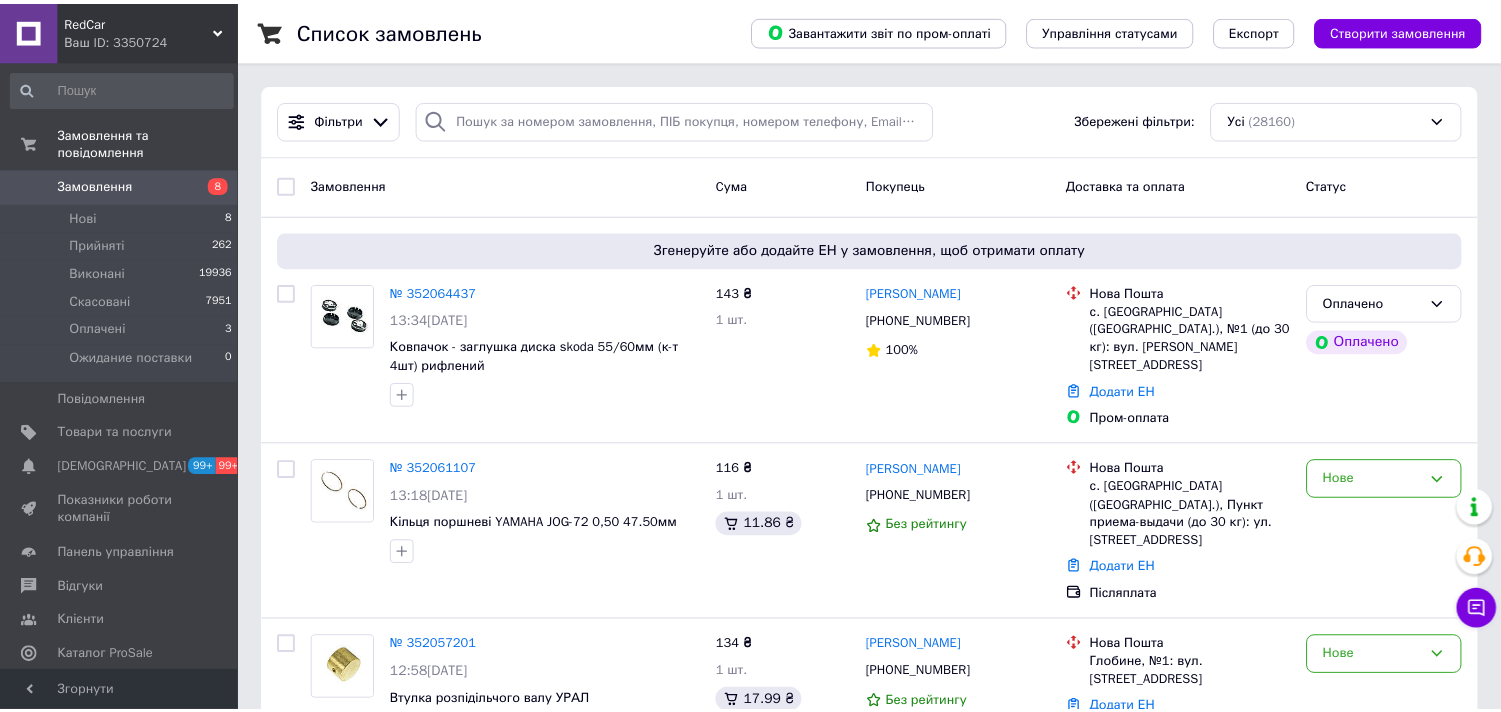 scroll, scrollTop: 0, scrollLeft: 0, axis: both 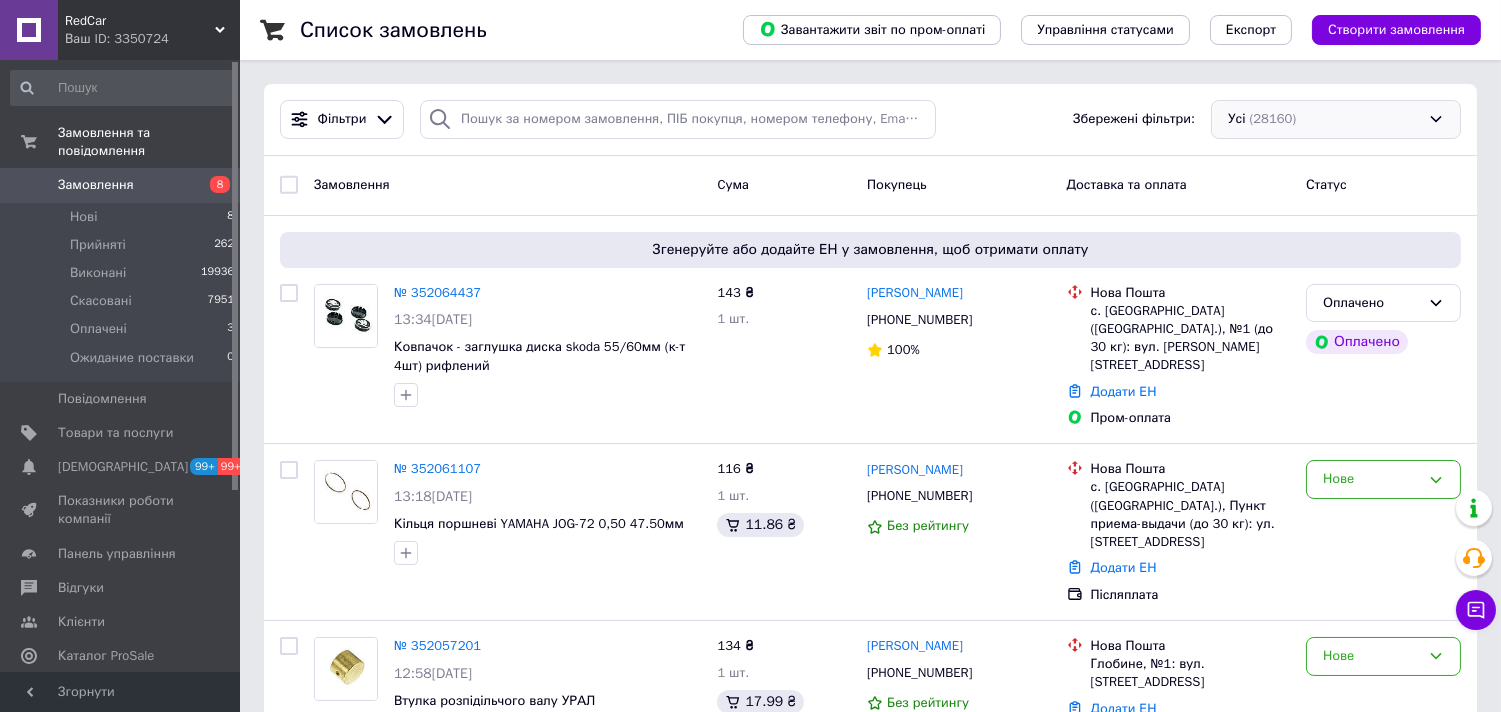 click on "Усі (28160)" at bounding box center [1336, 119] 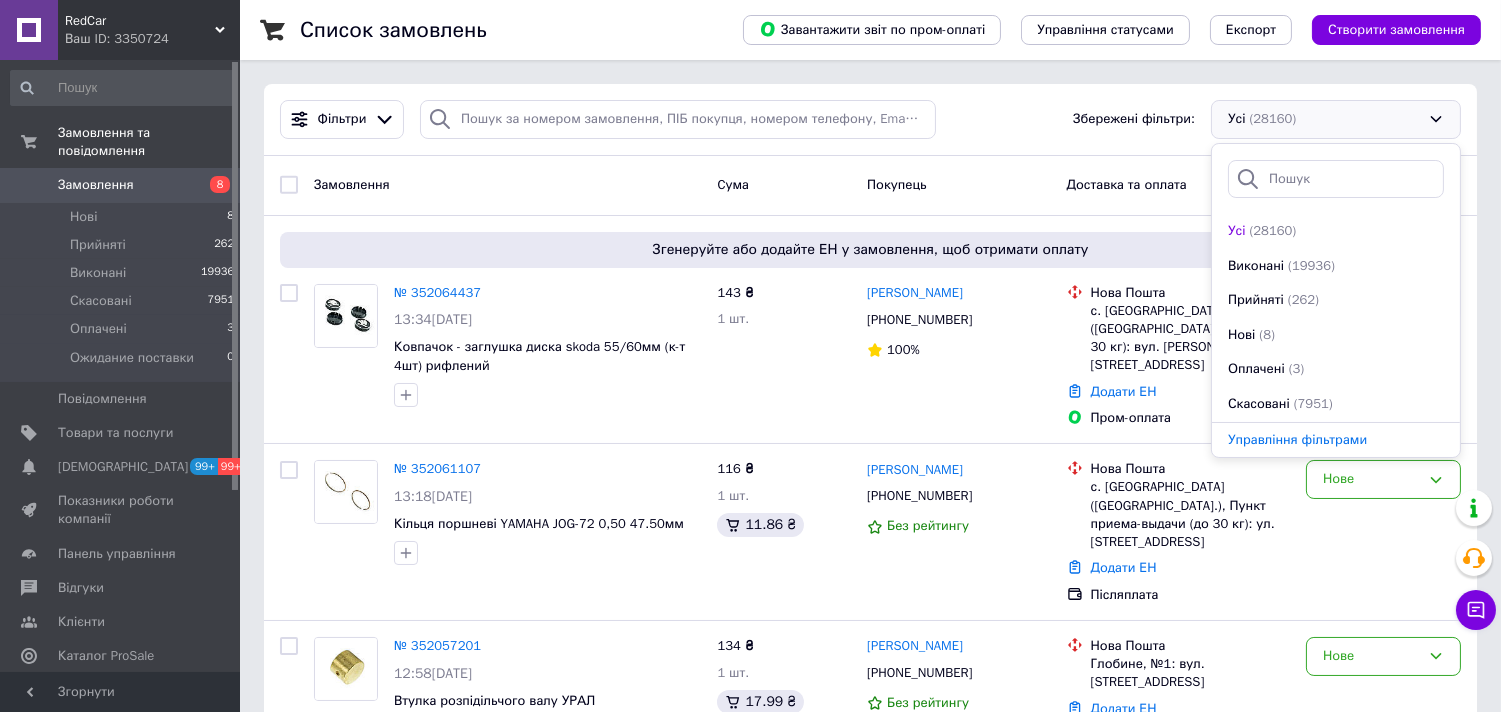 click on "Усі (28160)" at bounding box center [1336, 119] 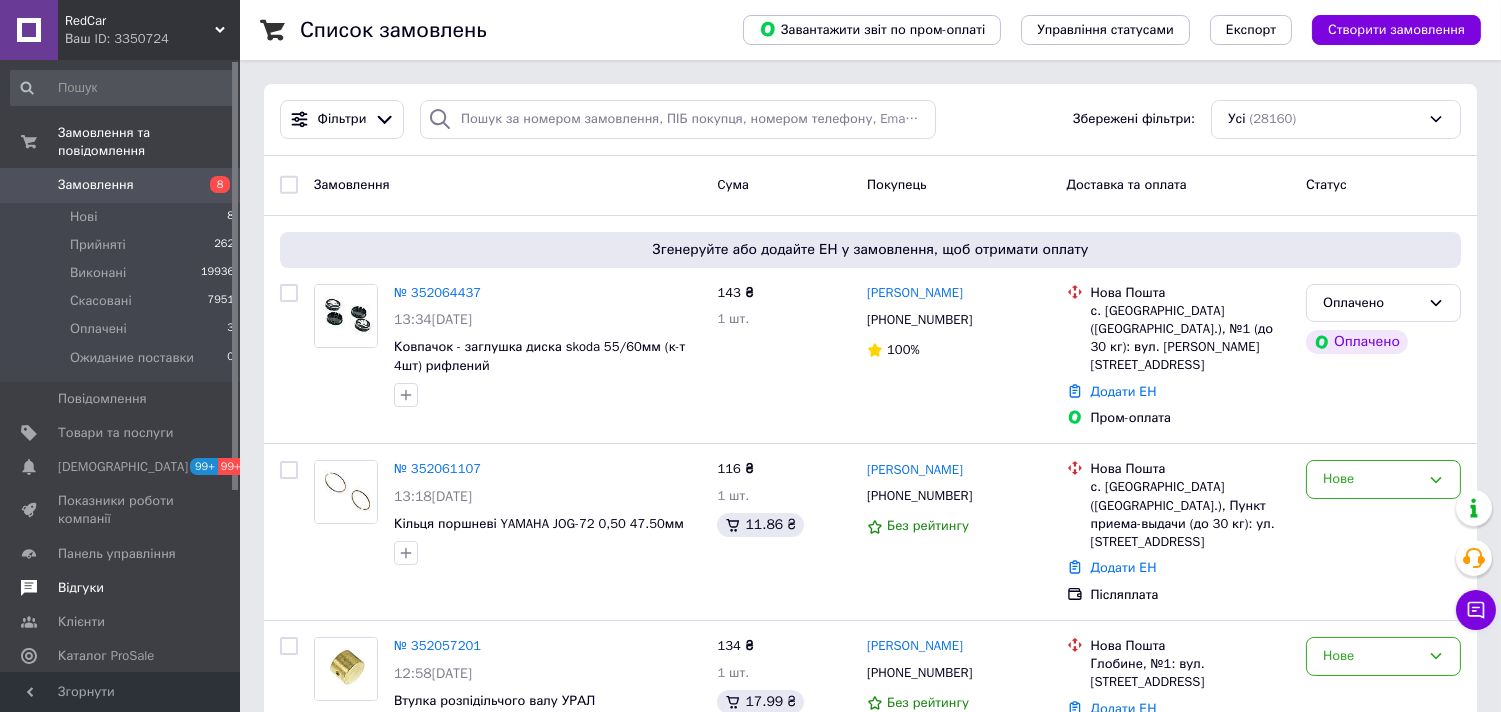 click on "Відгуки" at bounding box center (81, 588) 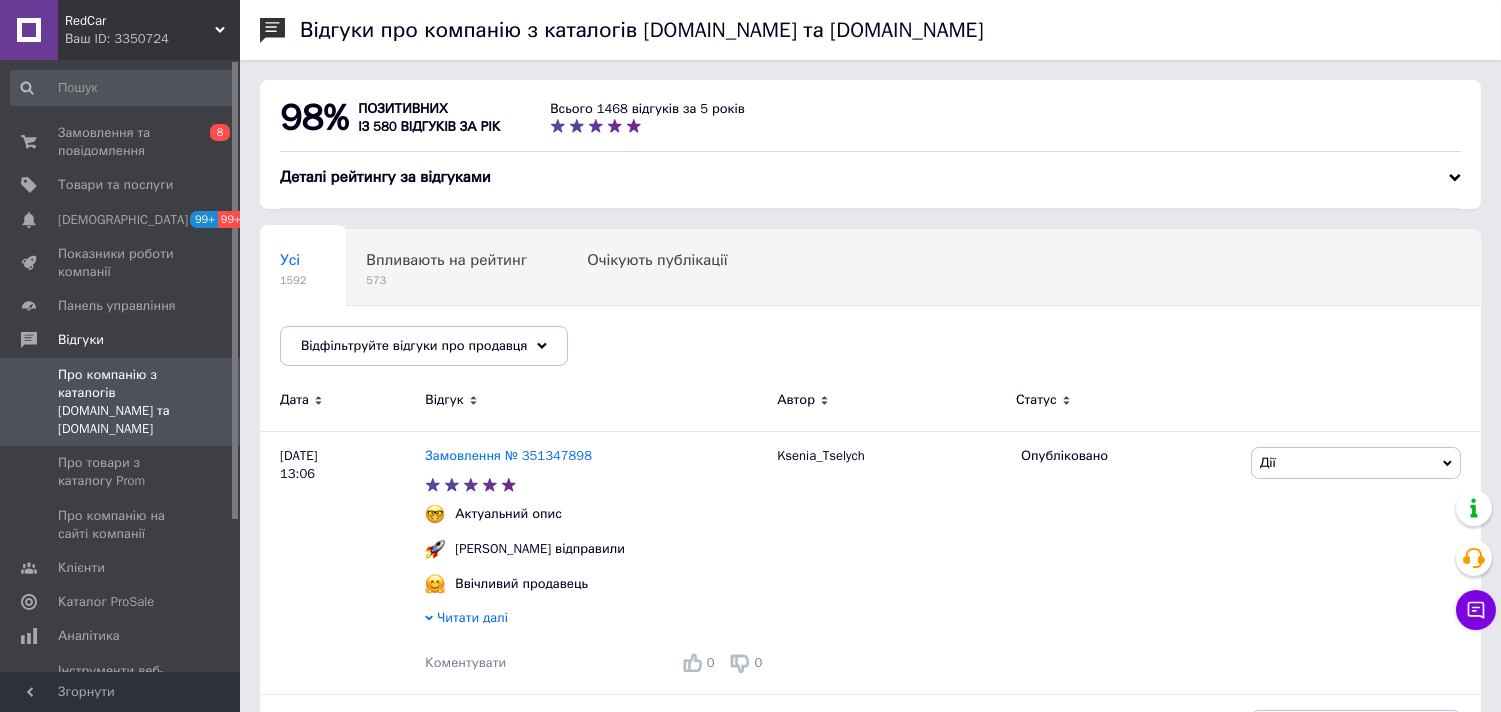 click on "Деталі рейтингу за відгуками" at bounding box center [870, 177] 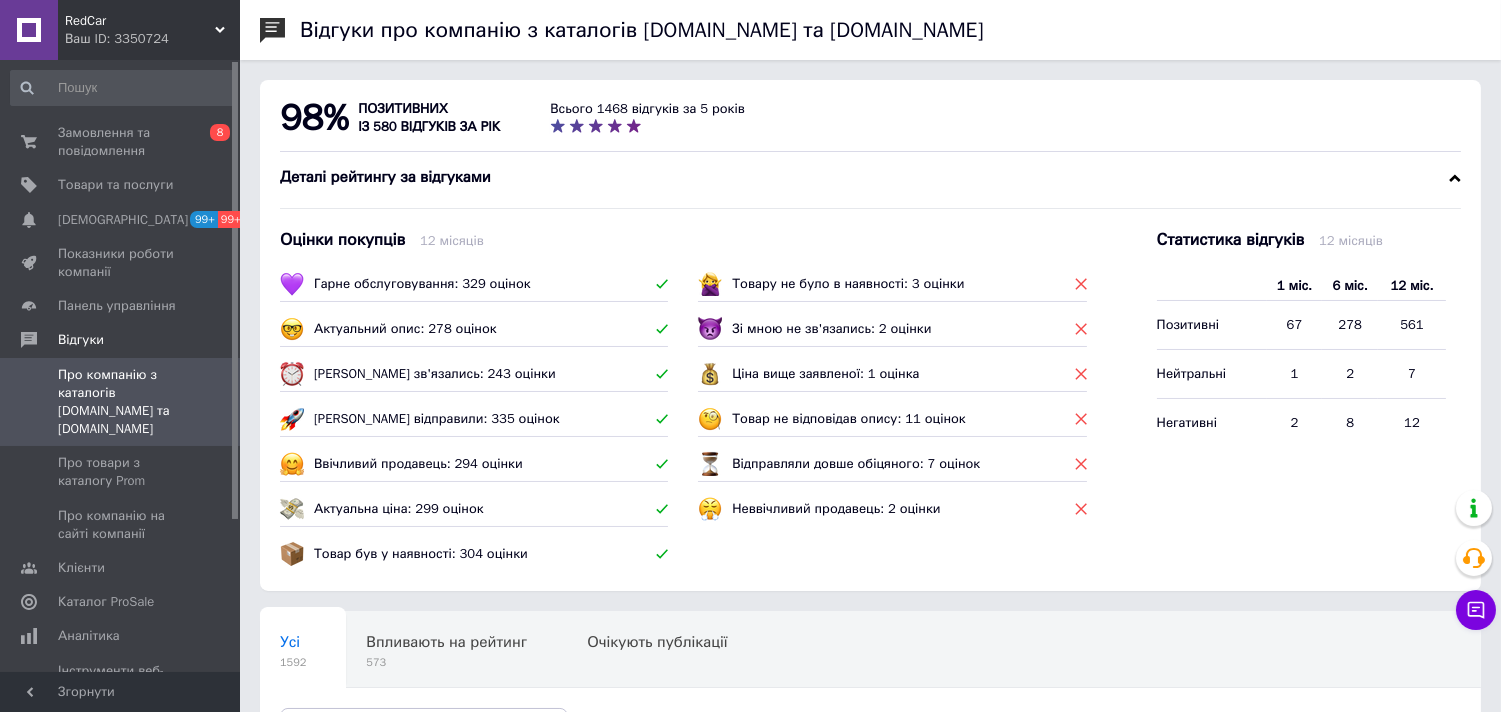 click on "Деталі рейтингу за відгуками" at bounding box center (870, 177) 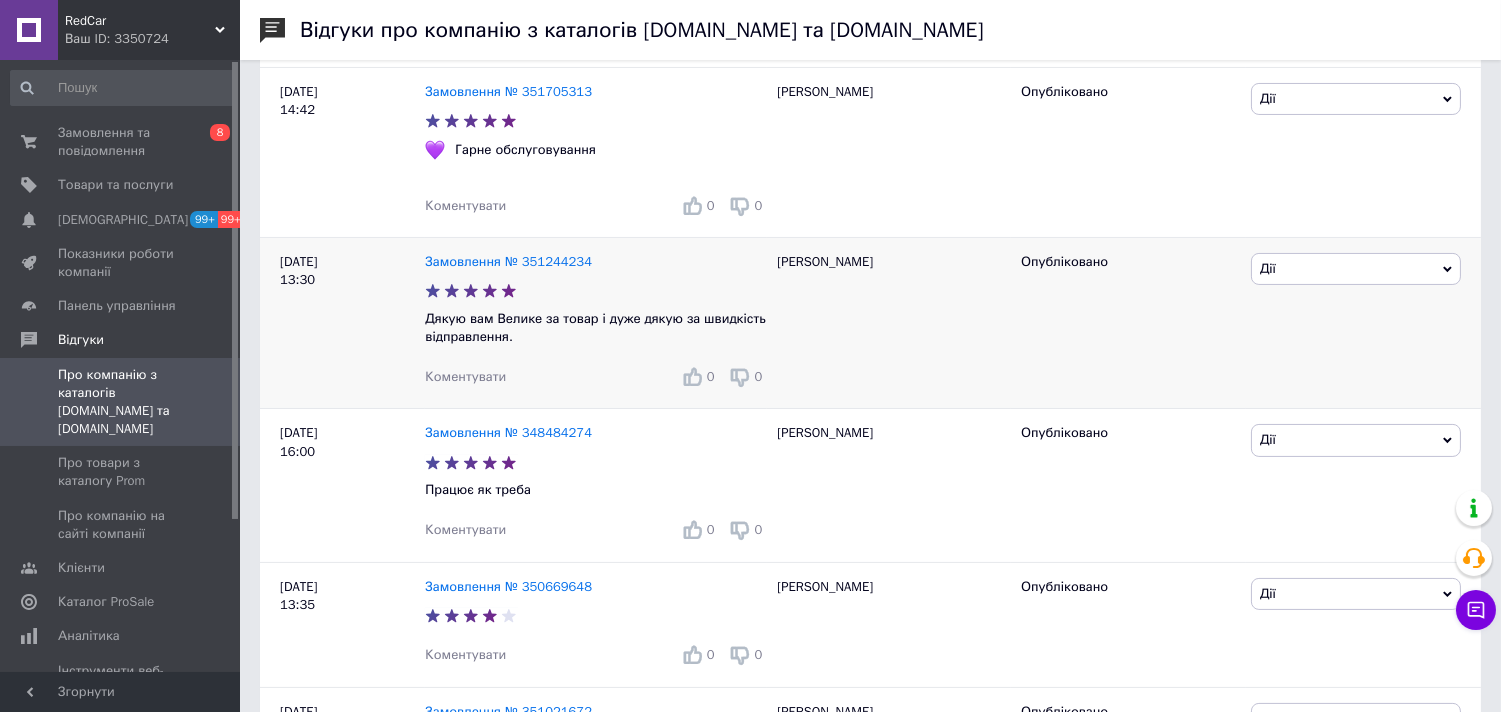 scroll, scrollTop: 666, scrollLeft: 0, axis: vertical 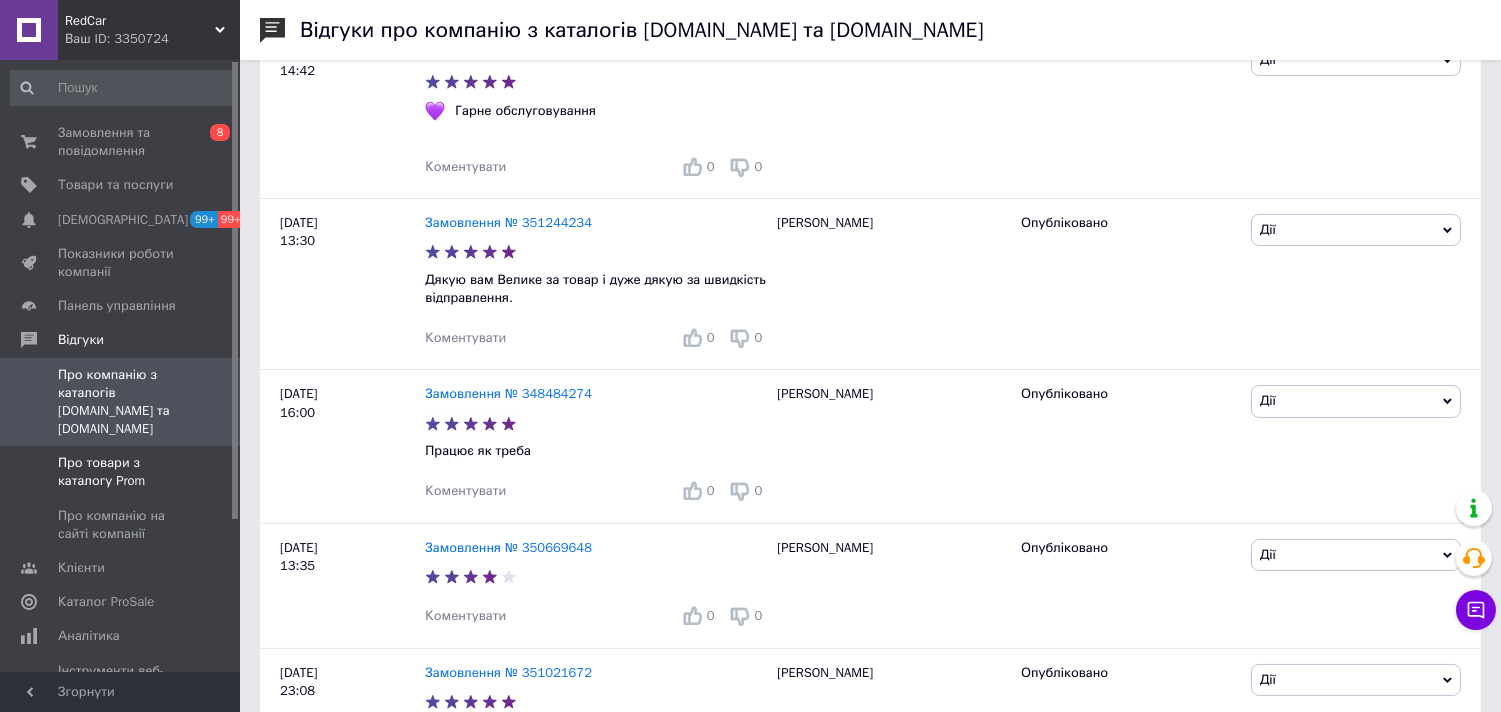 click on "Про товари з каталогу Prom" at bounding box center (121, 472) 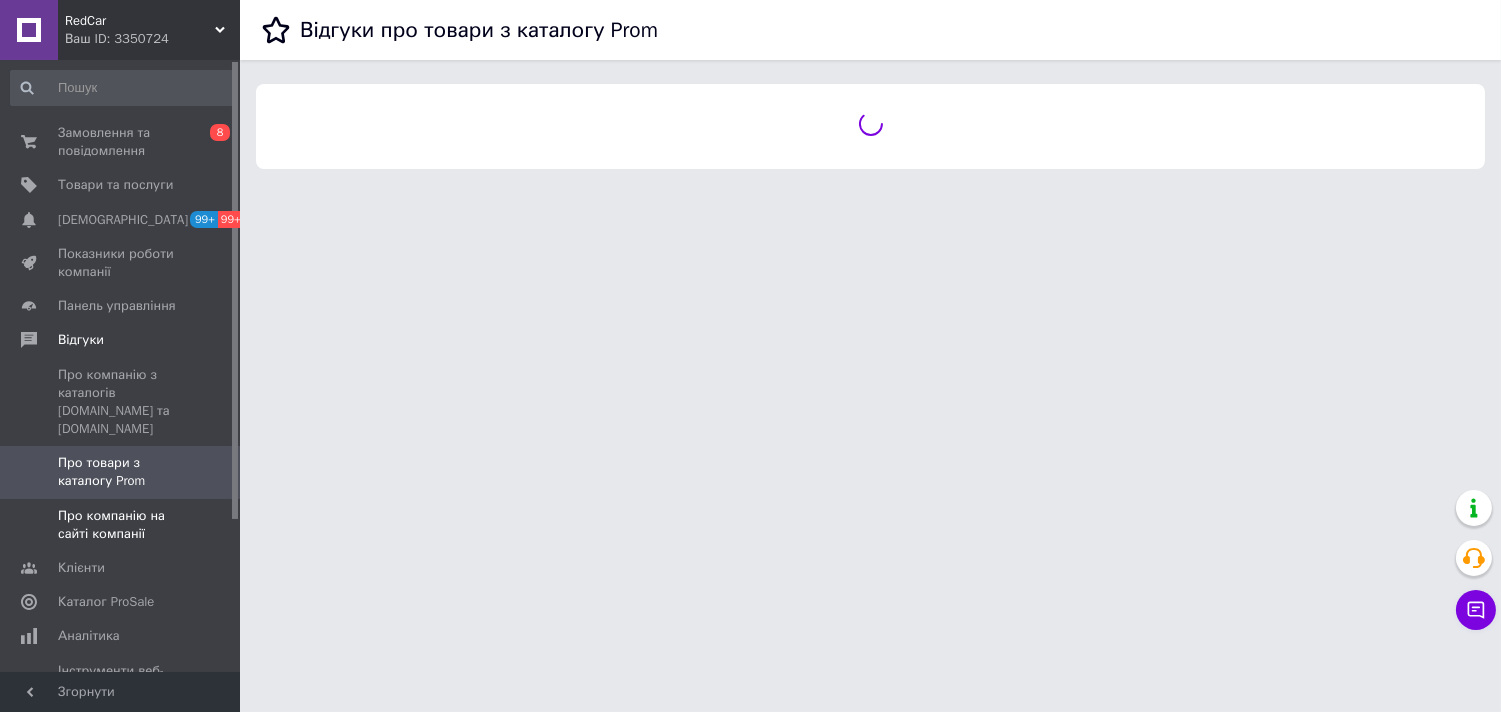 scroll, scrollTop: 0, scrollLeft: 0, axis: both 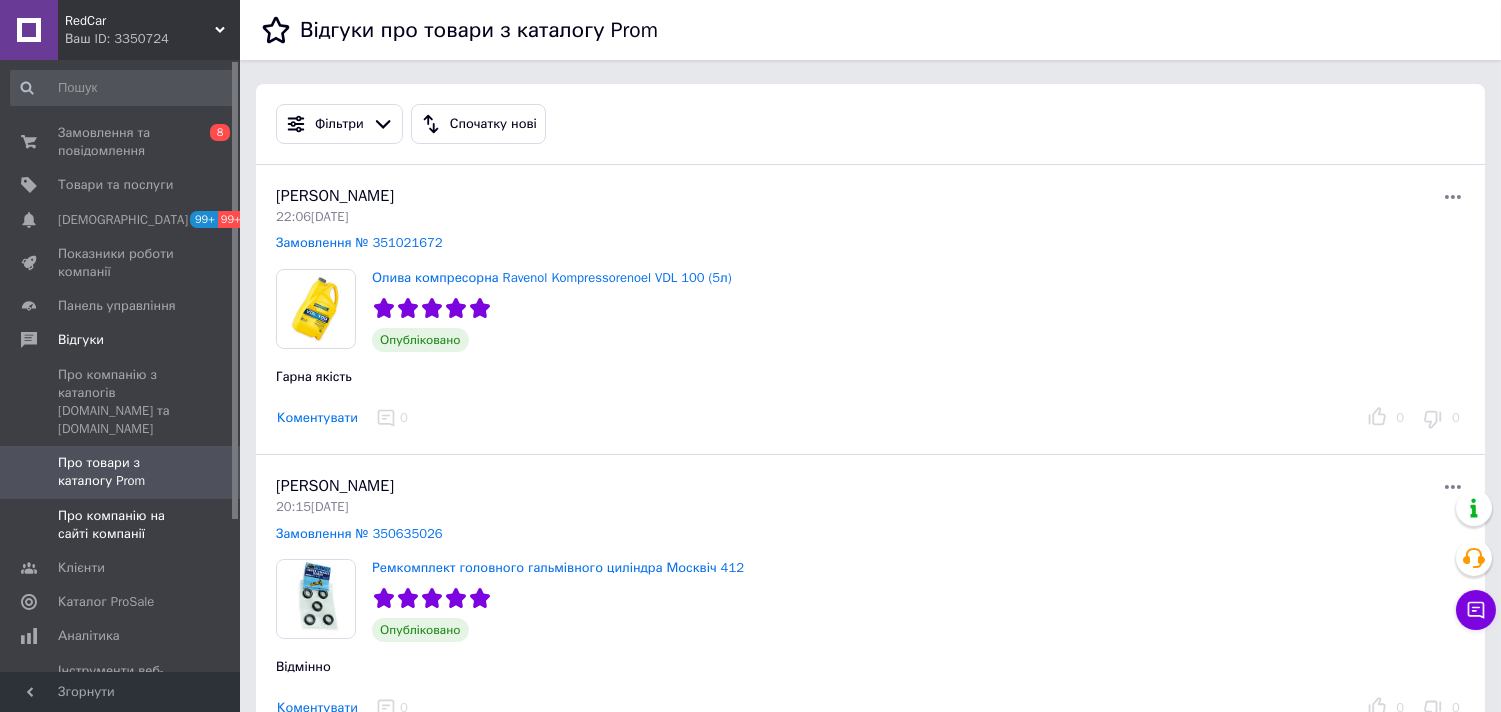 click on "Про компанію на сайті компанії" at bounding box center (121, 525) 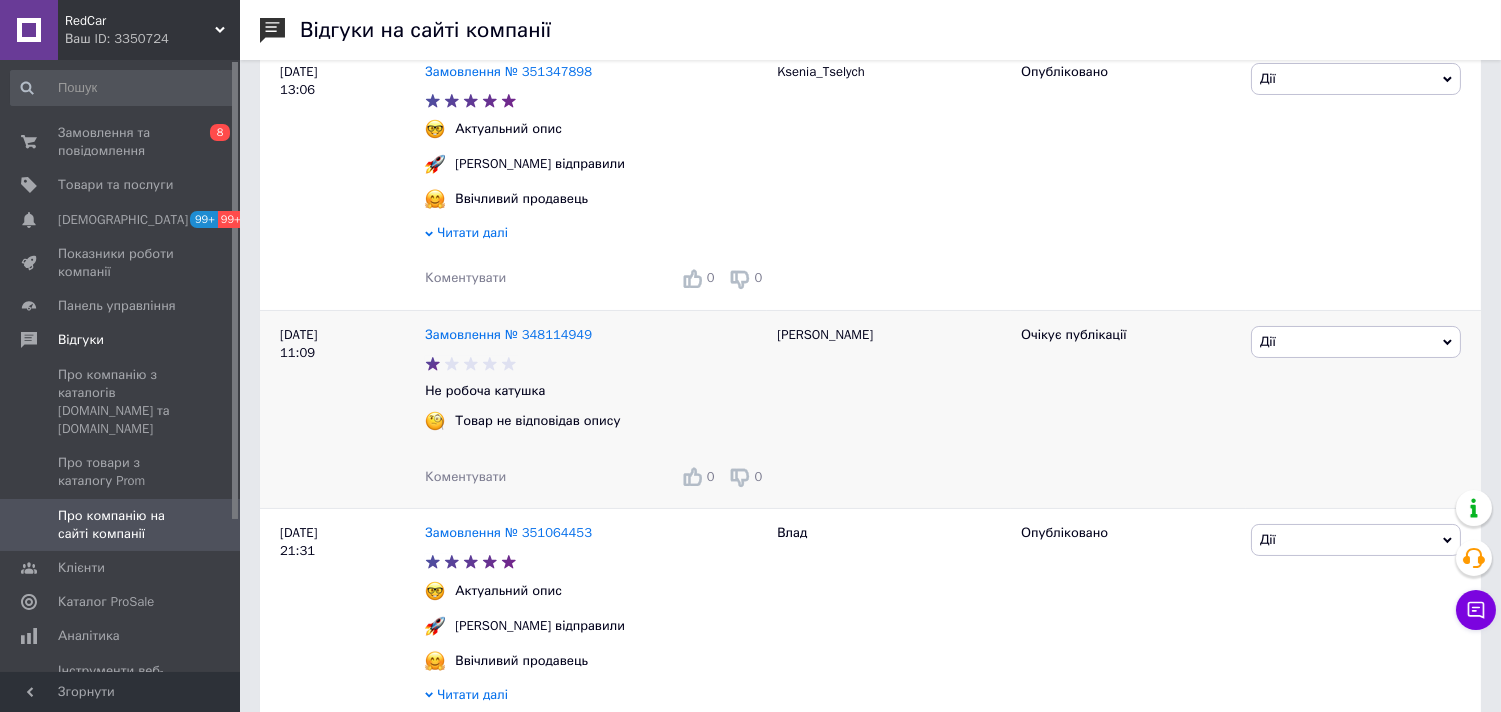 scroll, scrollTop: 222, scrollLeft: 0, axis: vertical 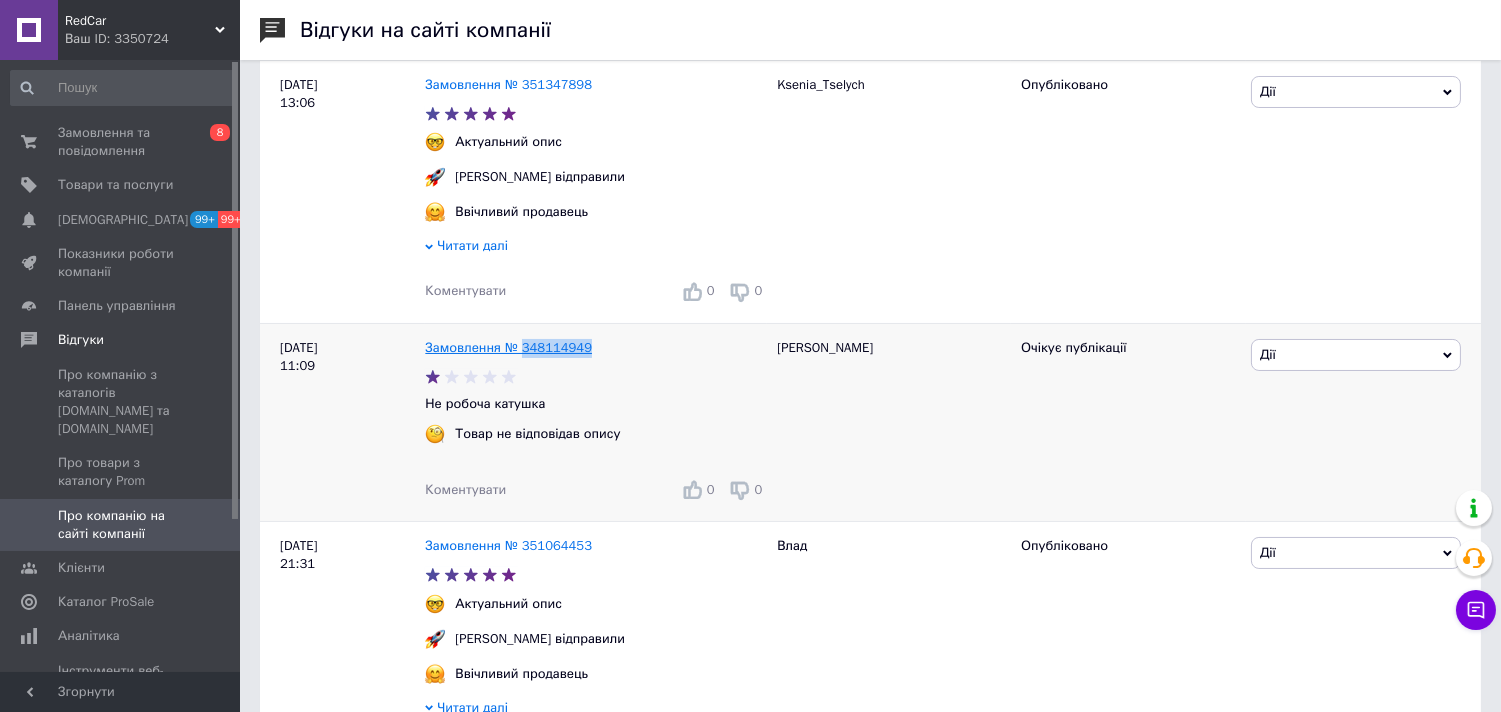 drag, startPoint x: 583, startPoint y: 348, endPoint x: 522, endPoint y: 348, distance: 61 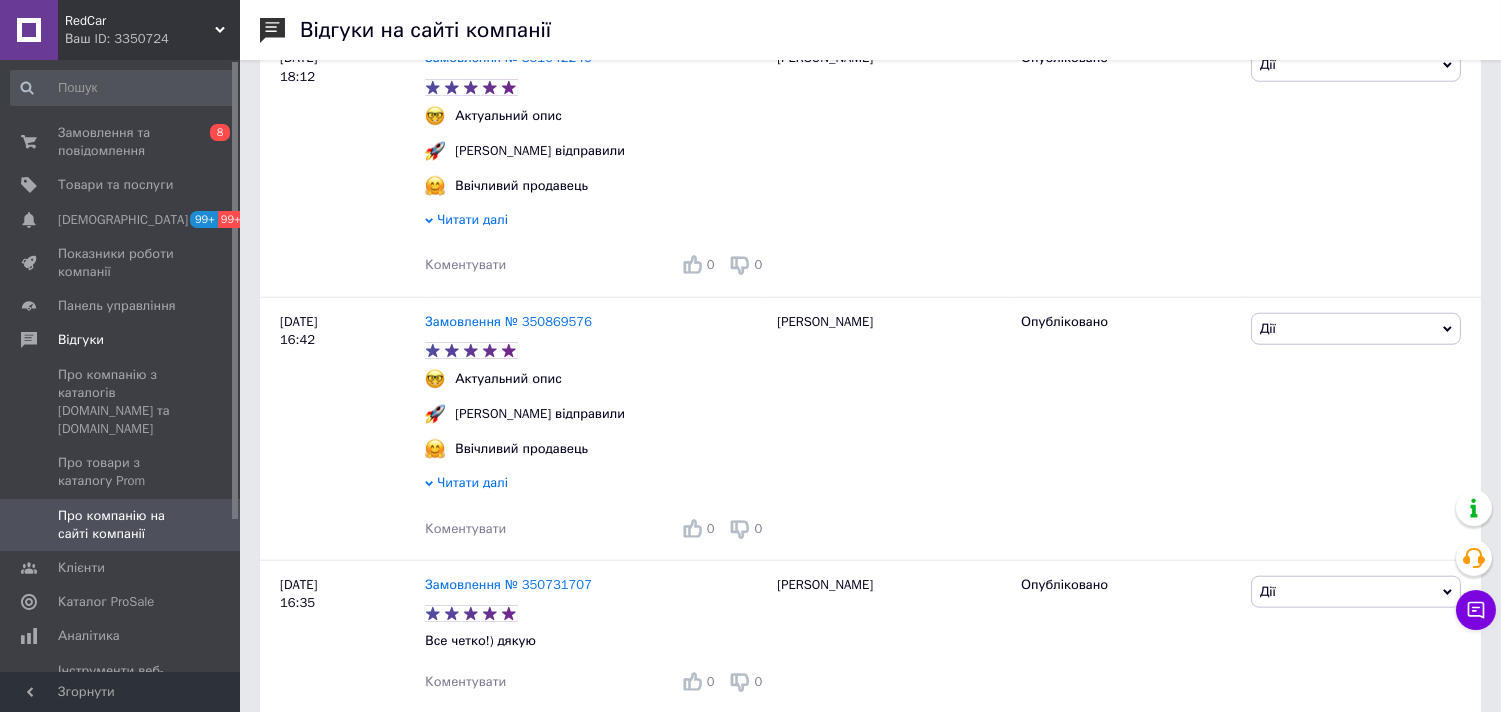 scroll, scrollTop: 4222, scrollLeft: 0, axis: vertical 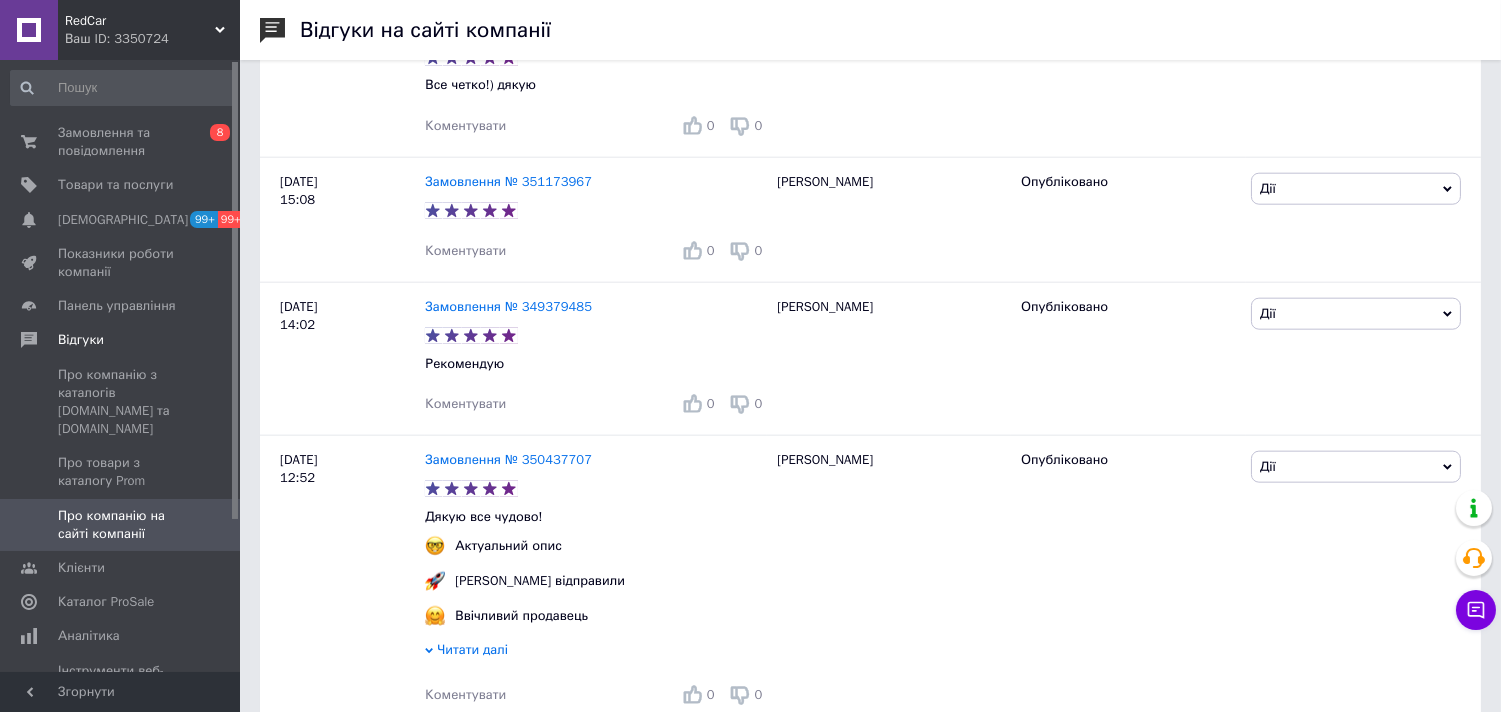 click on "Ваш ID: 3350724" at bounding box center [152, 39] 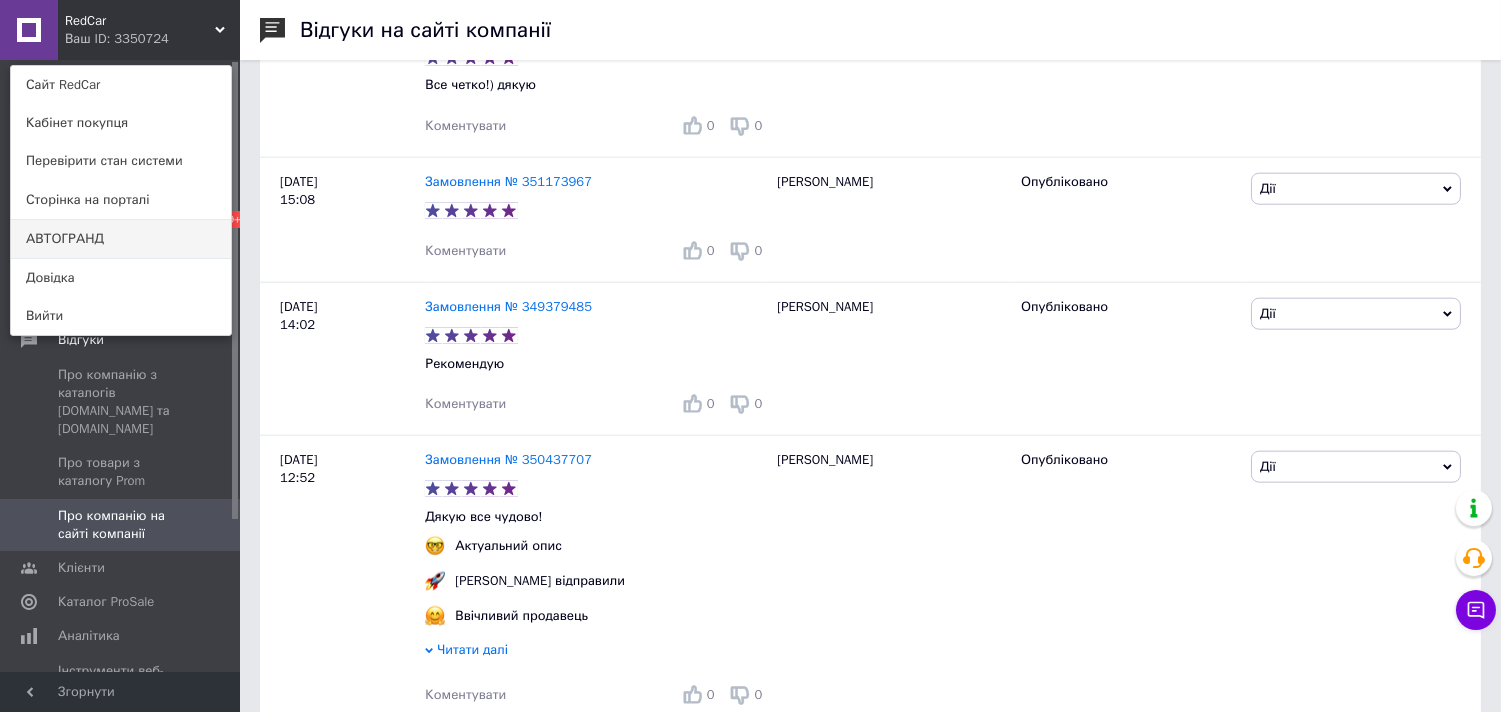 click on "АВТОГРАНД" at bounding box center [121, 239] 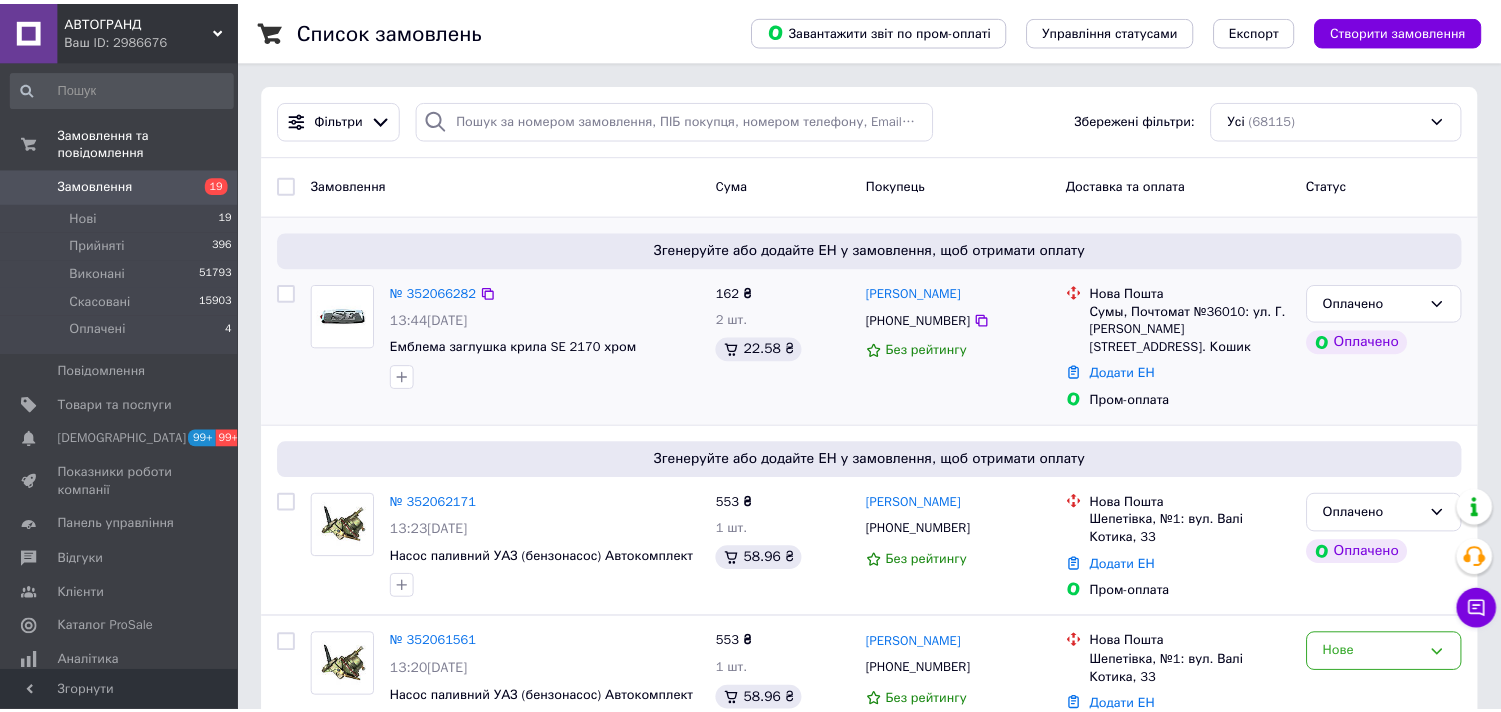 scroll, scrollTop: 0, scrollLeft: 0, axis: both 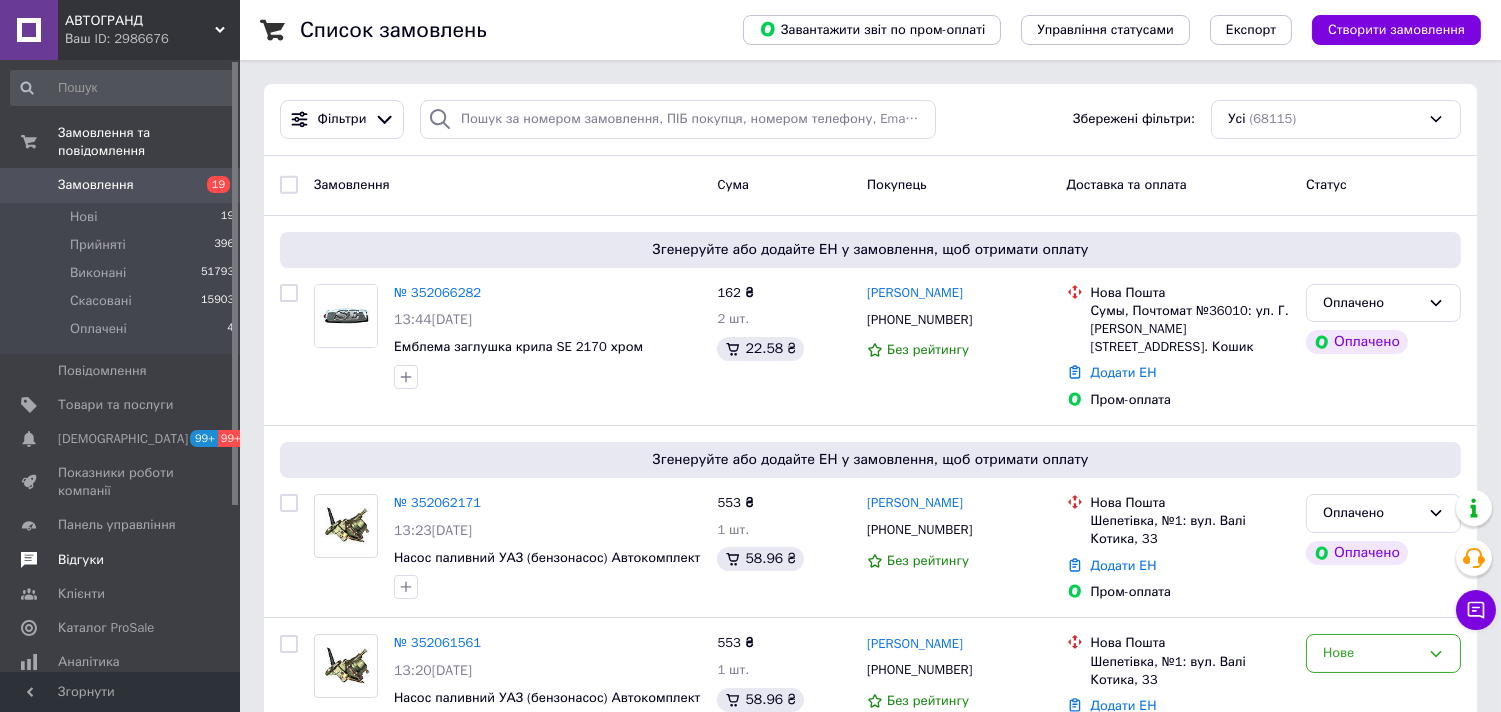 click on "Відгуки" at bounding box center [123, 560] 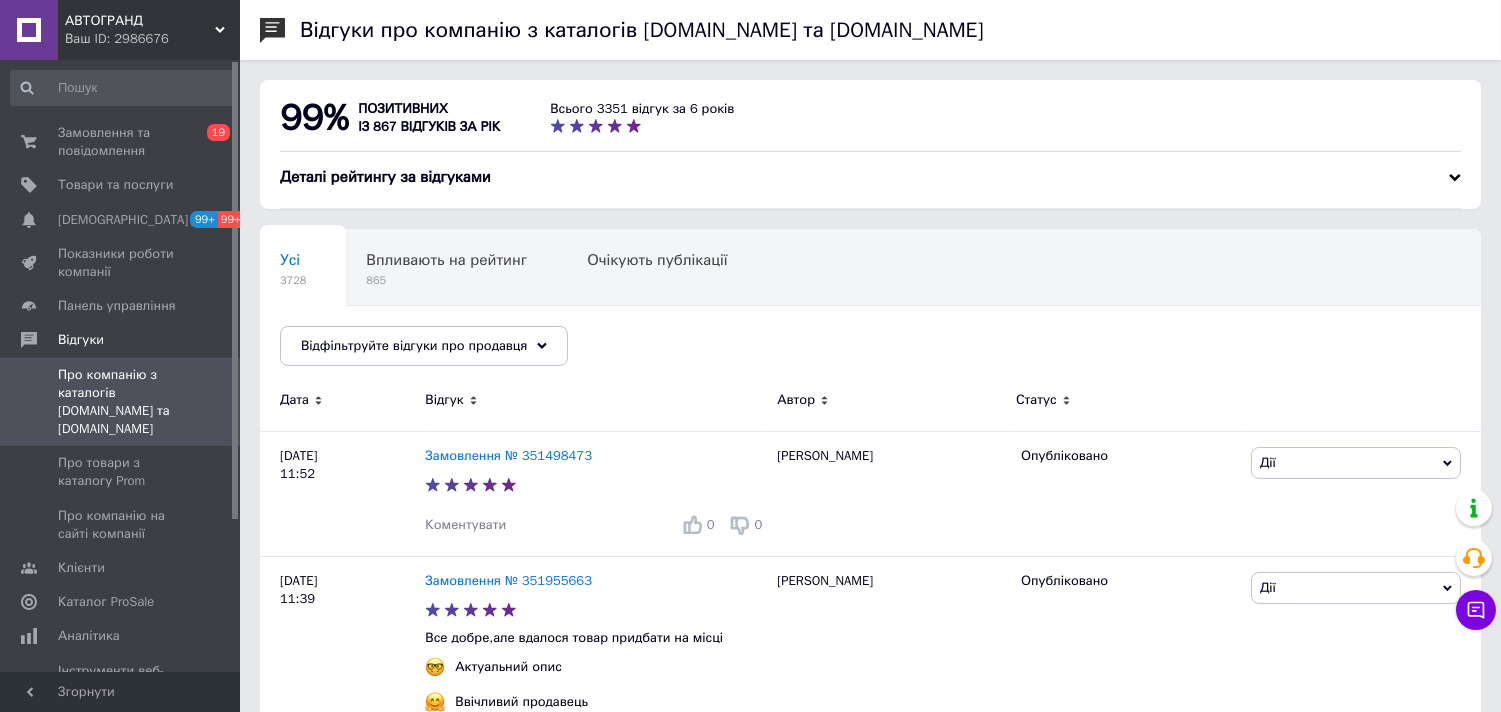 click on "Деталі рейтингу за відгуками" at bounding box center (870, 177) 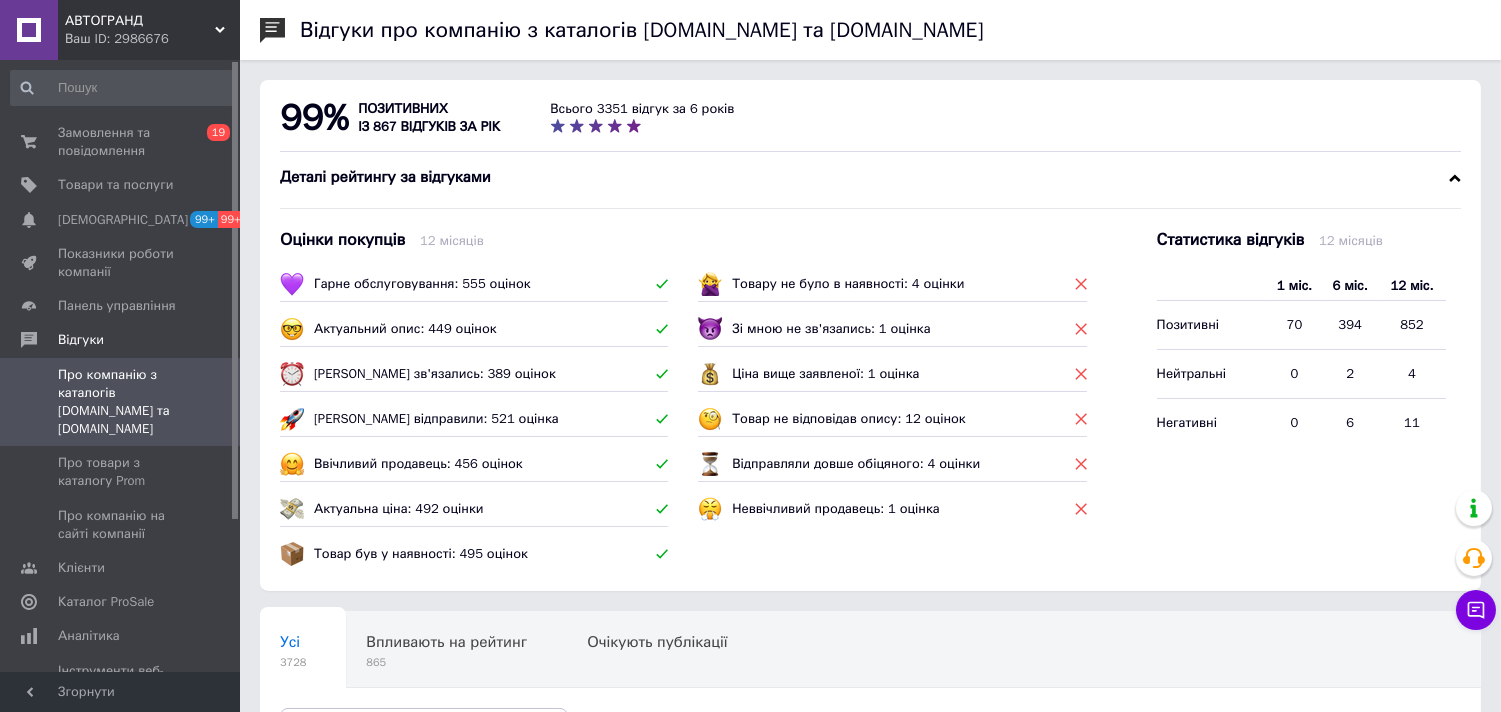 click on "Деталі рейтингу за відгуками" at bounding box center (870, 177) 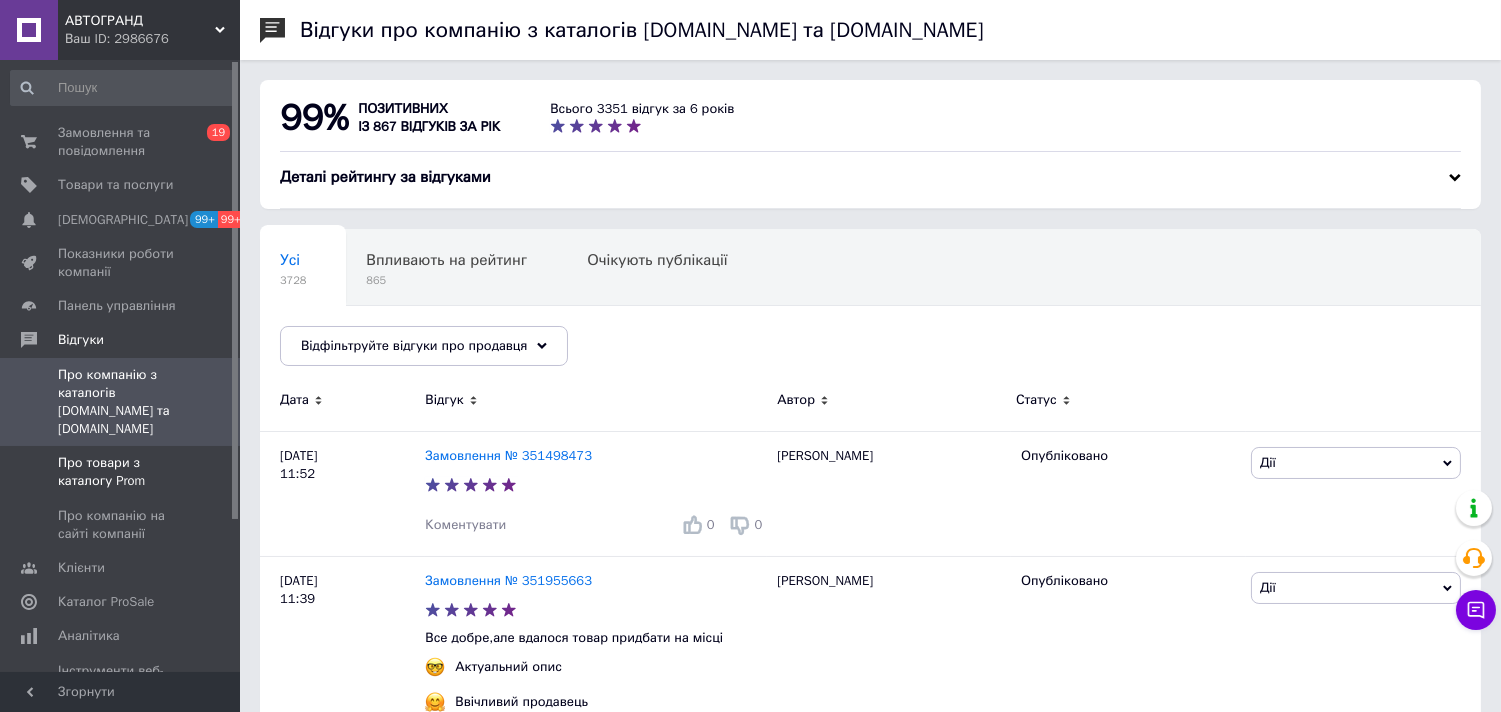 click on "Про товари з каталогу Prom" at bounding box center (121, 472) 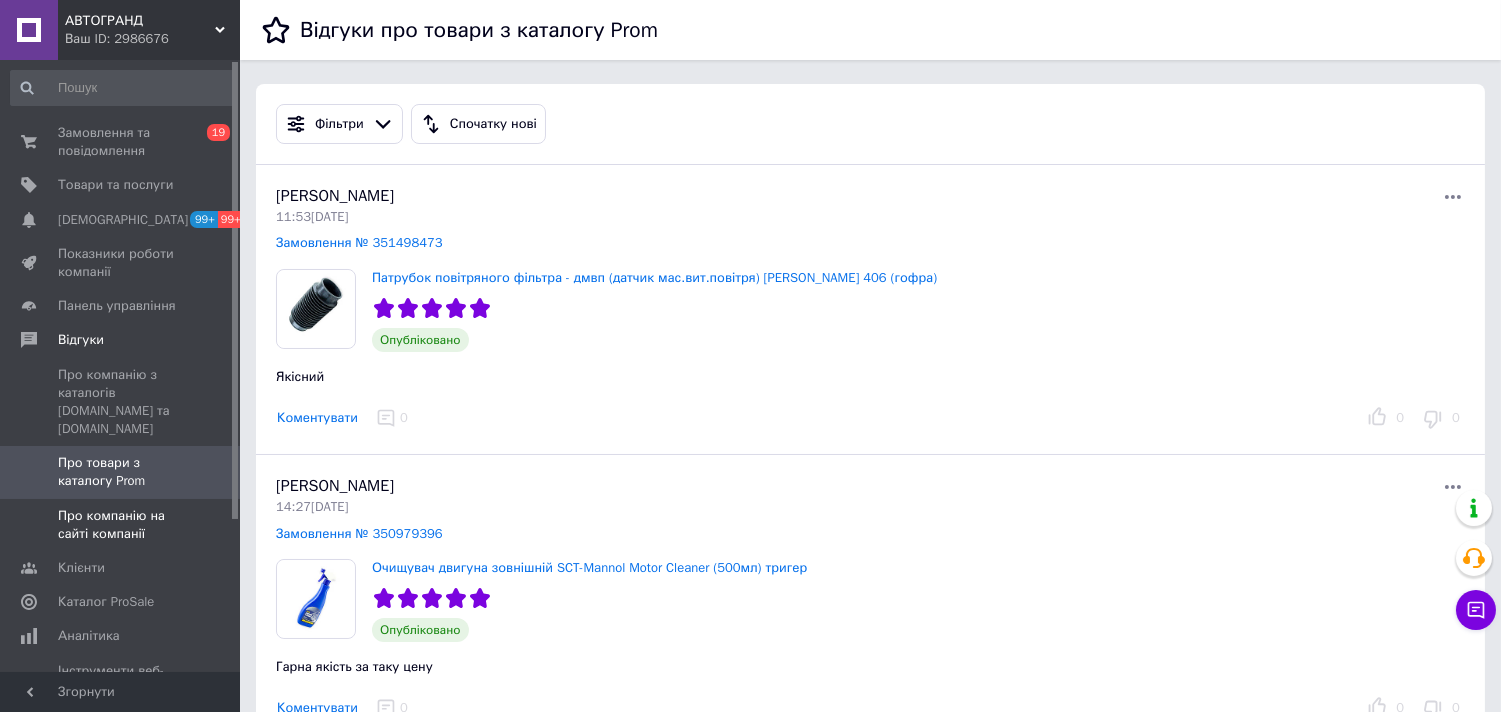 click on "Про компанію на сайті компанії" at bounding box center [121, 525] 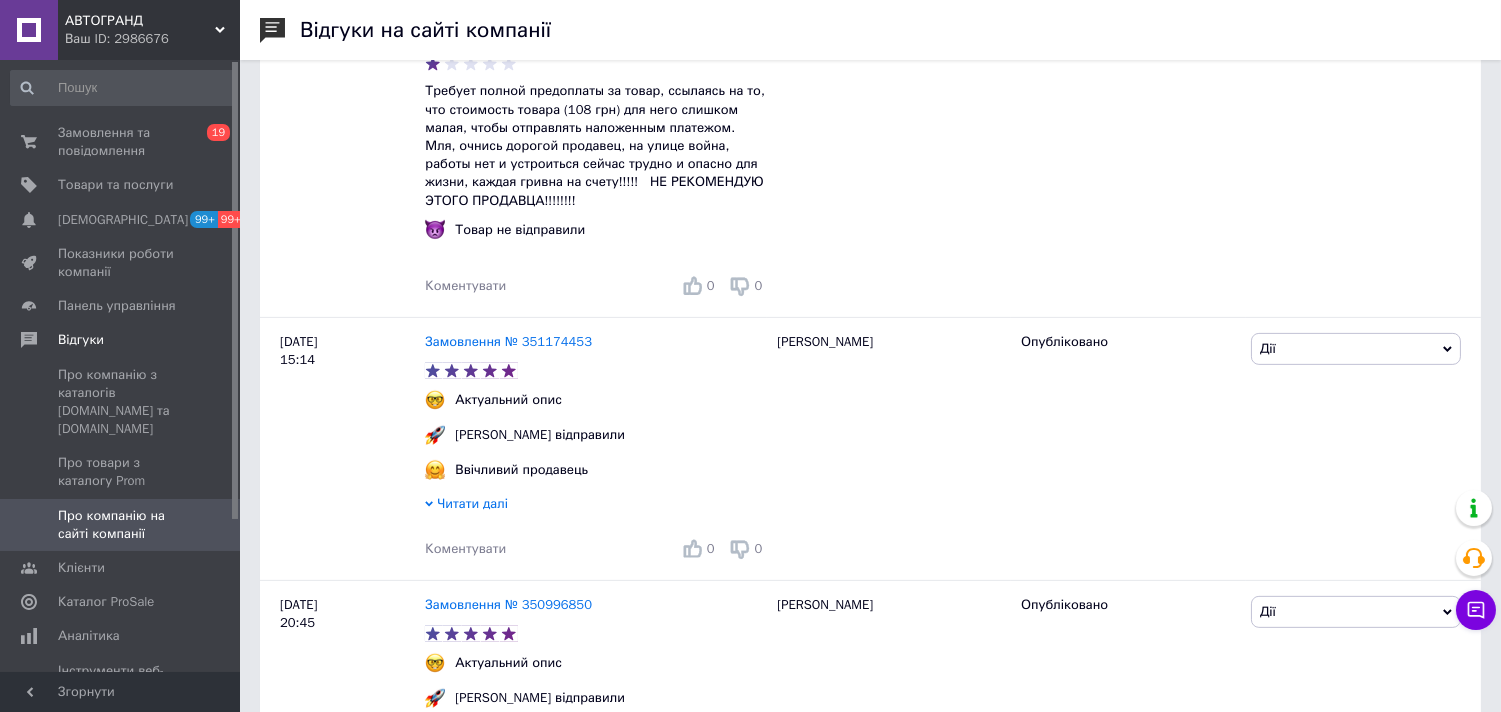 scroll, scrollTop: 777, scrollLeft: 0, axis: vertical 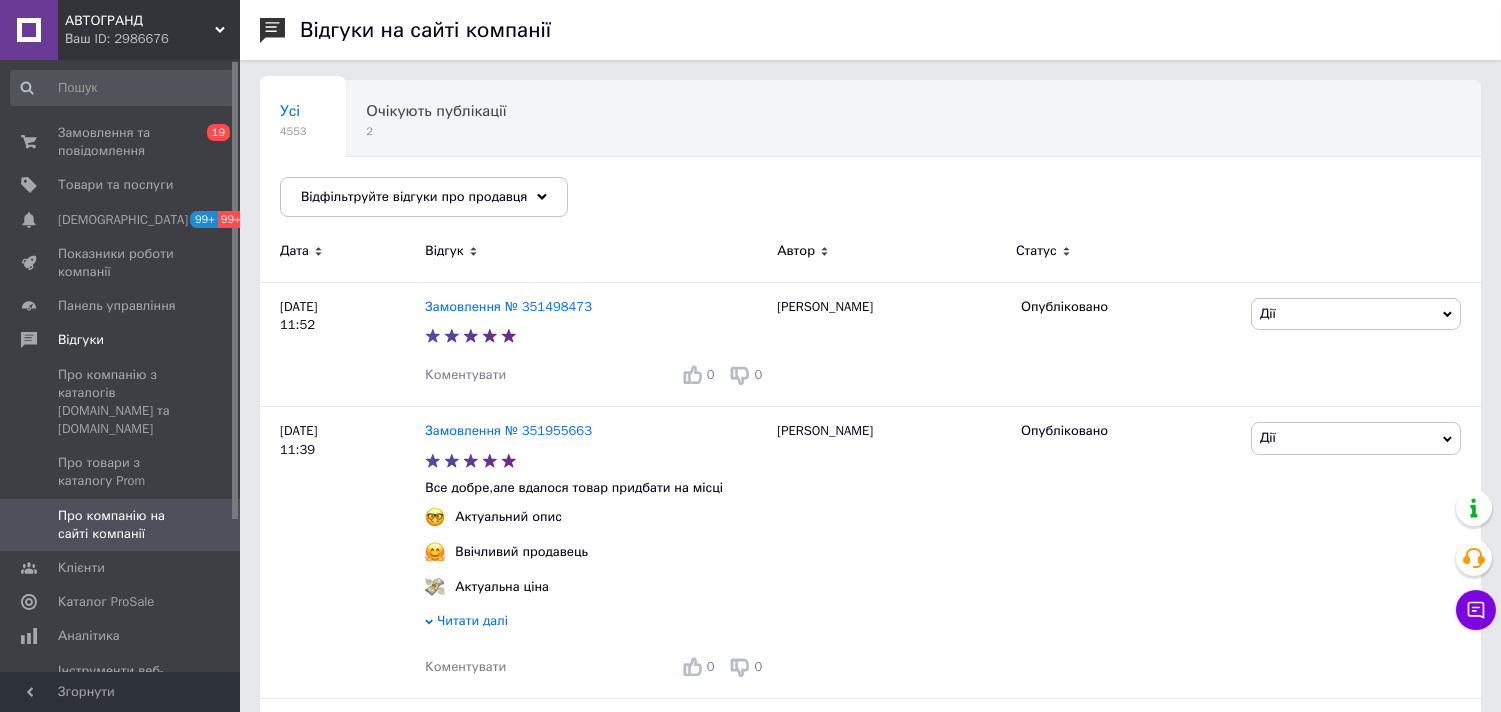 click on "Замовлення та повідомлення" at bounding box center [121, 142] 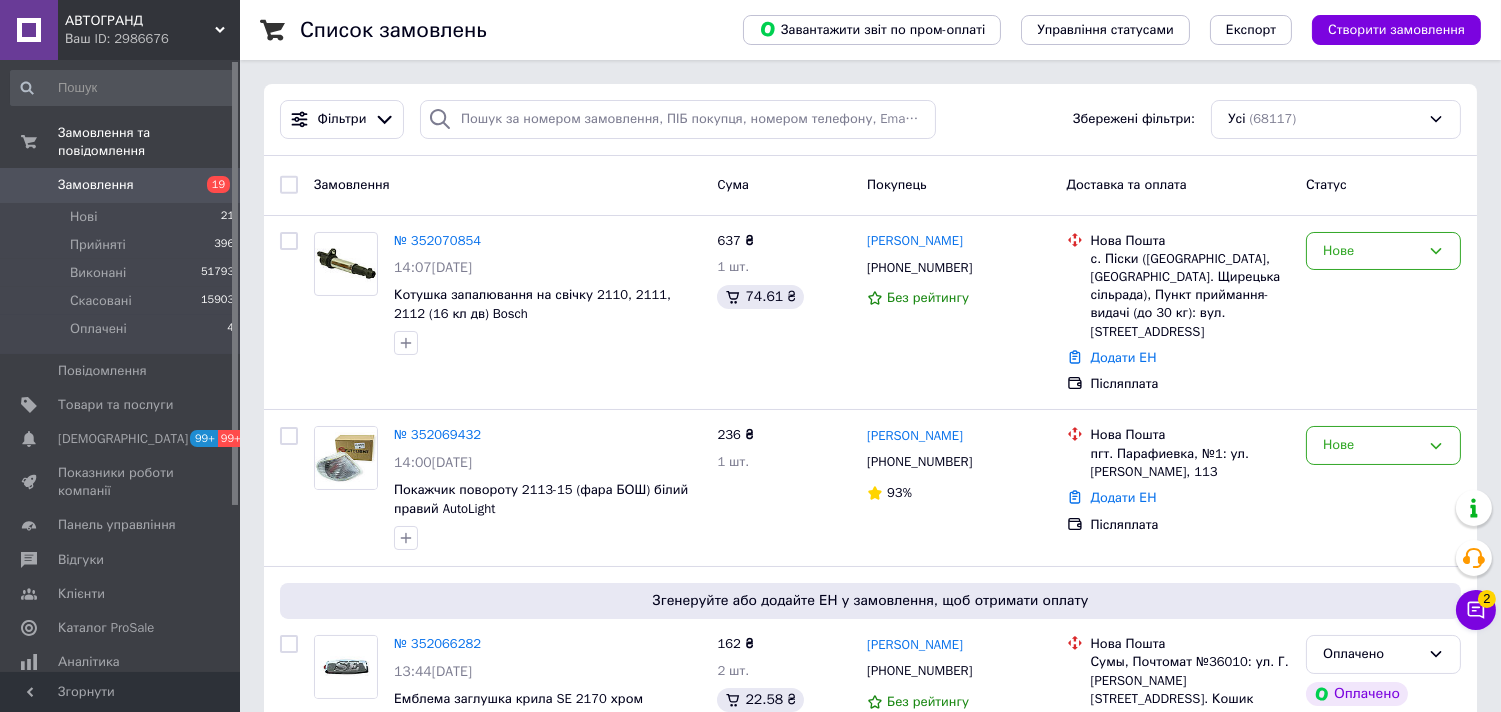 click on "Чат з покупцем 2" at bounding box center [1476, 610] 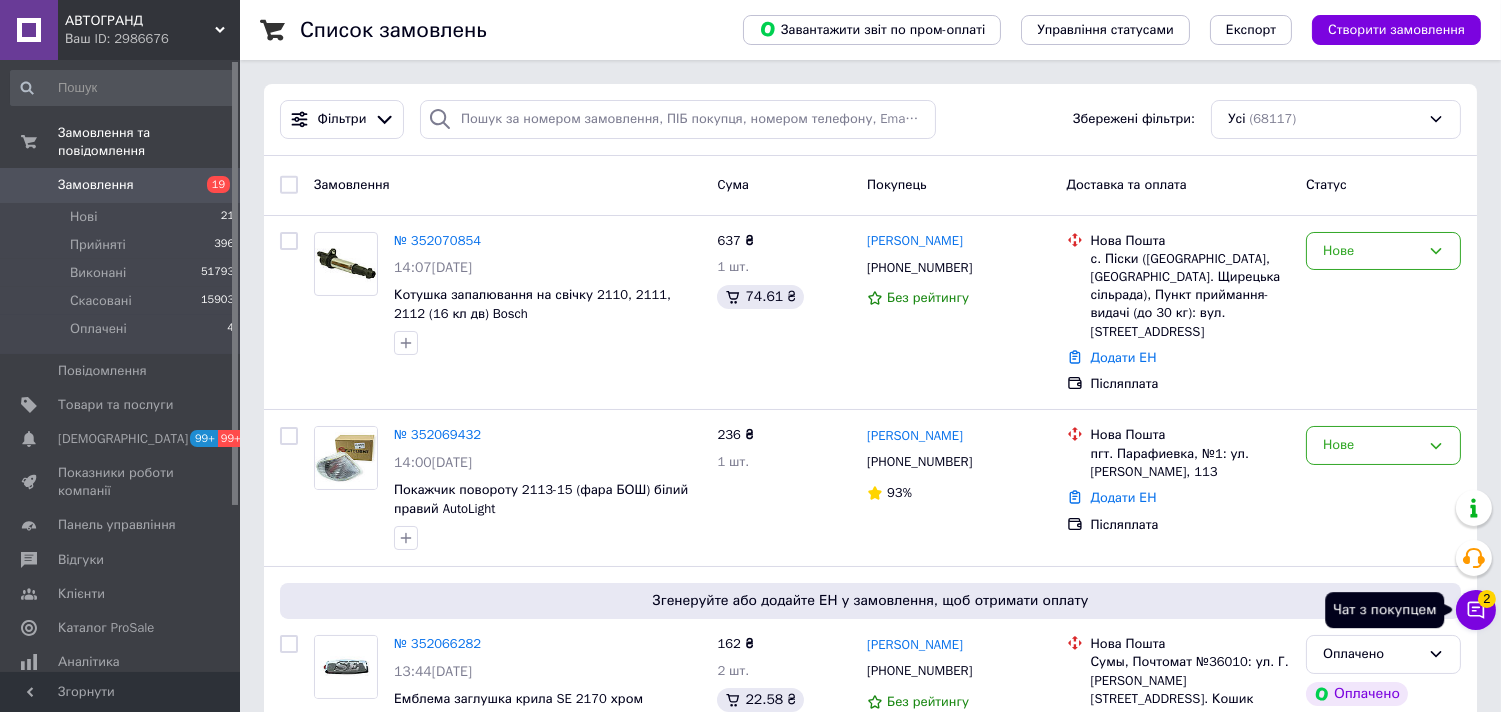click 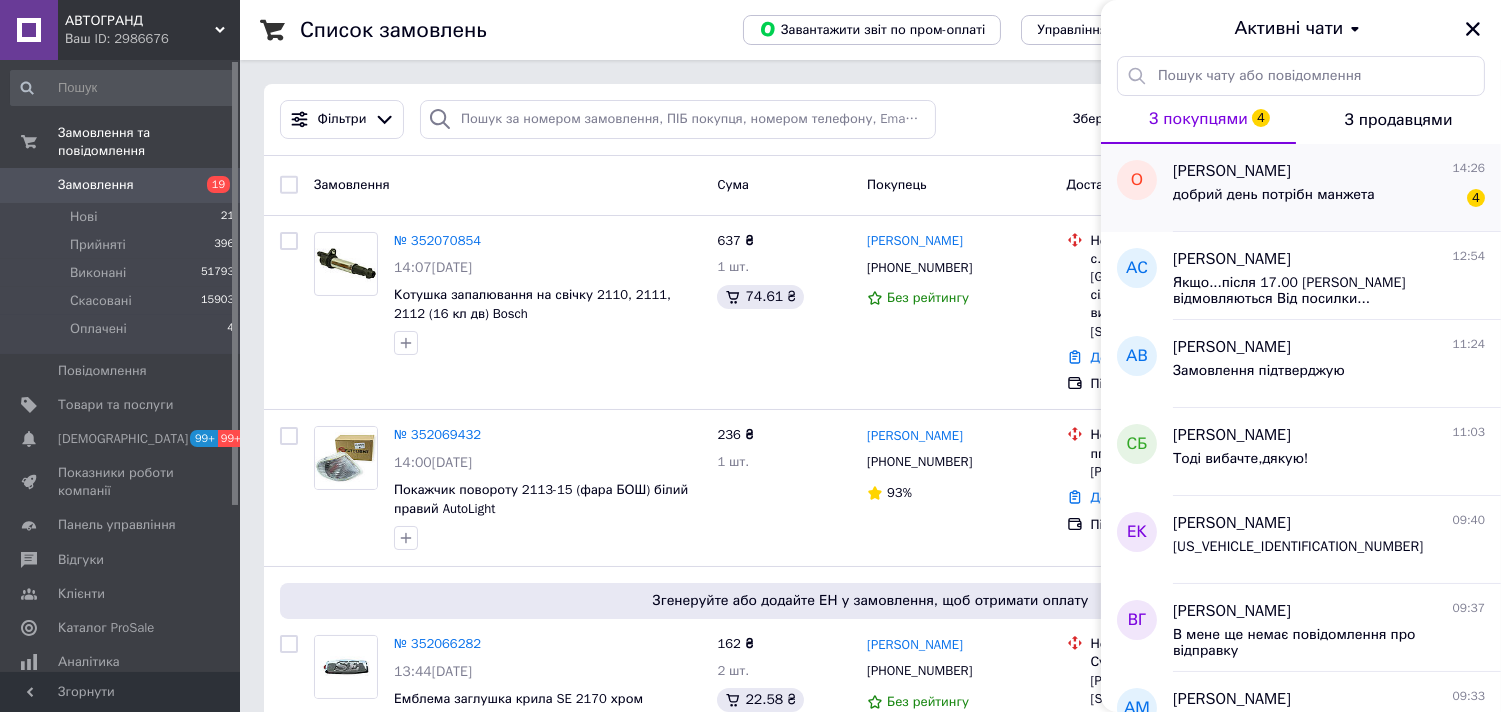 click on "Олександр  Манько 14:26 добрий день потрібн манжета 4" at bounding box center [1337, 188] 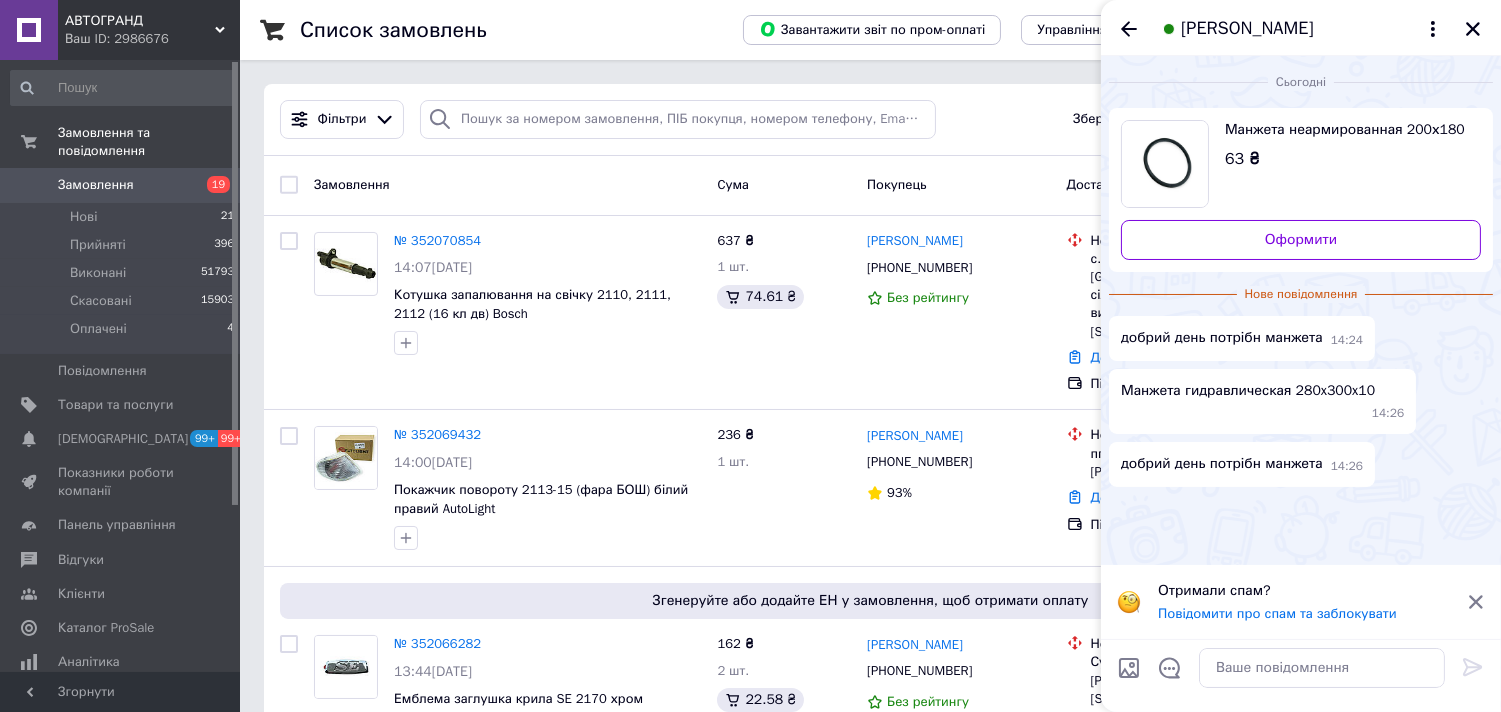 click on "Ваш ID: 2986676" at bounding box center (152, 39) 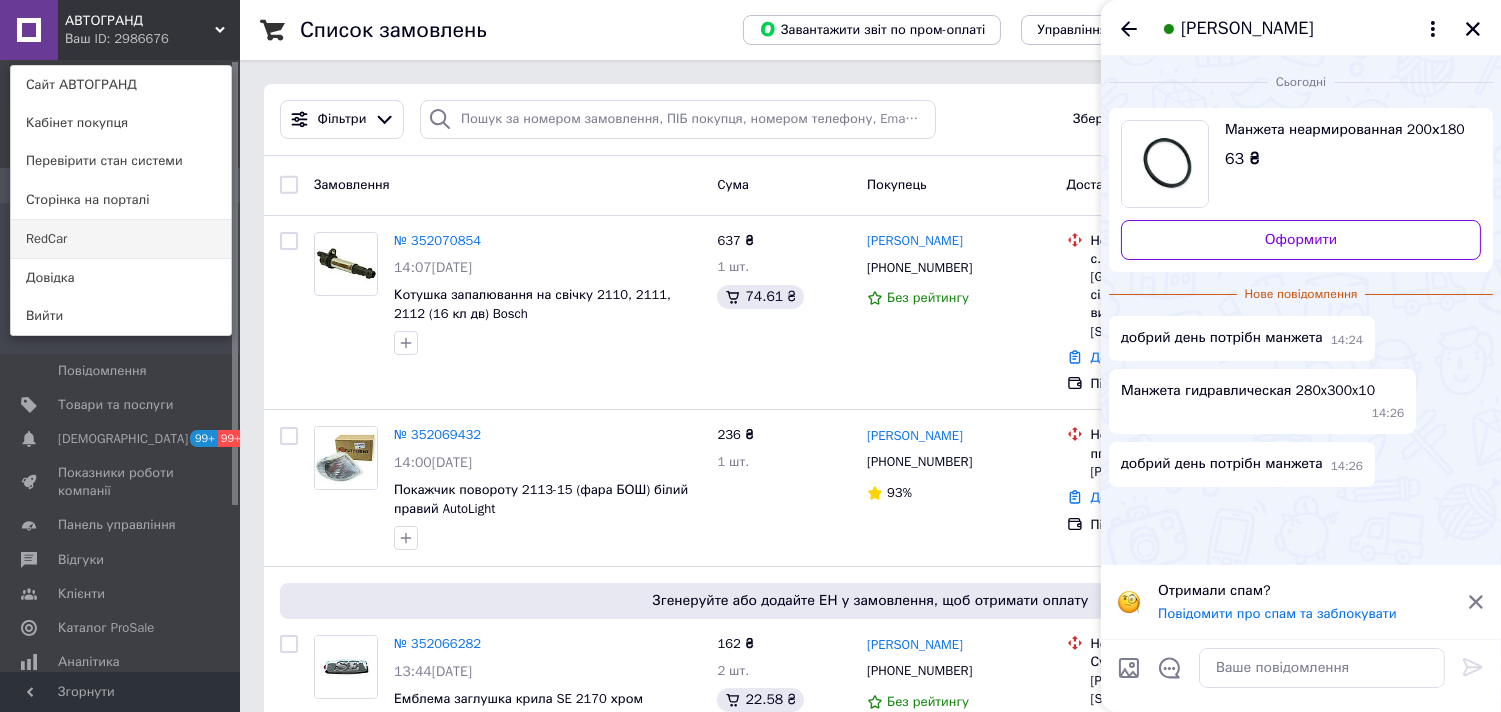 click on "RedCar" at bounding box center (121, 239) 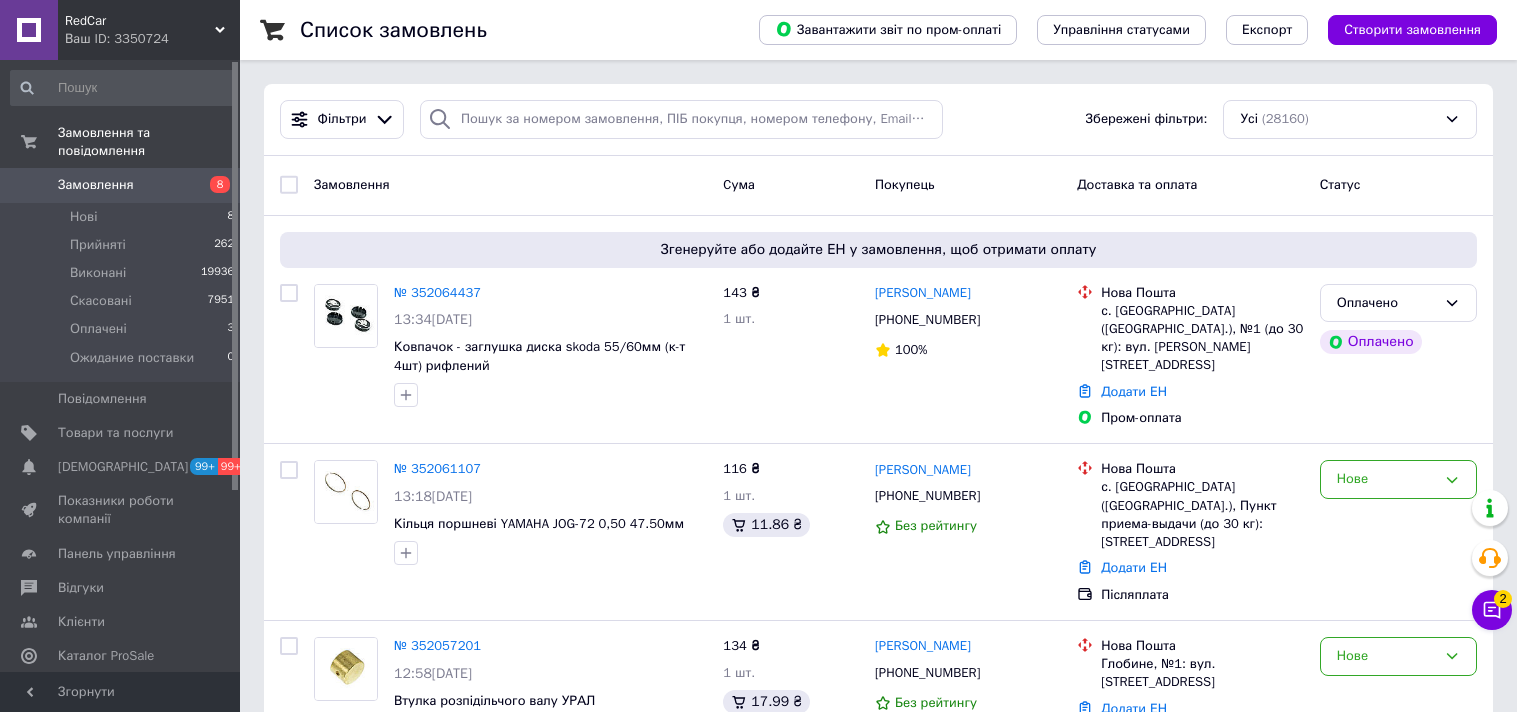 scroll, scrollTop: 0, scrollLeft: 0, axis: both 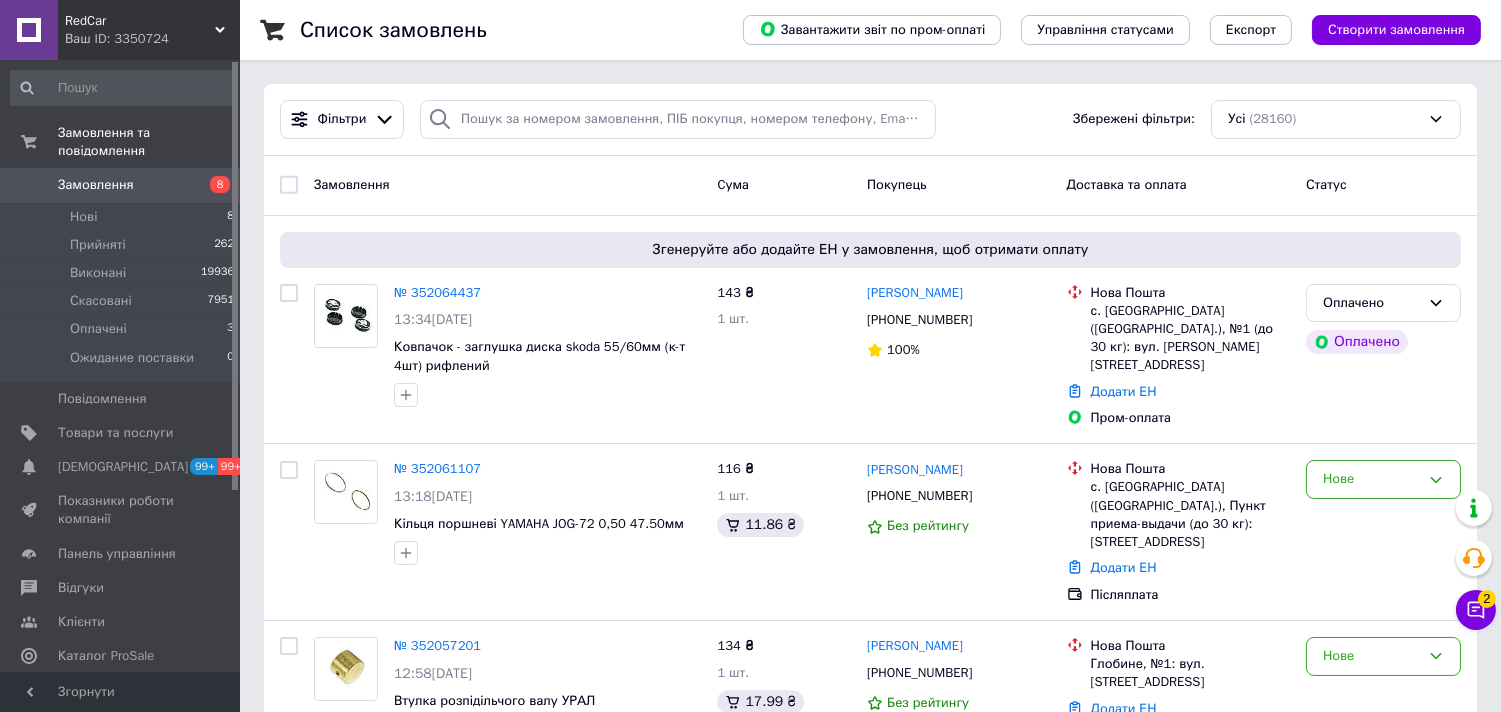 click 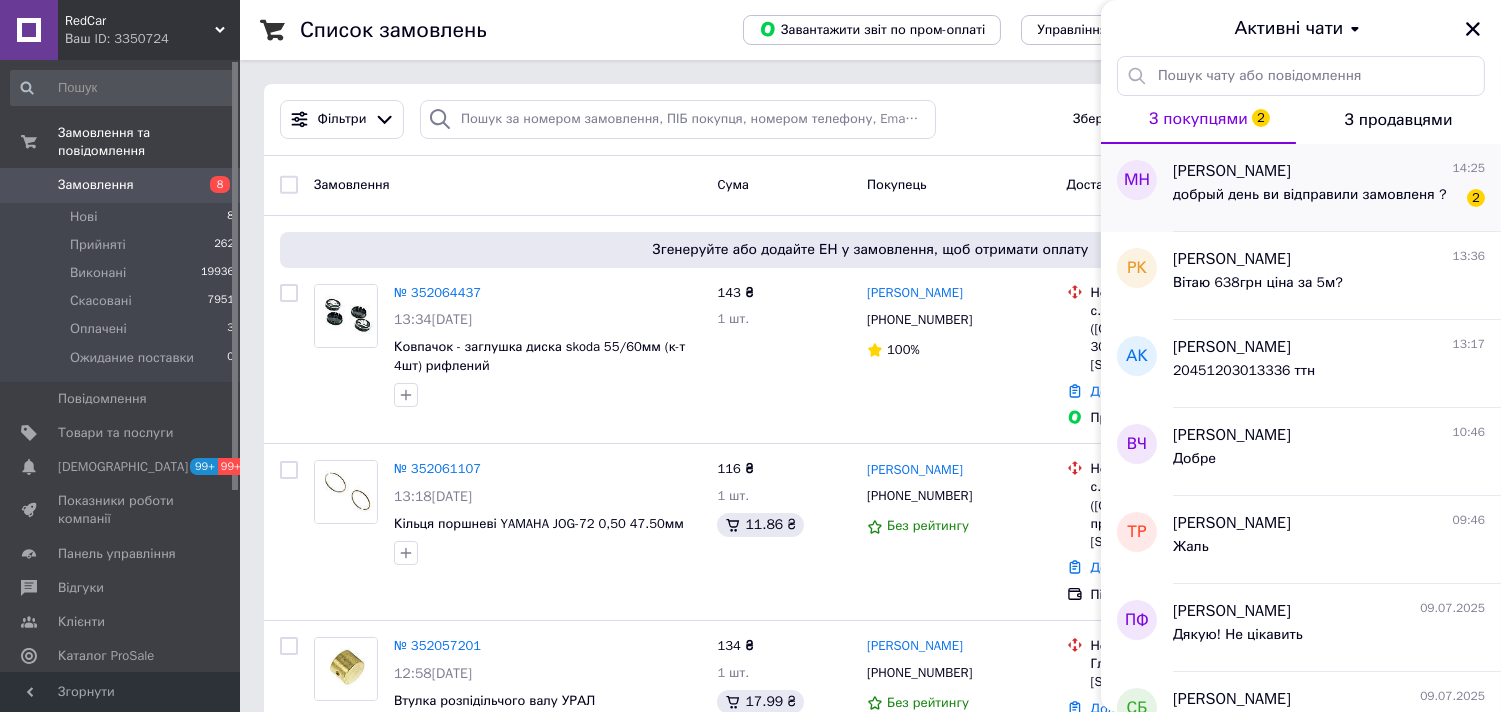 click on "добрый день ви відправили замовленя ?" at bounding box center [1310, 201] 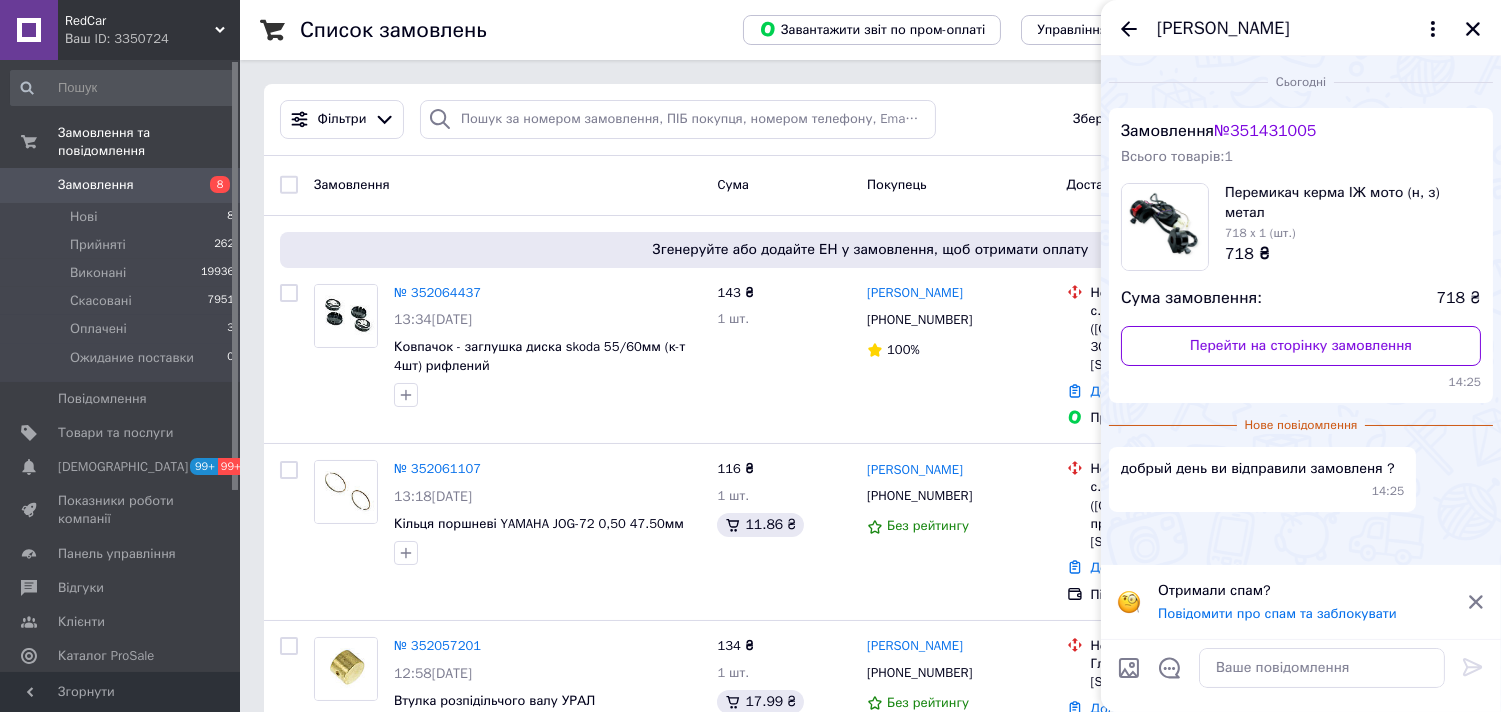 click on "№ 351431005" at bounding box center (1265, 131) 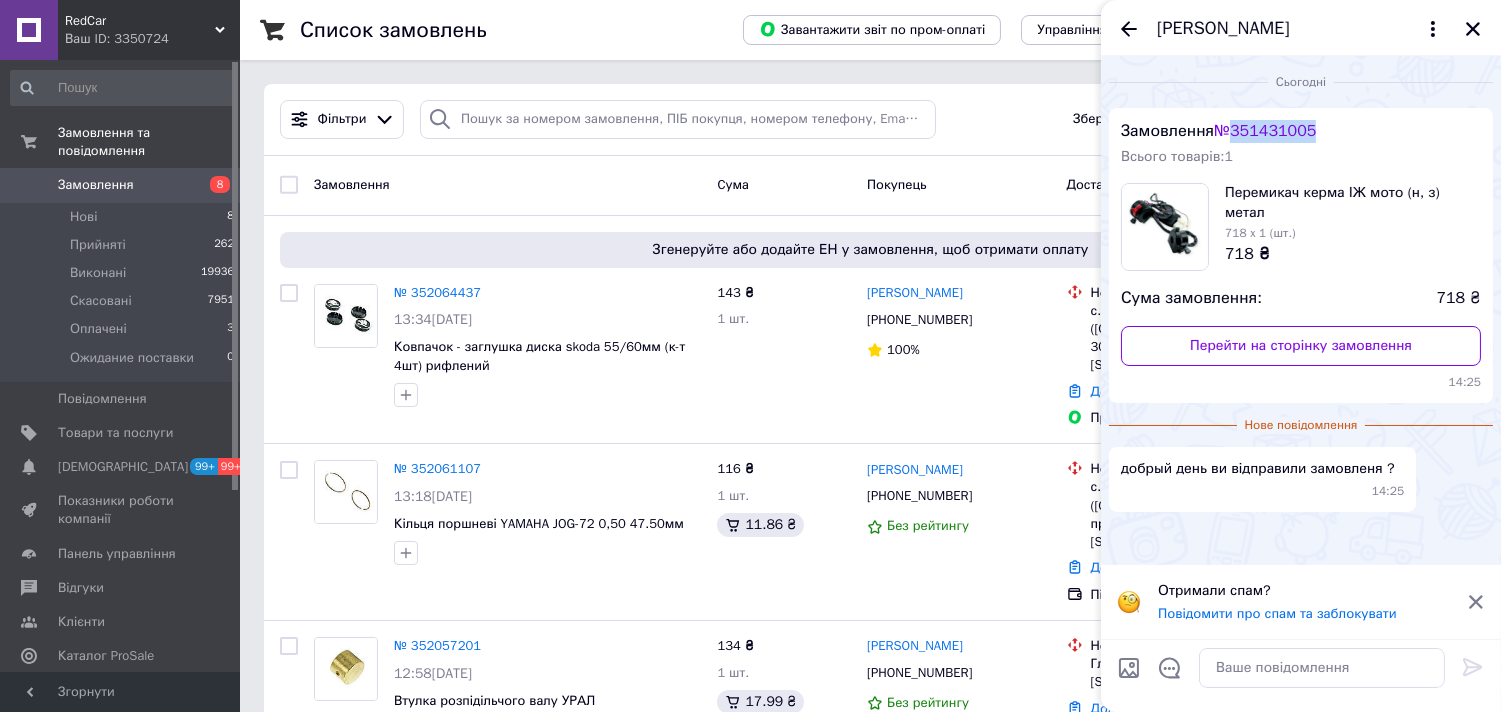 click on "№ 351431005" at bounding box center (1265, 131) 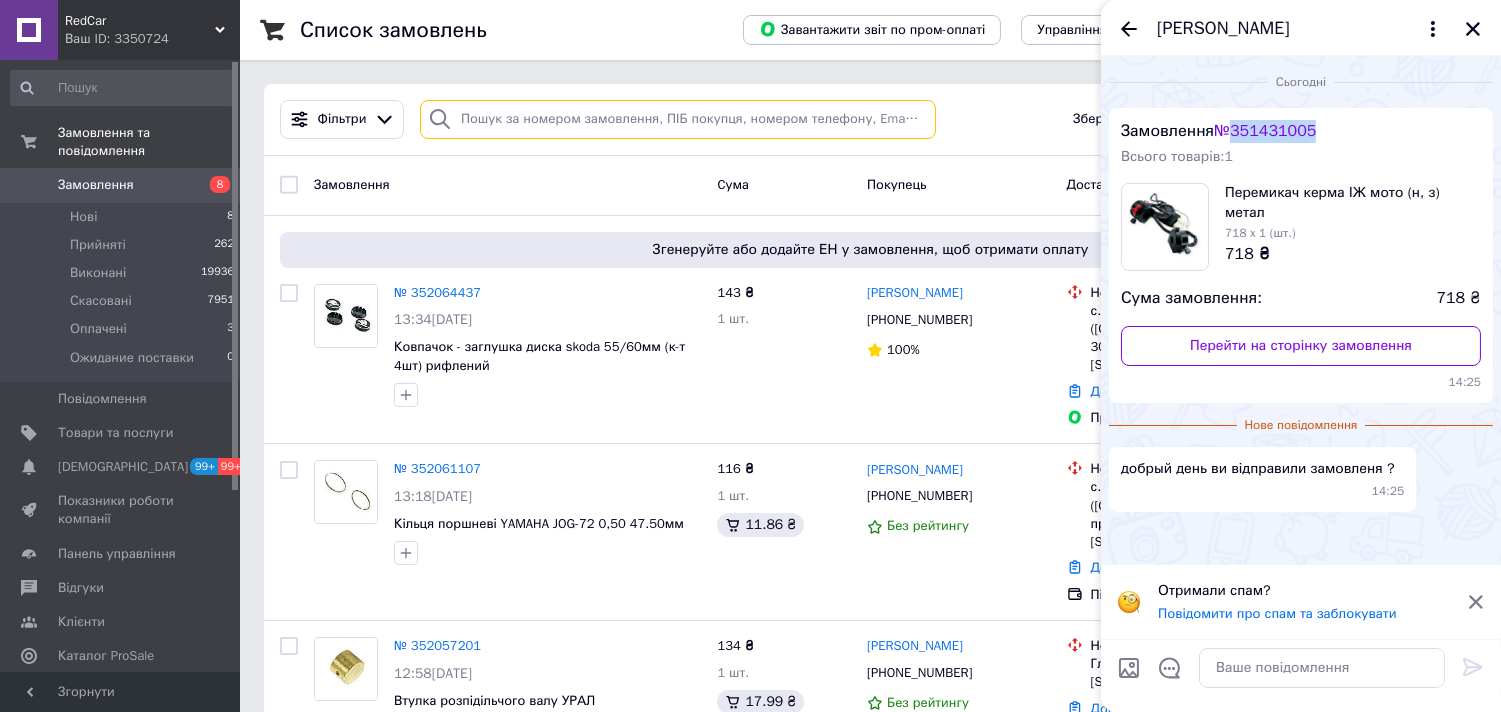 click at bounding box center (678, 119) 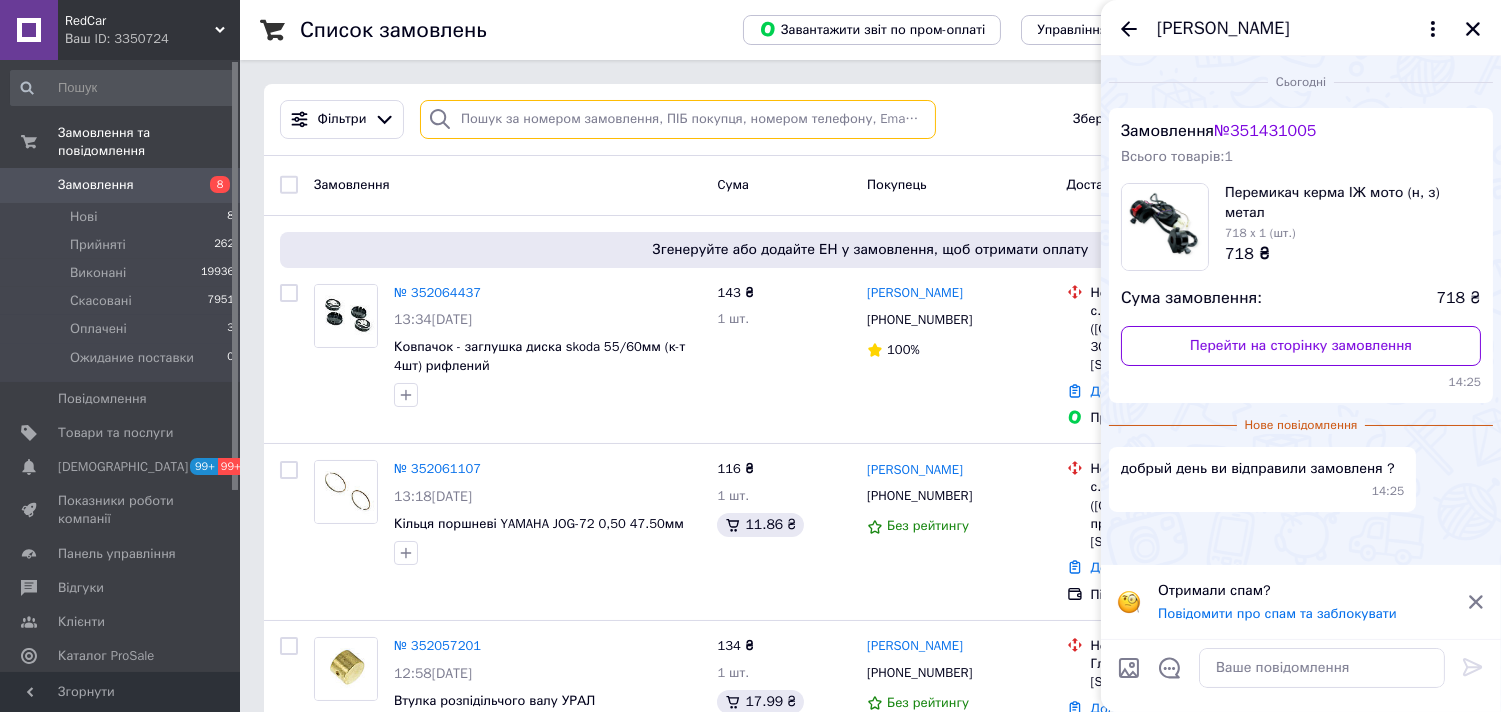 paste on "351431005" 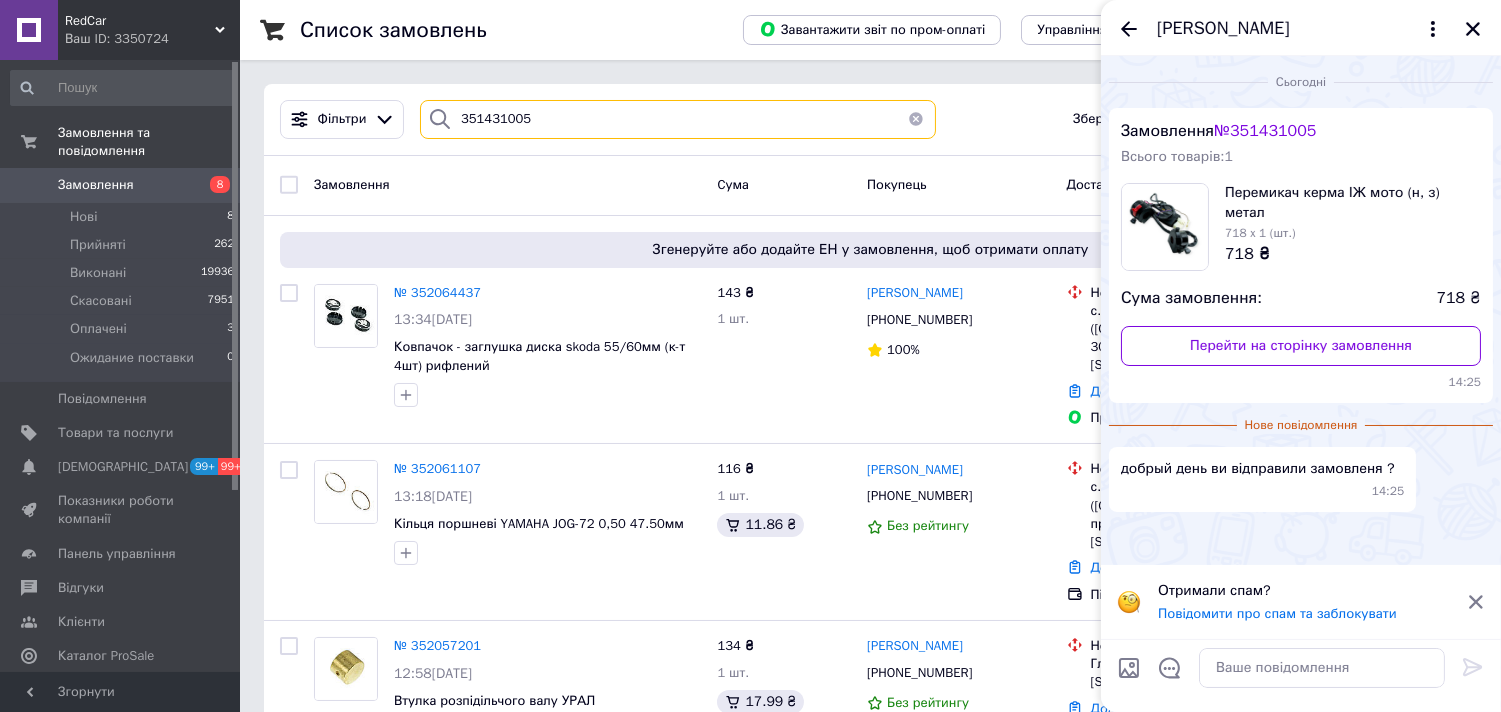 type on "351431005" 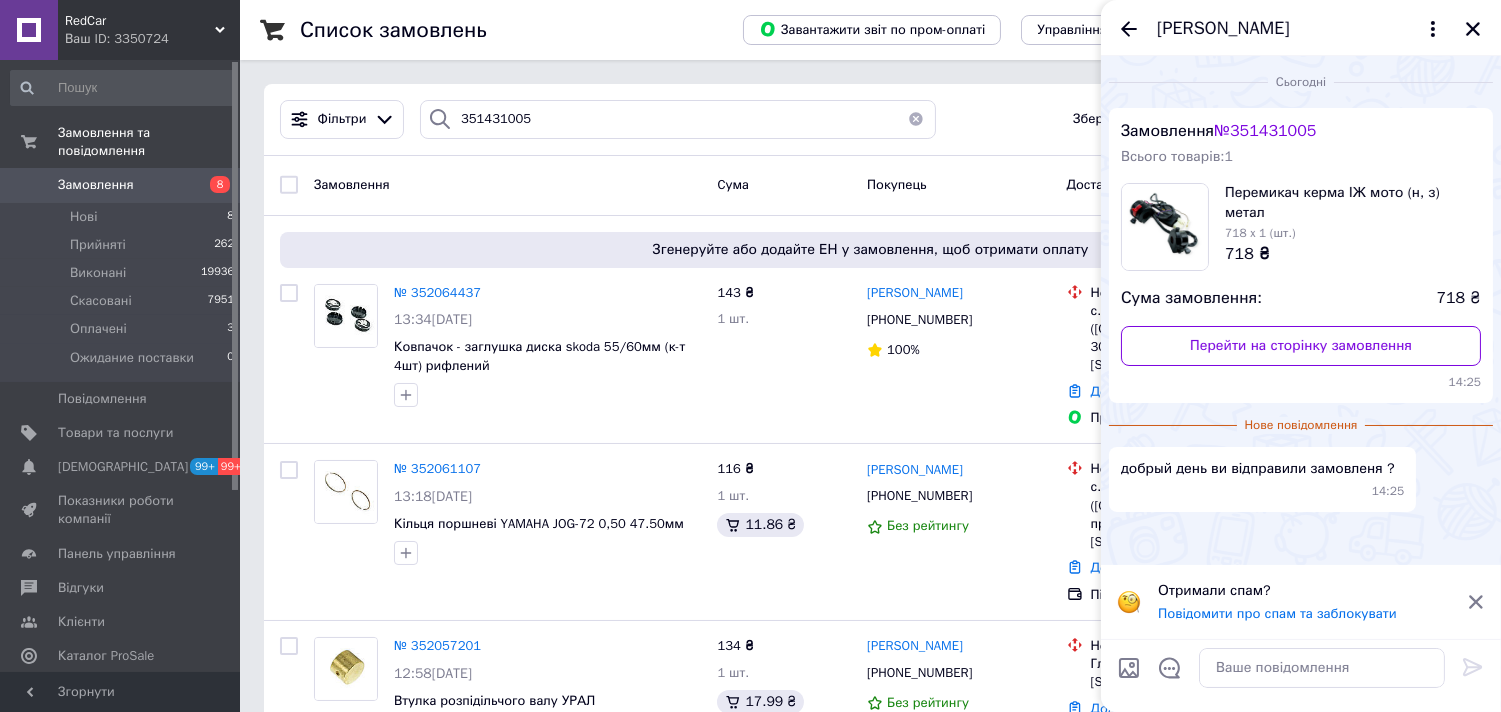 click 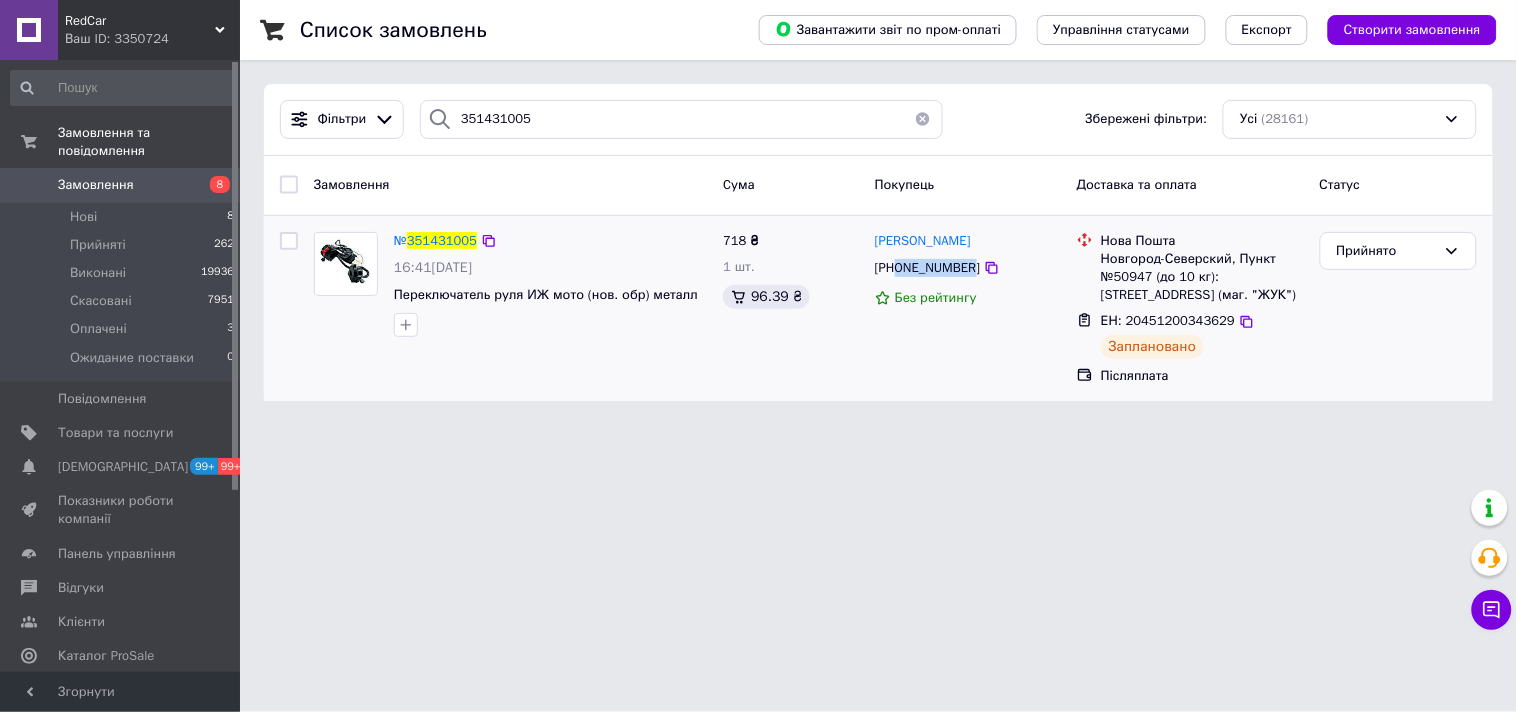 drag, startPoint x: 968, startPoint y: 267, endPoint x: 900, endPoint y: 270, distance: 68.06615 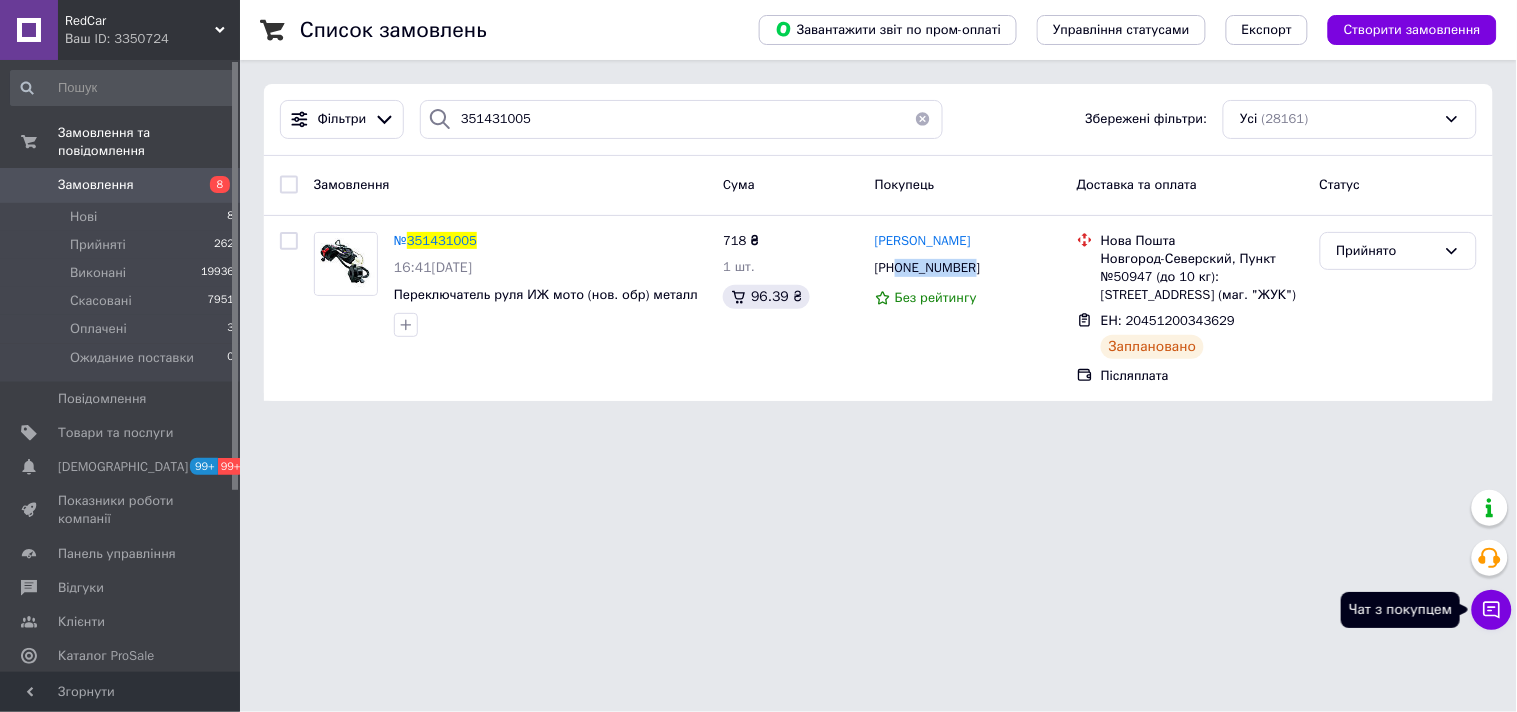 click on "Чат з покупцем" at bounding box center (1492, 610) 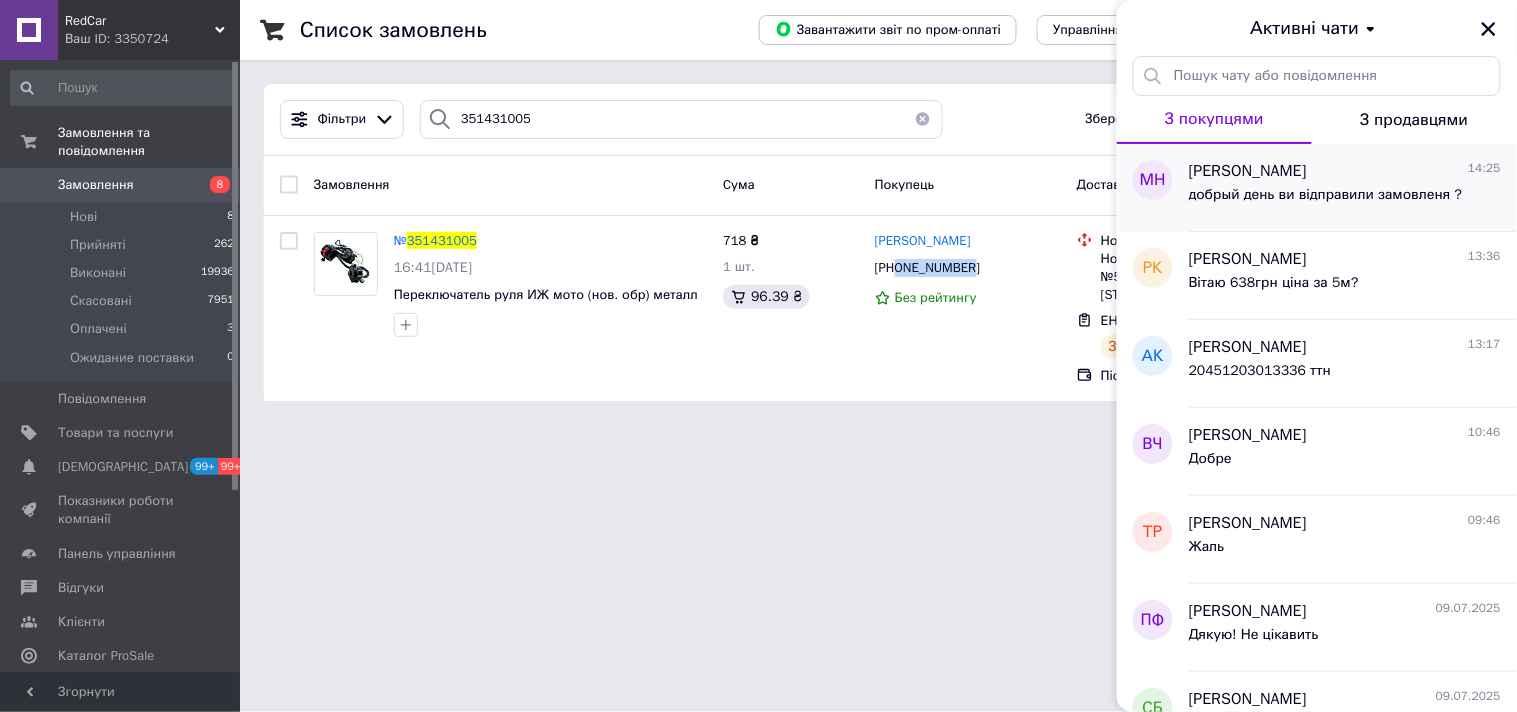 click on "[PERSON_NAME]" at bounding box center [1248, 171] 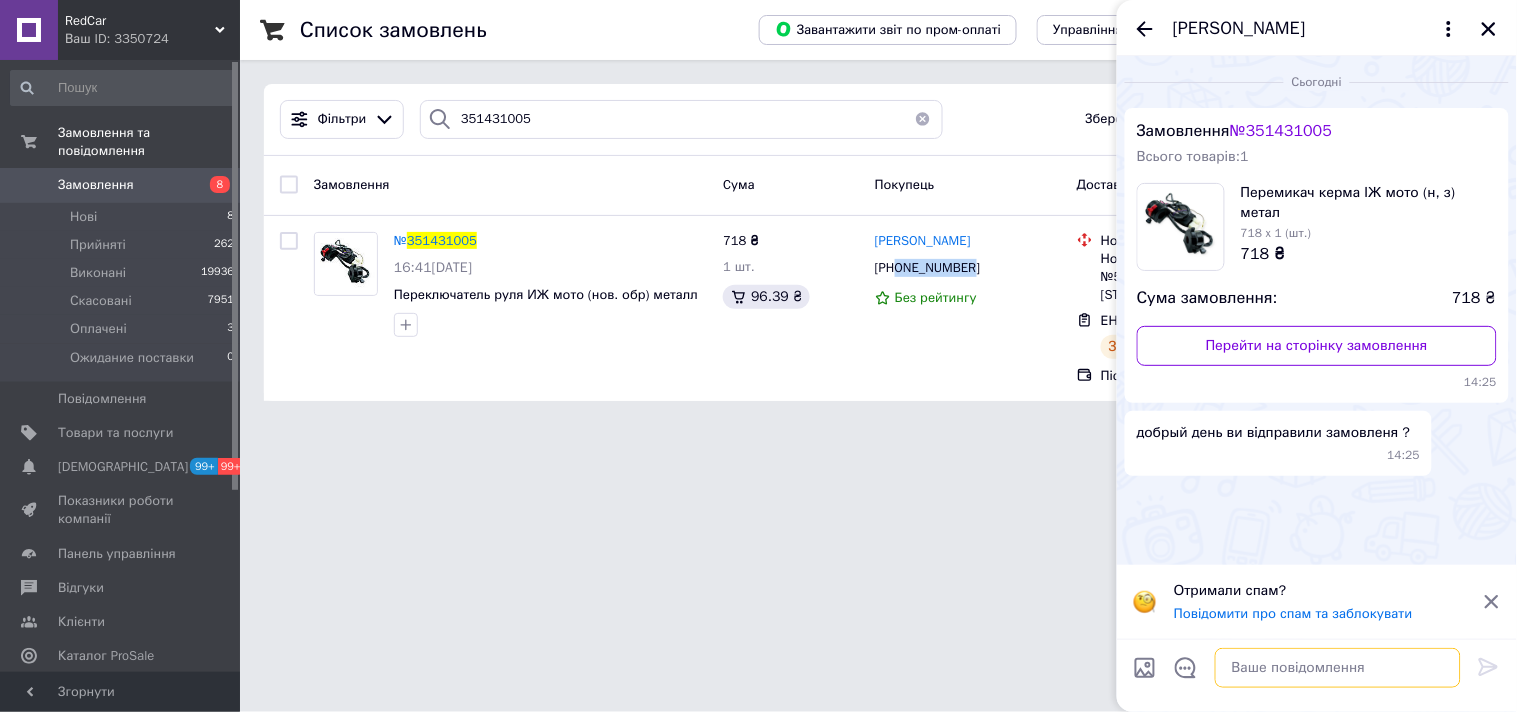 click at bounding box center (1338, 668) 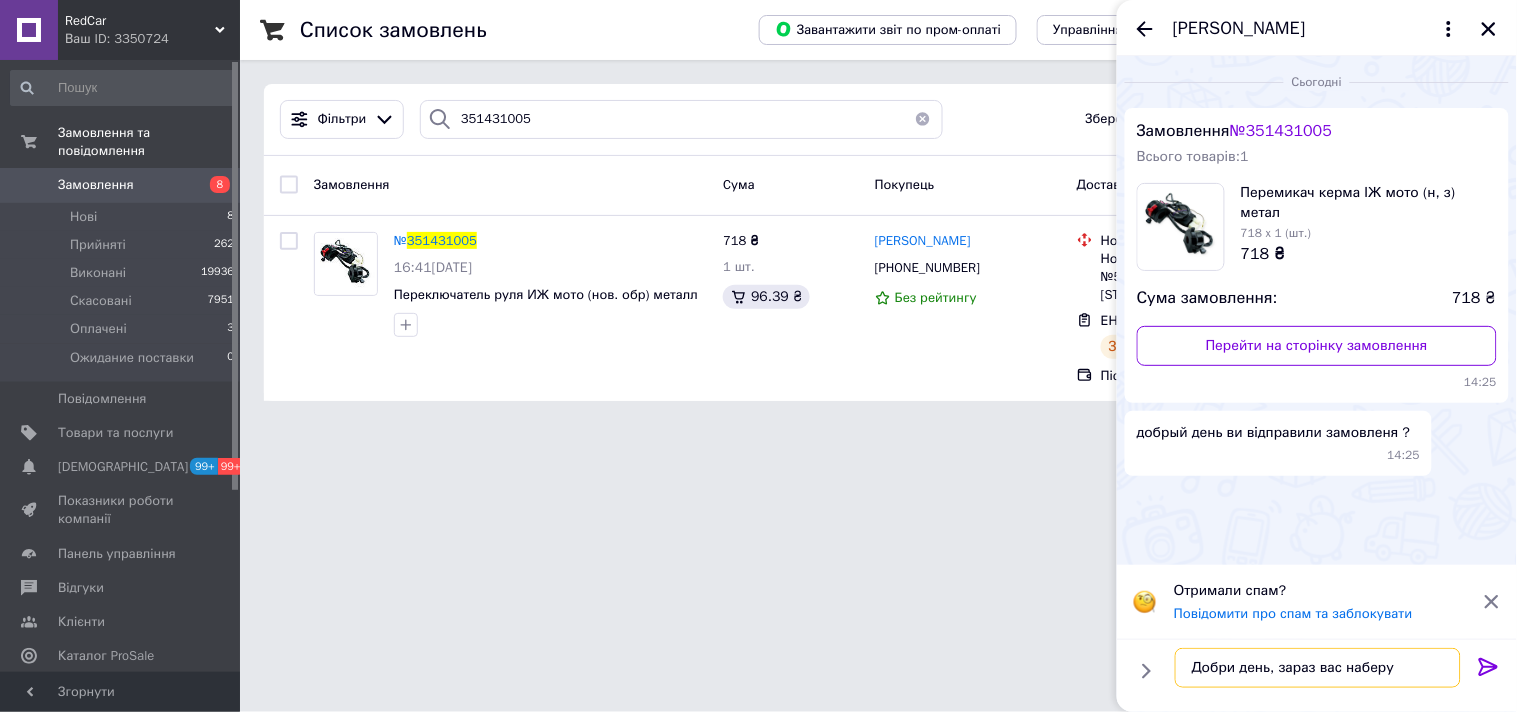 type on "Добри день, зараз вас наберу" 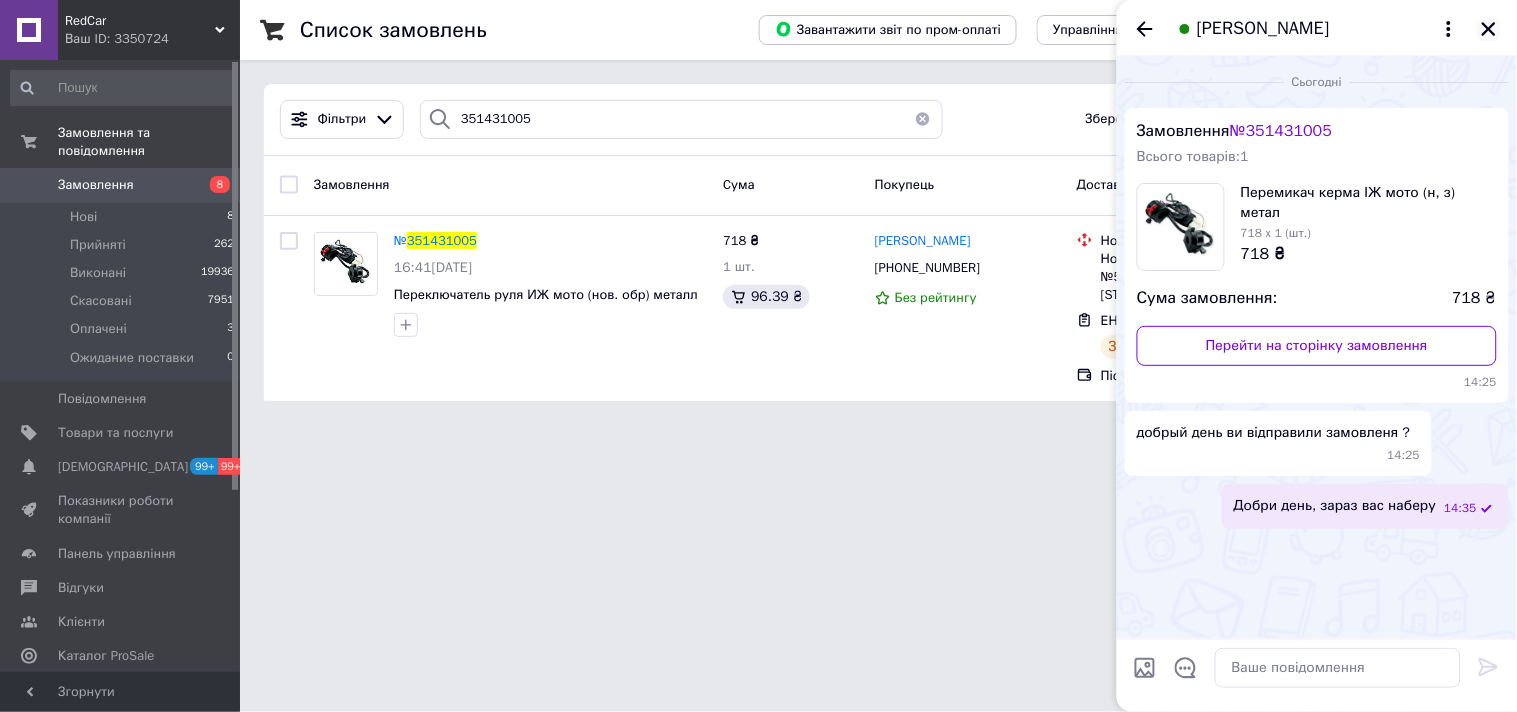 click 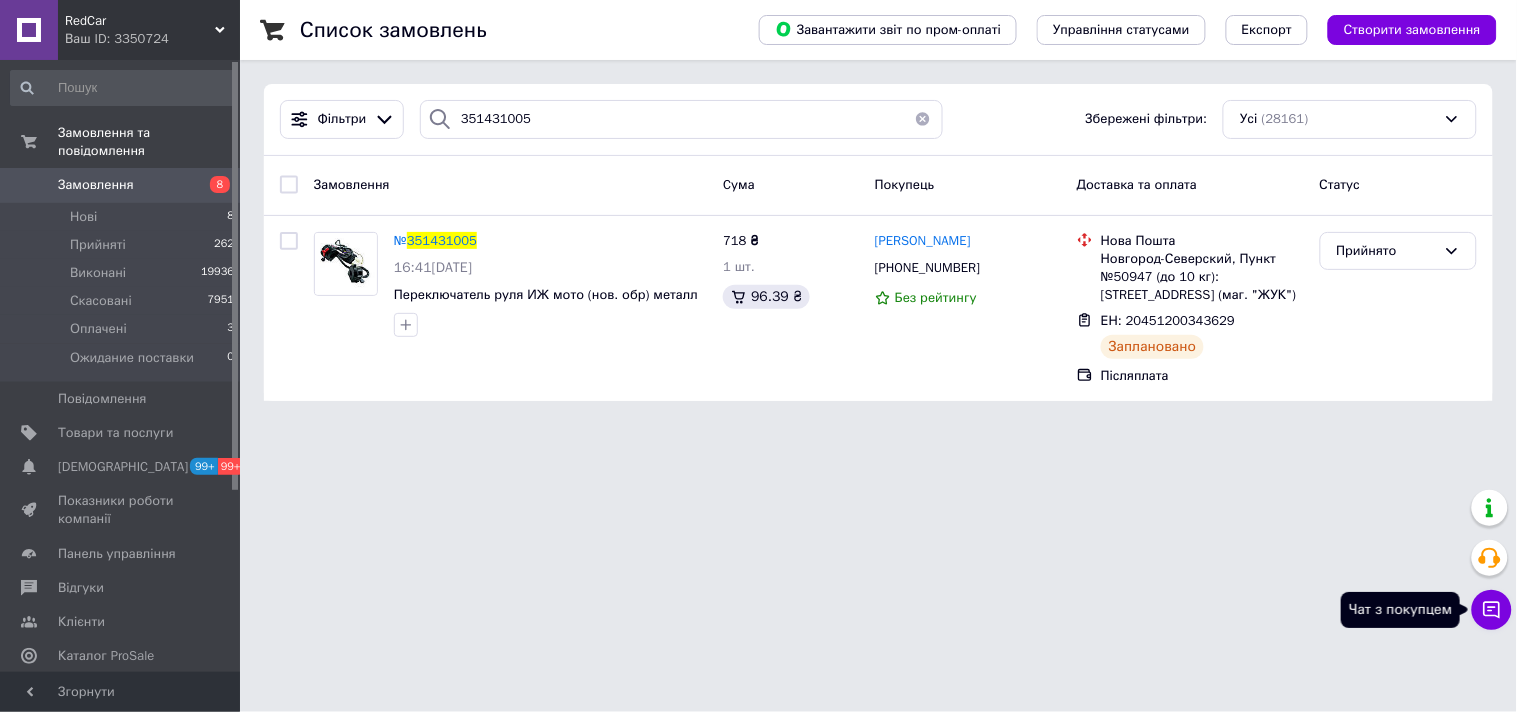click on "Чат з покупцем" at bounding box center (1492, 610) 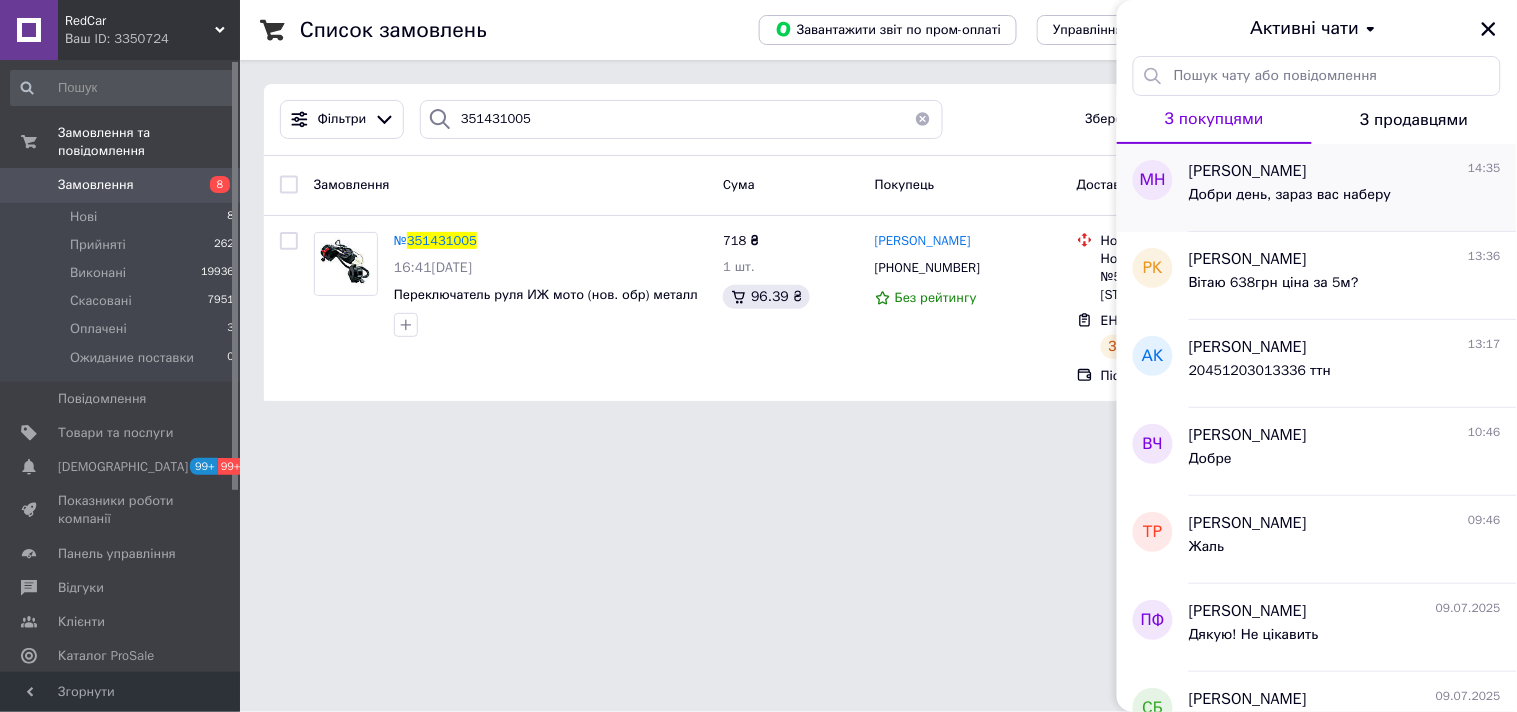click on "Добри день, зараз вас наберу" at bounding box center (1290, 195) 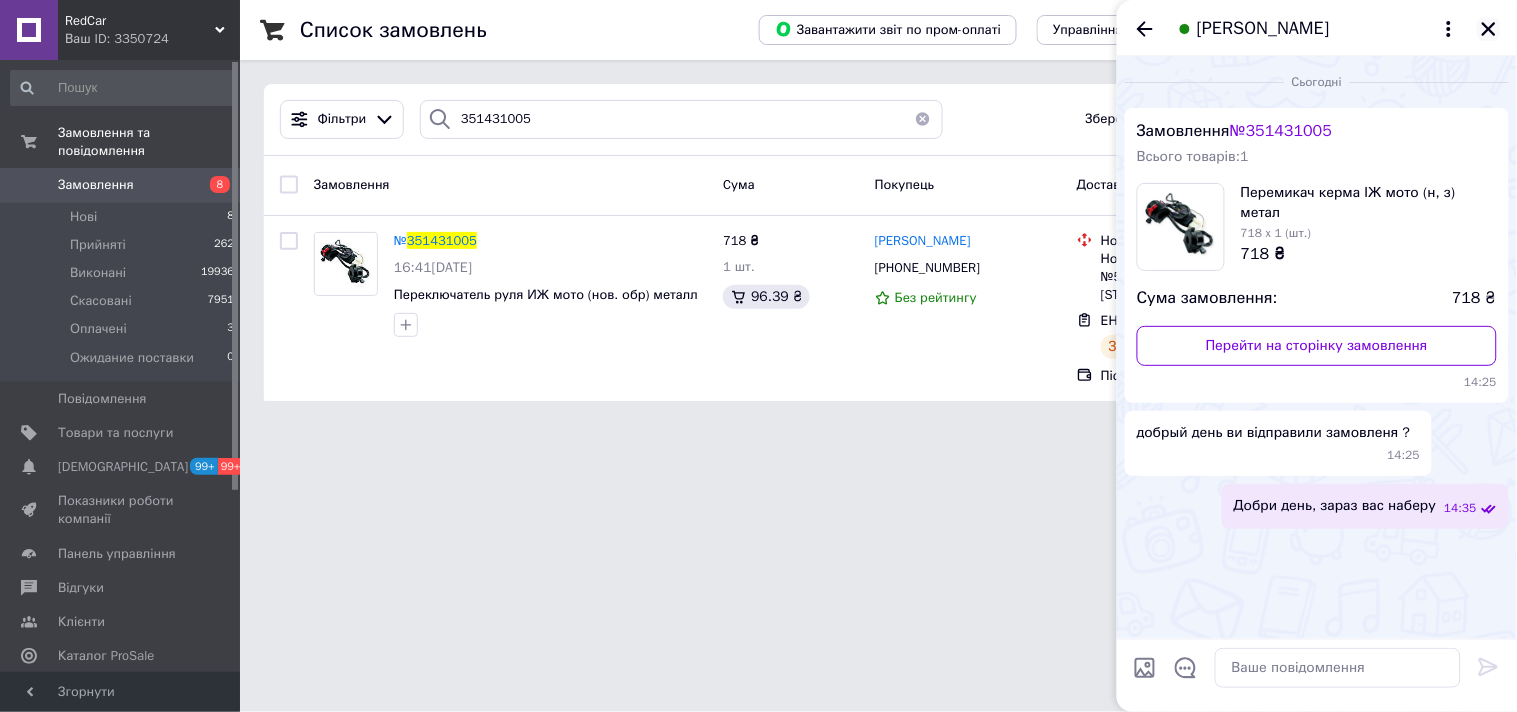 click 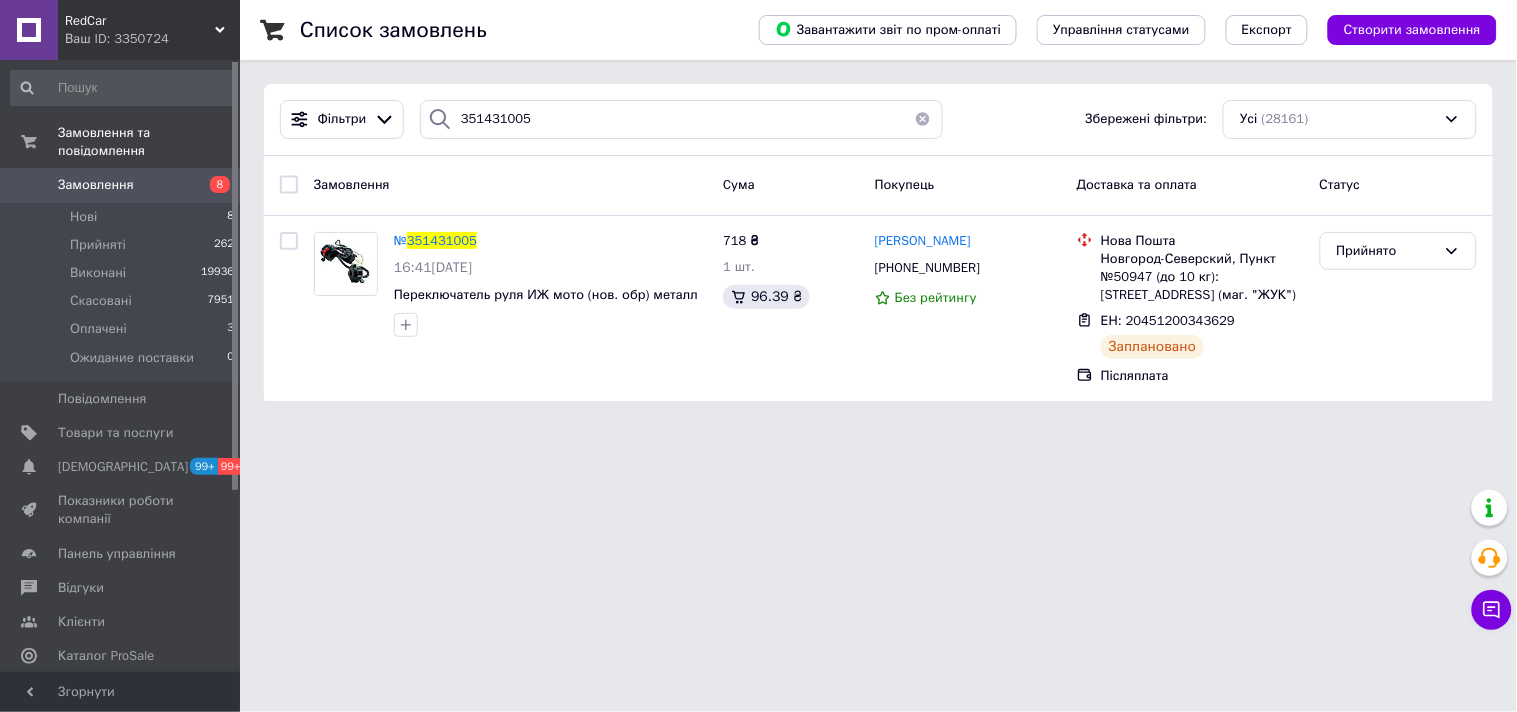 click on "RedCar" at bounding box center [140, 21] 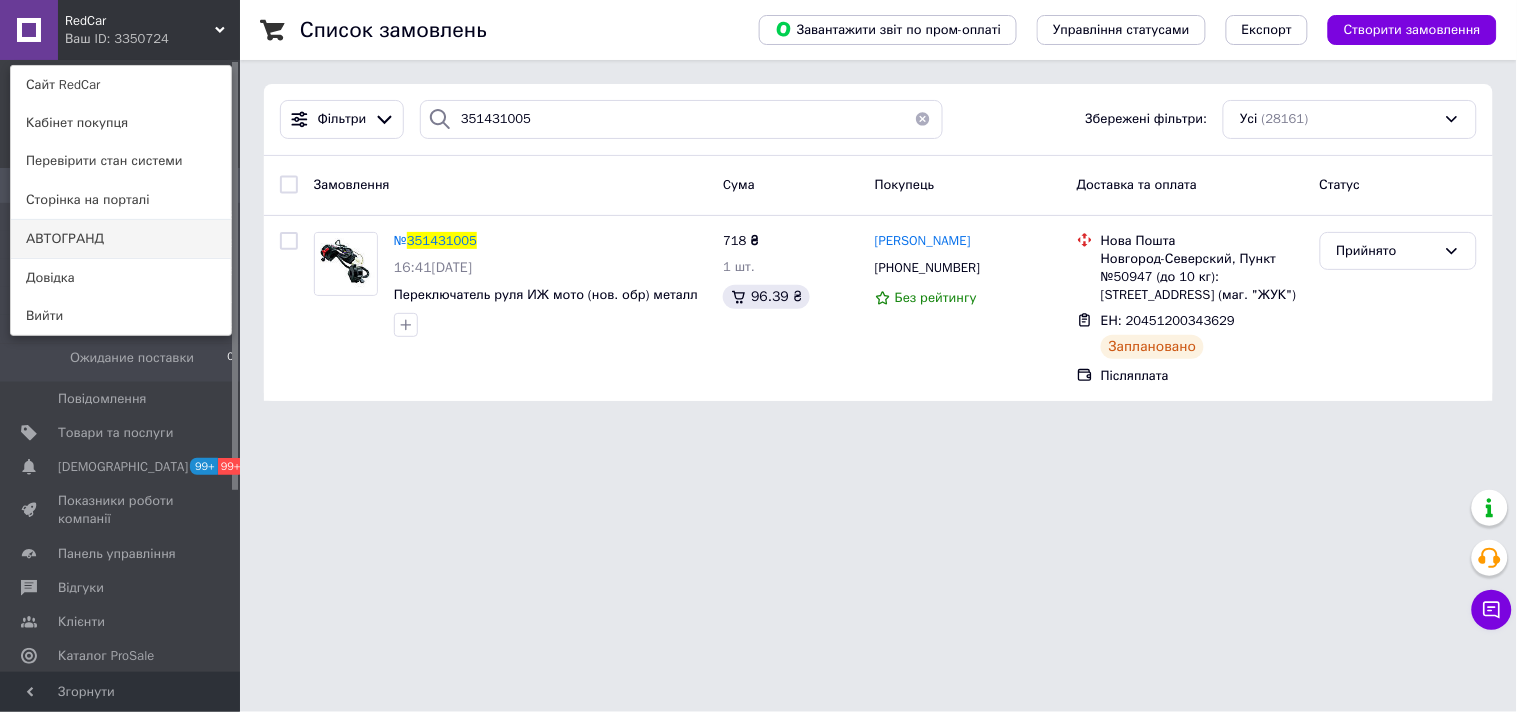 click on "АВТОГРАНД" at bounding box center [121, 239] 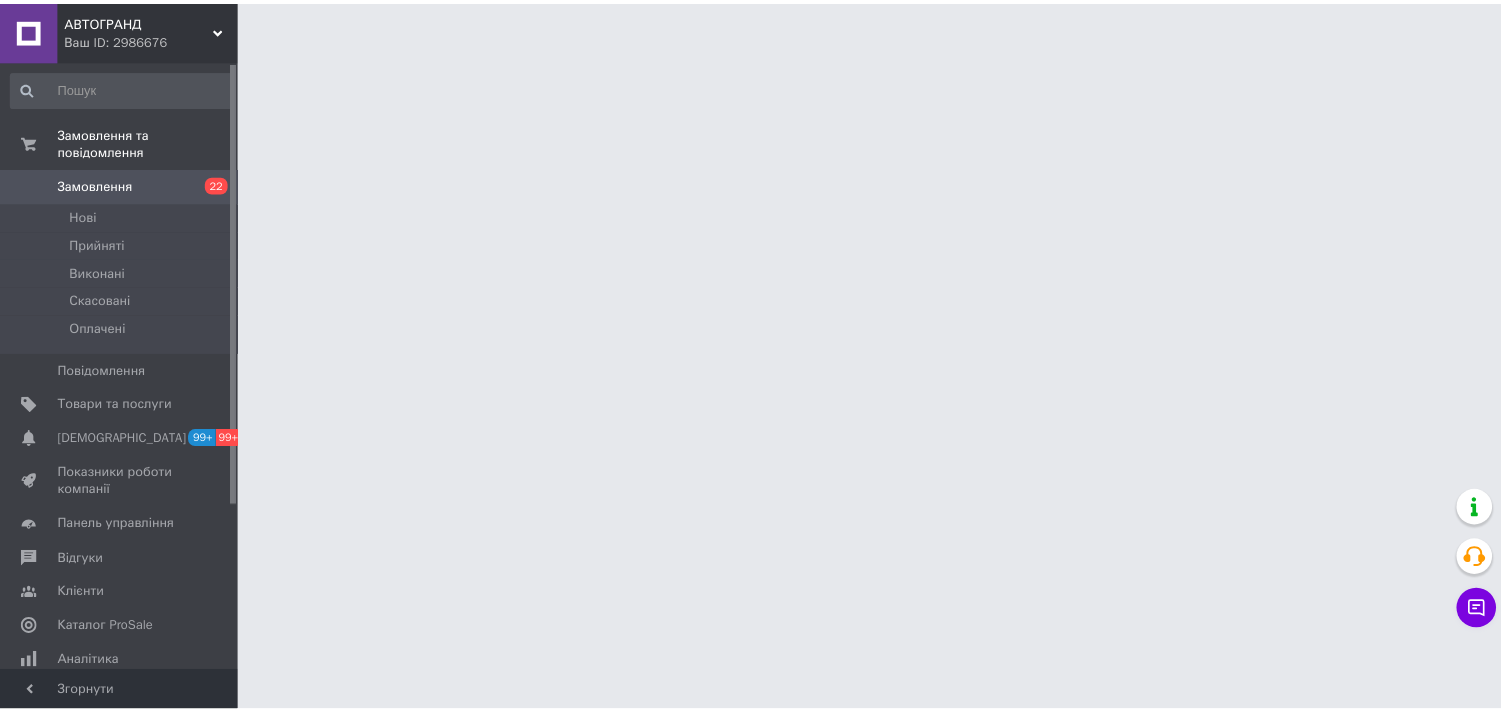 scroll, scrollTop: 0, scrollLeft: 0, axis: both 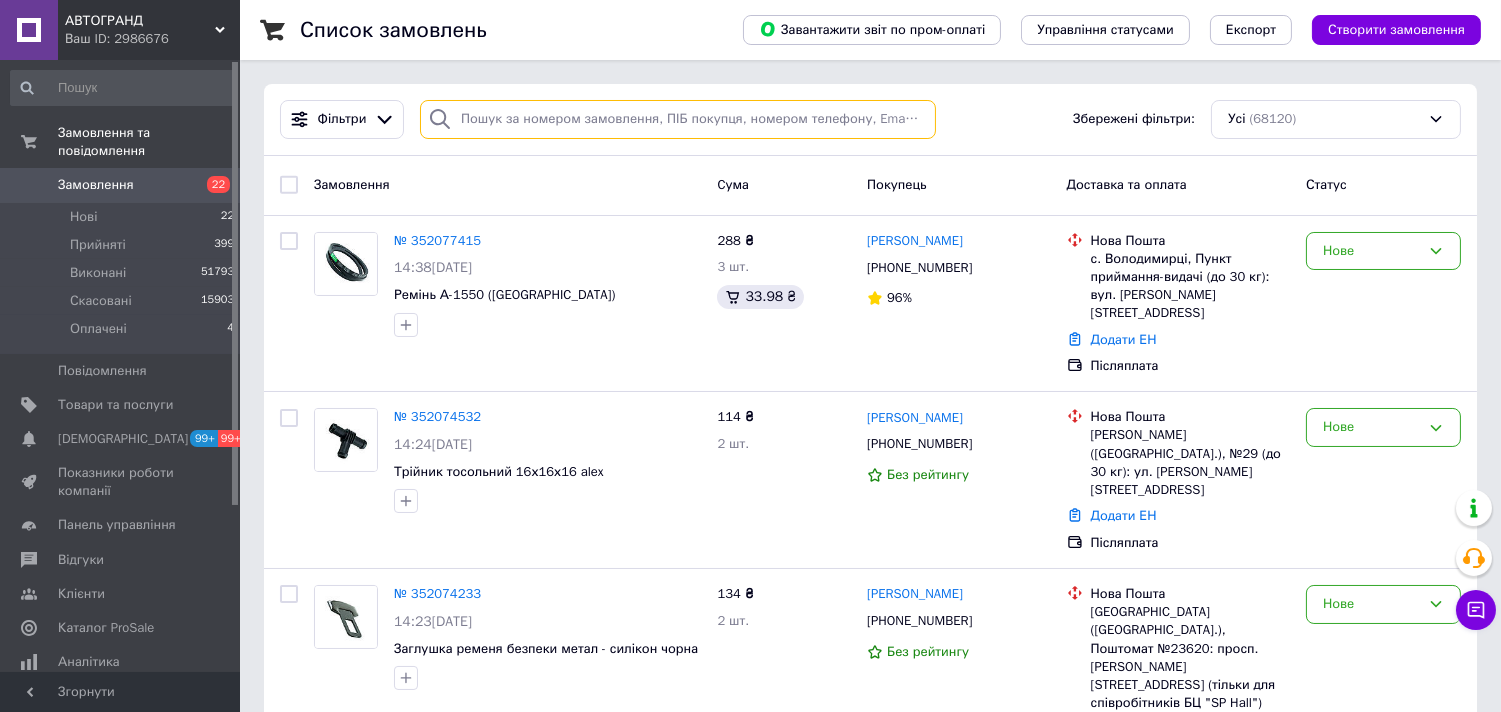 click at bounding box center (678, 119) 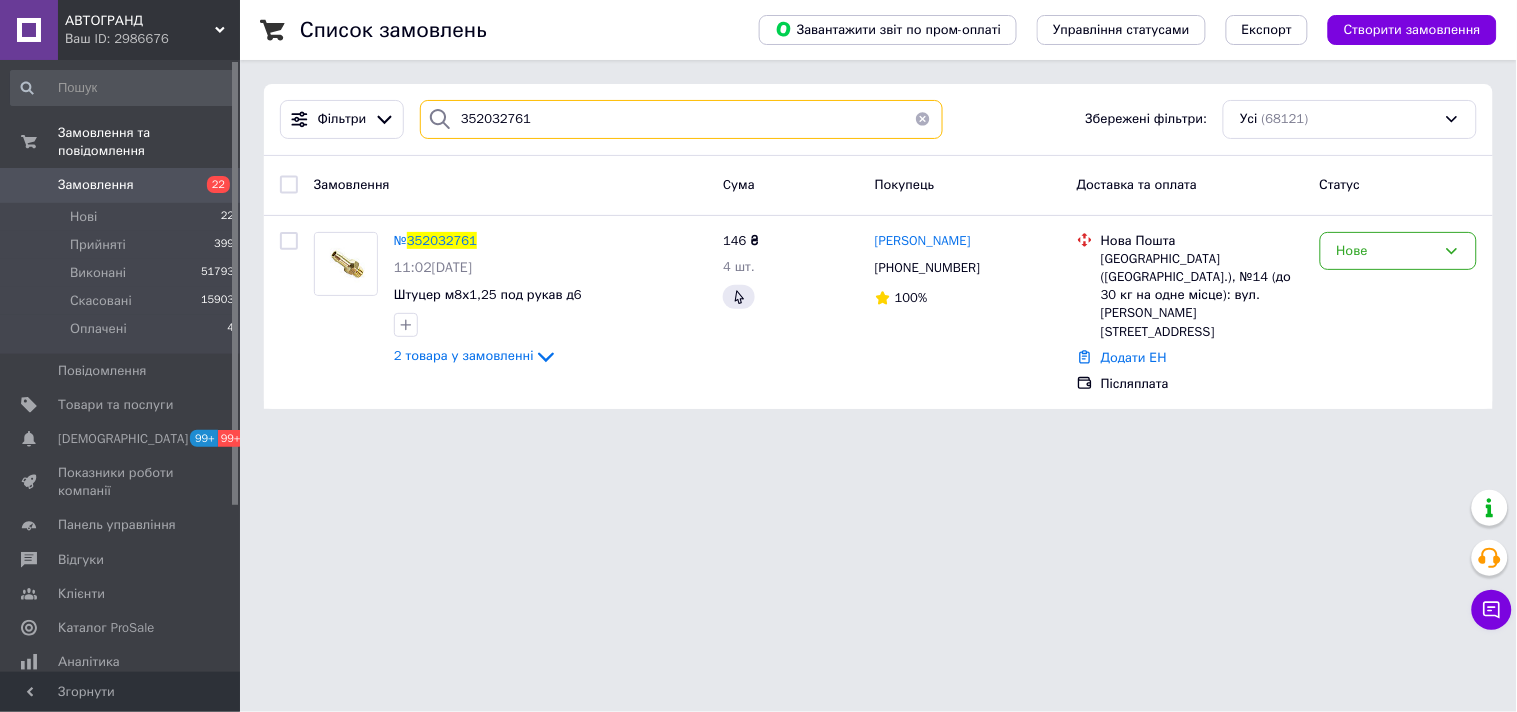 click on "352032761" at bounding box center [681, 119] 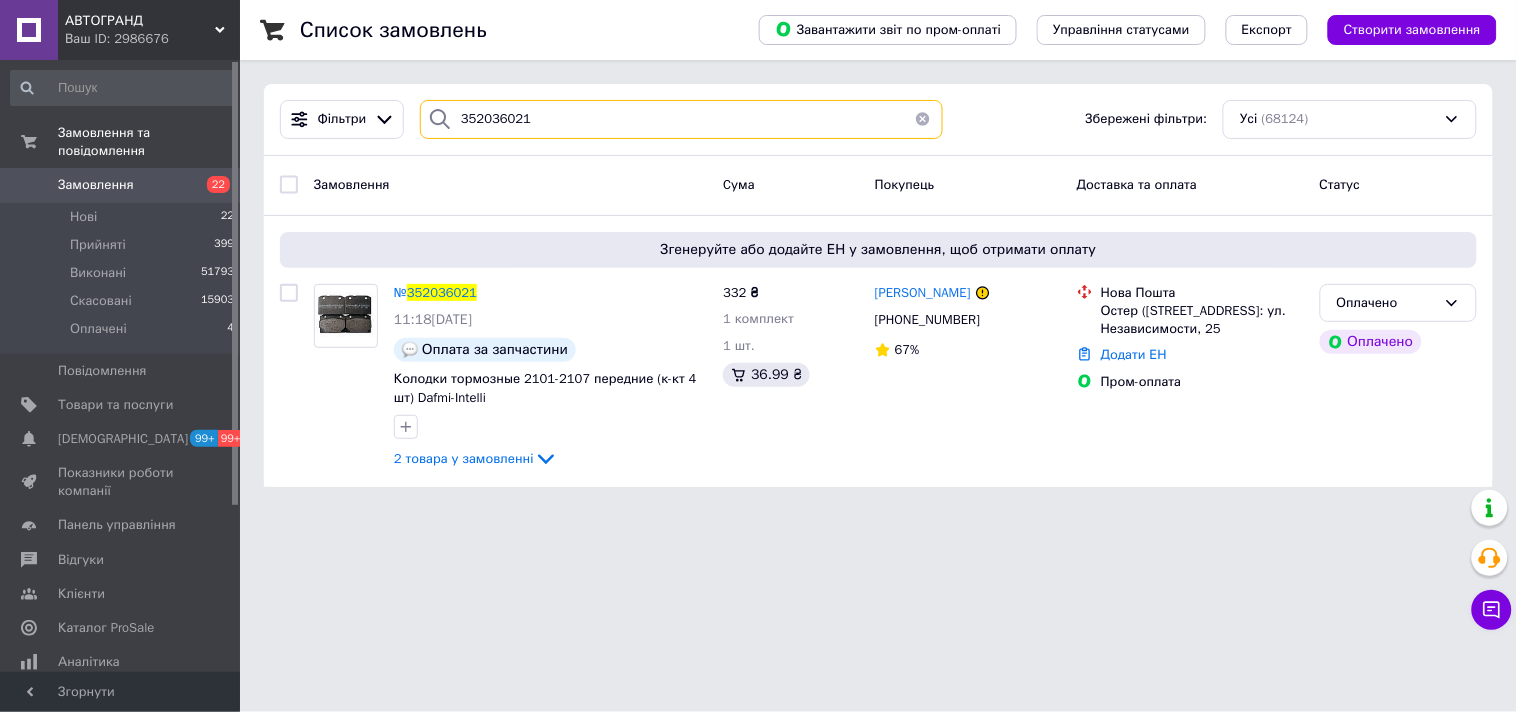 type on "352036021" 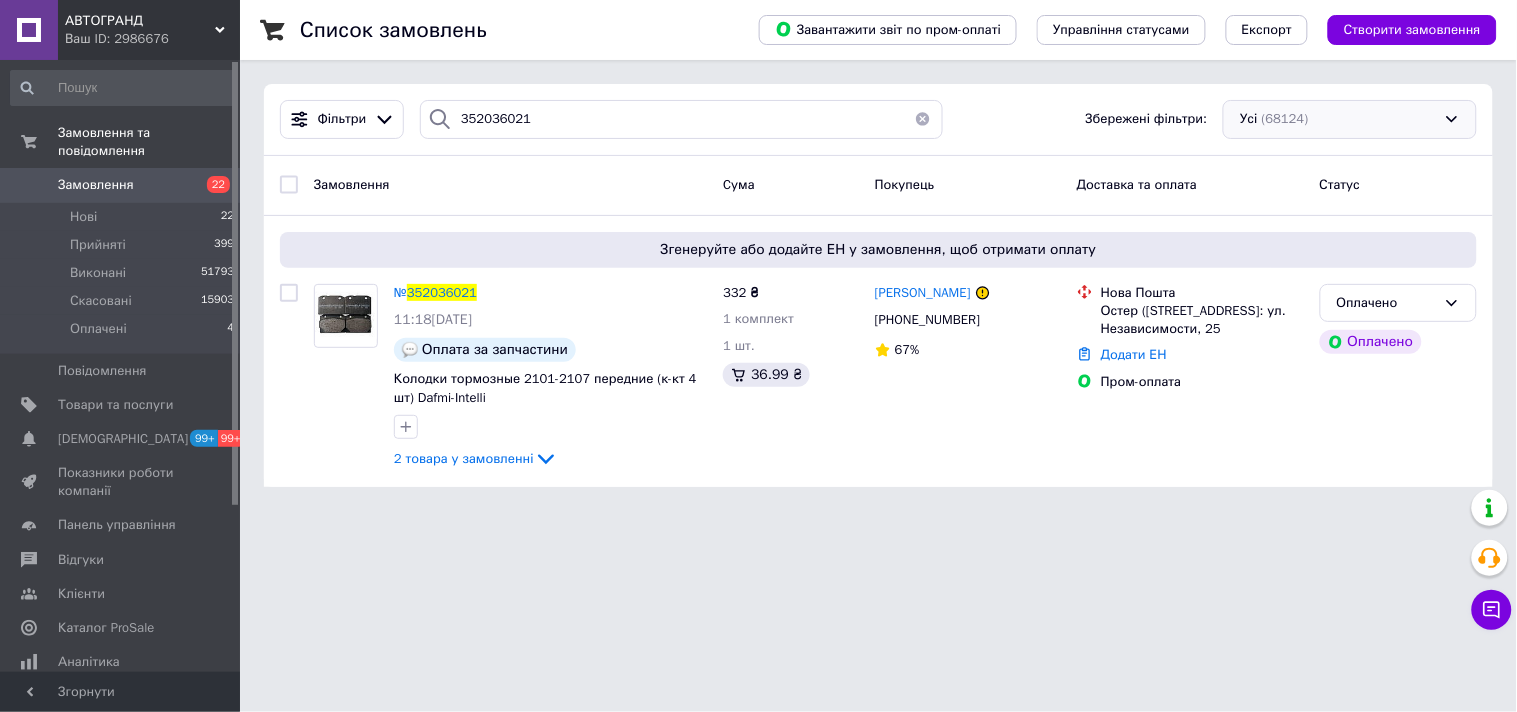 click on "Усі (68124)" at bounding box center [1350, 119] 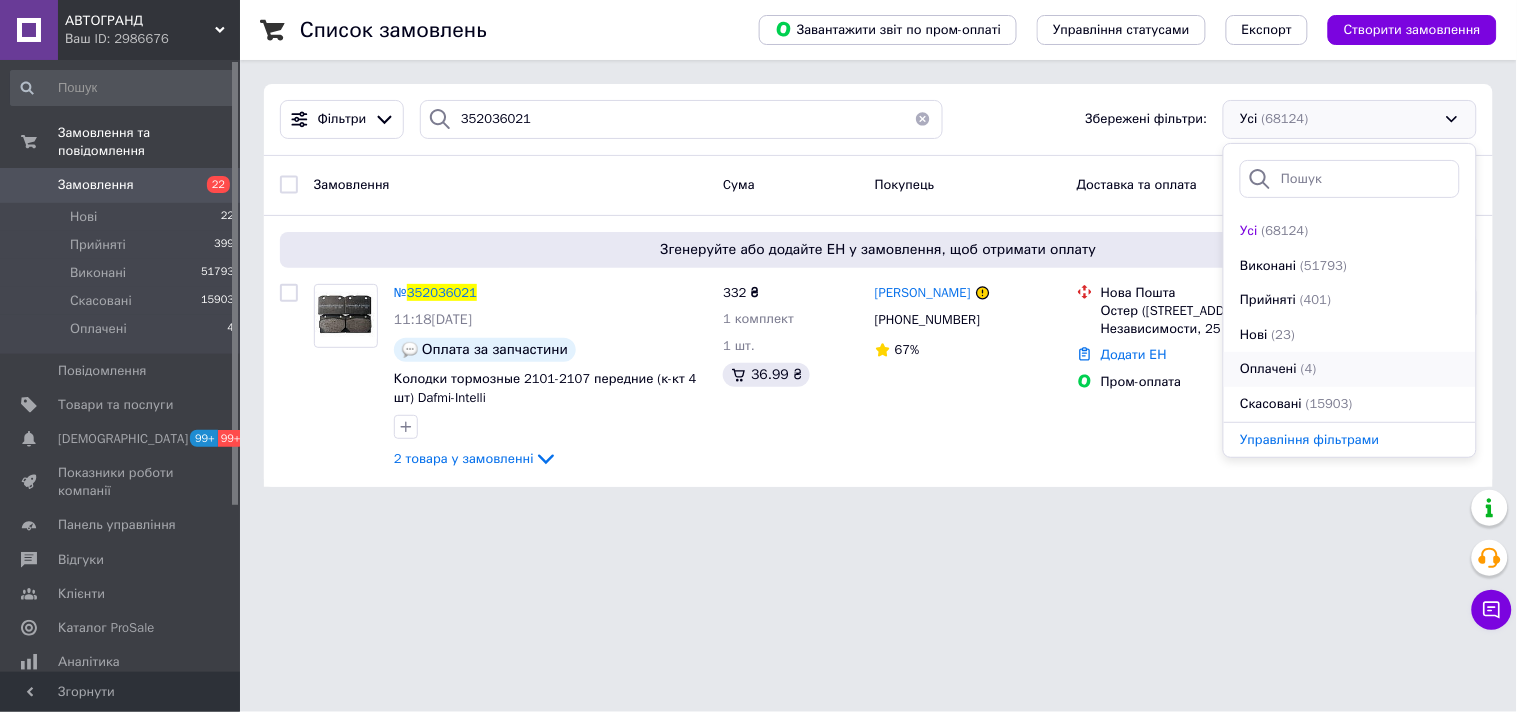 click on "Оплачені (4)" at bounding box center [1350, 369] 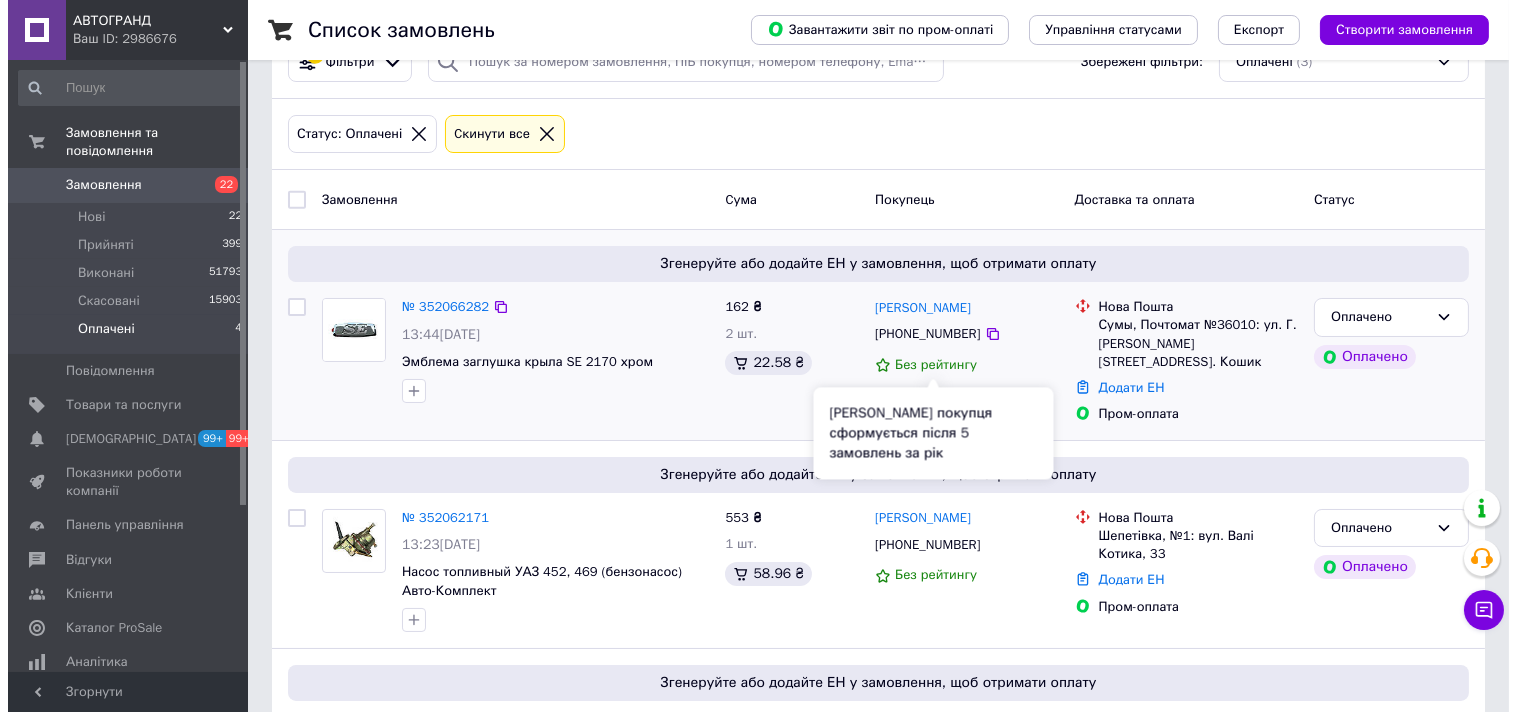 scroll, scrollTop: 0, scrollLeft: 0, axis: both 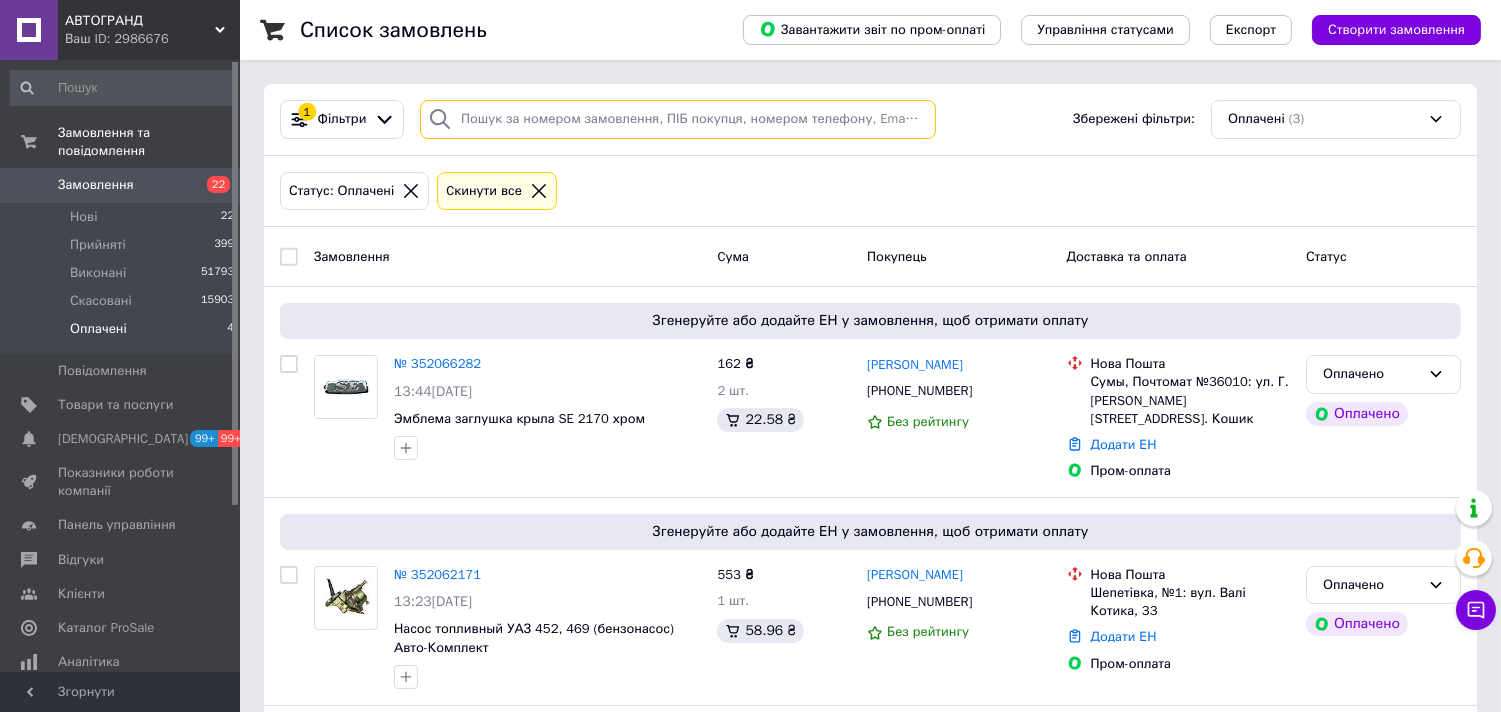 click at bounding box center [678, 119] 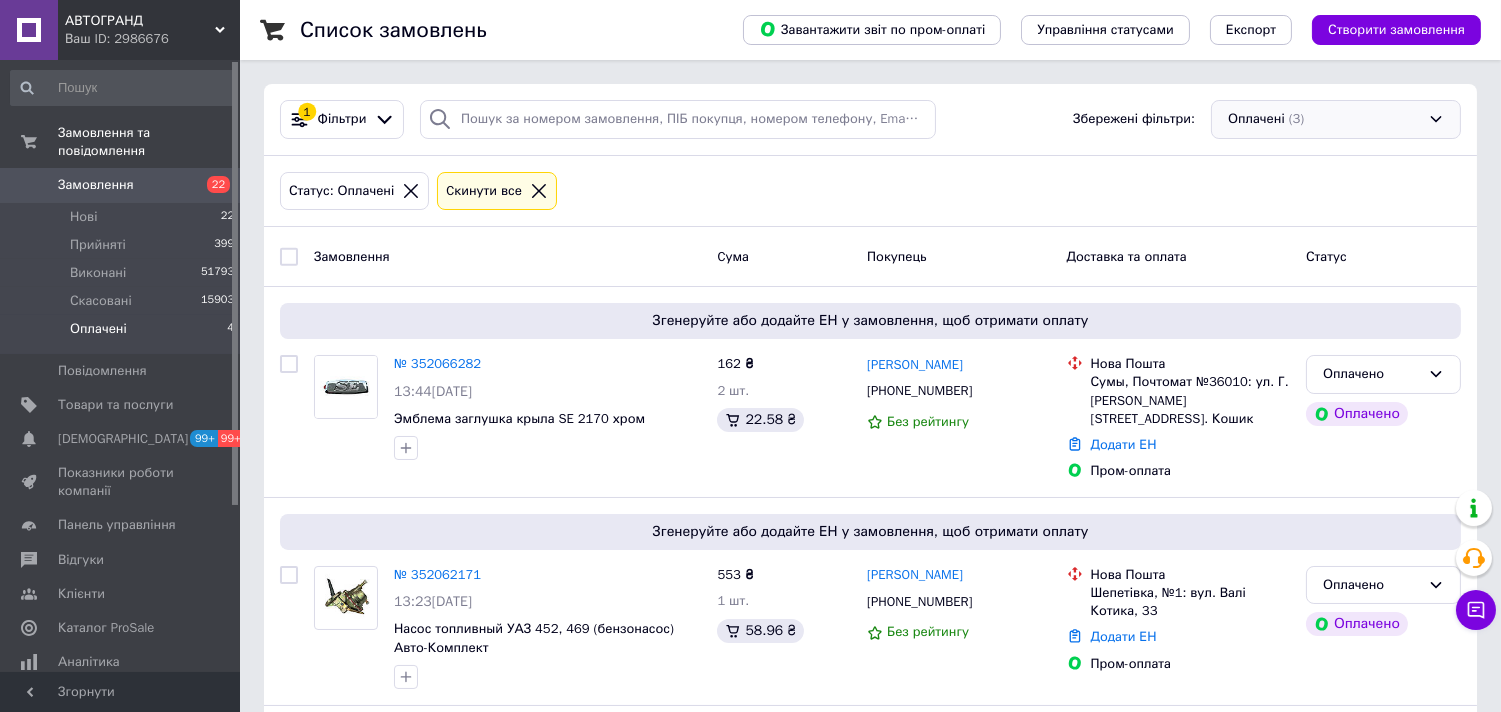 click on "Оплачені (3)" at bounding box center (1336, 119) 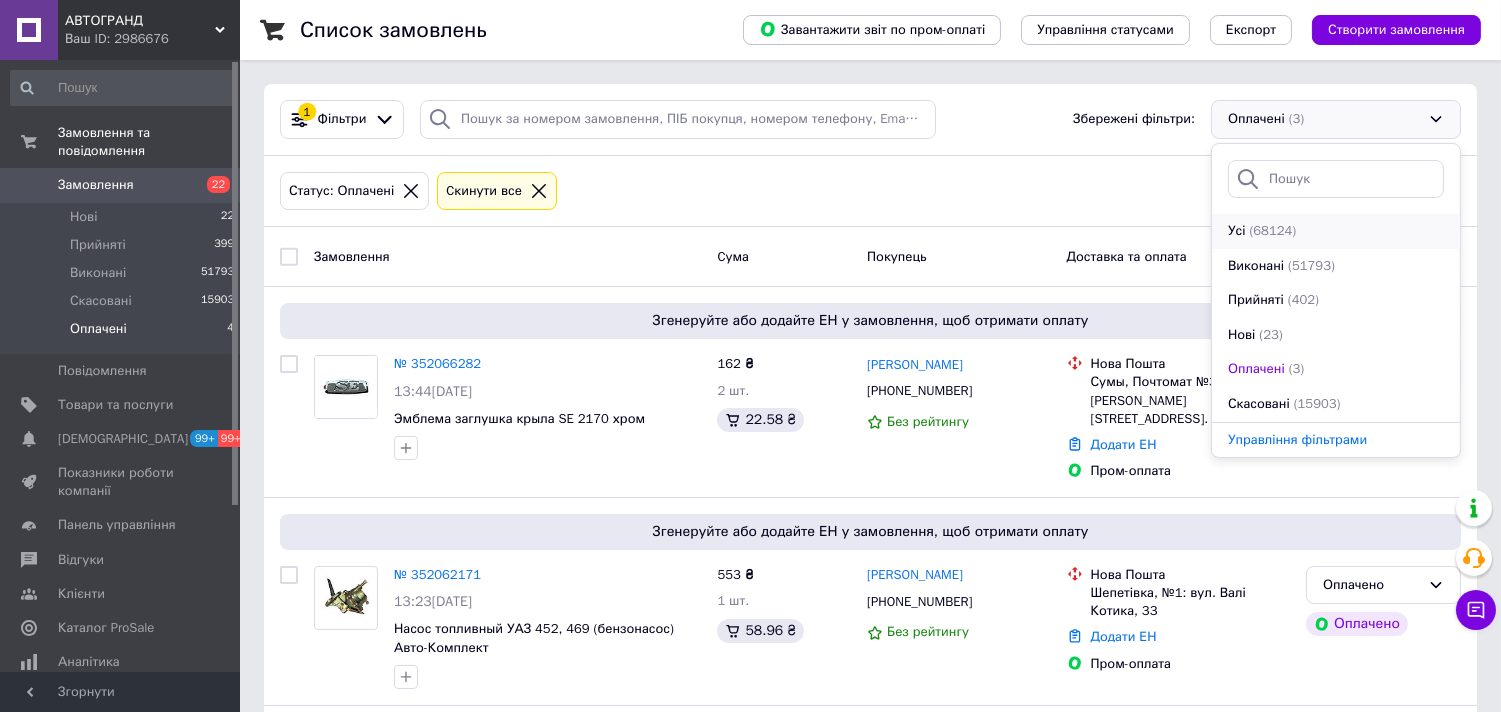 click on "(68124)" at bounding box center (1272, 230) 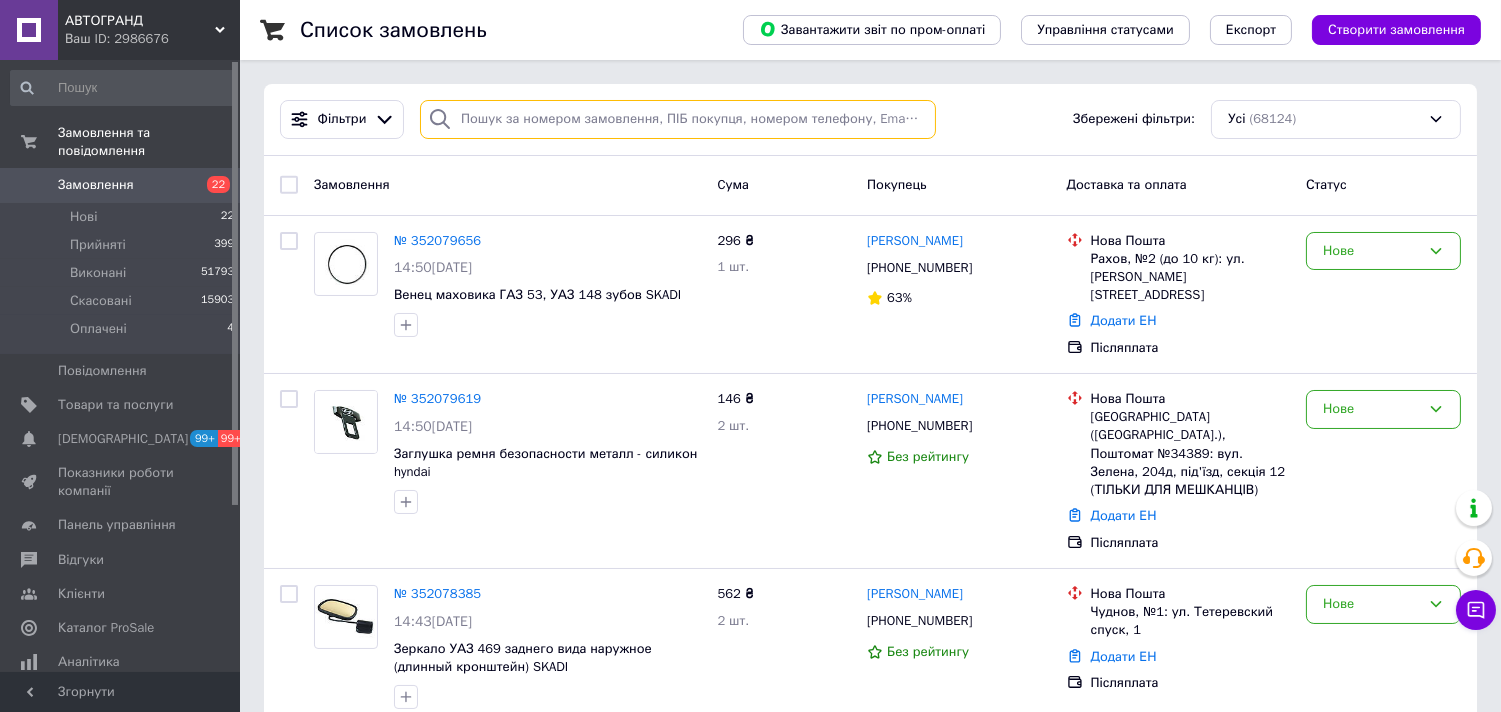 click at bounding box center [678, 119] 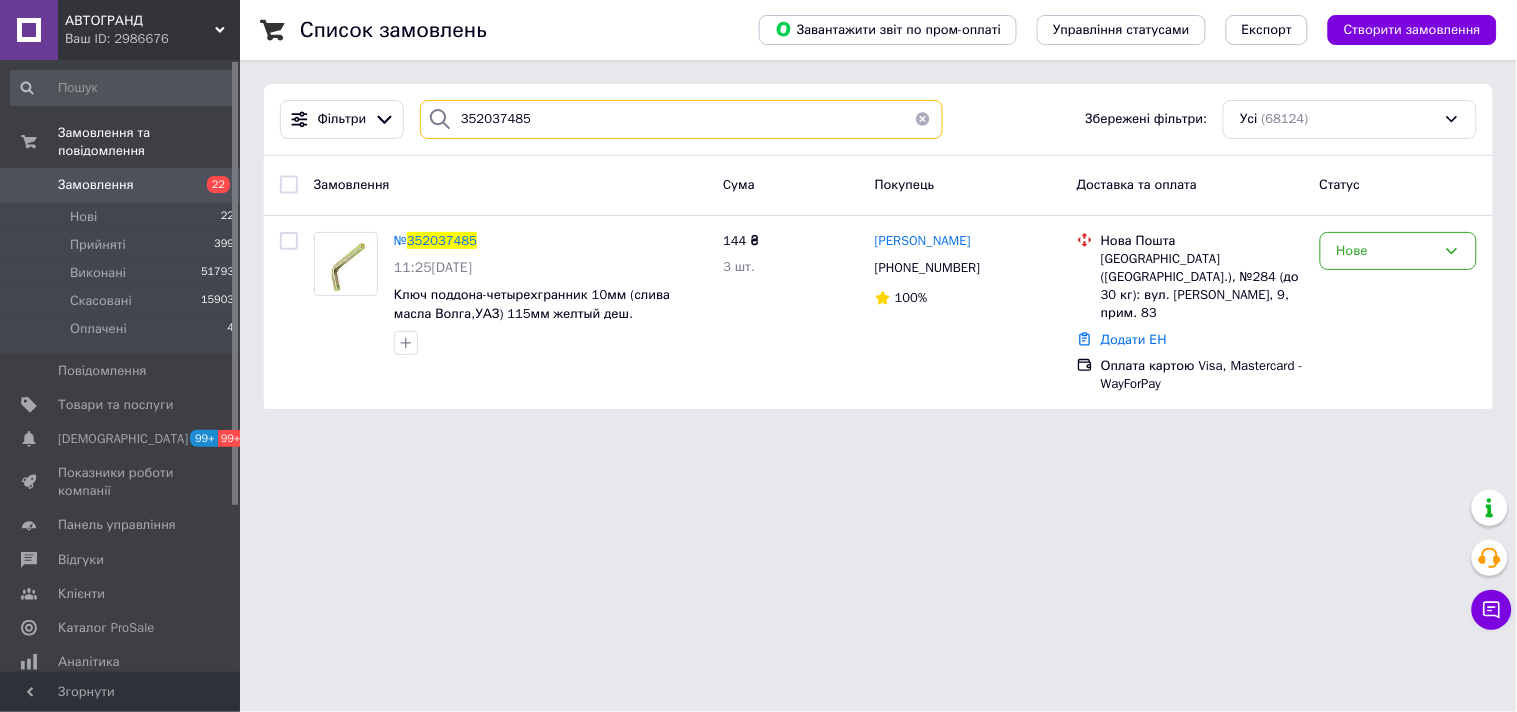 type on "352037485" 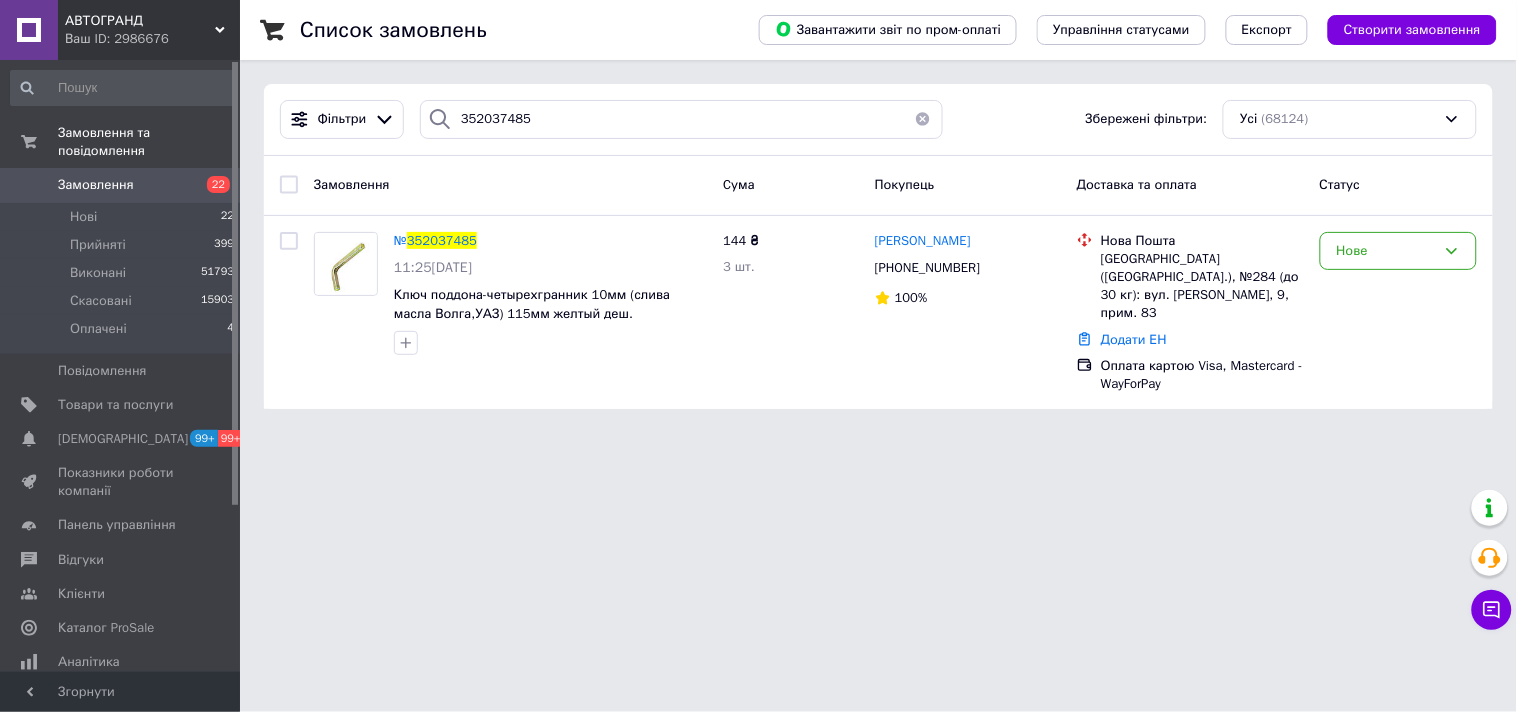 click on "АВТОГРАНД Ваш ID: 2986676" at bounding box center [149, 30] 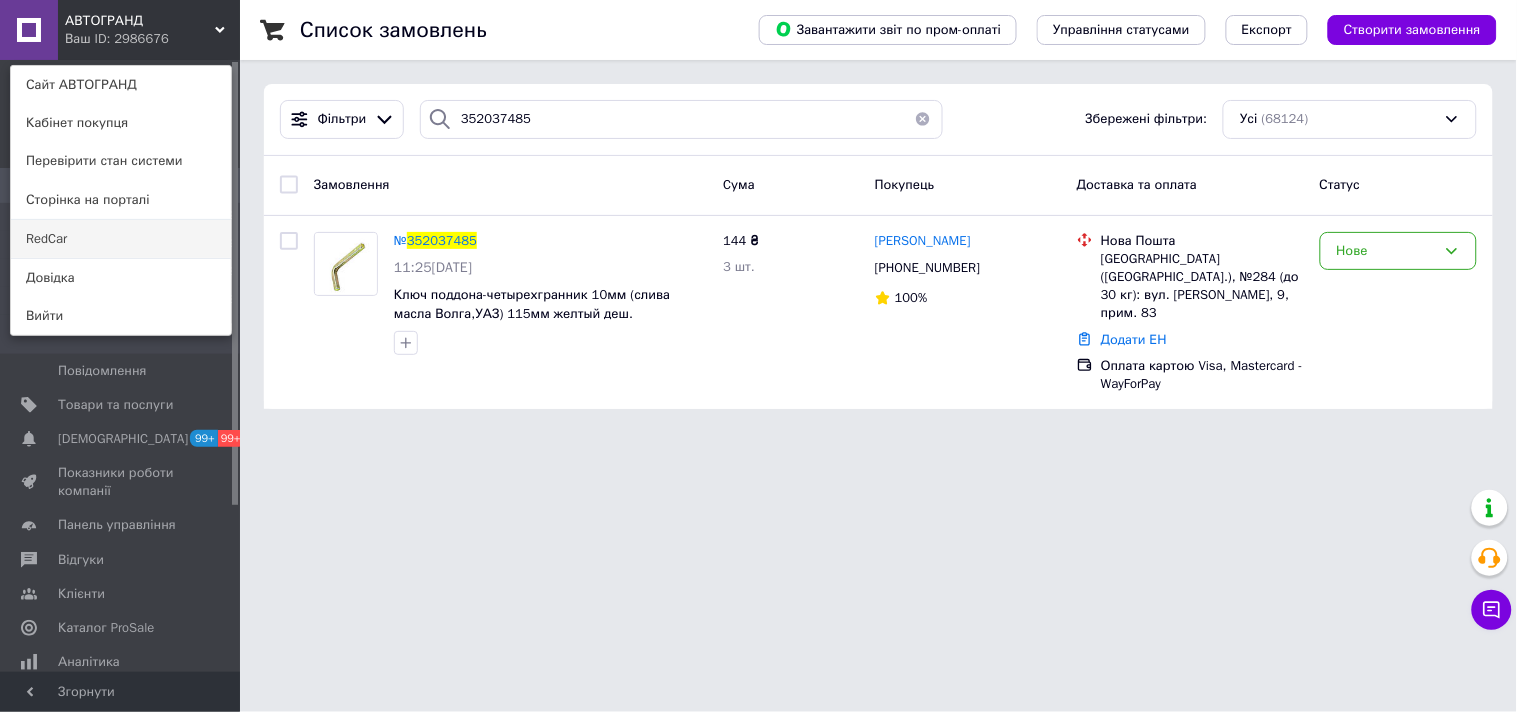 click on "RedCar" at bounding box center (121, 239) 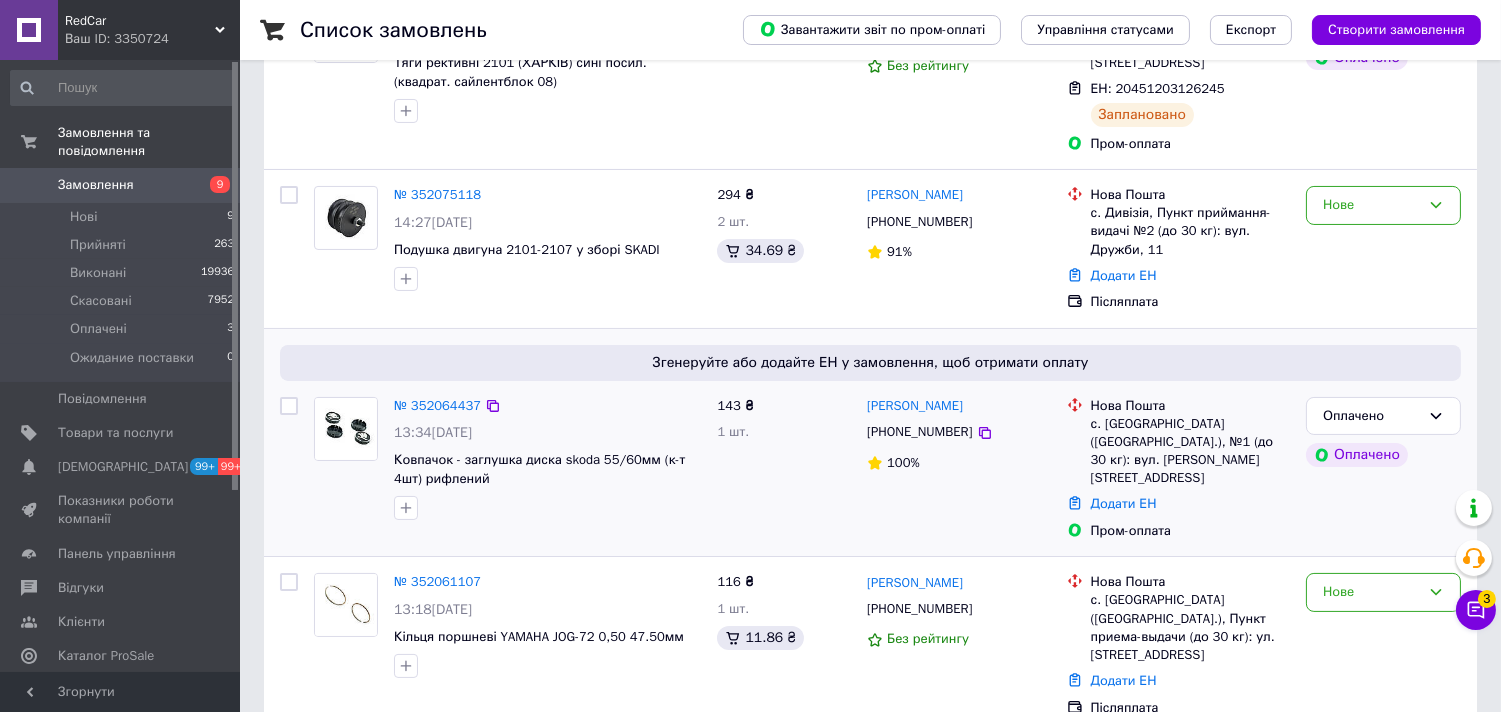 scroll, scrollTop: 555, scrollLeft: 0, axis: vertical 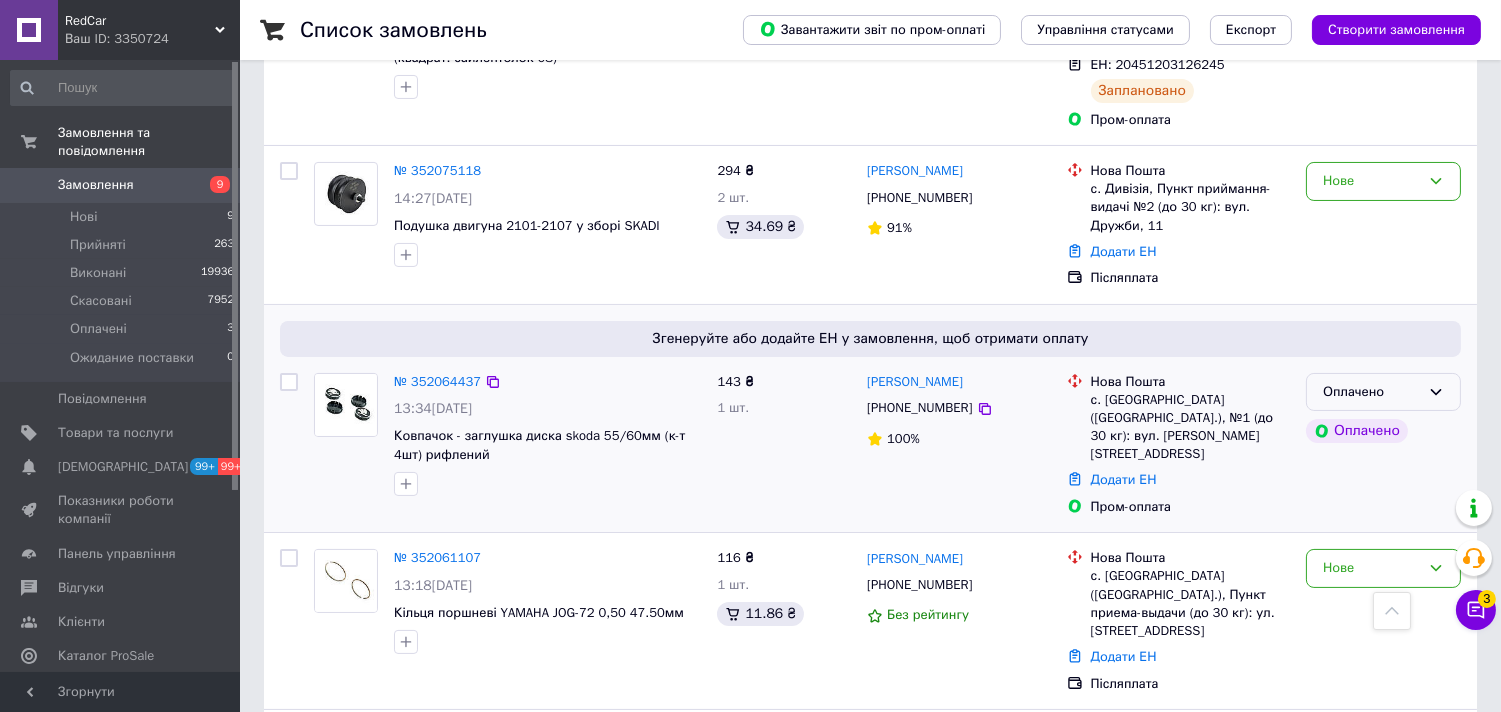 click on "Оплачено" at bounding box center [1371, 392] 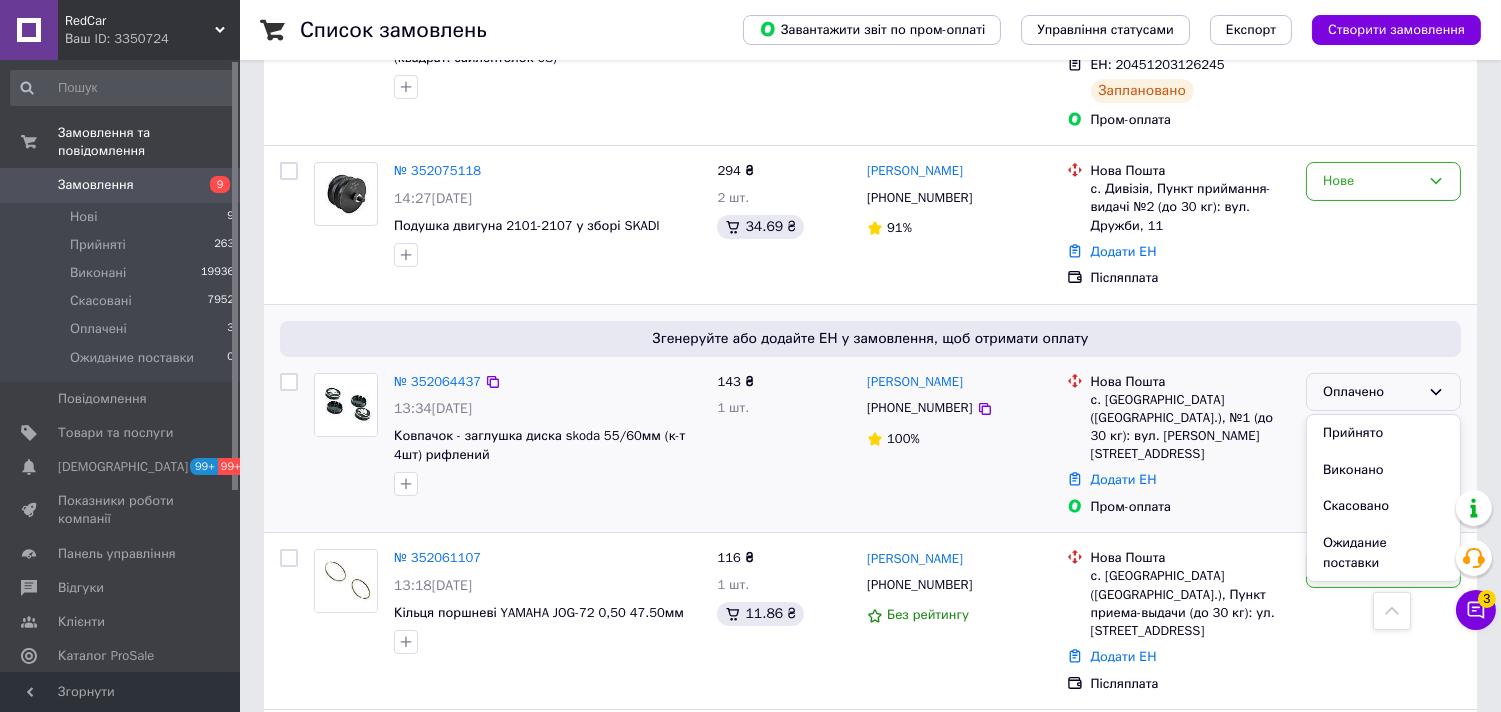 click on "Скасовано" at bounding box center (1383, 506) 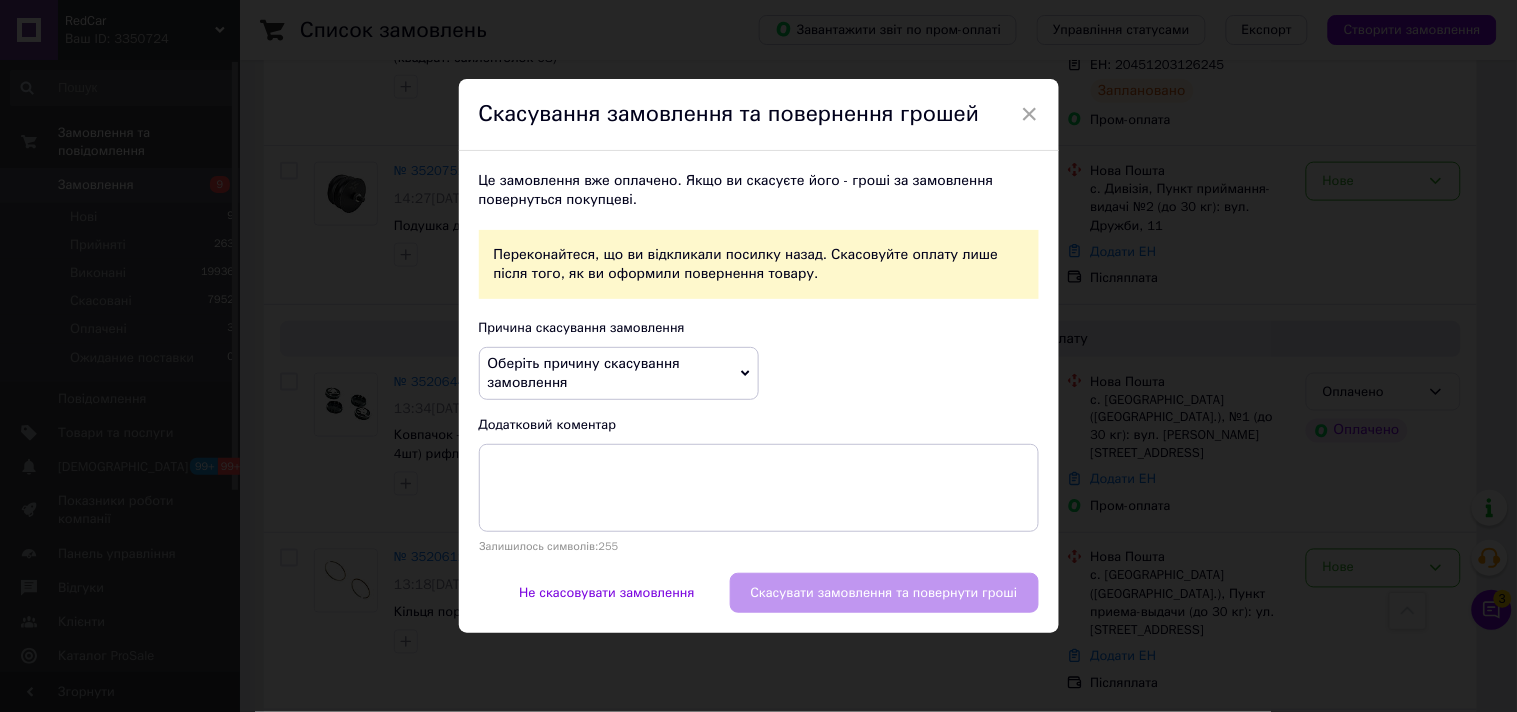 click on "Це замовлення вже оплачено. Якщо ви скасуєте його - гроші за замовлення повернуться покупцеві. Переконайтеся, що ви відкликали посилку назад. Скасовуйте оплату лише після того,
як ви оформили повернення товару. Причина скасування замовлення Оберіть причину скасування замовлення Немає в наявності Немає різновиду товару На прохання покупця Замовлення-дублікат Не виходить додзвонитися Інше Додатковий коментар Залишилось символів:  255" at bounding box center [759, 362] 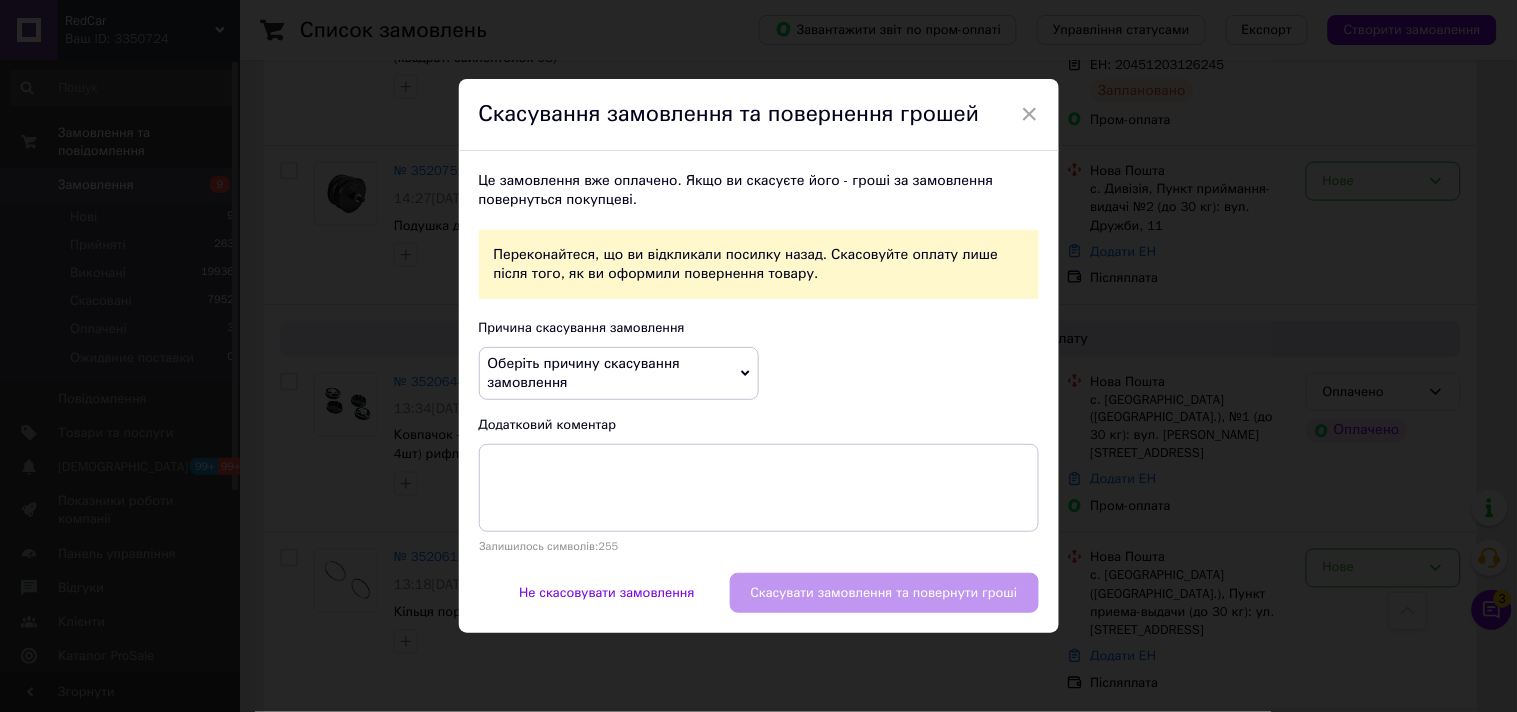 drag, startPoint x: 631, startPoint y: 354, endPoint x: 608, endPoint y: 348, distance: 23.769728 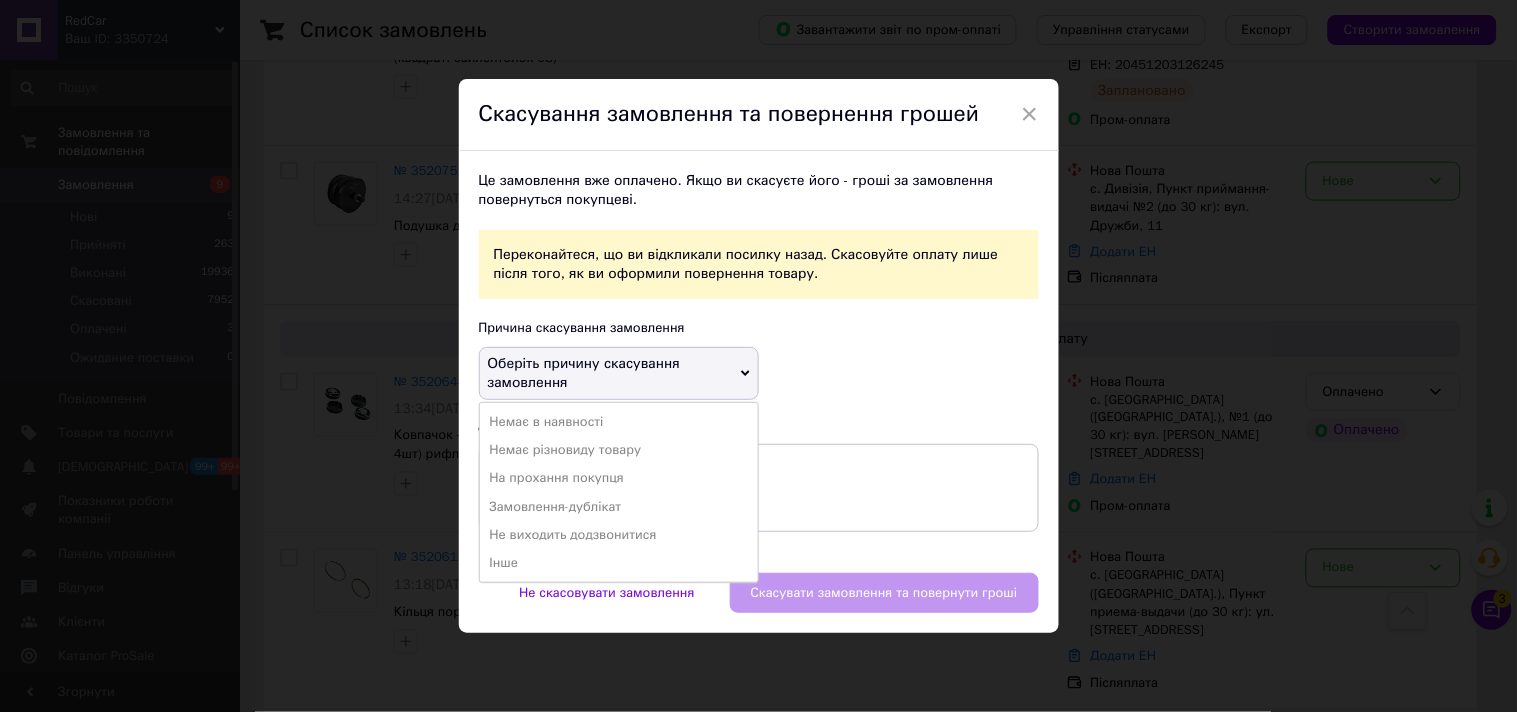 drag, startPoint x: 567, startPoint y: 422, endPoint x: 878, endPoint y: 603, distance: 359.83606 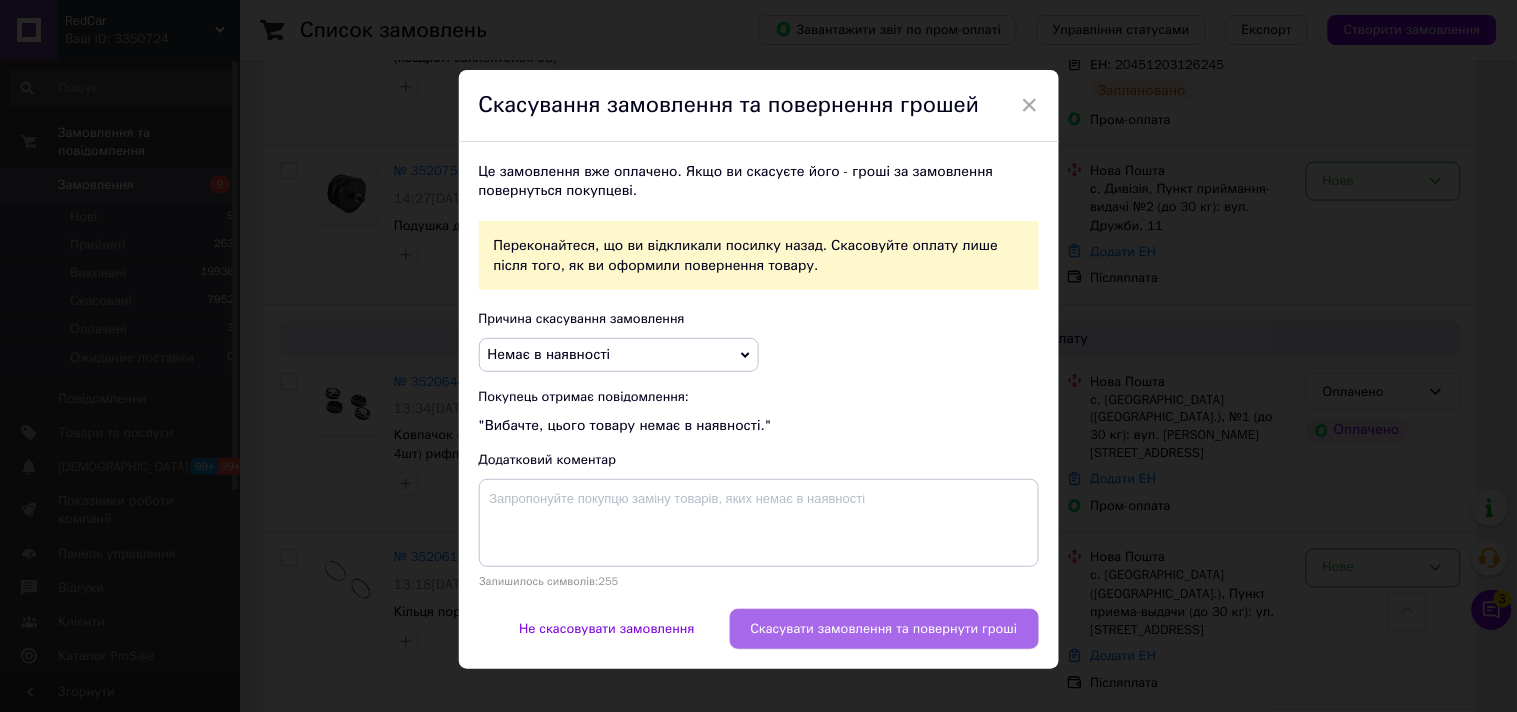 click on "Скасувати замовлення та повернути гроші" at bounding box center (884, 629) 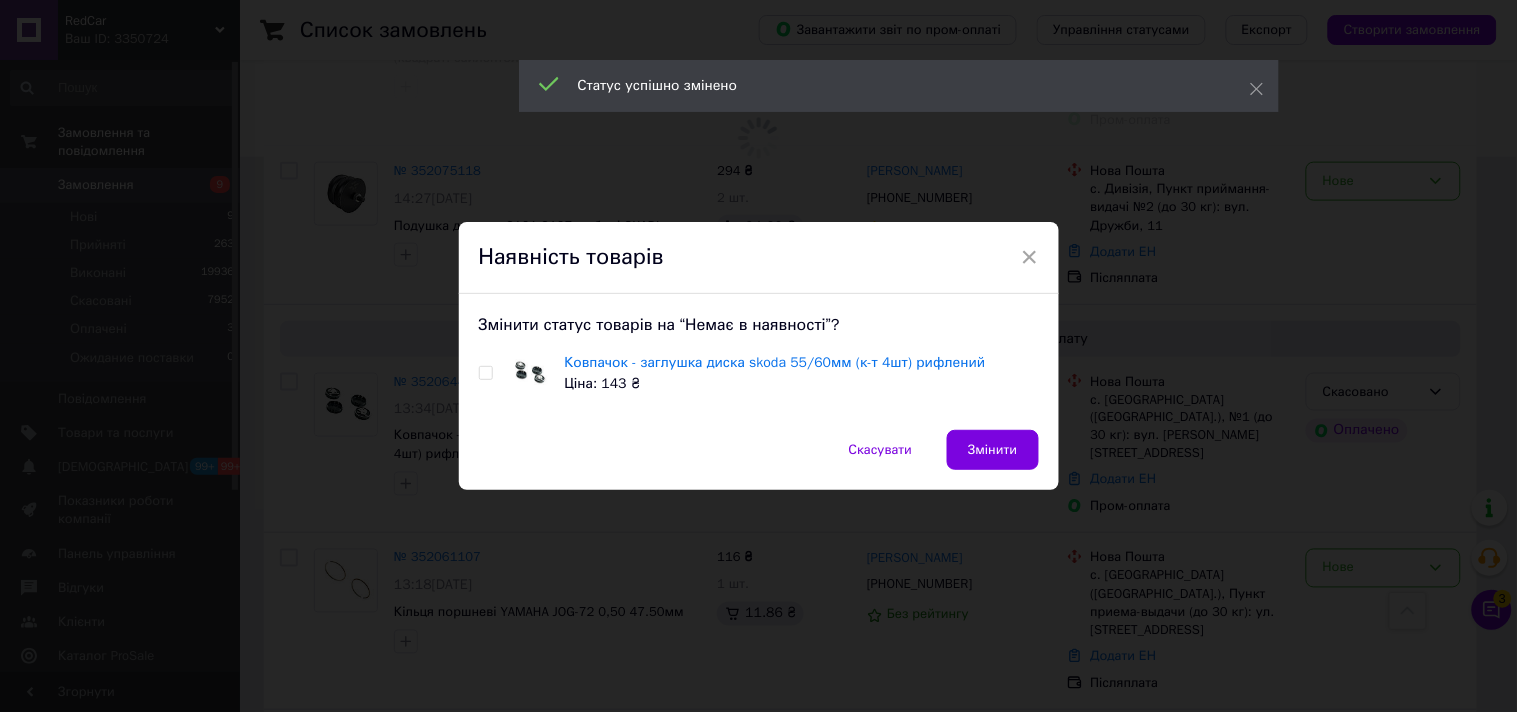 click at bounding box center (485, 373) 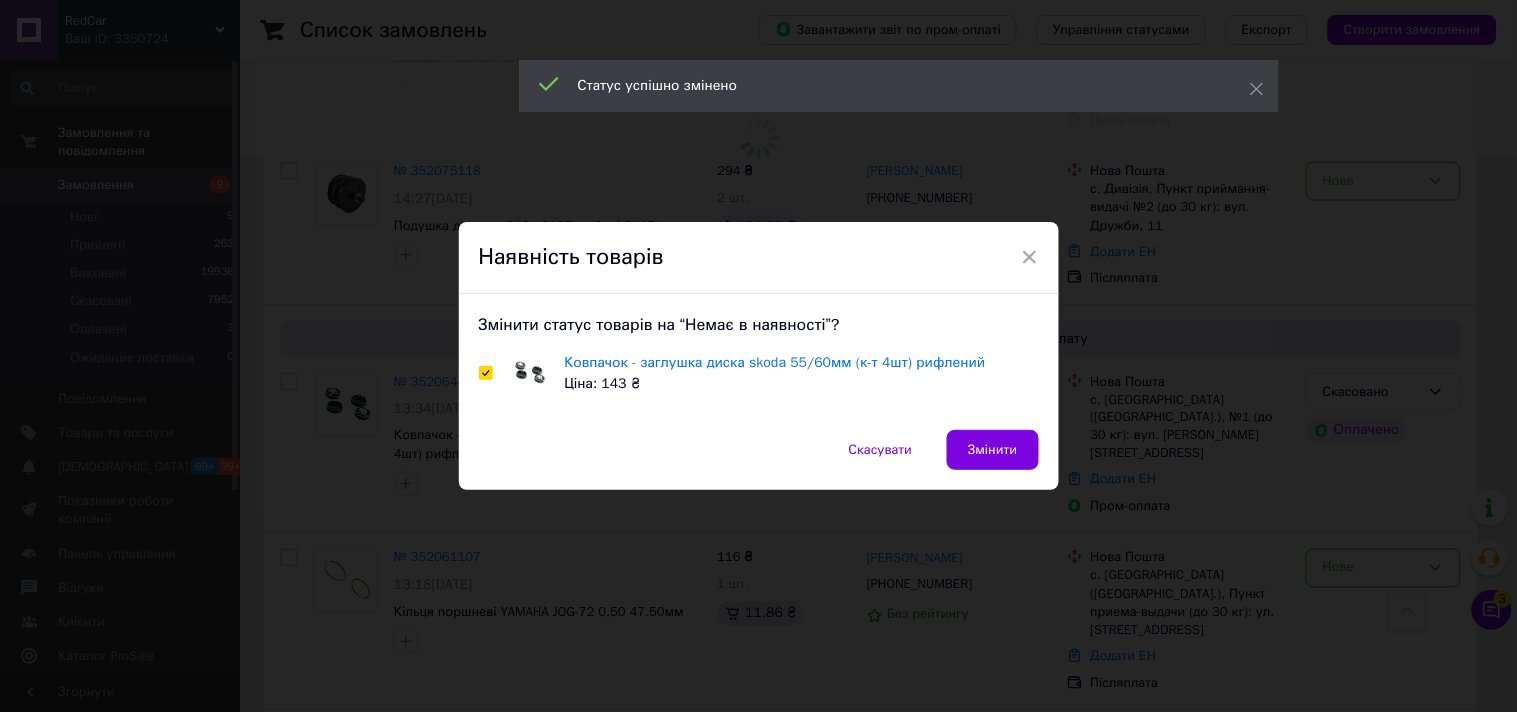 checkbox on "true" 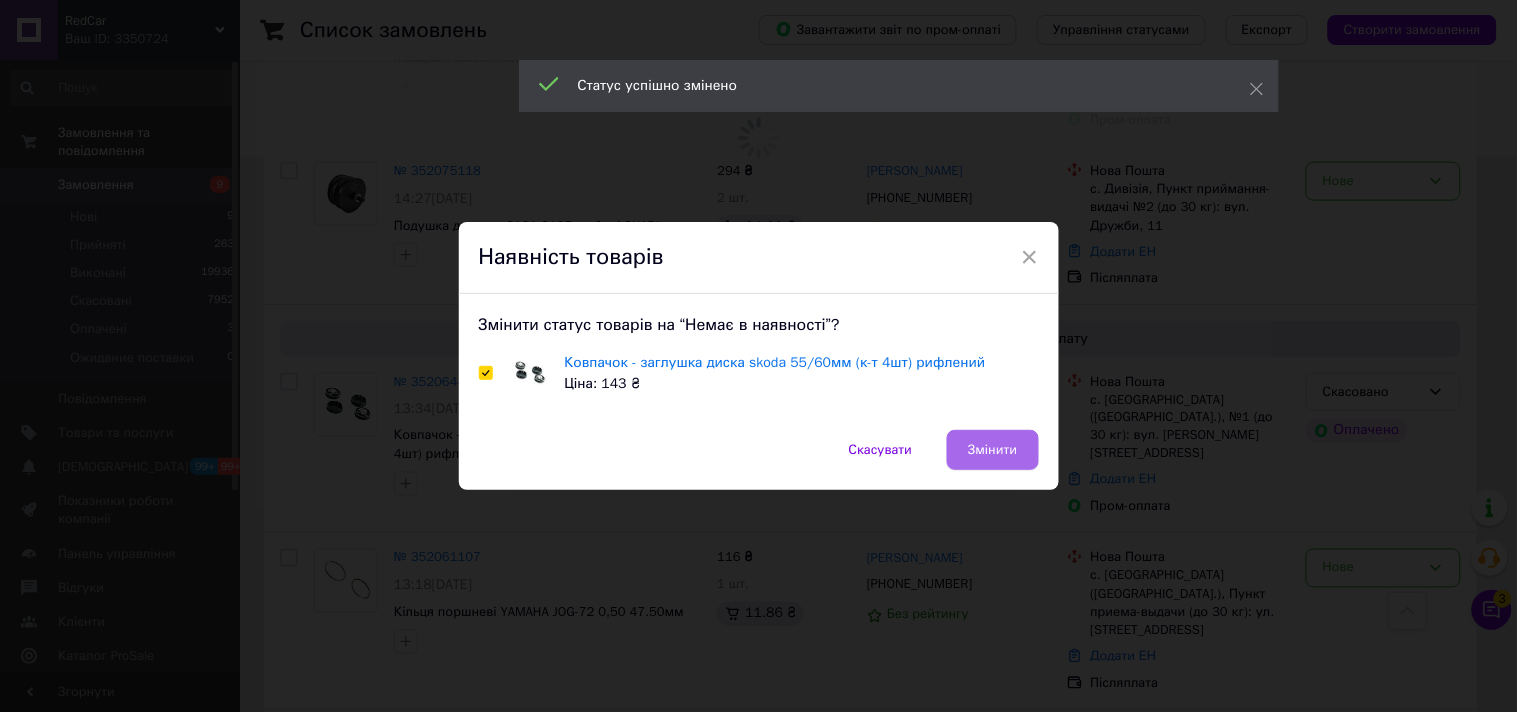 click on "Змінити" at bounding box center (992, 450) 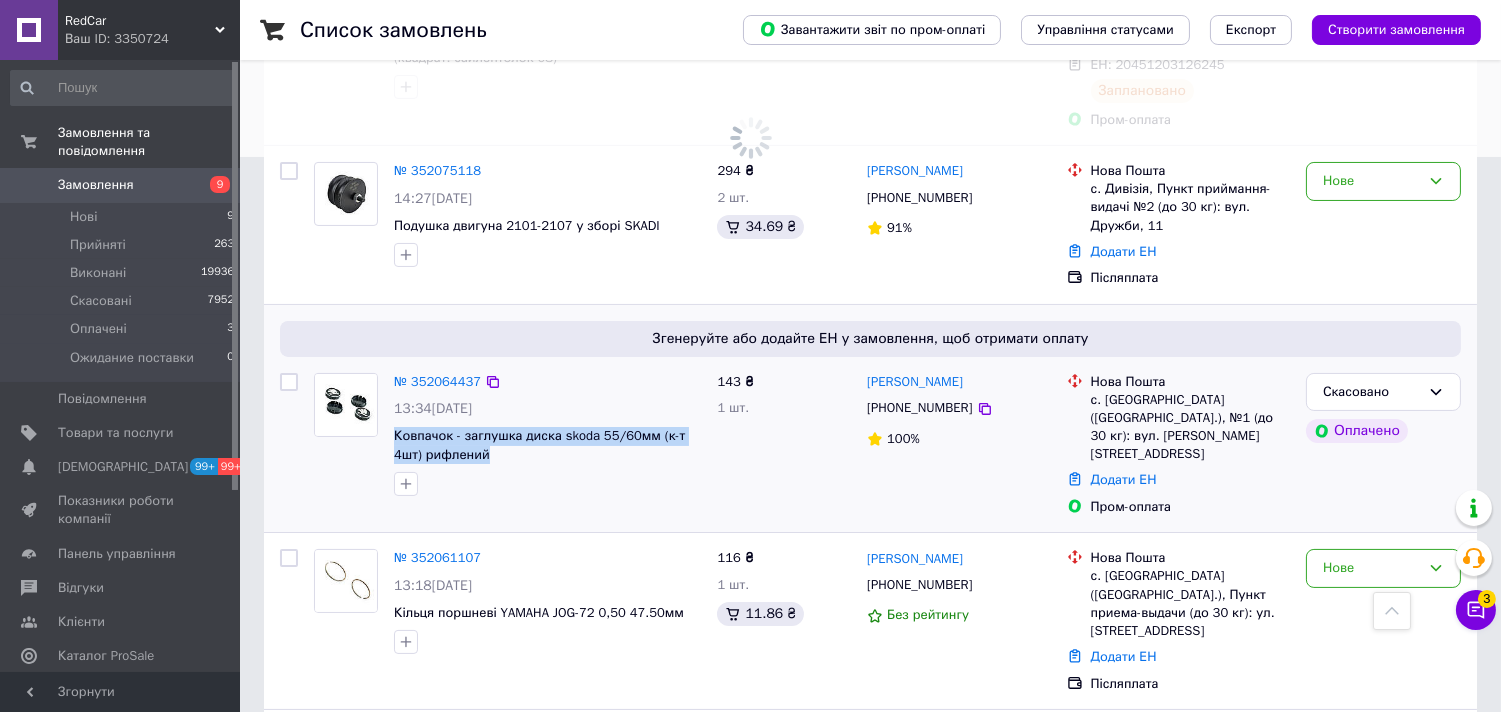 drag, startPoint x: 495, startPoint y: 404, endPoint x: 390, endPoint y: 386, distance: 106.531685 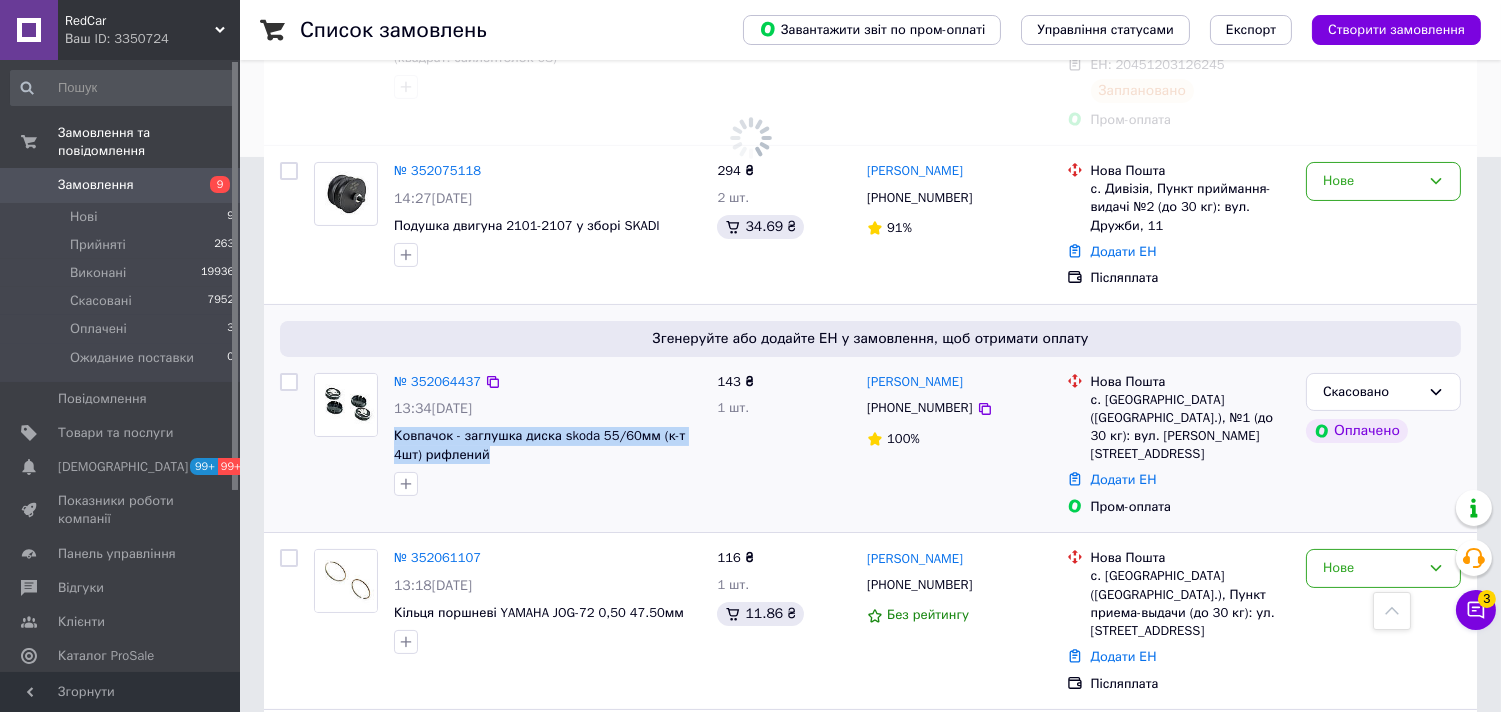 click on "№ 352064437 13:34, 10.07.2025 Ковпачок - заглушка диска skoda 55/60мм (к-т 4шт) рифлений" at bounding box center (547, 435) 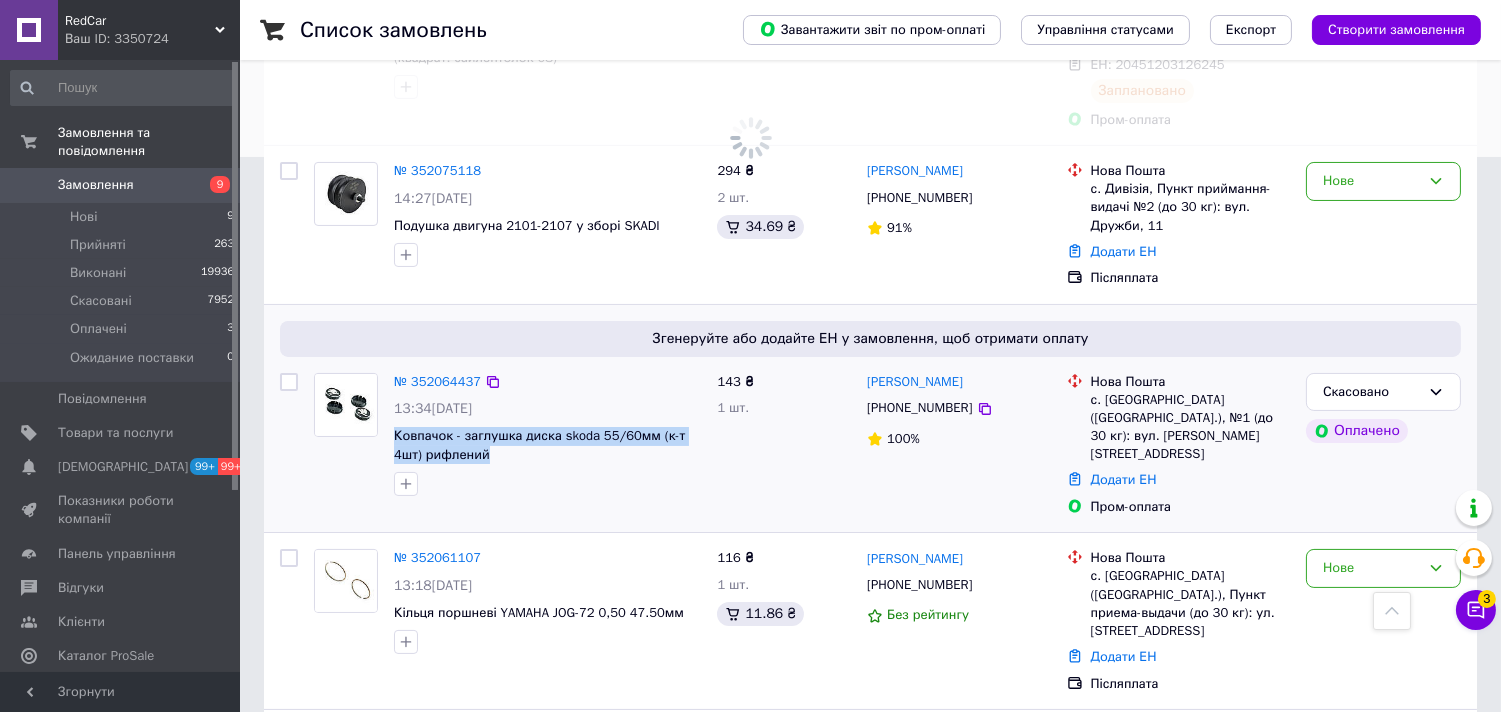copy on "Ковпачок - заглушка диска skoda 55/60мм (к-т 4шт) рифлений" 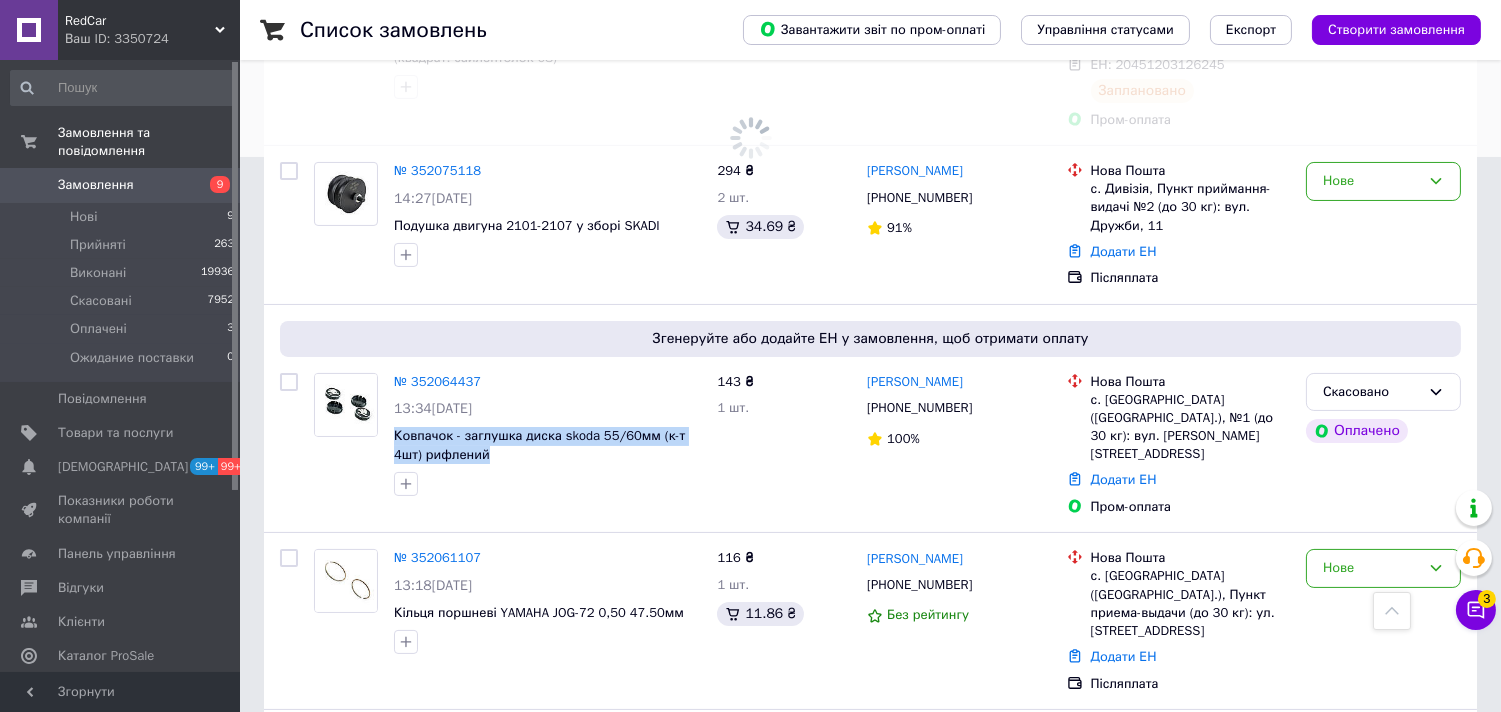 click on "Товари та послуги" at bounding box center (115, 433) 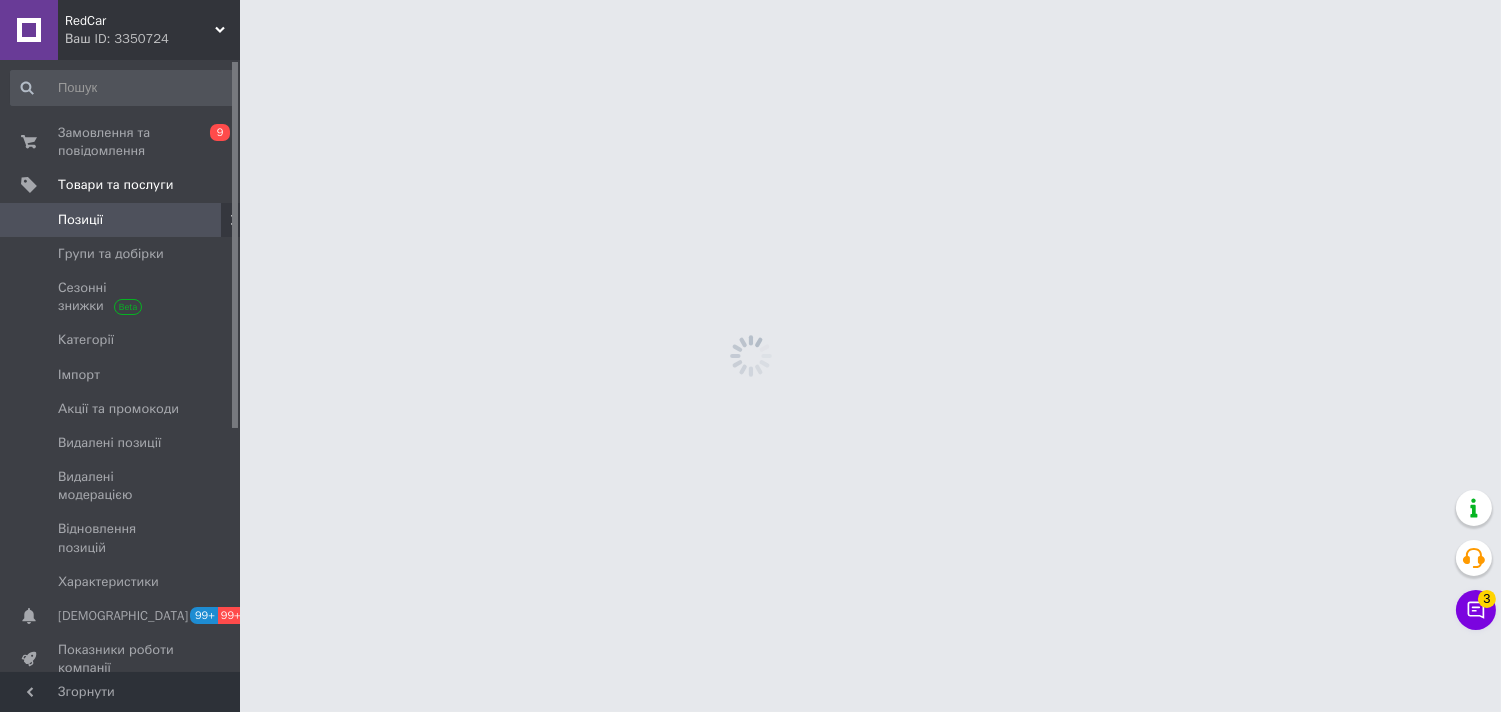 scroll, scrollTop: 0, scrollLeft: 0, axis: both 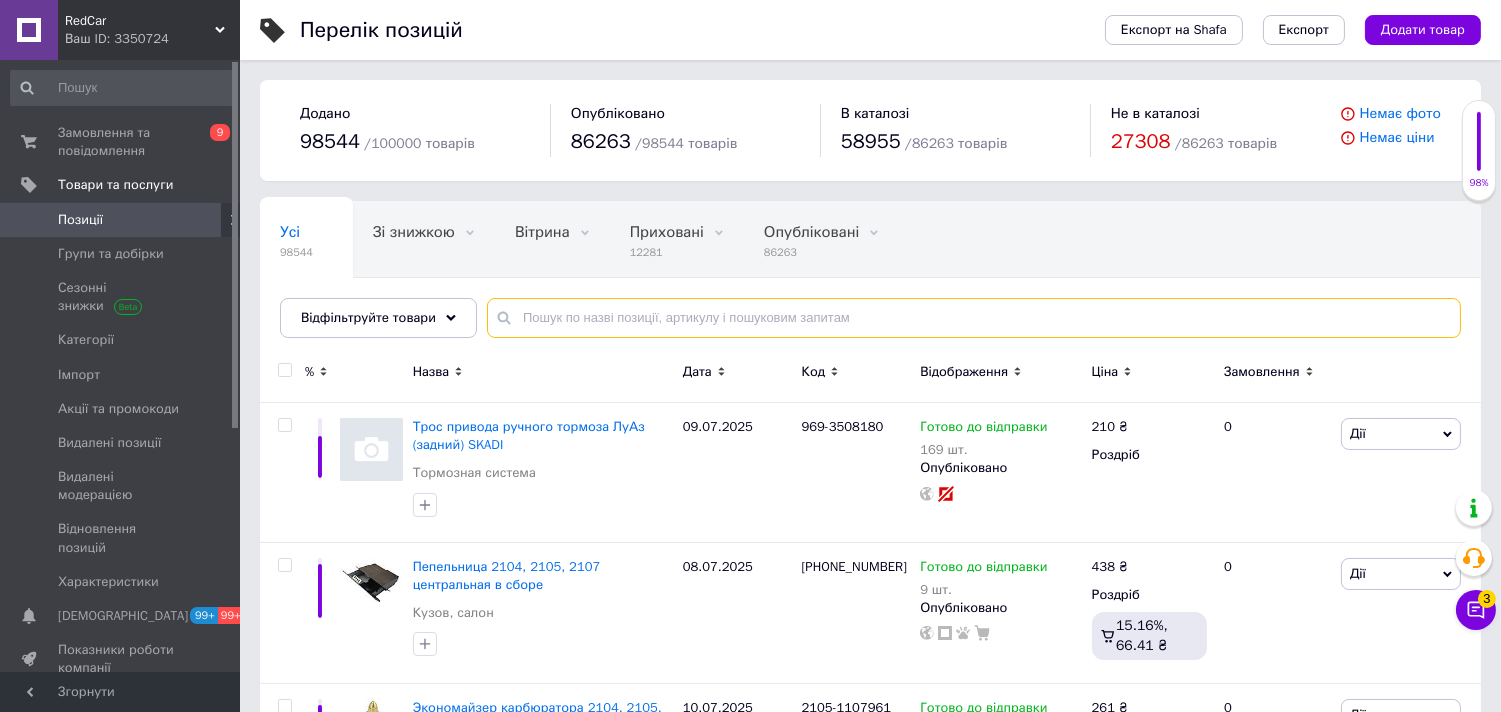 click at bounding box center (974, 318) 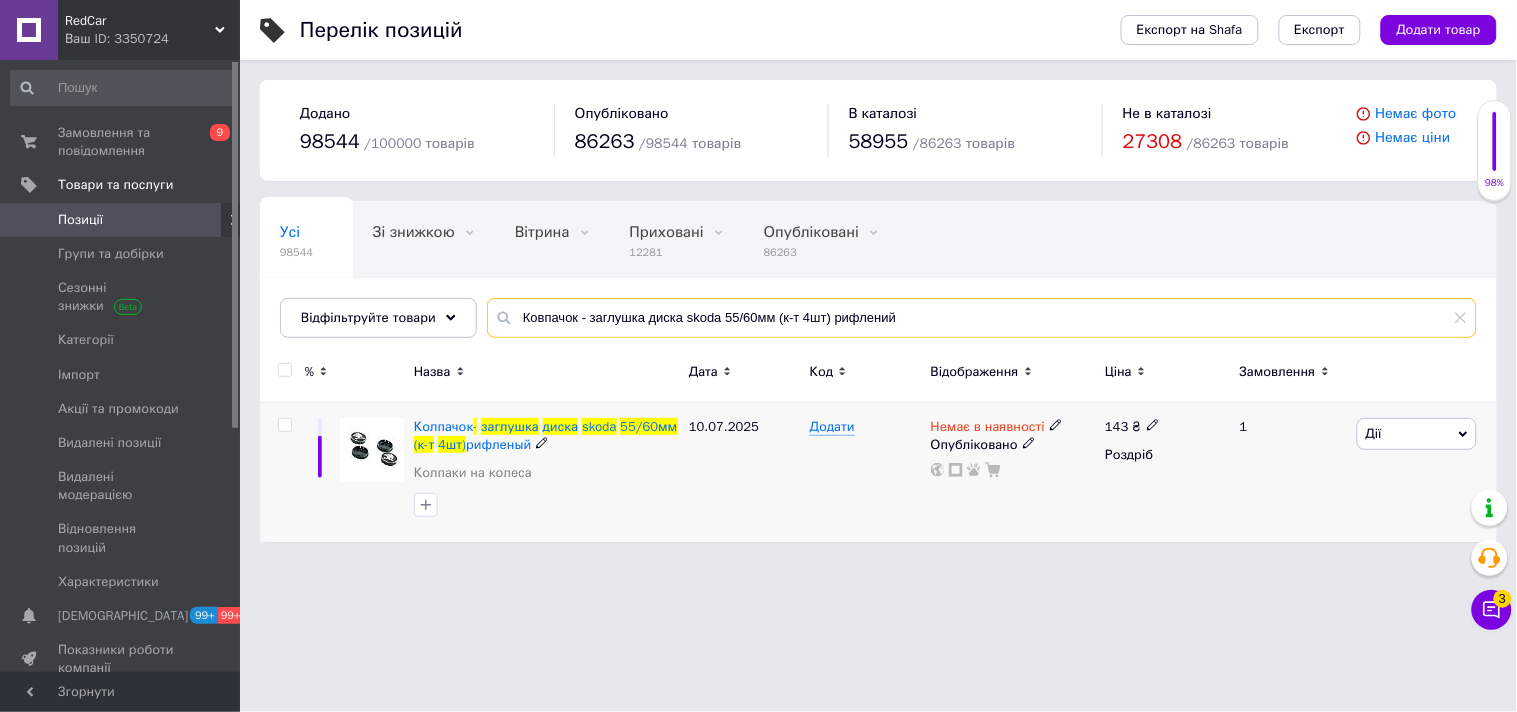 type on "Ковпачок - заглушка диска skoda 55/60мм (к-т 4шт) рифлений" 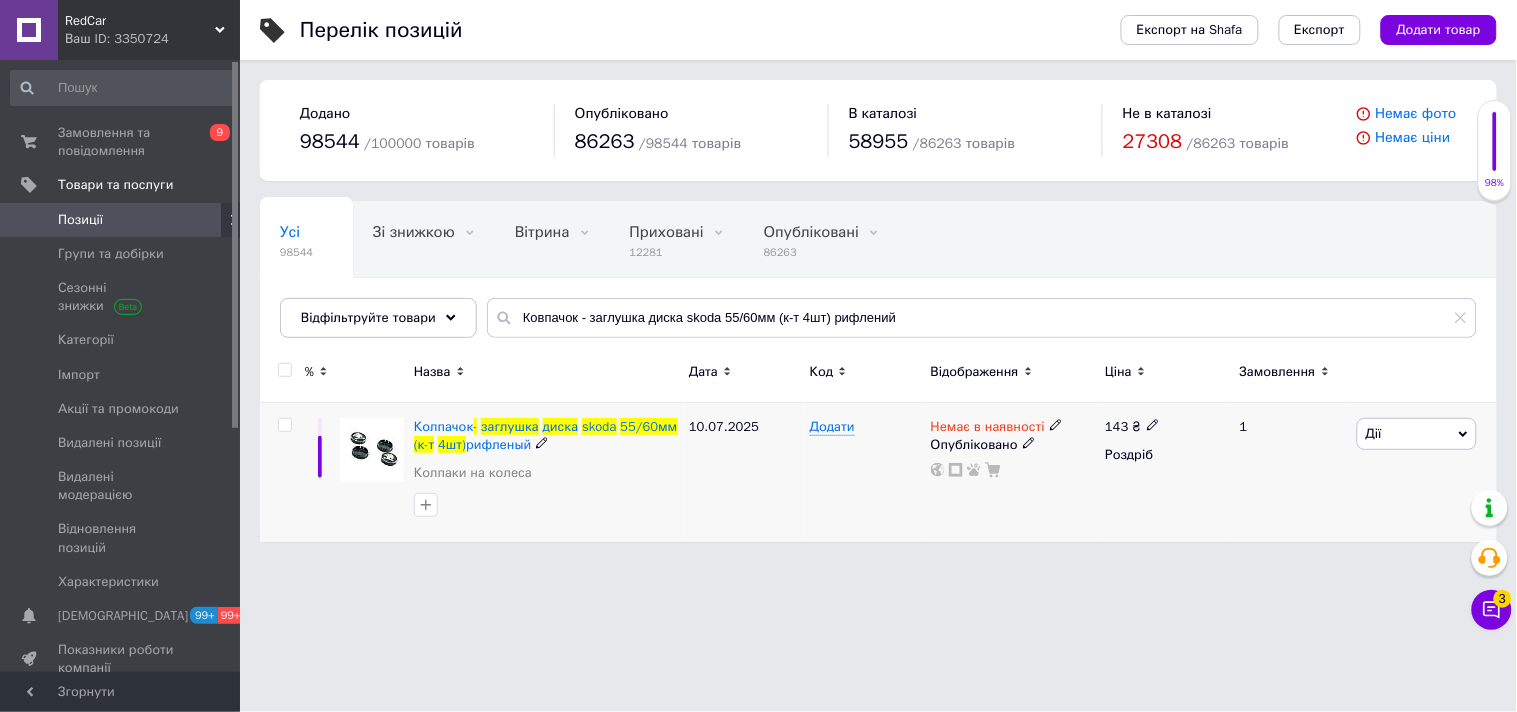 click 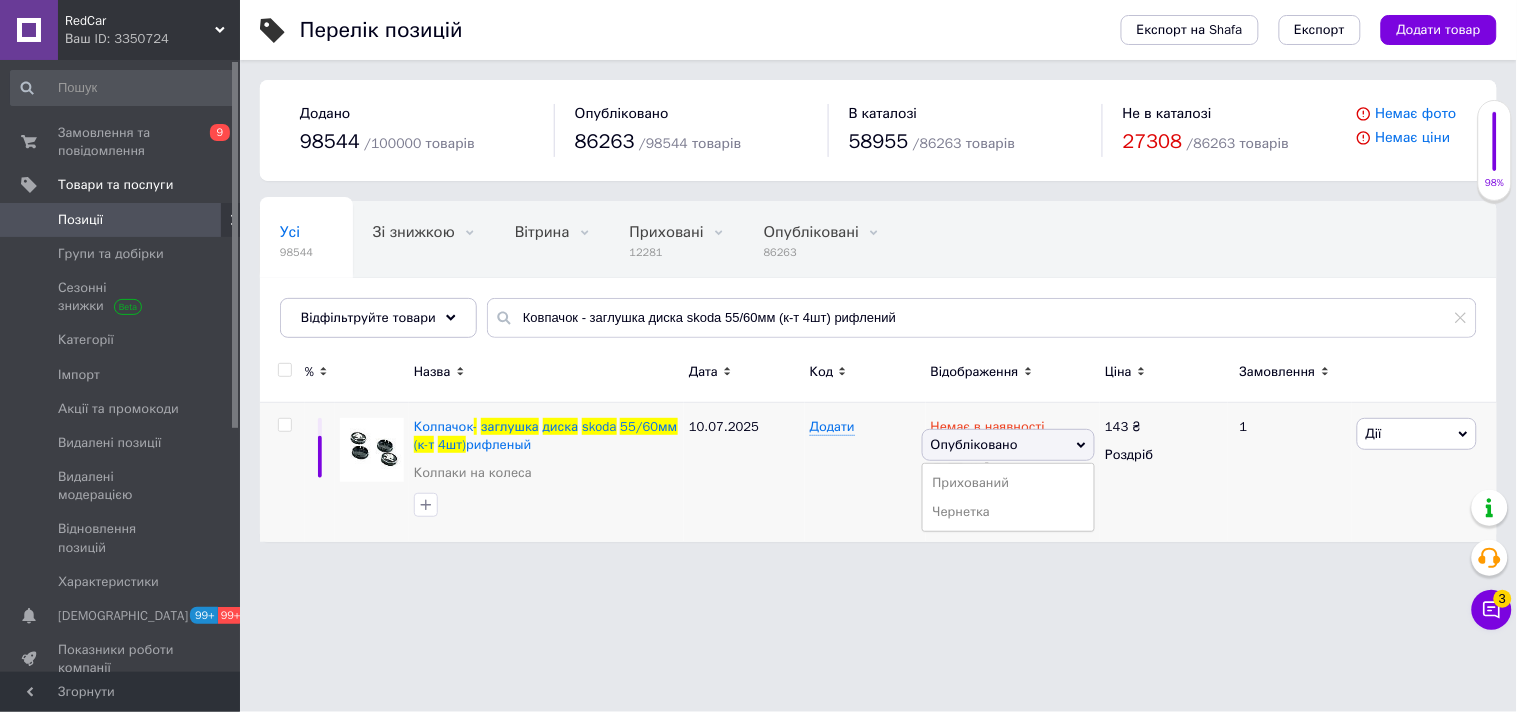 click on "RedCar Ваш ID: 3350724 Сайт RedCar Кабінет покупця Перевірити стан системи Сторінка на порталі АВТОГРАНД Довідка Вийти Замовлення та повідомлення 0 9 Товари та послуги Позиції Групи та добірки Сезонні знижки Категорії Імпорт Акції та промокоди Видалені позиції Видалені модерацією Відновлення позицій Характеристики Сповіщення 99+ 99+ Показники роботи компанії Панель управління Відгуки Клієнти Каталог ProSale Аналітика Інструменти веб-майстра та SEO Управління сайтом Гаманець компанії Маркет Налаштування Prom топ 98544" at bounding box center (758, 281) 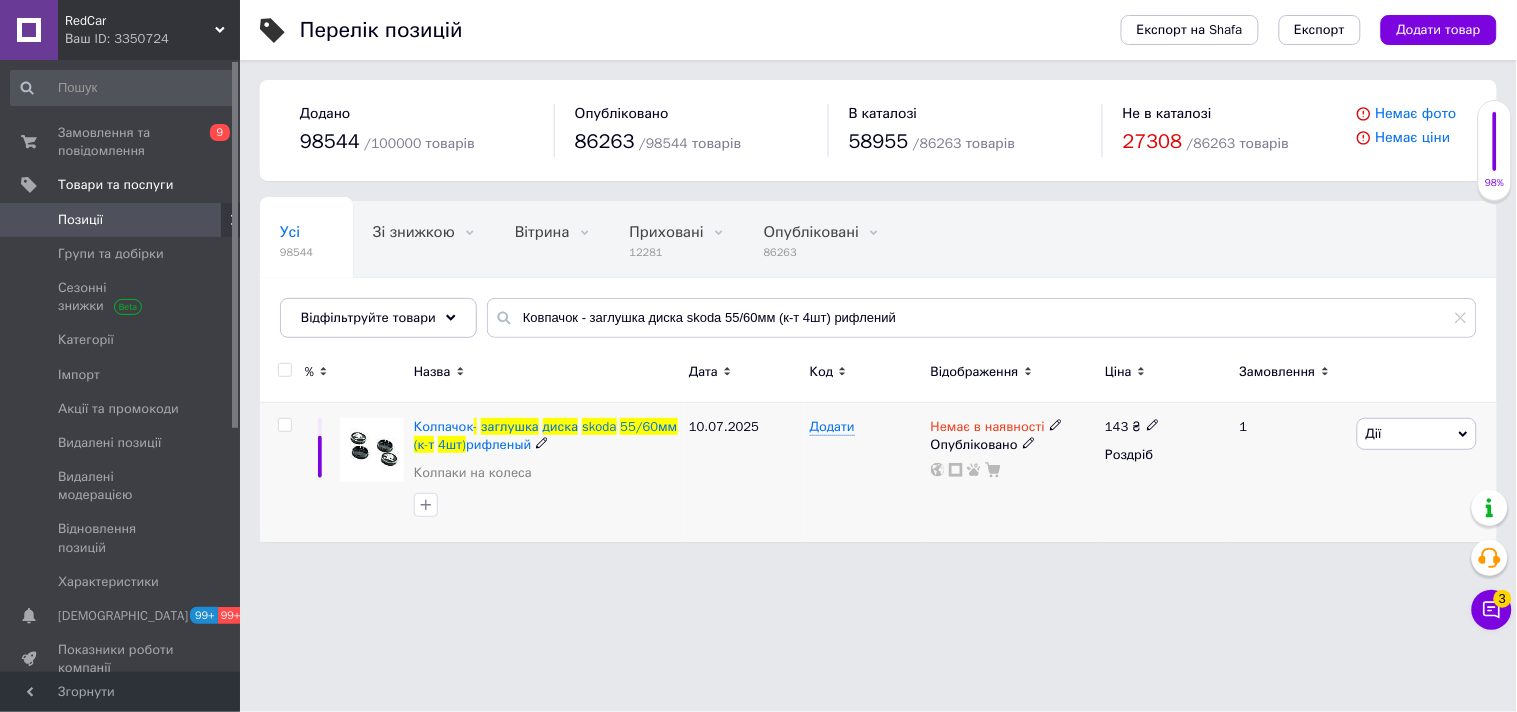 click 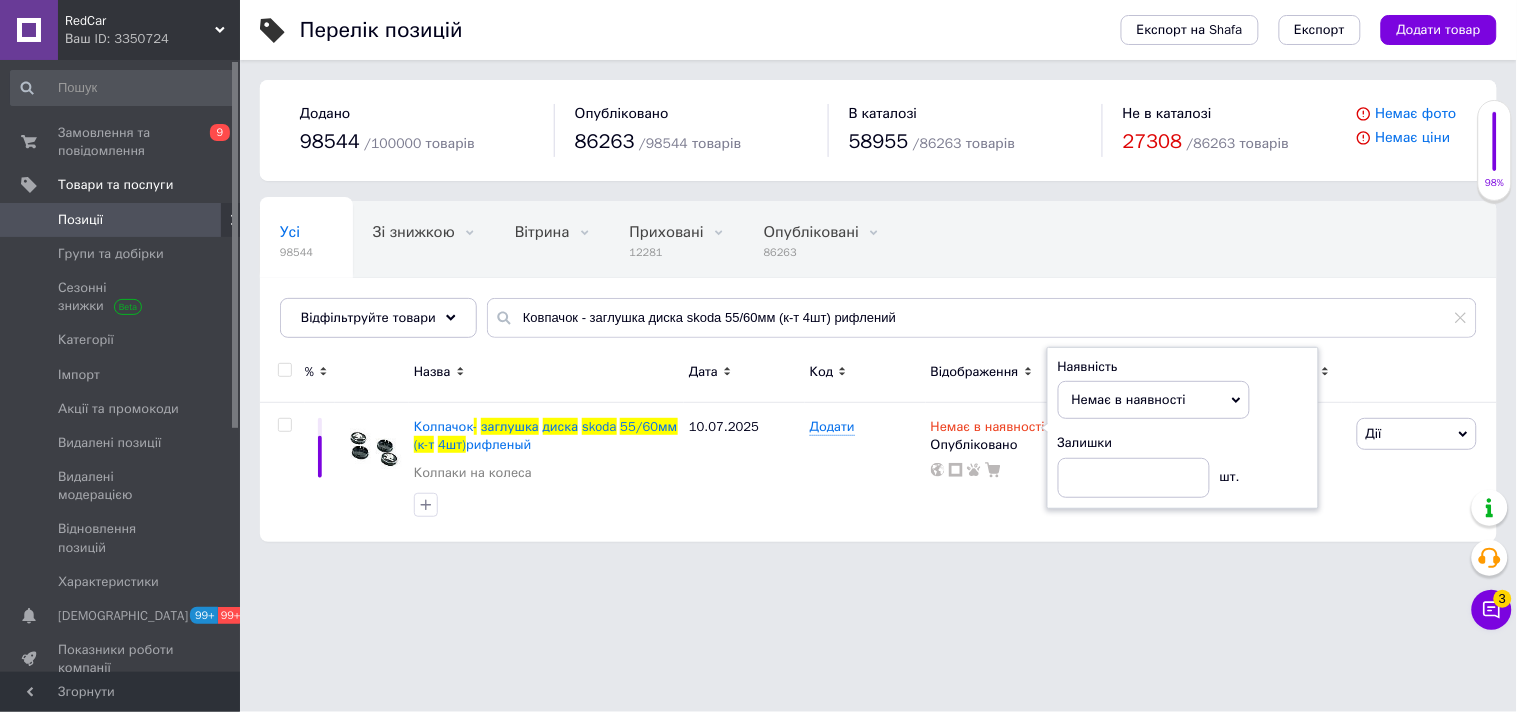 click on "RedCar Ваш ID: 3350724 Сайт RedCar Кабінет покупця Перевірити стан системи Сторінка на порталі АВТОГРАНД Довідка Вийти Замовлення та повідомлення 0 9 Товари та послуги Позиції Групи та добірки Сезонні знижки Категорії Імпорт Акції та промокоди Видалені позиції Видалені модерацією Відновлення позицій Характеристики Сповіщення 99+ 99+ Показники роботи компанії Панель управління Відгуки Клієнти Каталог ProSale Аналітика Інструменти веб-майстра та SEO Управління сайтом Гаманець компанії Маркет Налаштування Prom топ 98544" at bounding box center [758, 281] 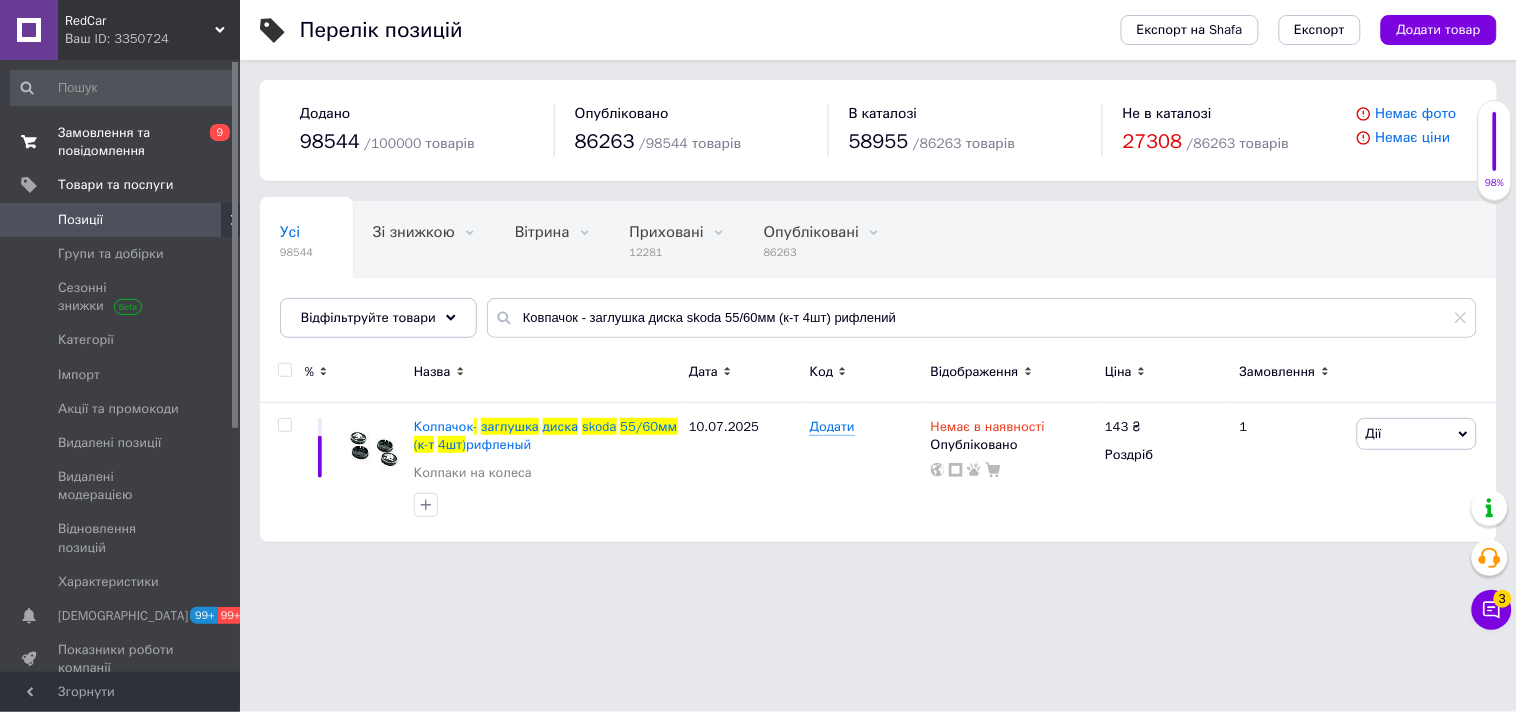 click on "Замовлення та повідомлення" at bounding box center [121, 142] 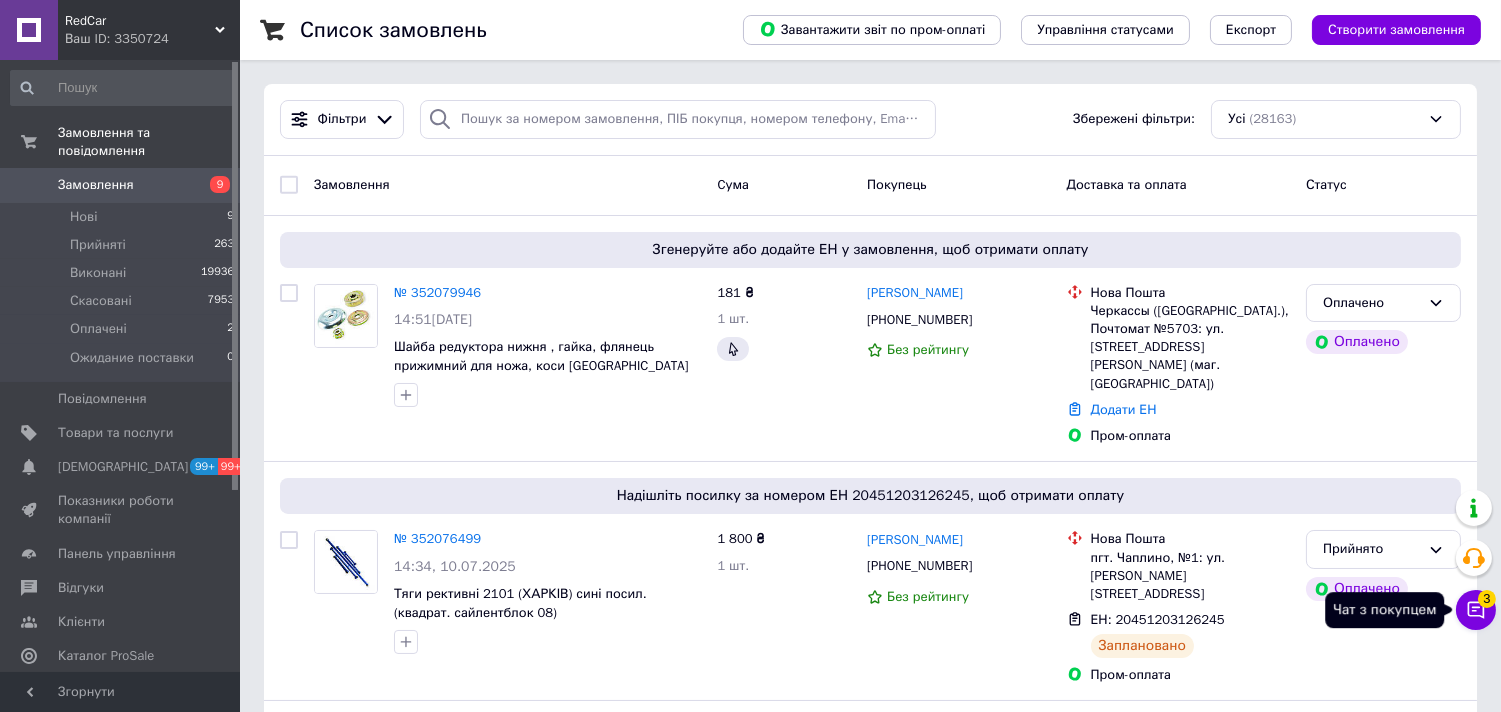 click on "3" at bounding box center (1487, 599) 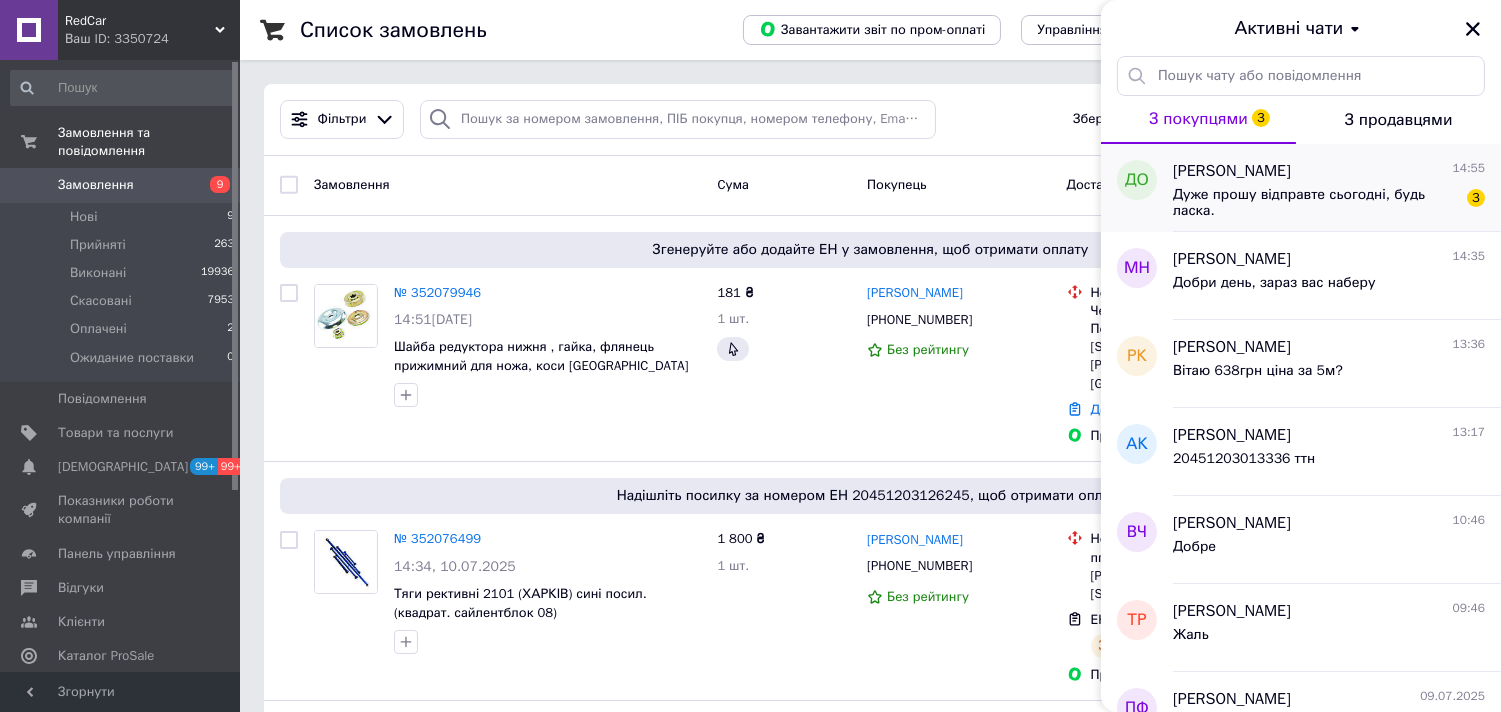 click on "Дуже прошу відправте сьогодні, будь ласка." at bounding box center [1315, 203] 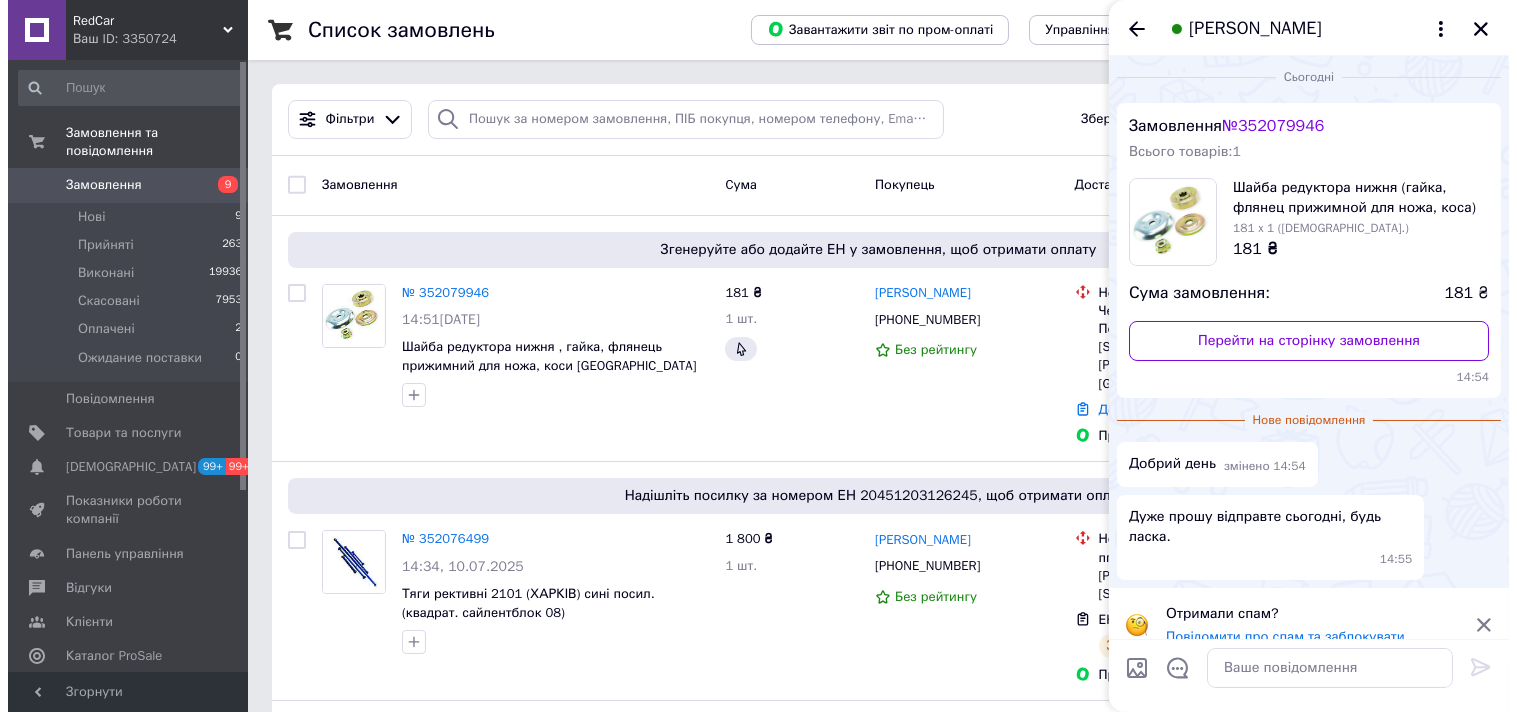 scroll, scrollTop: 0, scrollLeft: 0, axis: both 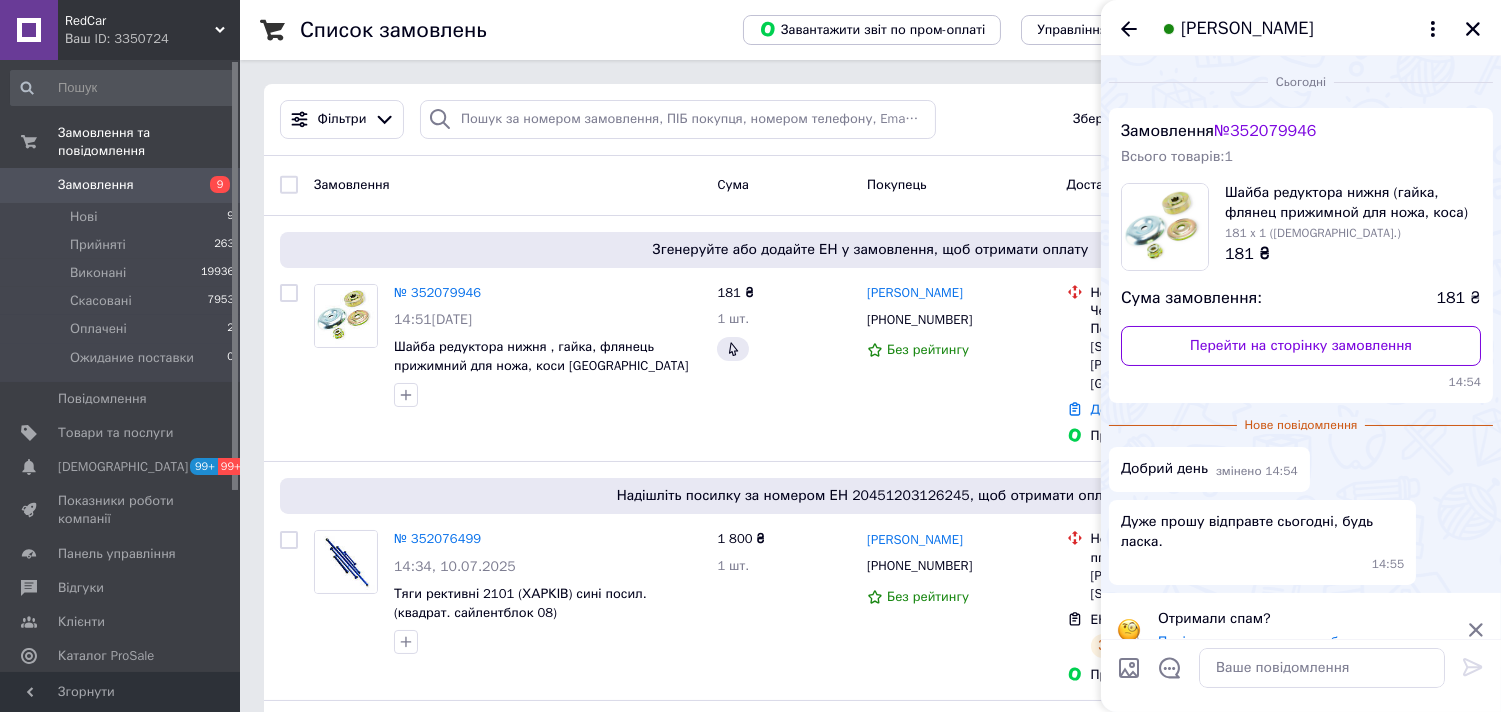 click on "№ 352079946" at bounding box center [1265, 131] 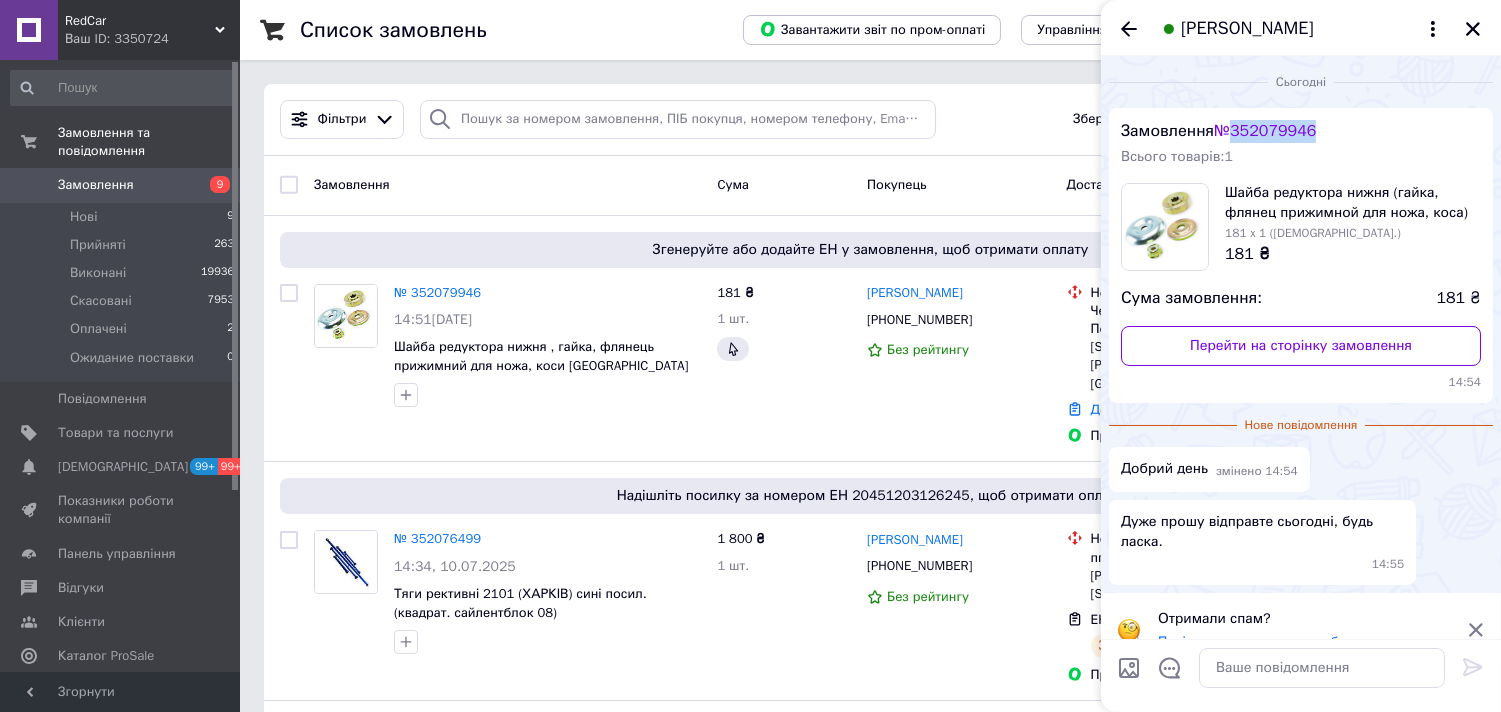 click on "№ 352079946" at bounding box center [1265, 131] 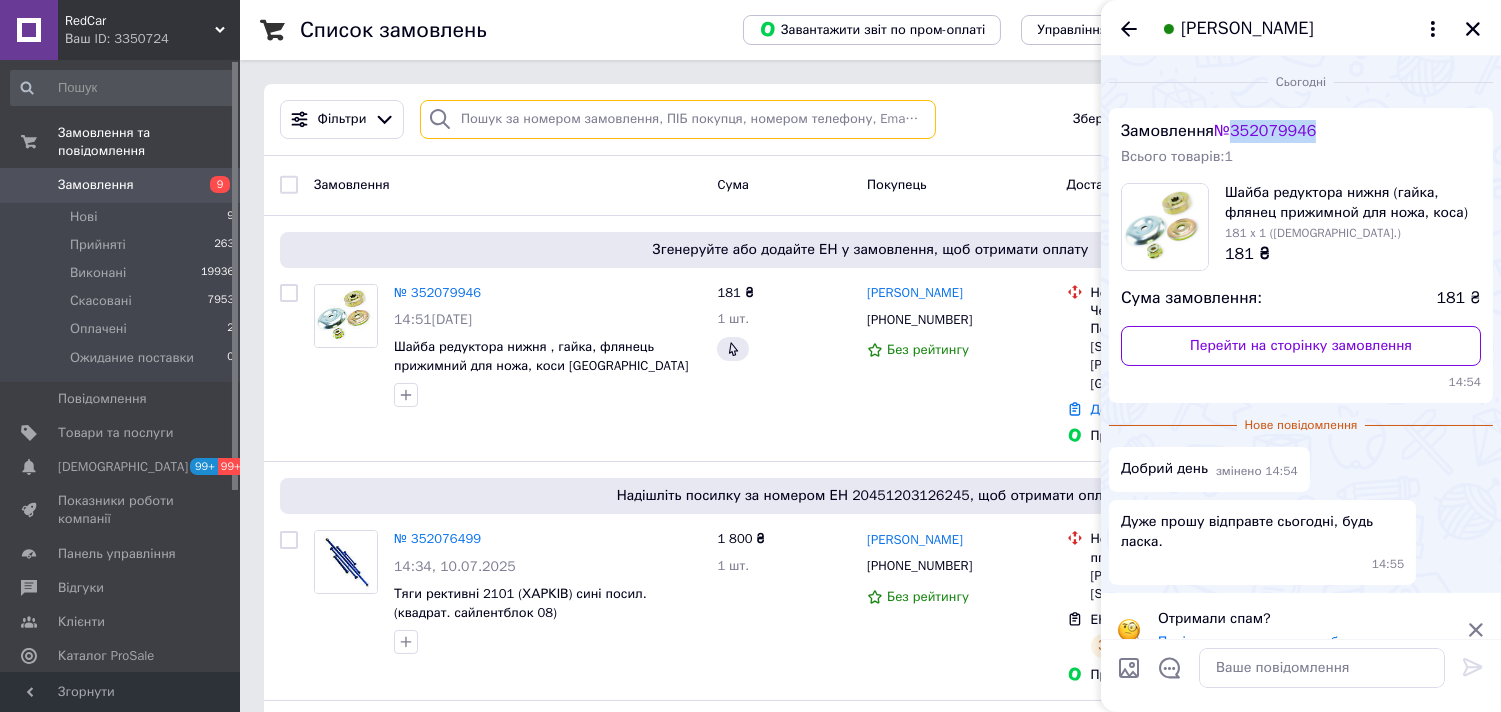 click at bounding box center (678, 119) 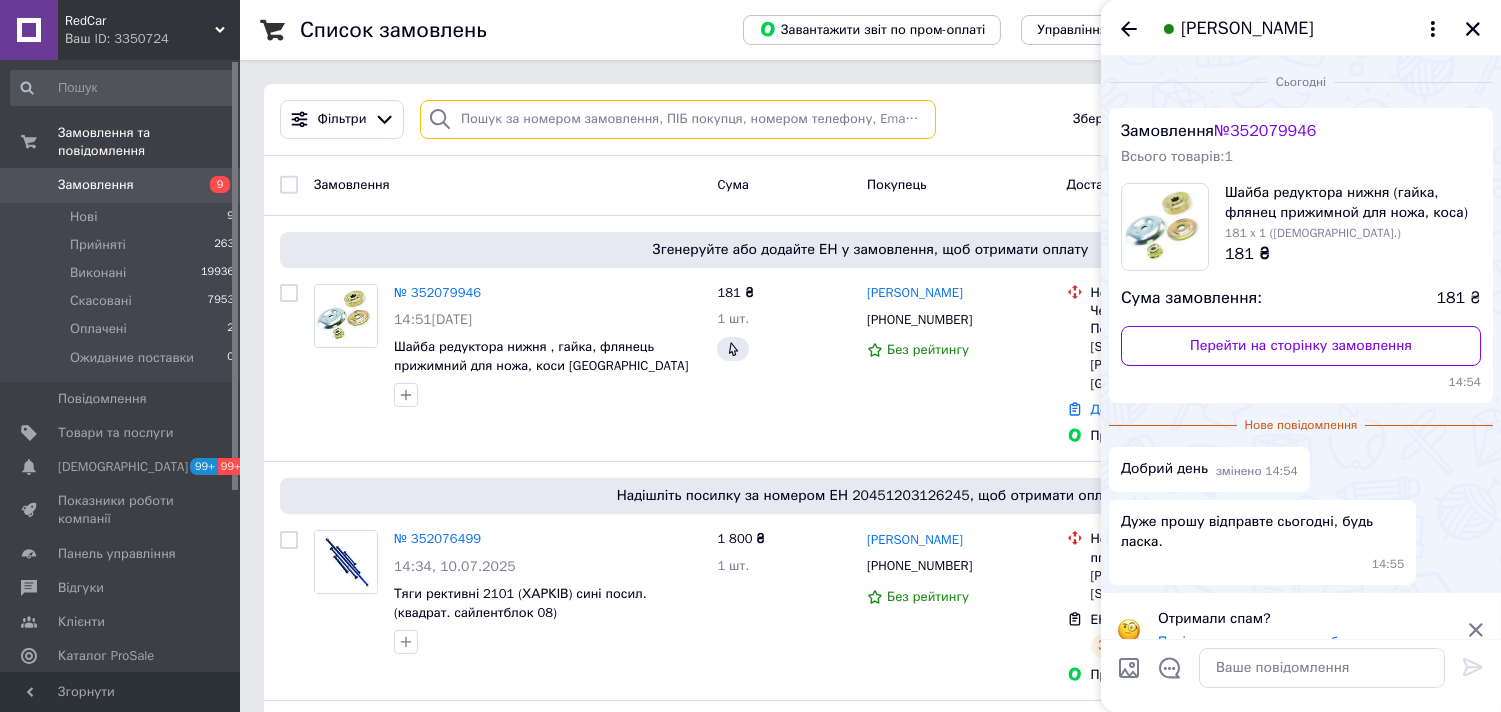 paste on "352079946" 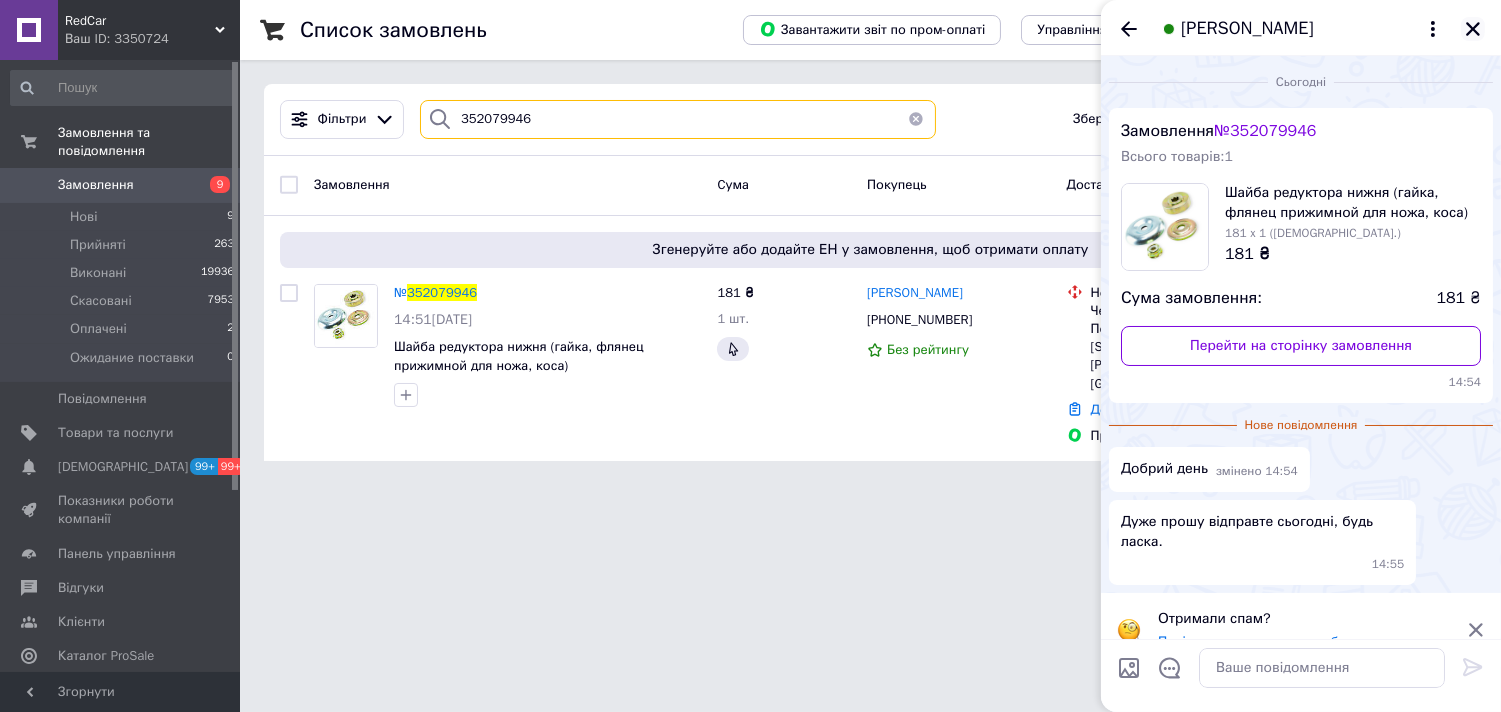 type on "352079946" 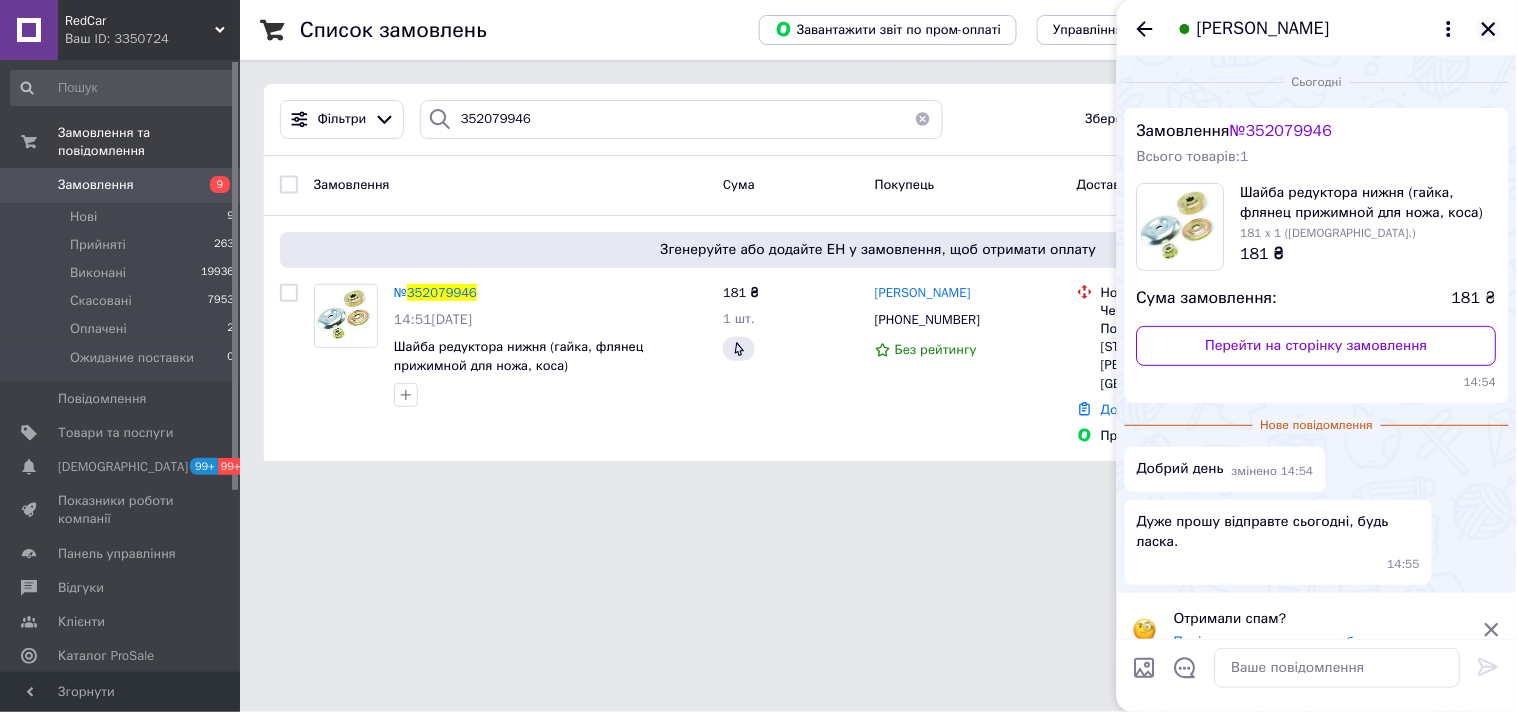 click on "Денис Обихвіст" at bounding box center (1317, 28) 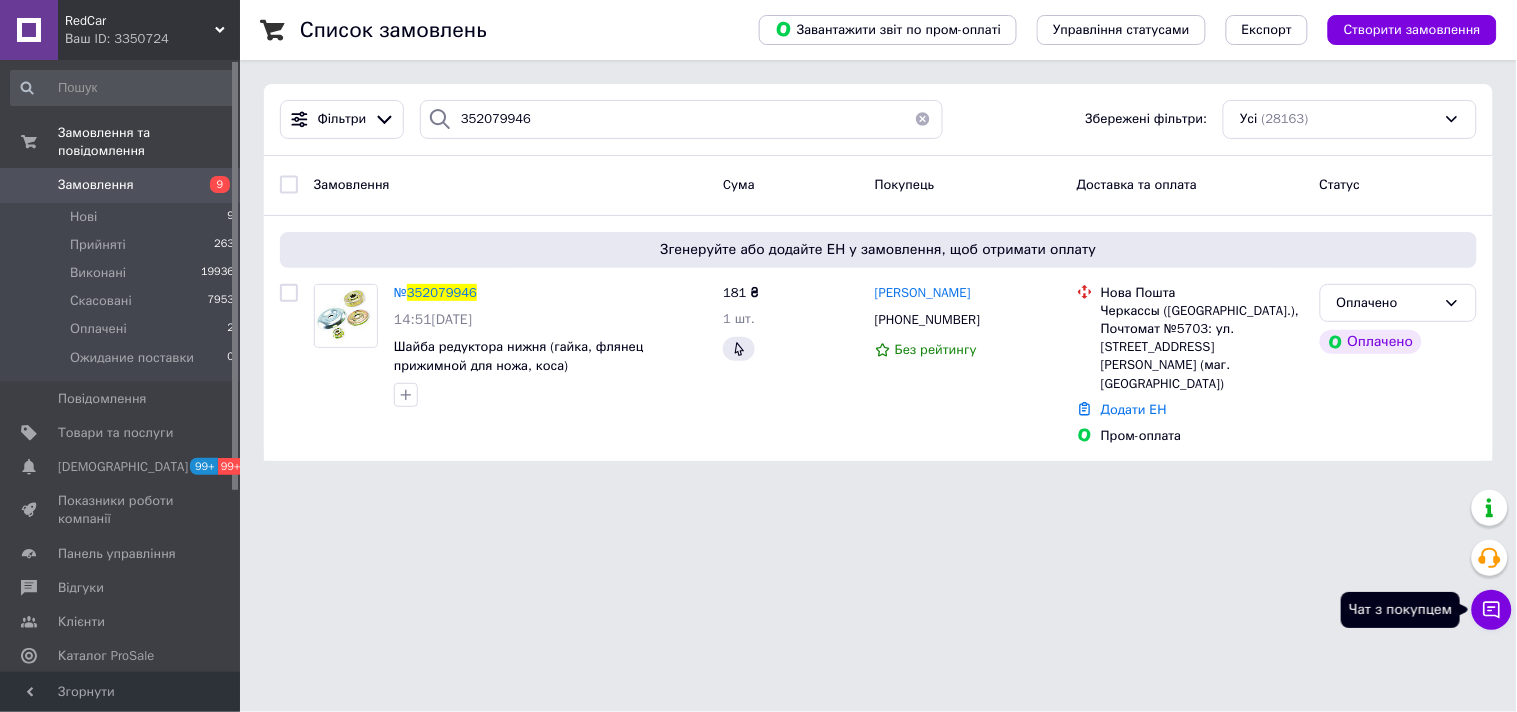 click on "Чат з покупцем" at bounding box center [1492, 610] 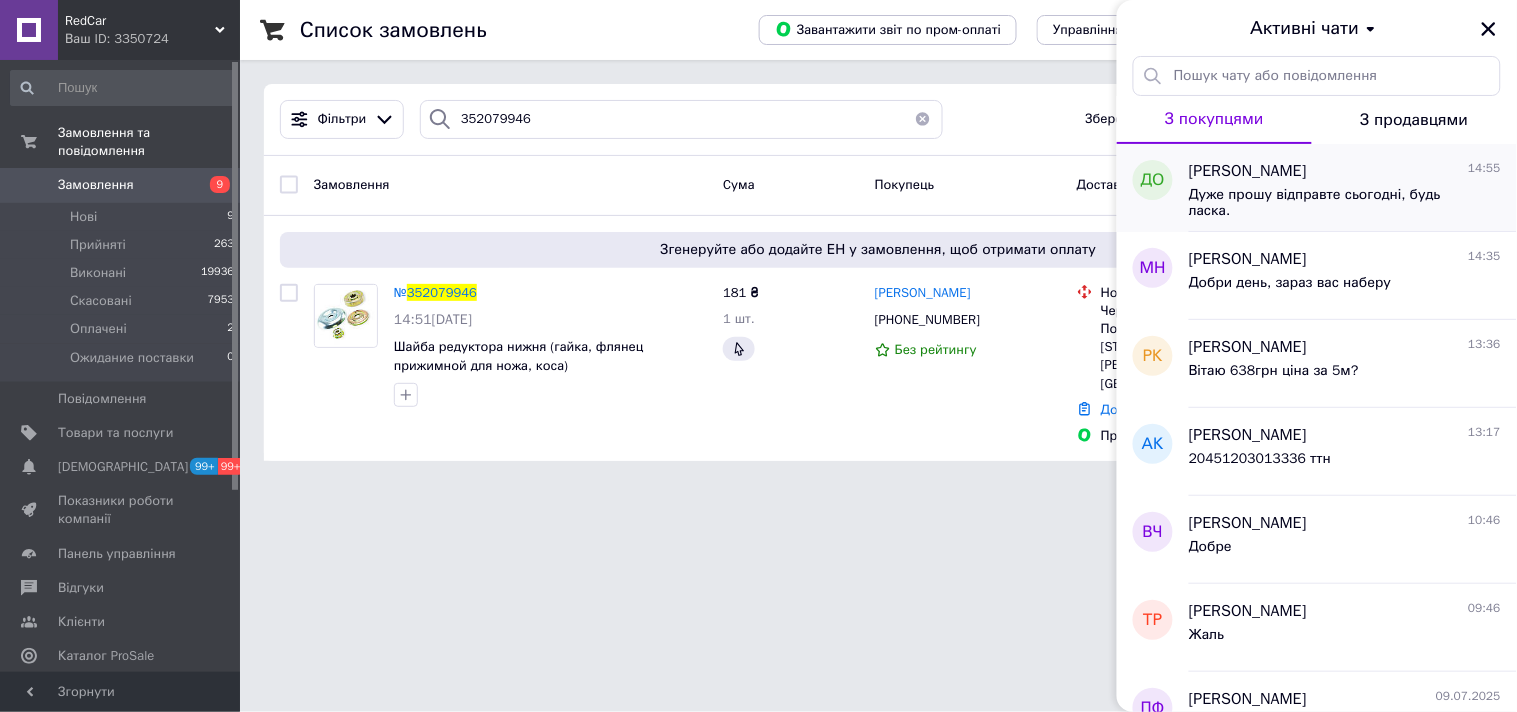 click on "Дуже прошу відправте сьогодні, будь ласка." at bounding box center [1331, 203] 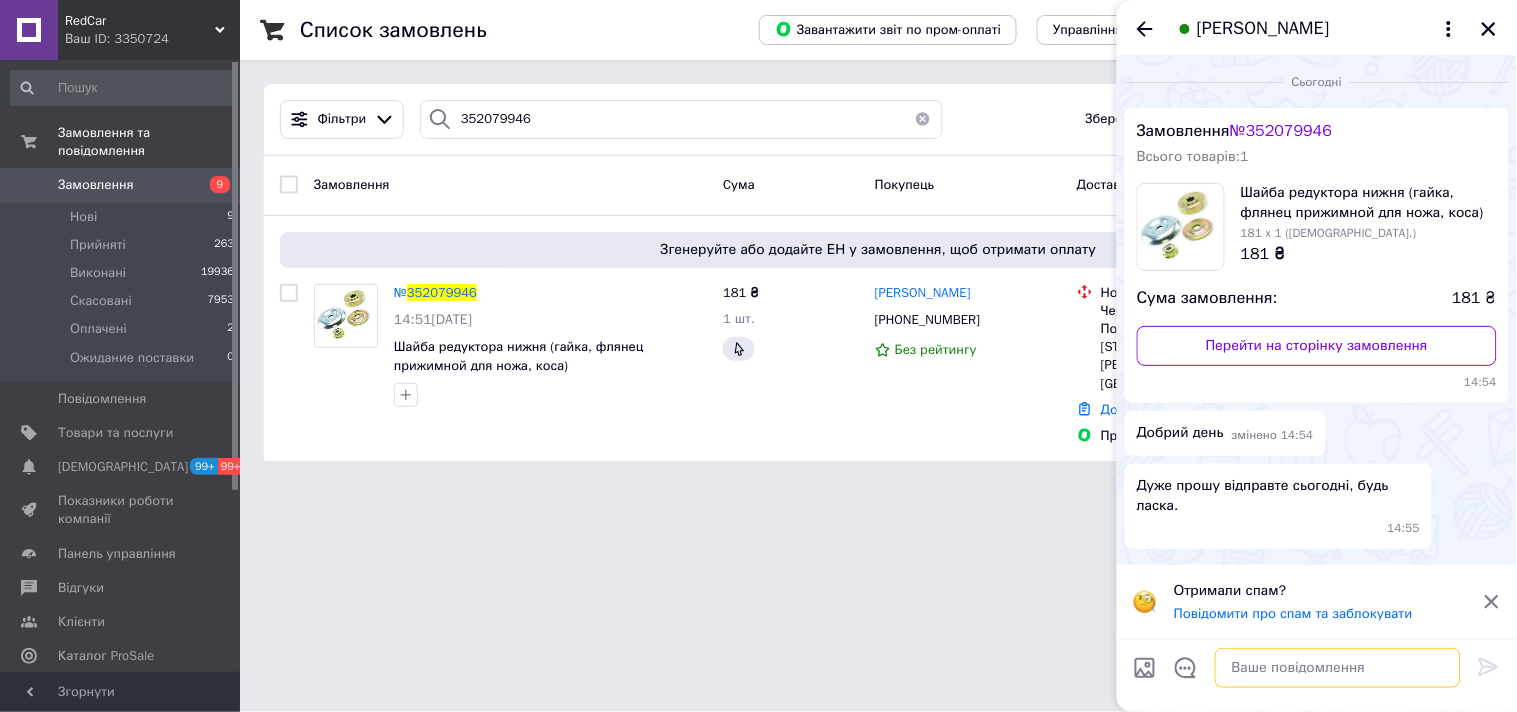 drag, startPoint x: 1318, startPoint y: 668, endPoint x: 1118, endPoint y: 663, distance: 200.06248 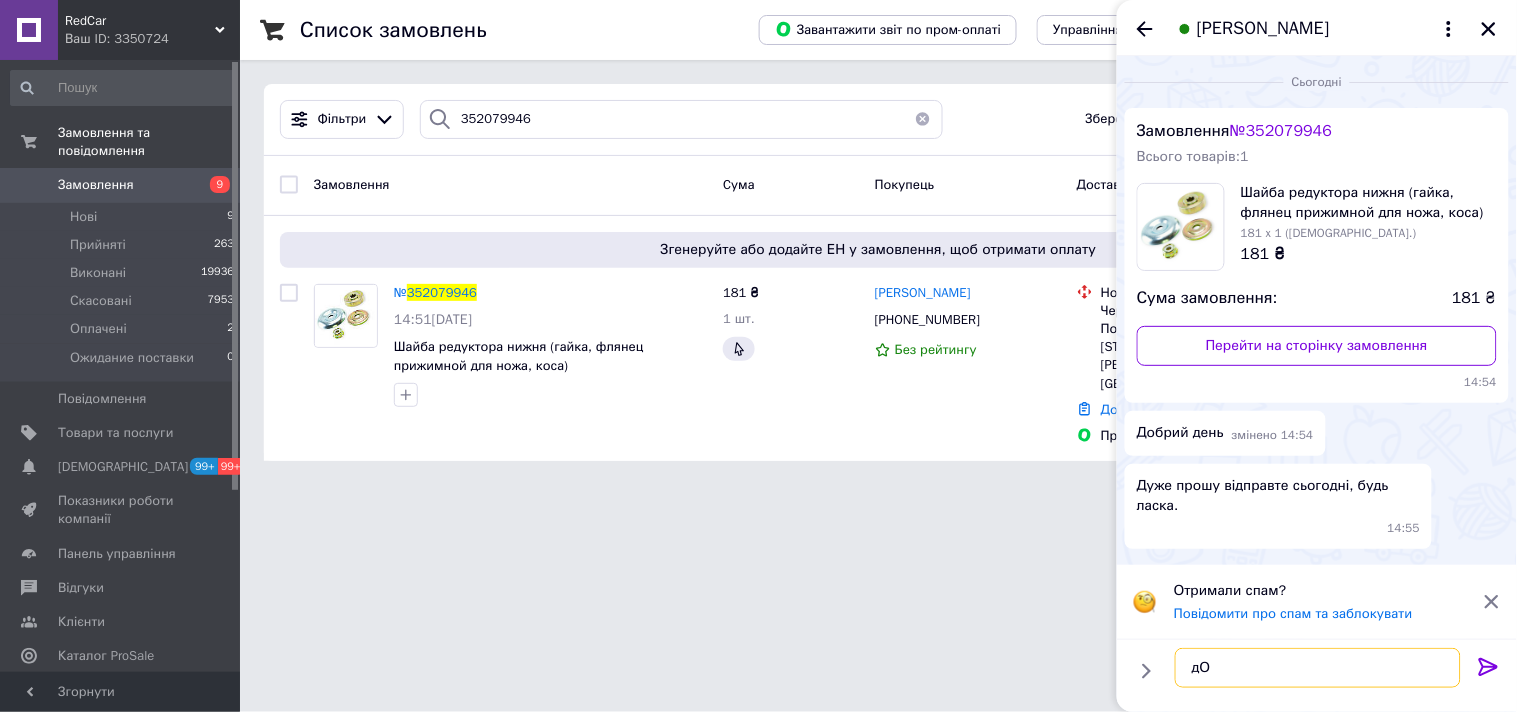 type on "д" 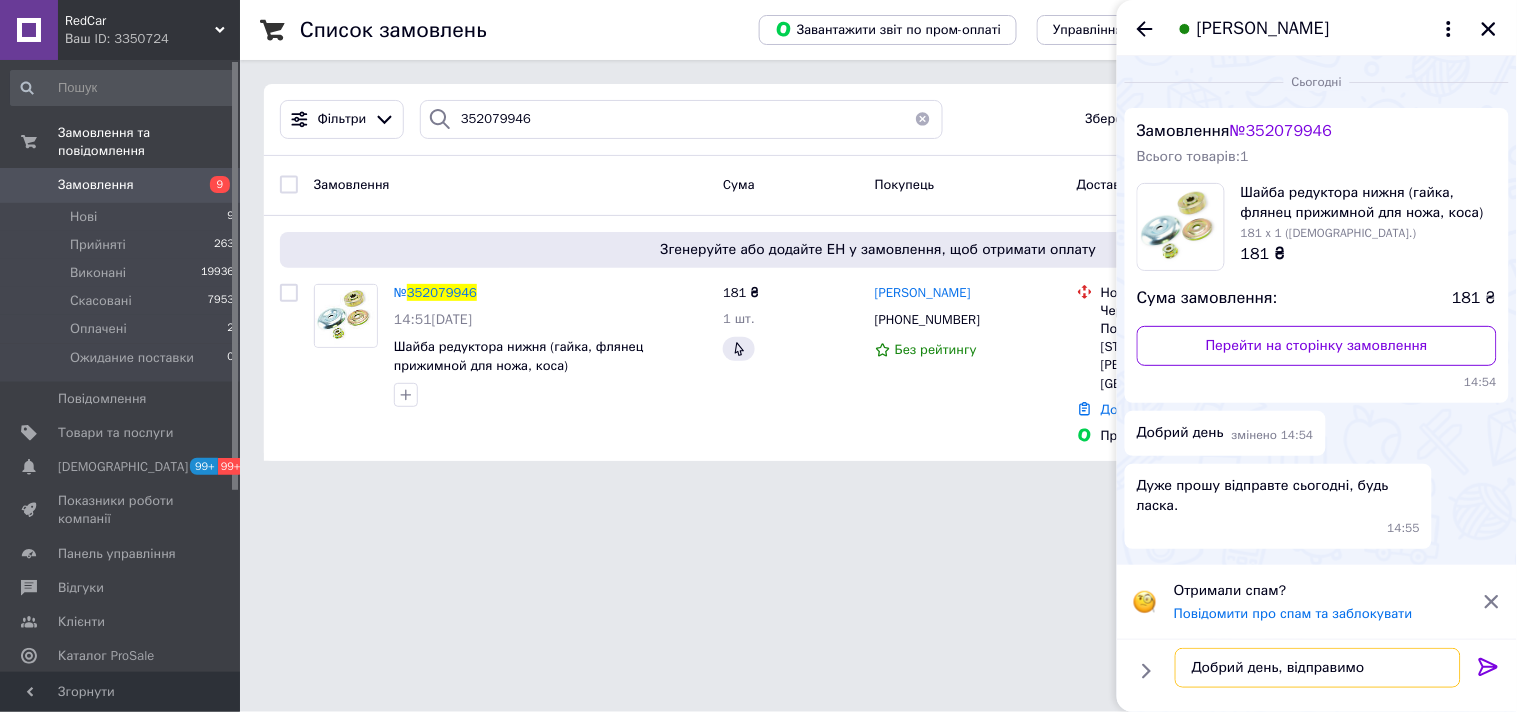 type on "Добрий день, відправимо" 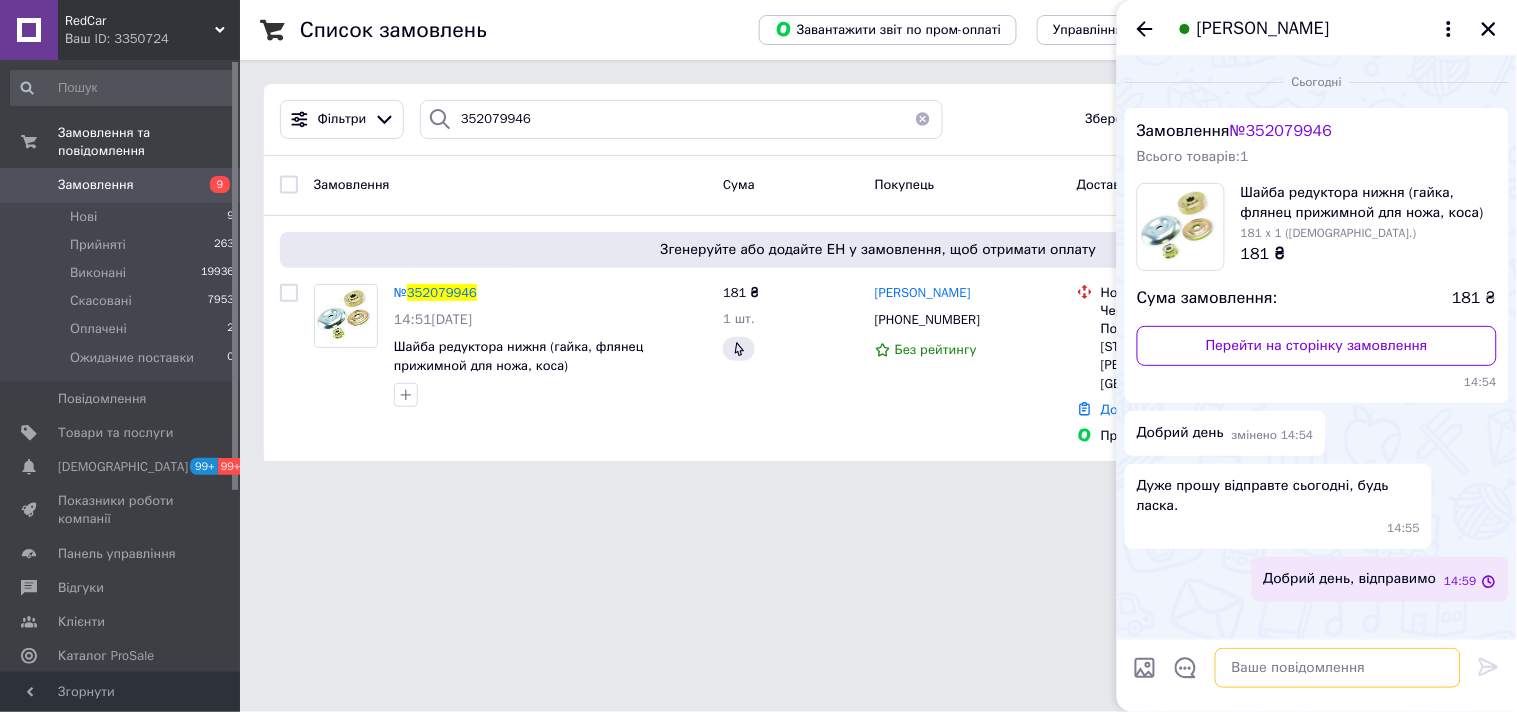paste on "20451203148372" 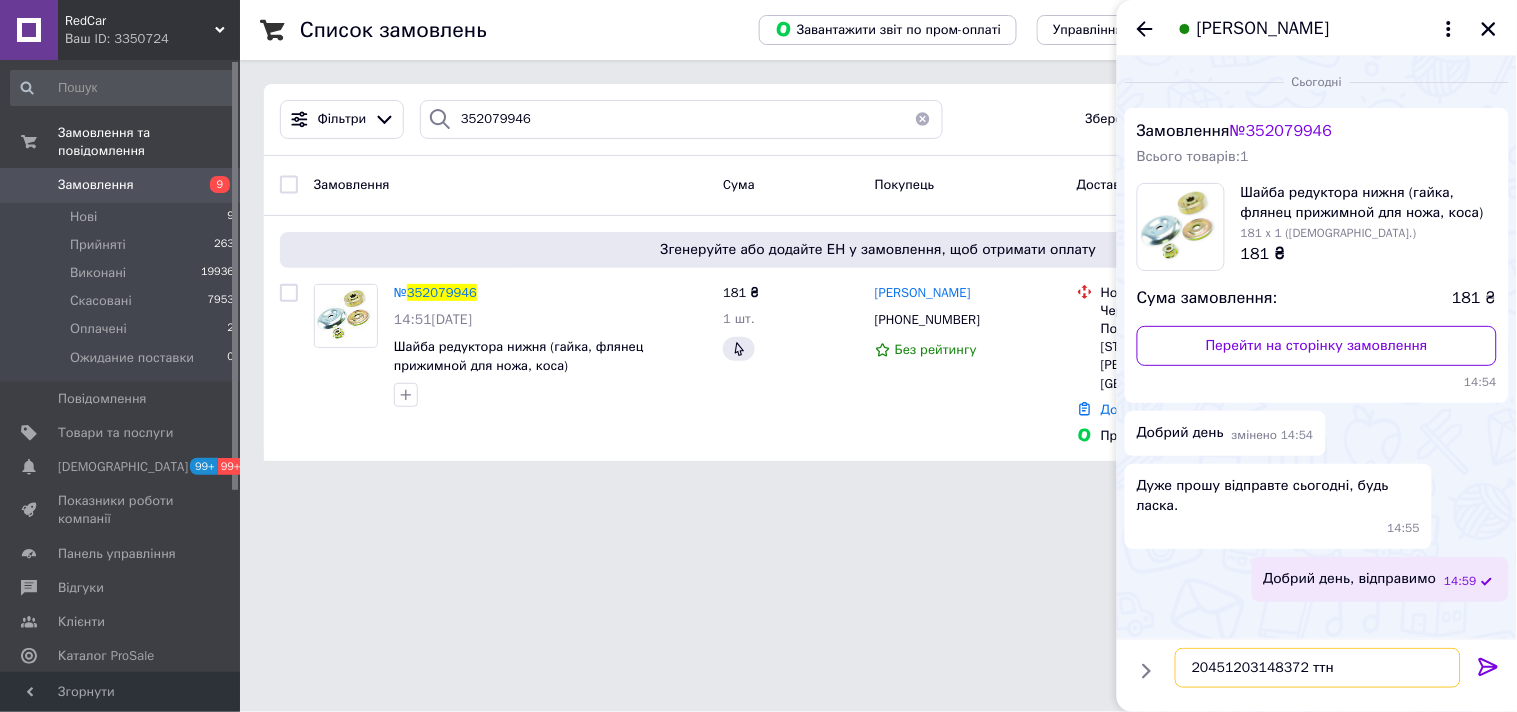 type on "20451203148372 ттн" 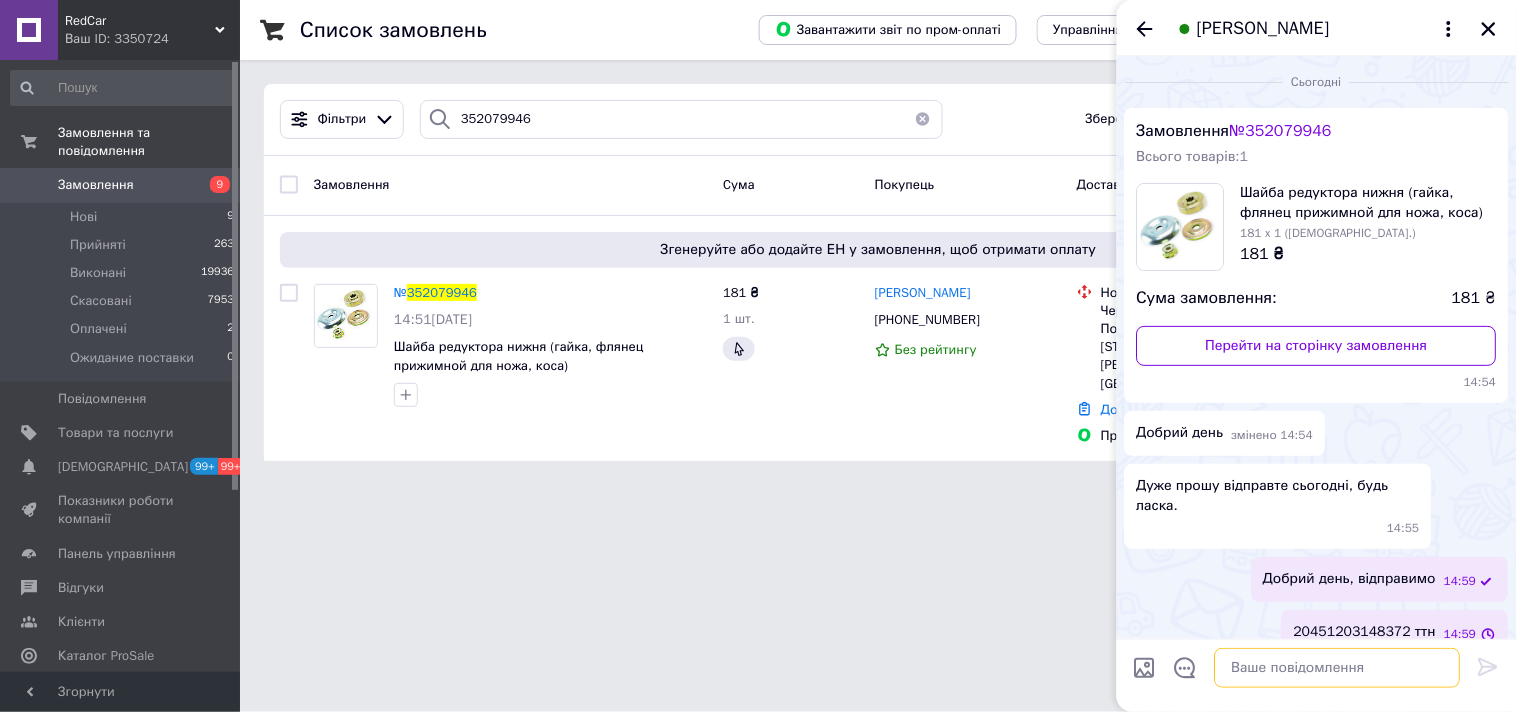 scroll, scrollTop: 24, scrollLeft: 0, axis: vertical 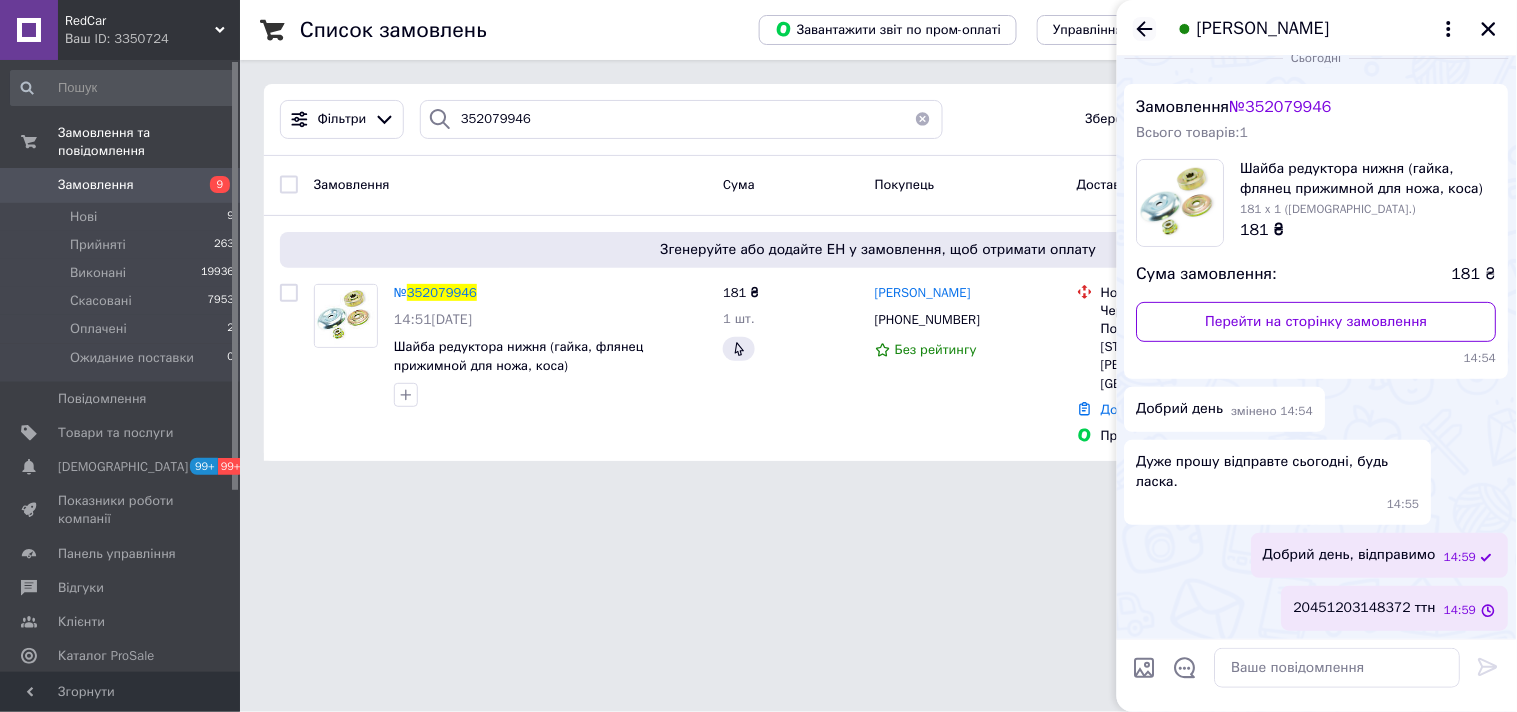 drag, startPoint x: 1143, startPoint y: 25, endPoint x: 1235, endPoint y: 52, distance: 95.880135 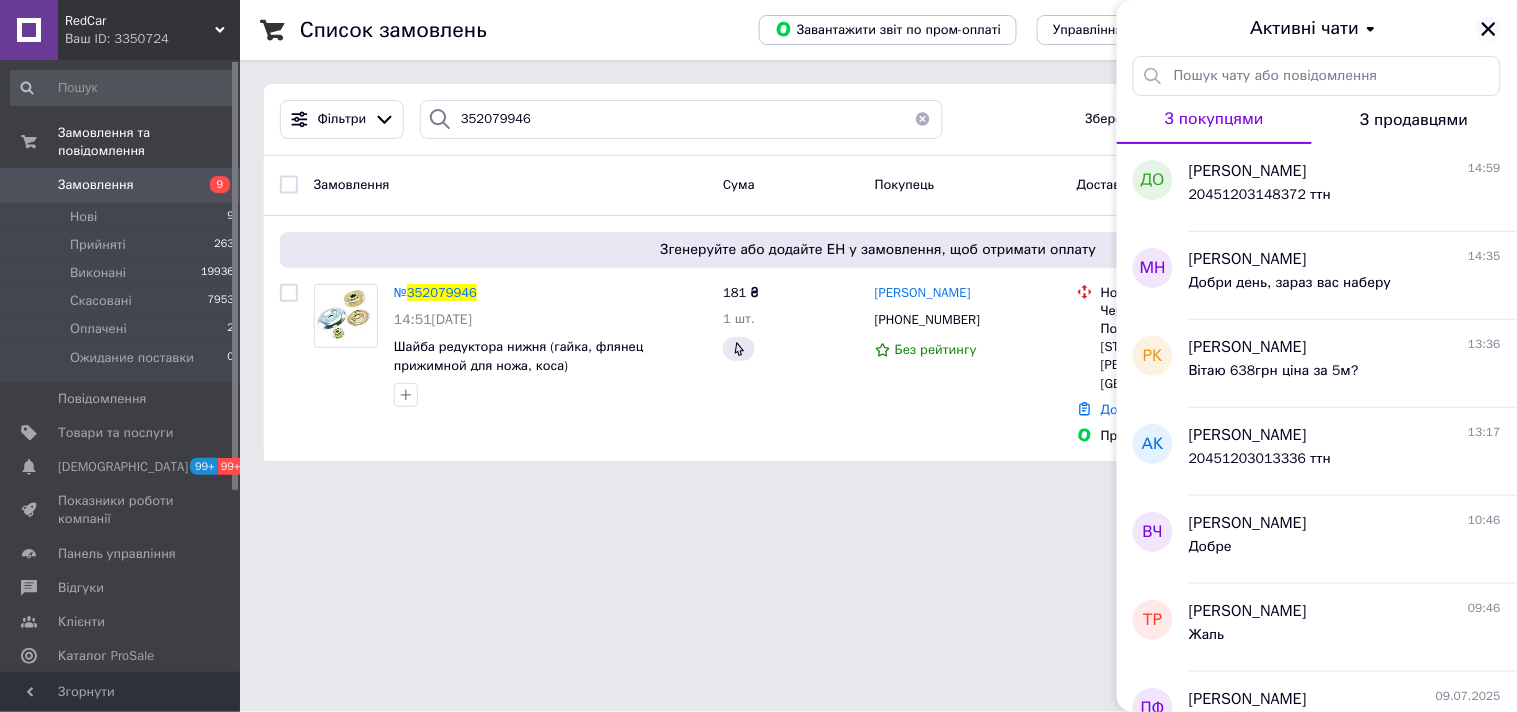 click 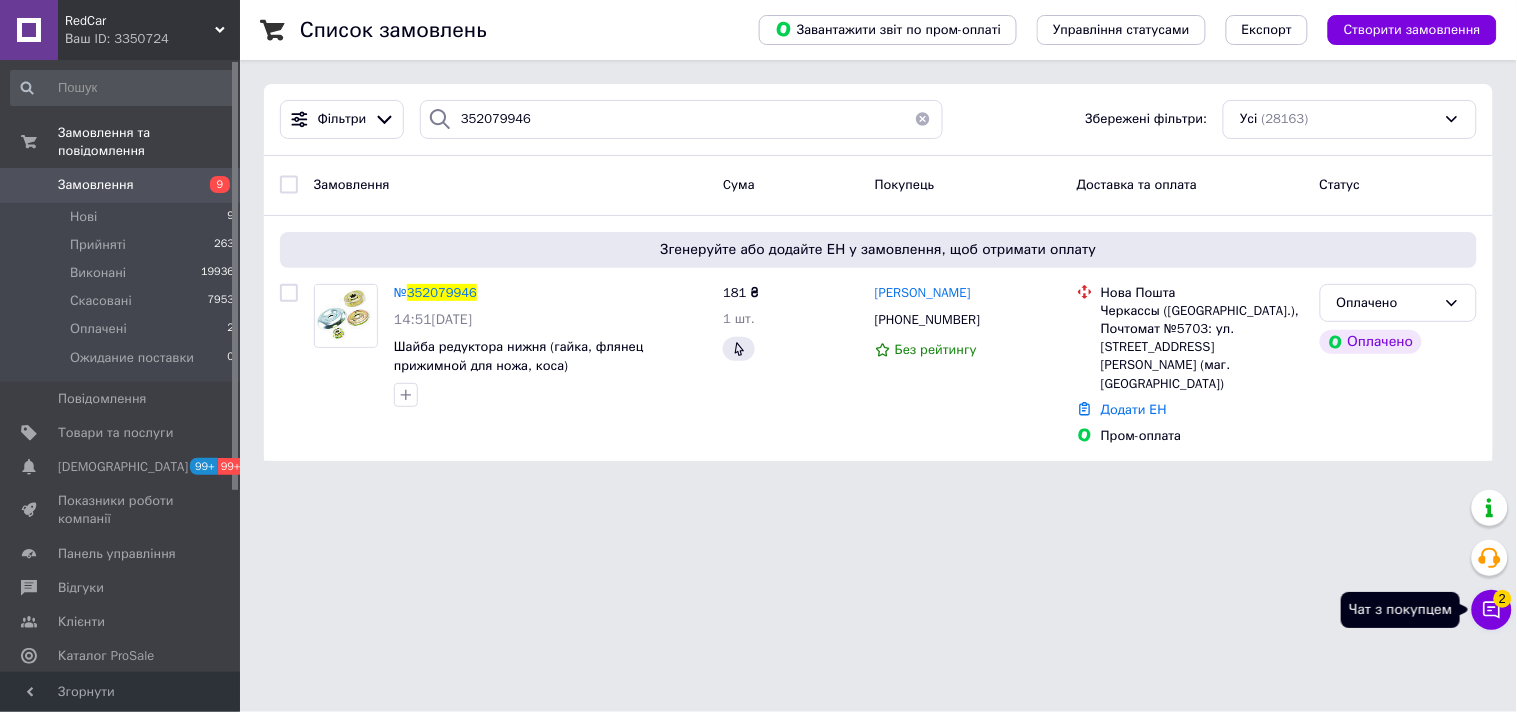 click on "Чат з покупцем 2" at bounding box center [1492, 610] 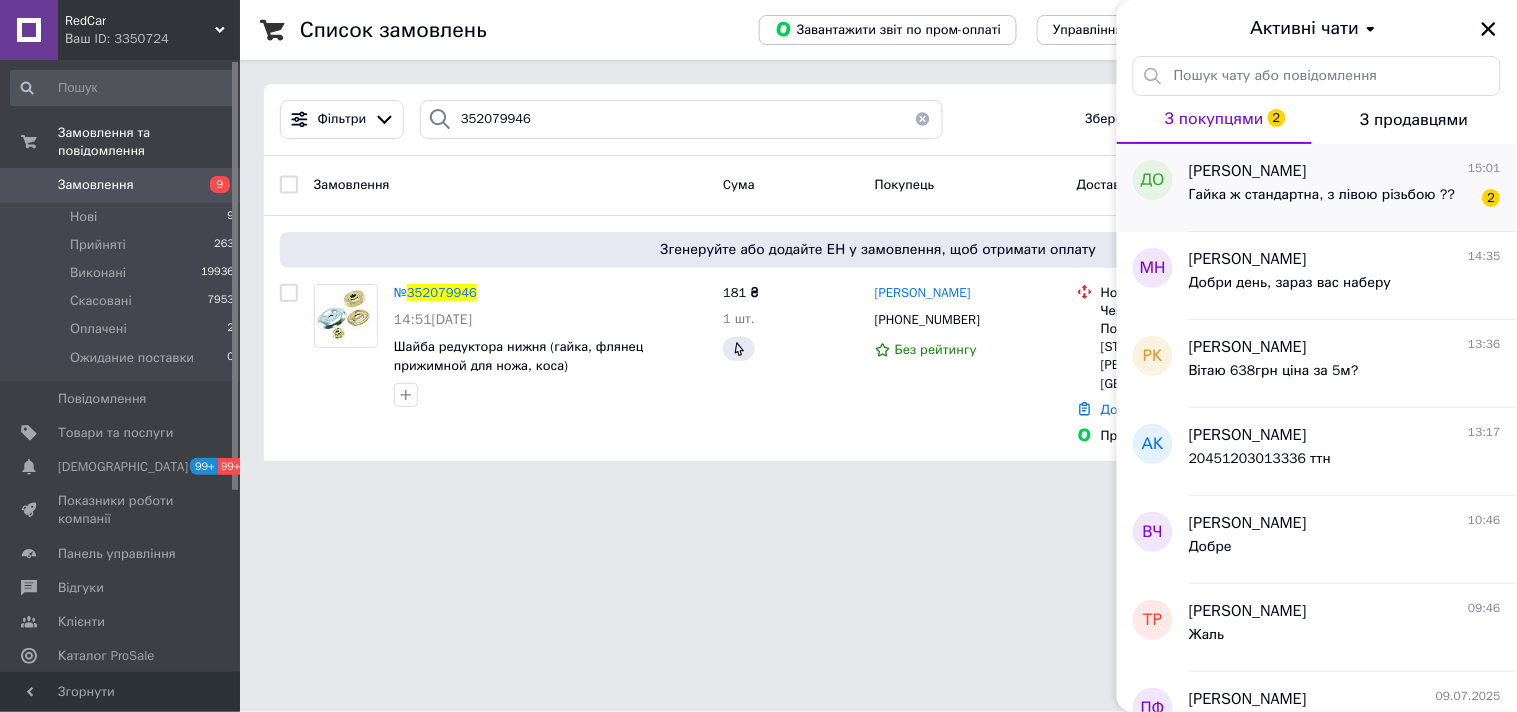 click on "Гайка ж стандартна, з лівою різьбою ??" at bounding box center [1322, 201] 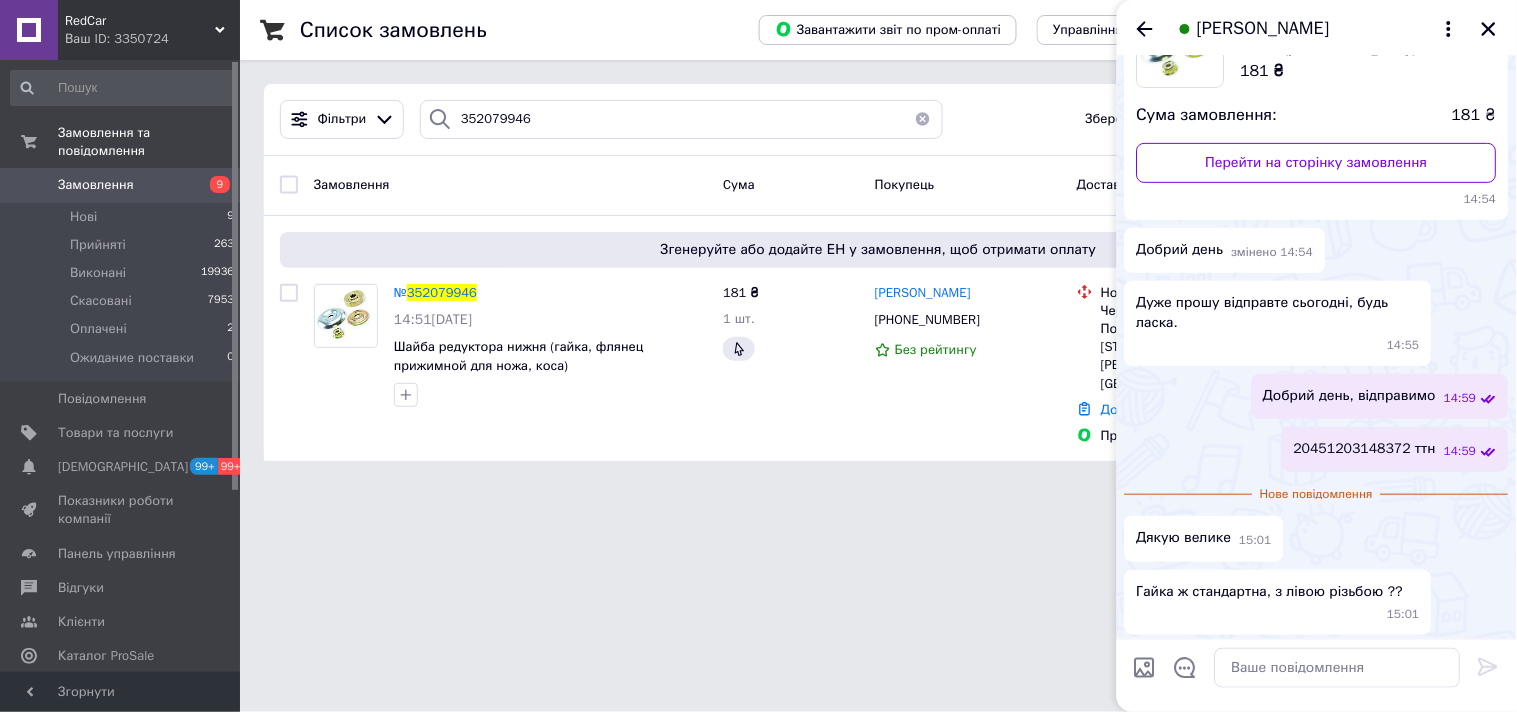 scroll, scrollTop: 186, scrollLeft: 0, axis: vertical 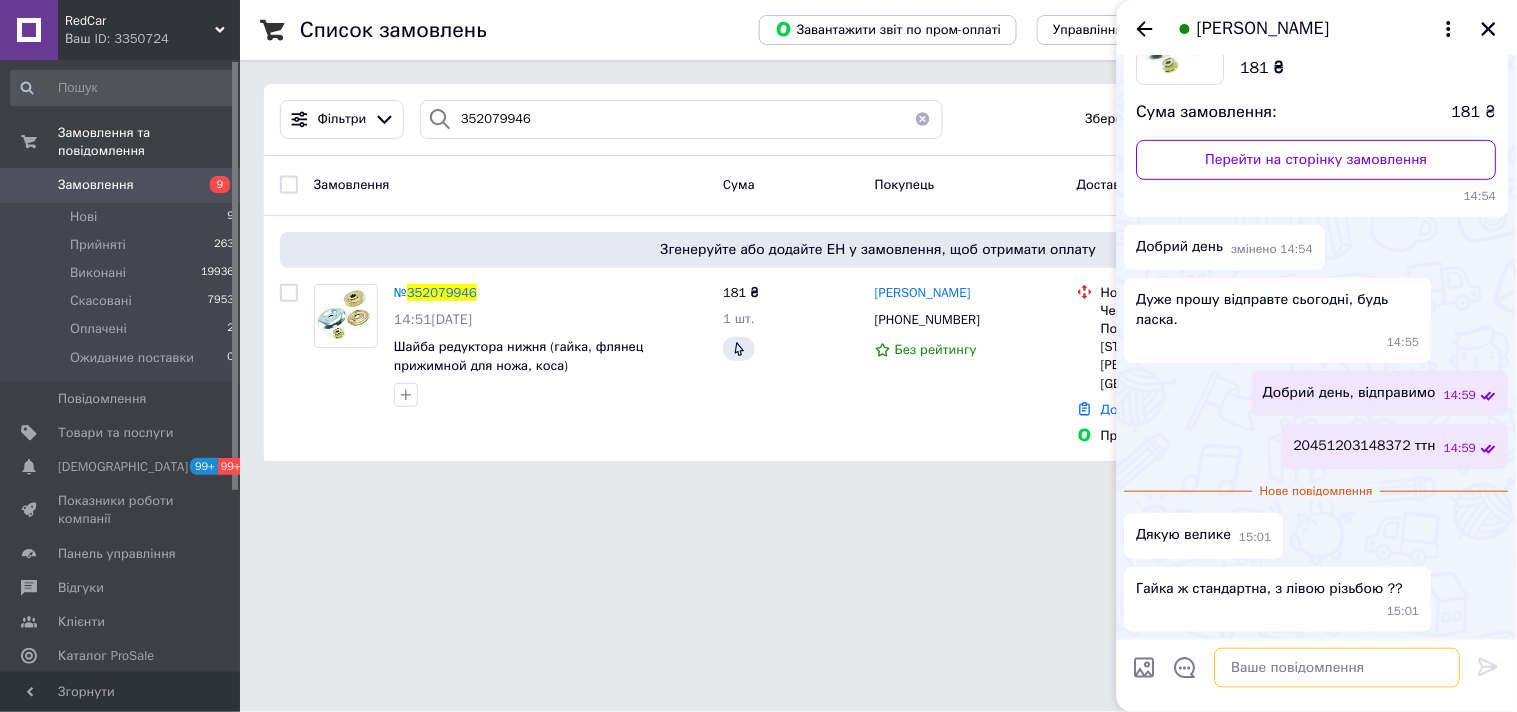 click at bounding box center [1338, 668] 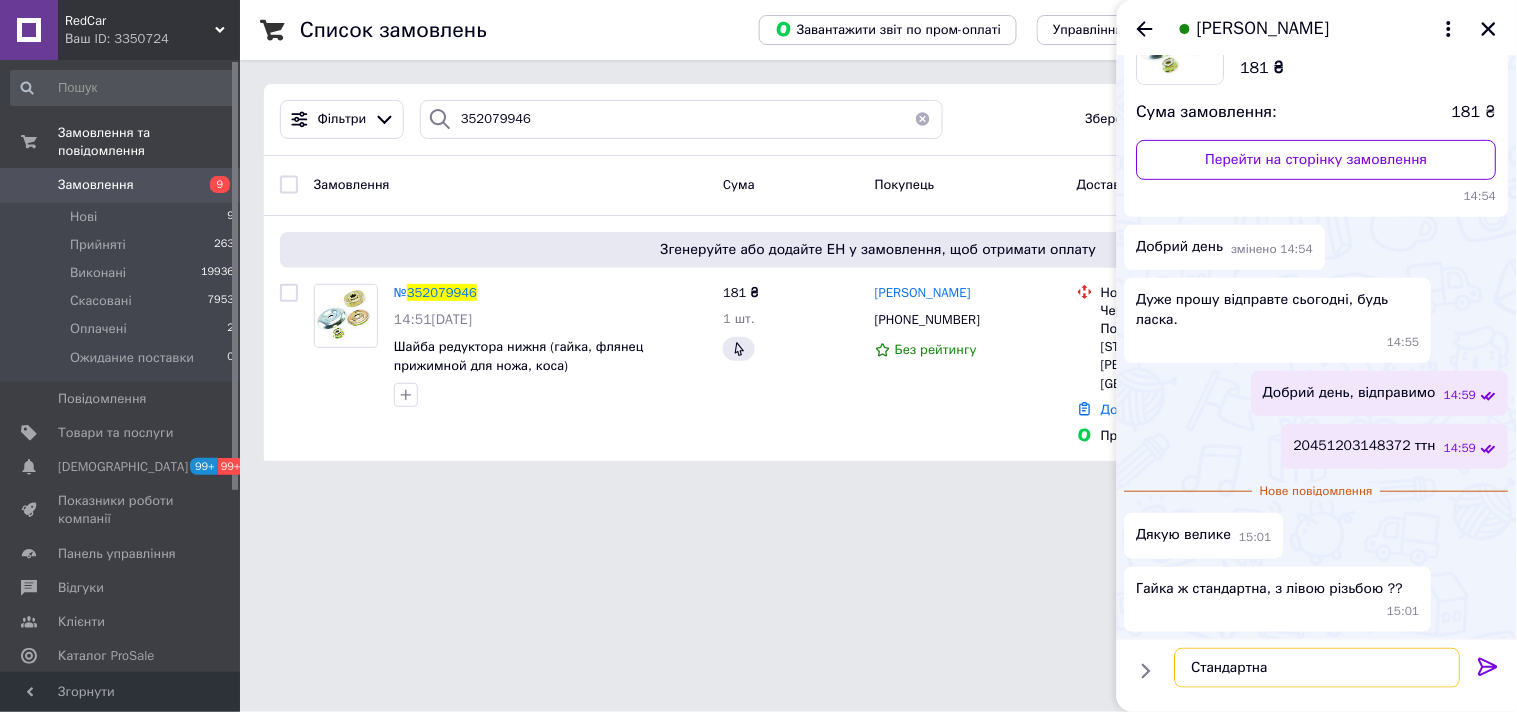 type on "Стандартна" 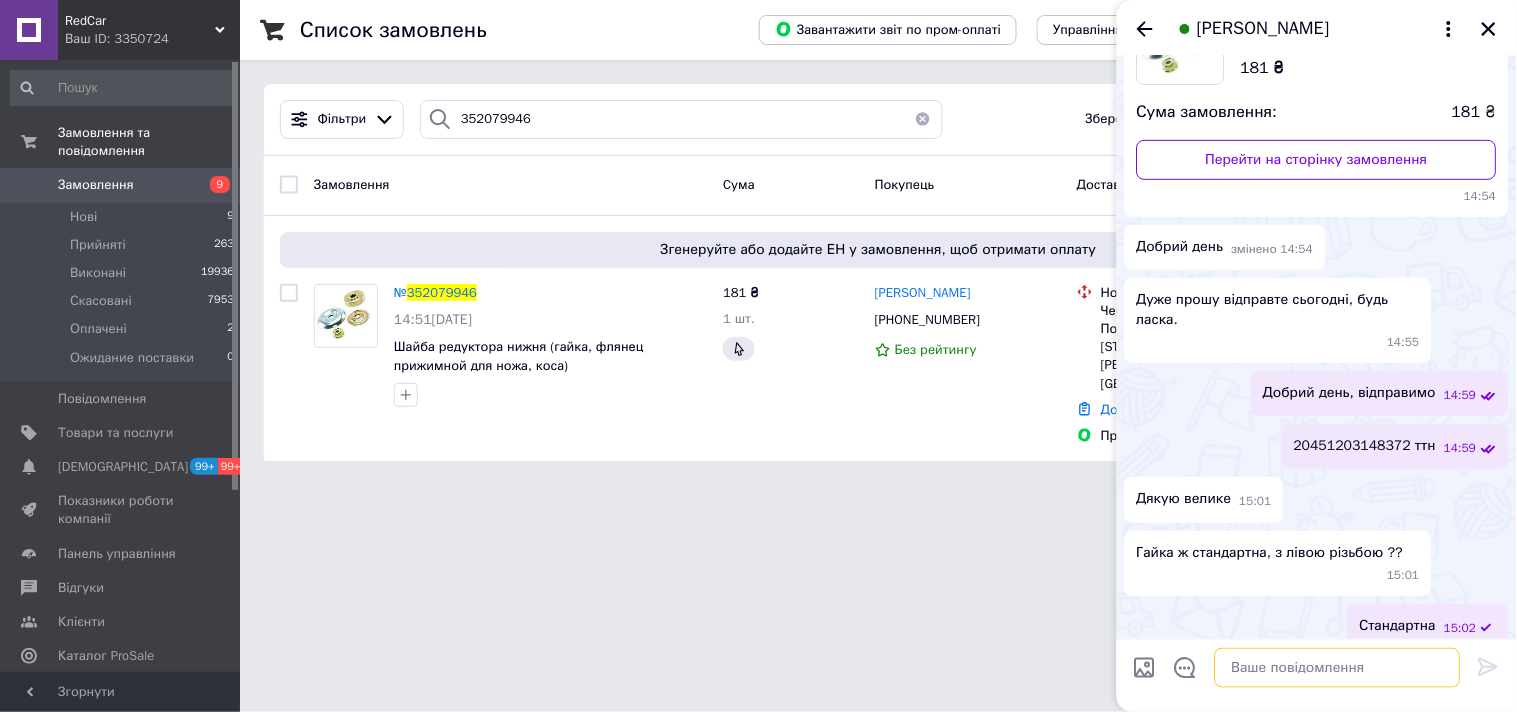 scroll, scrollTop: 203, scrollLeft: 0, axis: vertical 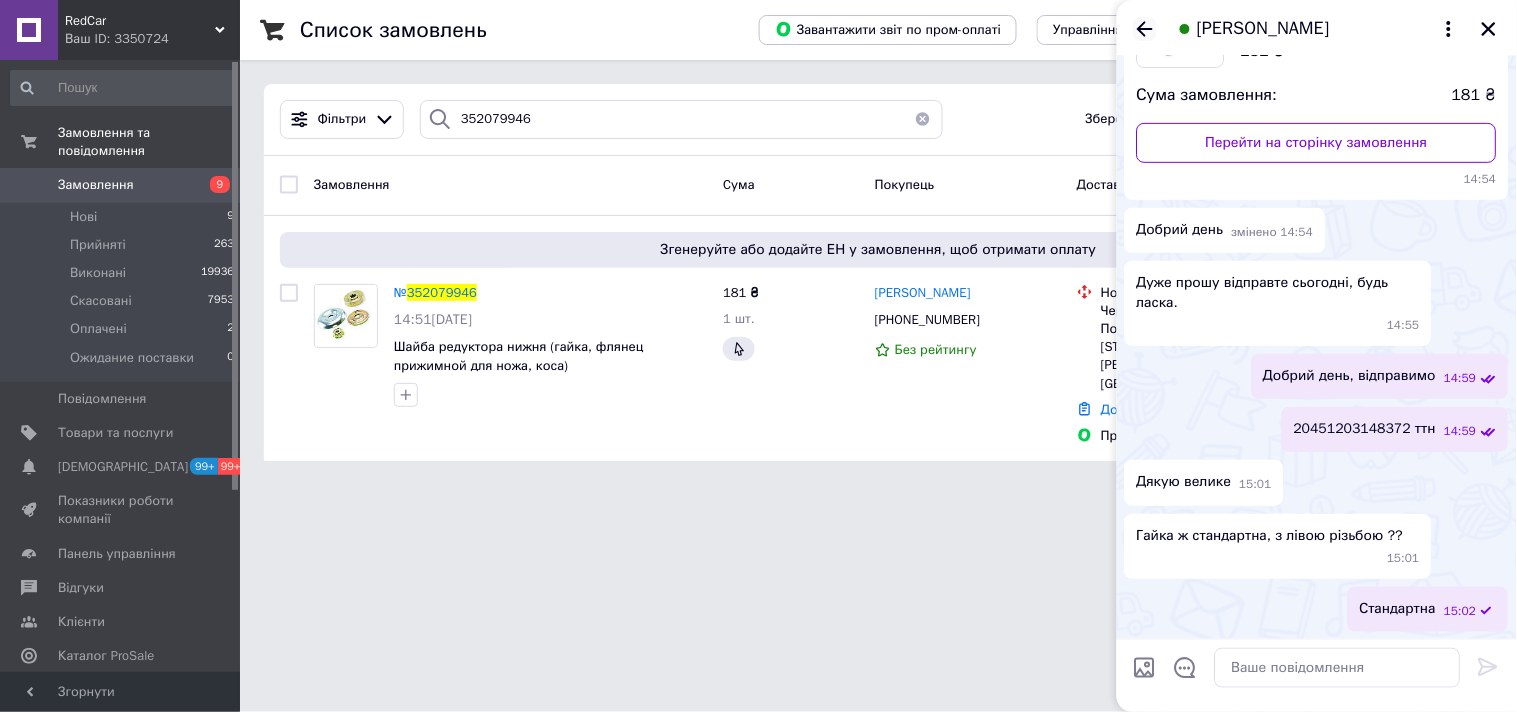 click 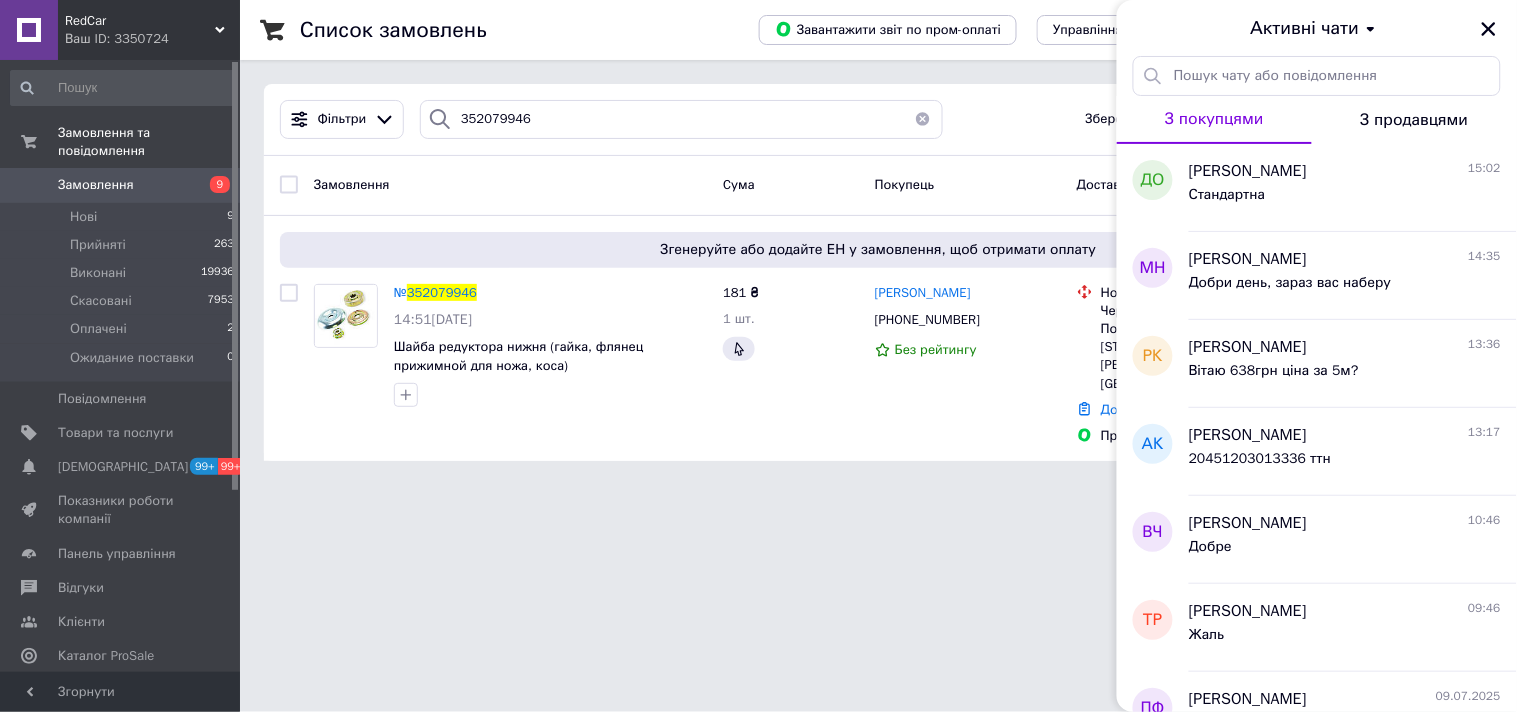 click on "Активні чати" at bounding box center [1317, 28] 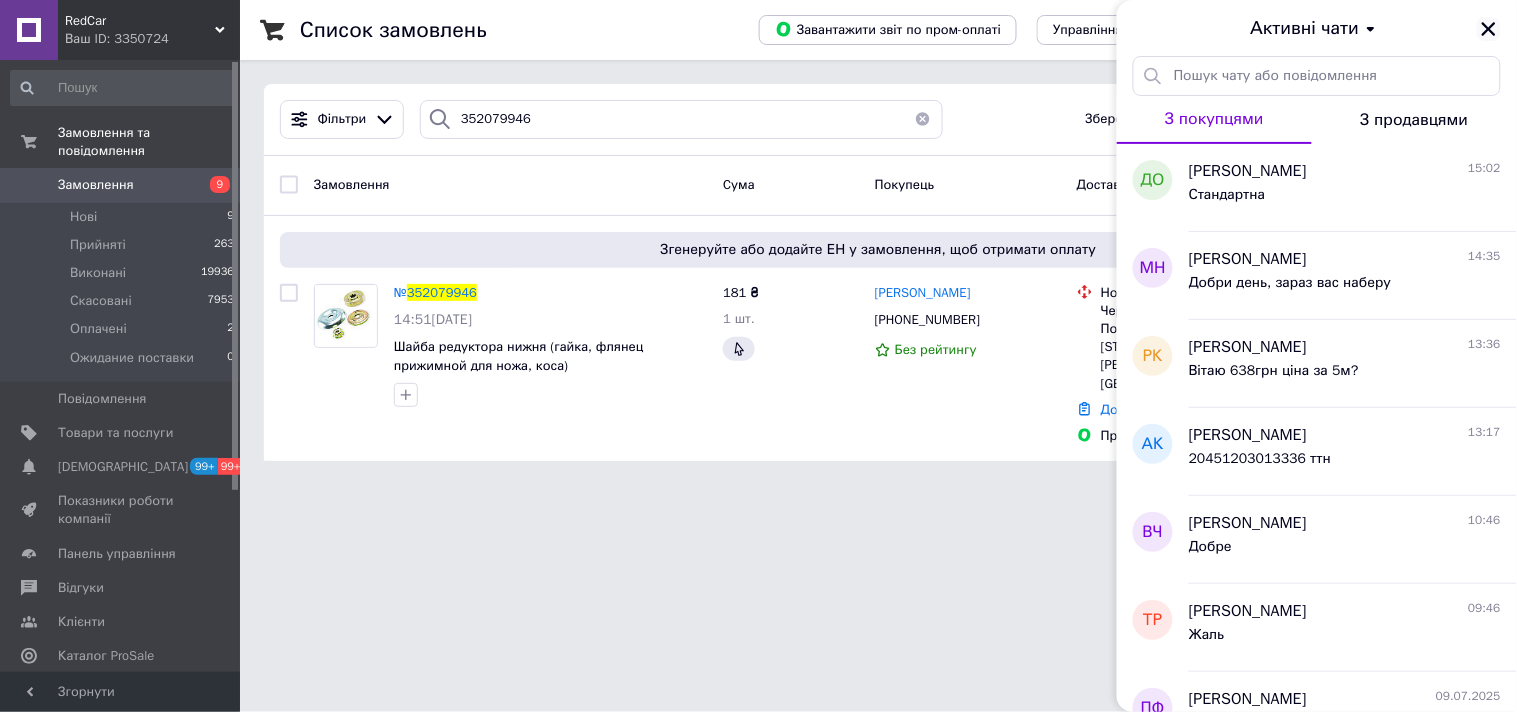 click 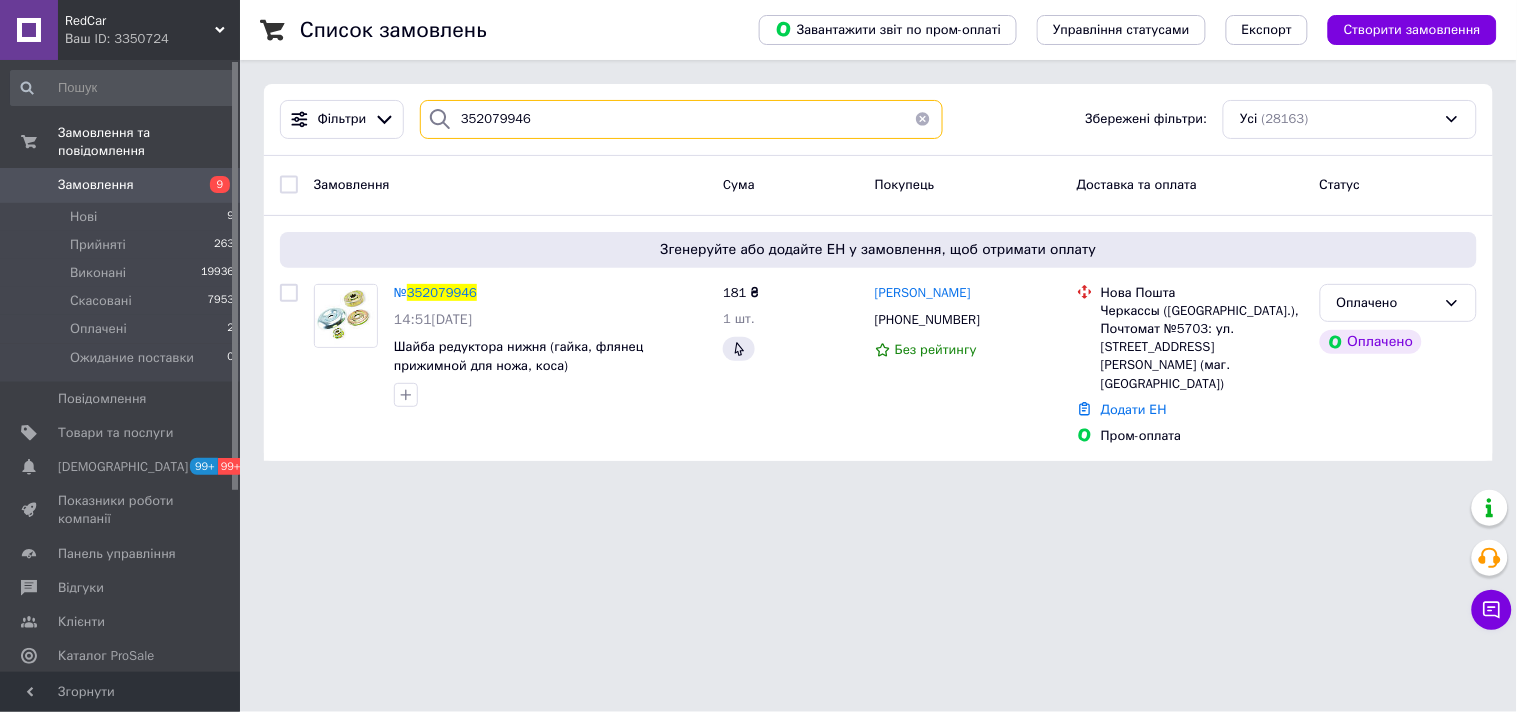 click on "352079946" at bounding box center [681, 119] 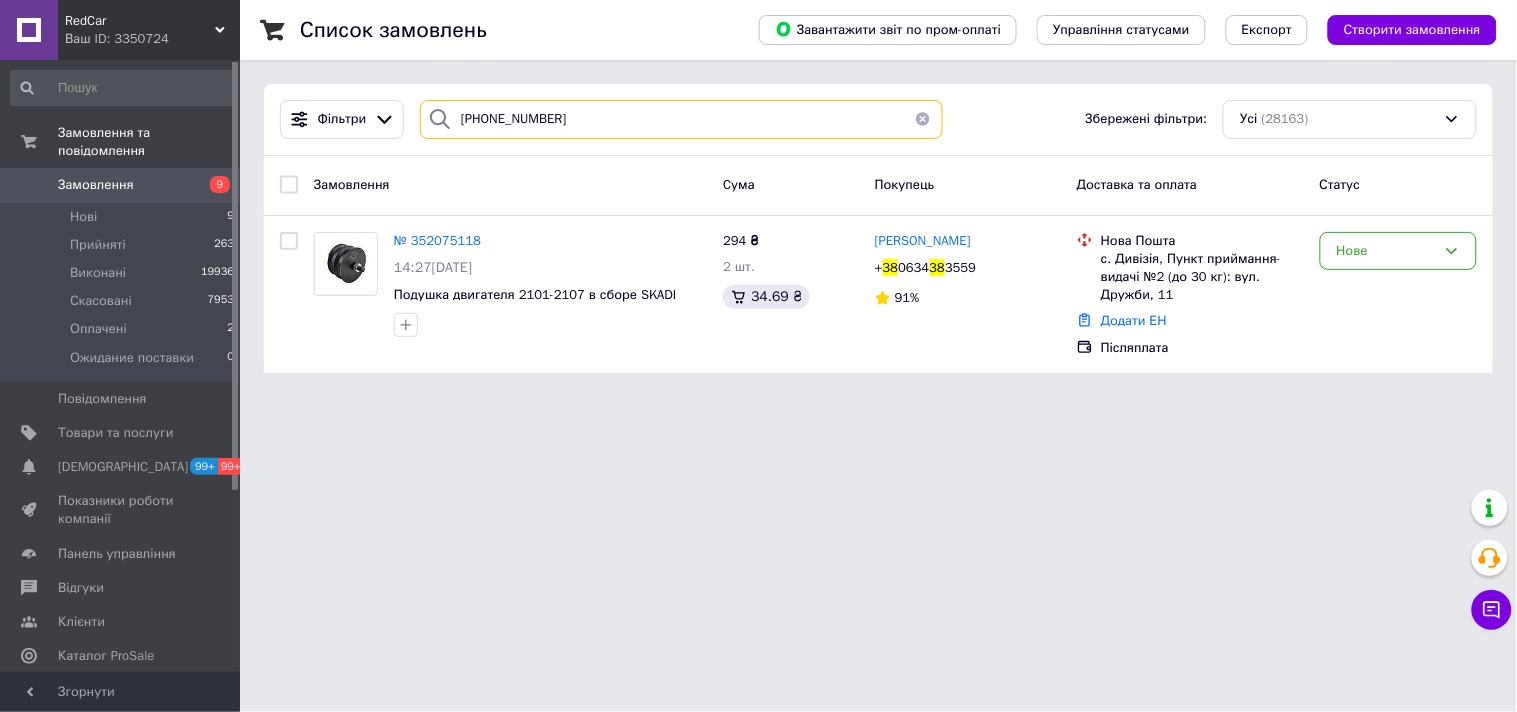type on "38 (063) 438-35-59" 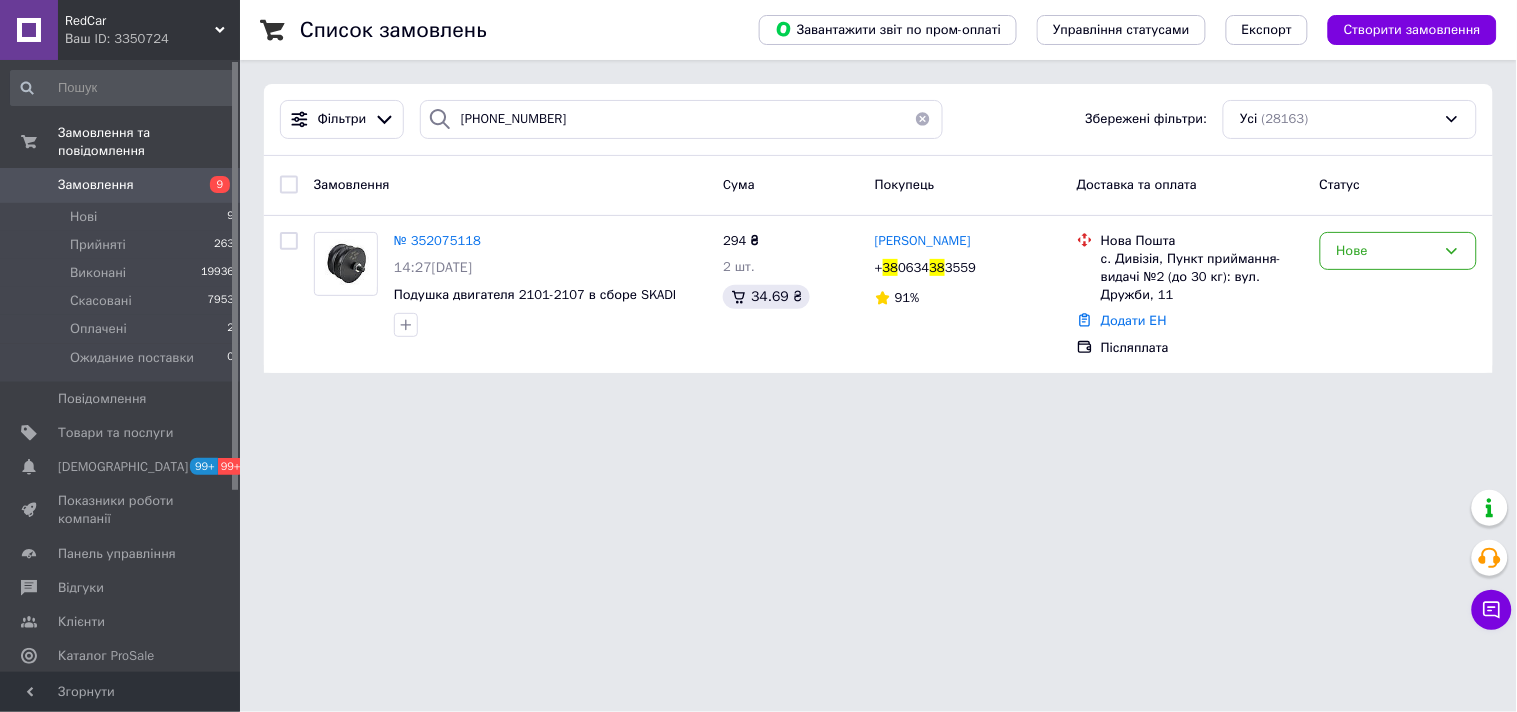 click on "RedCar" at bounding box center (140, 21) 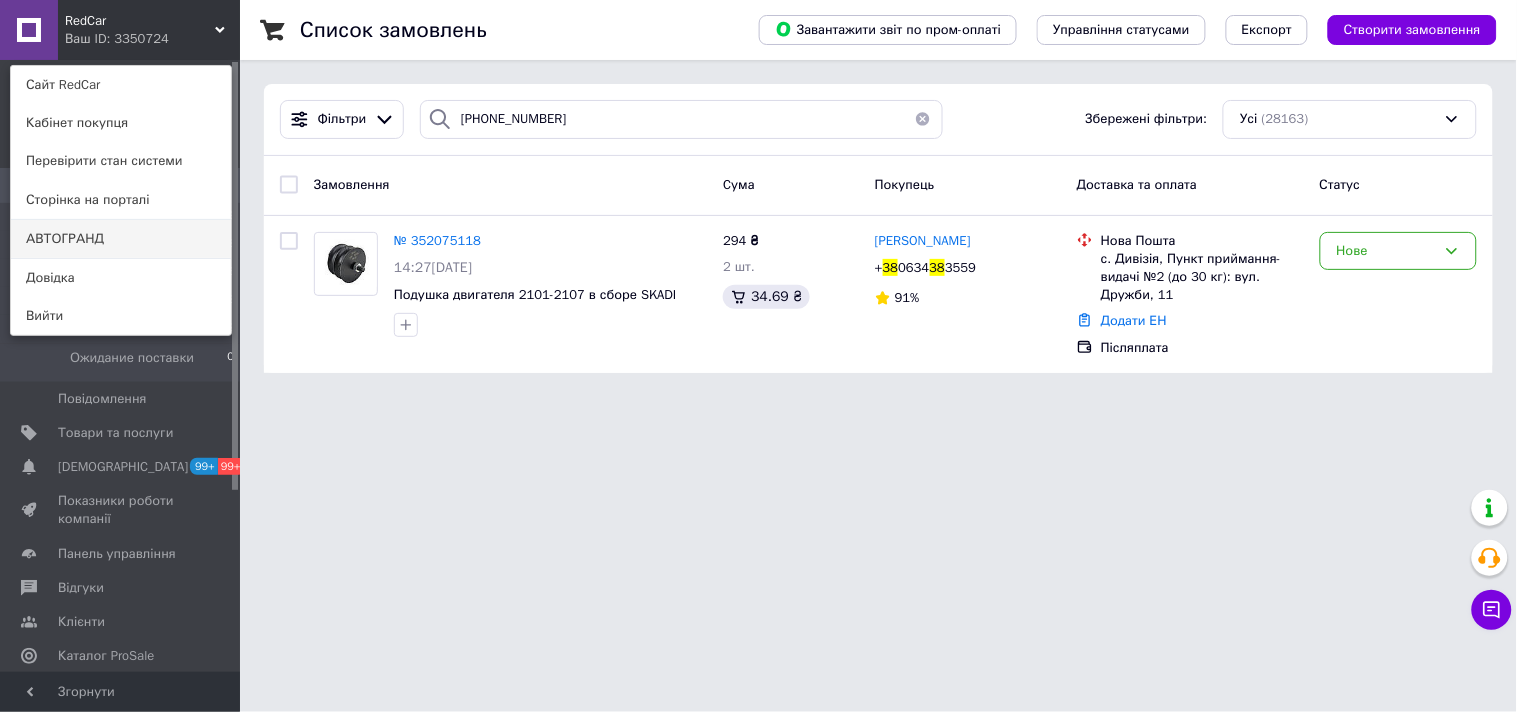click on "АВТОГРАНД" at bounding box center [121, 239] 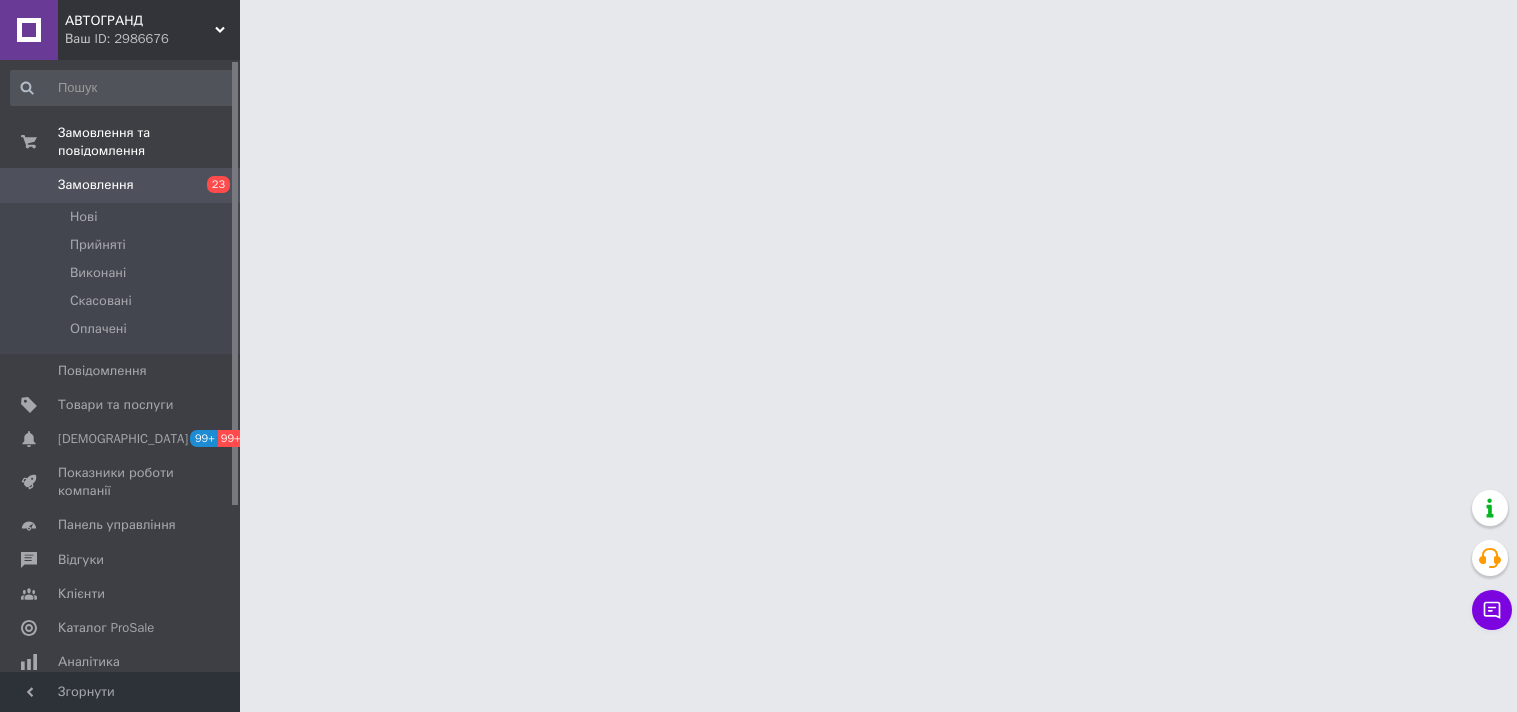 scroll, scrollTop: 0, scrollLeft: 0, axis: both 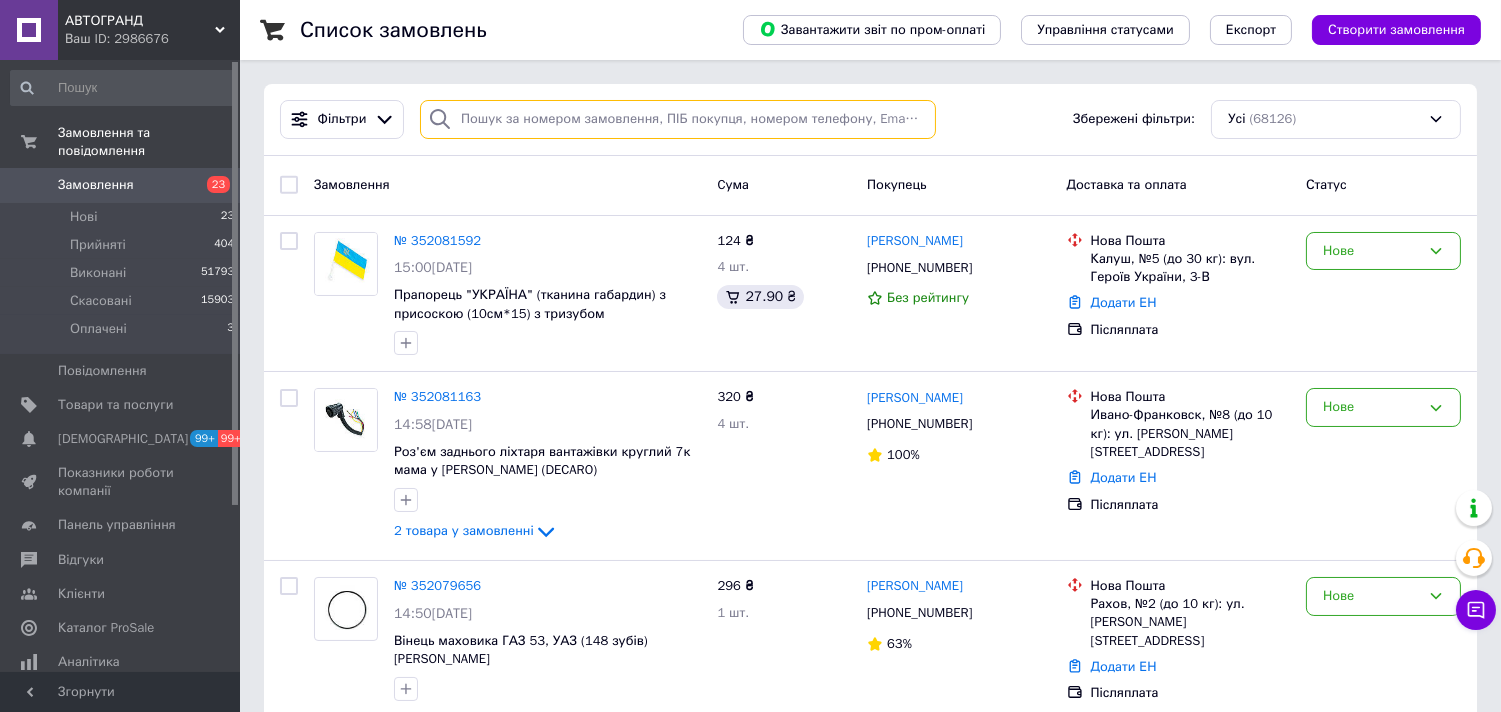 click at bounding box center [678, 119] 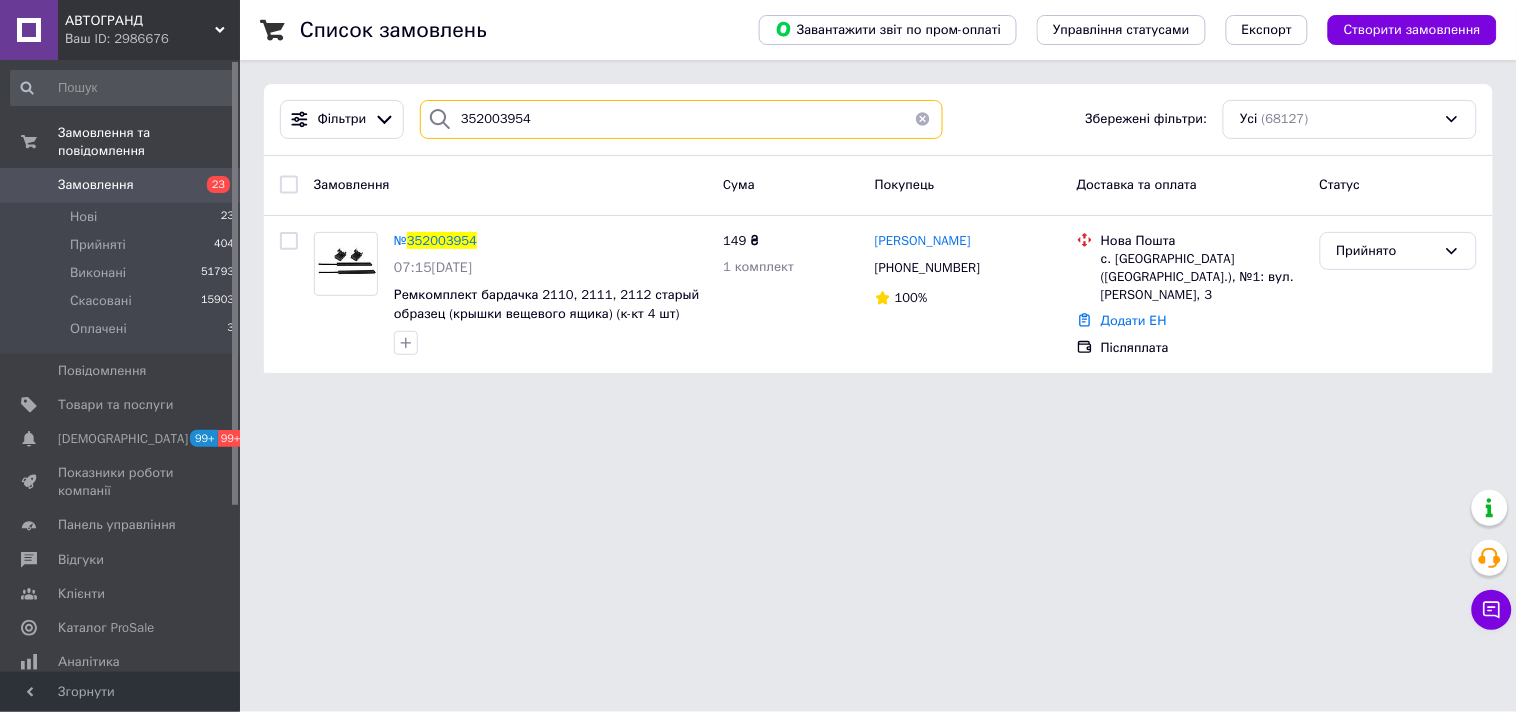 type on "352003954" 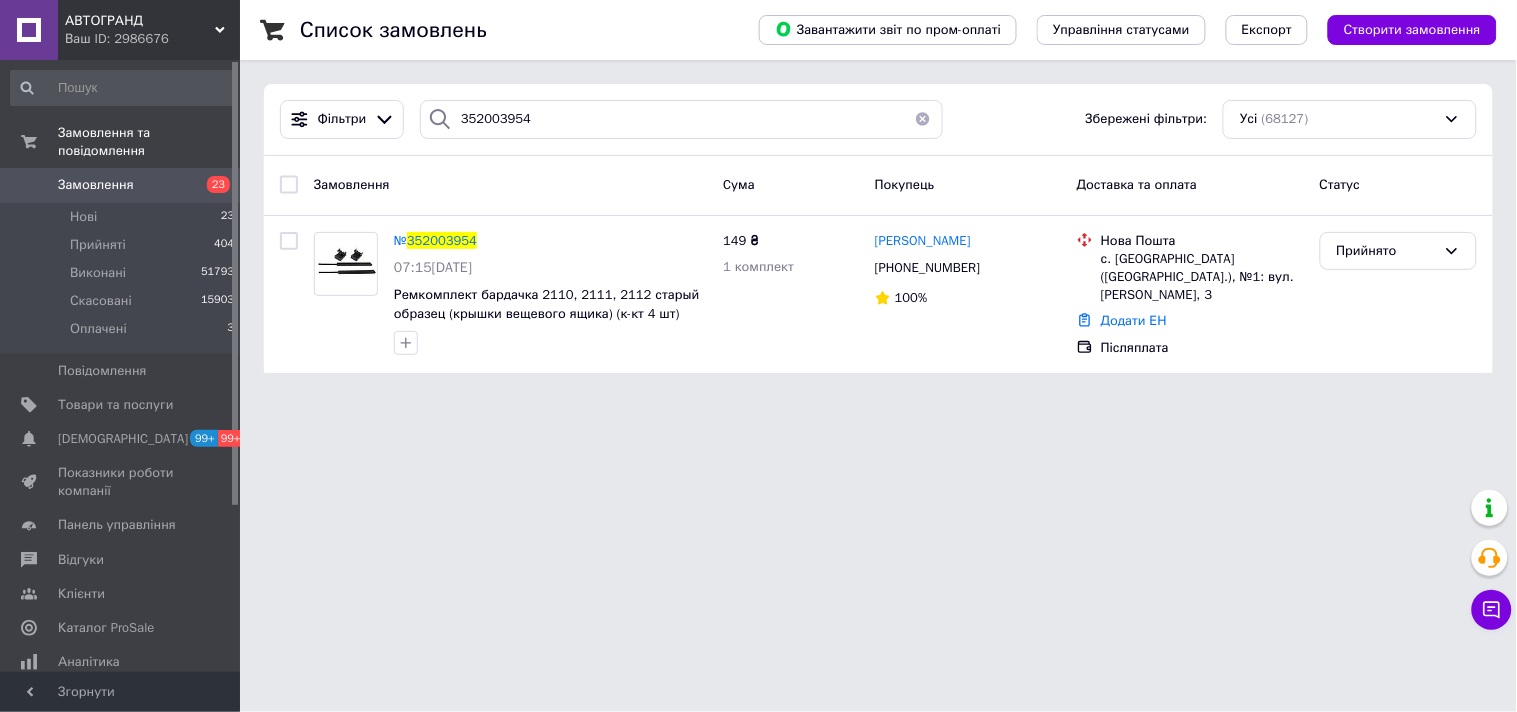 click on "АВТОГРАНД Ваш ID: 2986676" at bounding box center [149, 30] 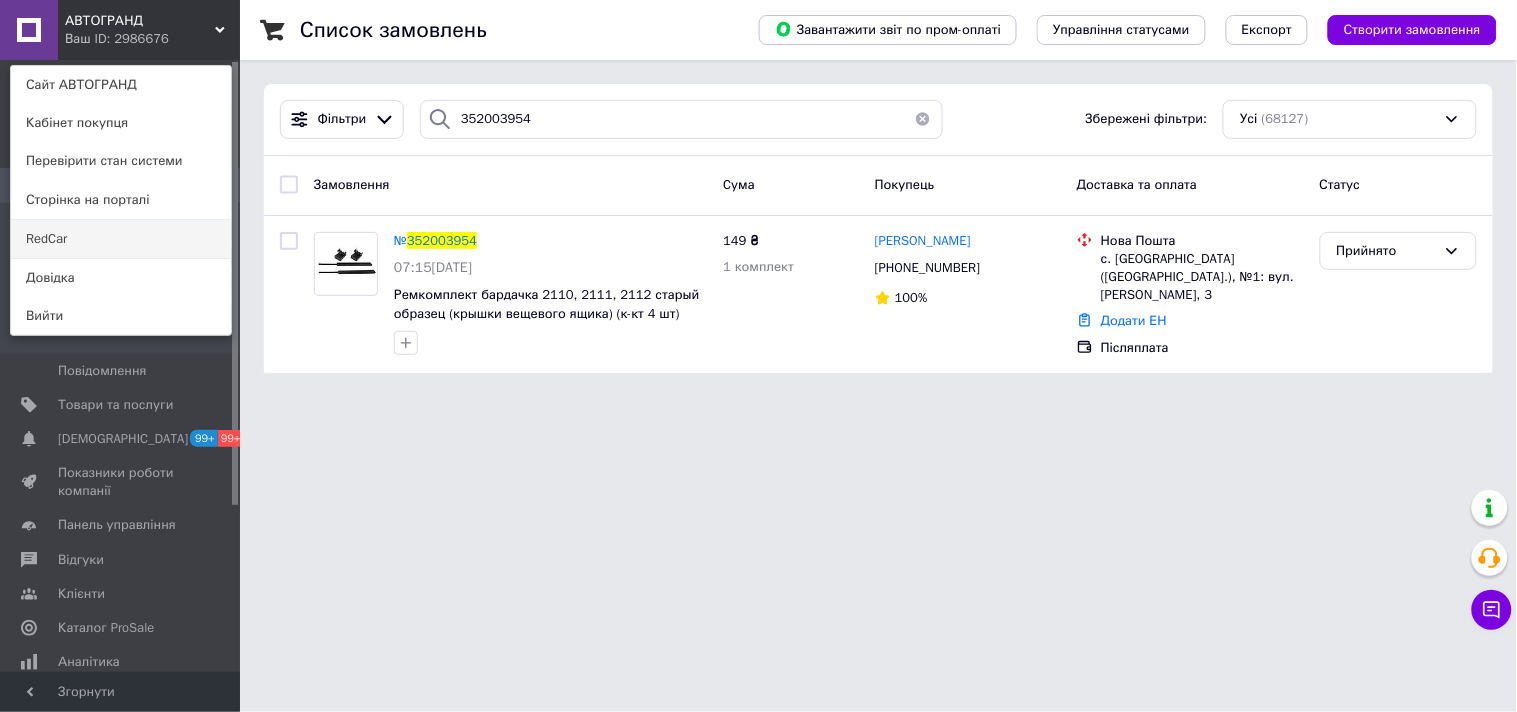 click on "RedCar" at bounding box center (121, 239) 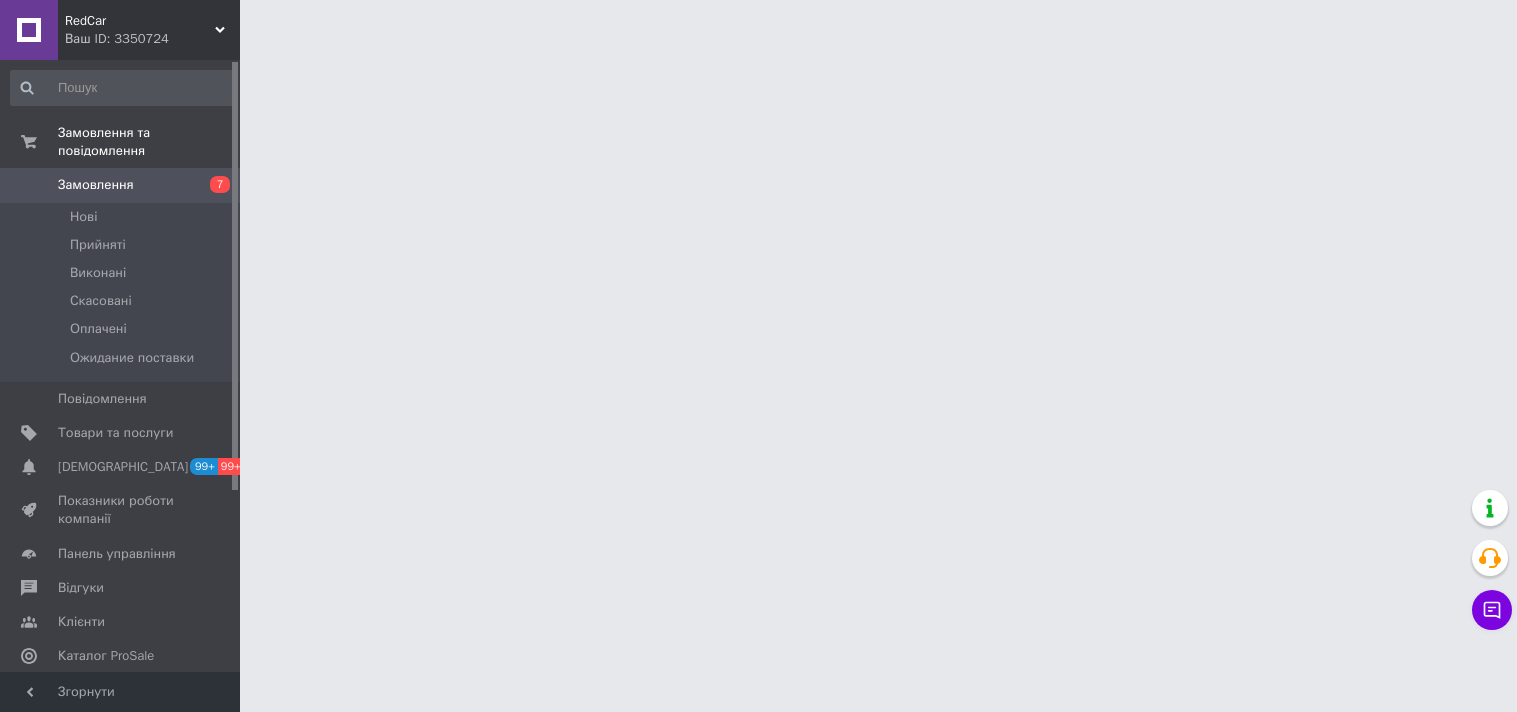 scroll, scrollTop: 0, scrollLeft: 0, axis: both 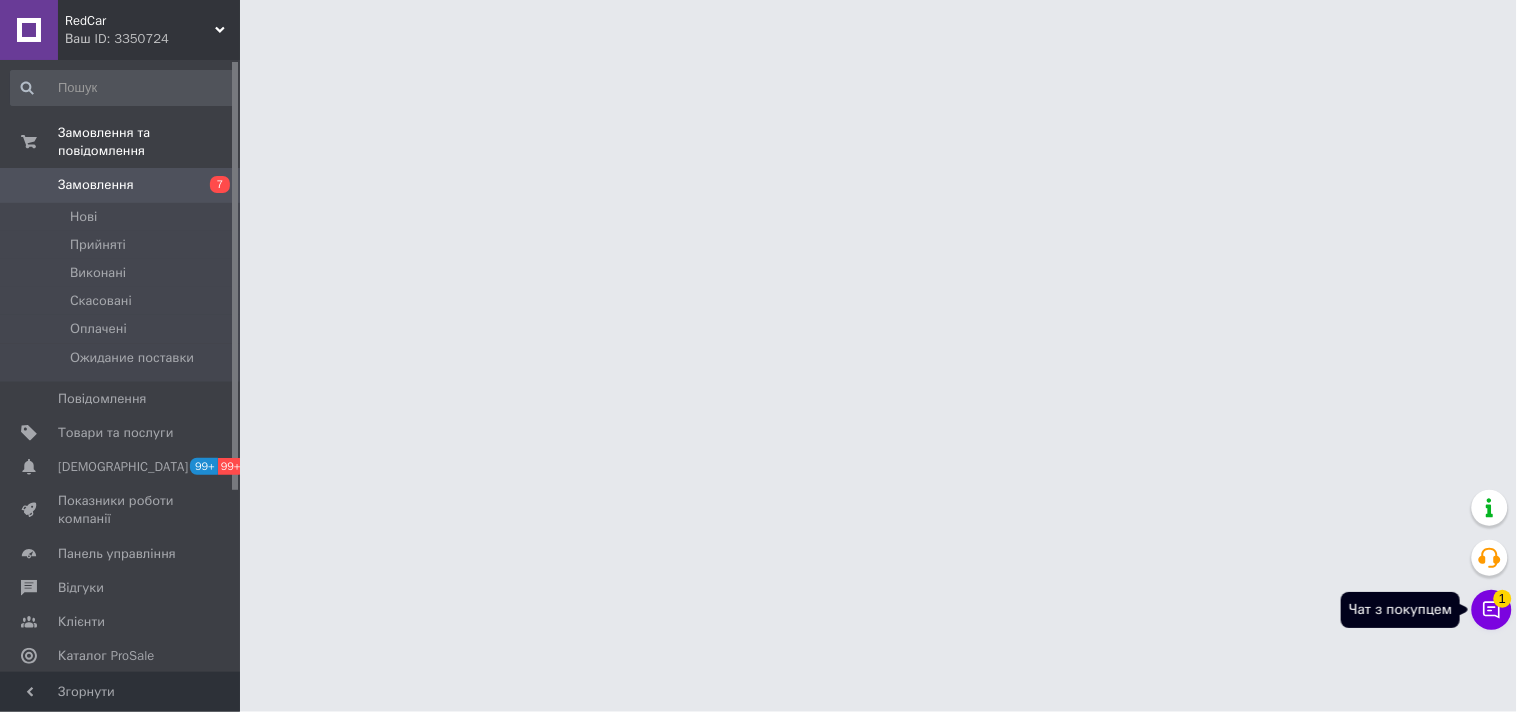 click 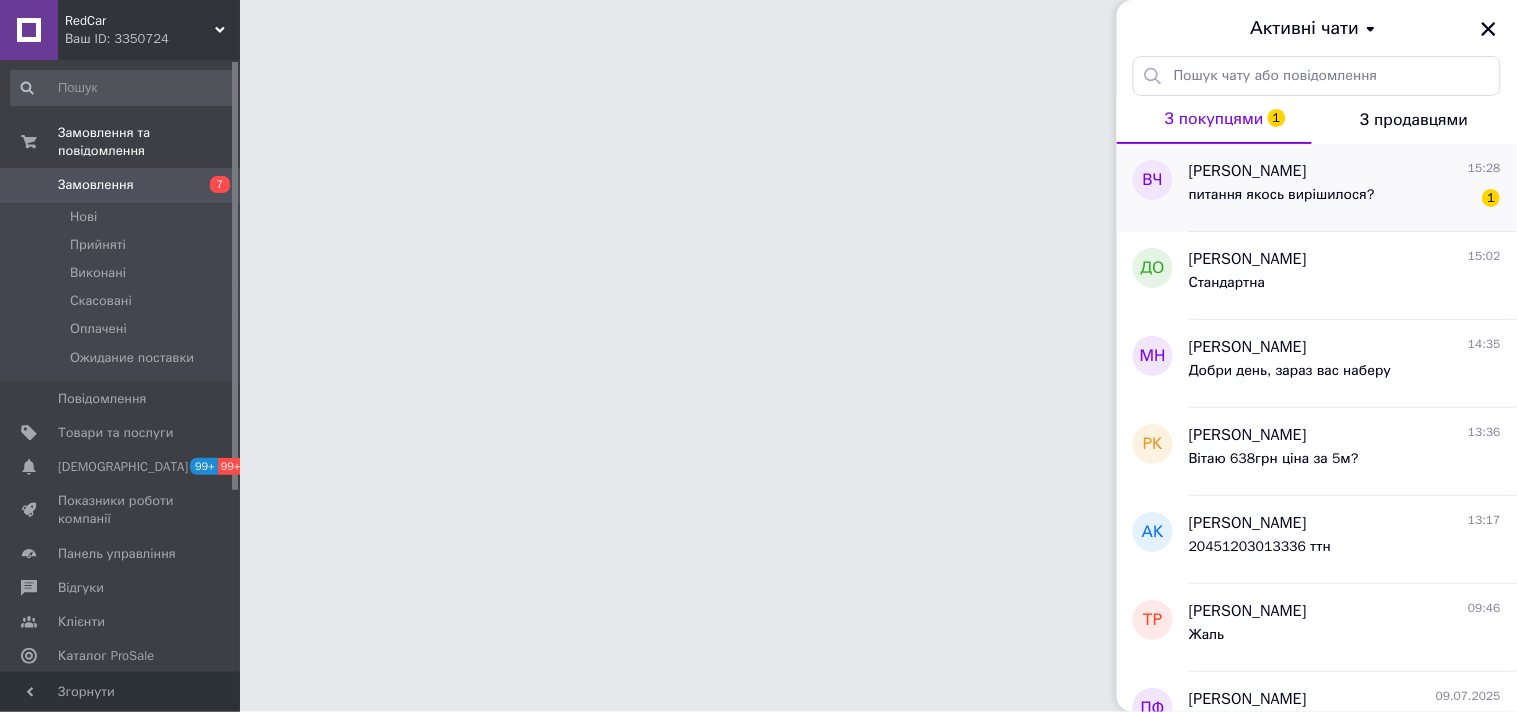 click on "питання якось вирішилося?" at bounding box center [1282, 195] 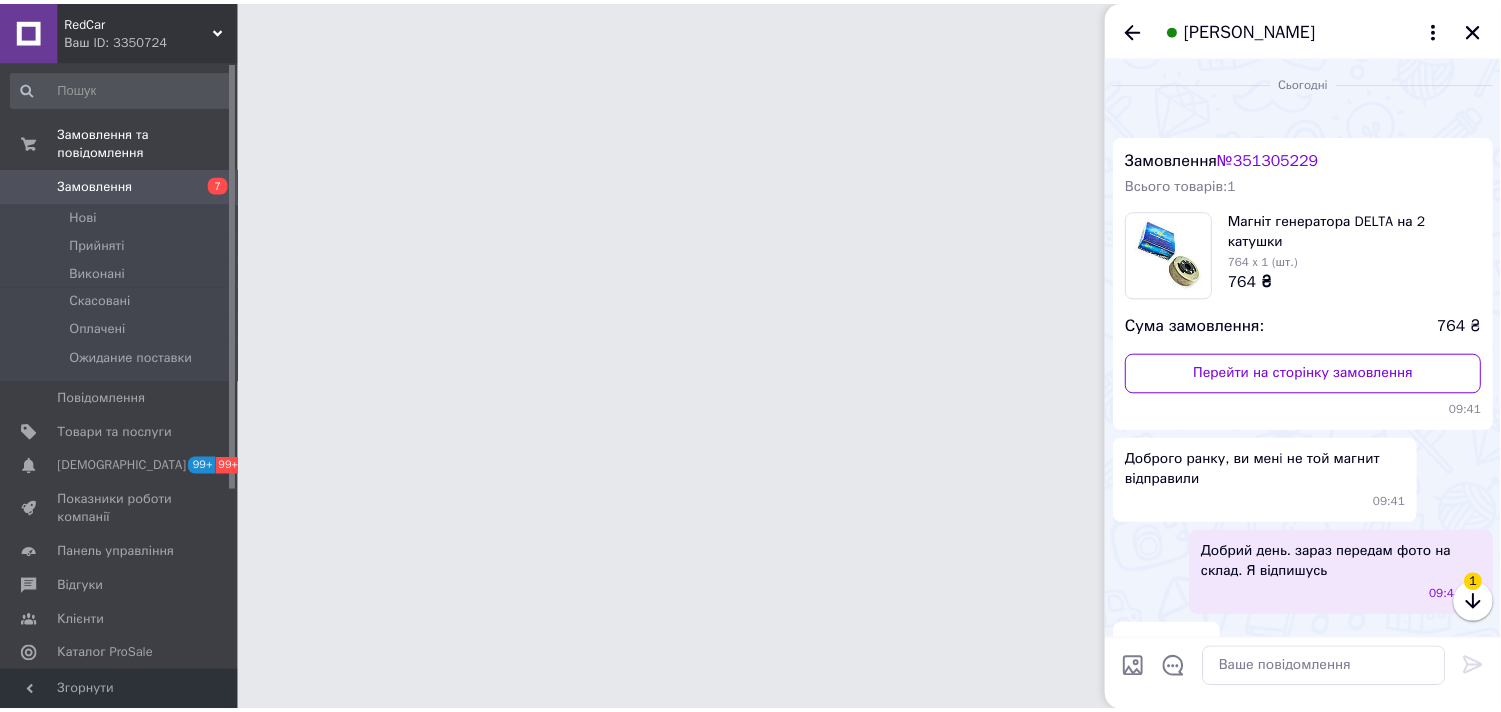 scroll, scrollTop: 698, scrollLeft: 0, axis: vertical 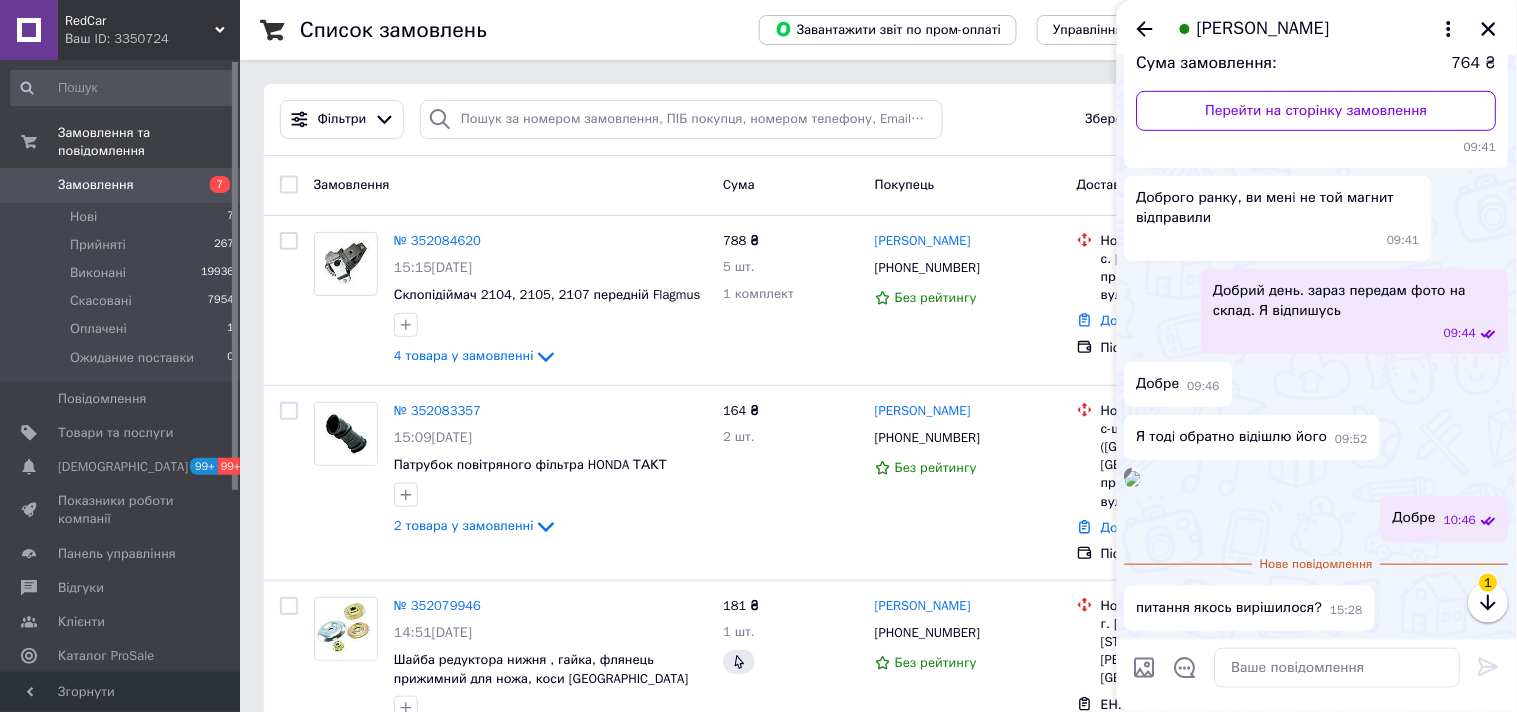 click on "09:40" at bounding box center (1317, -145) 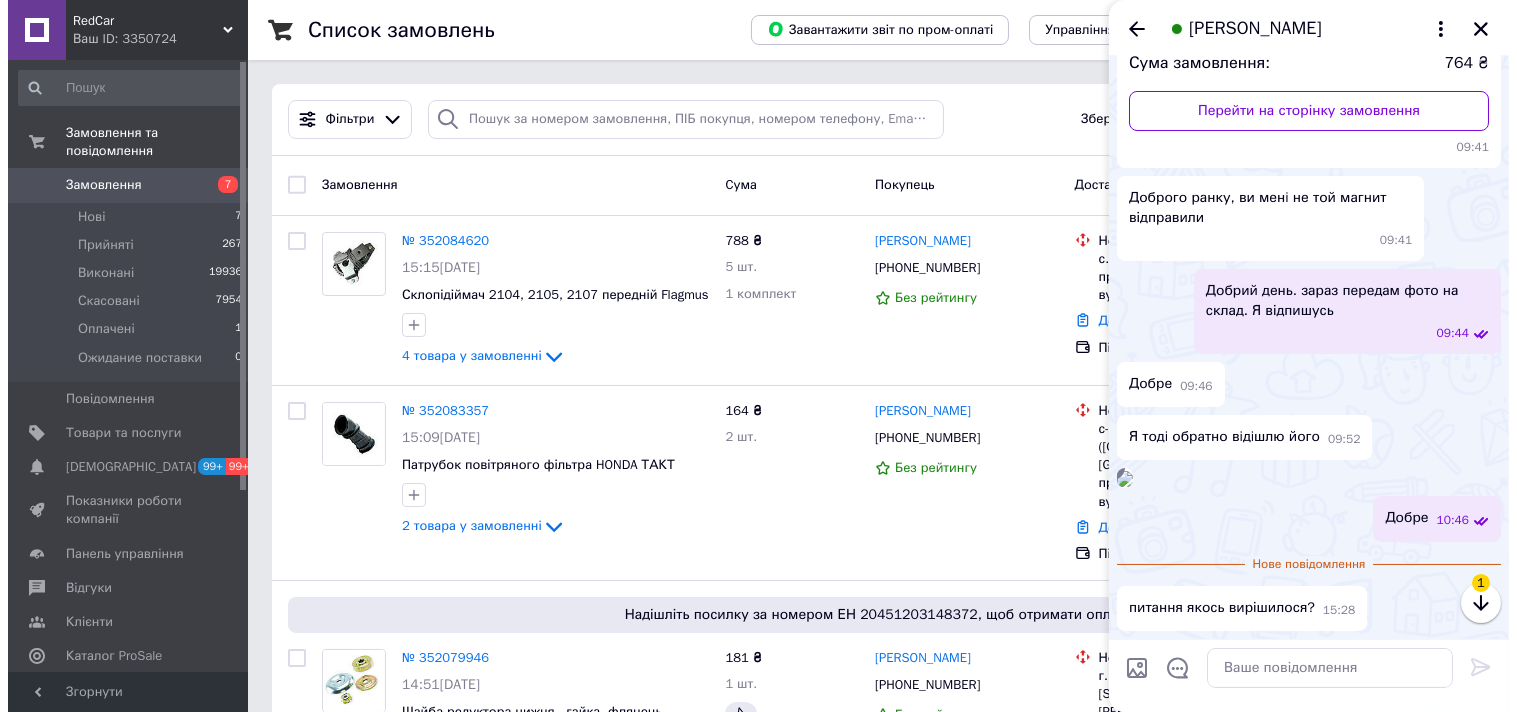 scroll, scrollTop: 822, scrollLeft: 0, axis: vertical 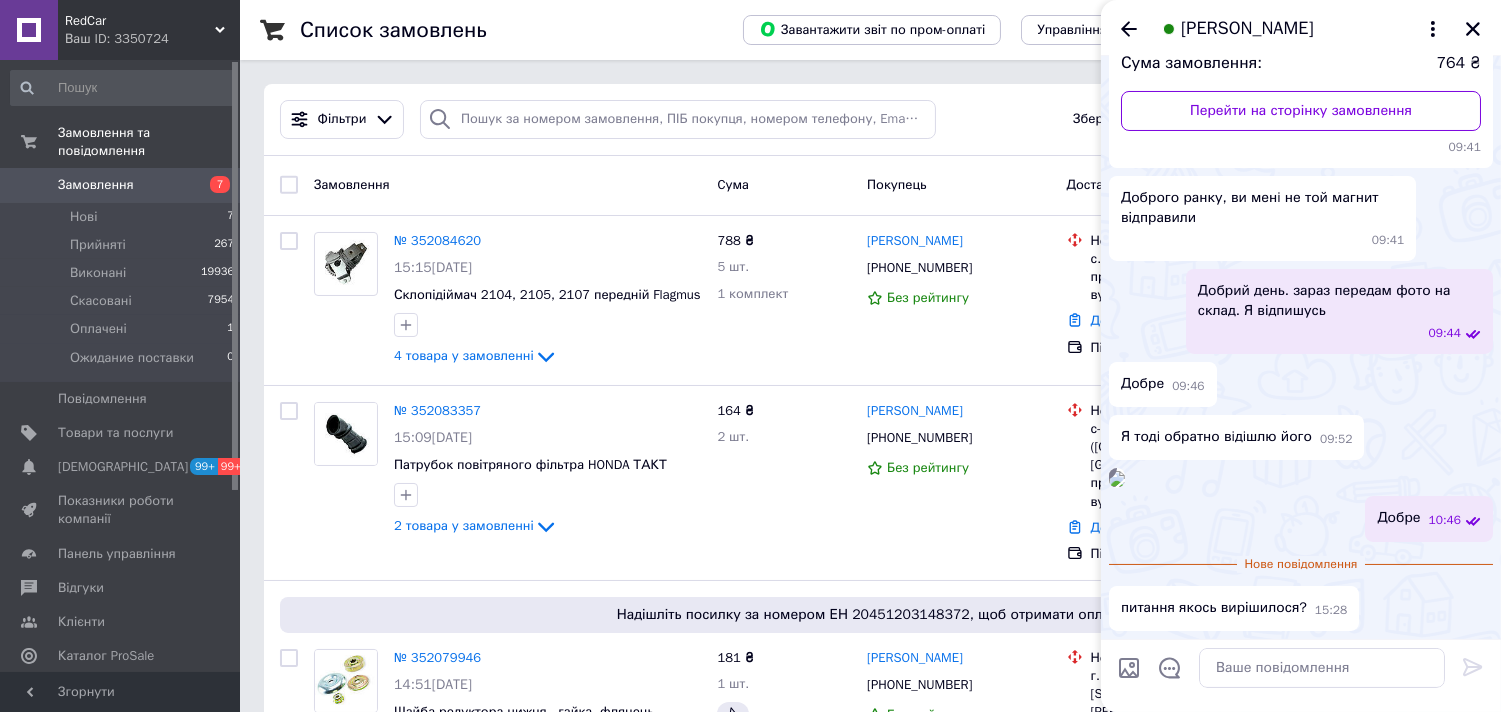 click on "Вадим Чебурахин" at bounding box center (1247, 29) 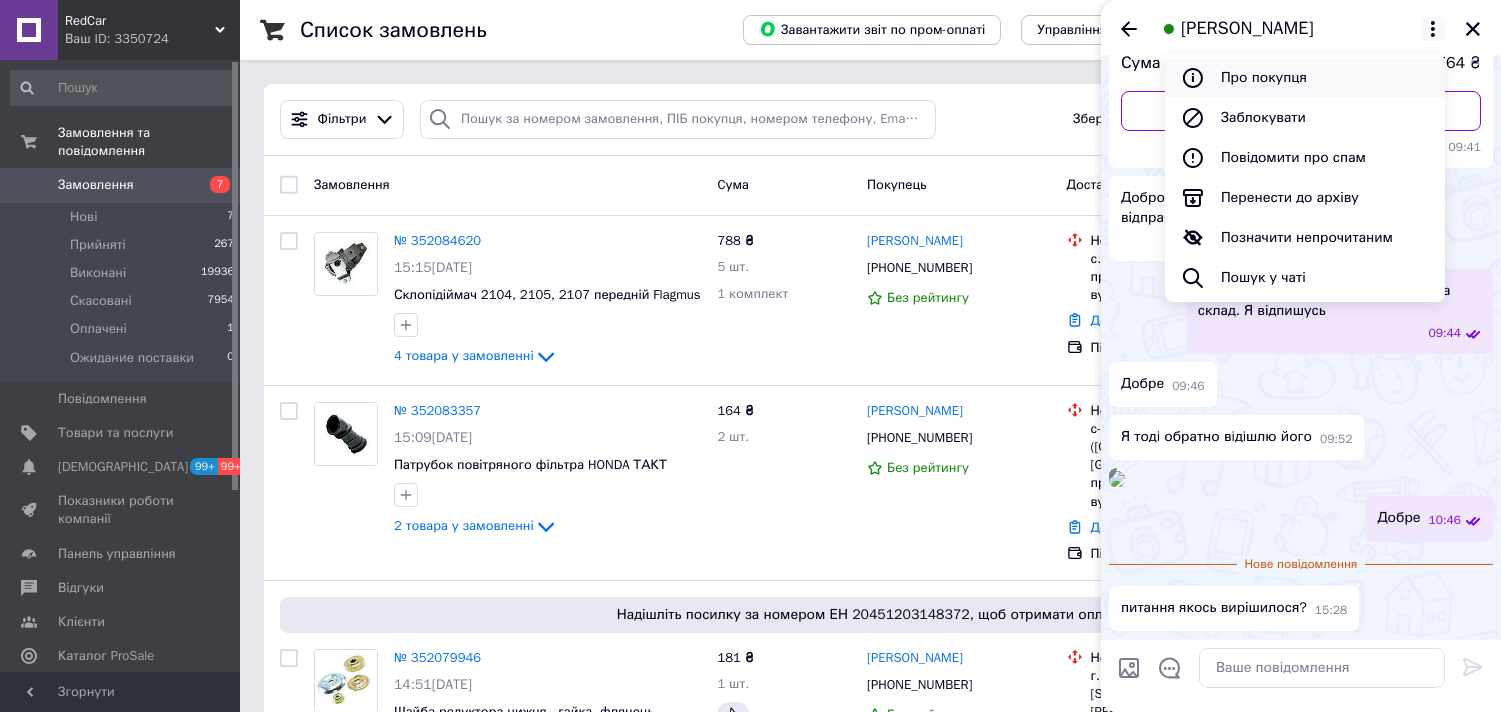 click on "Про покупця" at bounding box center [1305, 78] 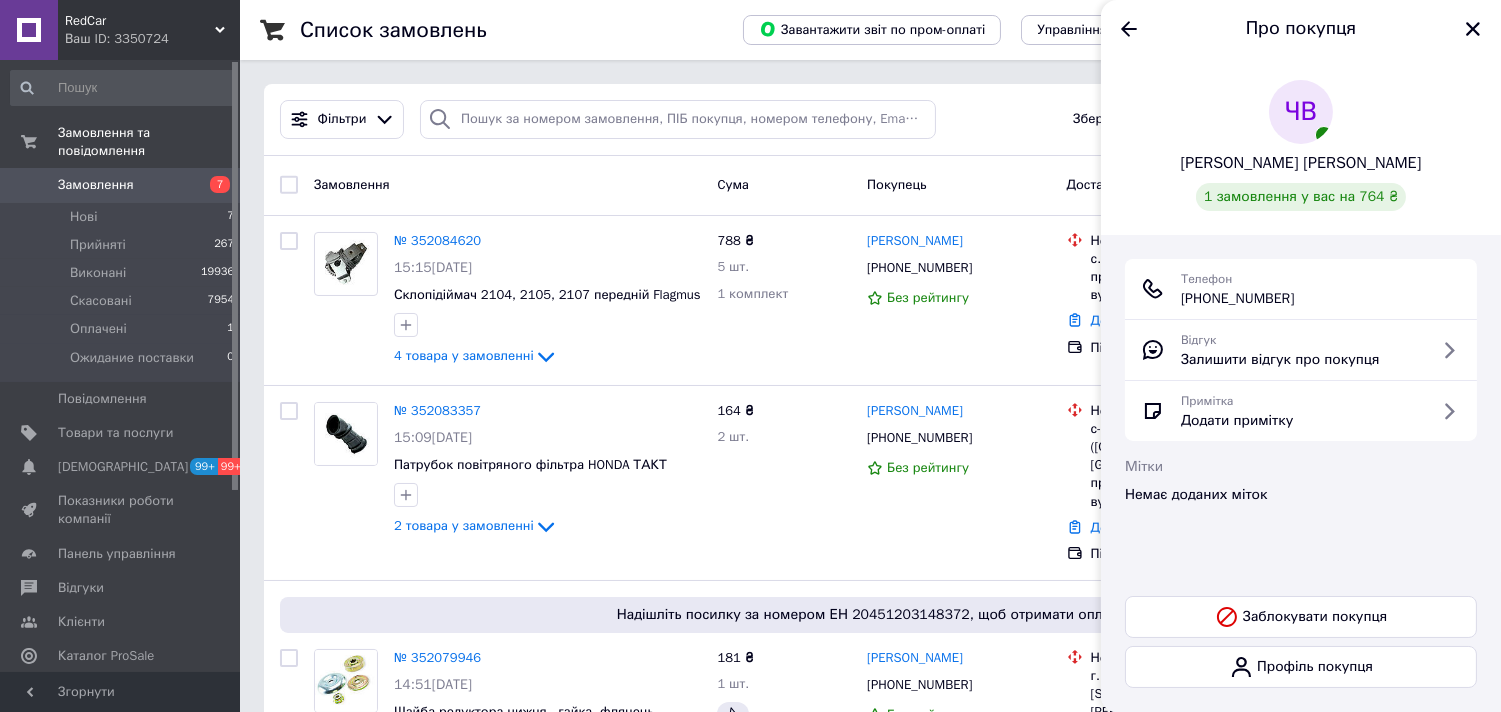 click on "+380 (50) 976-57-83" at bounding box center (1238, 299) 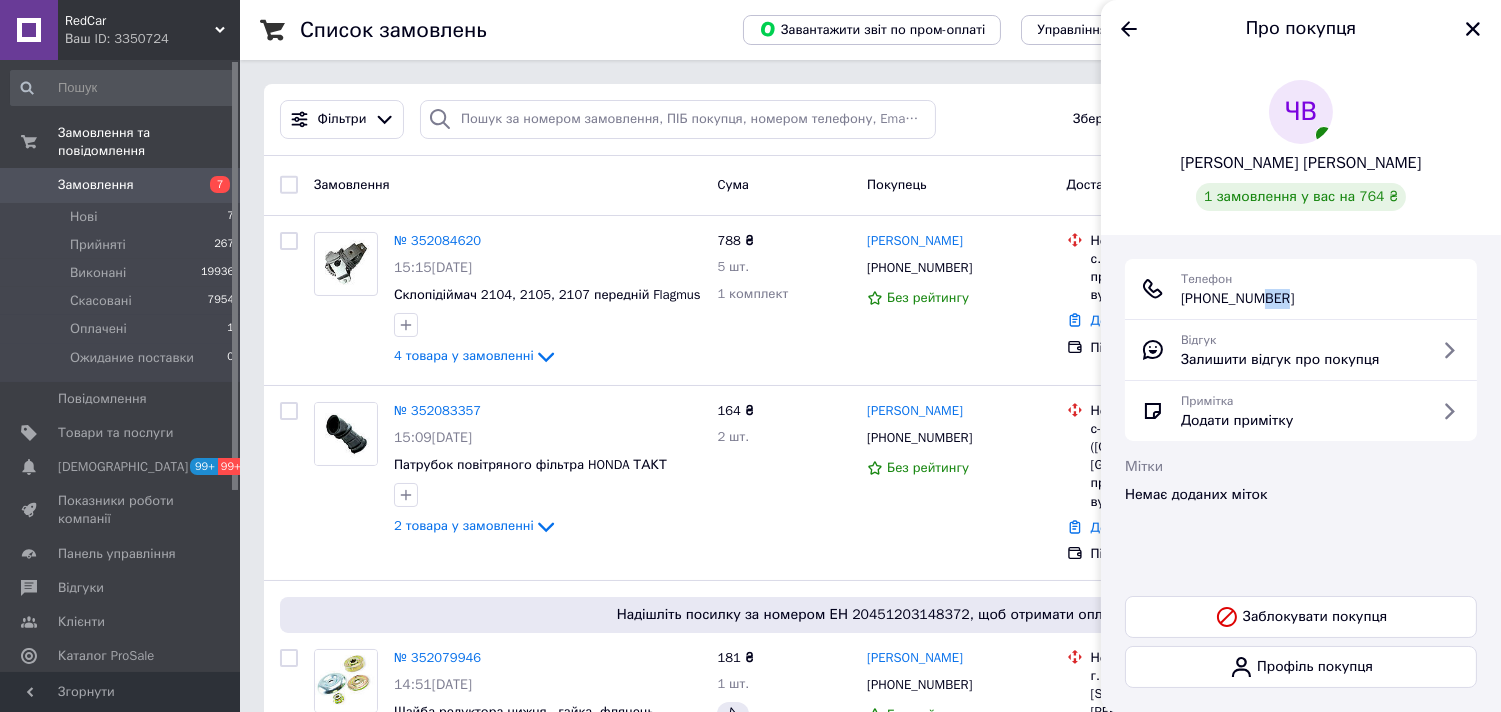 click on "+380 (50) 976-57-83" at bounding box center [1238, 299] 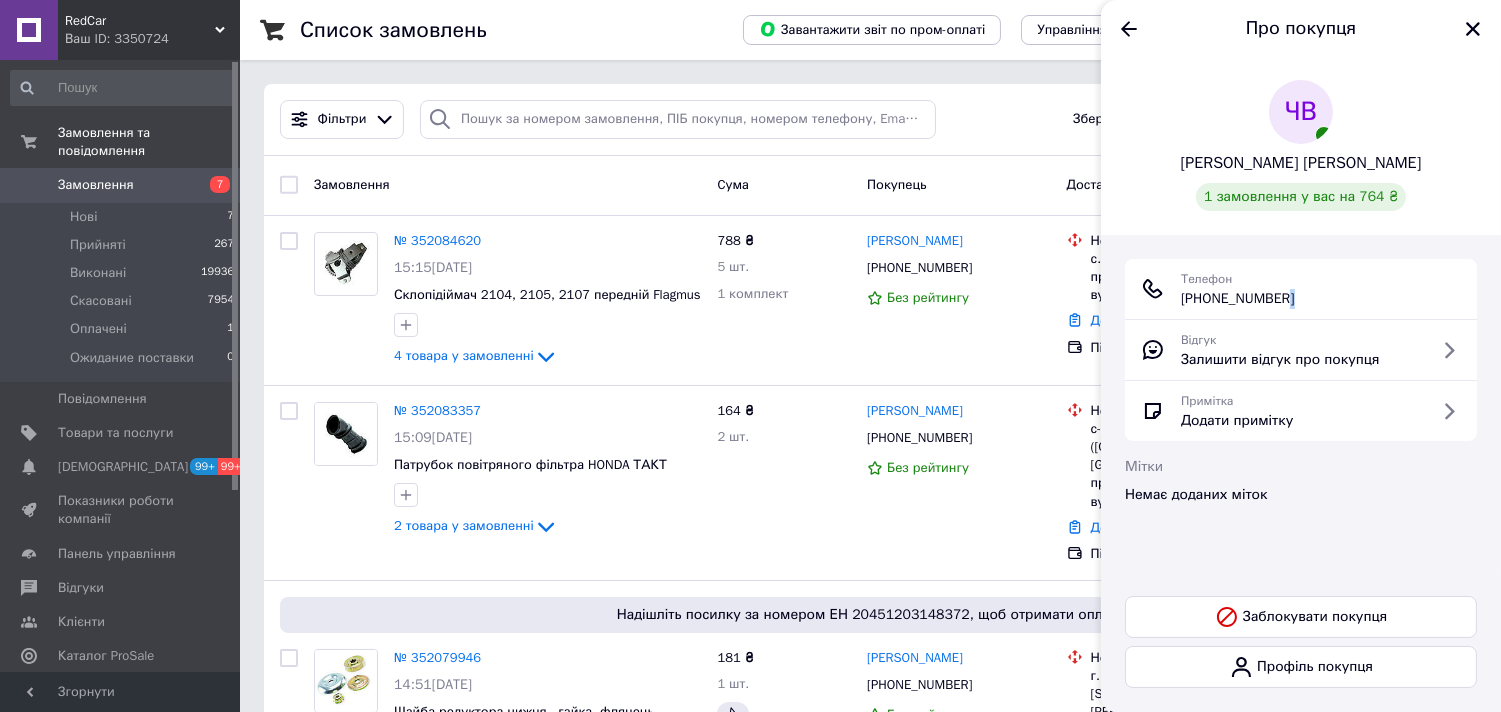 click on "+380 (50) 976-57-83" at bounding box center (1238, 299) 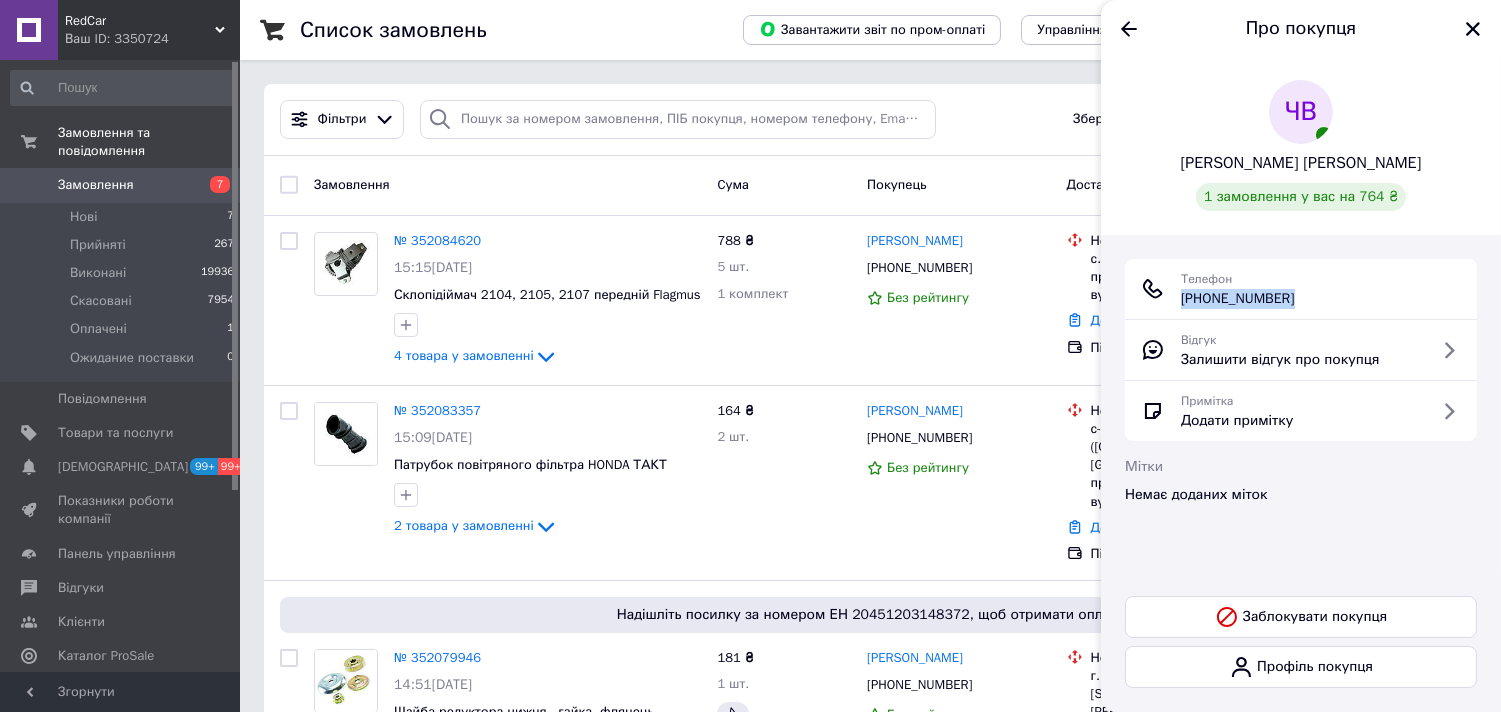 click on "+380 (50) 976-57-83" at bounding box center [1238, 299] 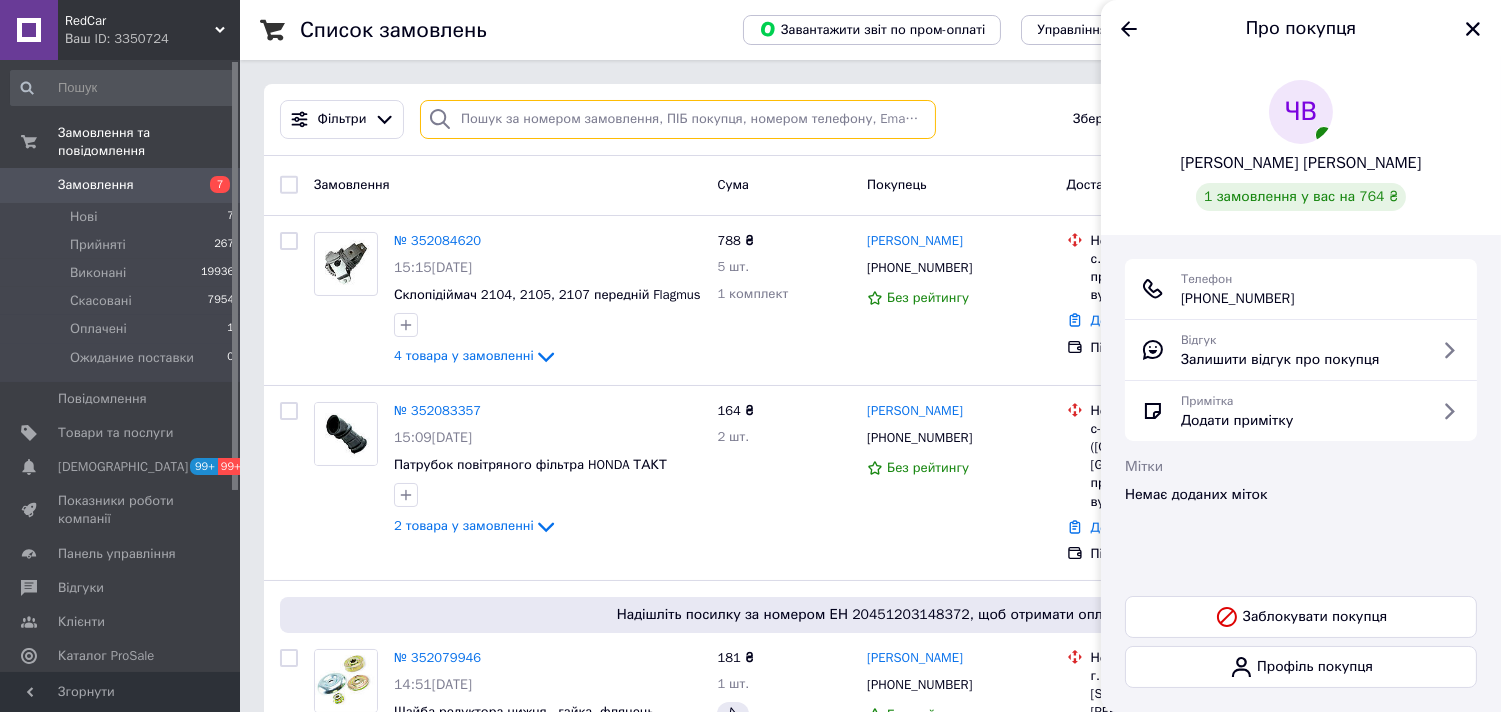 click at bounding box center [678, 119] 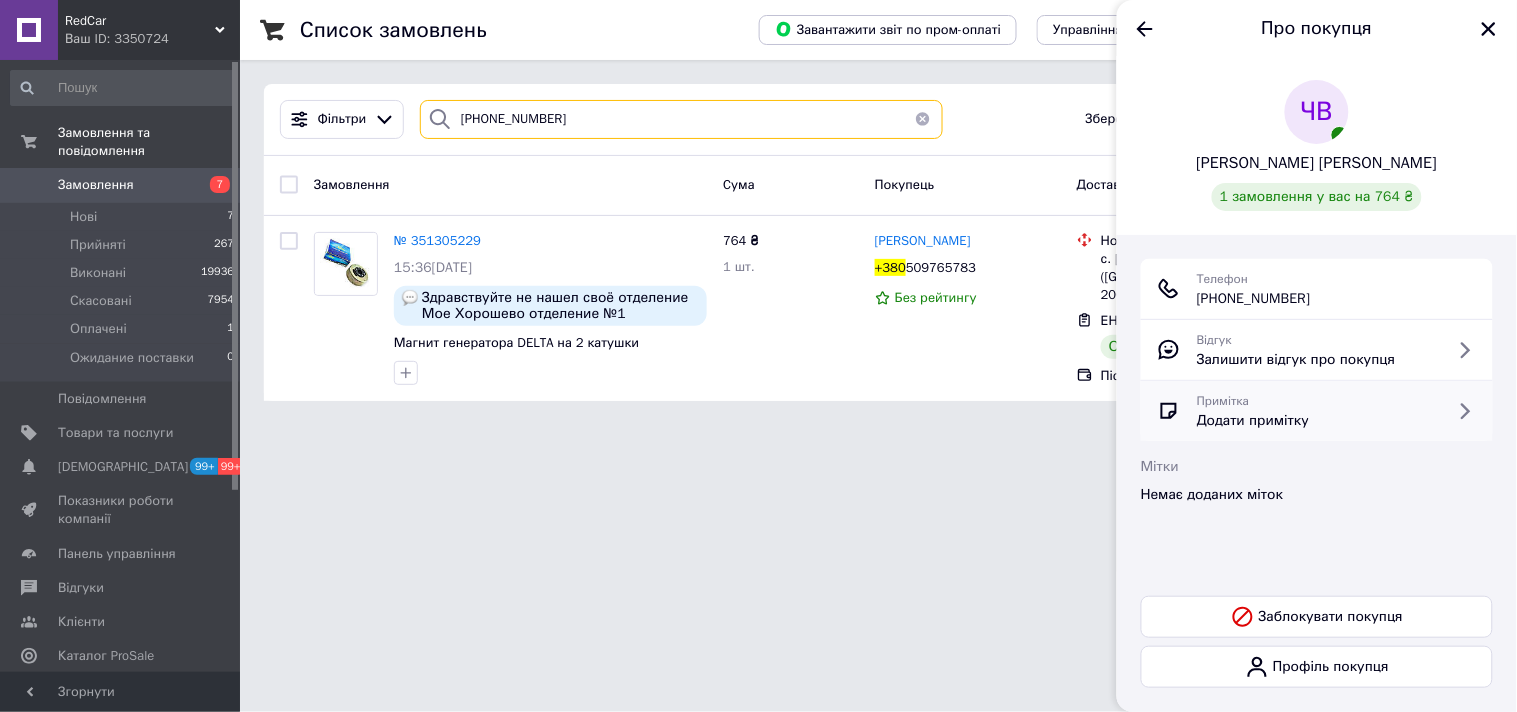 type on "+380 (50) 976-57-83" 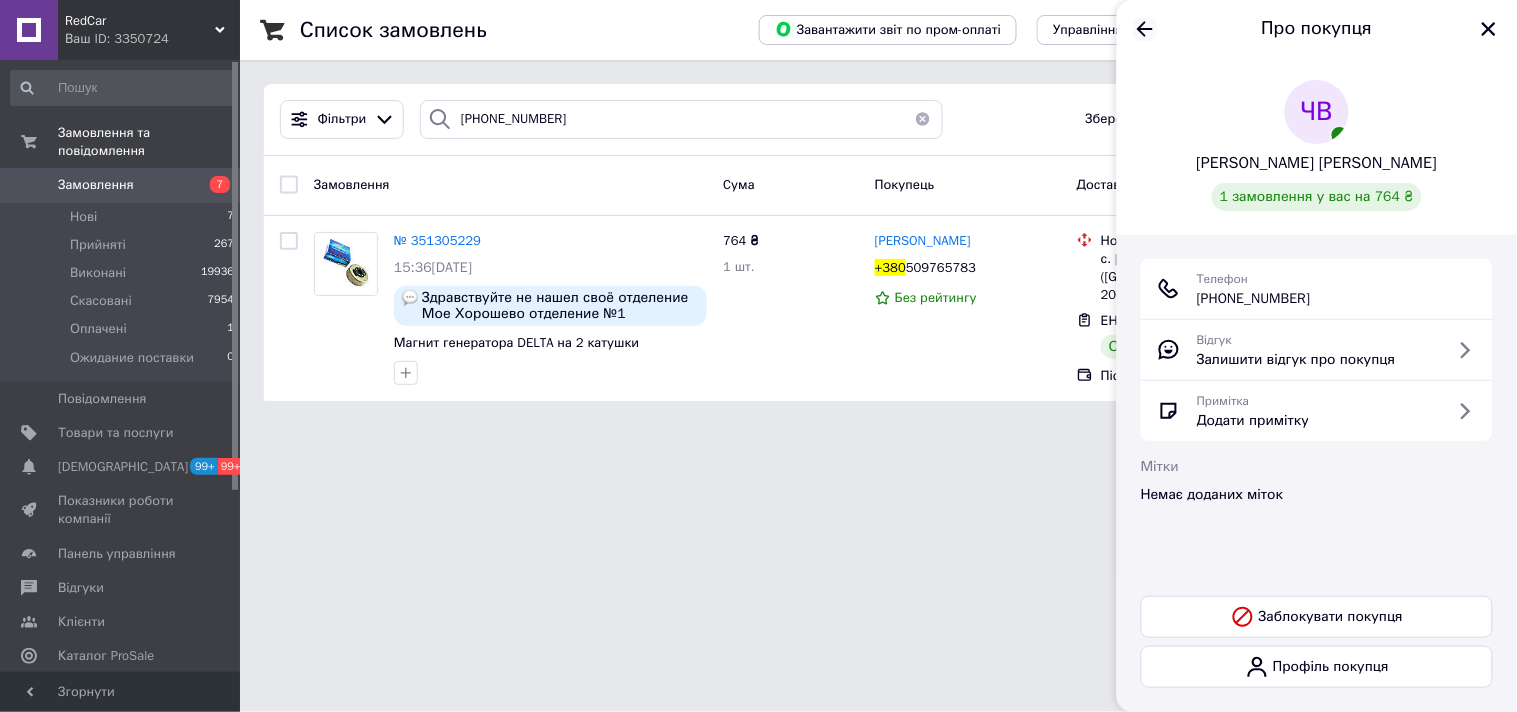 click 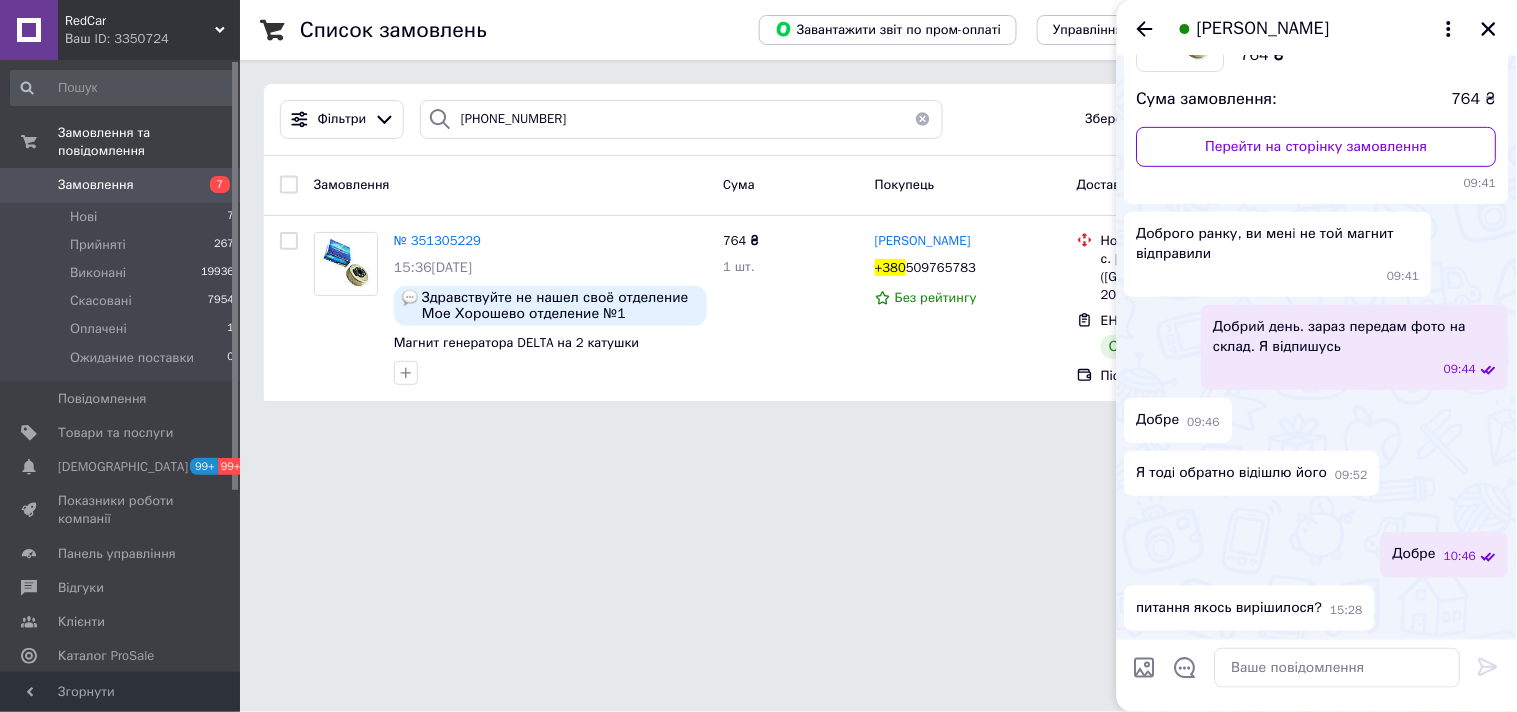scroll, scrollTop: 785, scrollLeft: 0, axis: vertical 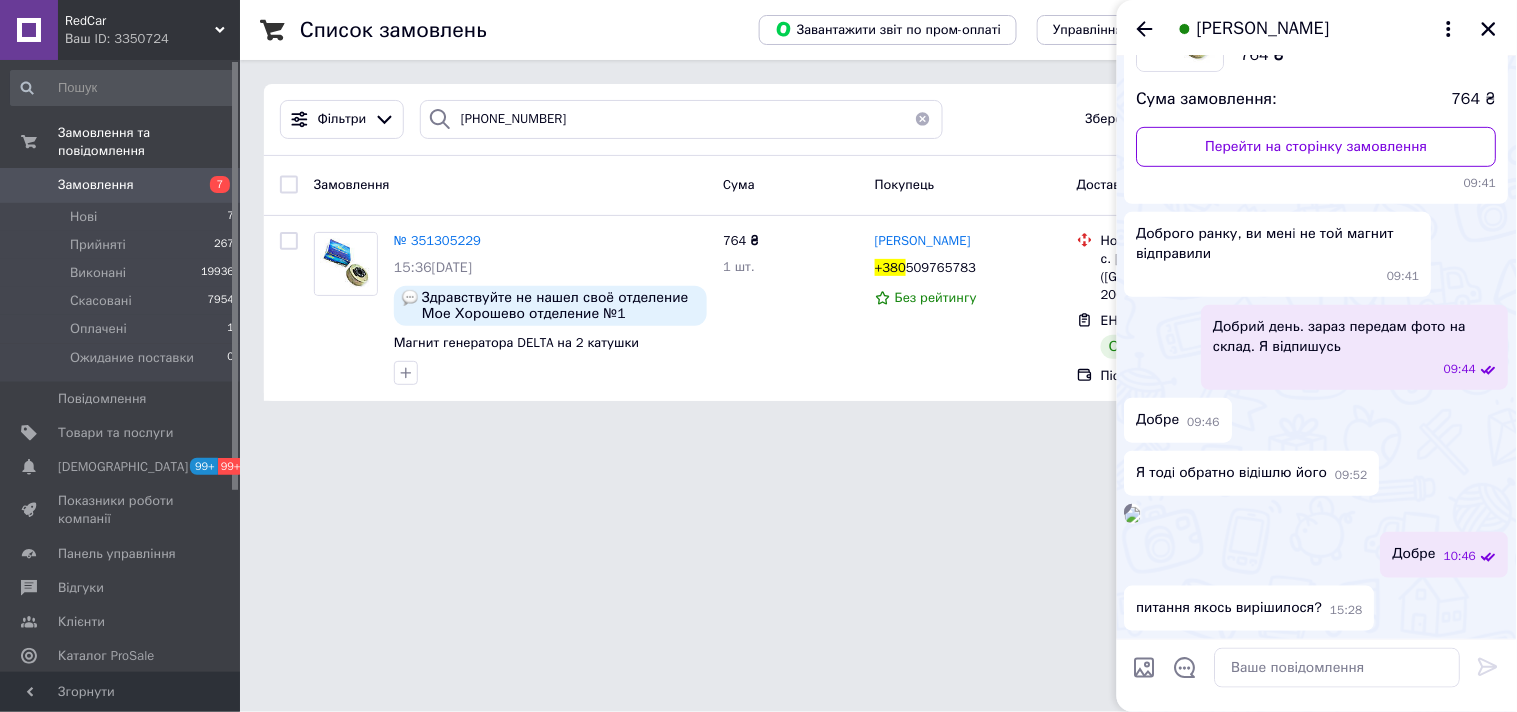 click at bounding box center [1338, 668] 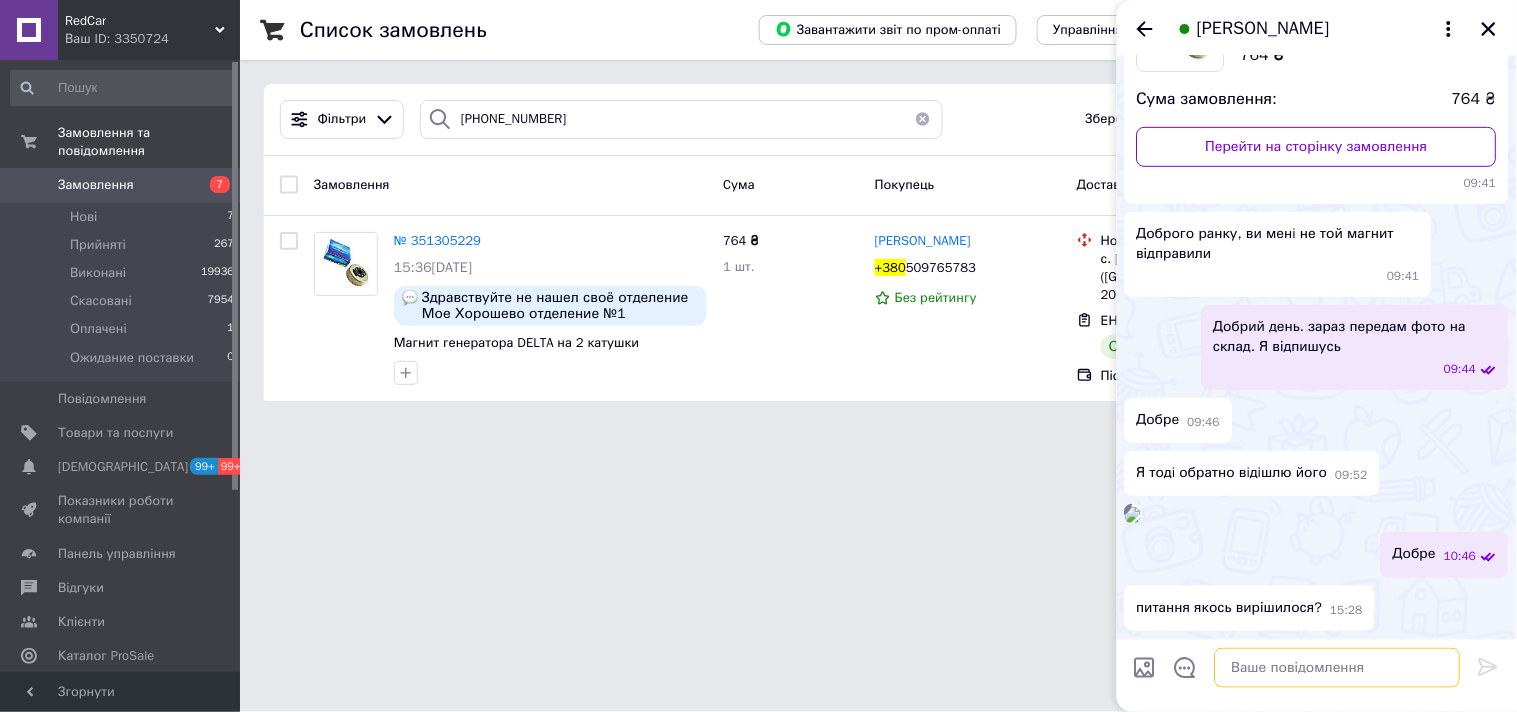 click at bounding box center (1338, 668) 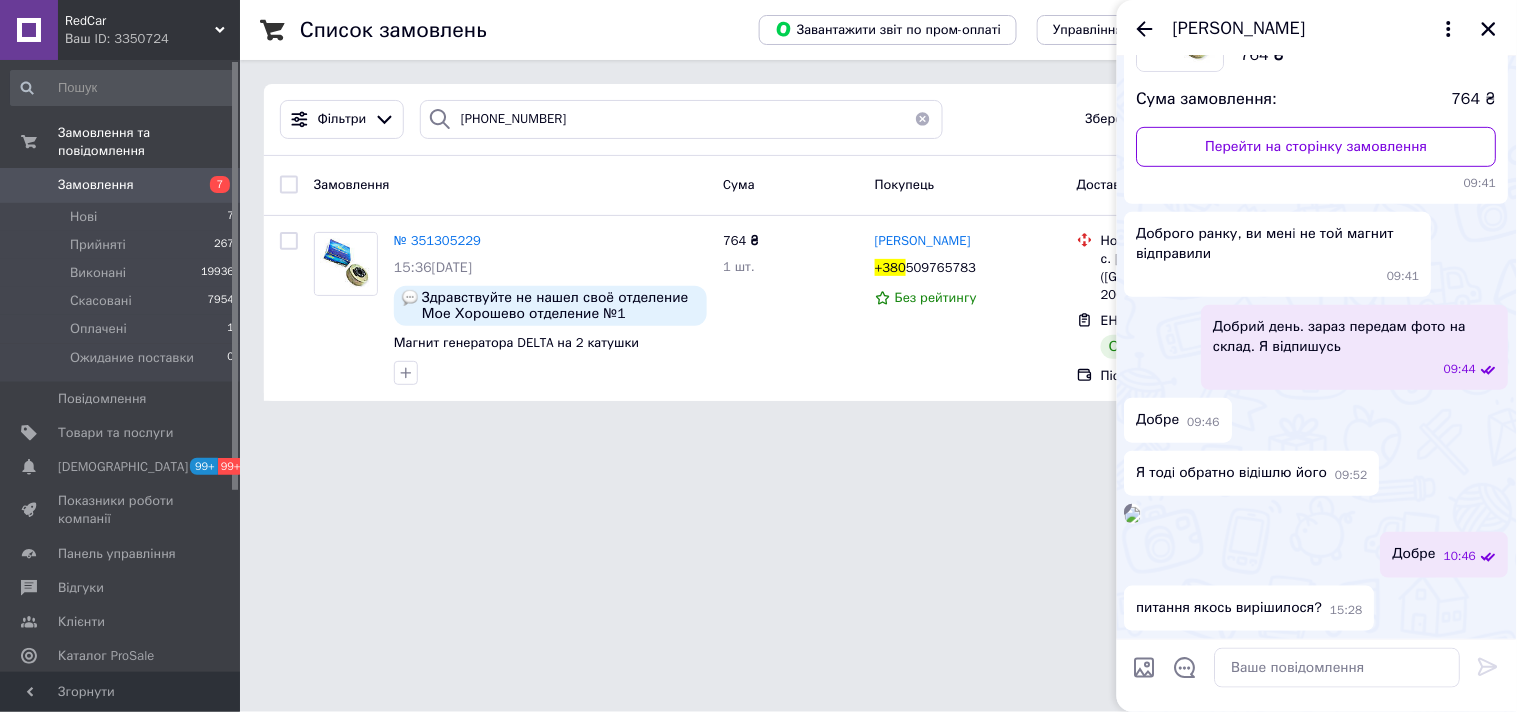 click on "RedCar" at bounding box center [140, 21] 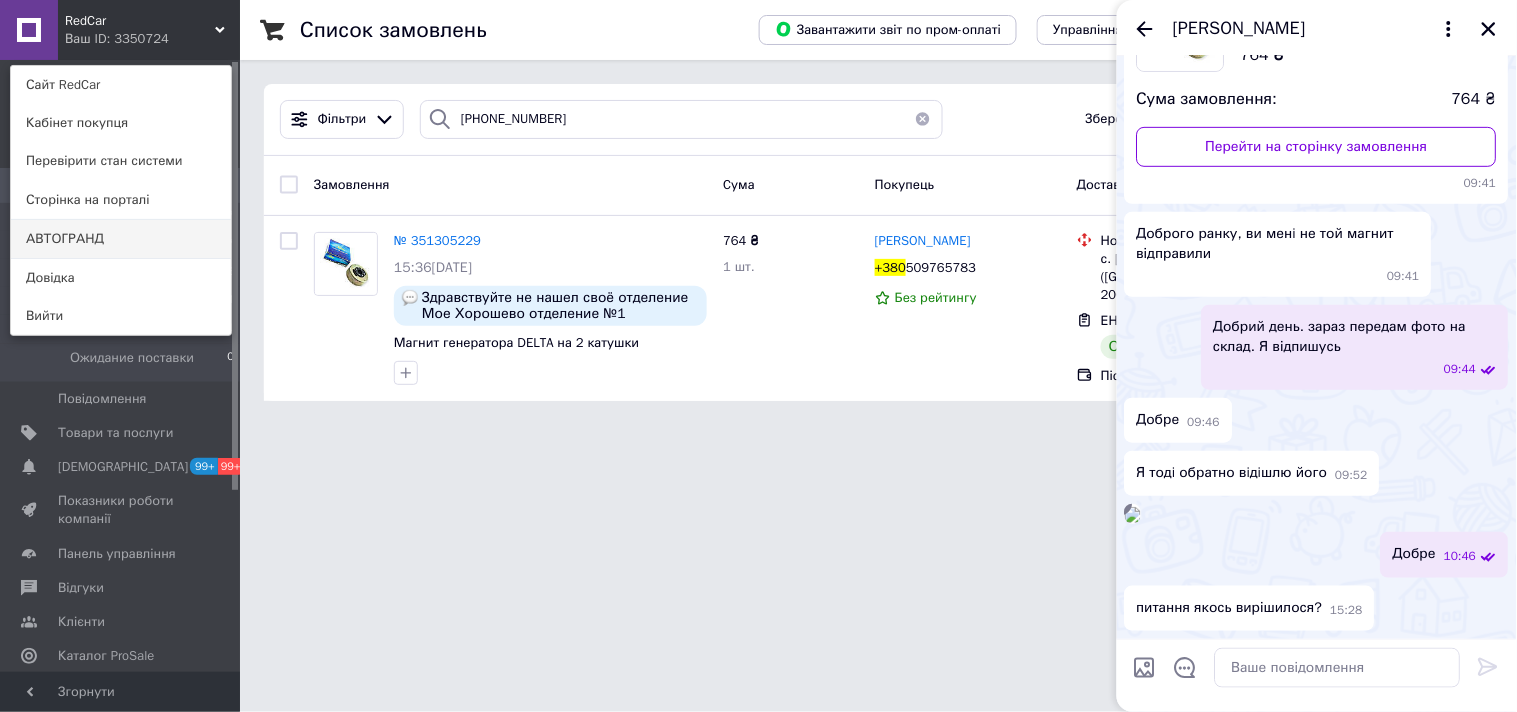 click on "АВТОГРАНД" at bounding box center (121, 239) 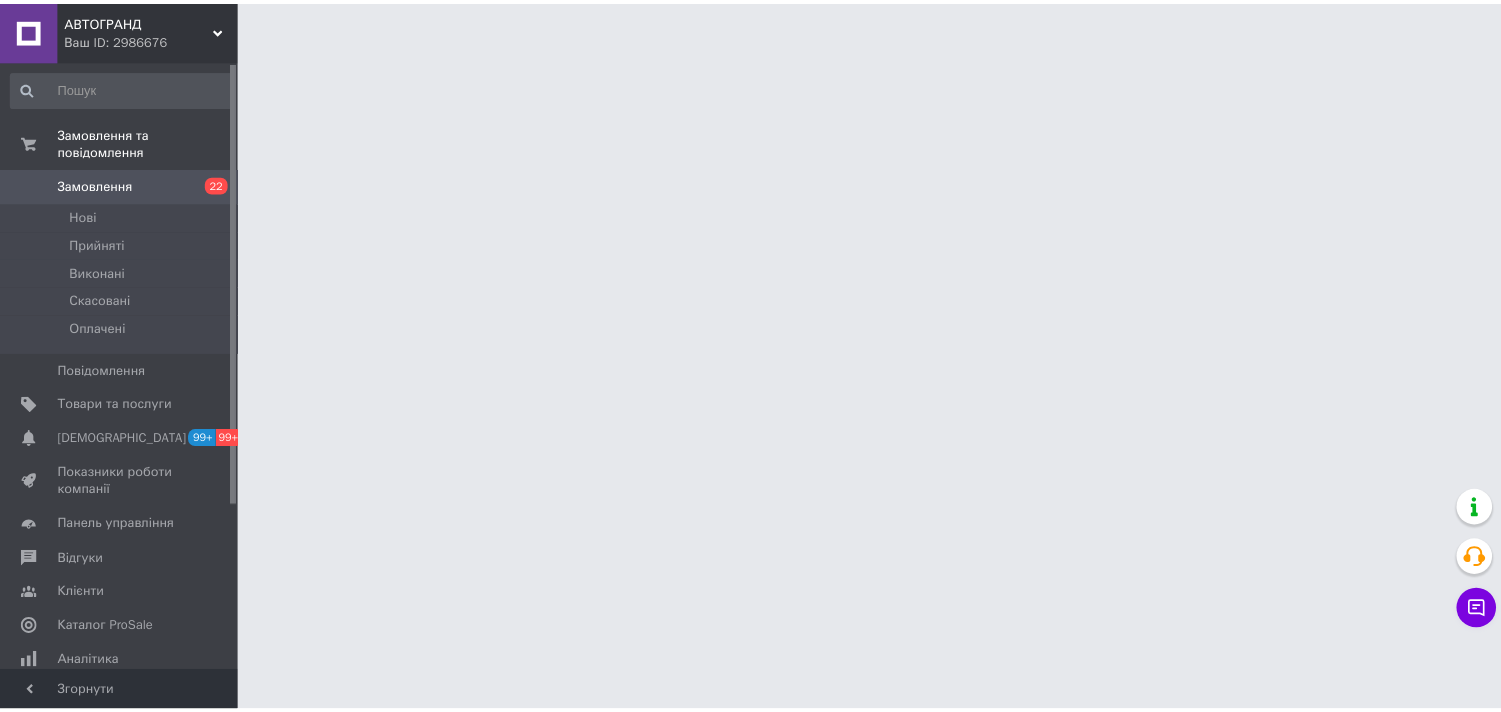 scroll, scrollTop: 0, scrollLeft: 0, axis: both 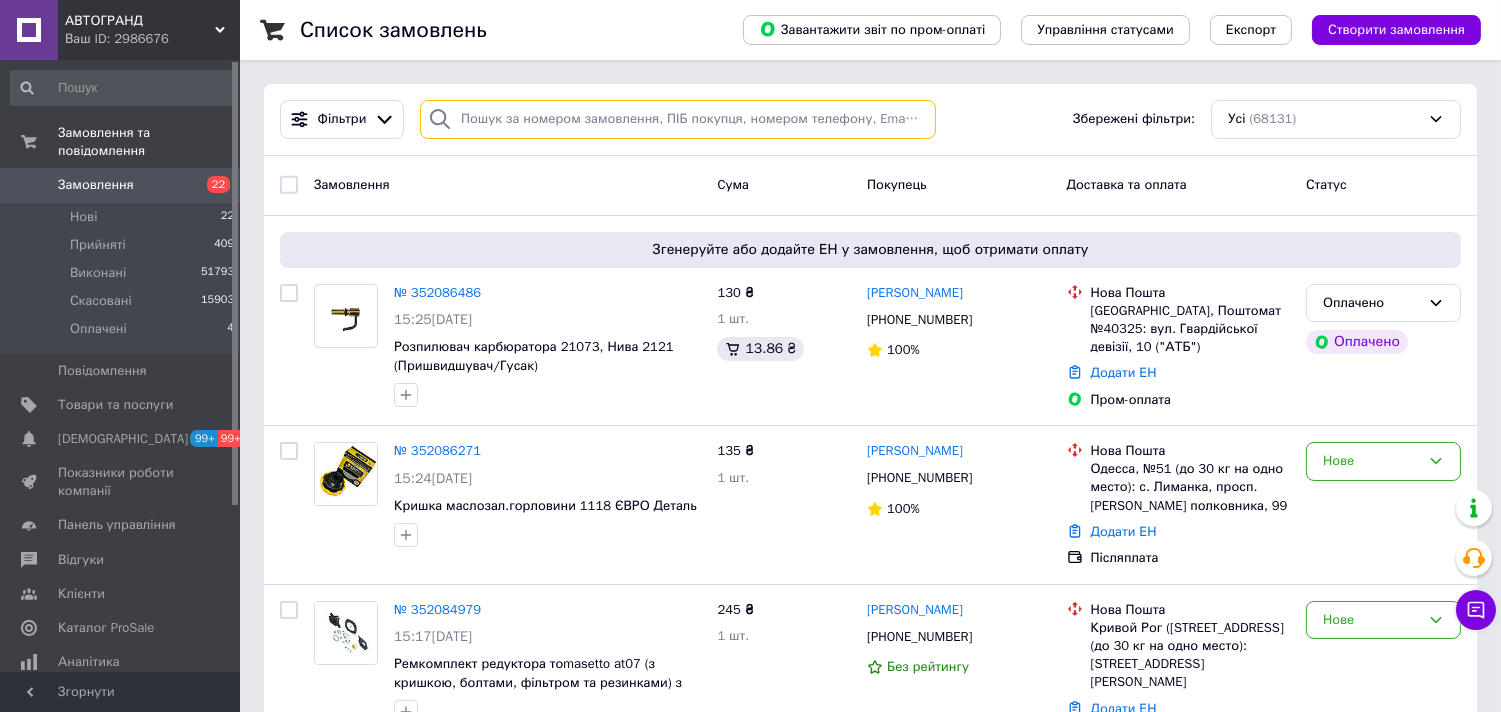 click at bounding box center [678, 119] 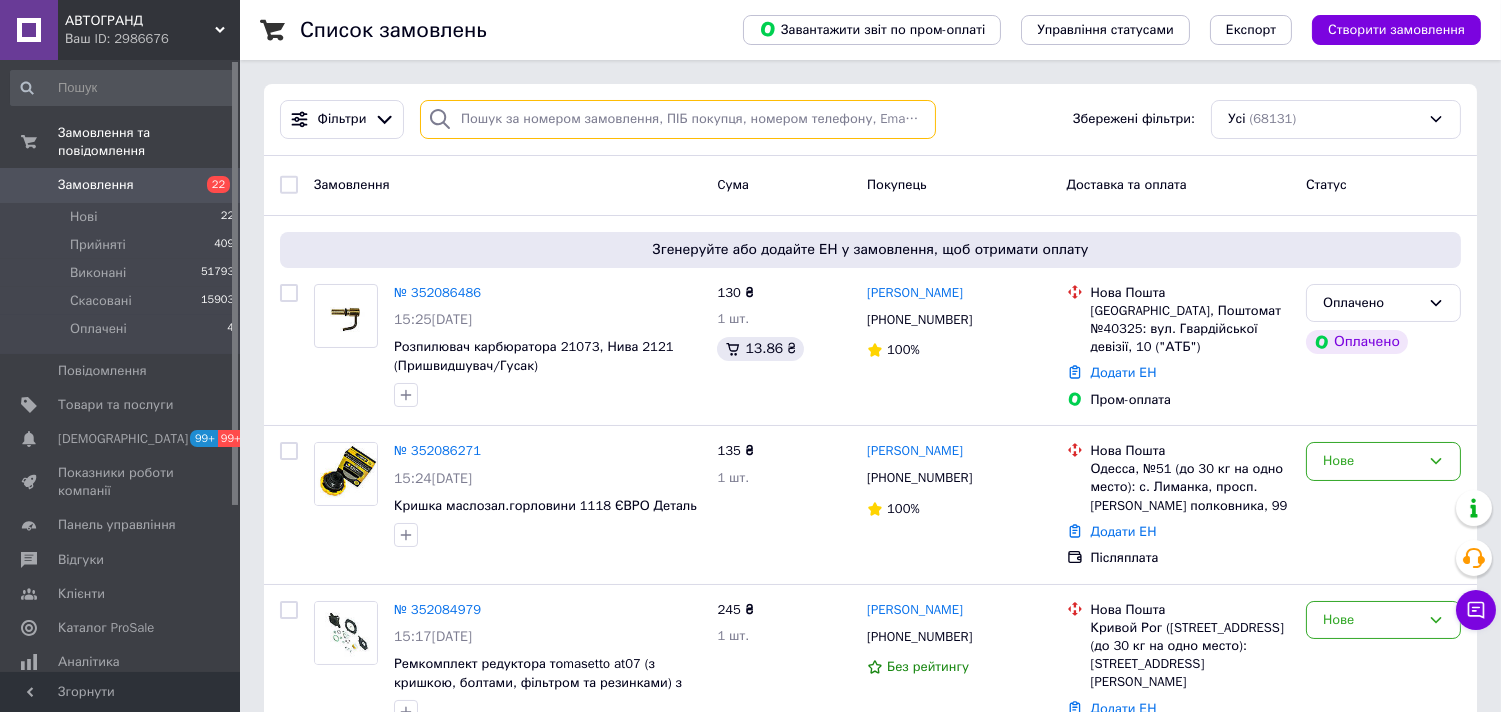 paste on "352052190" 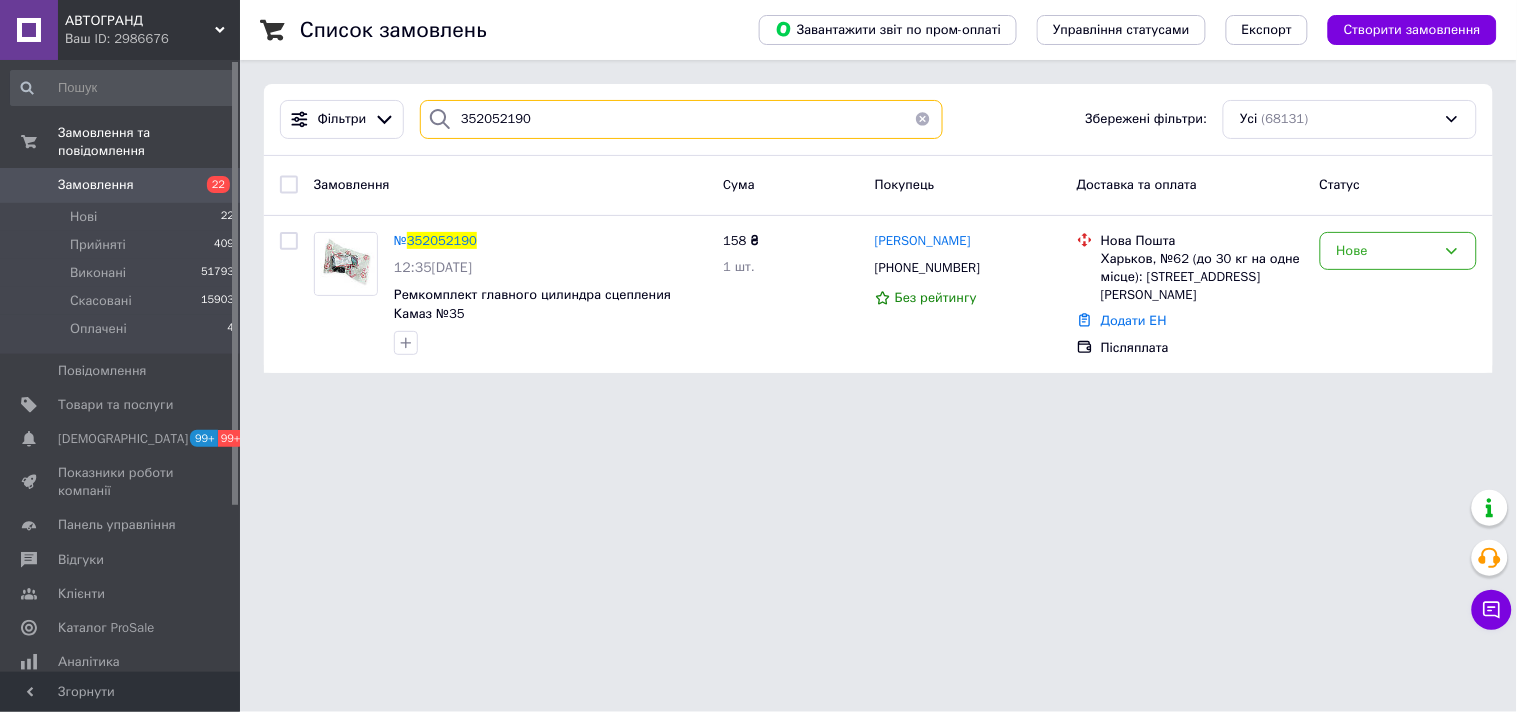 type on "352052190" 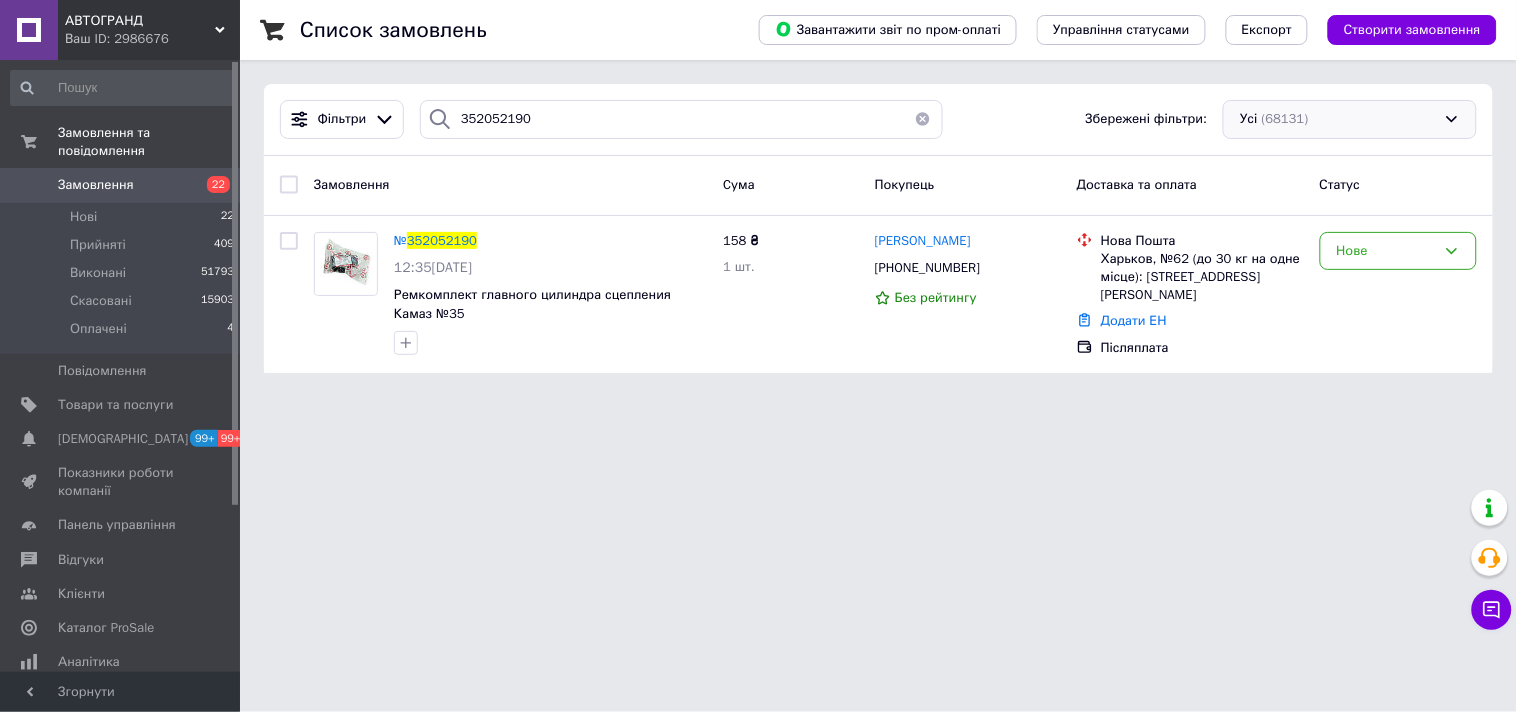 click on "Усі (68131)" at bounding box center (1350, 119) 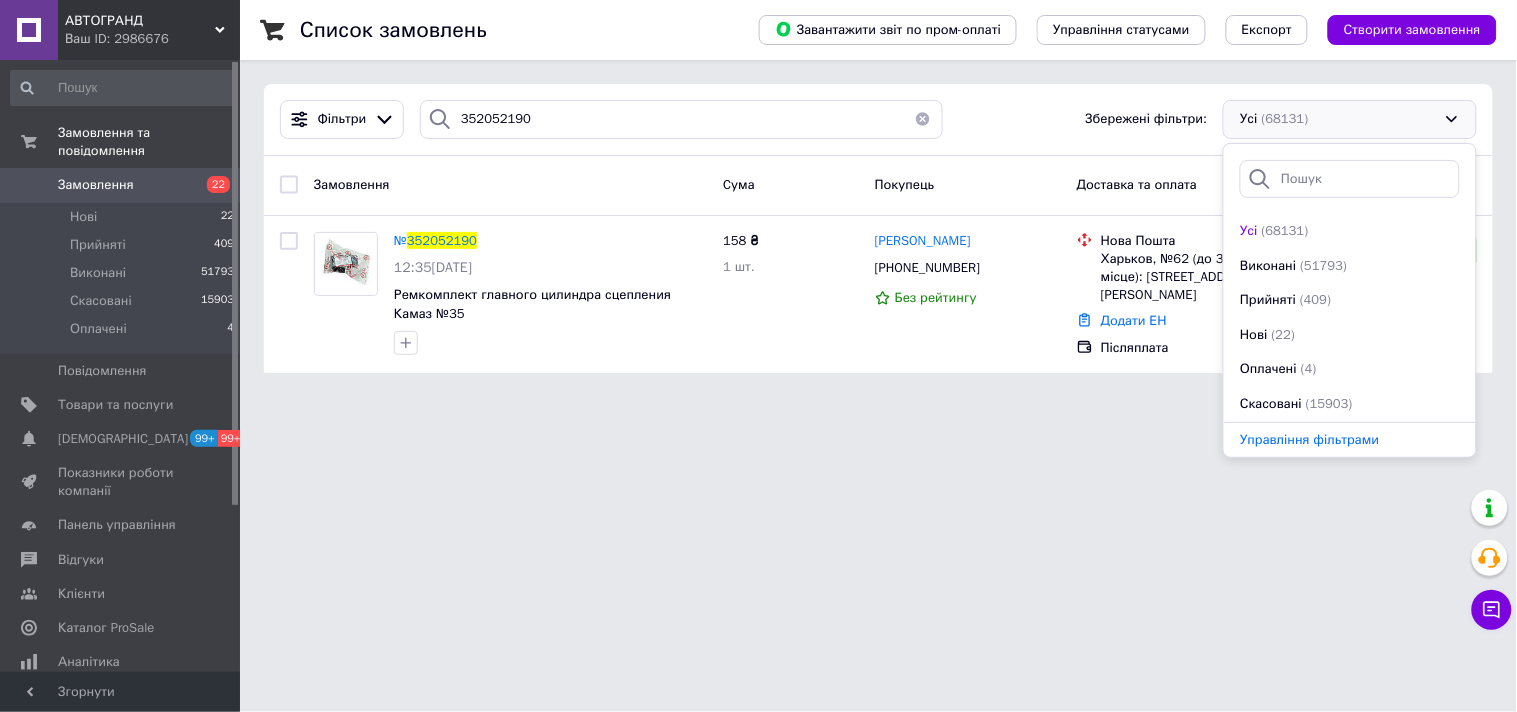 click on "Усі (68131)" at bounding box center (1350, 119) 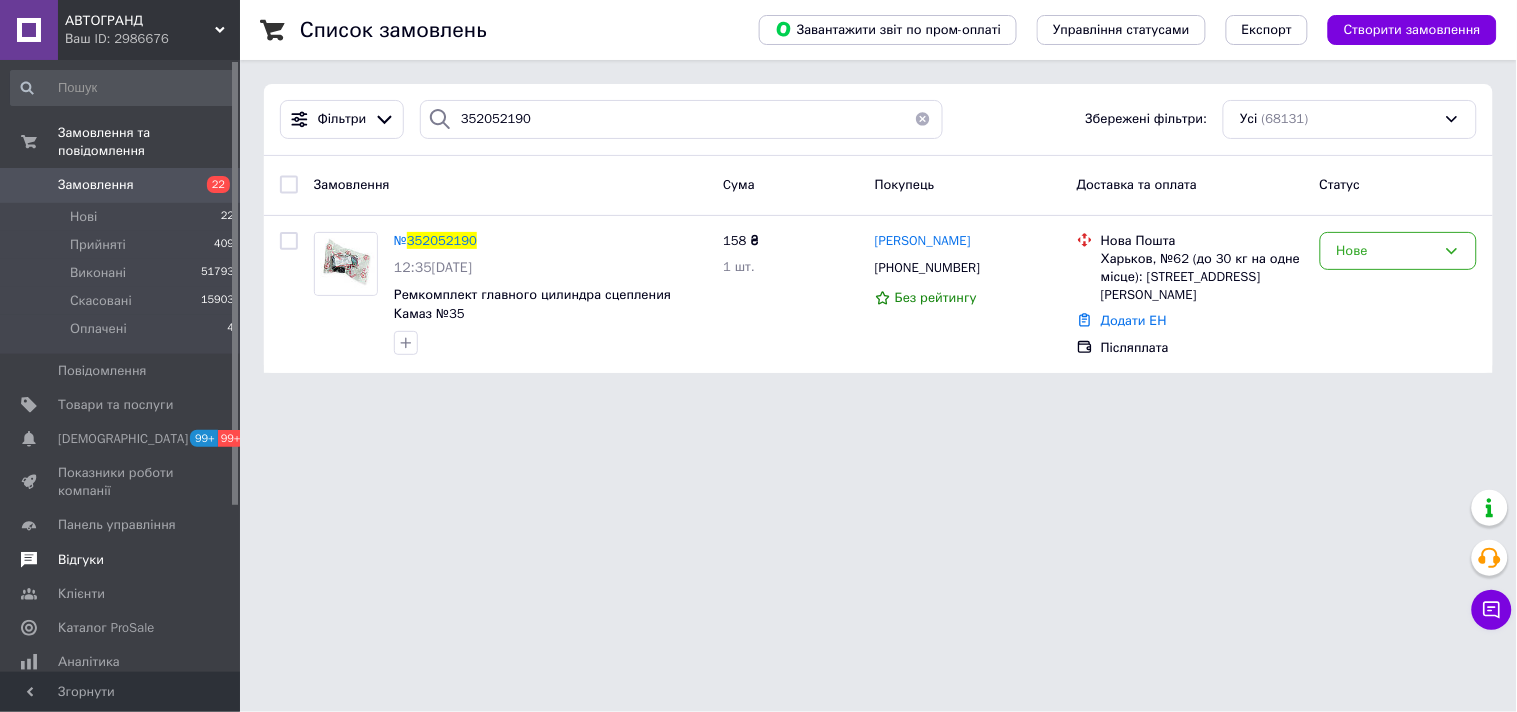 click on "Відгуки" at bounding box center [81, 560] 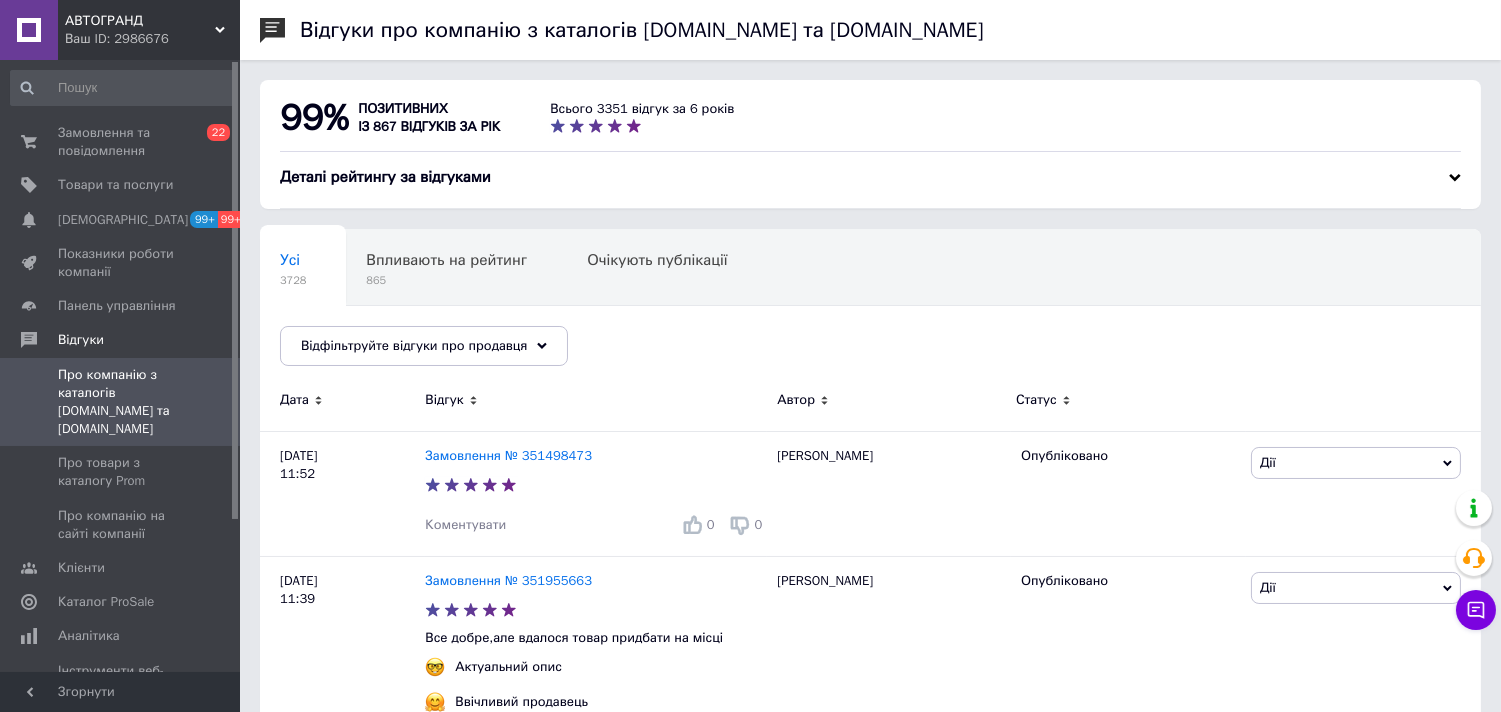 click on "Деталі рейтингу за відгуками" at bounding box center (870, 177) 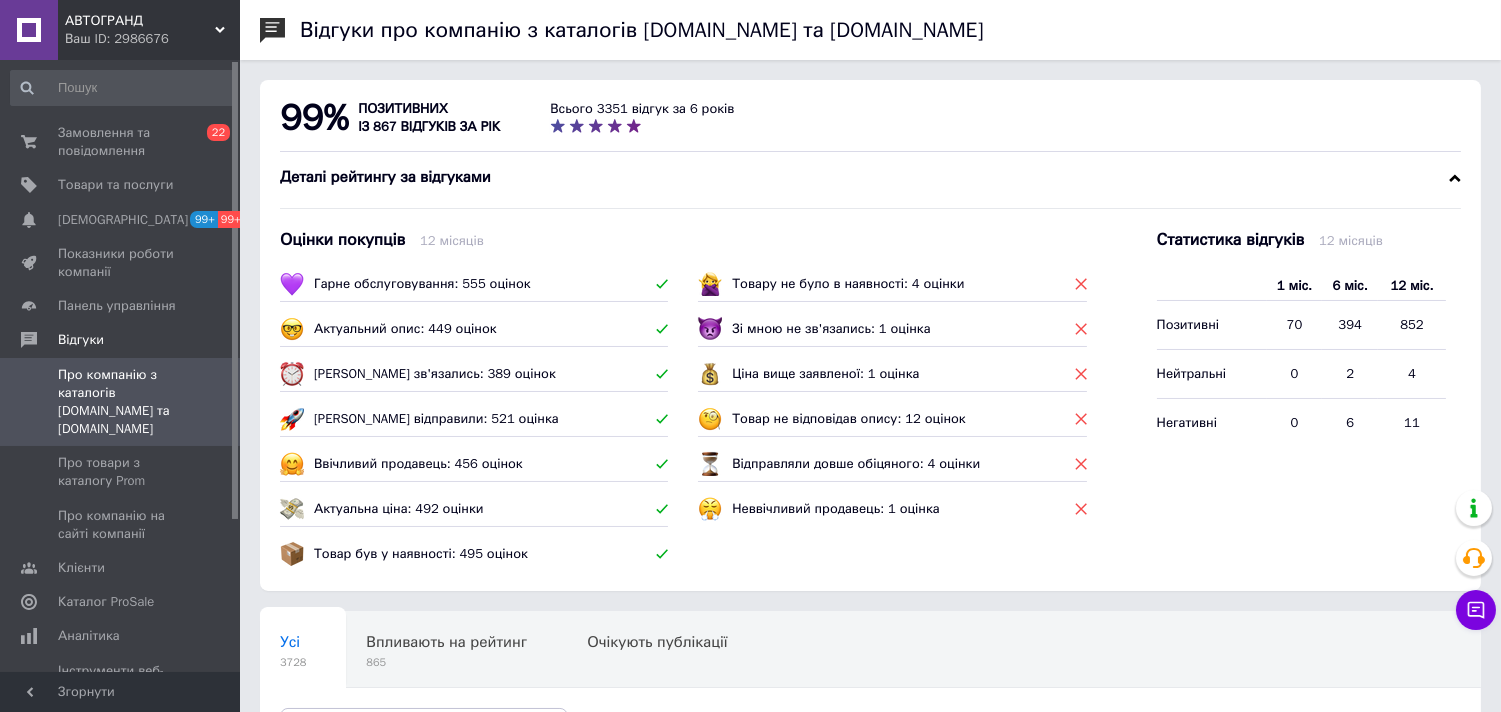 click on "Деталі рейтингу за відгуками" at bounding box center (870, 177) 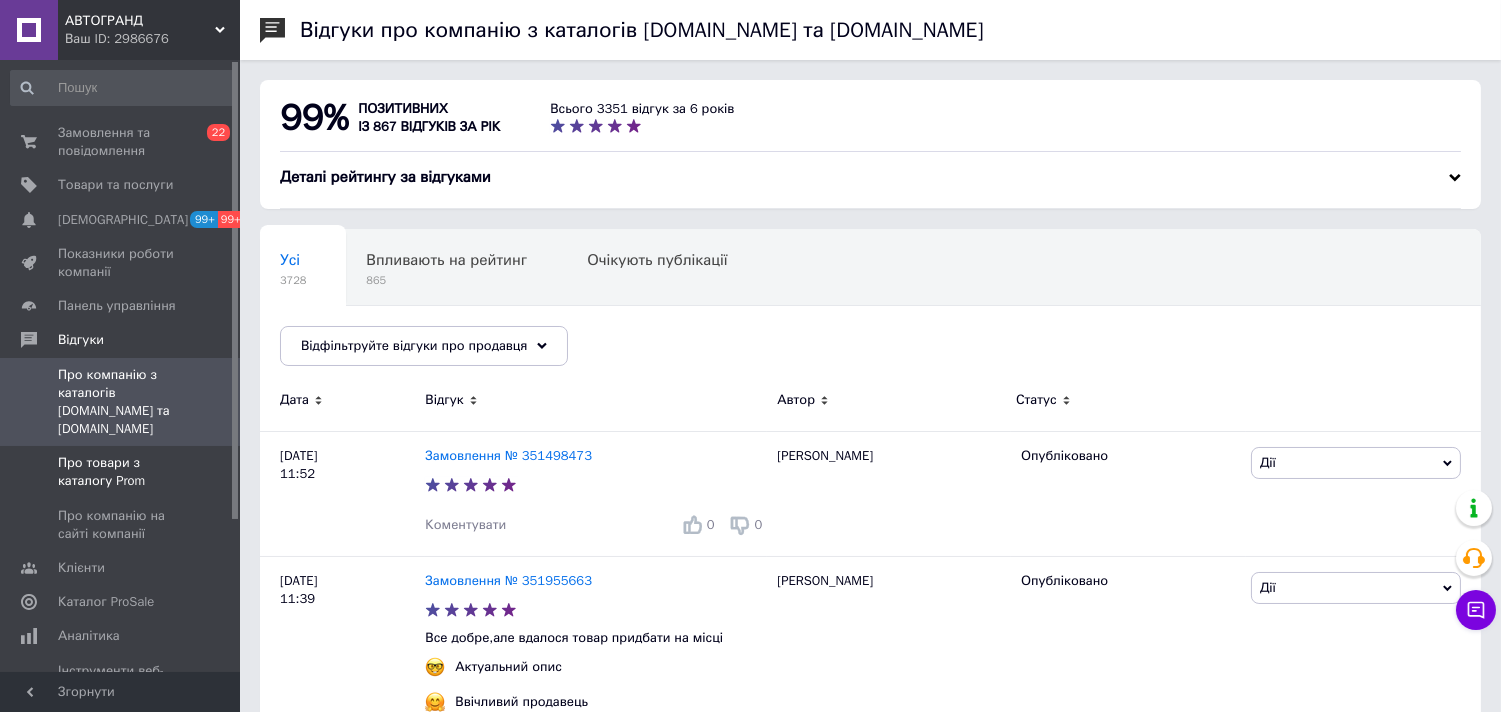 click on "Про товари з каталогу Prom" at bounding box center (123, 472) 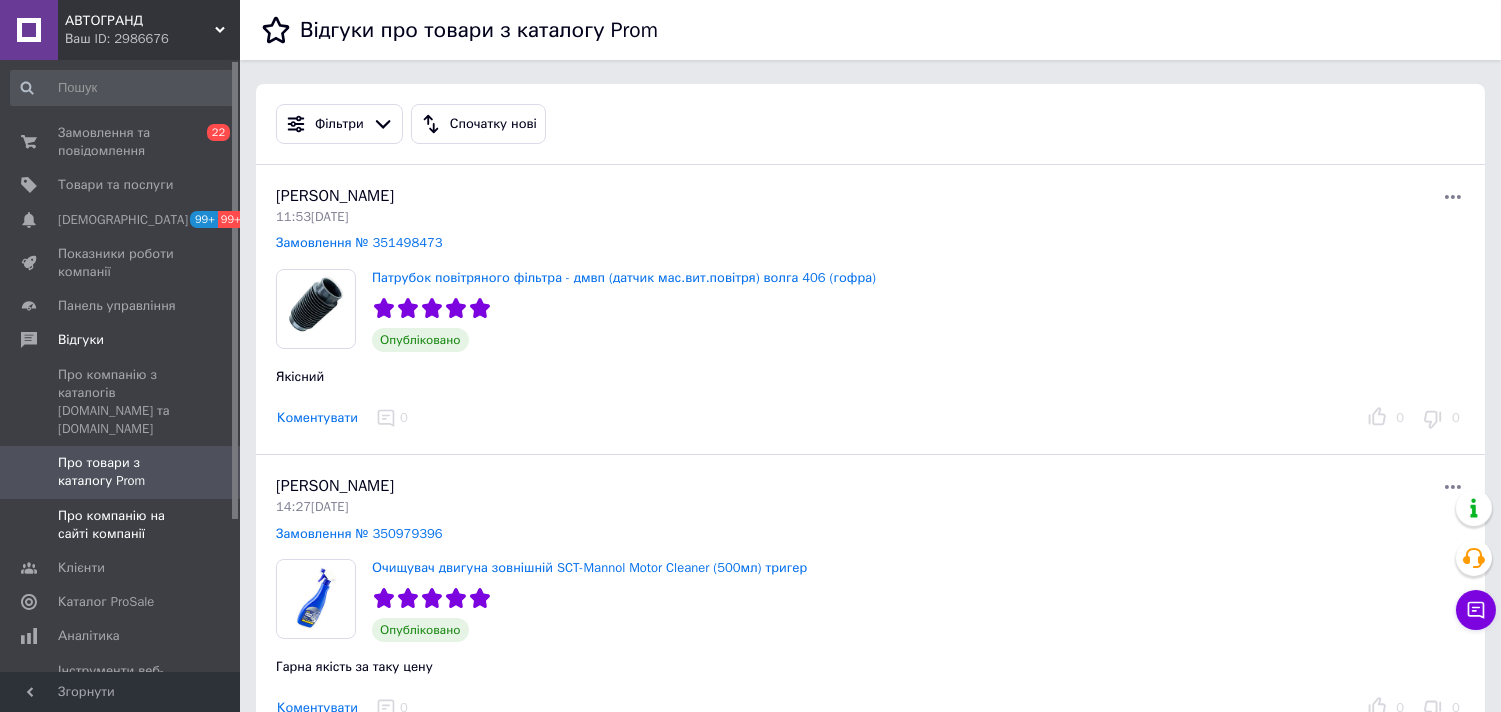 click on "Про компанію на сайті компанії" at bounding box center [121, 525] 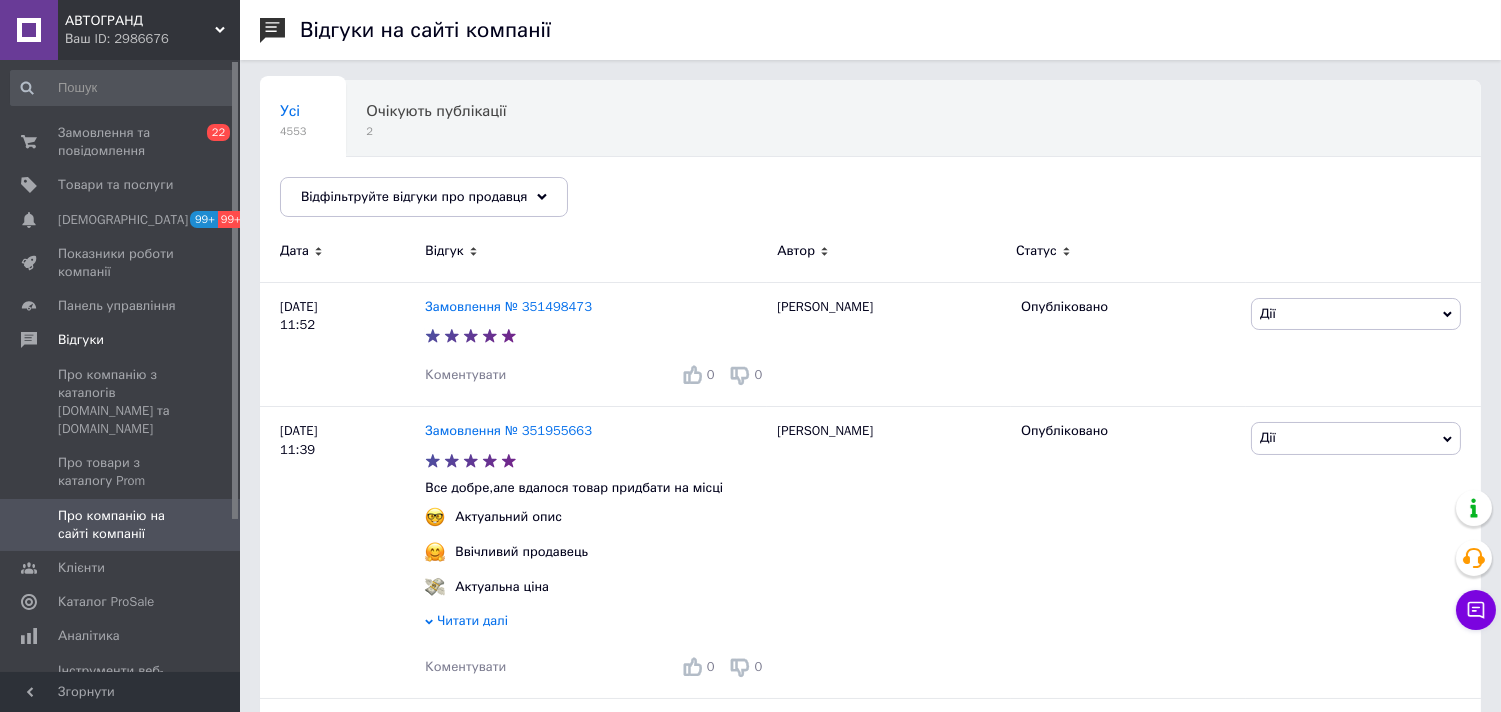 click on "Ваш ID: 2986676" at bounding box center [152, 39] 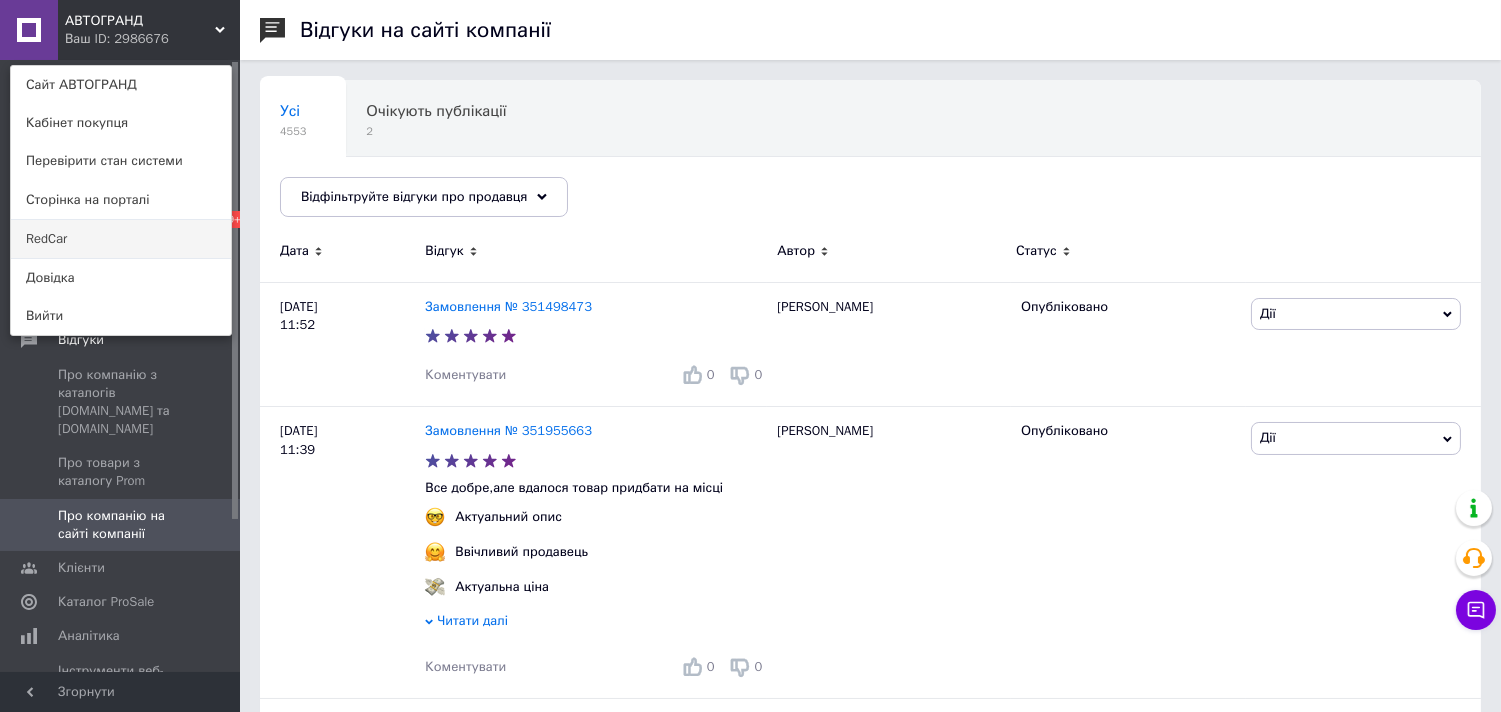 click on "RedCar" at bounding box center (121, 239) 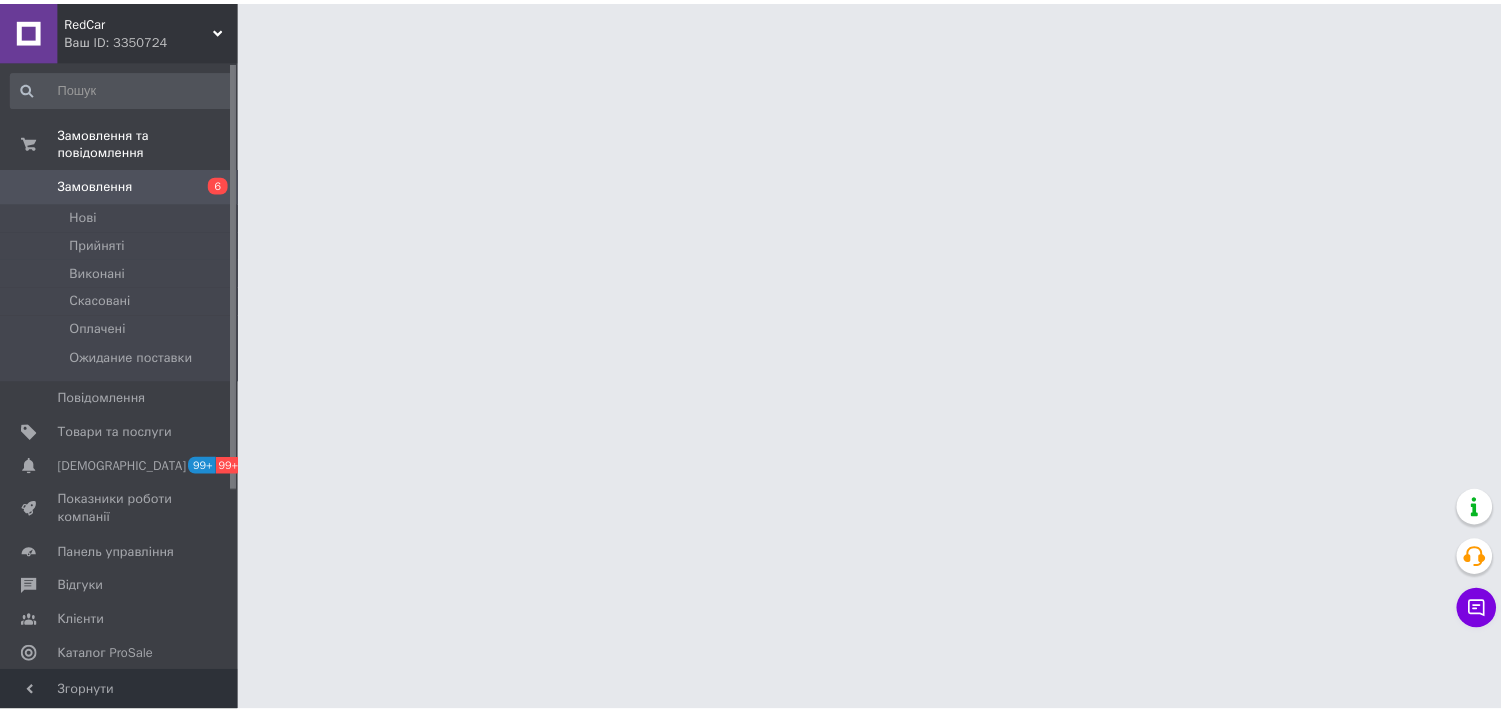 scroll, scrollTop: 0, scrollLeft: 0, axis: both 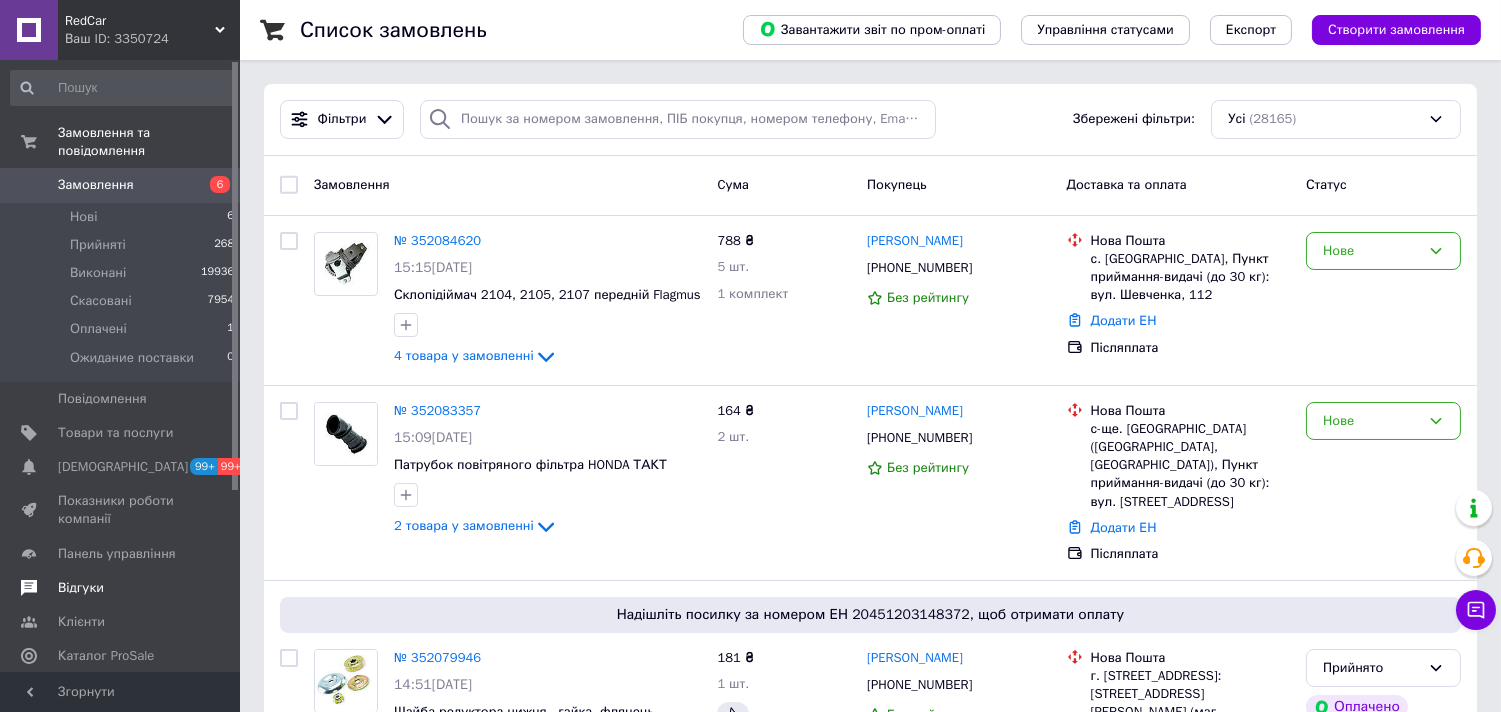 click on "Відгуки" at bounding box center (81, 588) 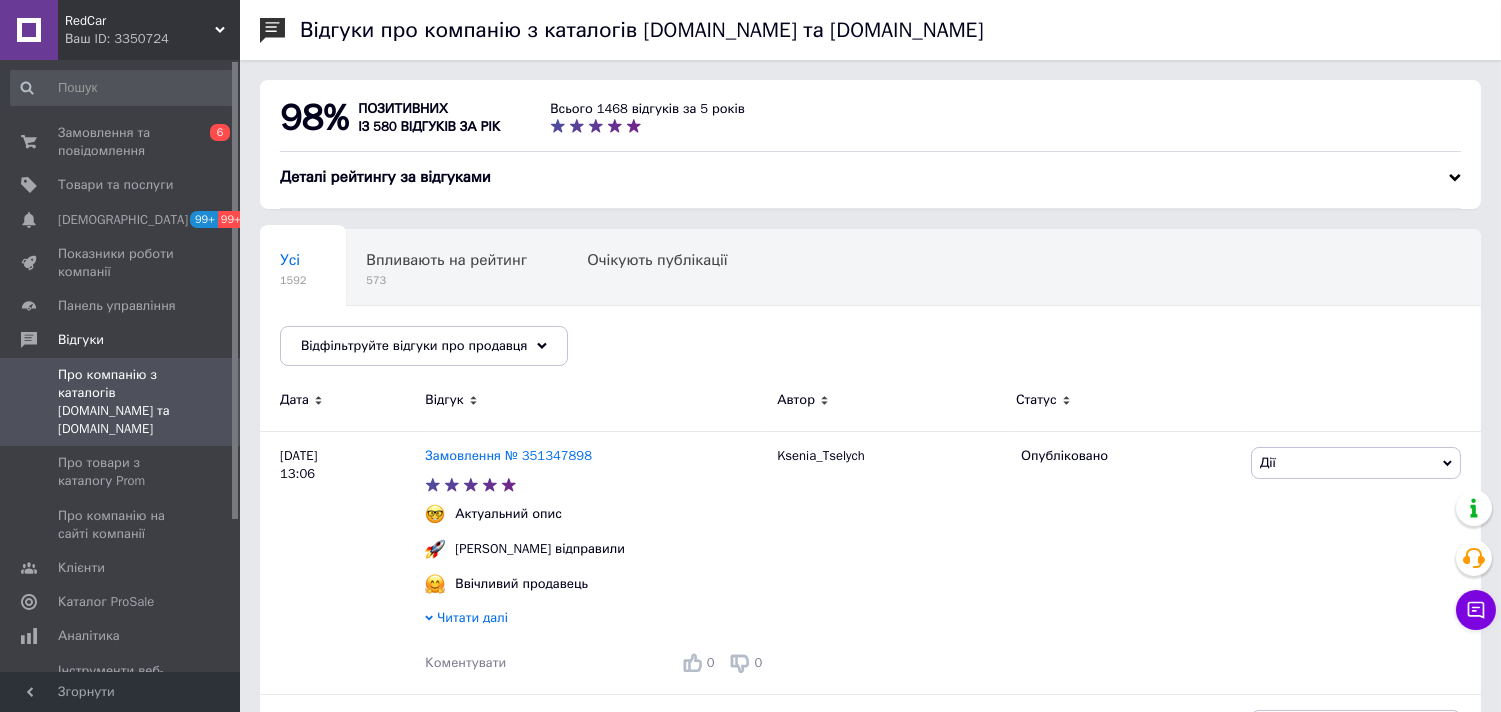 click on "Деталі рейтингу за відгуками" at bounding box center [870, 177] 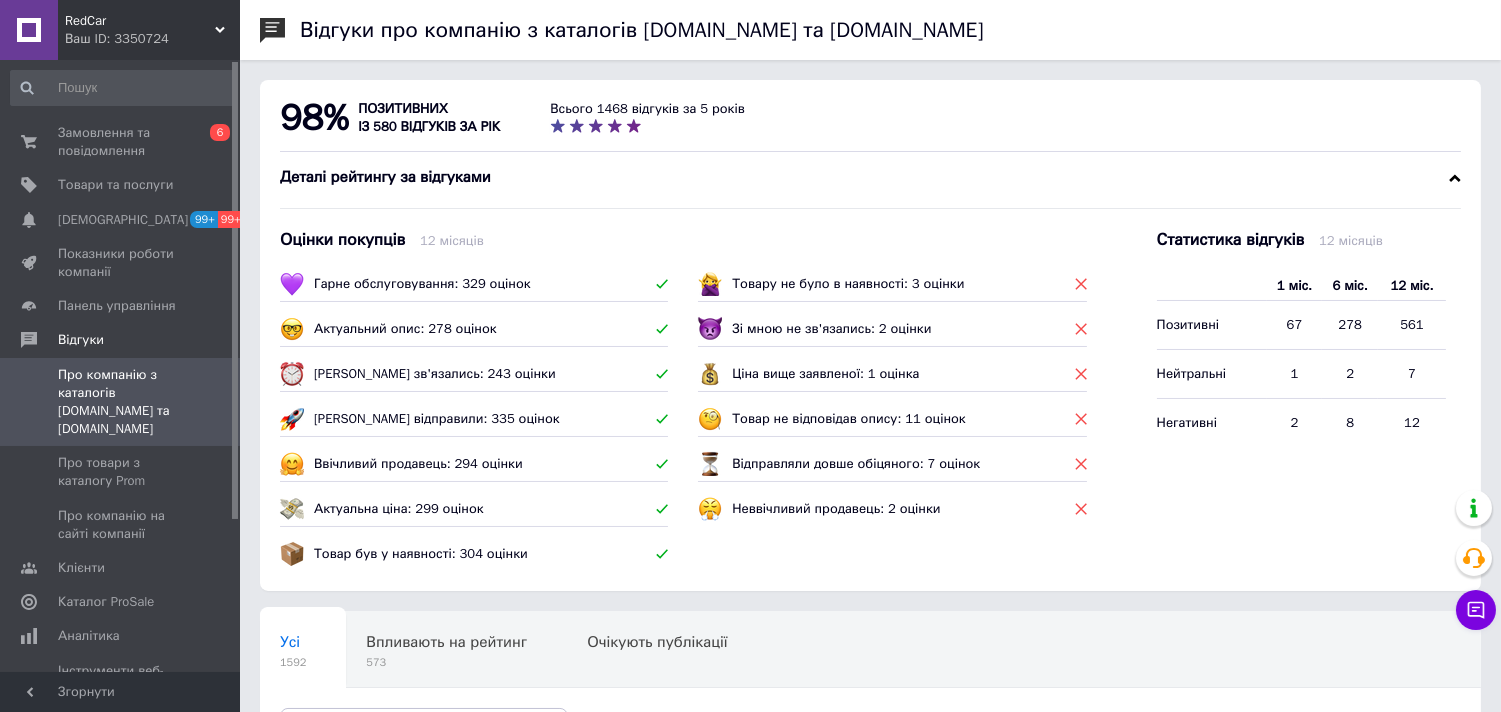 click on "Деталі рейтингу за відгуками" at bounding box center [870, 177] 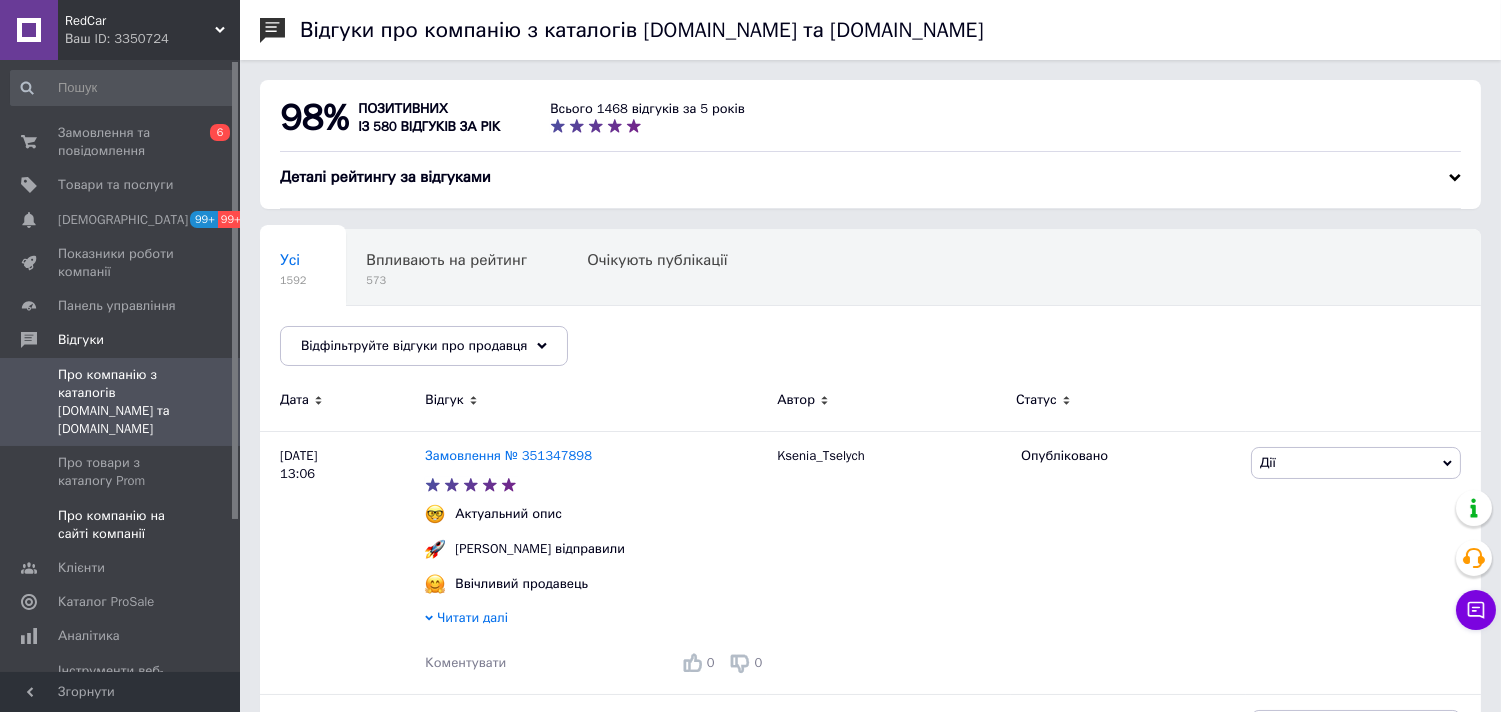 click on "Про компанію на сайті компанії" at bounding box center (121, 525) 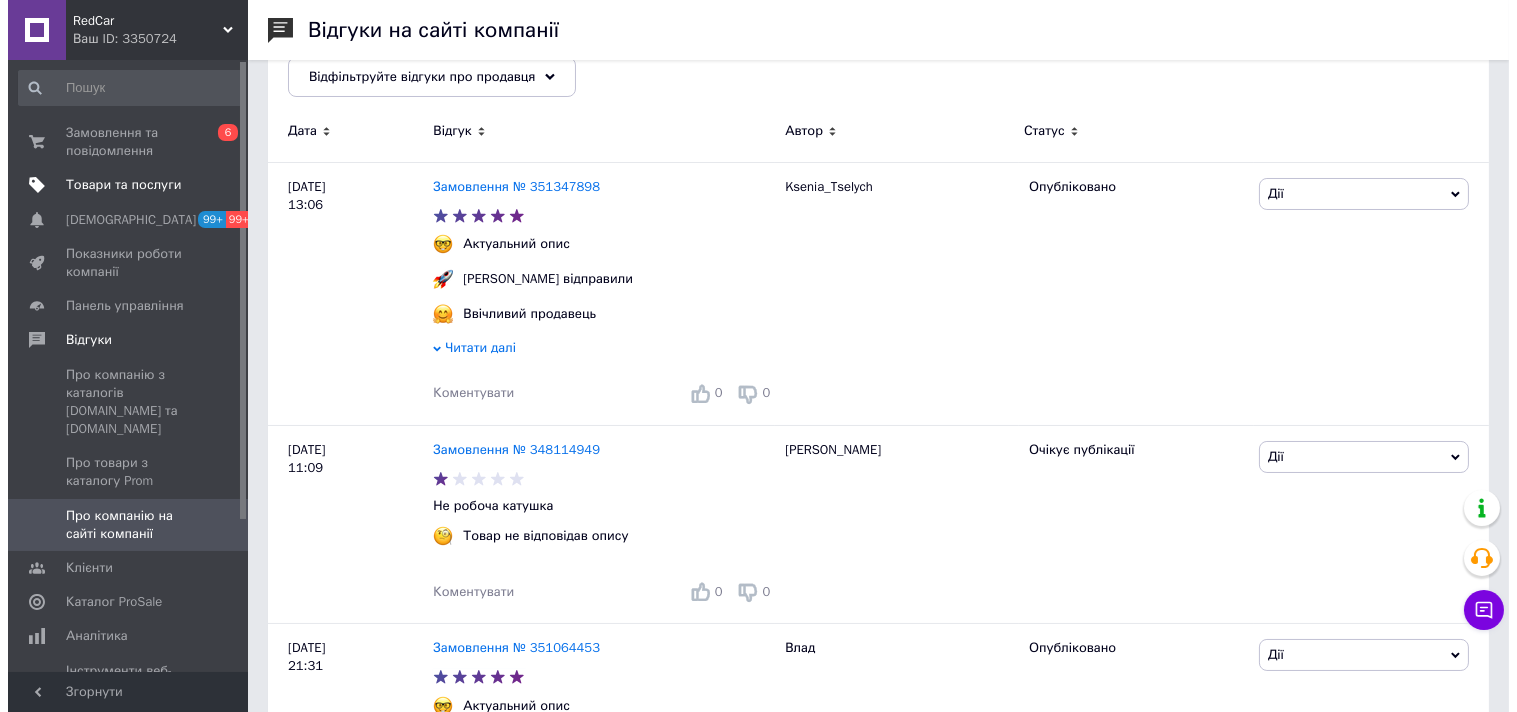 scroll, scrollTop: 0, scrollLeft: 0, axis: both 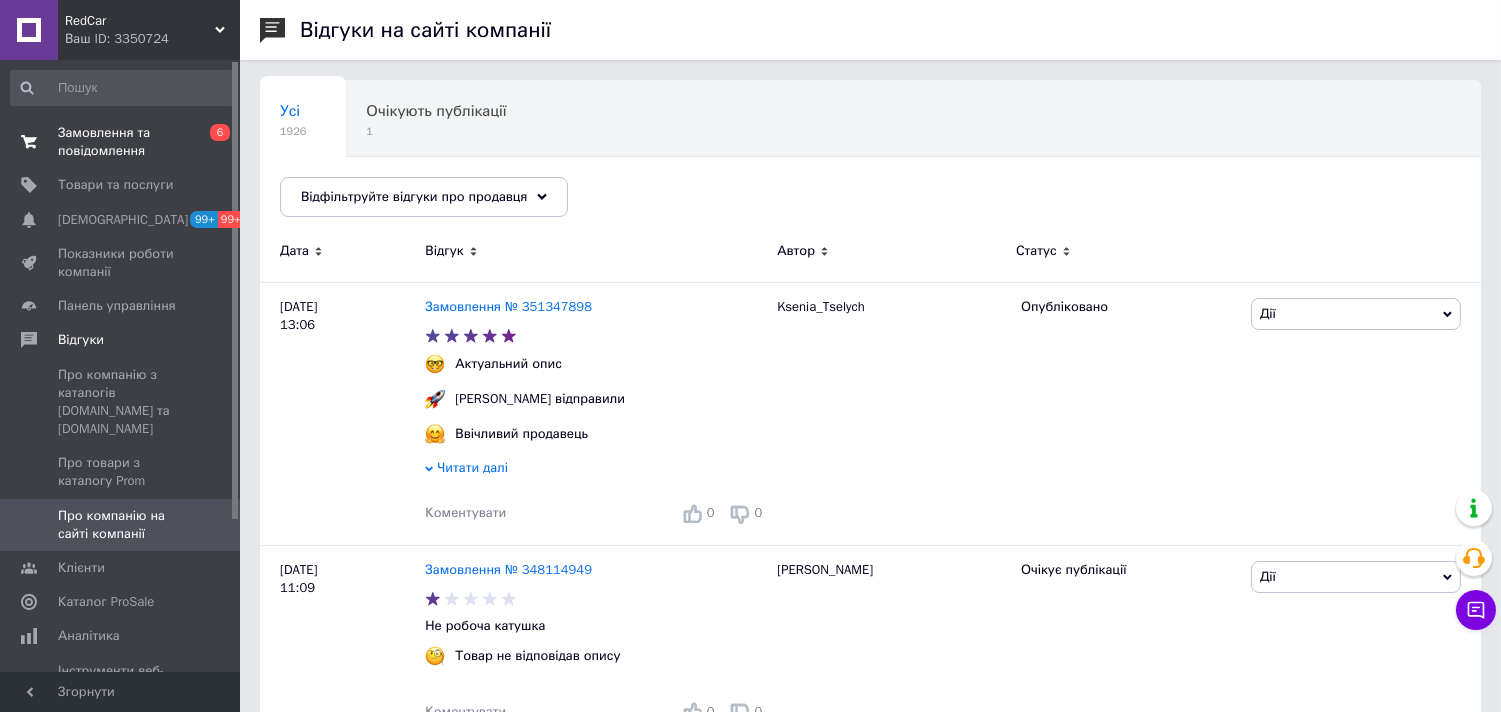 click on "Замовлення та повідомлення" at bounding box center (121, 142) 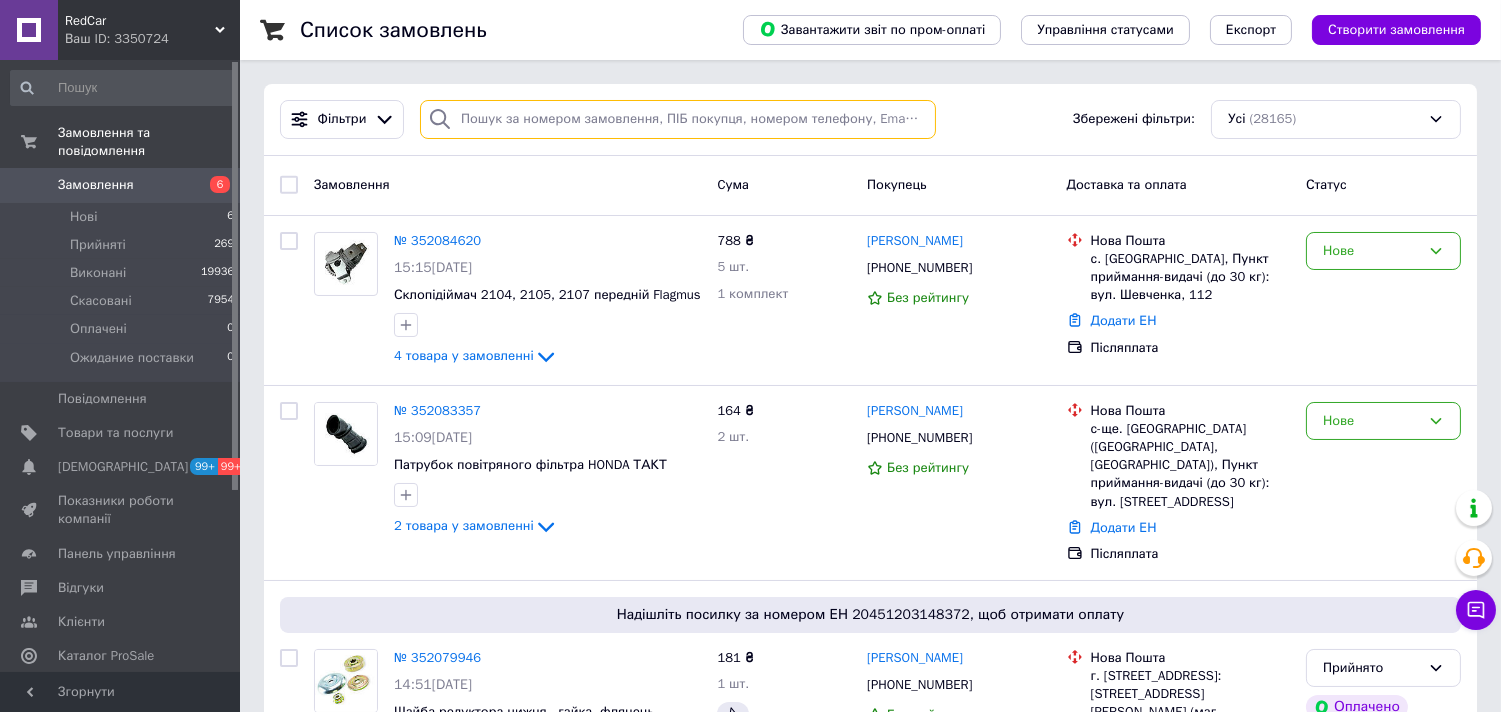 click at bounding box center (678, 119) 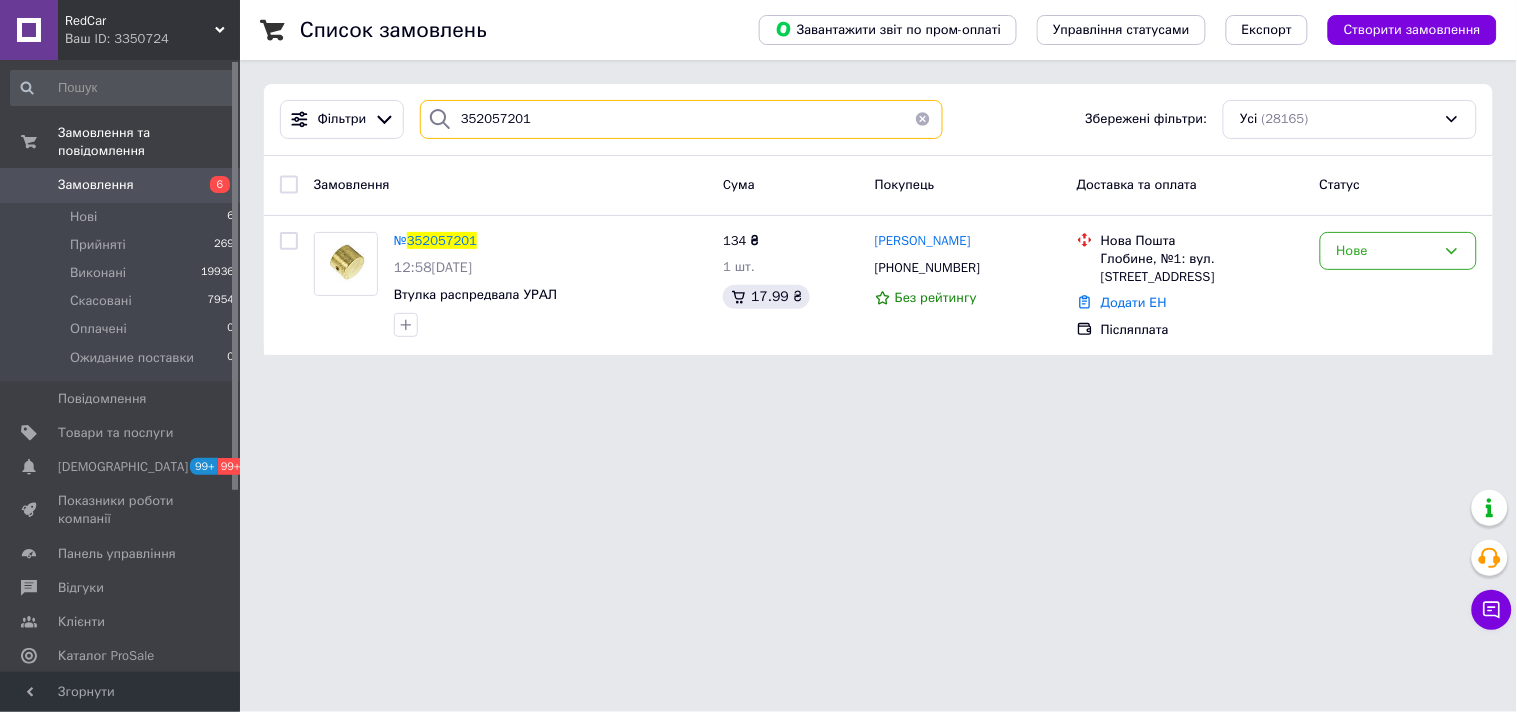 type on "352057201" 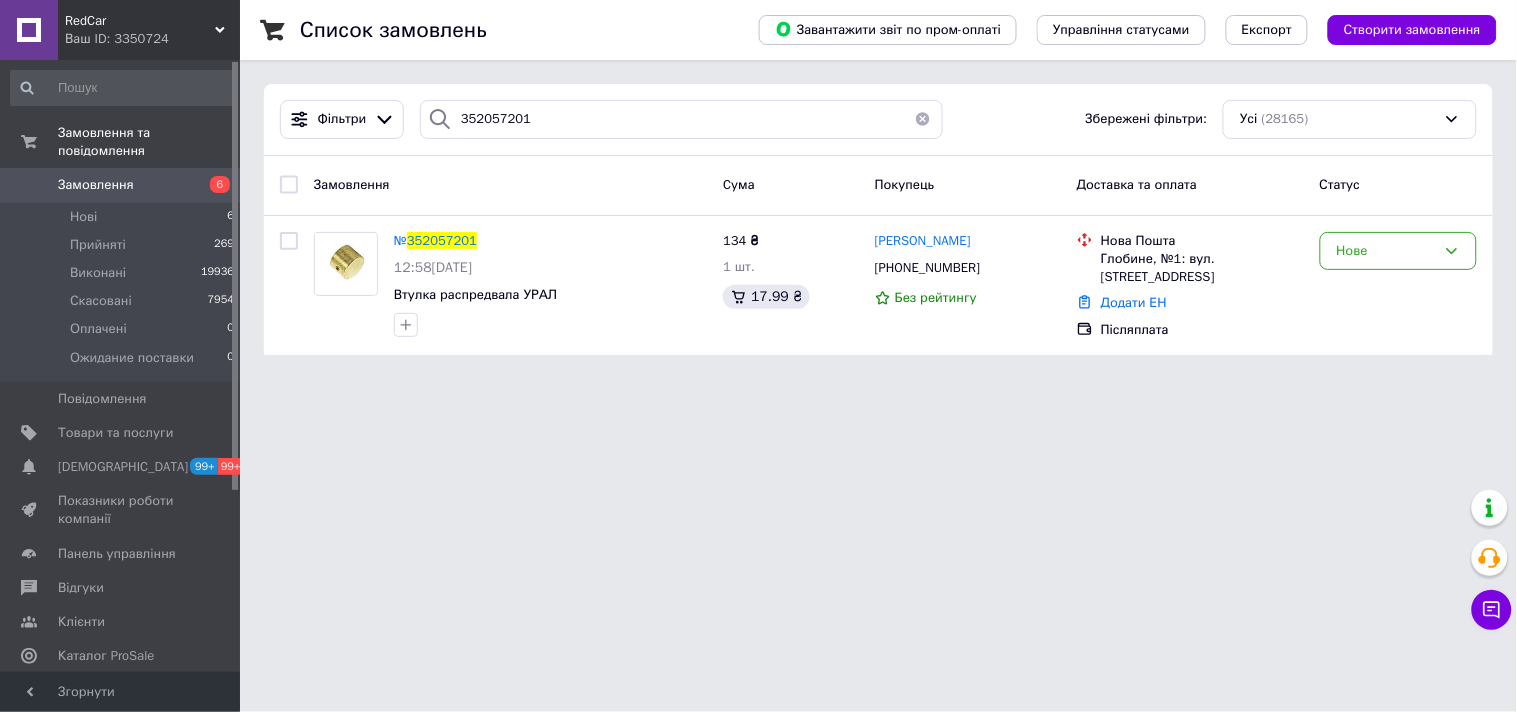 click on "Ваш ID: 3350724" at bounding box center (152, 39) 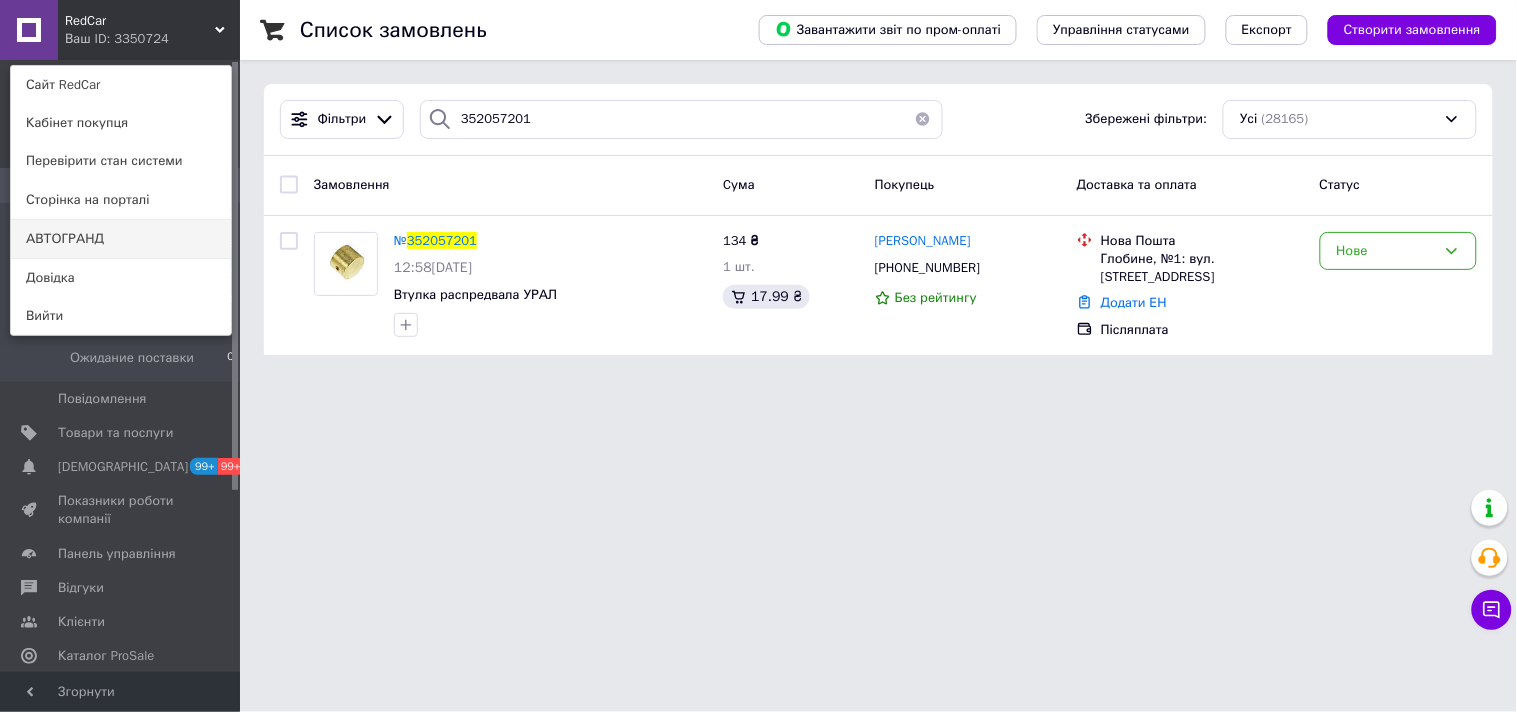 click on "АВТОГРАНД" at bounding box center (121, 239) 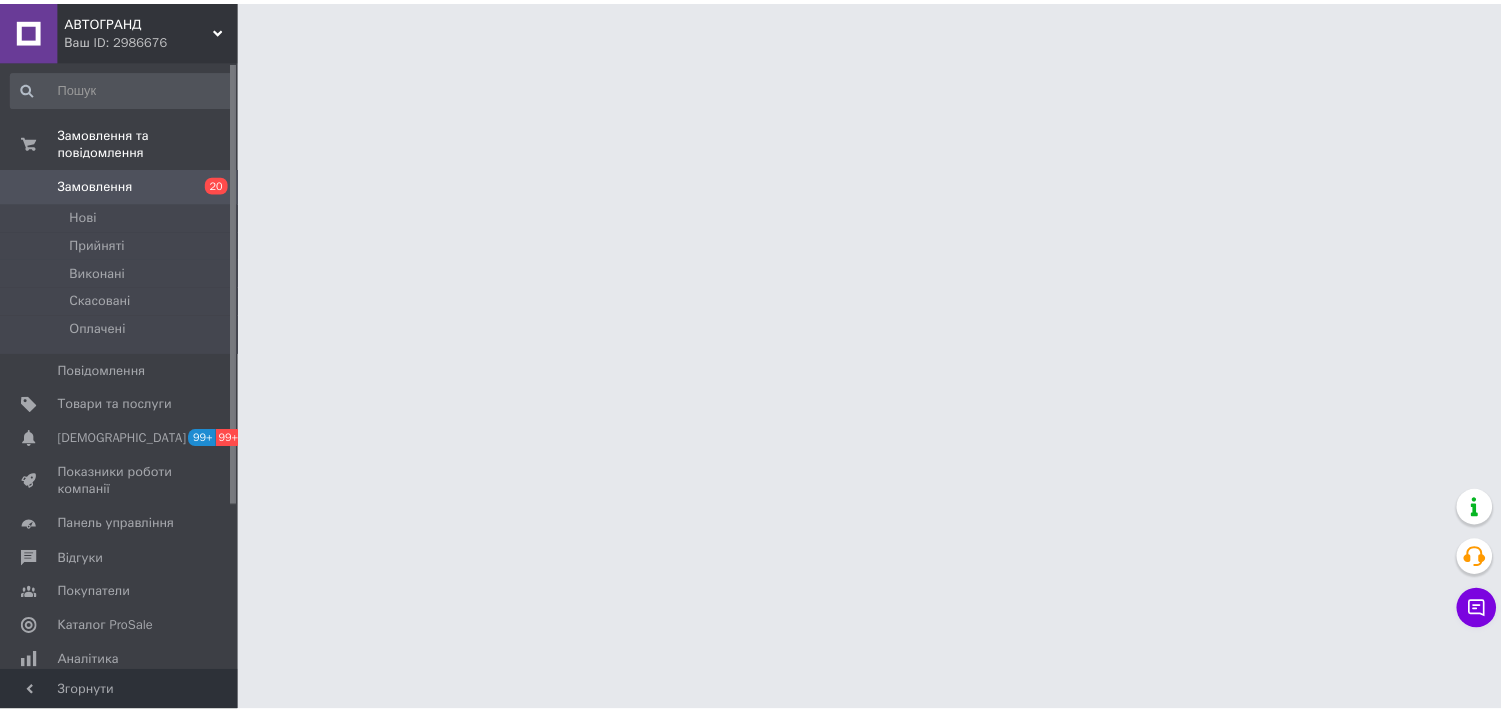 scroll, scrollTop: 0, scrollLeft: 0, axis: both 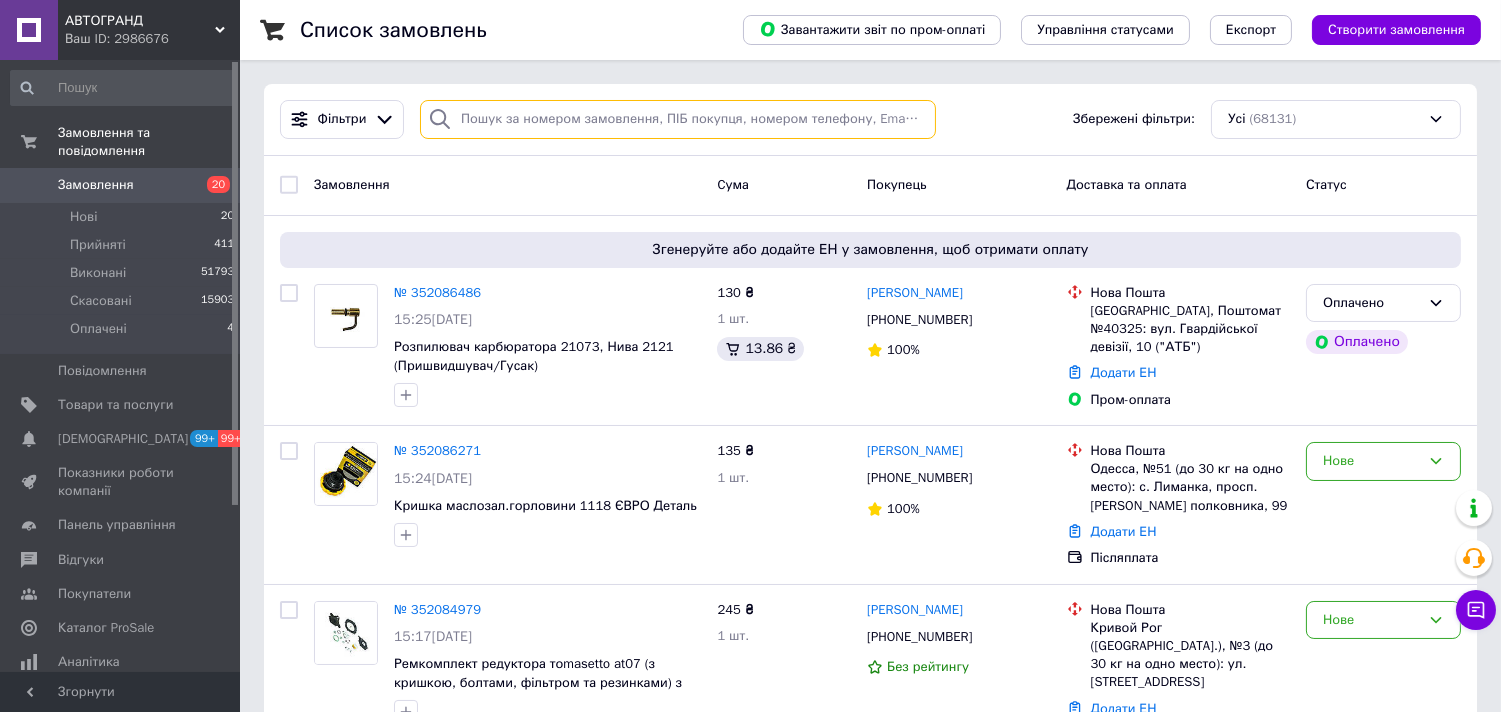 click at bounding box center (678, 119) 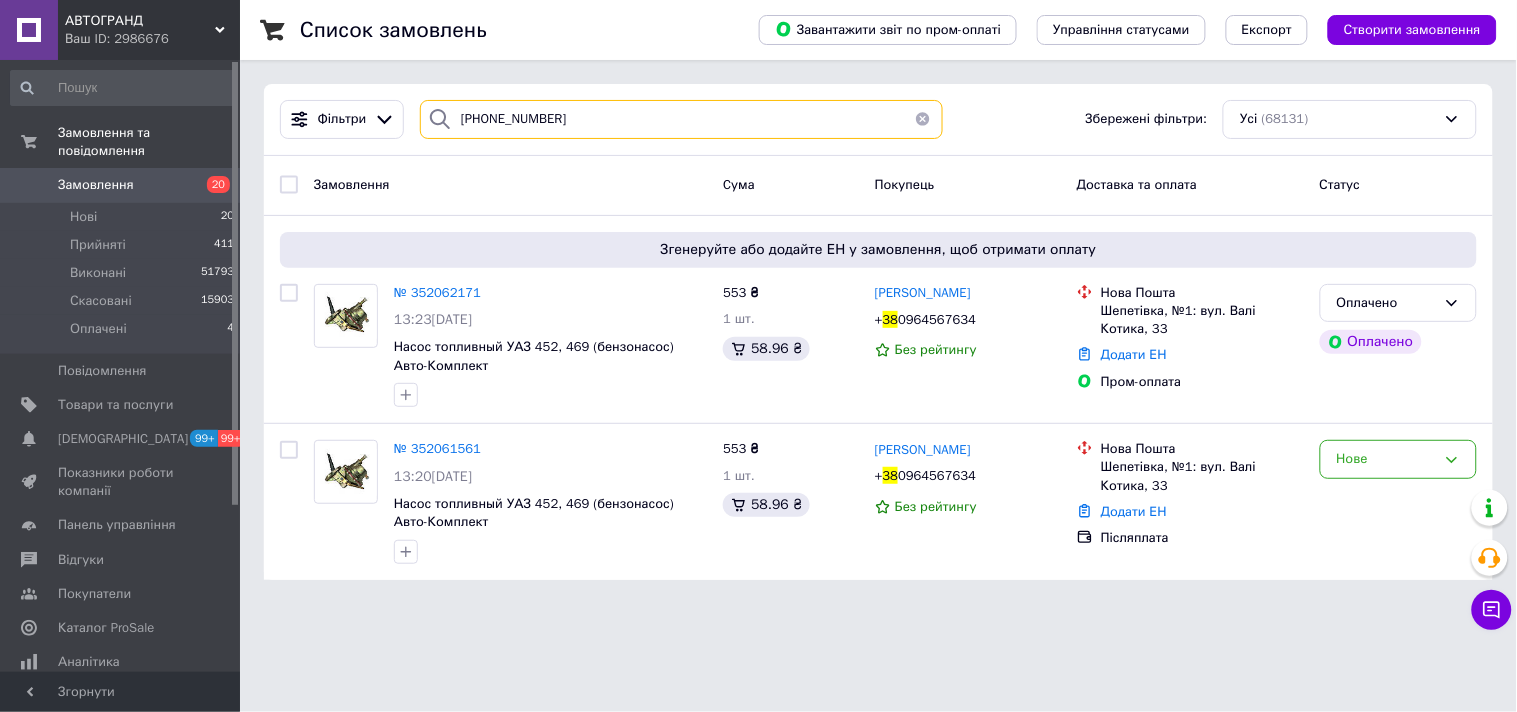 click on "38 (096) 456-76-34" at bounding box center (681, 119) 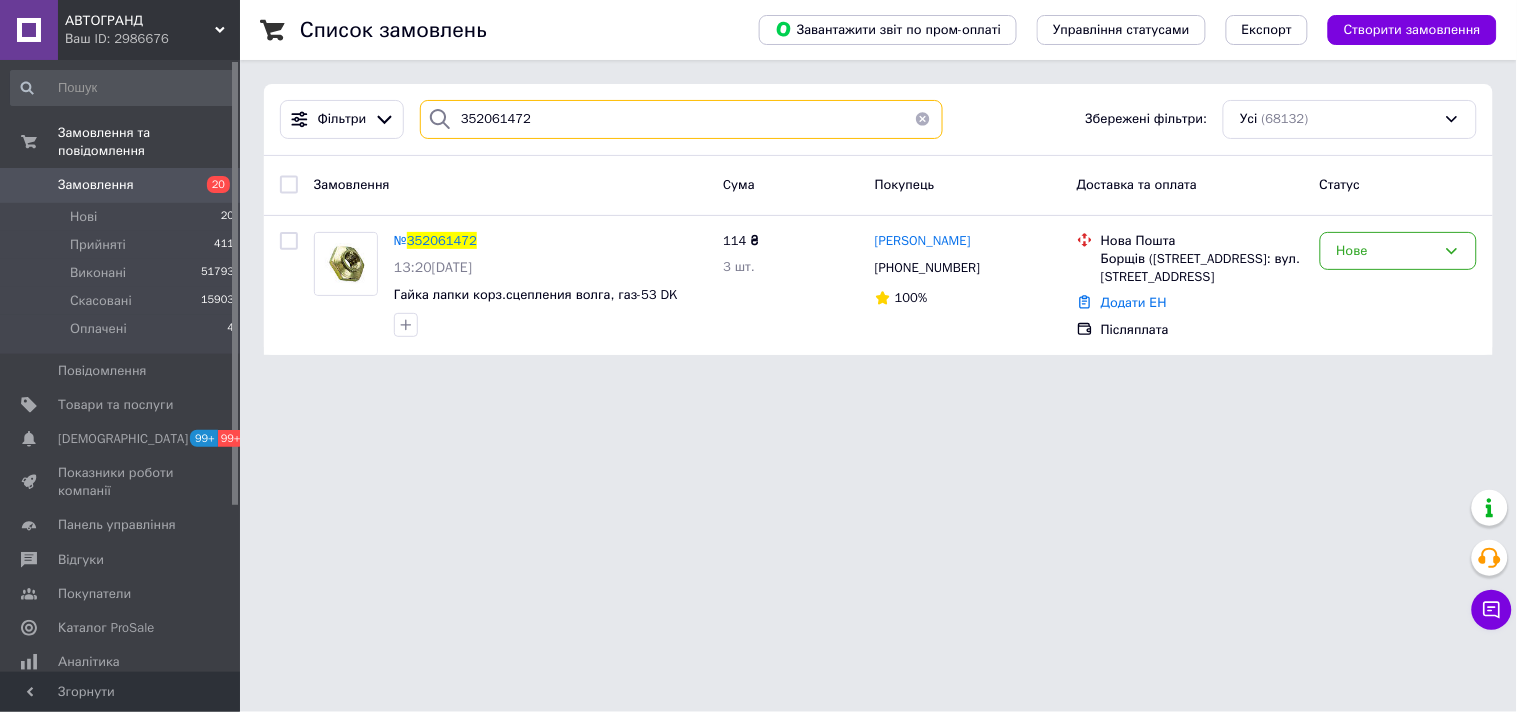 type on "352061472" 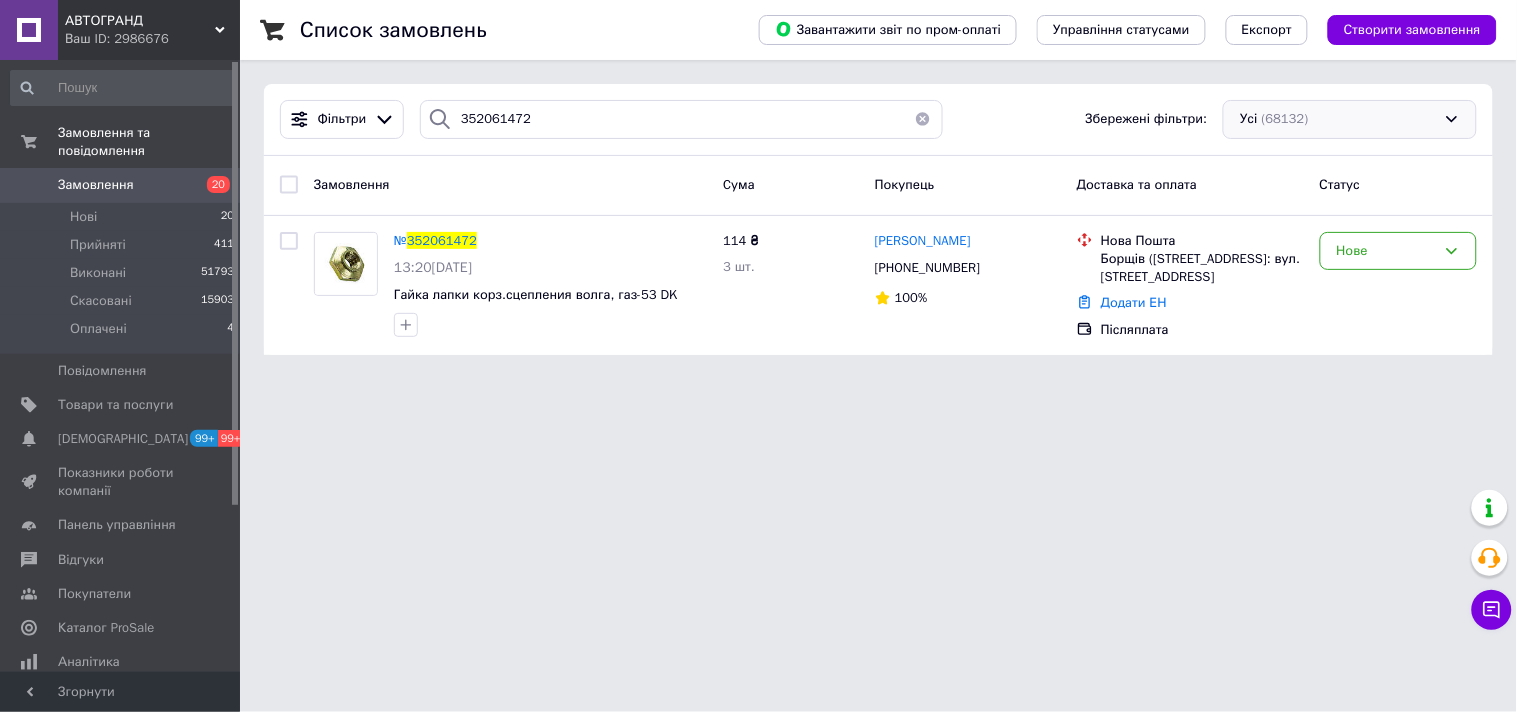 click on "Усі (68132)" at bounding box center (1350, 119) 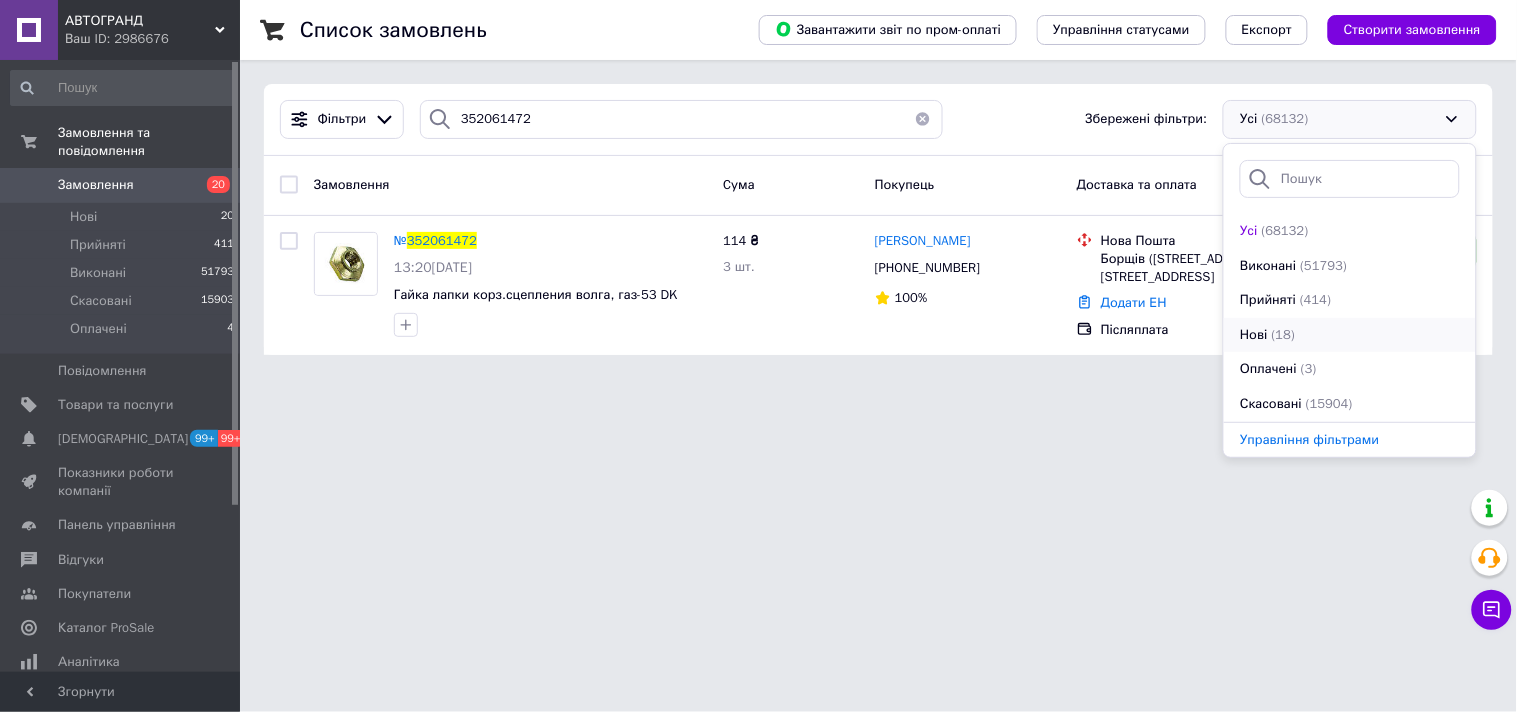 click on "(18)" at bounding box center (1283, 334) 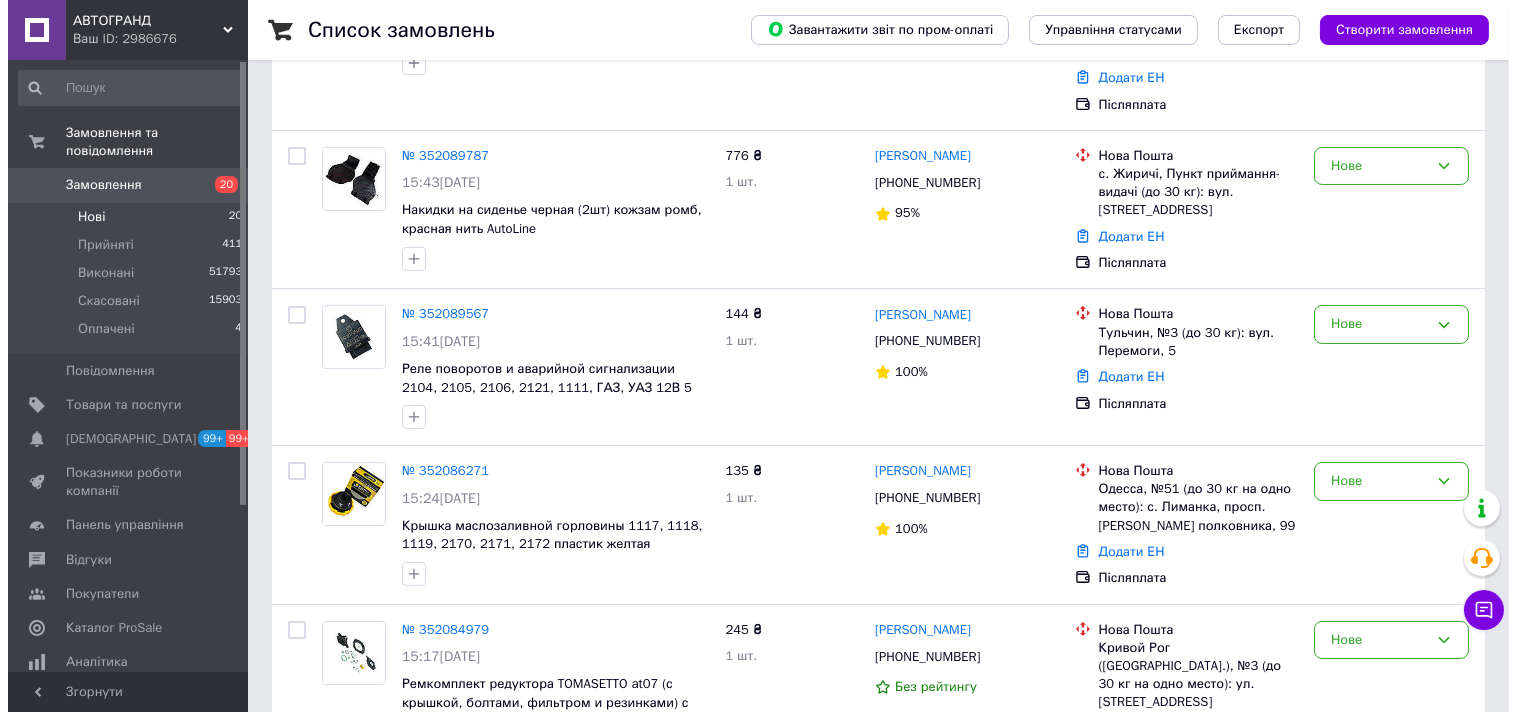 scroll, scrollTop: 0, scrollLeft: 0, axis: both 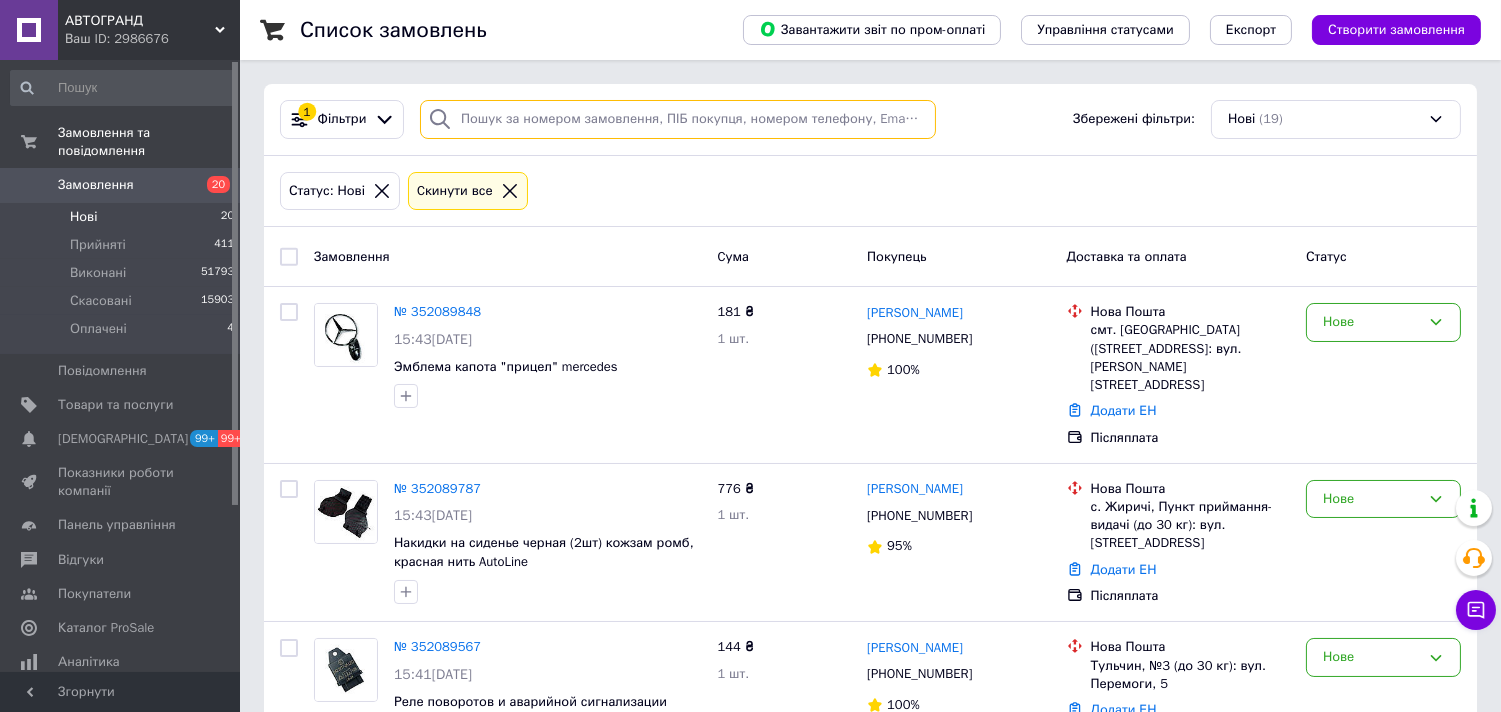 click at bounding box center [678, 119] 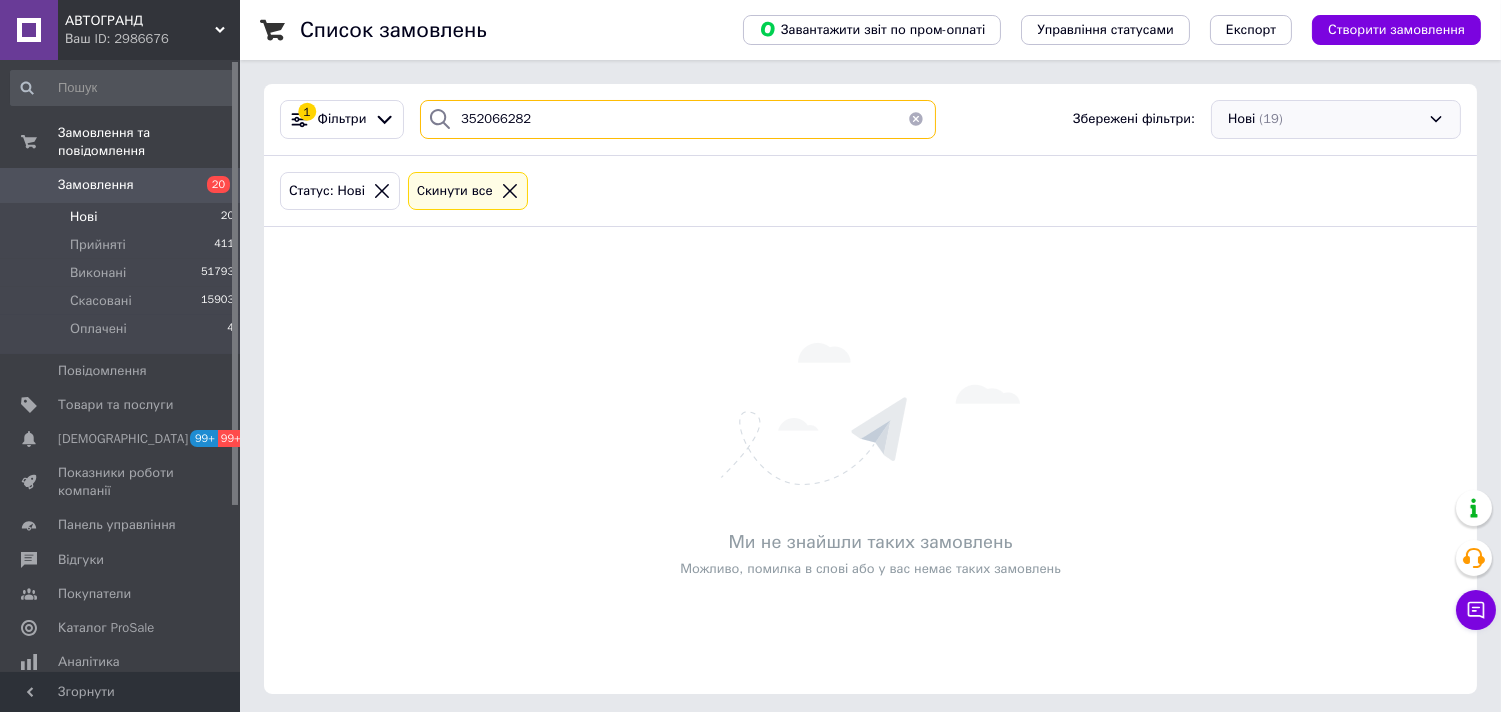 type on "352066282" 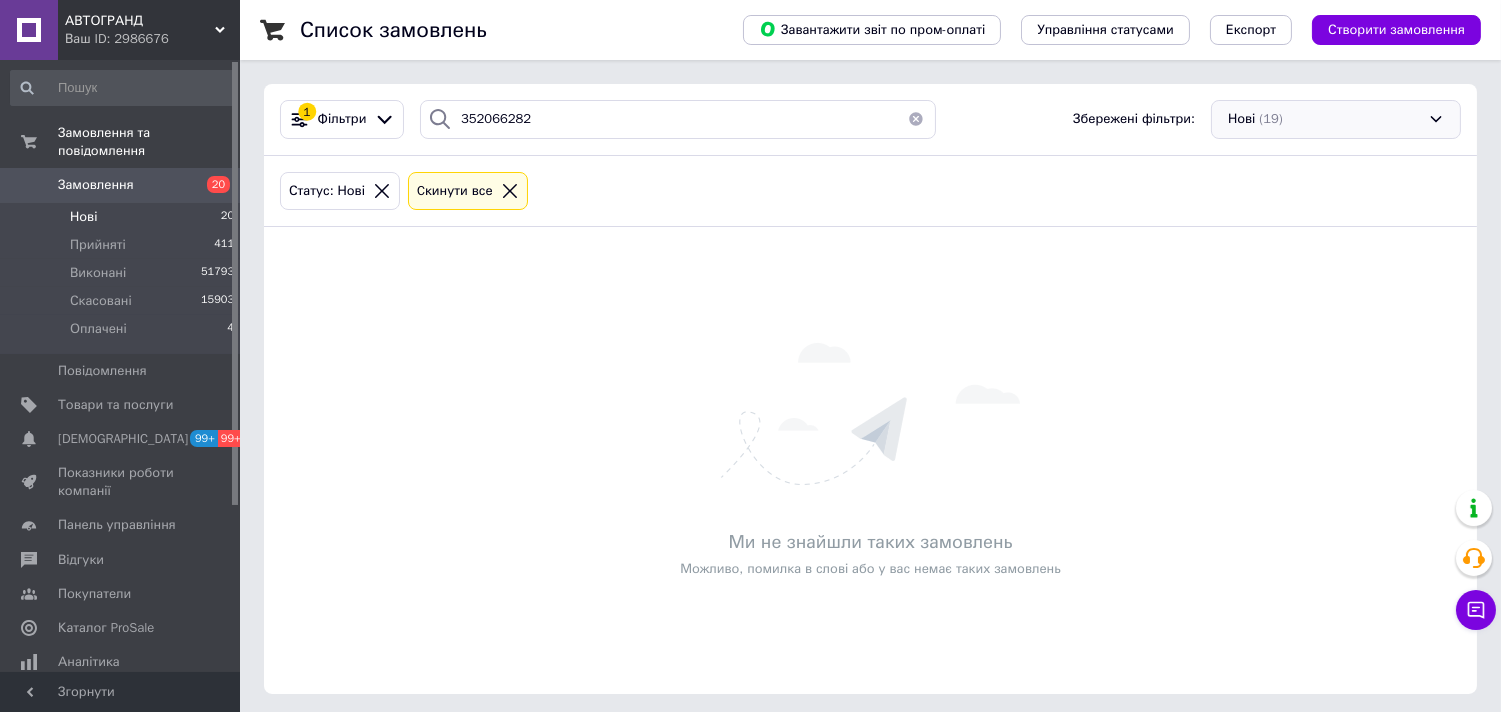 click on "Нові (19)" at bounding box center [1336, 119] 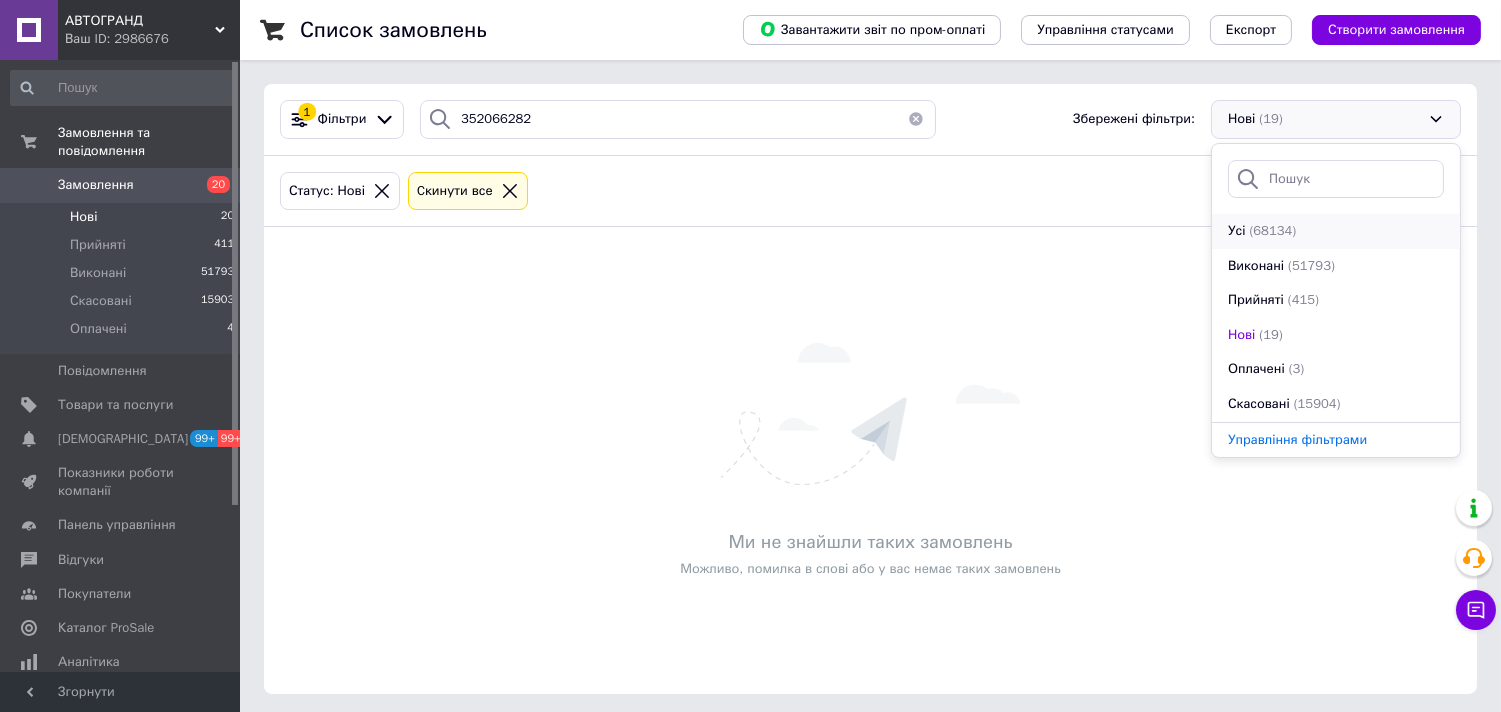 click on "(68134)" at bounding box center [1272, 230] 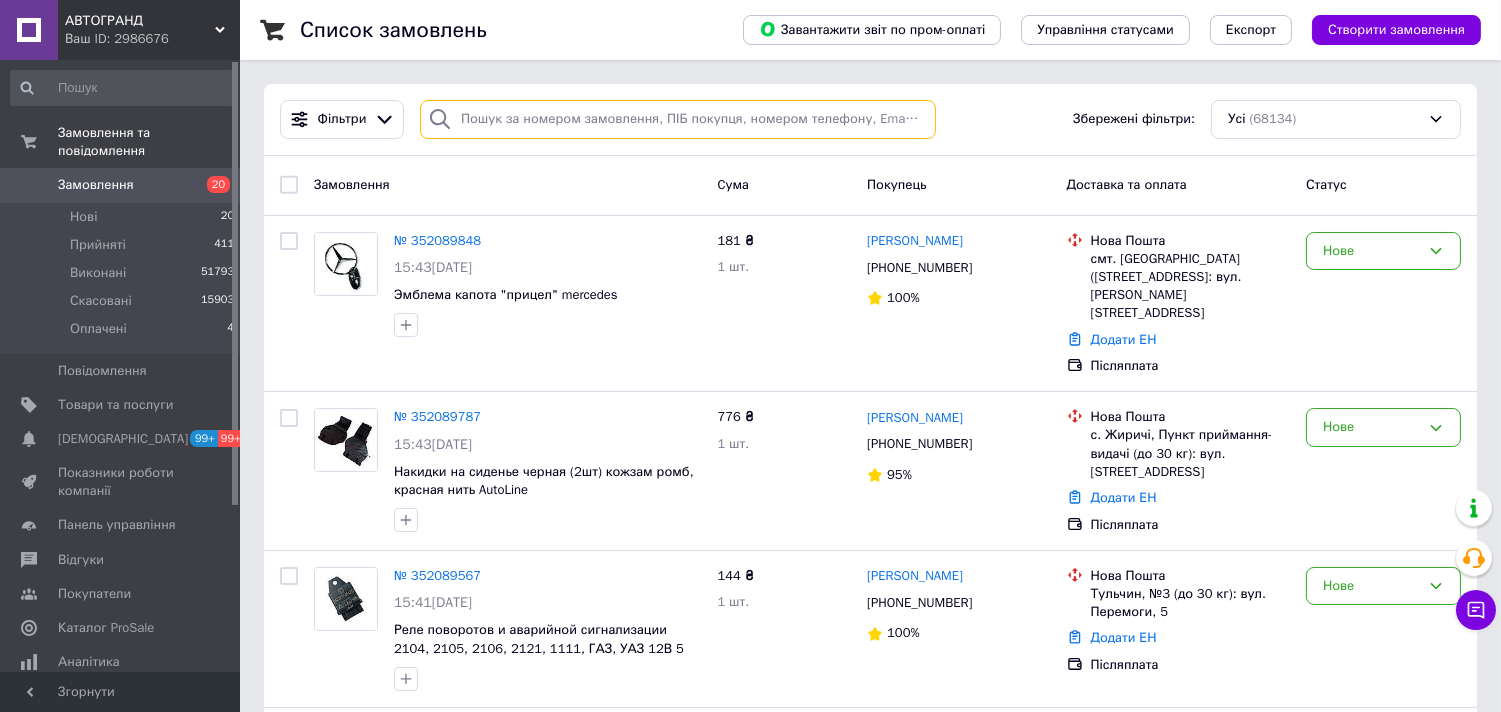 click at bounding box center [678, 119] 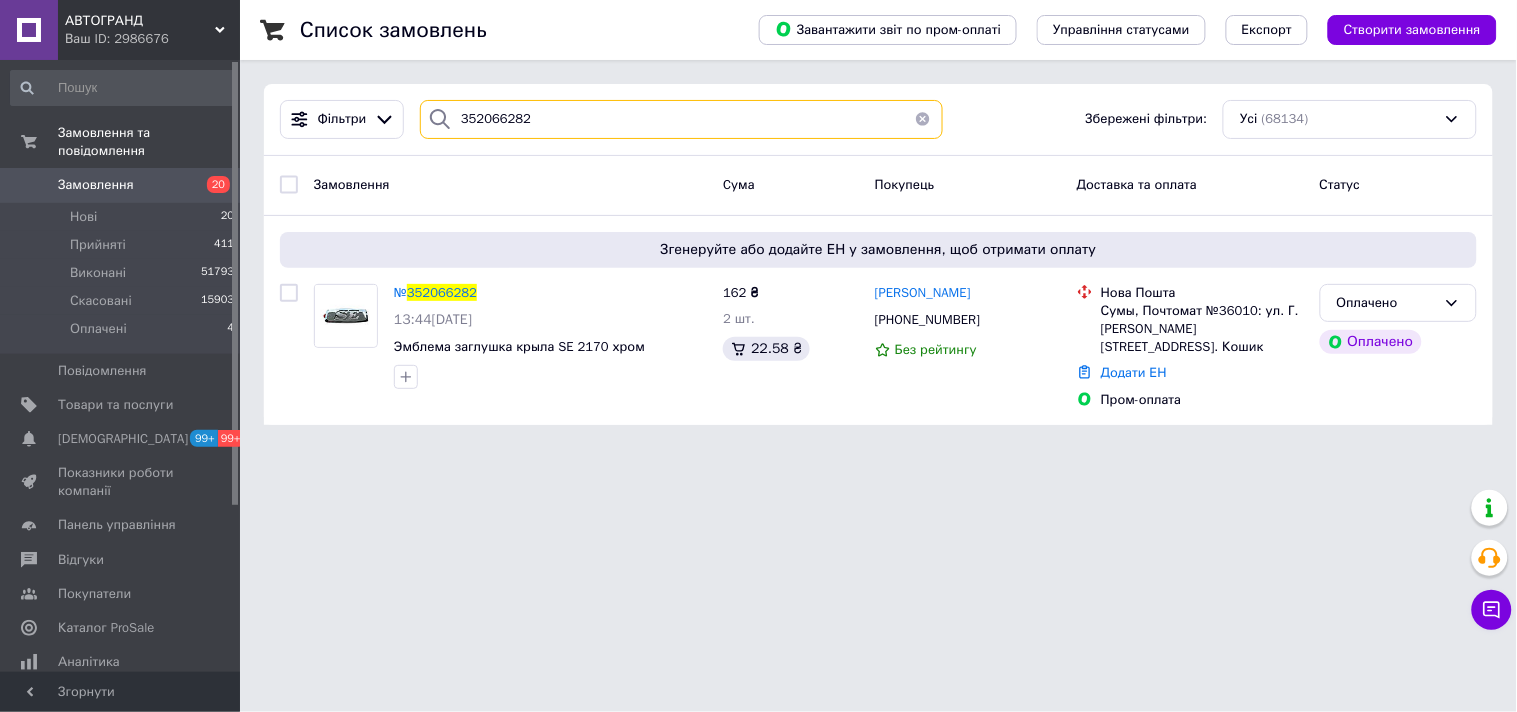 type on "352066282" 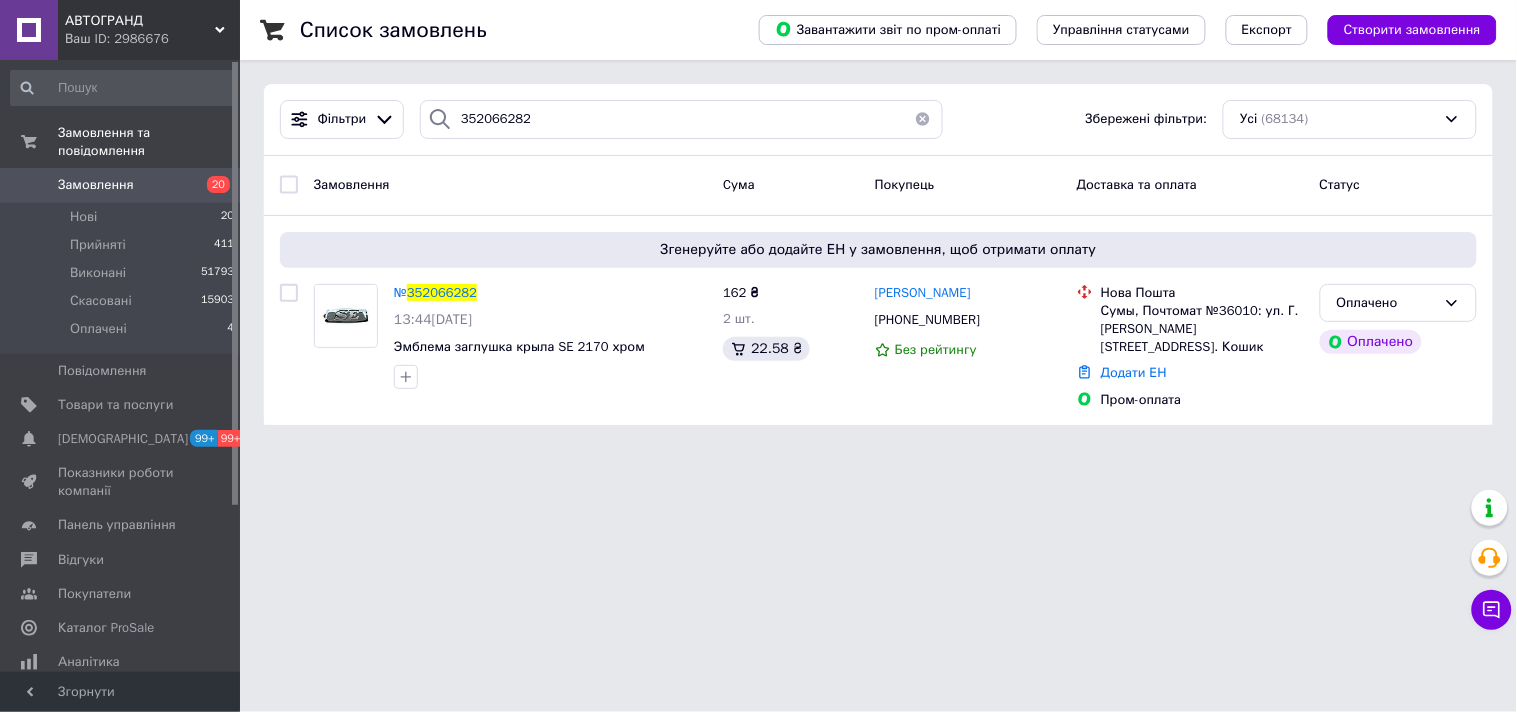 click on "Ваш ID: 2986676" at bounding box center [152, 39] 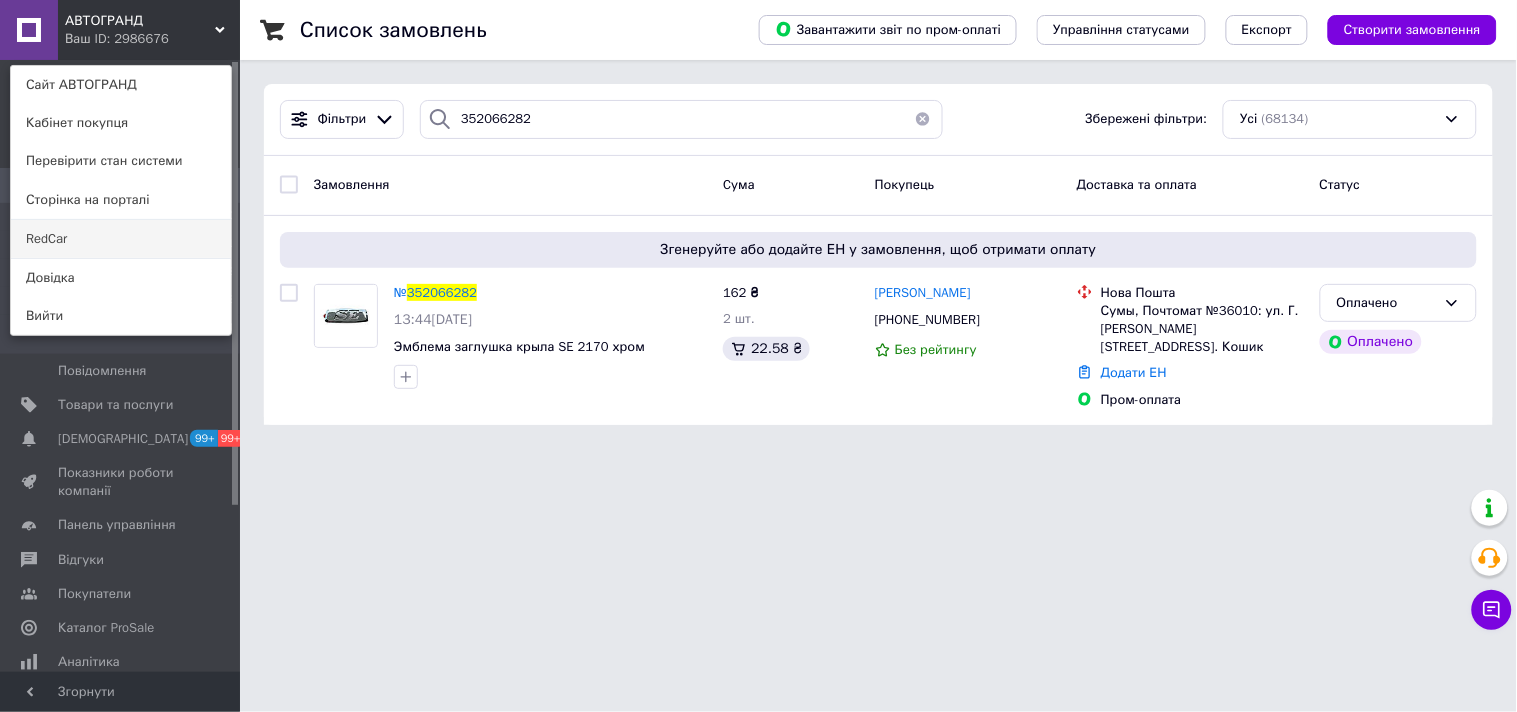 click on "RedCar" at bounding box center (121, 239) 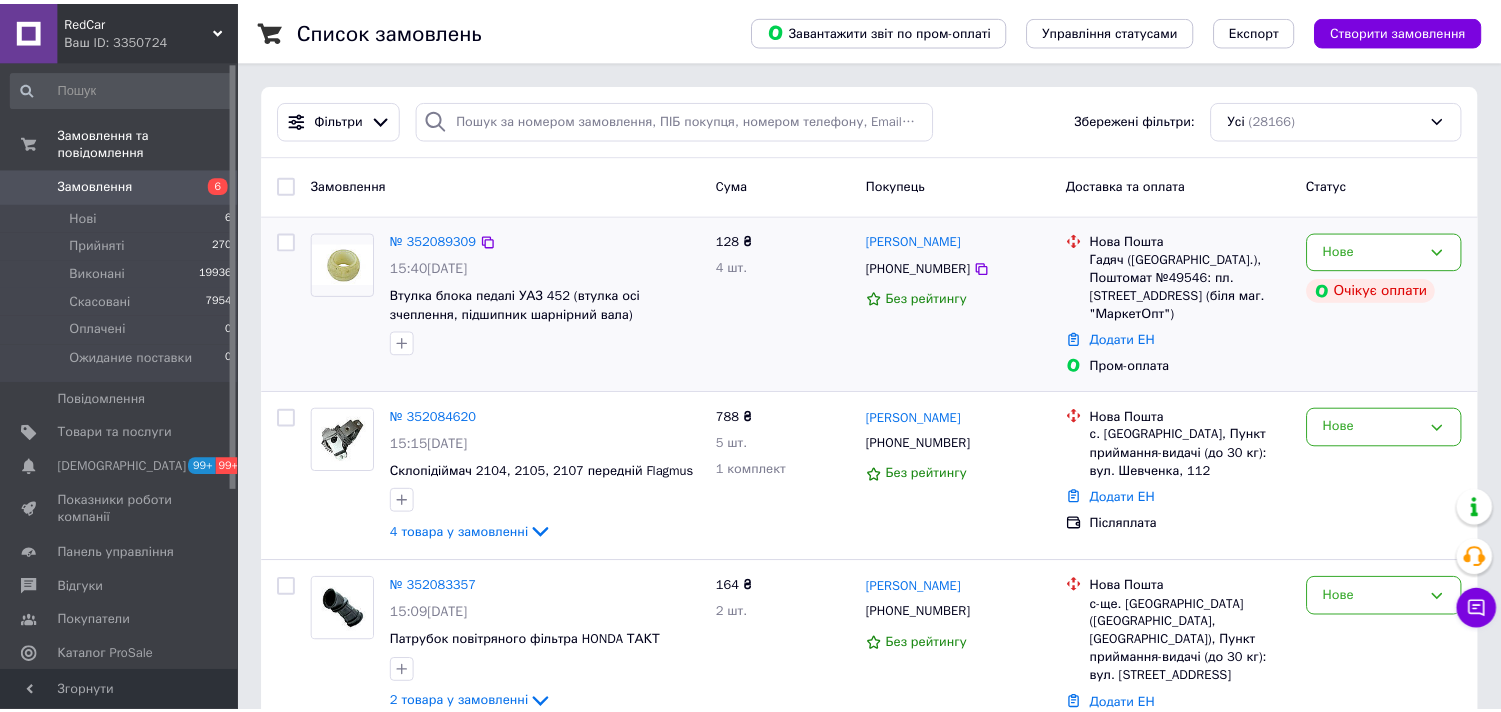 scroll, scrollTop: 0, scrollLeft: 0, axis: both 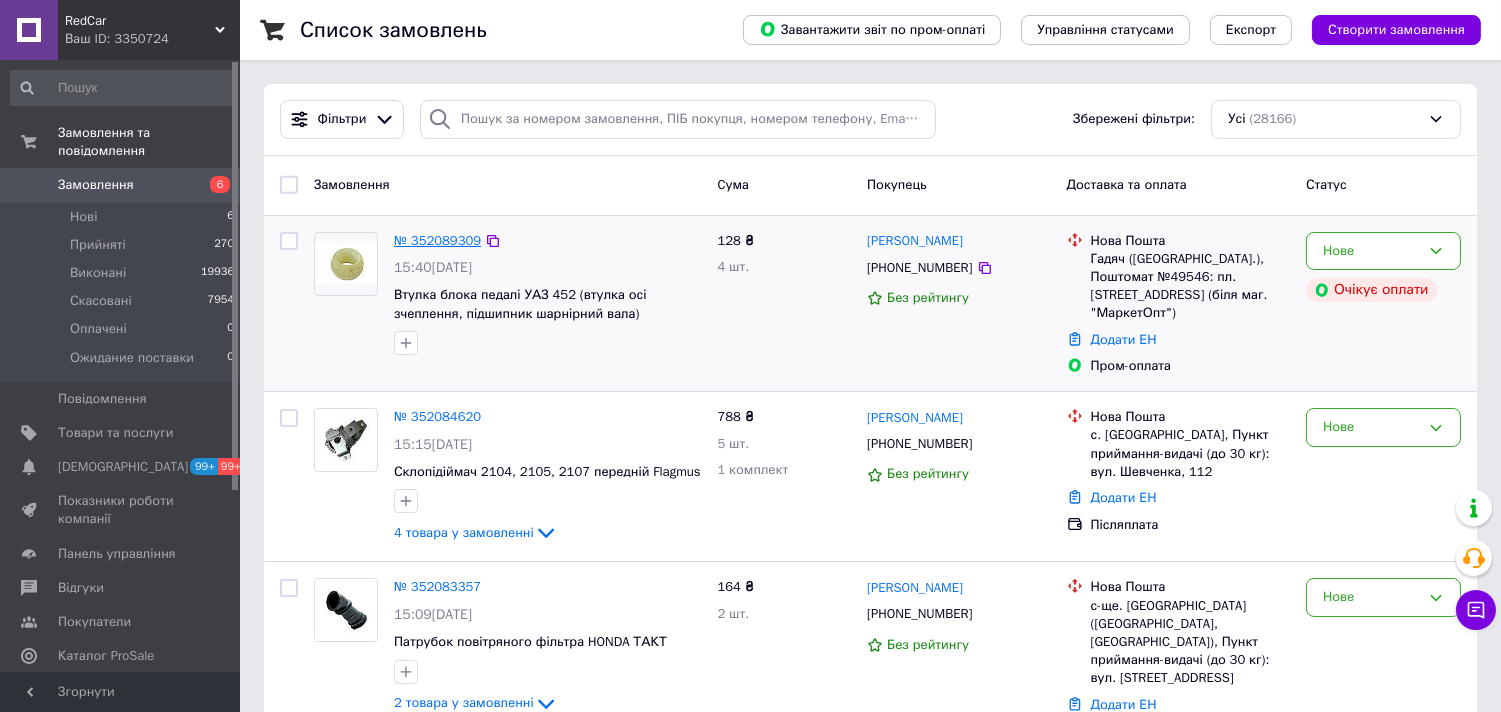 click on "№ 352089309" at bounding box center [437, 240] 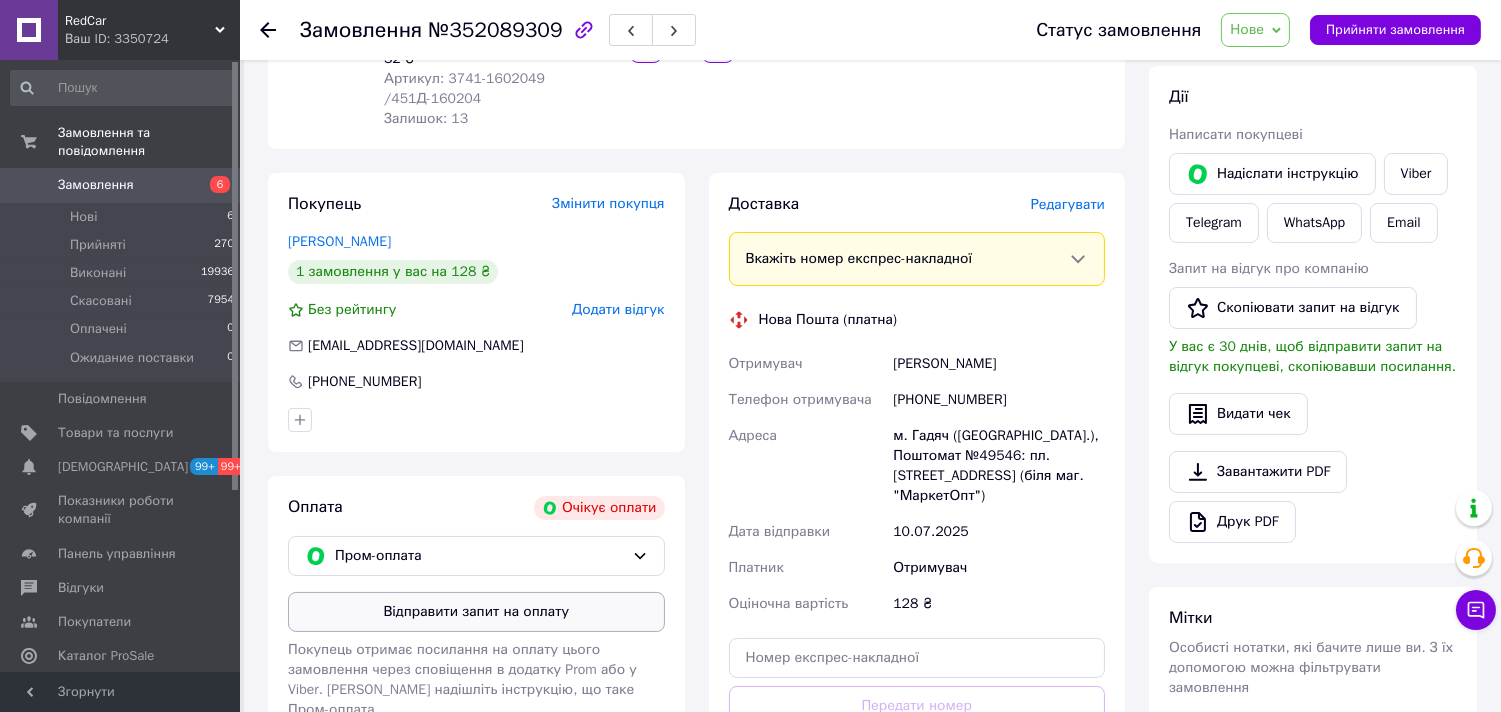 scroll, scrollTop: 444, scrollLeft: 0, axis: vertical 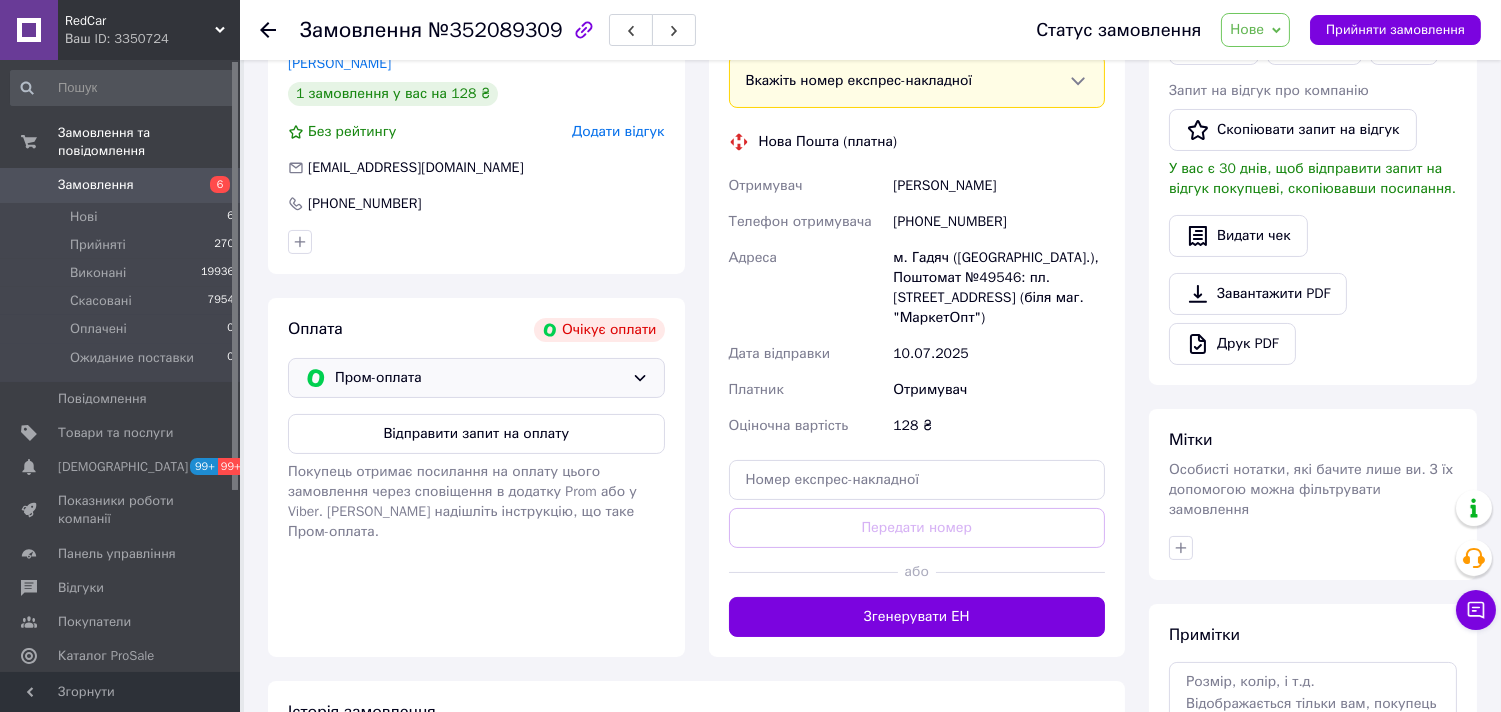 click on "Пром-оплата" at bounding box center (479, 378) 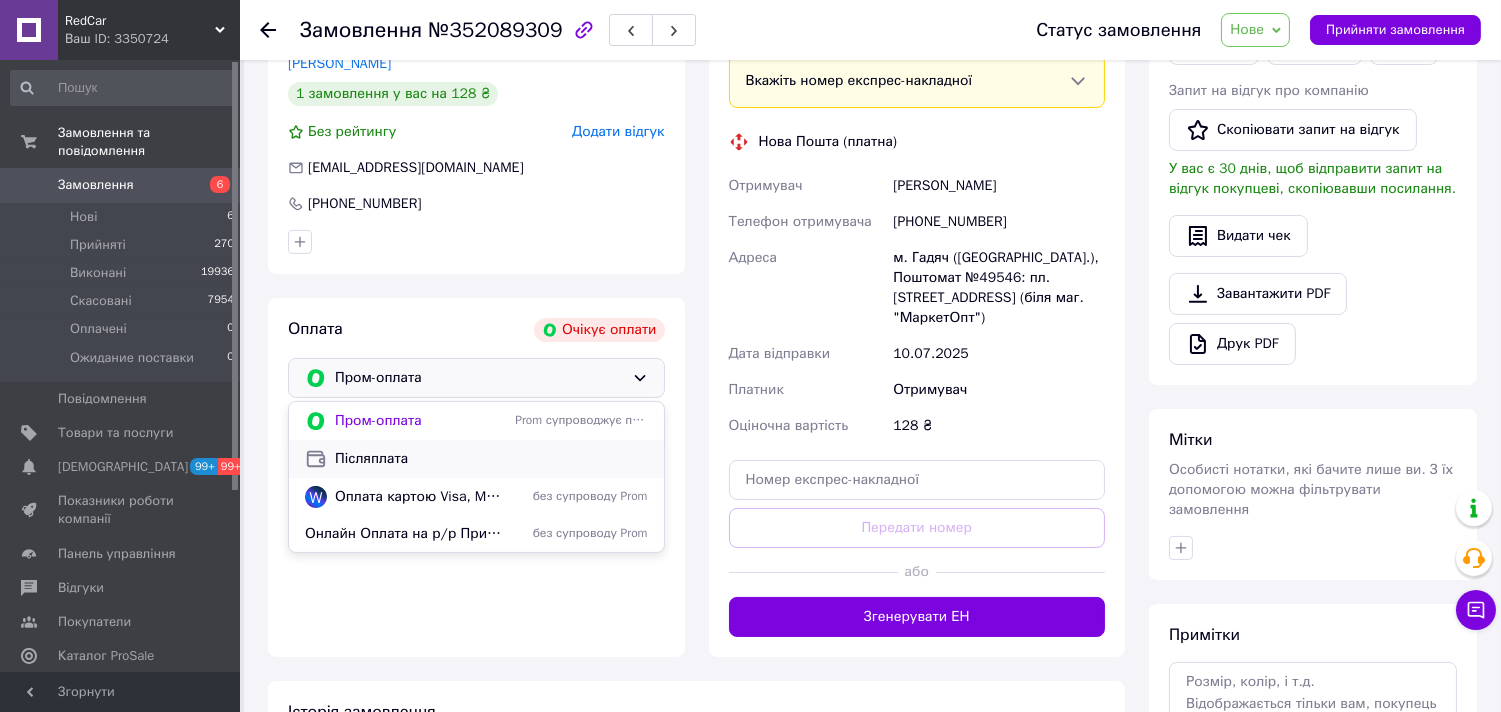 click on "Післяплата" at bounding box center [491, 459] 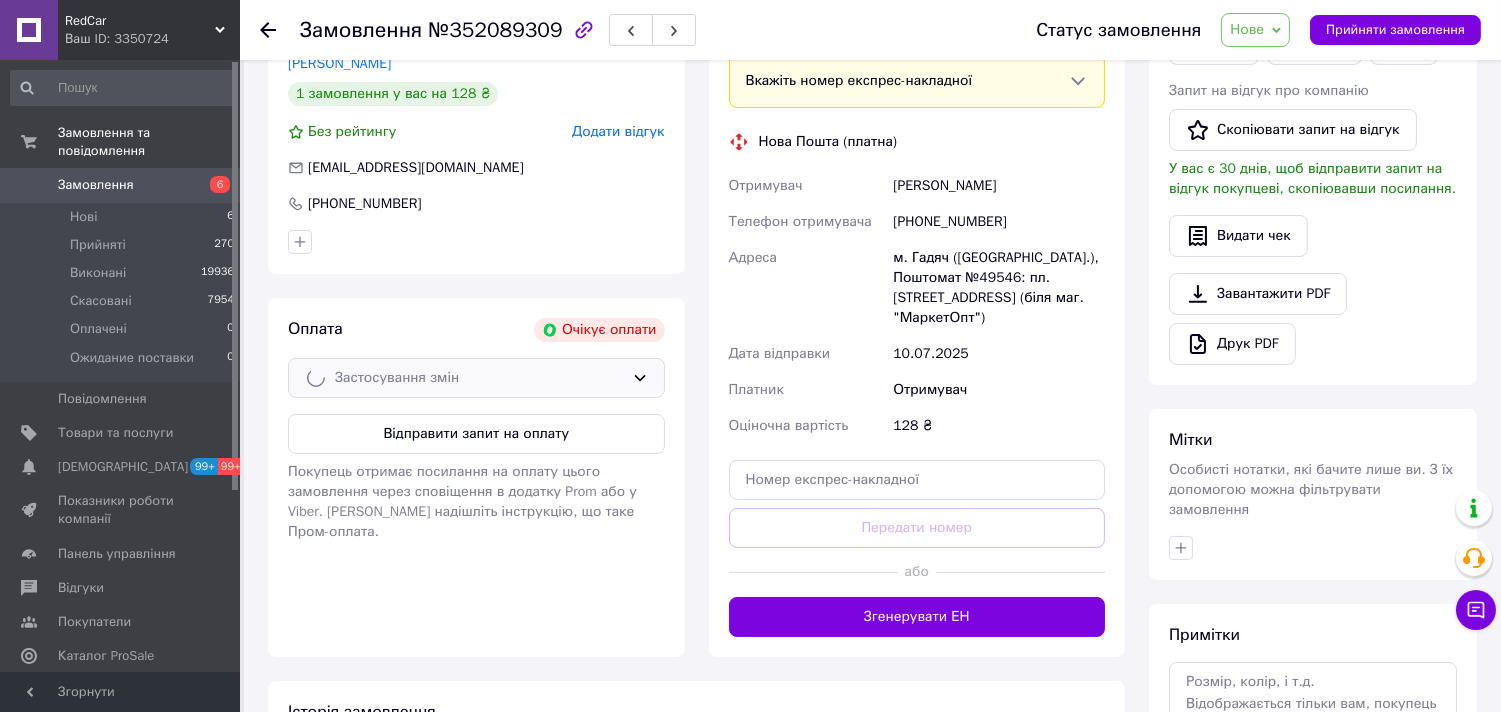 scroll, scrollTop: 0, scrollLeft: 0, axis: both 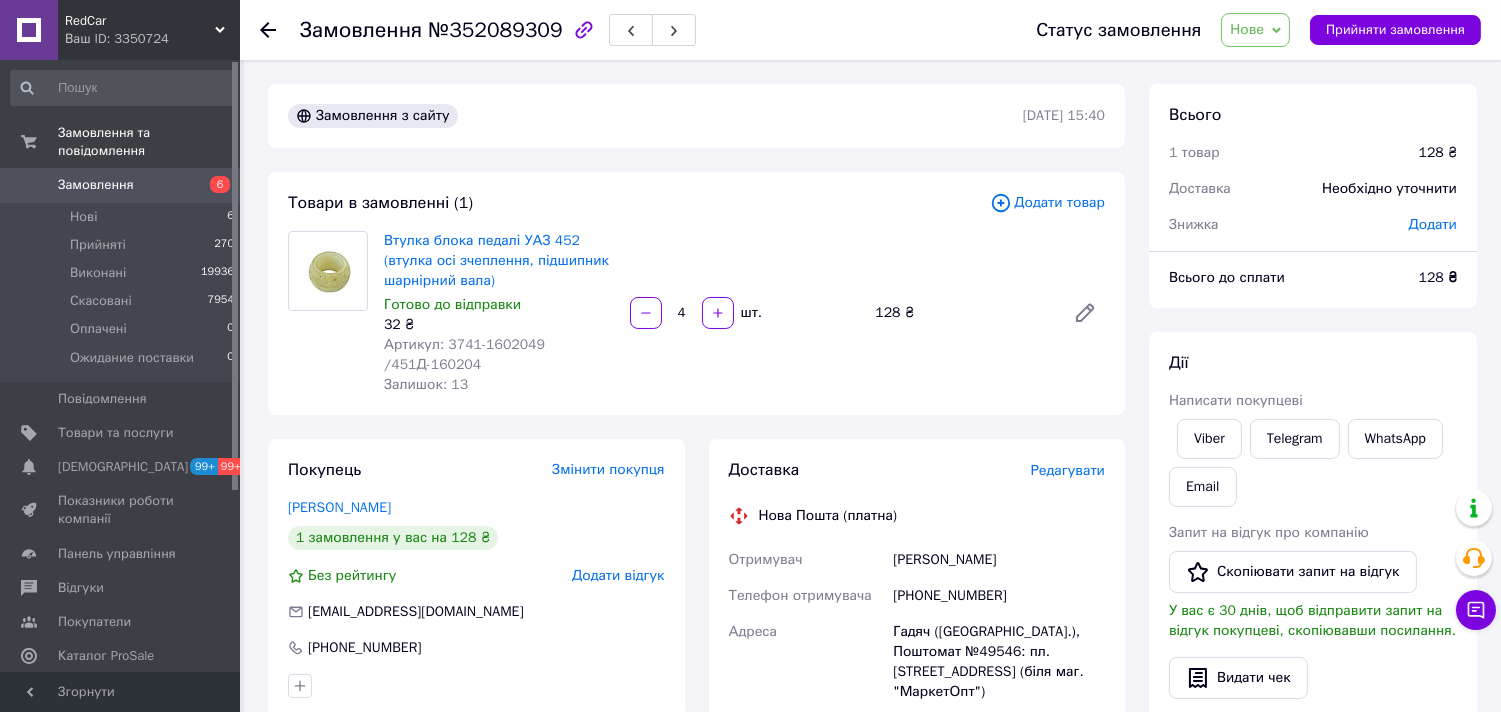 click on "Ваш ID: 3350724" at bounding box center [152, 39] 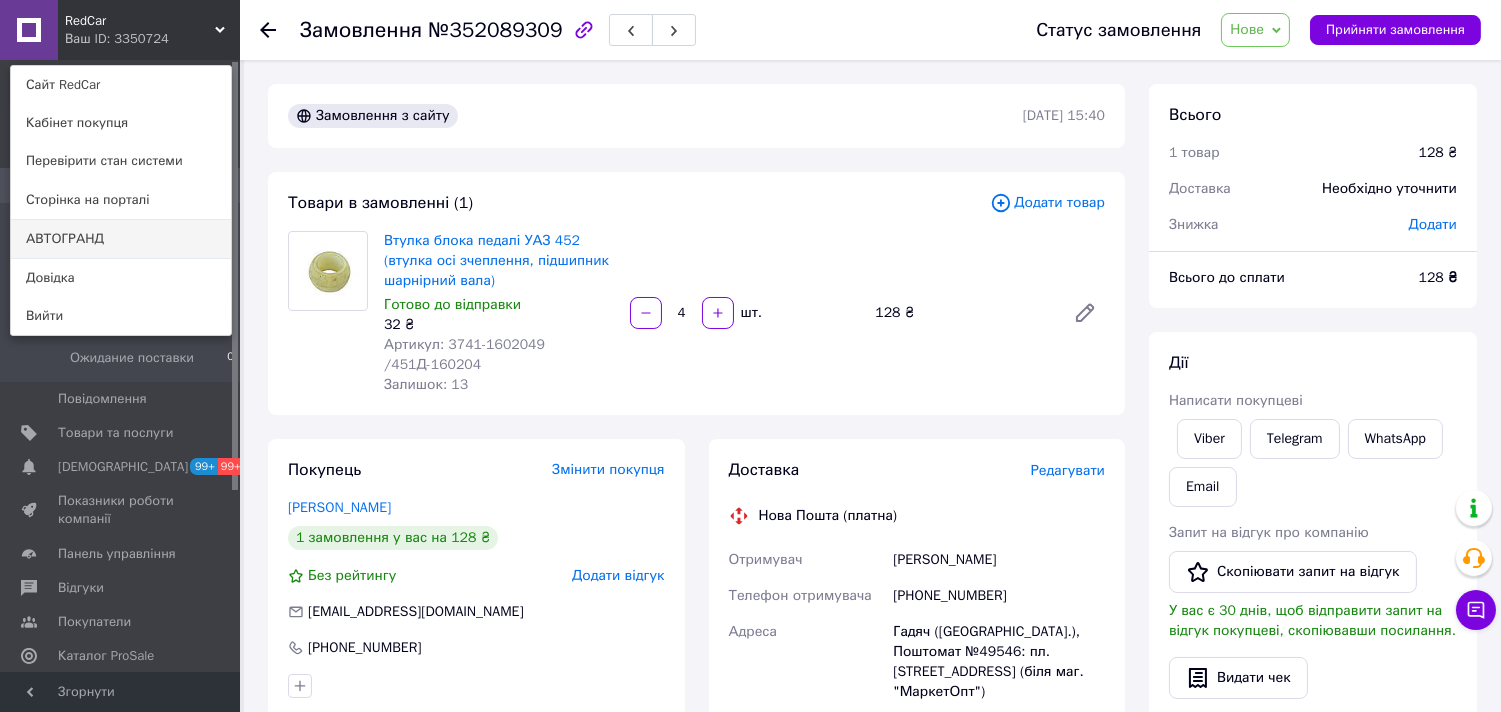 click on "АВТОГРАНД" at bounding box center [121, 239] 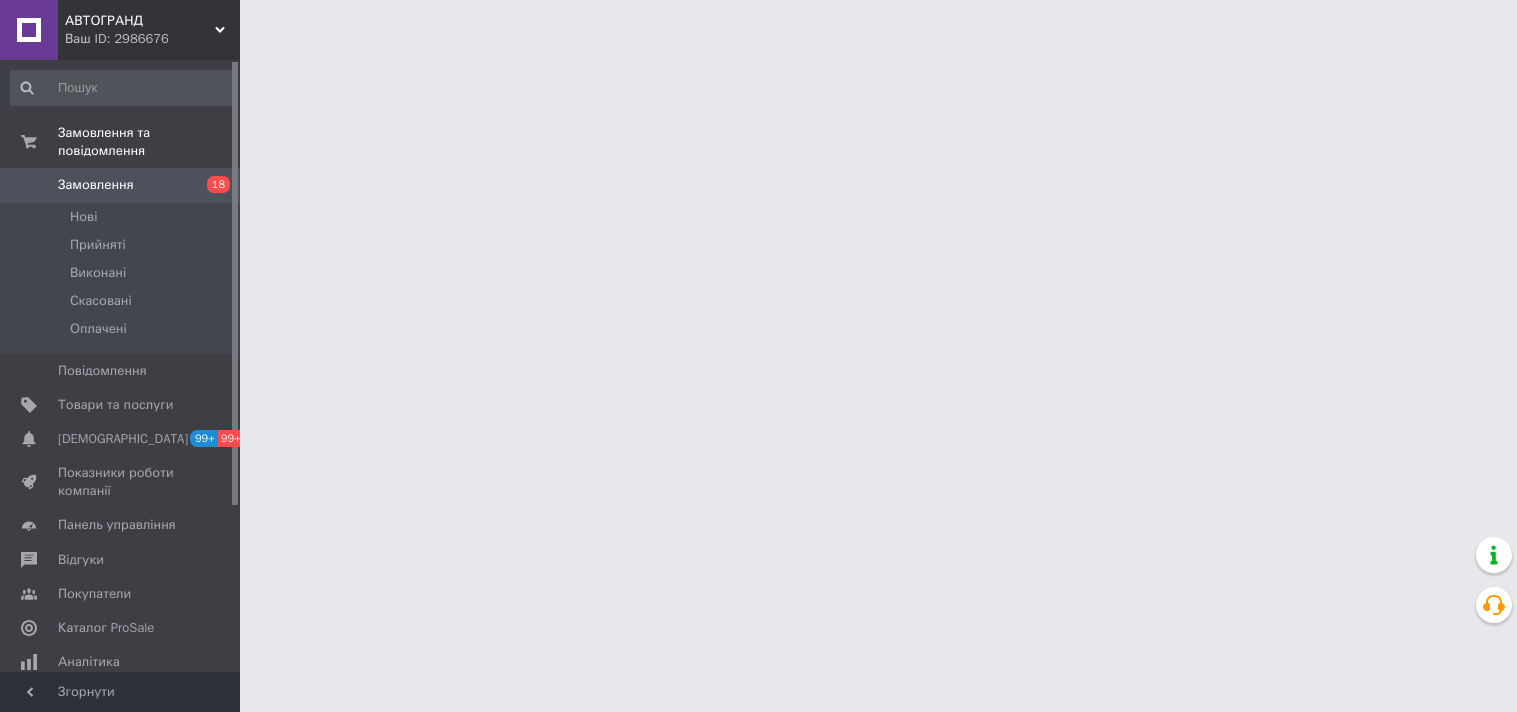 scroll, scrollTop: 0, scrollLeft: 0, axis: both 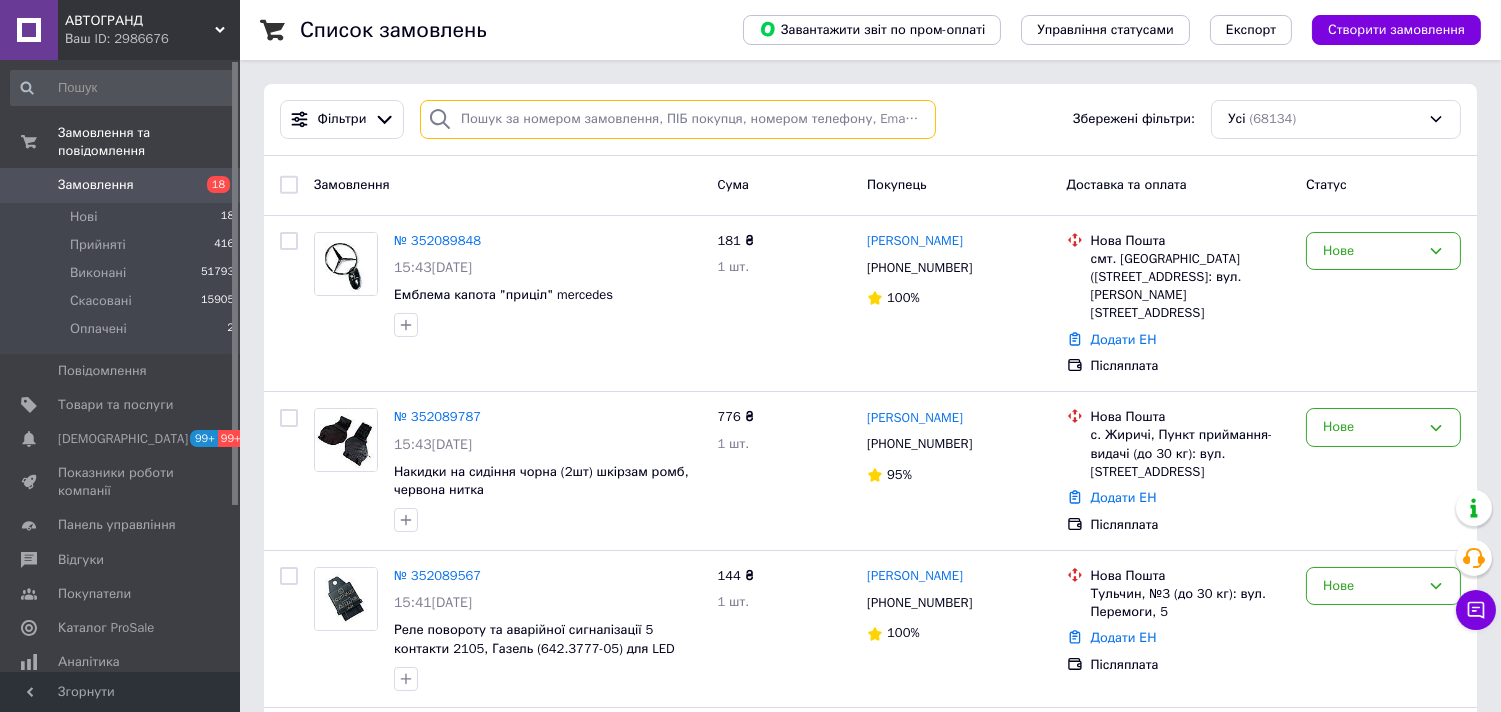 click at bounding box center [678, 119] 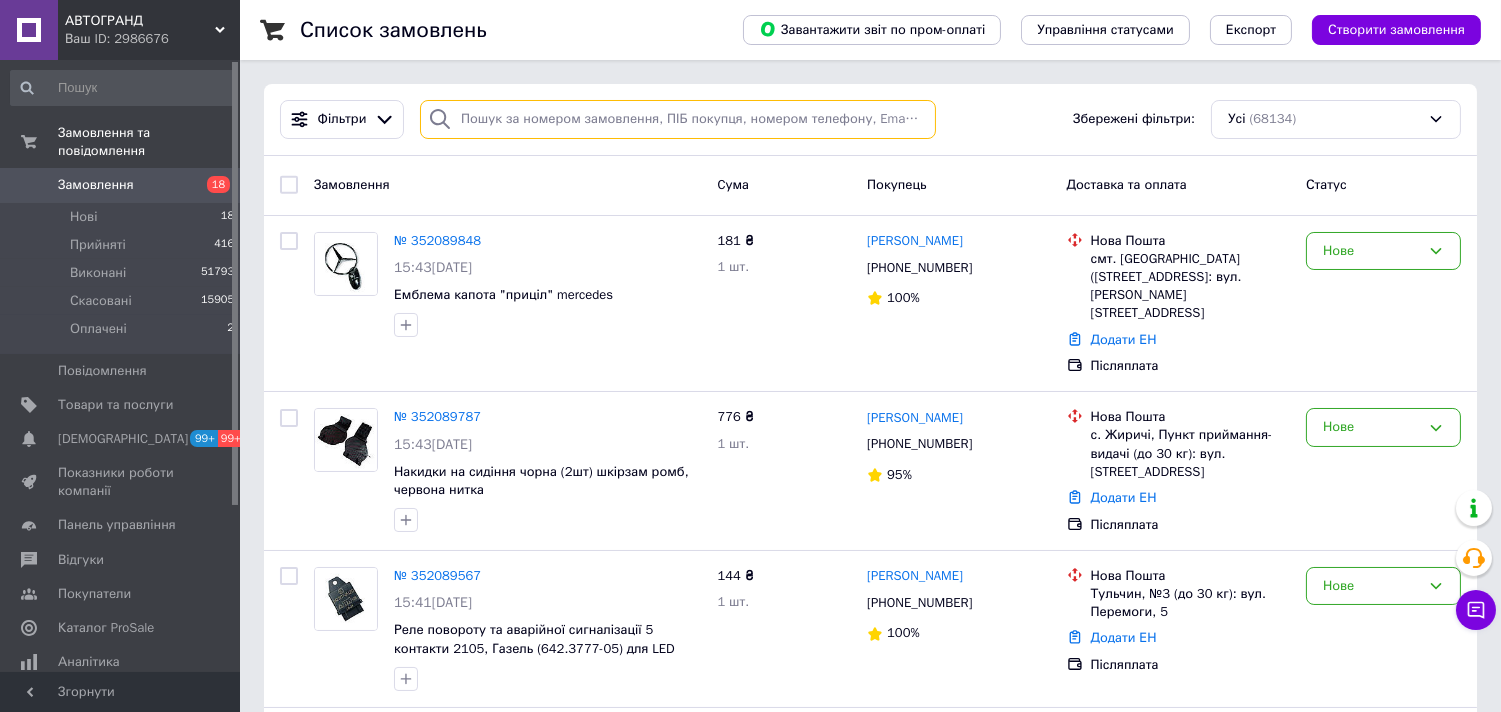 paste on "38 (095) 651-21-05" 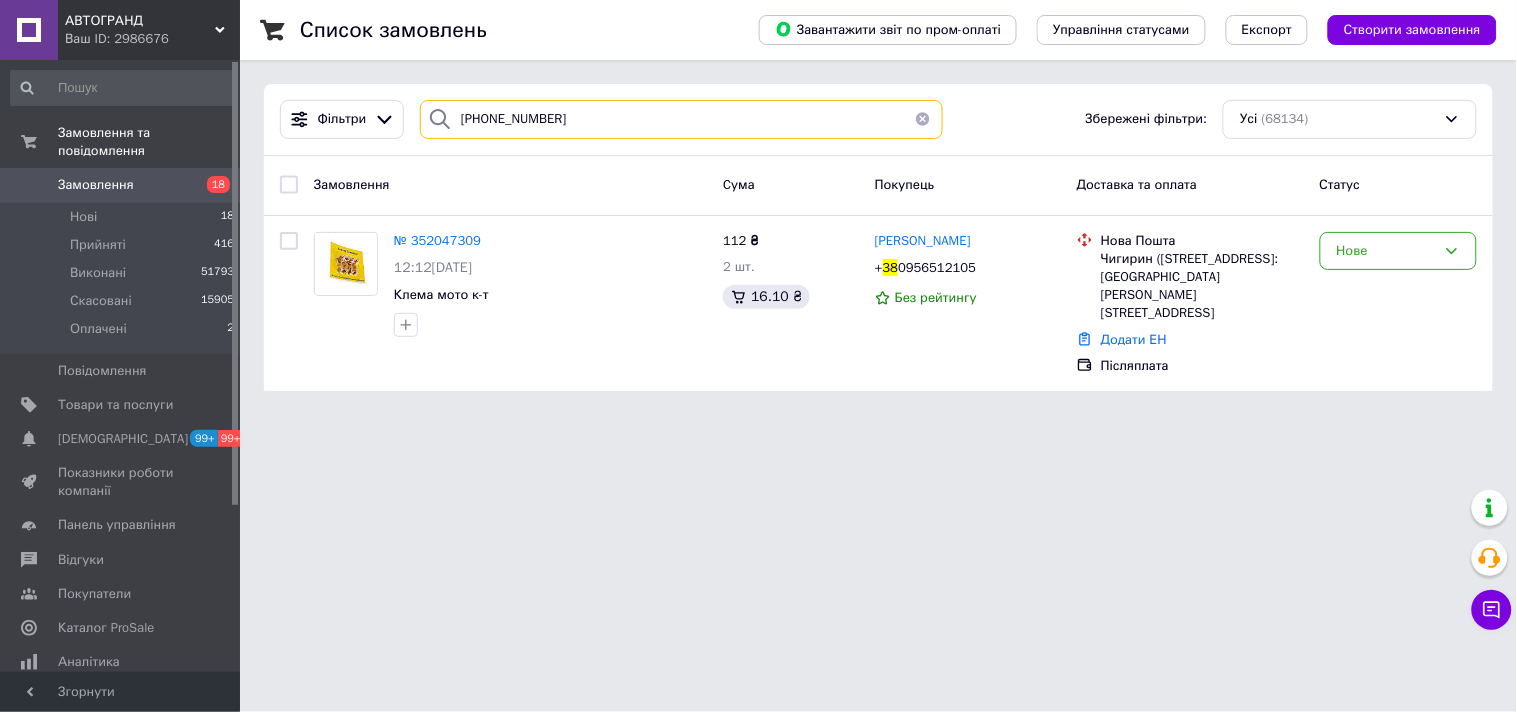 type on "38 (095) 651-21-05" 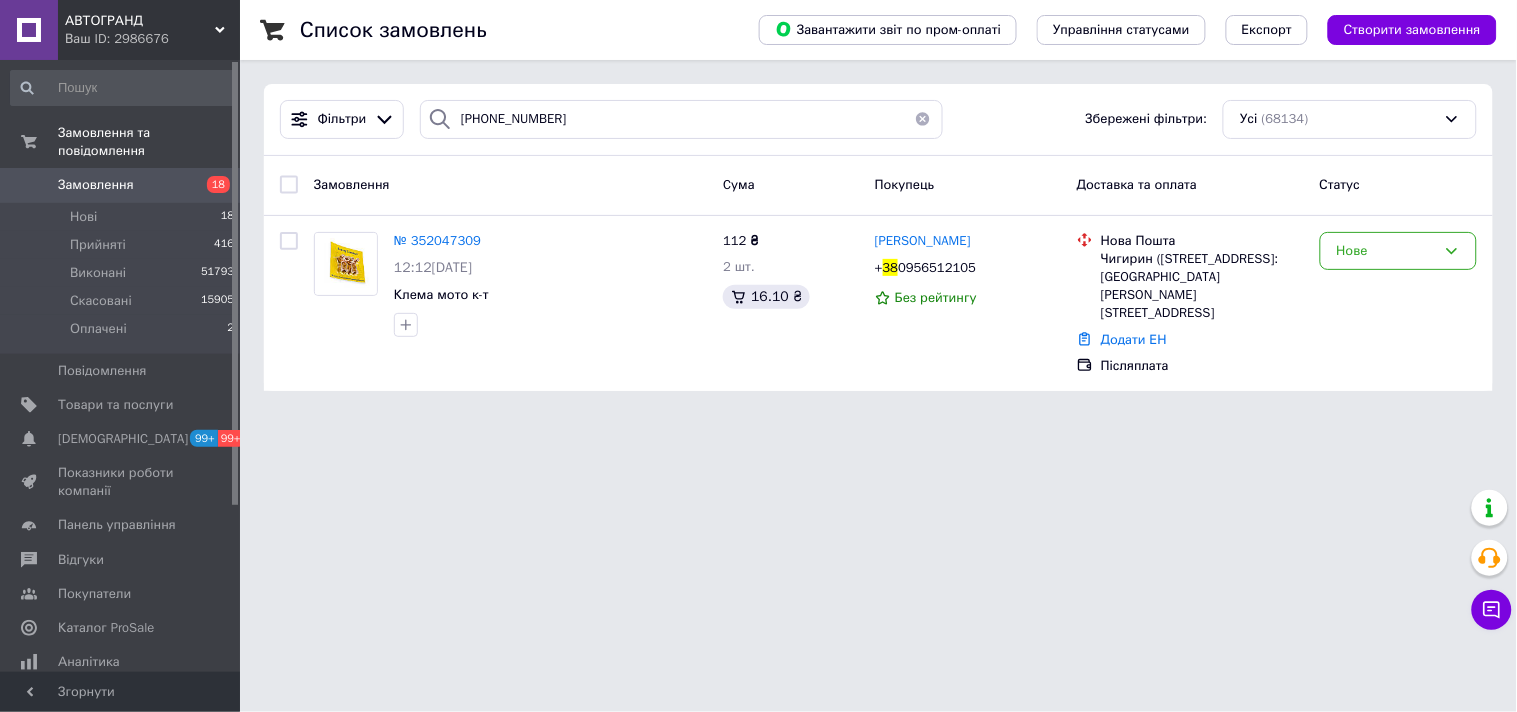 click on "Ваш ID: 2986676" at bounding box center [152, 39] 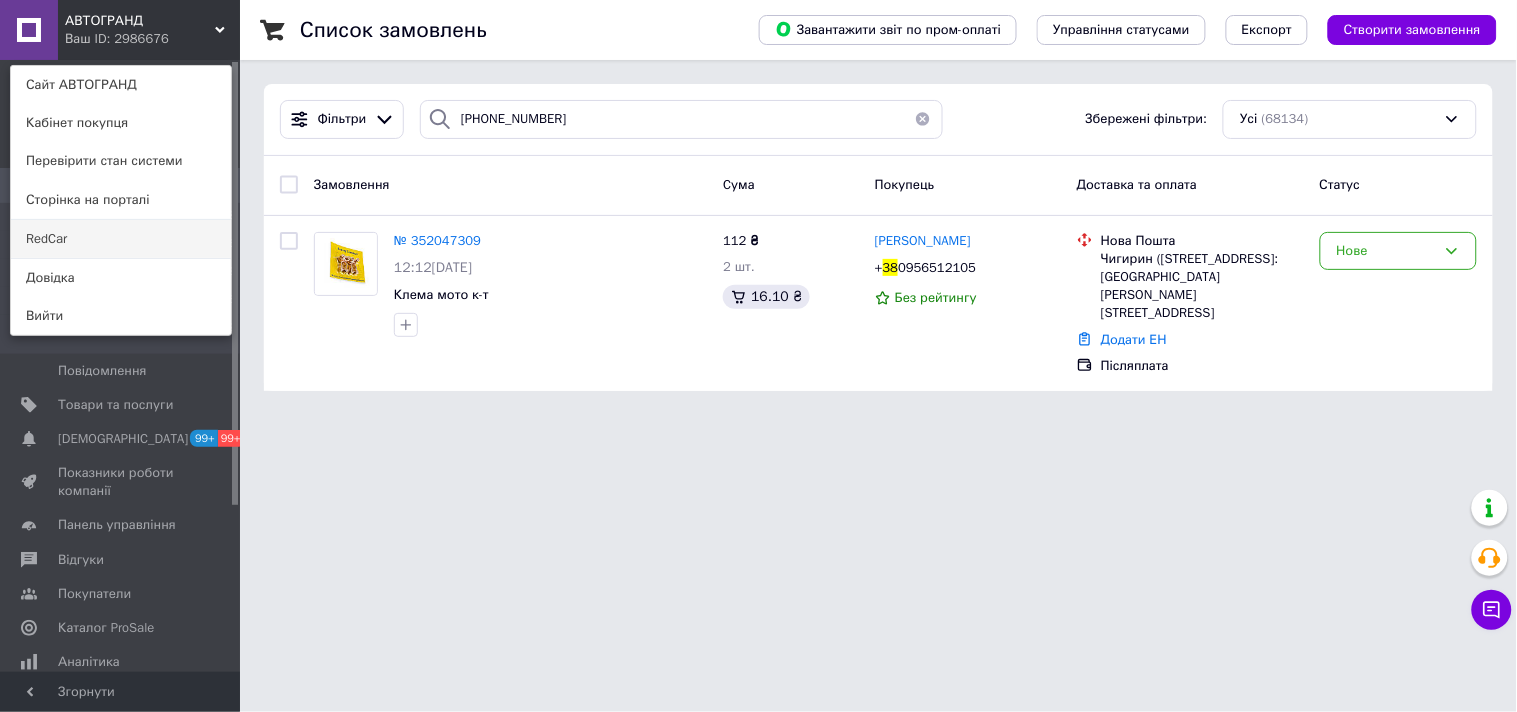 click on "RedCar" at bounding box center (121, 239) 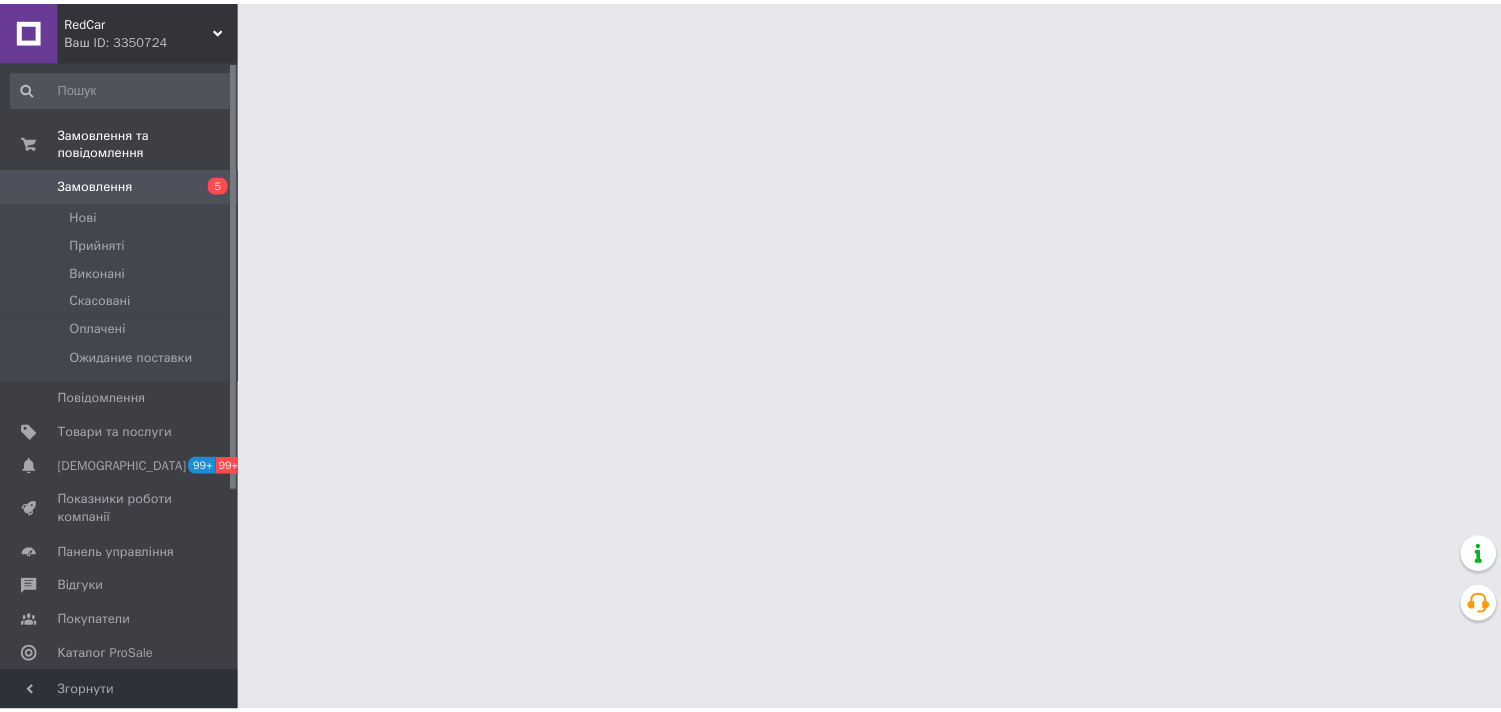 scroll, scrollTop: 0, scrollLeft: 0, axis: both 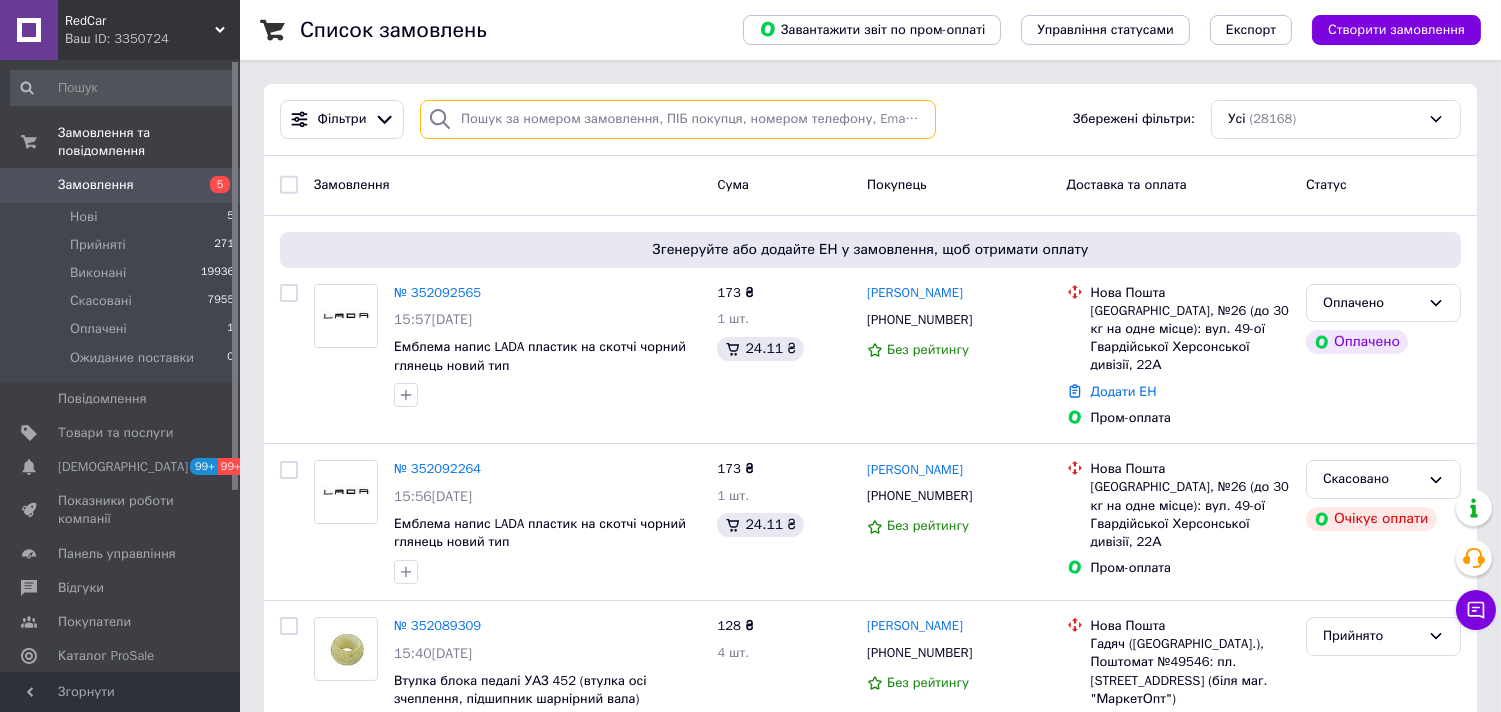 click at bounding box center [678, 119] 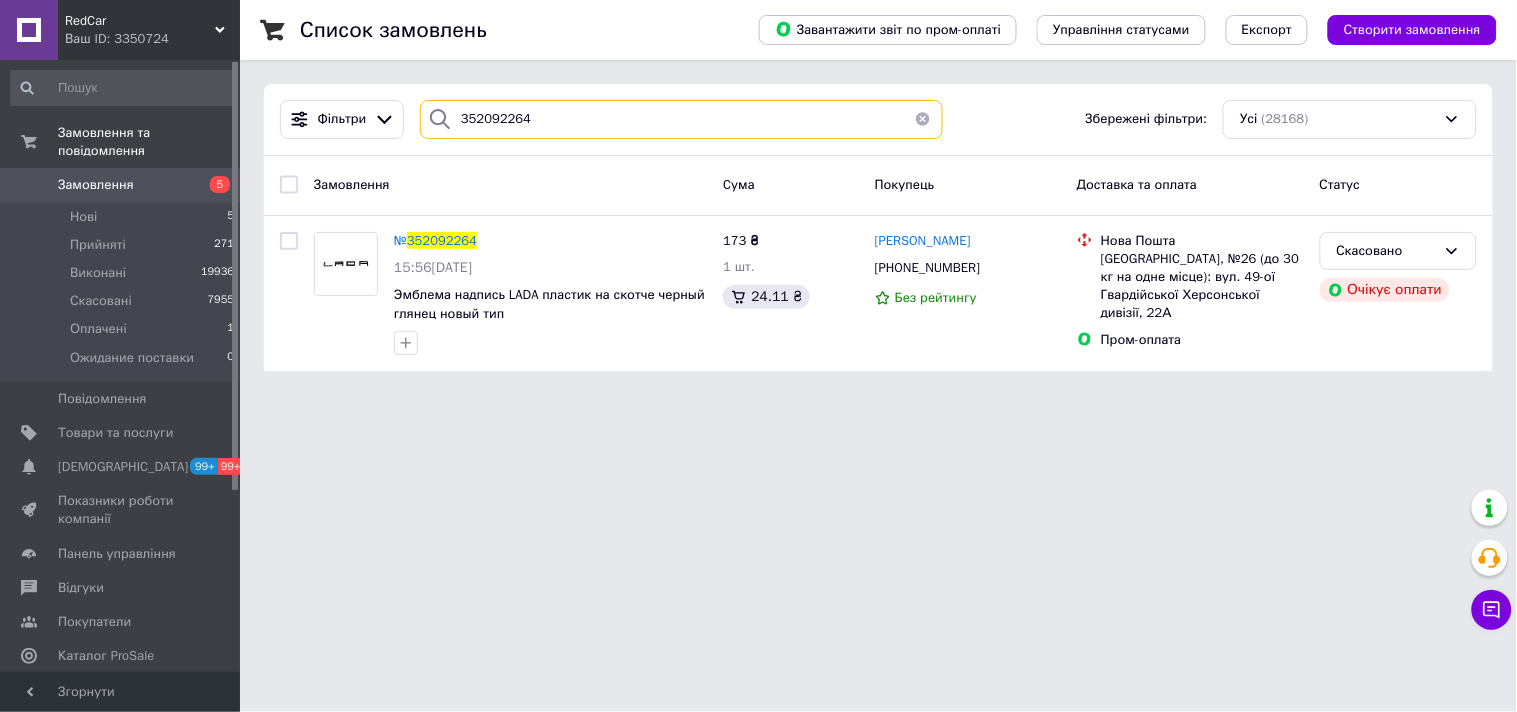 type on "352092264" 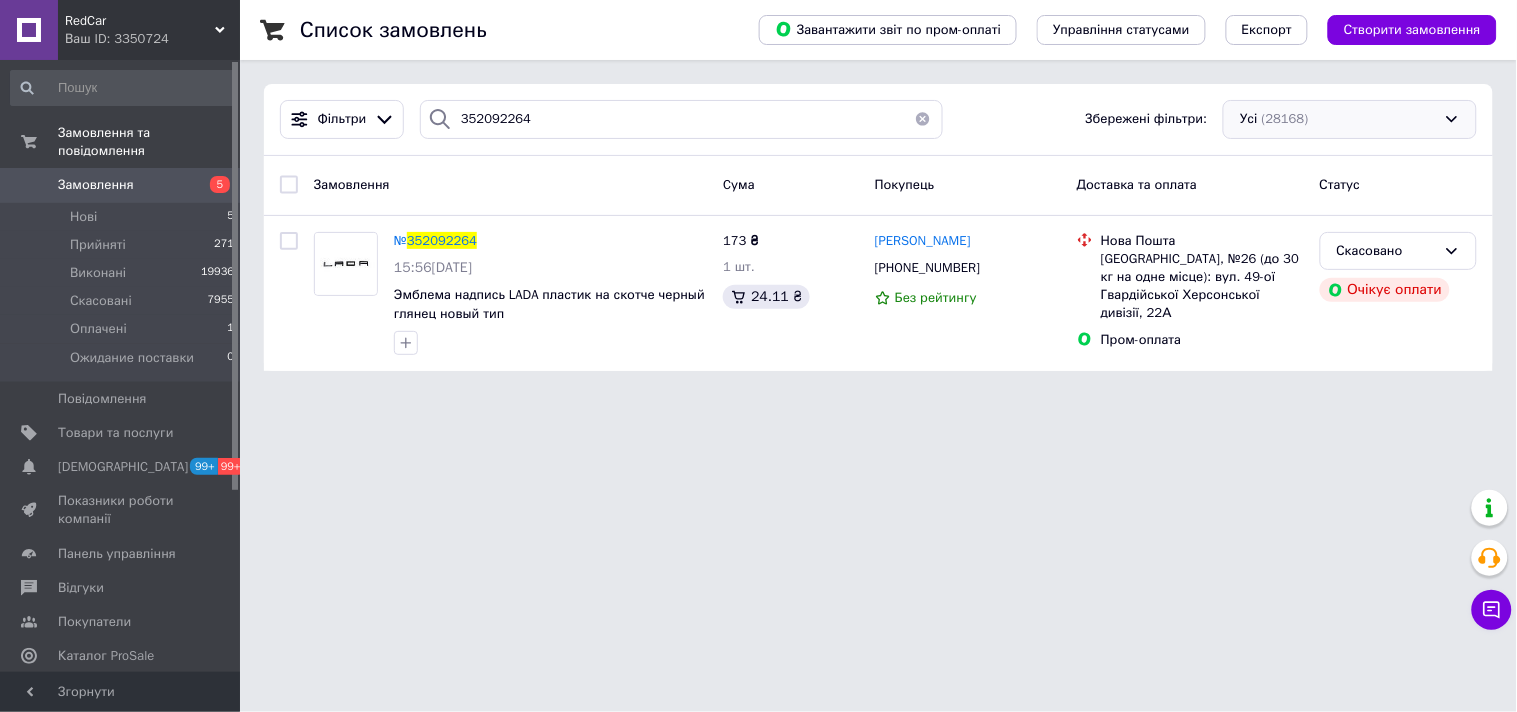 click on "Усі (28168)" at bounding box center [1350, 119] 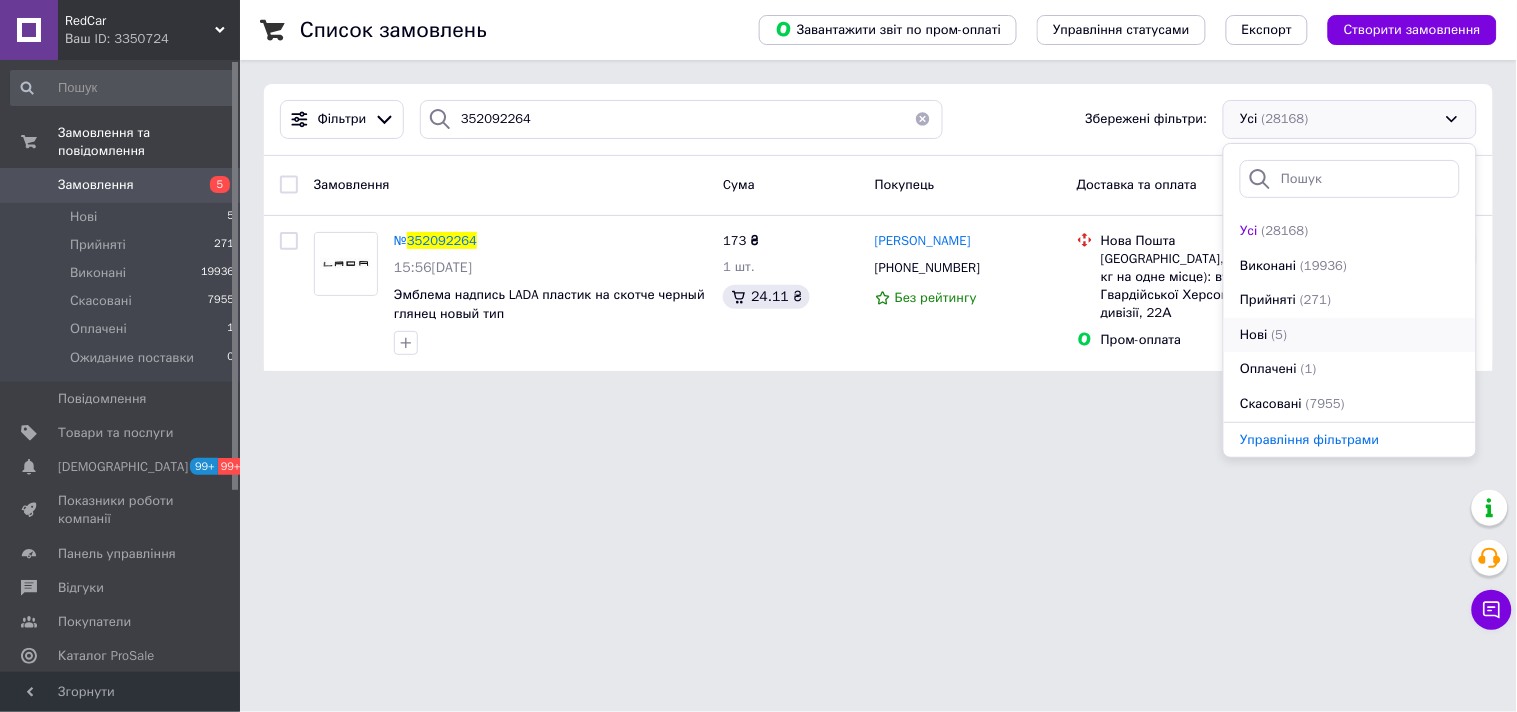 click on "(5)" at bounding box center [1280, 334] 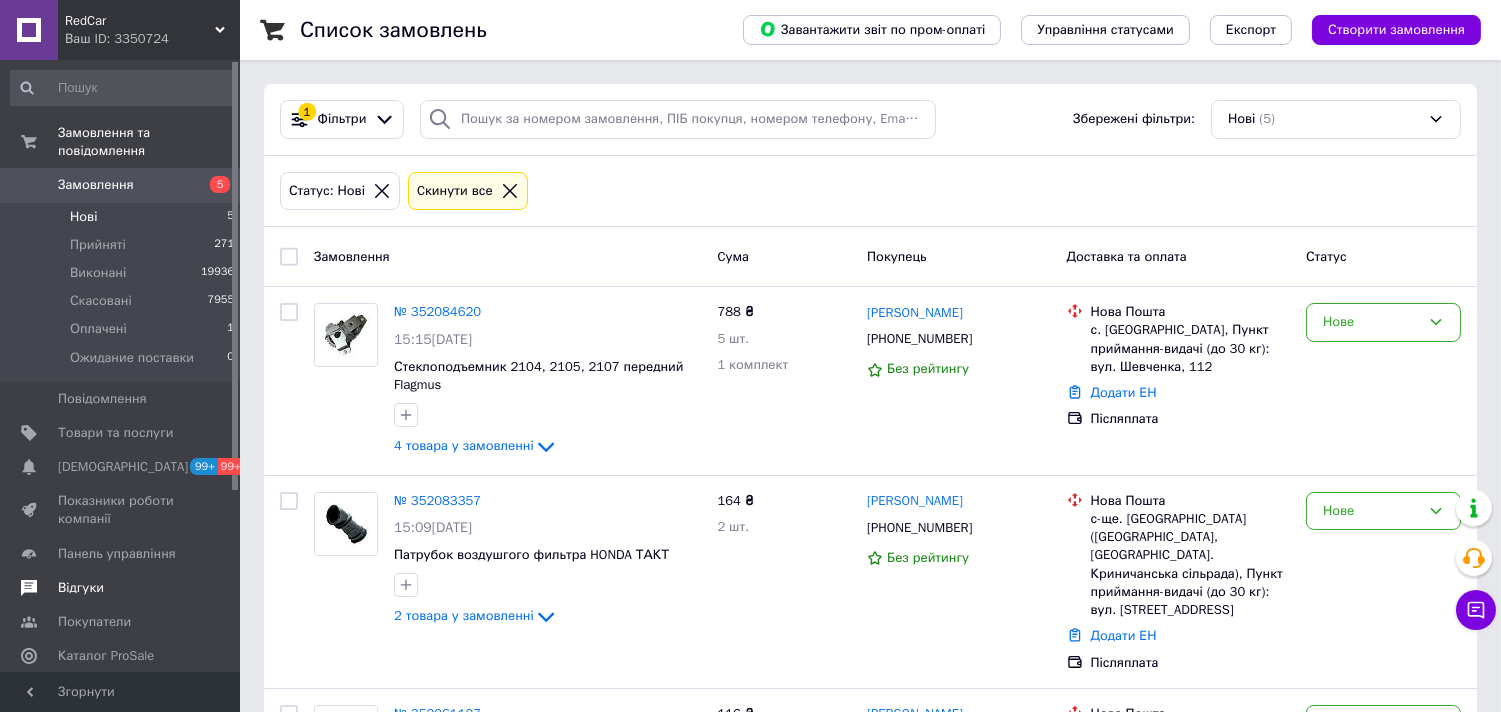 click on "Відгуки" at bounding box center [81, 588] 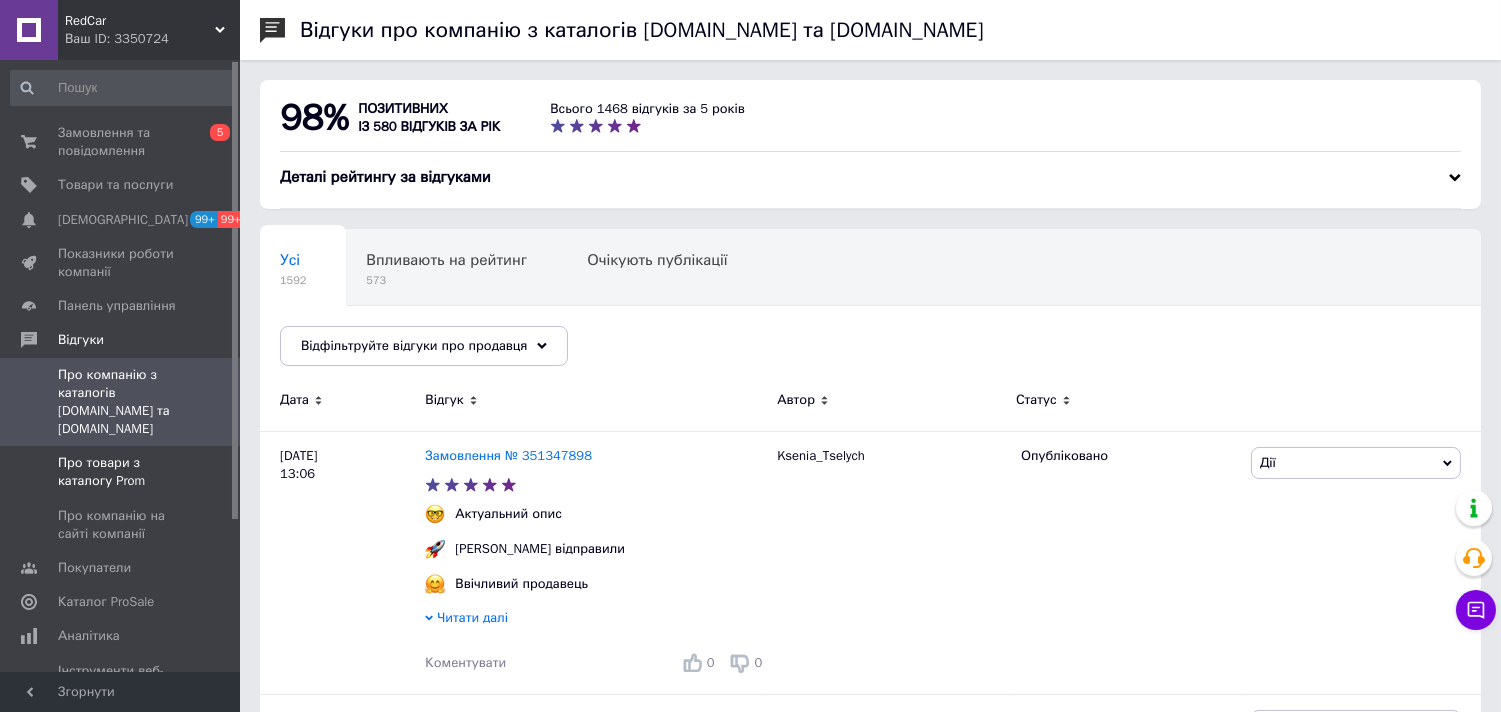 click on "Про товари з каталогу Prom" at bounding box center [121, 472] 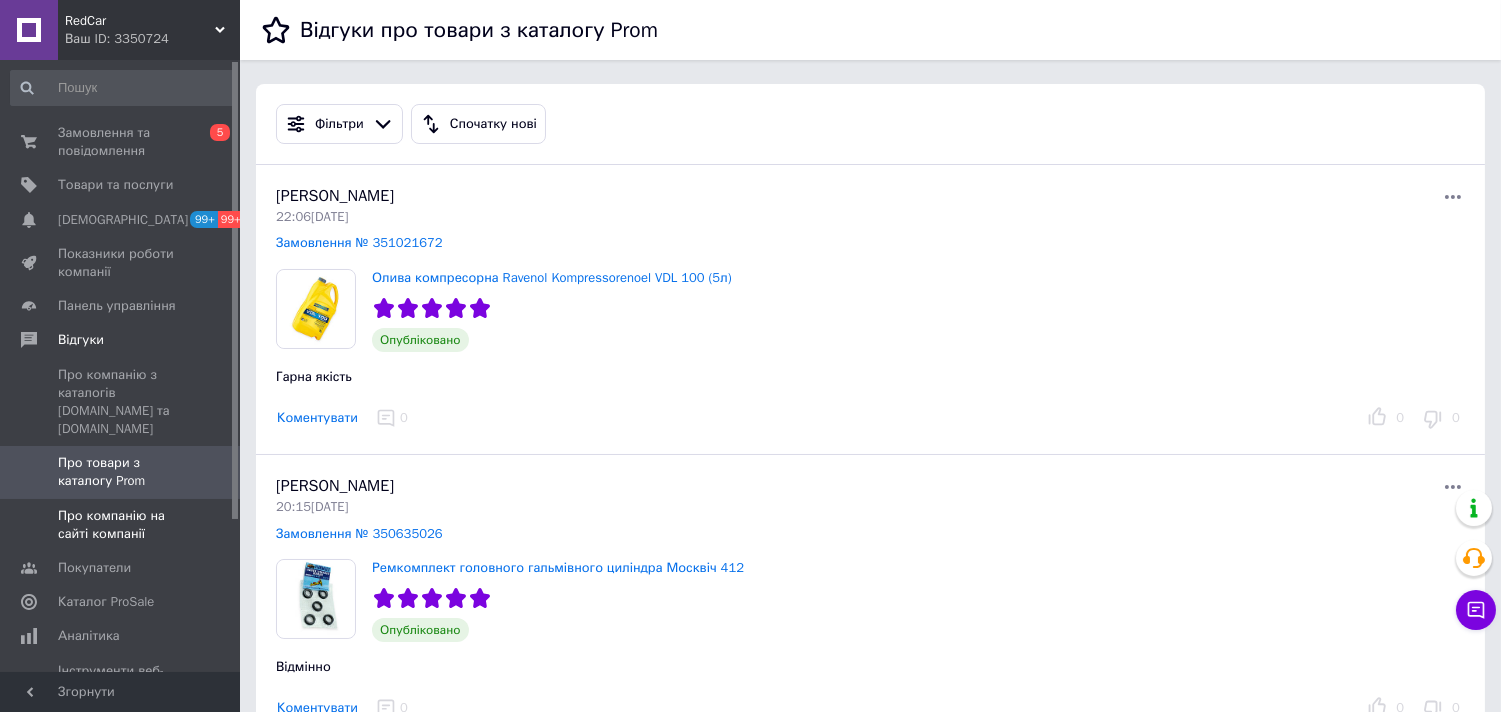 click on "Про компанію на сайті компанії" at bounding box center [121, 525] 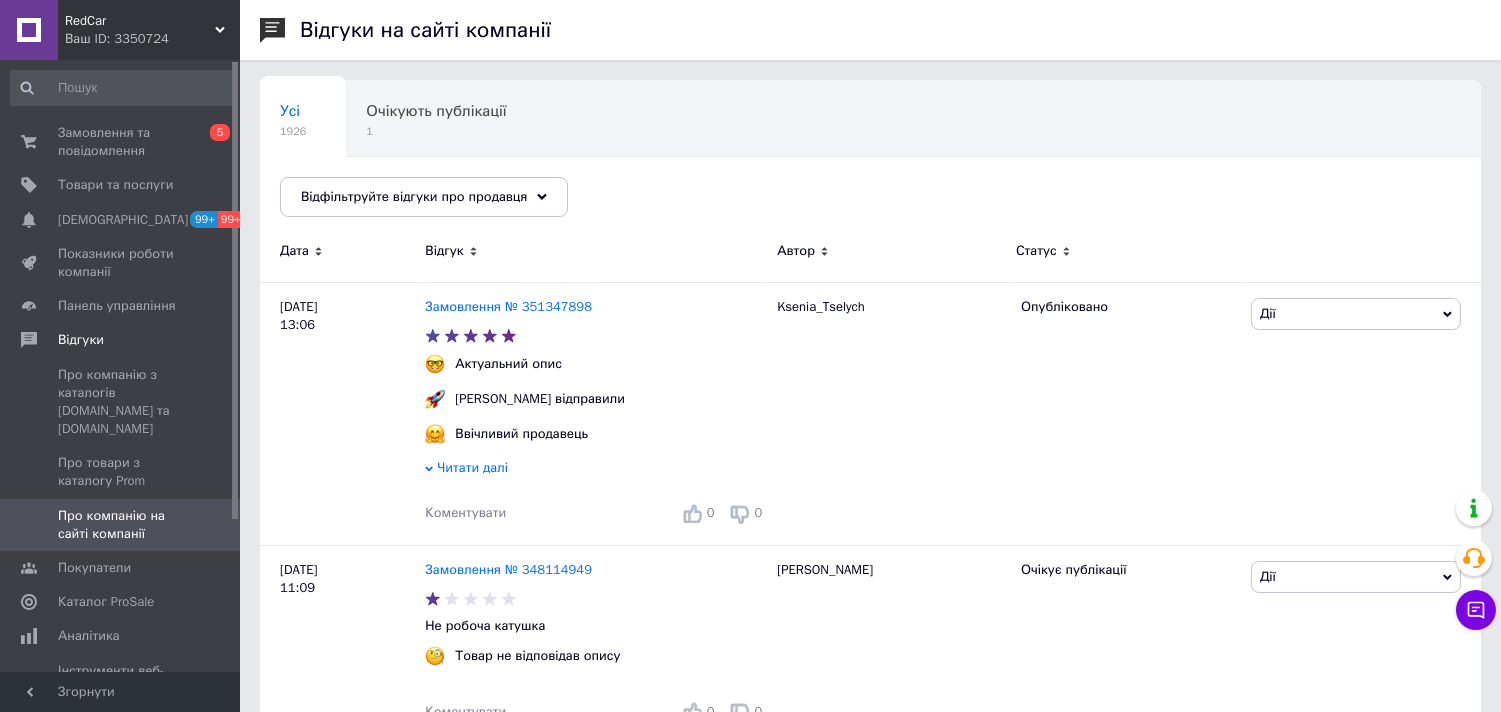 click on "Ваш ID: 3350724" at bounding box center [152, 39] 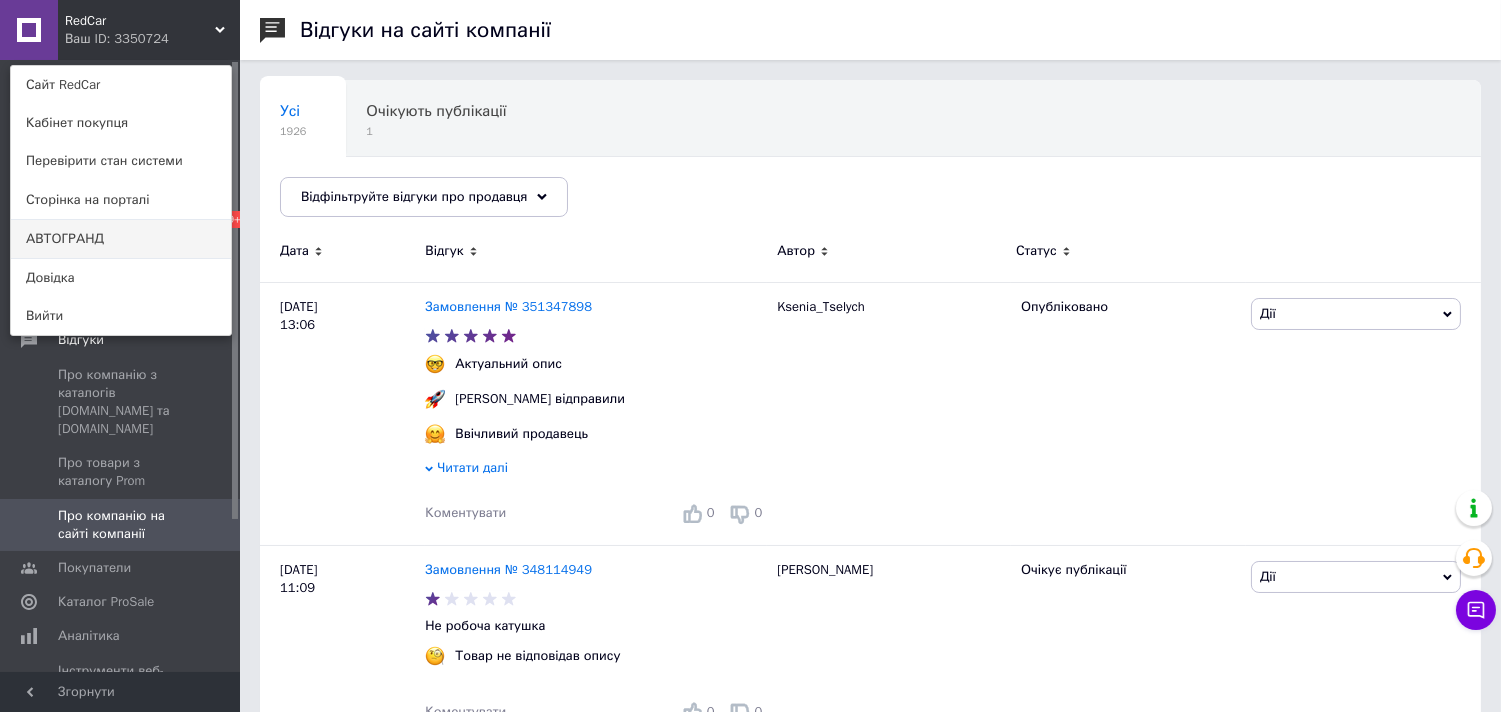 click on "АВТОГРАНД" at bounding box center (121, 239) 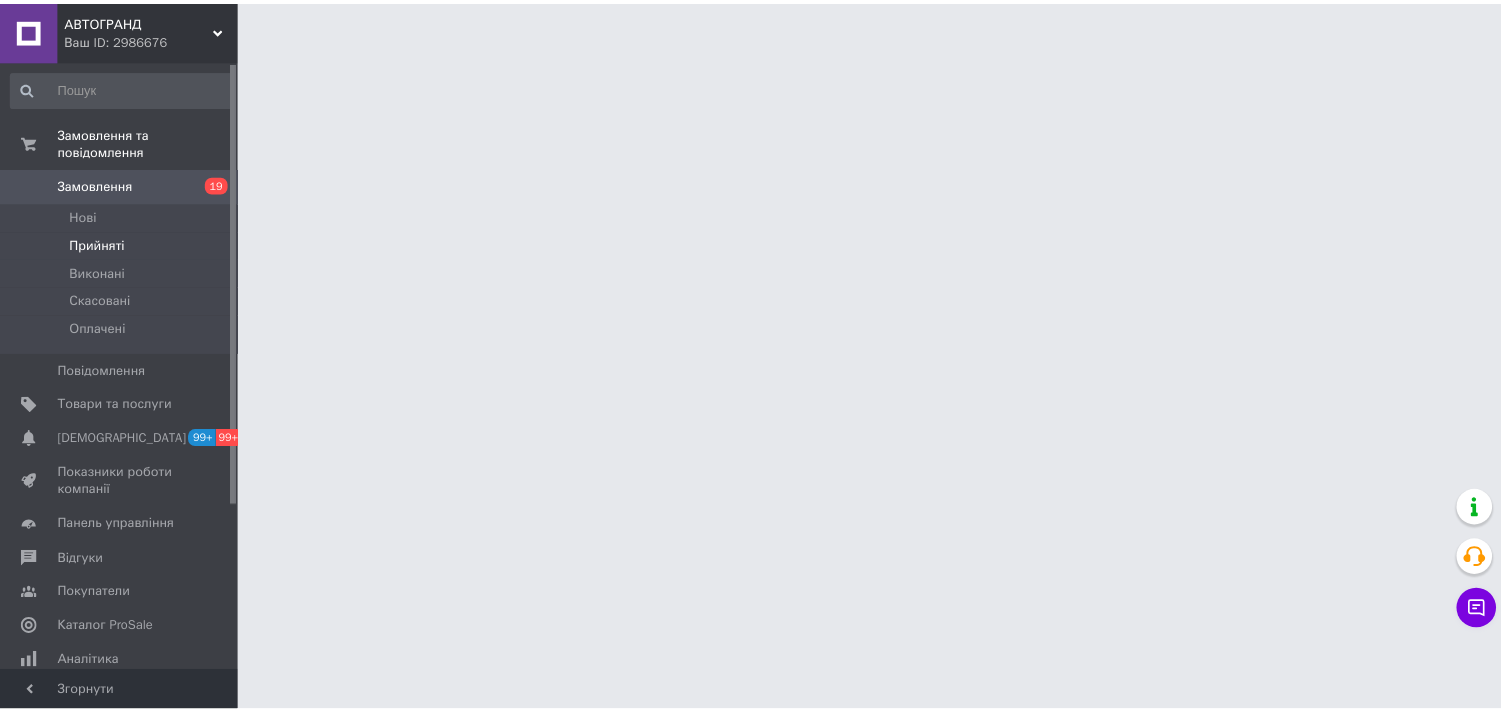 scroll, scrollTop: 0, scrollLeft: 0, axis: both 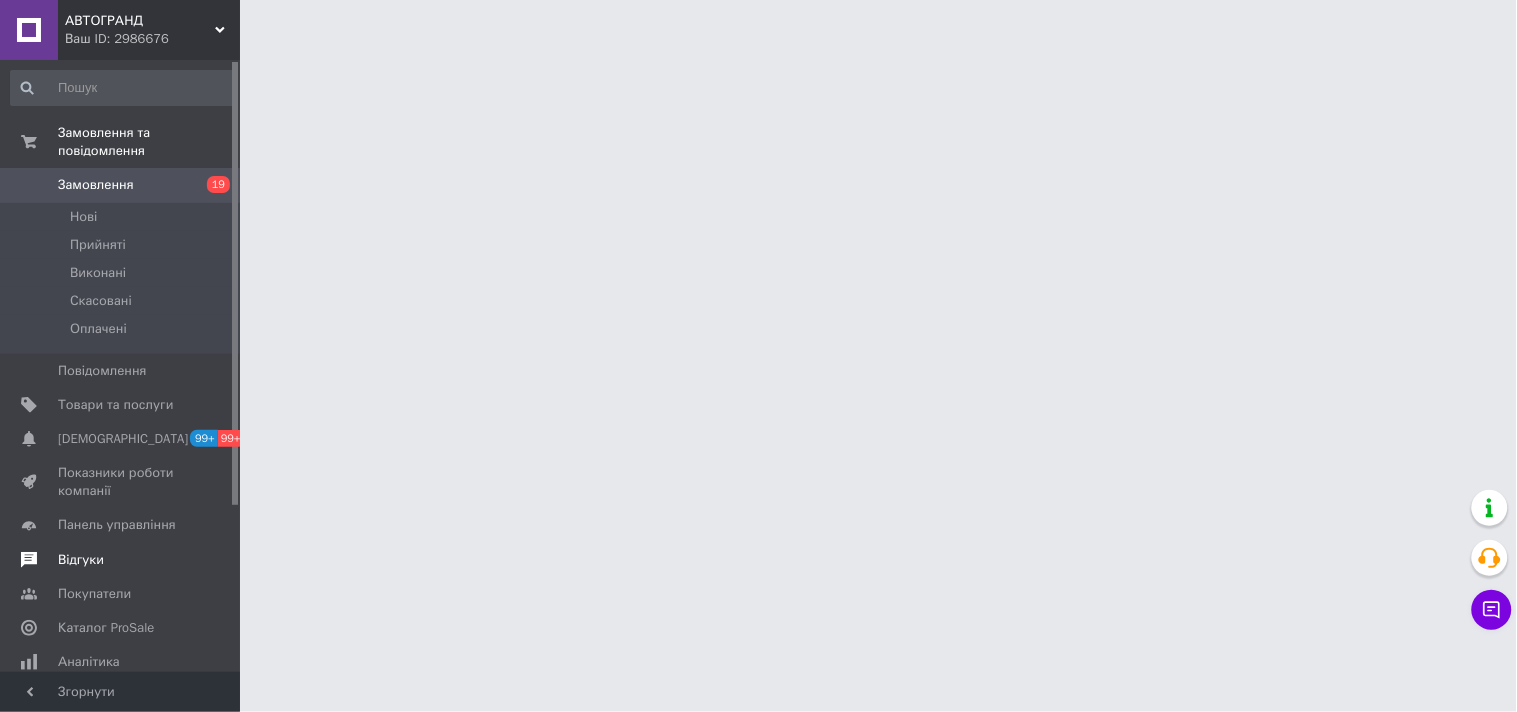 click on "Відгуки" at bounding box center [81, 560] 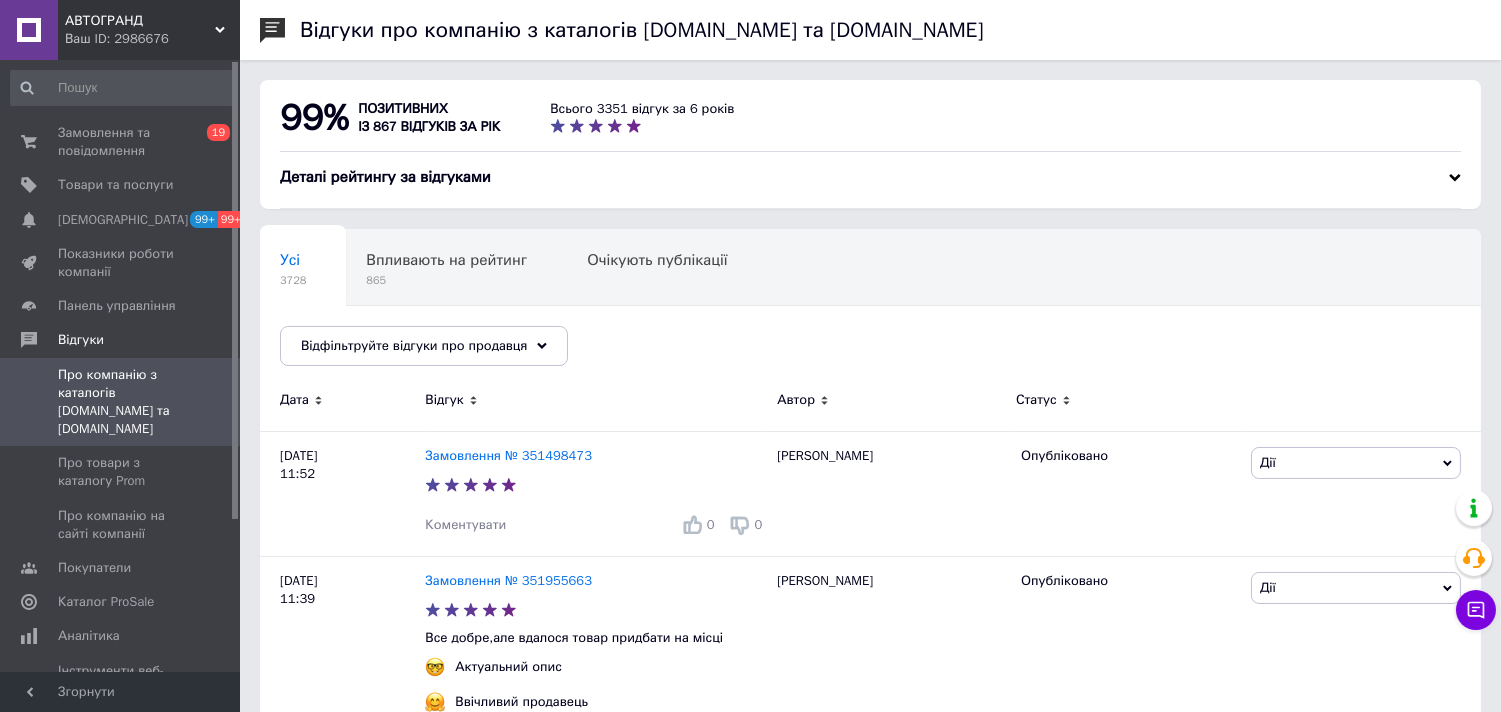 drag, startPoint x: 133, startPoint y: 151, endPoint x: 247, endPoint y: 132, distance: 115.57249 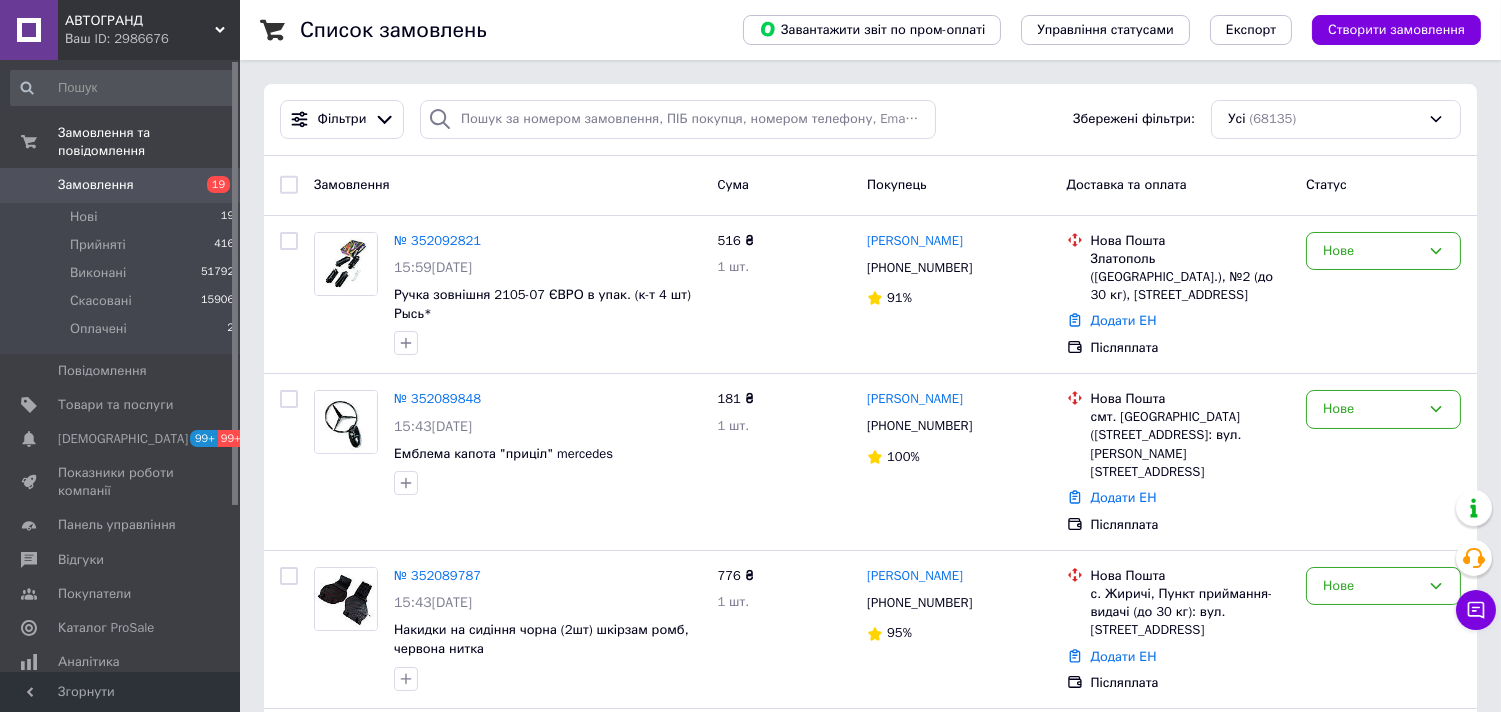 click on "Усі (68135)" at bounding box center [1336, 119] 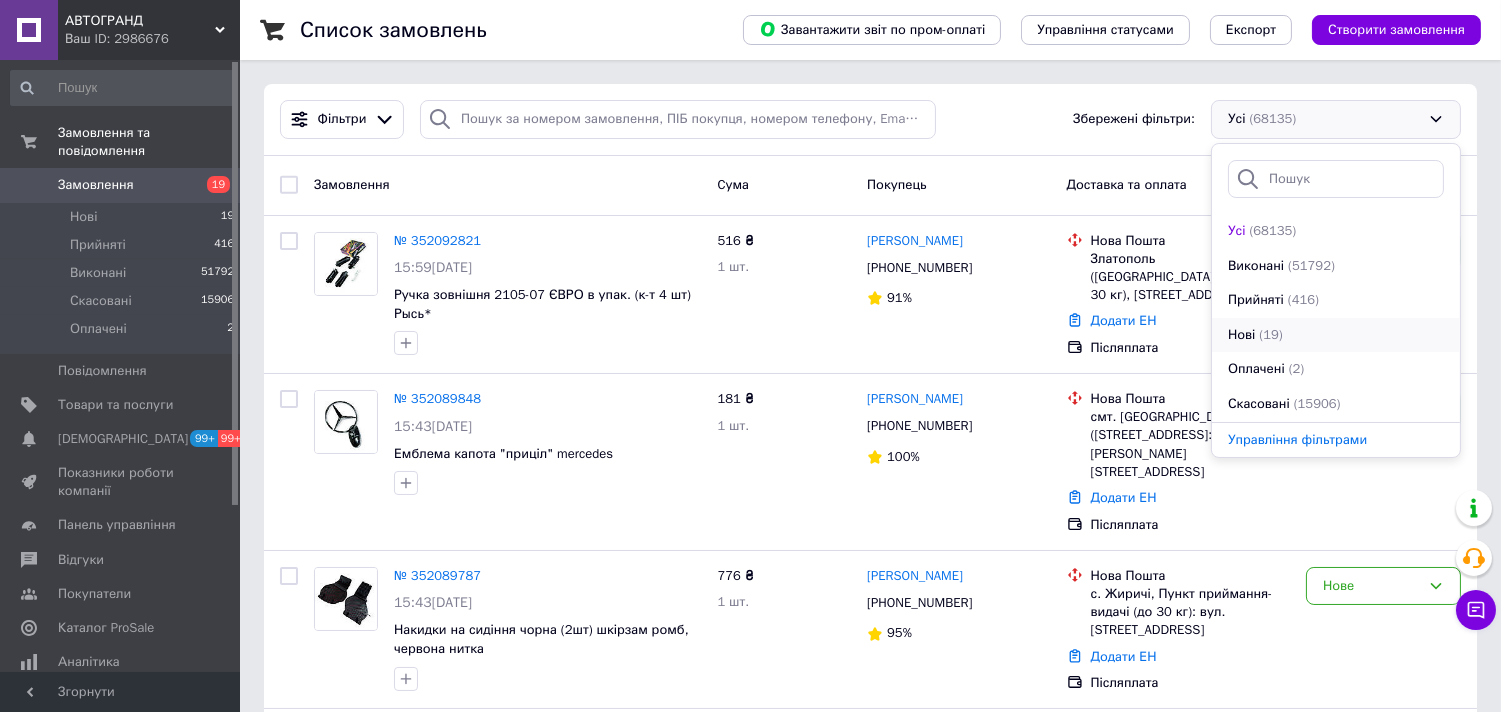 click on "(19)" at bounding box center [1270, 335] 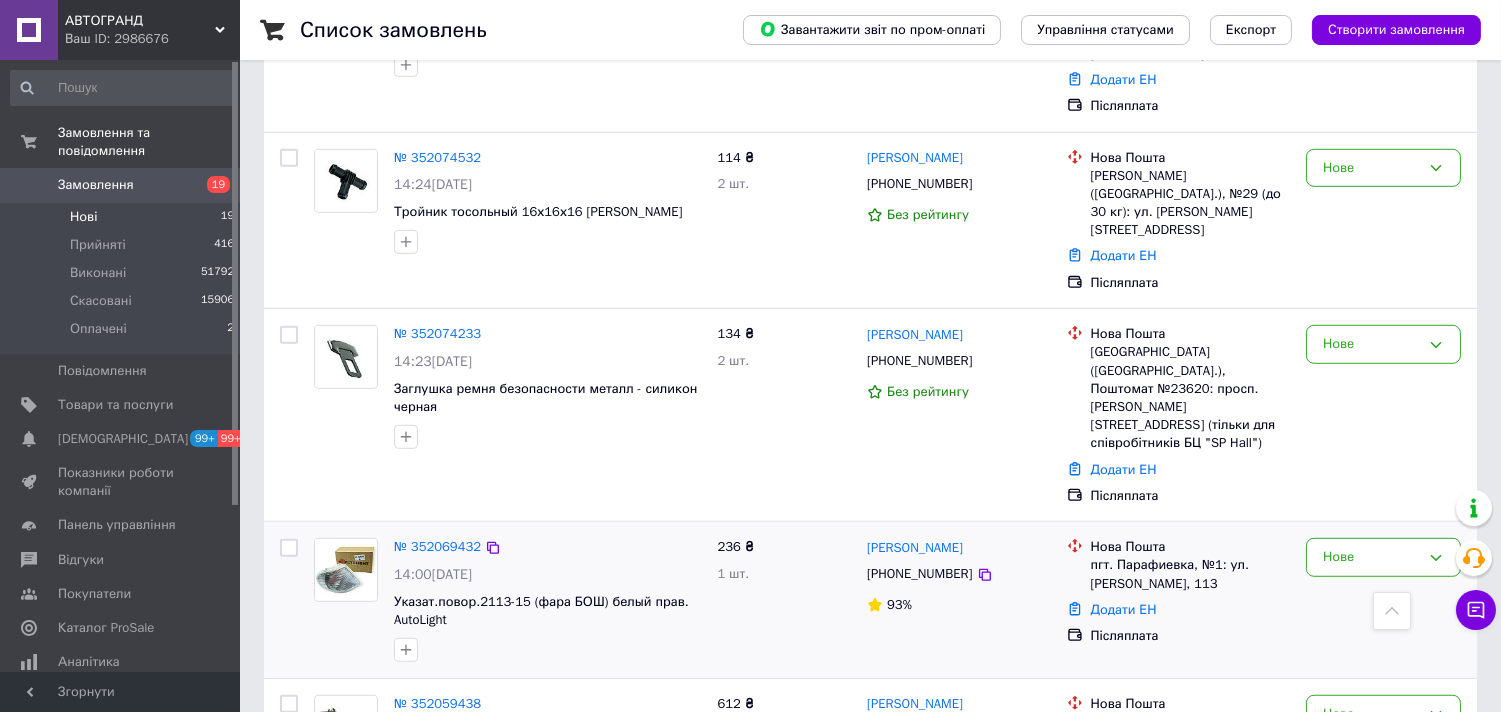 scroll, scrollTop: 2681, scrollLeft: 0, axis: vertical 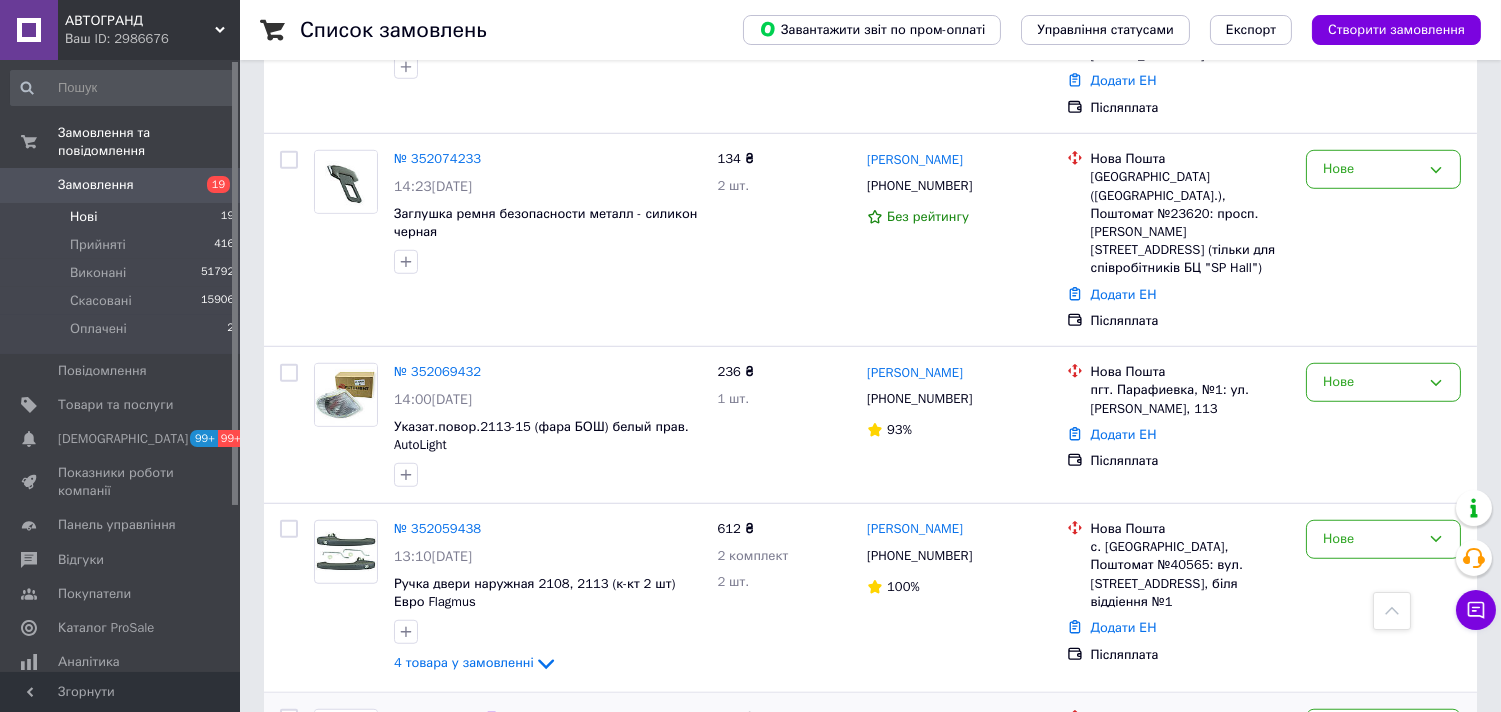 click 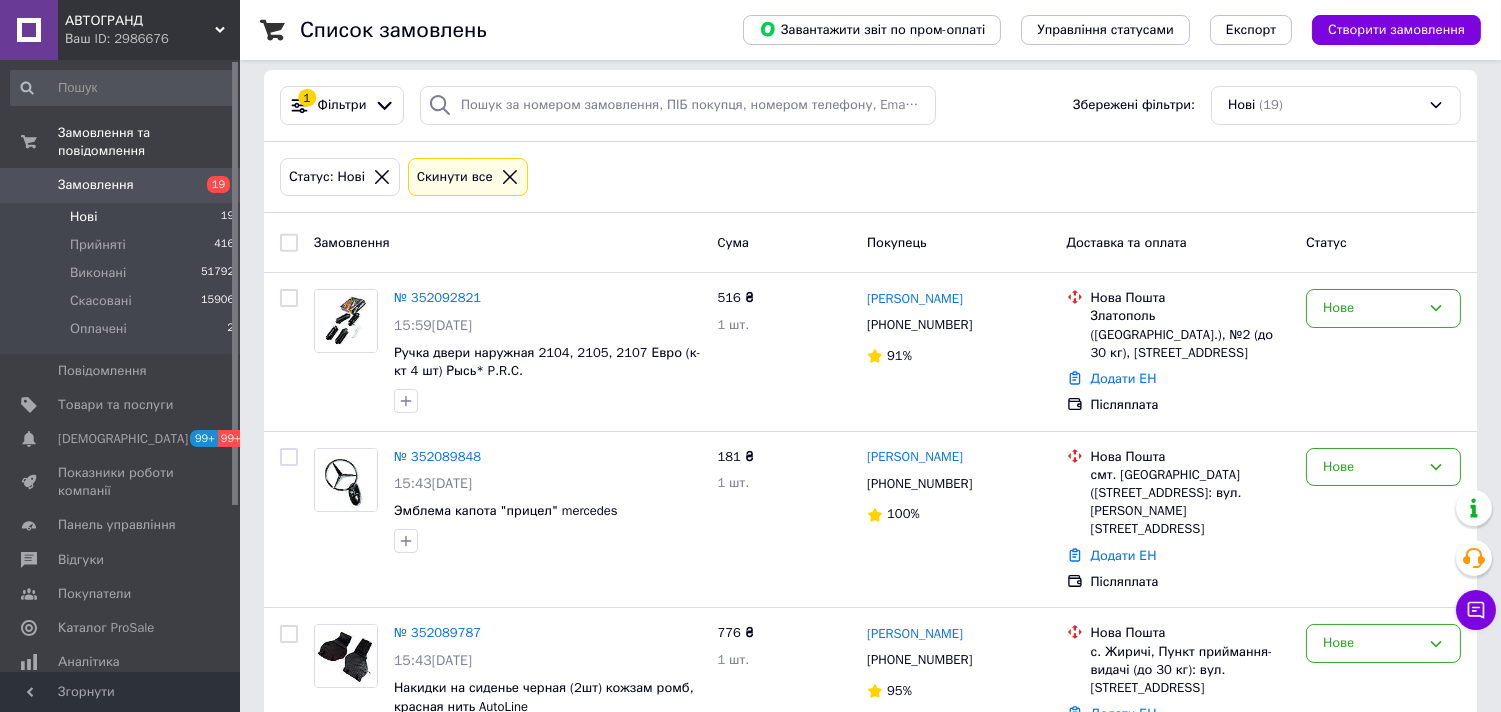 scroll, scrollTop: 0, scrollLeft: 0, axis: both 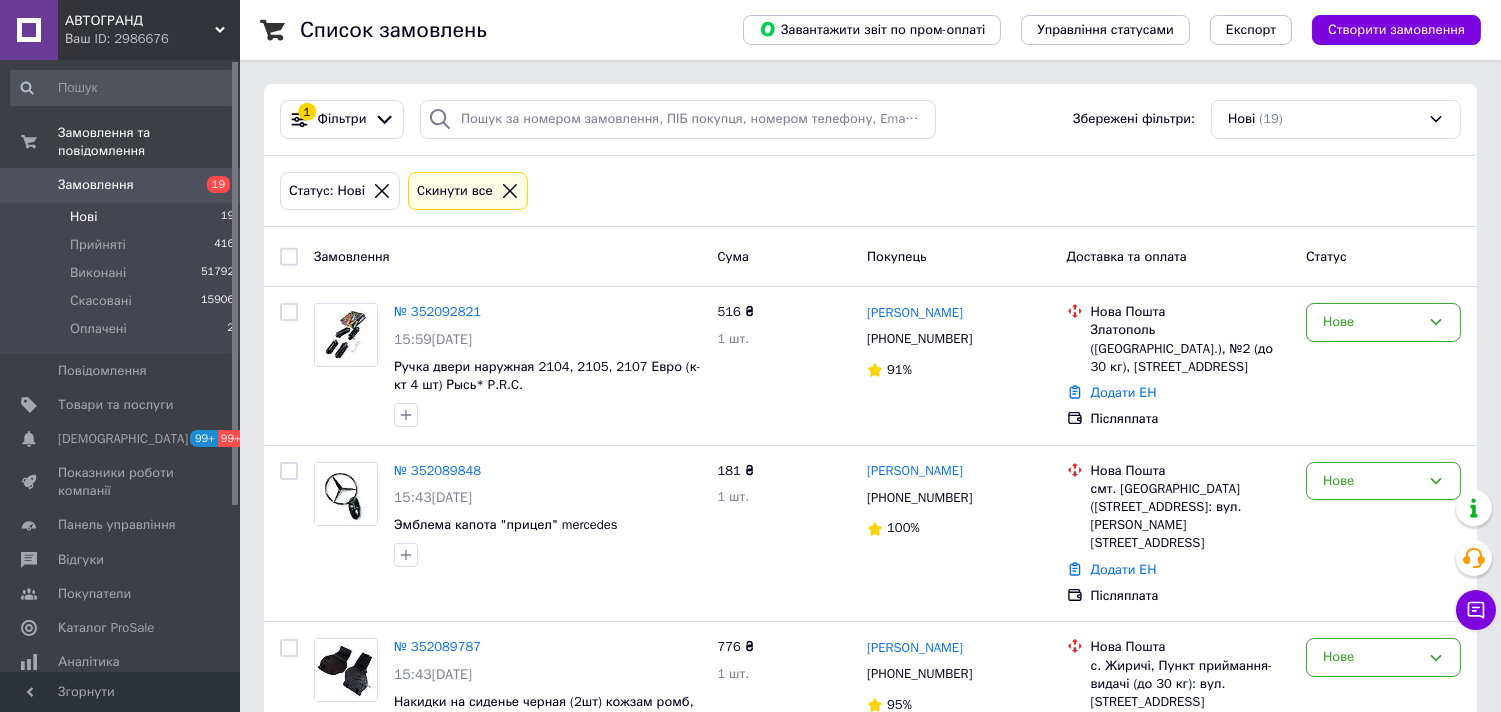 click on "Нові (19)" at bounding box center [1336, 119] 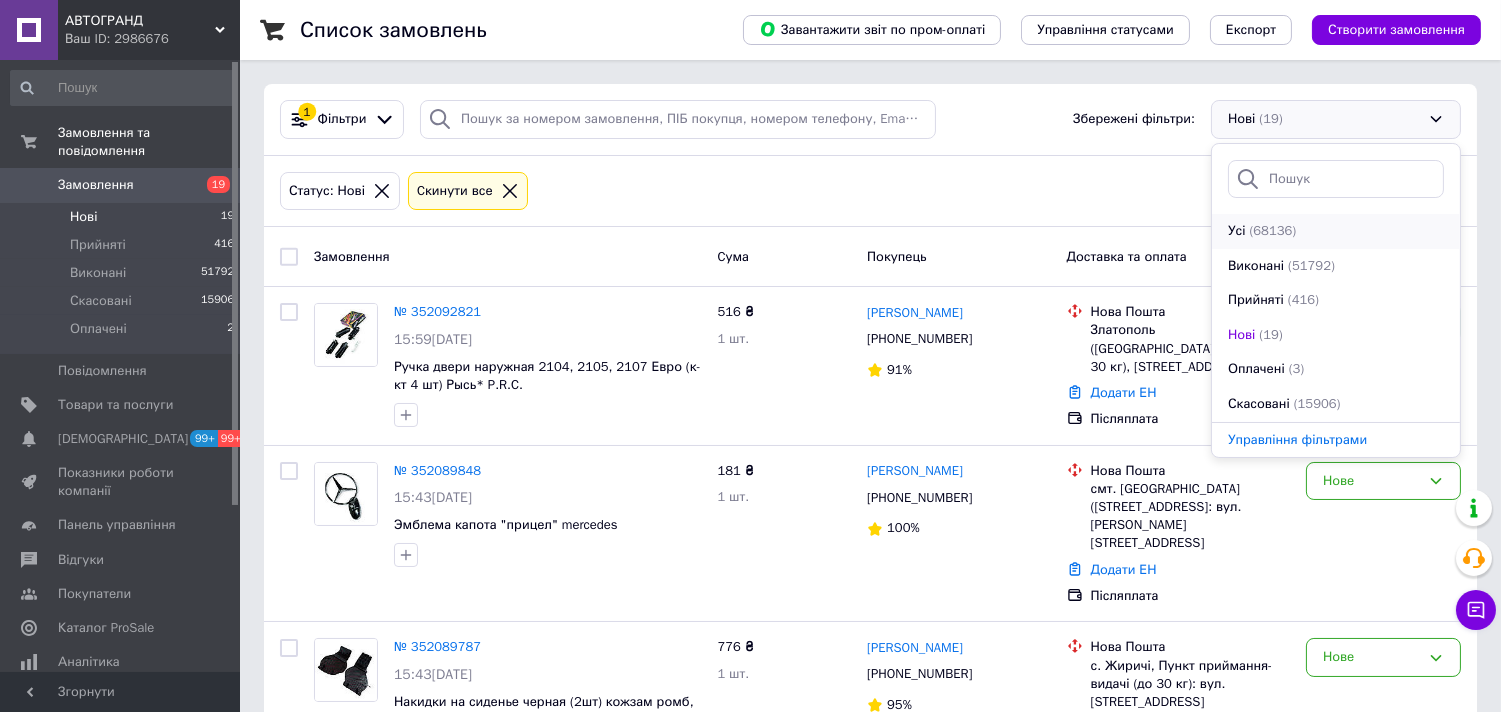 click on "Усі (68136)" at bounding box center (1336, 231) 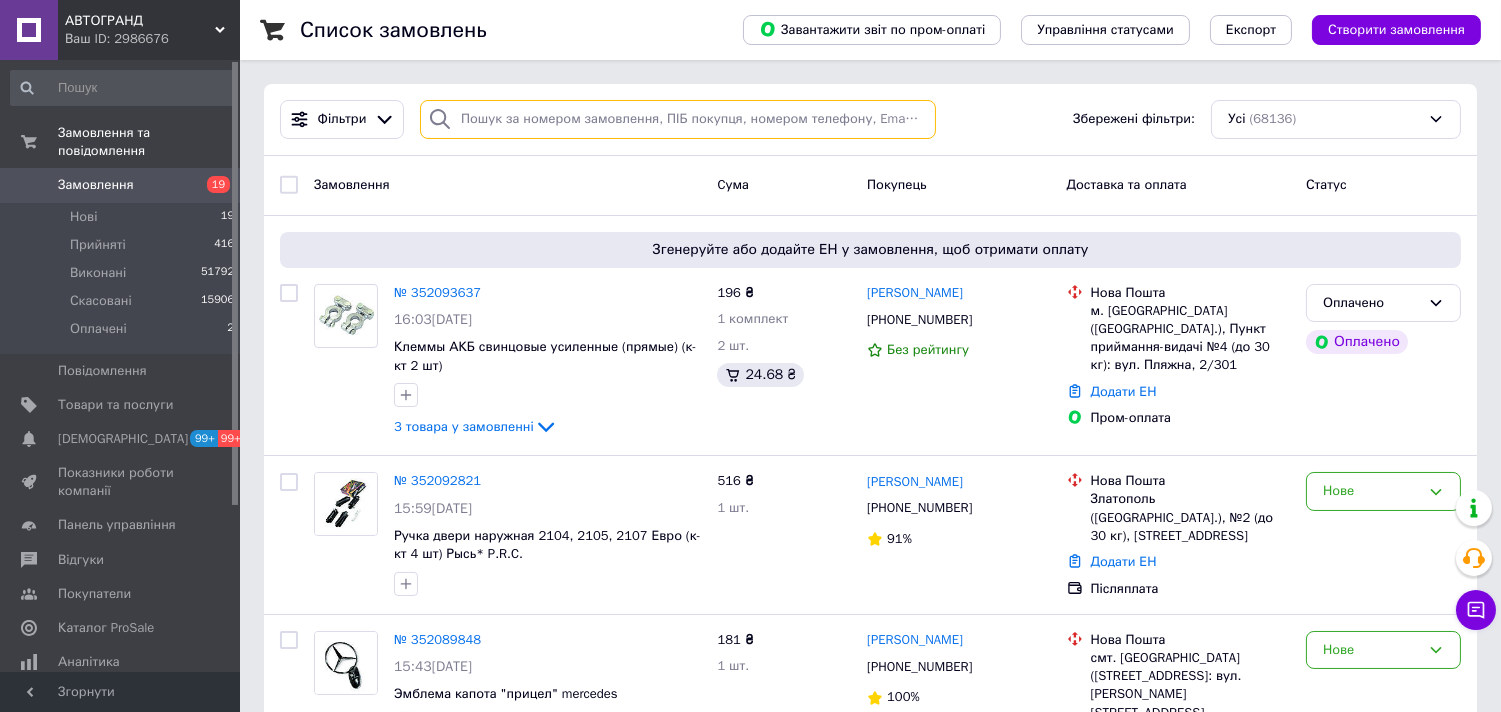 click at bounding box center [678, 119] 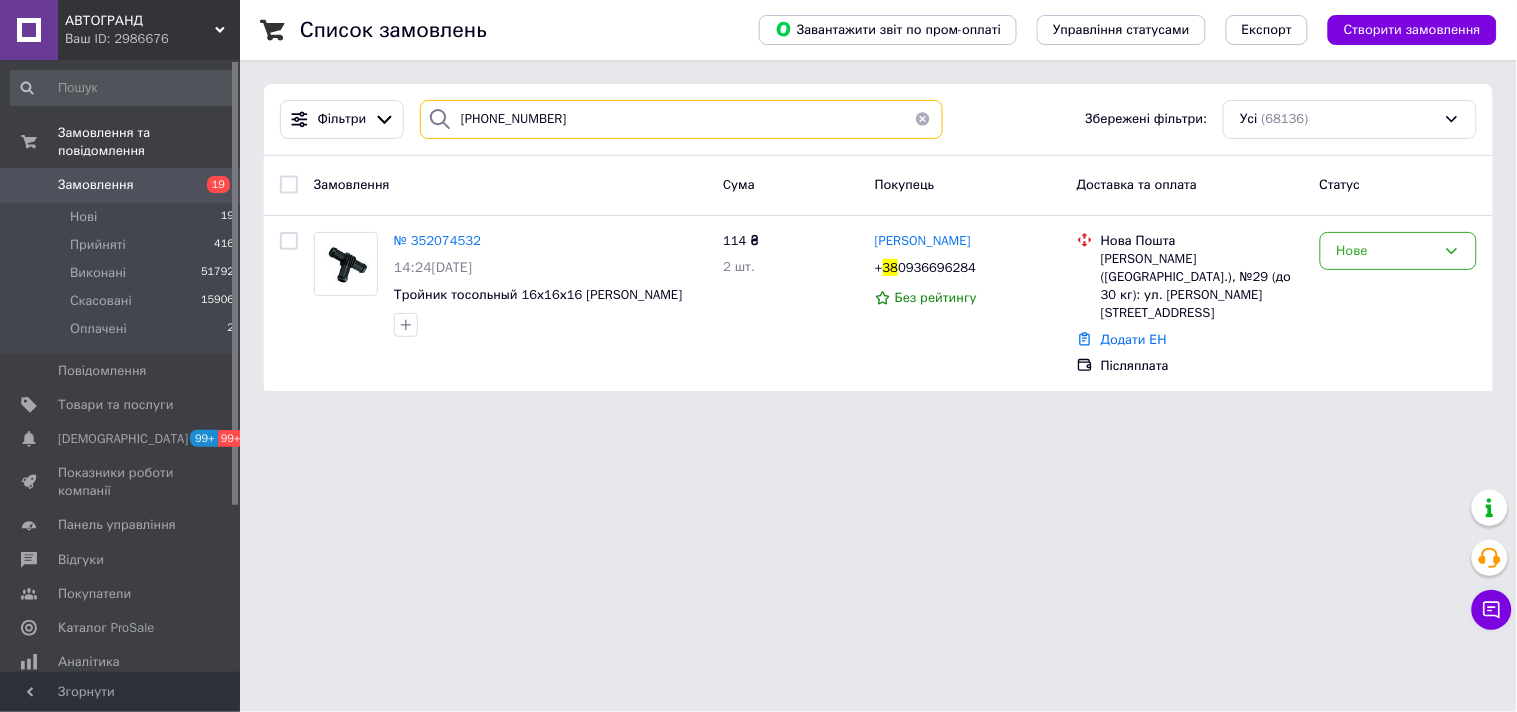 type on "38 (093) 669-62-84" 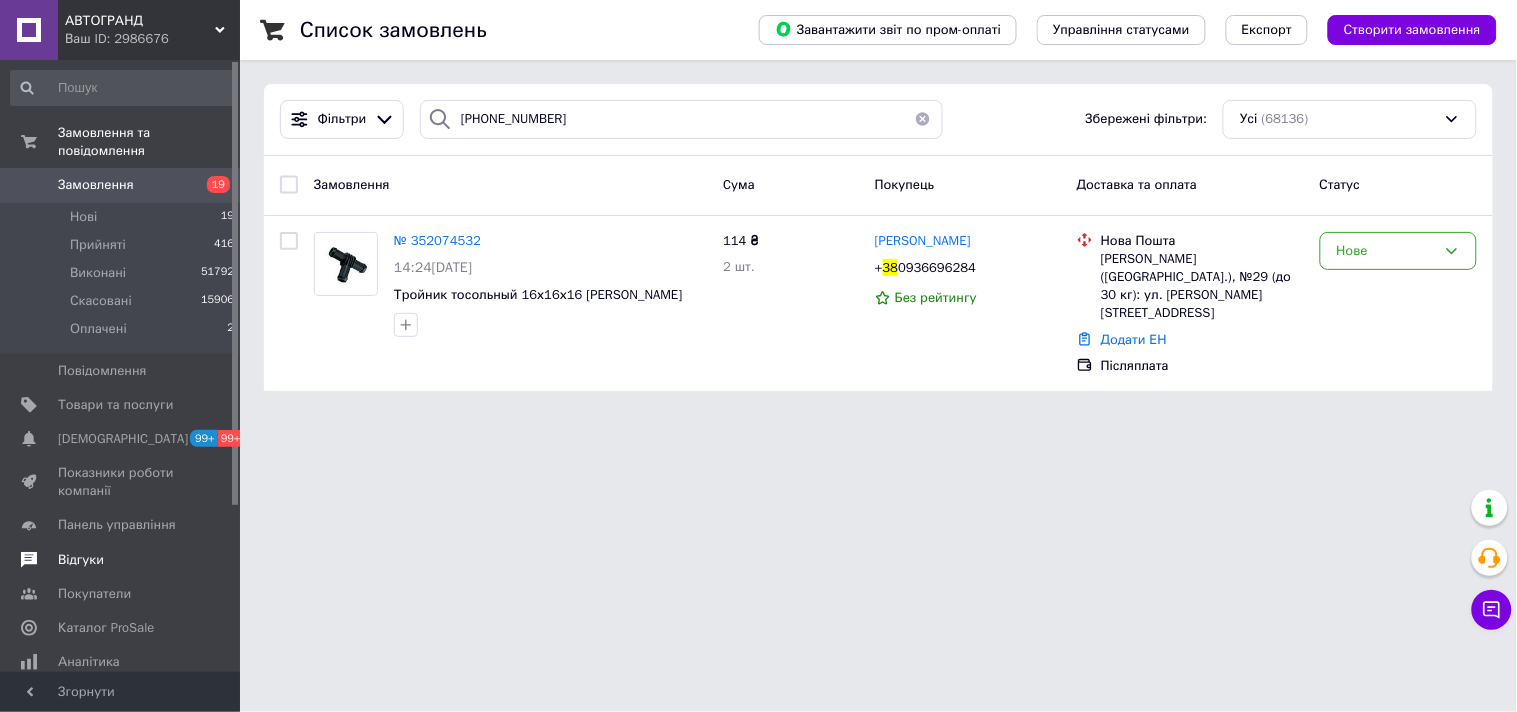 click on "Відгуки" at bounding box center (123, 560) 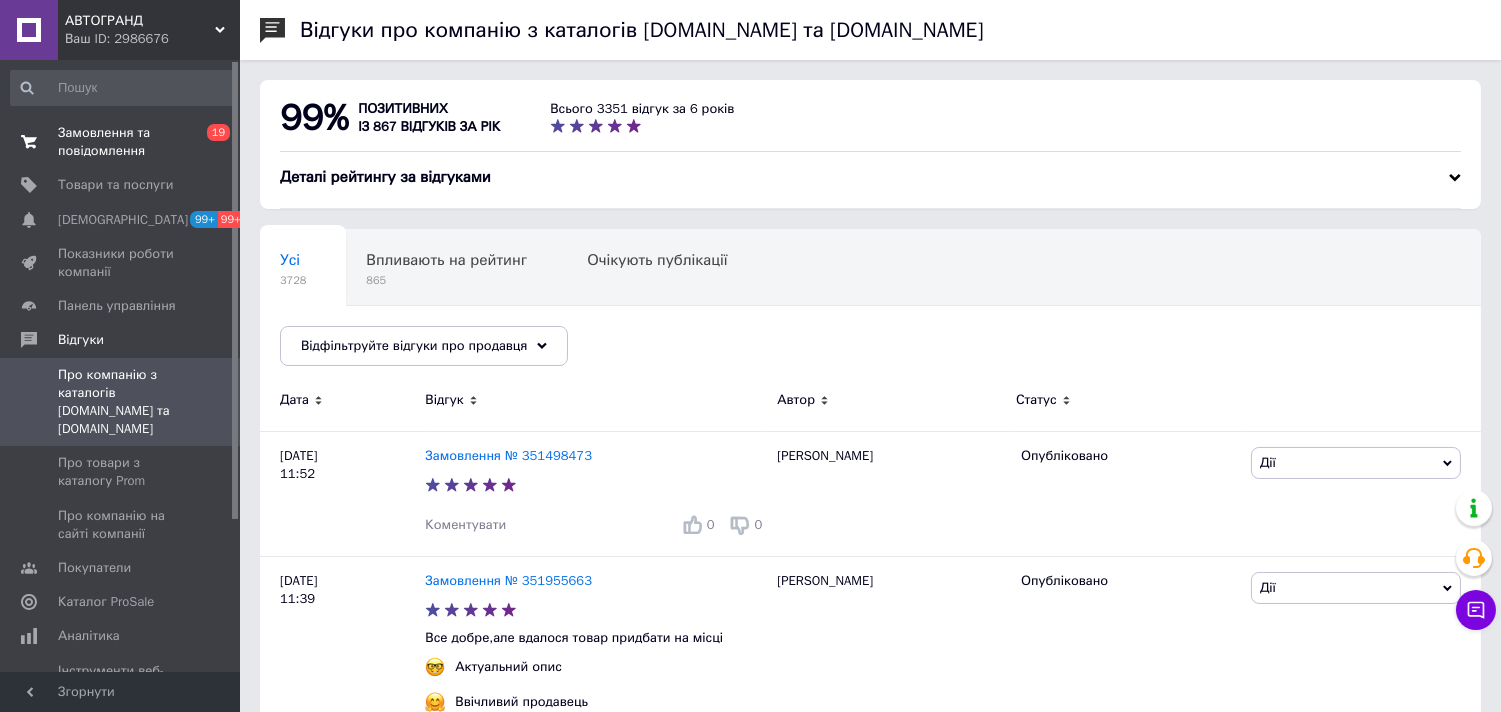 click on "Замовлення та повідомлення 0 19" at bounding box center (123, 142) 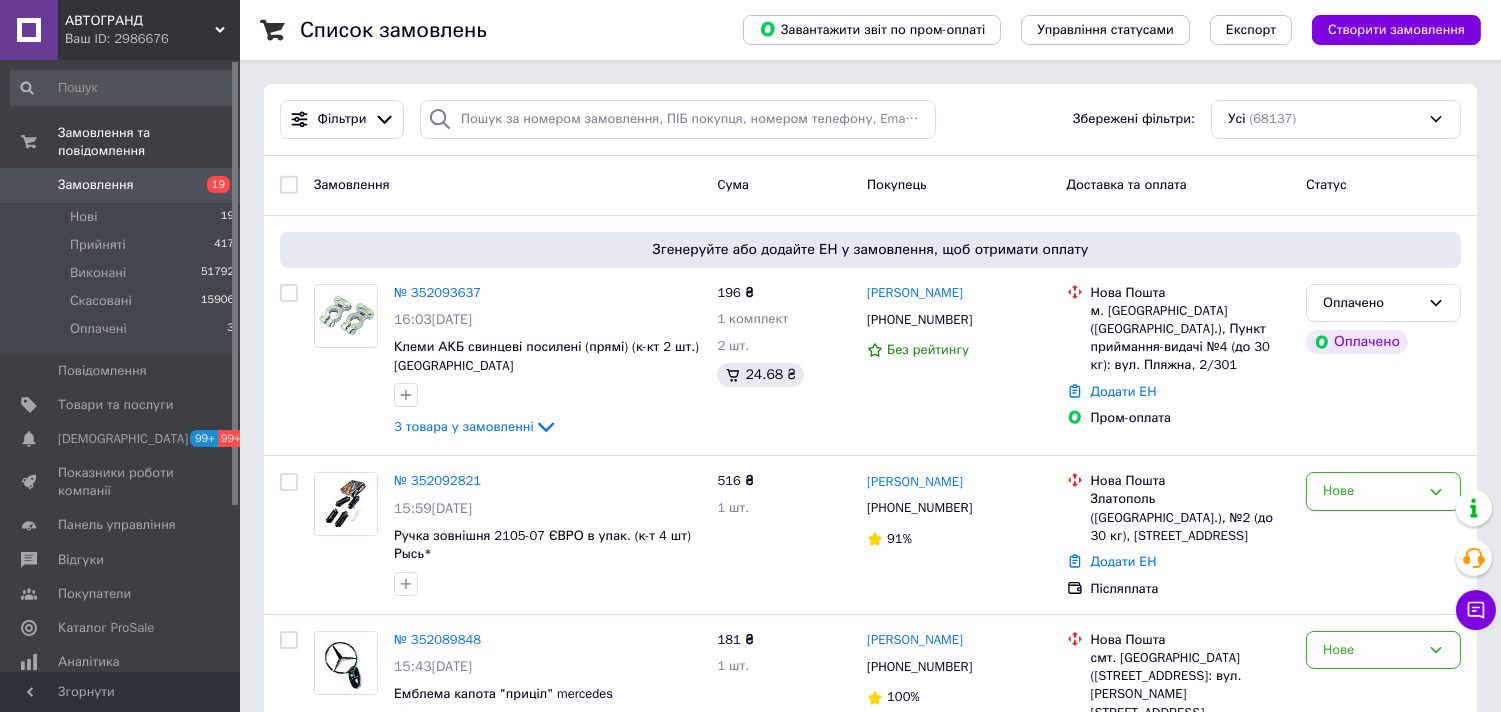 click on "Ваш ID: 2986676" at bounding box center [152, 39] 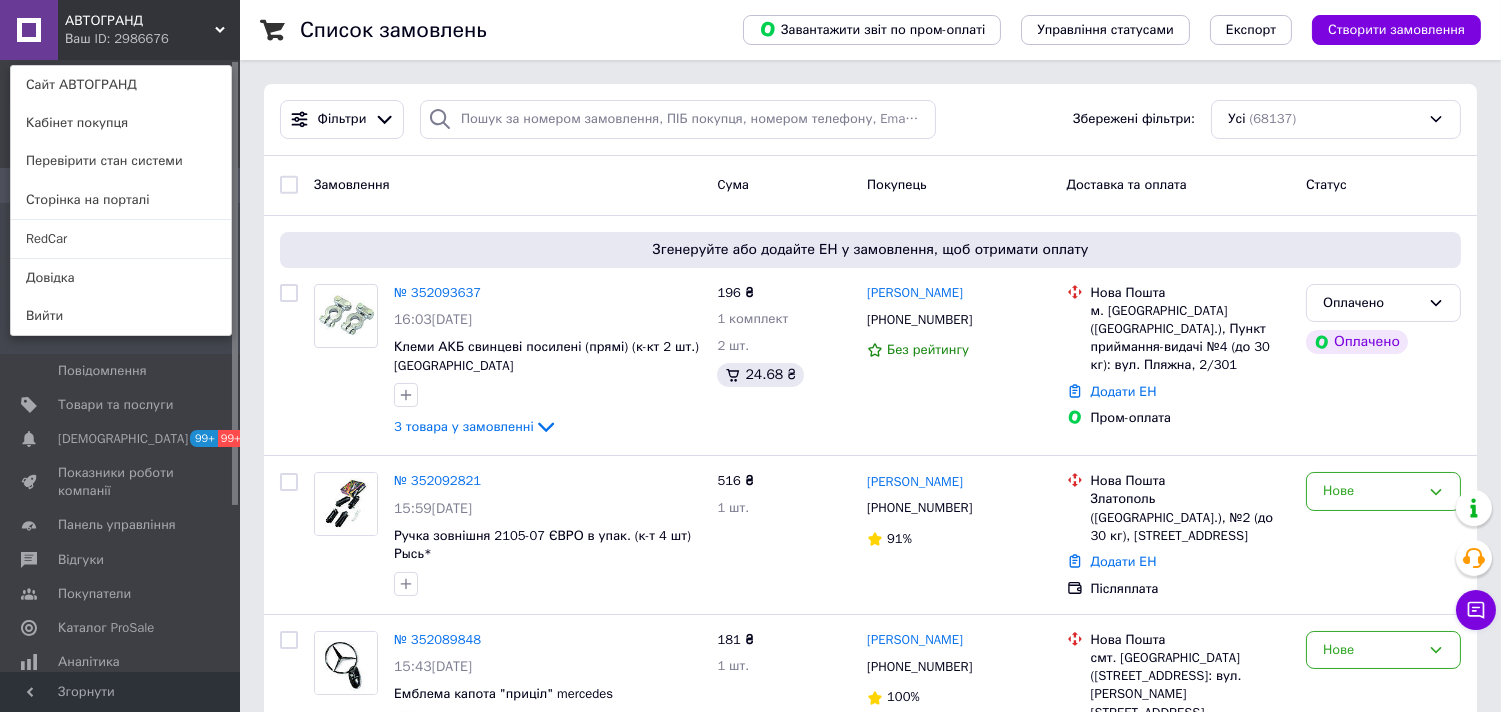 click at bounding box center (121, 219) 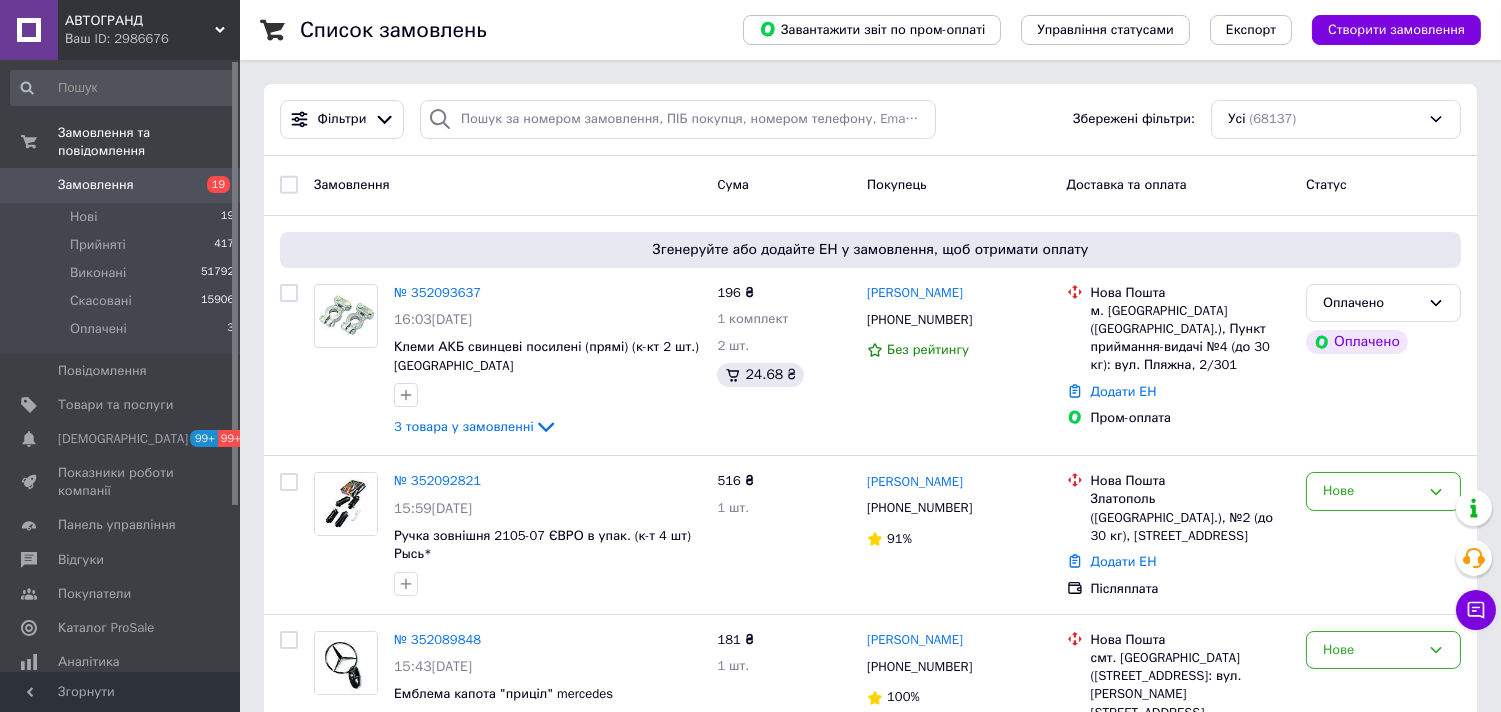 click on "Ваш ID: 2986676" at bounding box center (152, 39) 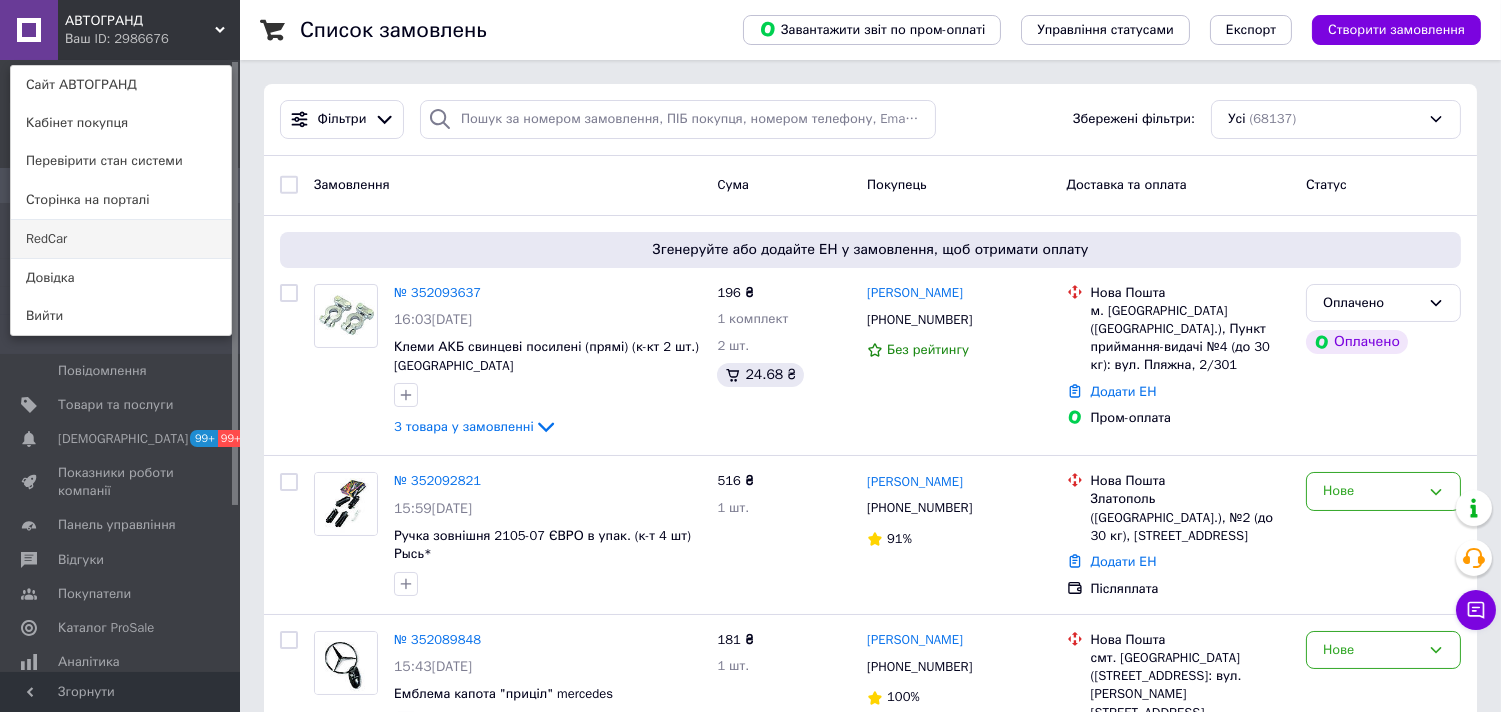 click on "RedCar" at bounding box center [121, 239] 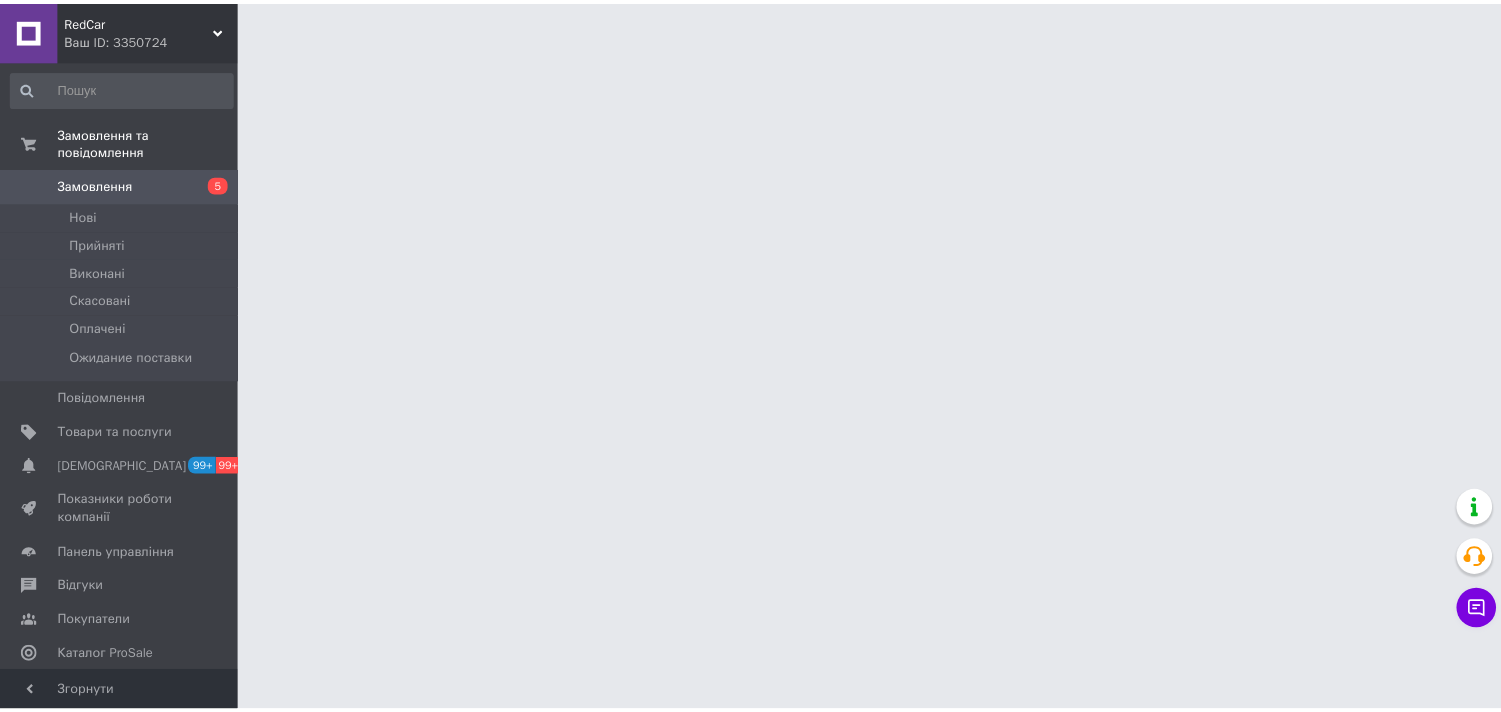 scroll, scrollTop: 0, scrollLeft: 0, axis: both 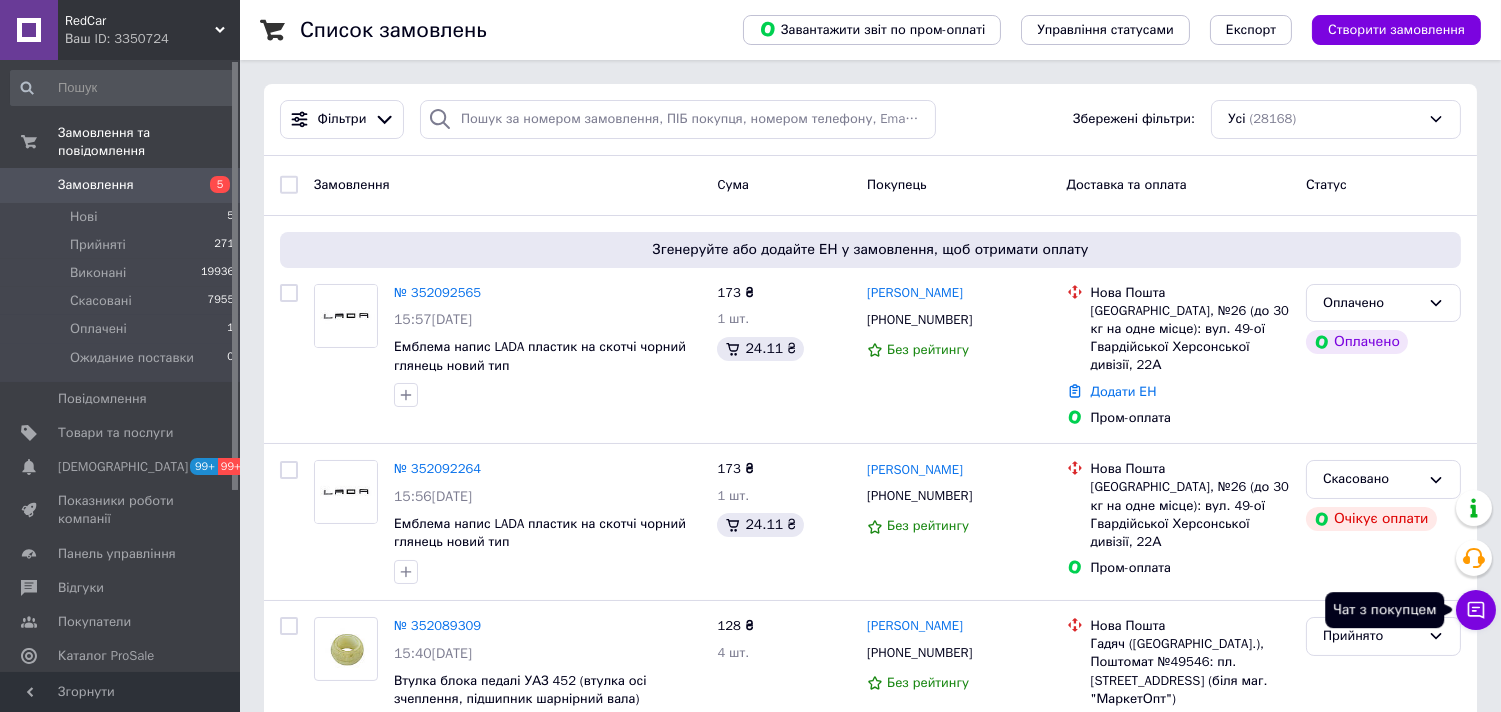 click 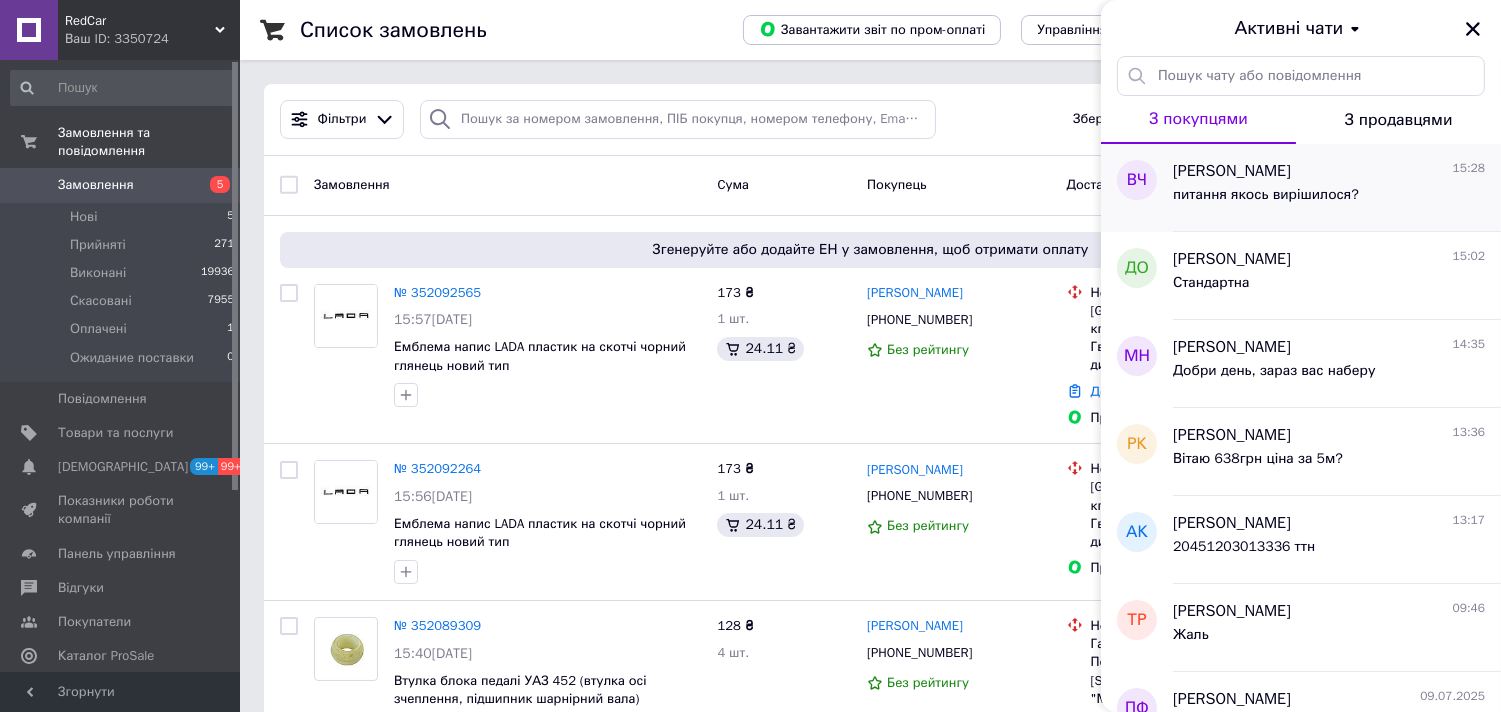 click on "питання якось вирішилося?" at bounding box center (1266, 201) 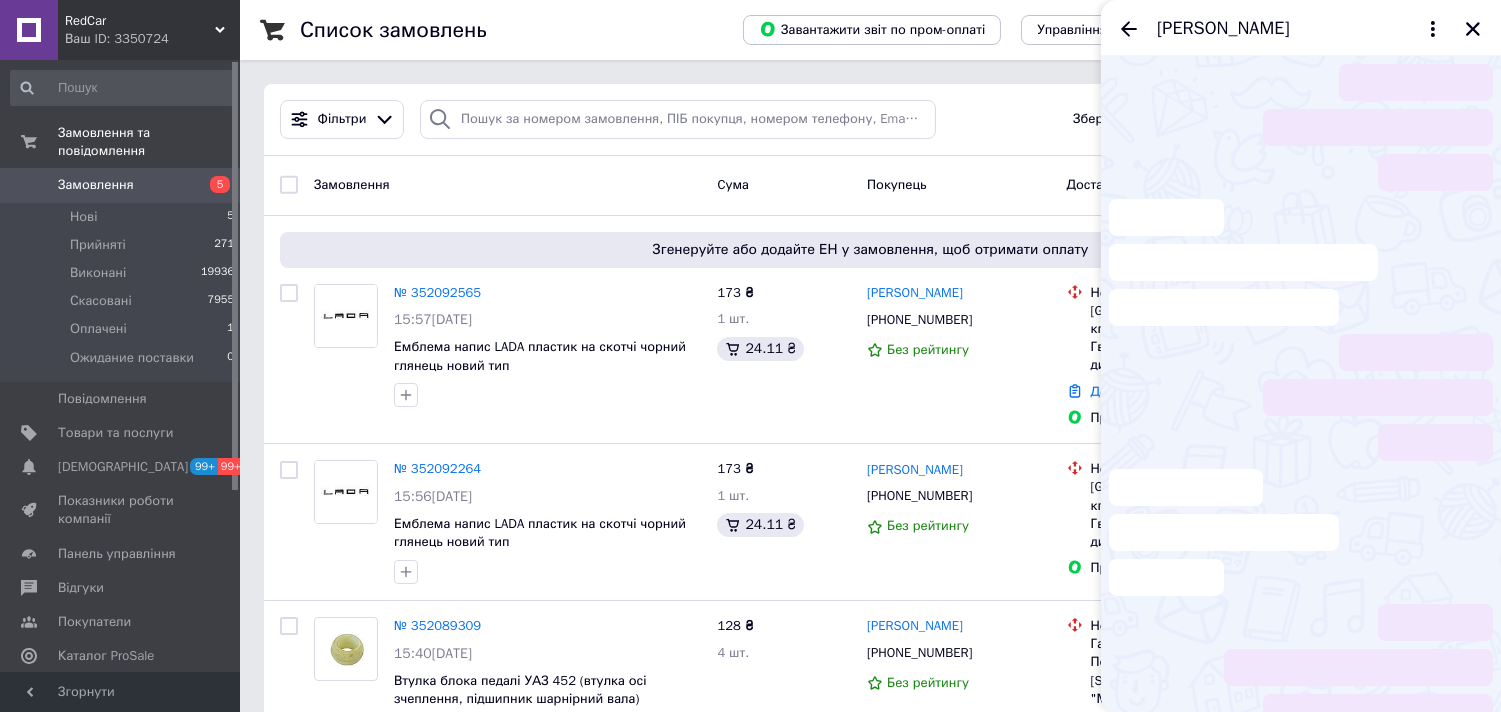 scroll, scrollTop: 661, scrollLeft: 0, axis: vertical 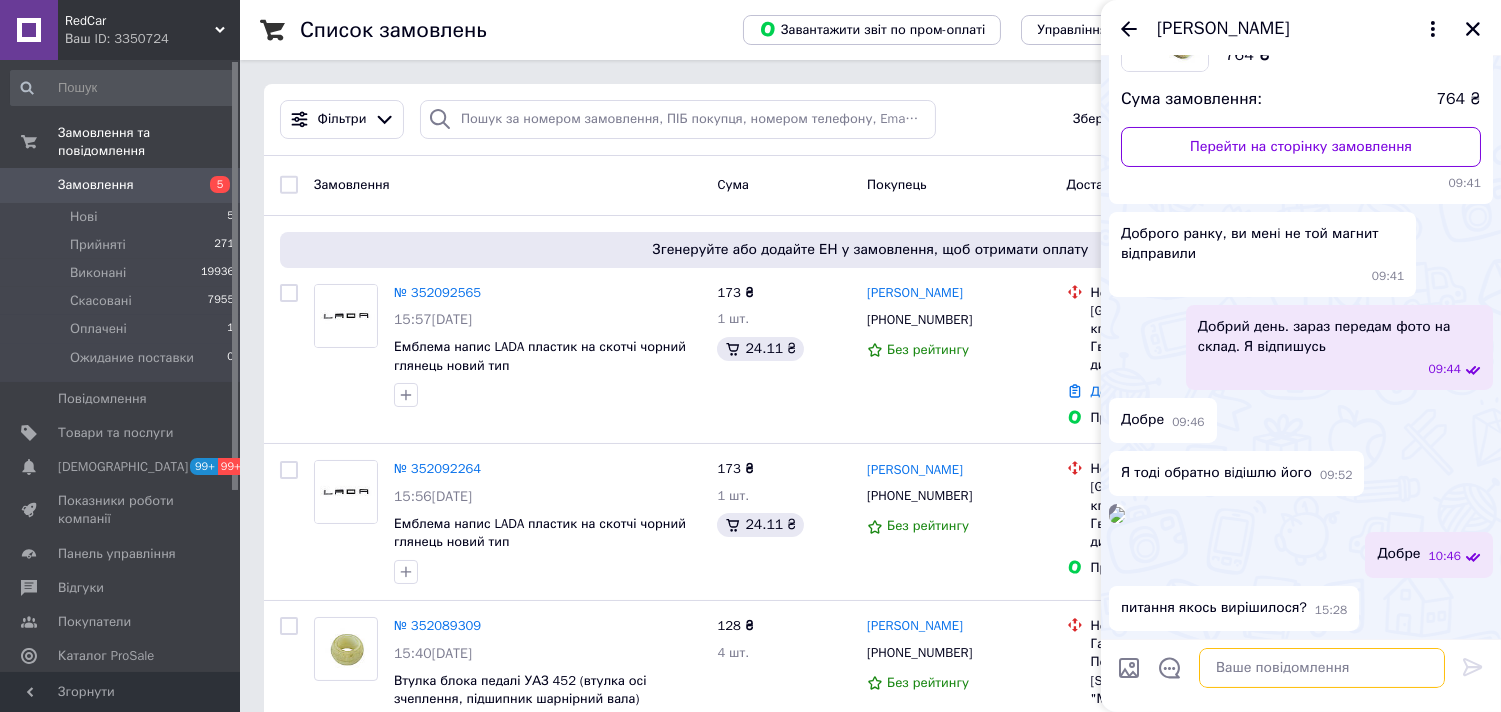 click at bounding box center (1322, 668) 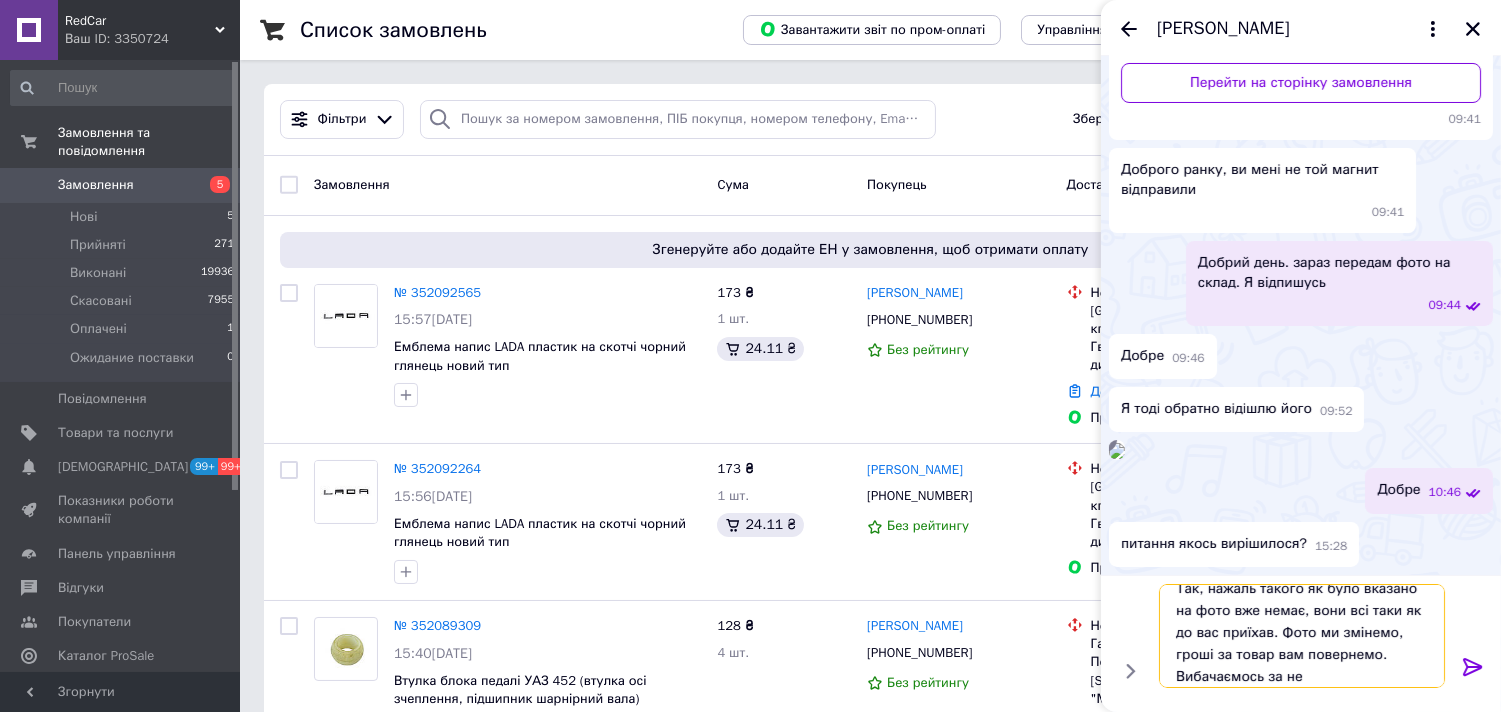 scroll, scrollTop: 2, scrollLeft: 0, axis: vertical 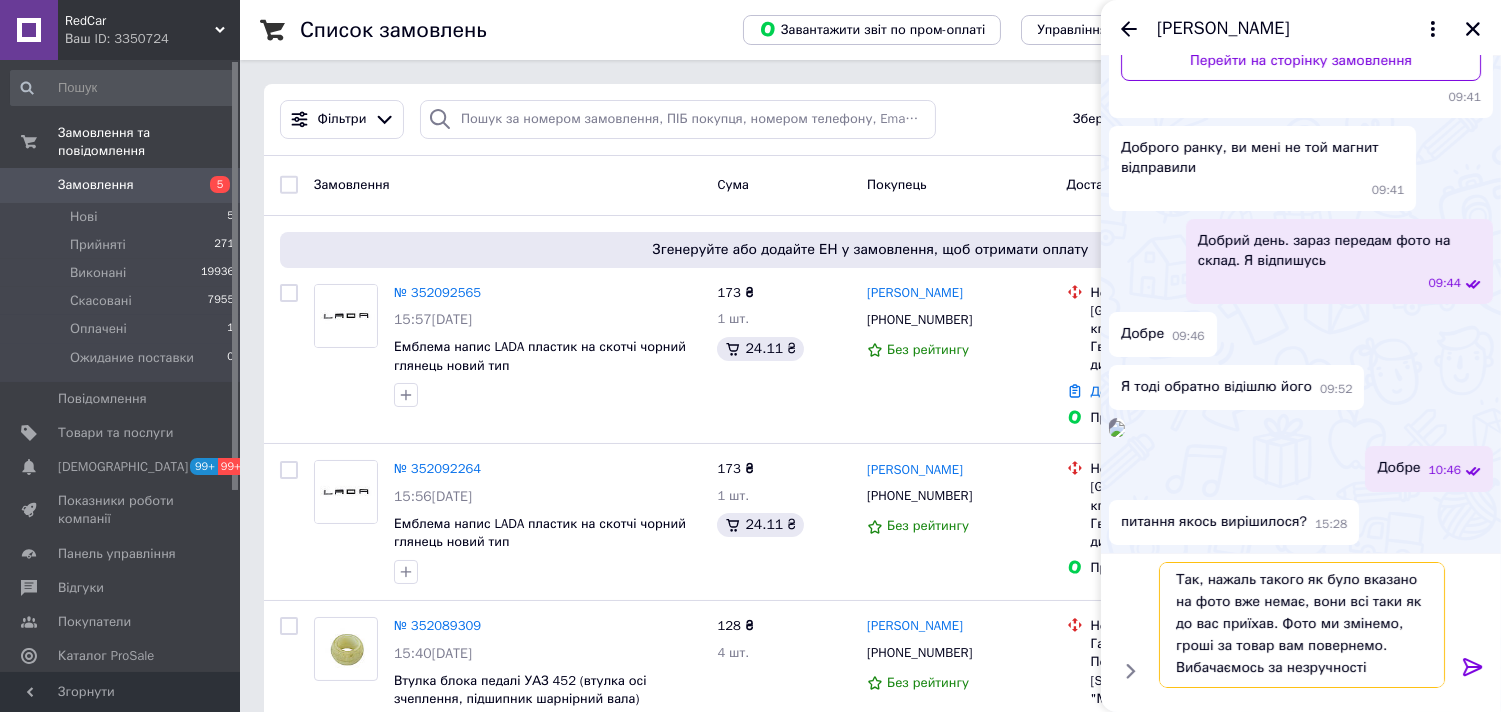 type on "Так, нажаль такого як було вказано на фото вже немає, вони всі таки як до вас приїхав. Фото ми змінемо, гроші за товар вам повернемо. Вибачаємось за незручності" 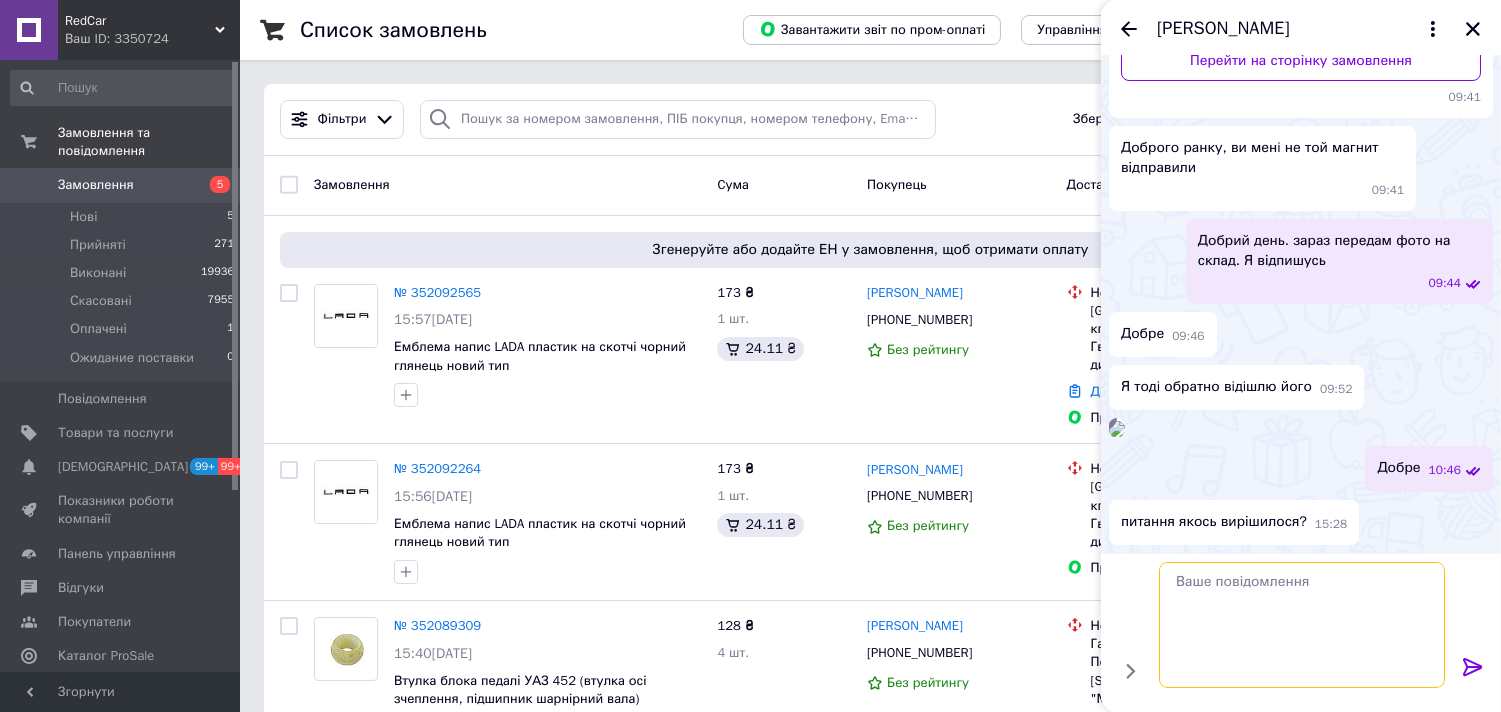 scroll, scrollTop: 0, scrollLeft: 0, axis: both 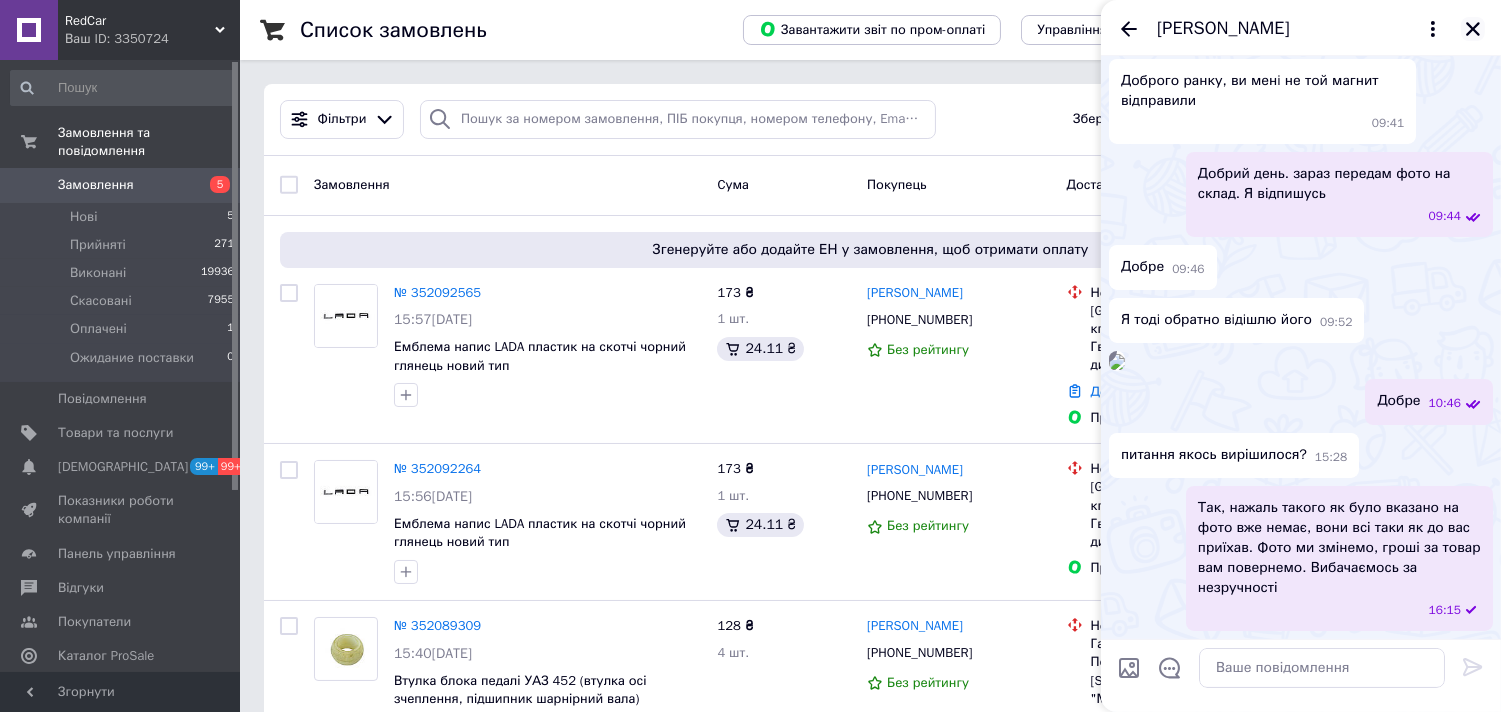 click 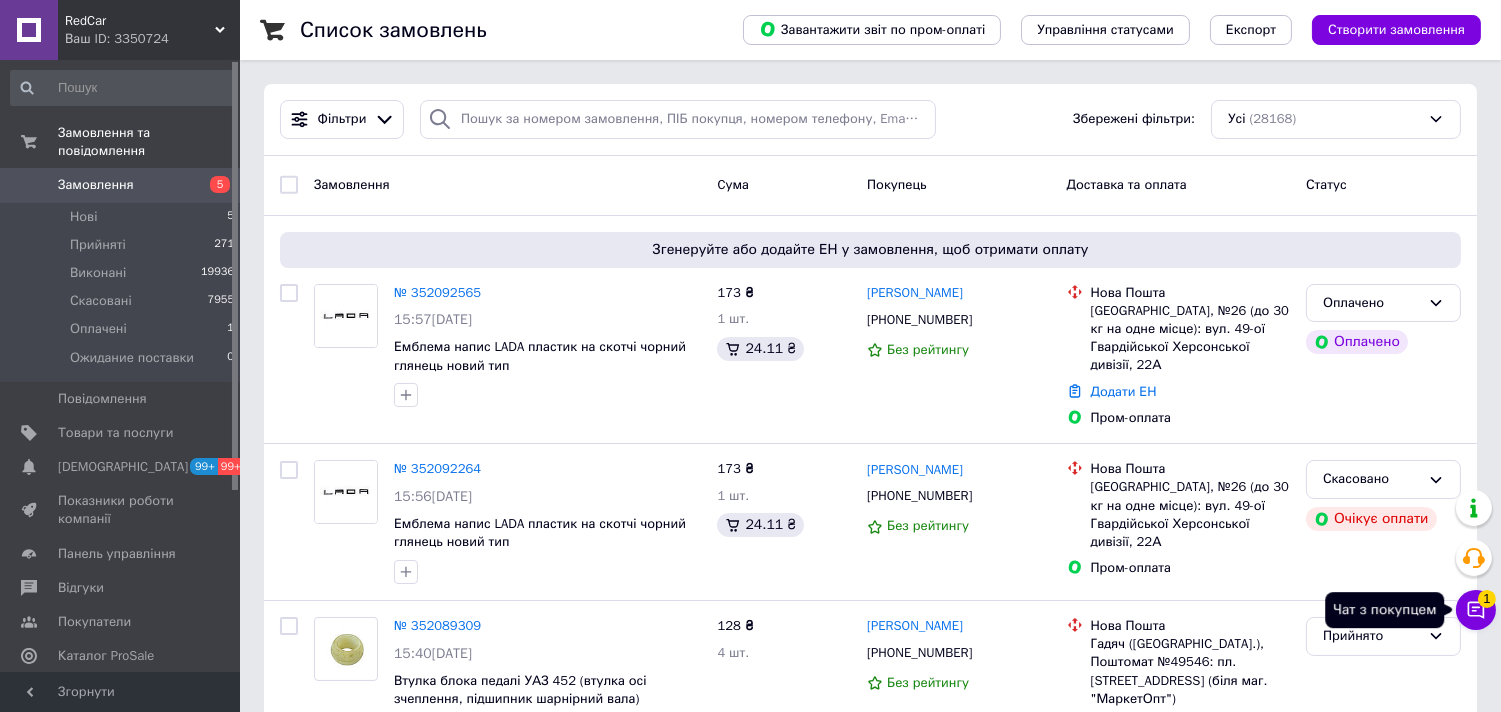 click 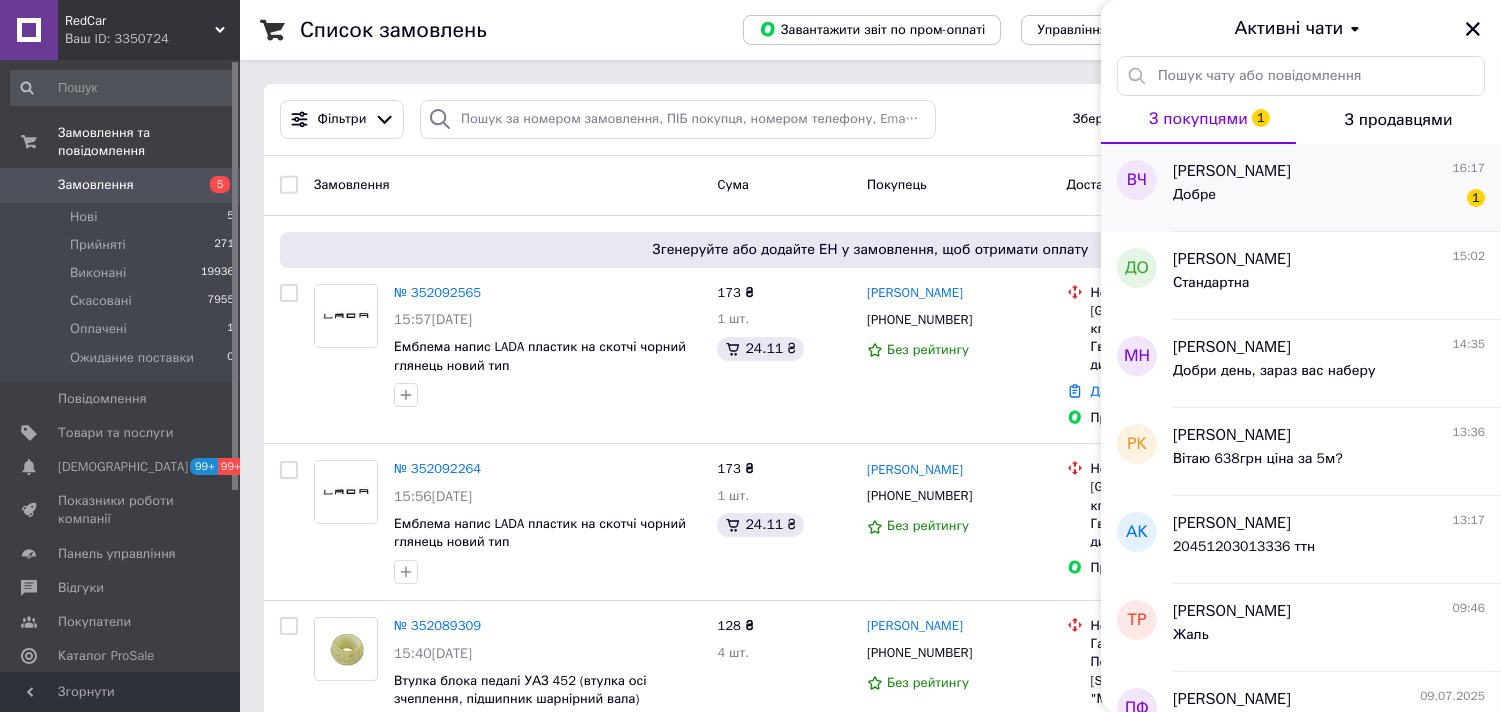 click on "Добре 1" at bounding box center (1329, 199) 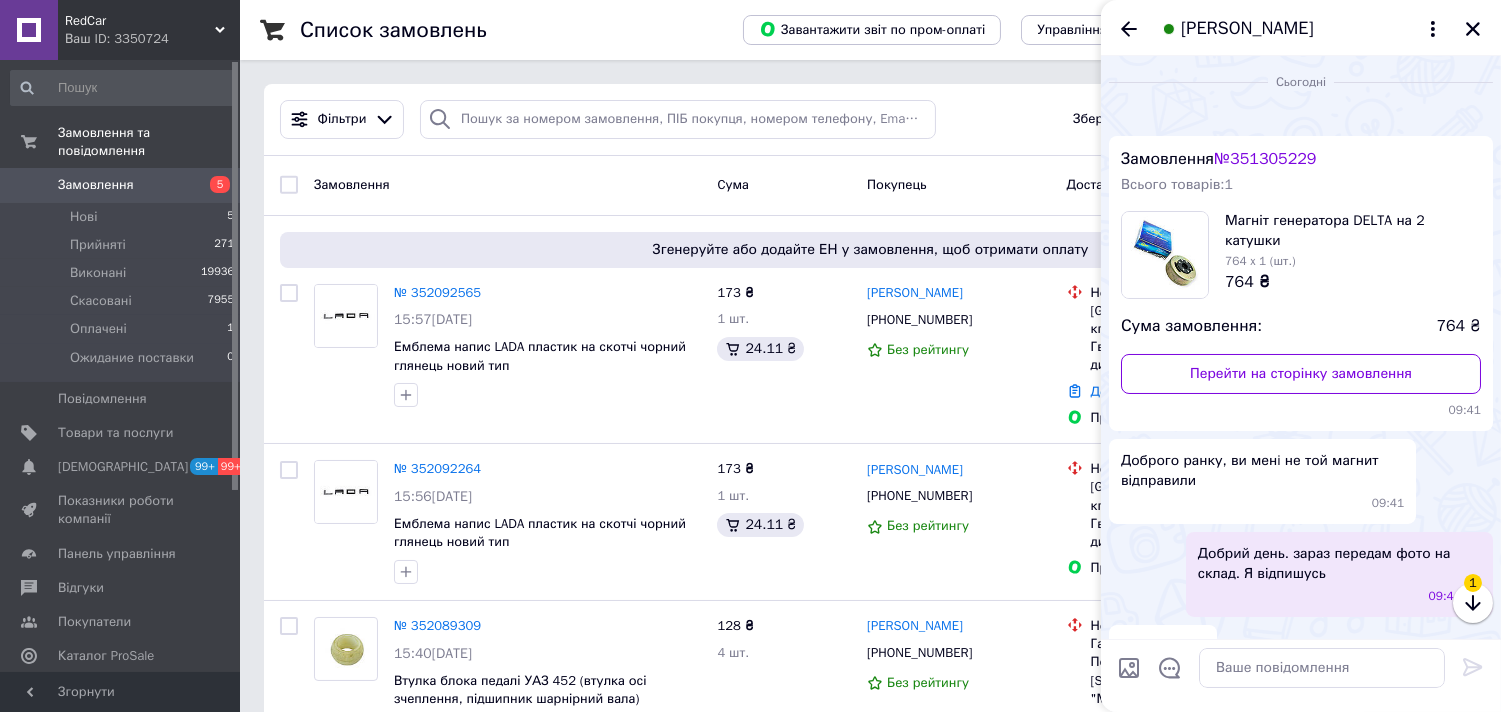 scroll, scrollTop: 1007, scrollLeft: 0, axis: vertical 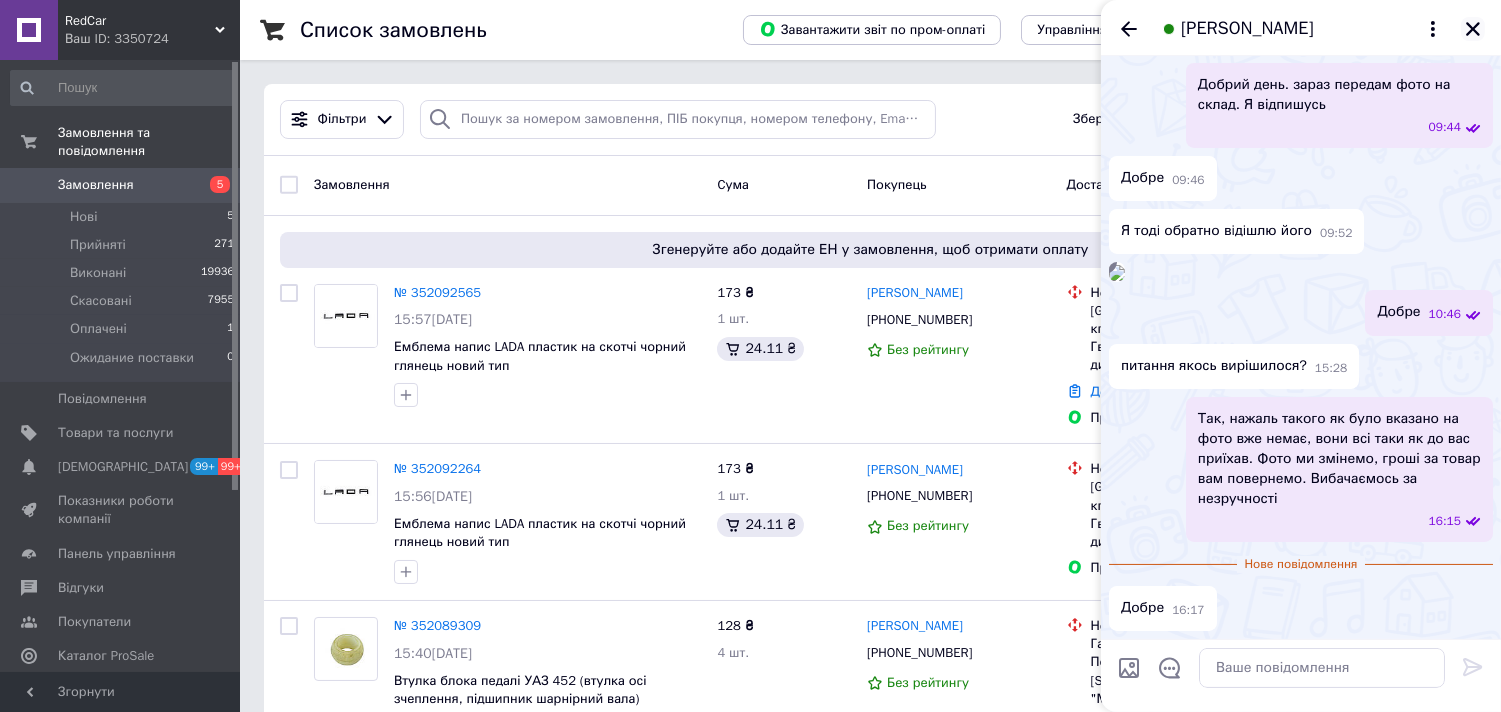 click 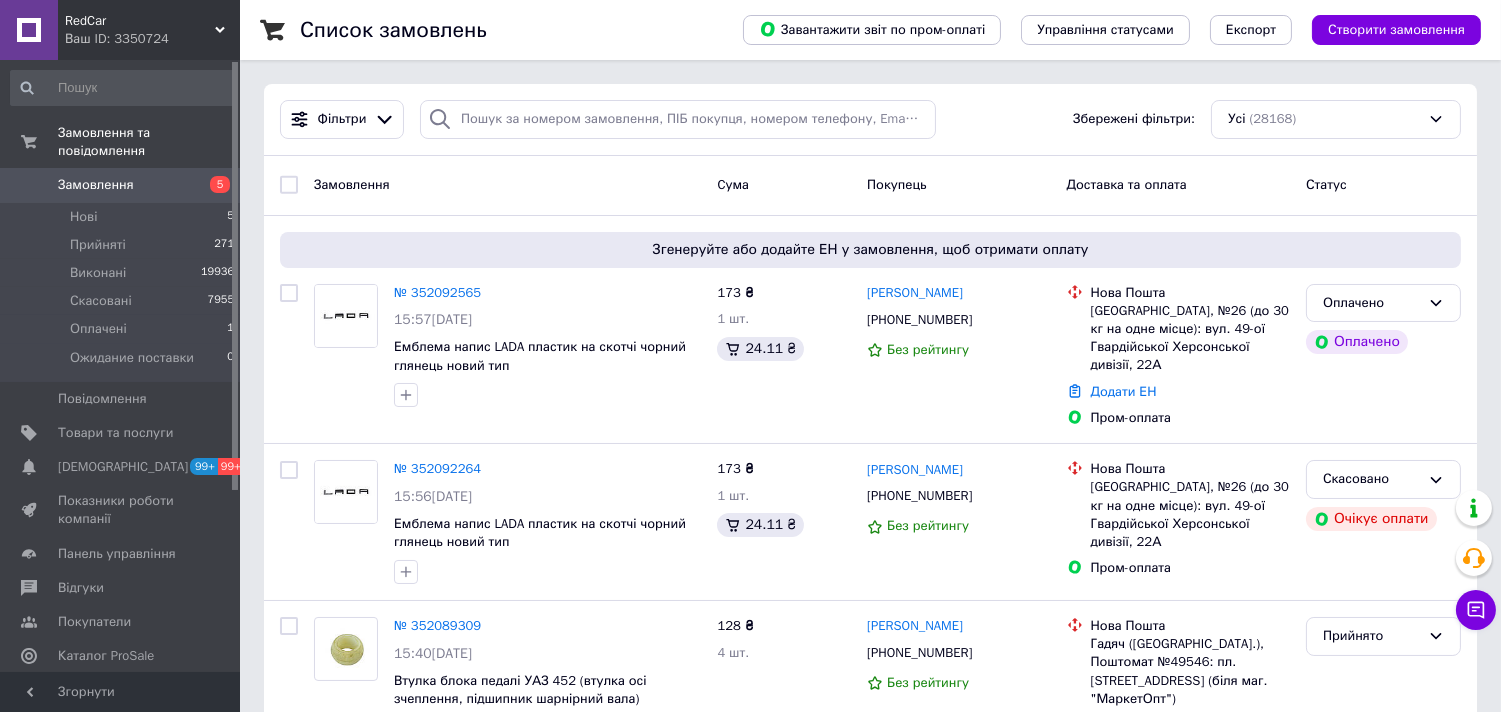 click on "Ваш ID: 3350724" at bounding box center [152, 39] 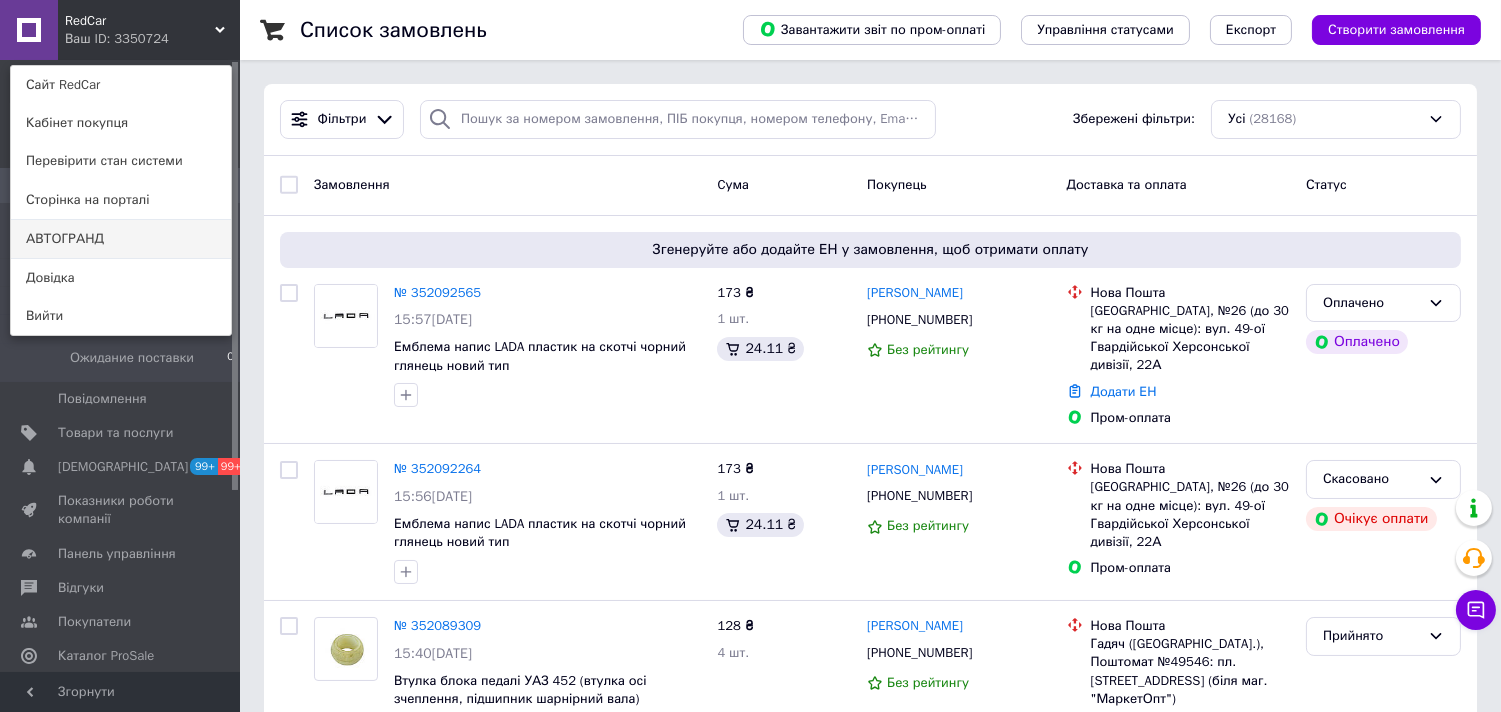 click on "АВТОГРАНД" at bounding box center (121, 239) 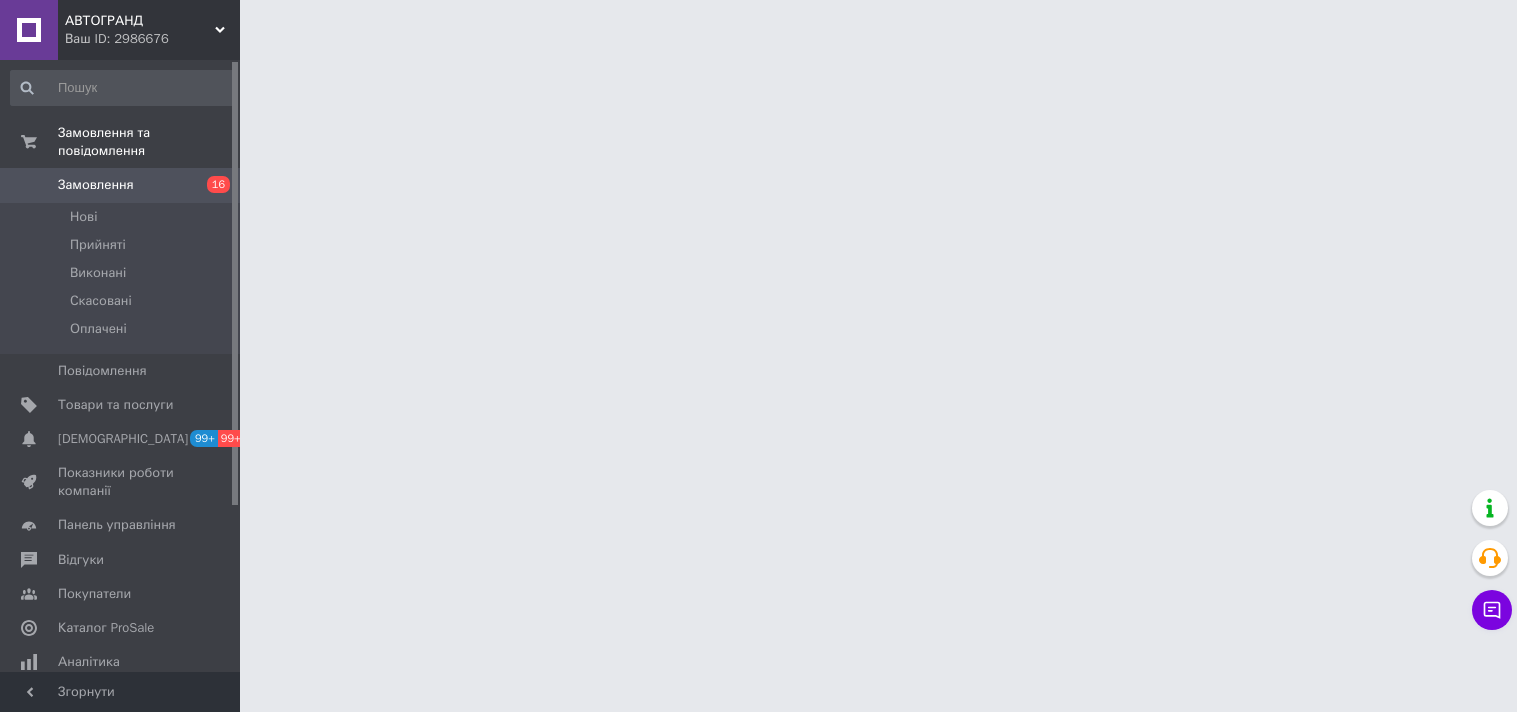 scroll, scrollTop: 0, scrollLeft: 0, axis: both 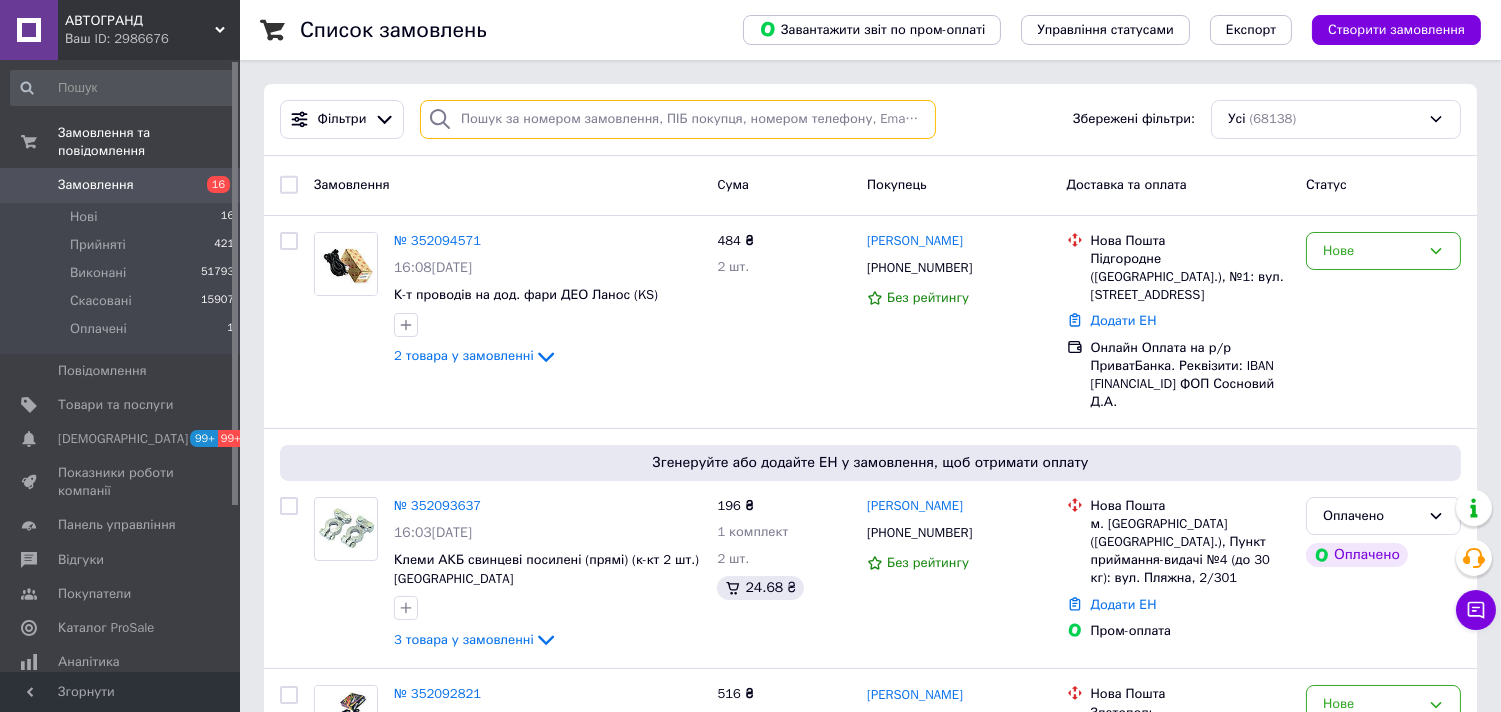 click at bounding box center (678, 119) 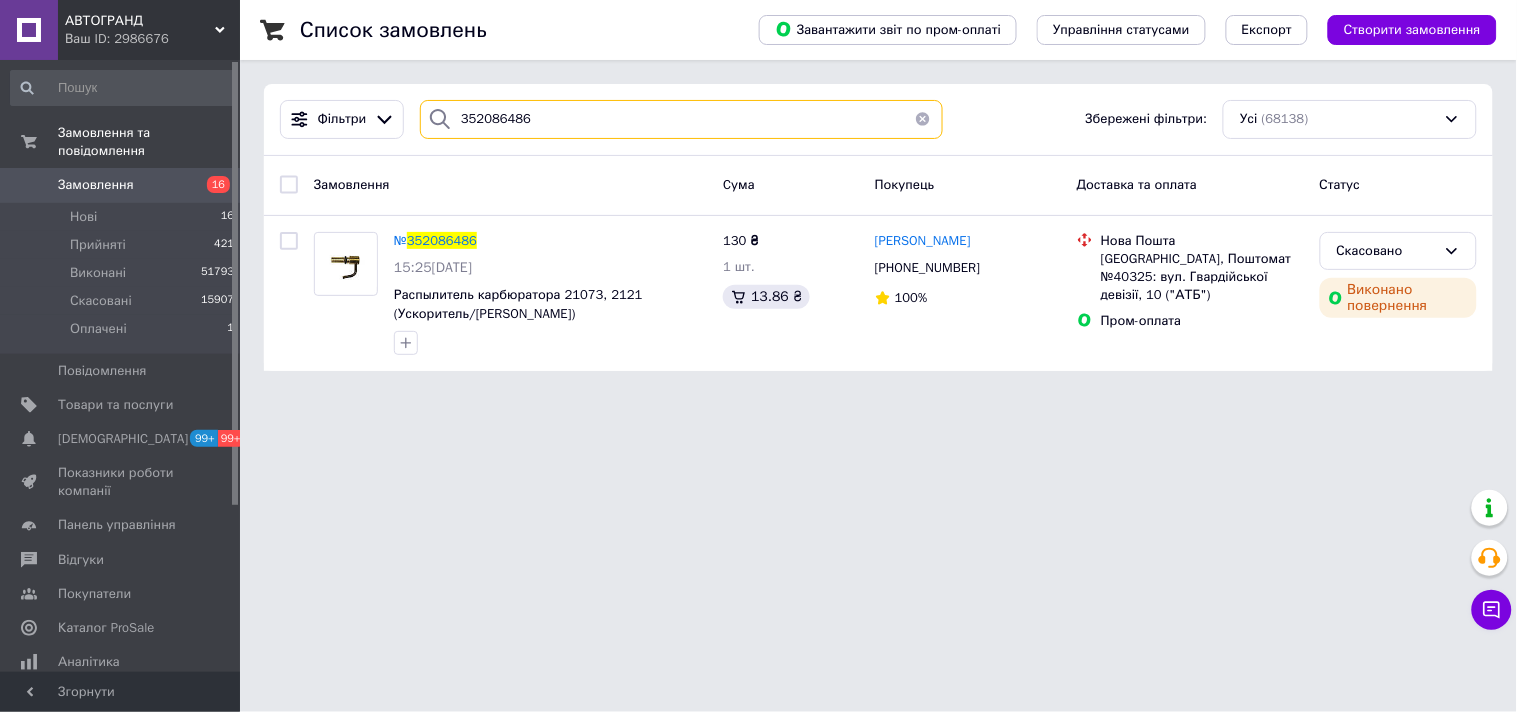 type on "352086486" 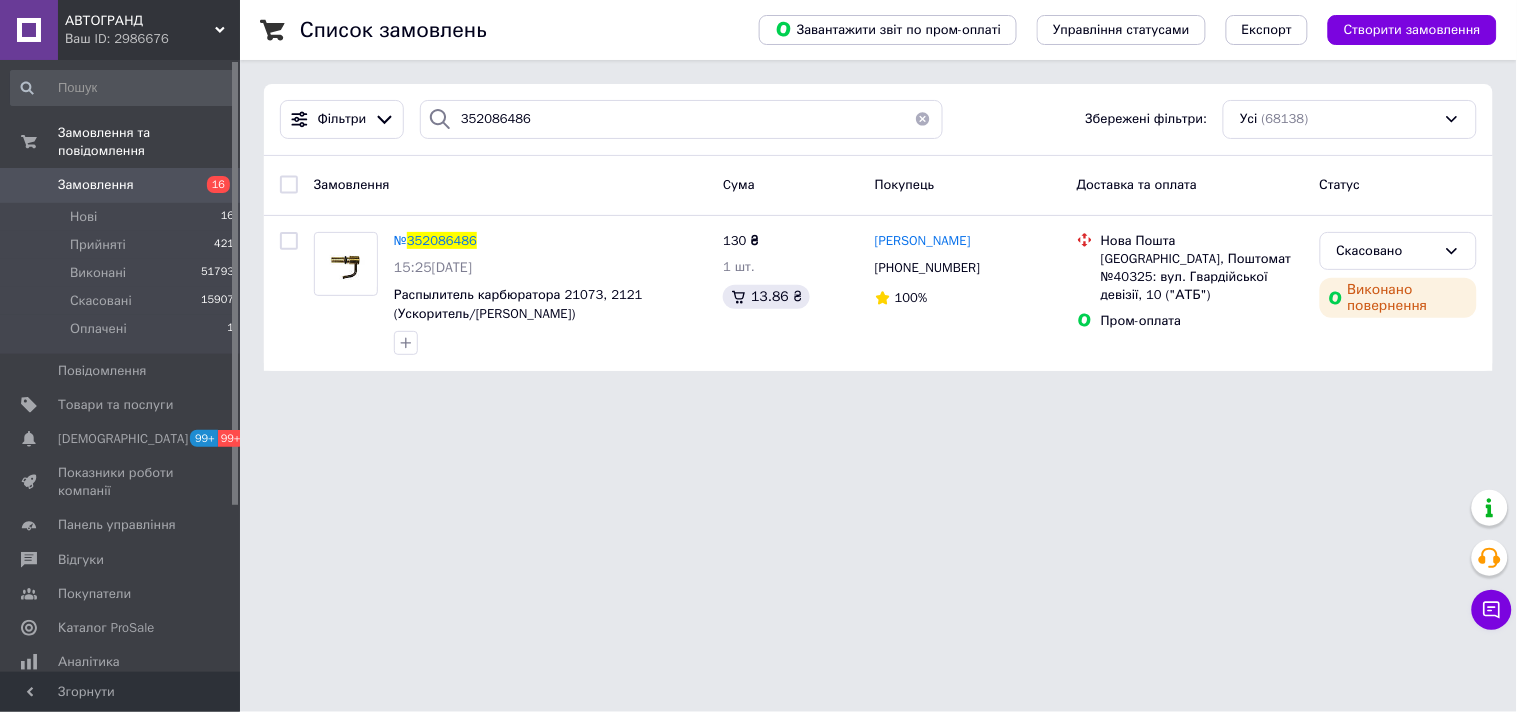 click on "Ваш ID: 2986676" at bounding box center [152, 39] 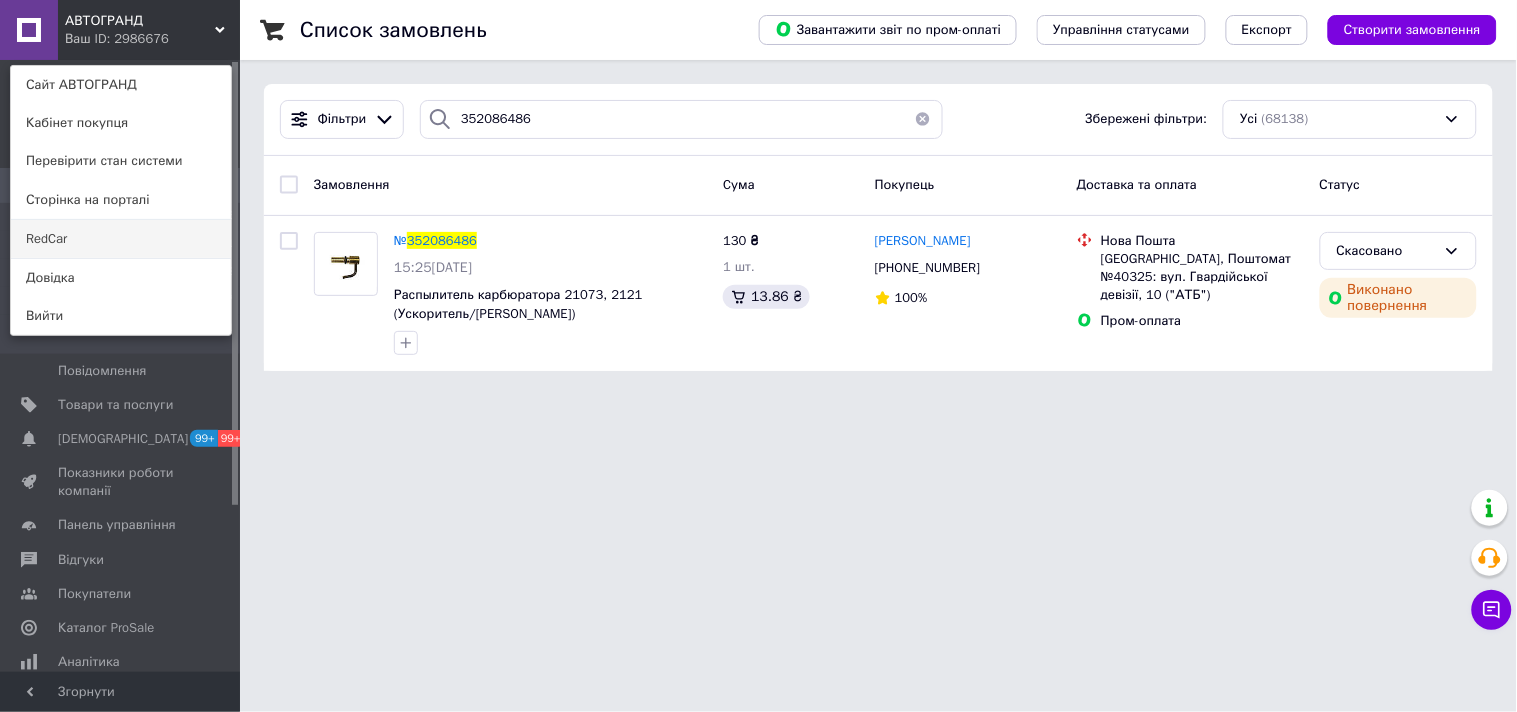 click on "RedCar" at bounding box center [121, 239] 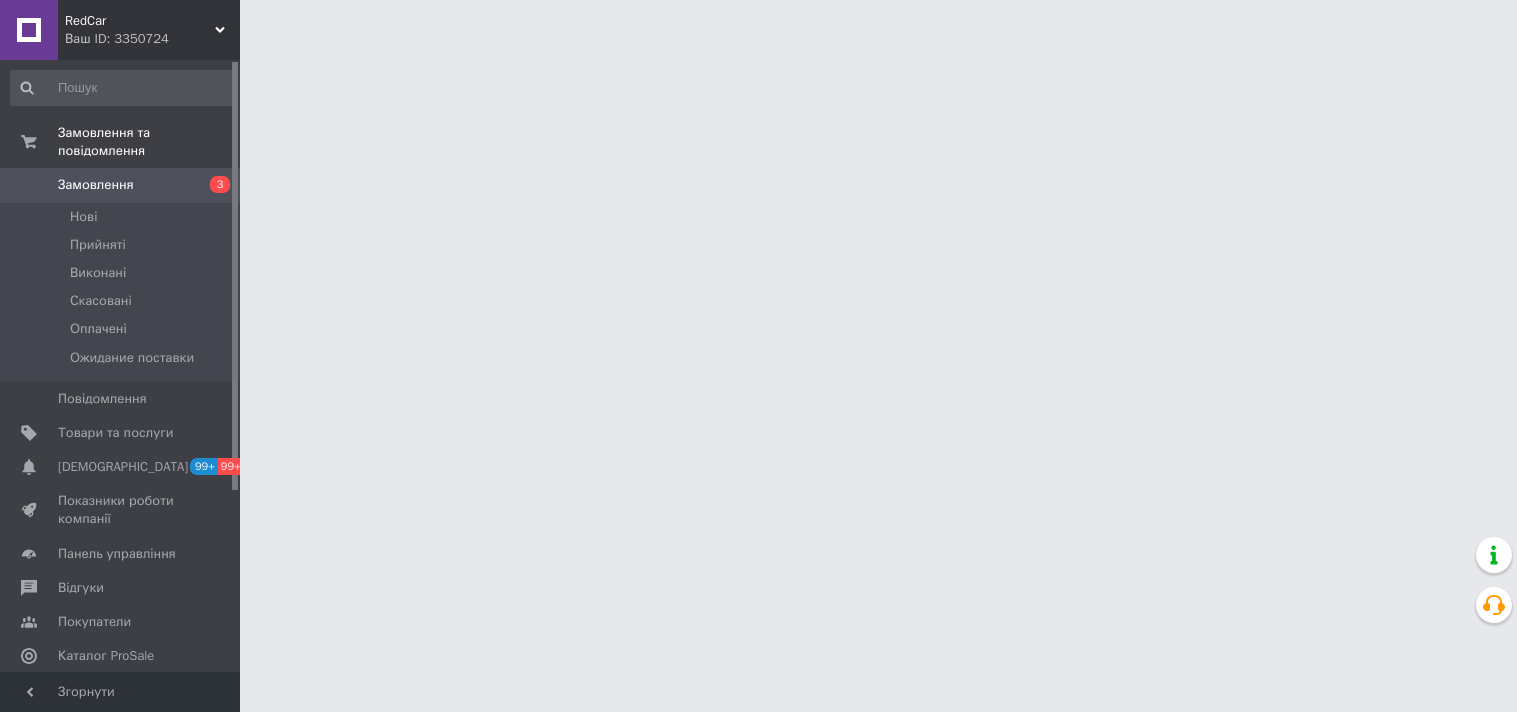 scroll, scrollTop: 0, scrollLeft: 0, axis: both 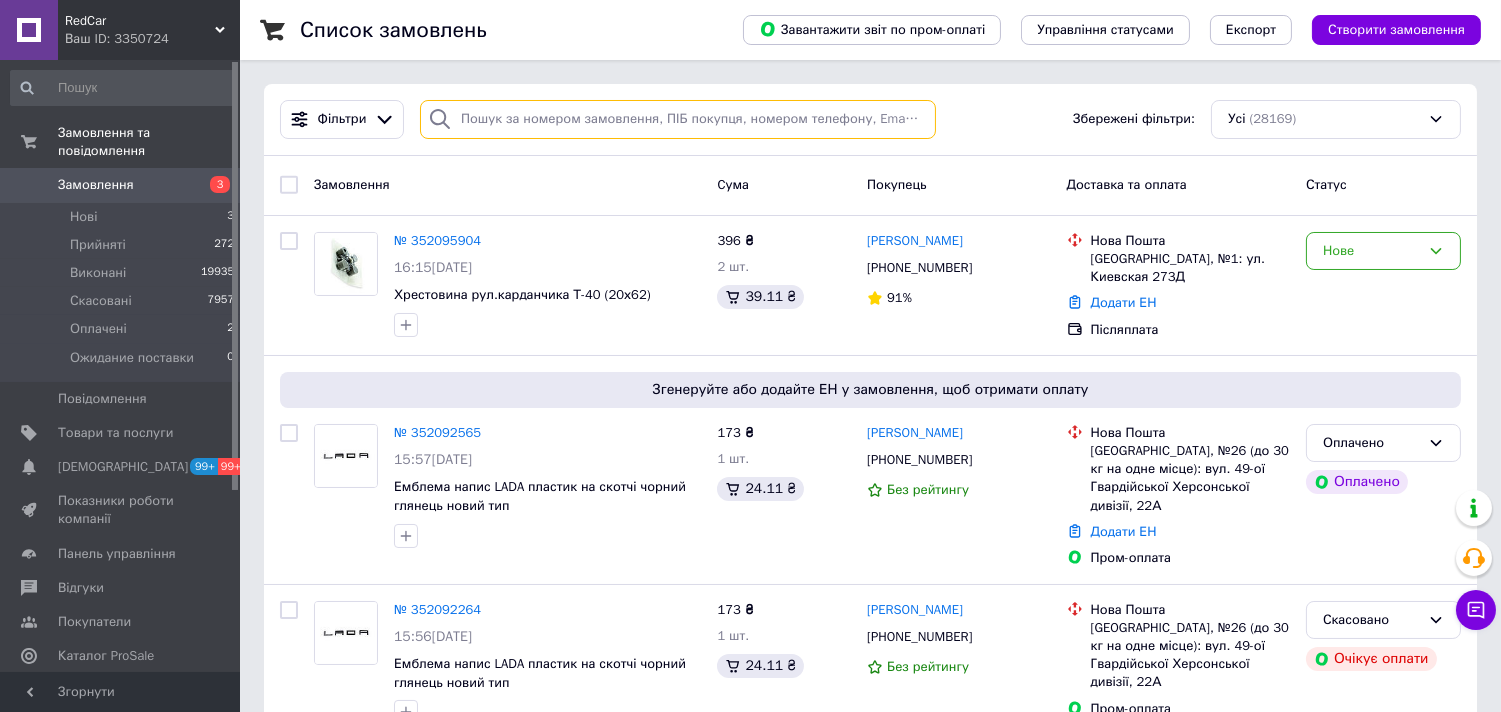 click at bounding box center (678, 119) 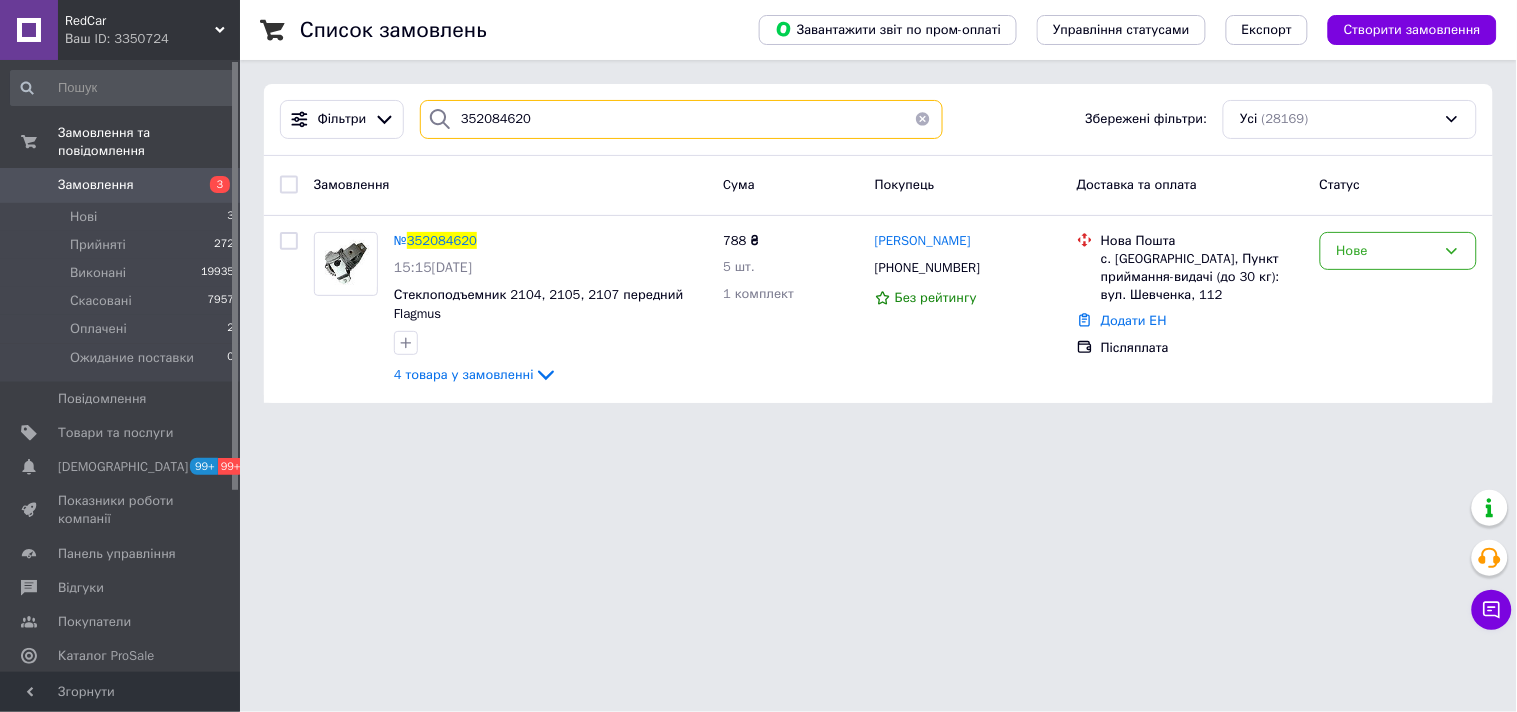 click on "352084620" at bounding box center [681, 119] 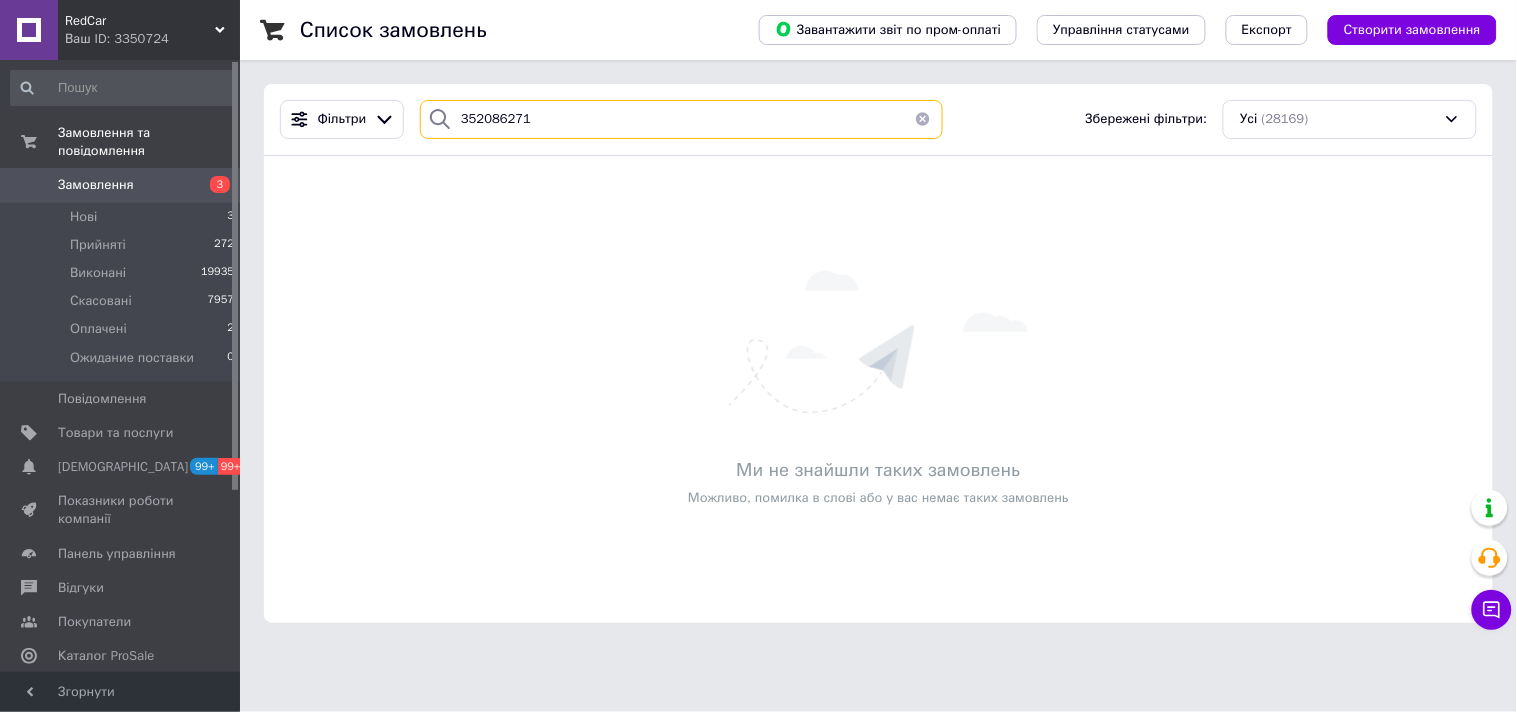 type on "352086271" 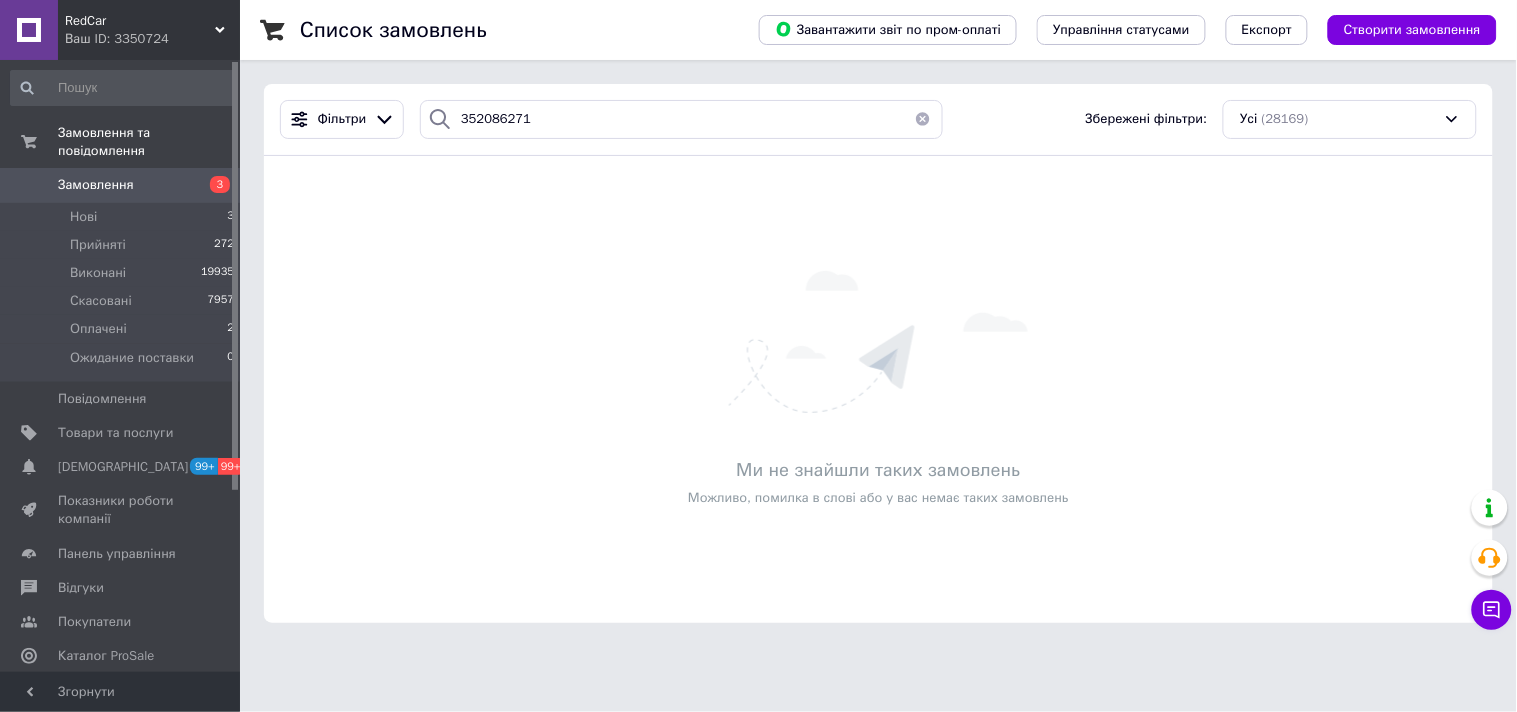 click on "RedCar" at bounding box center [140, 21] 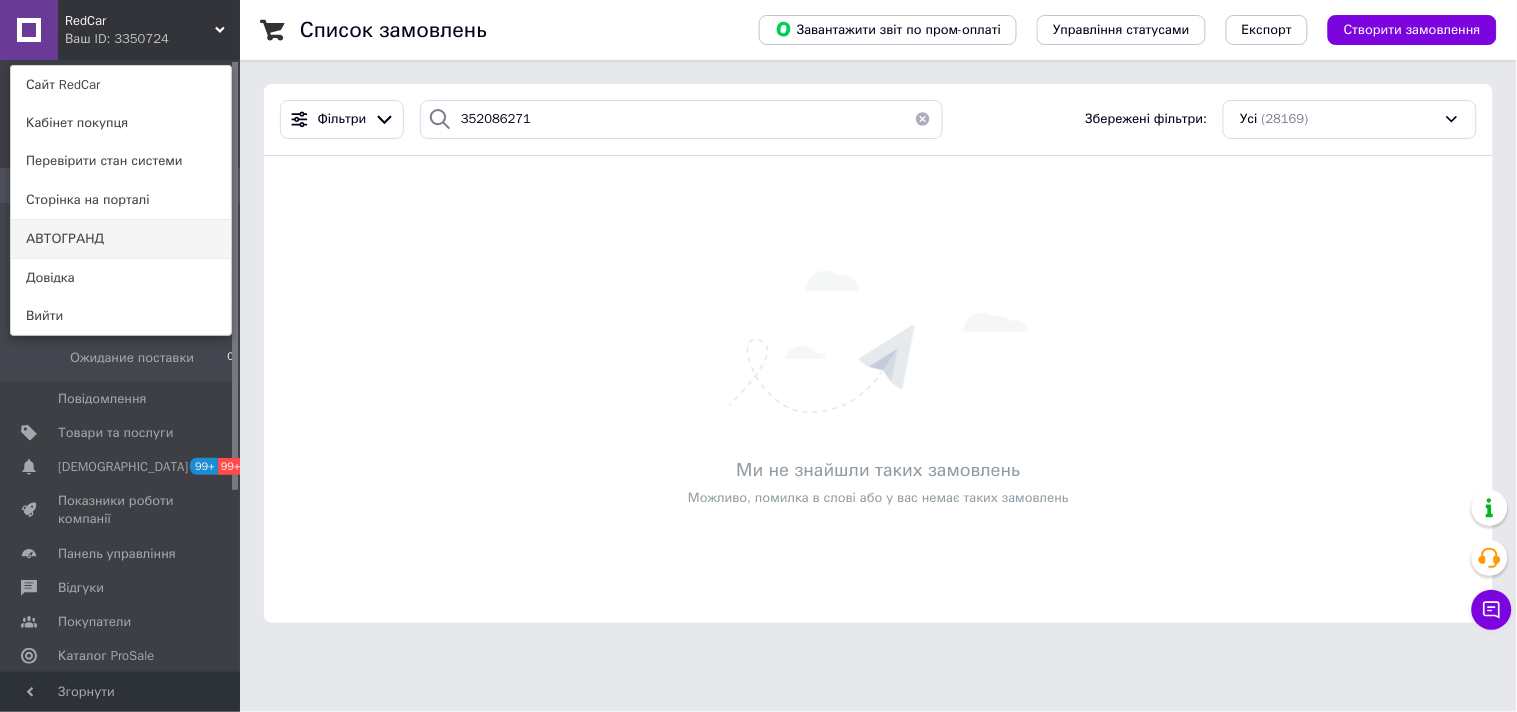 click on "АВТОГРАНД" at bounding box center [121, 239] 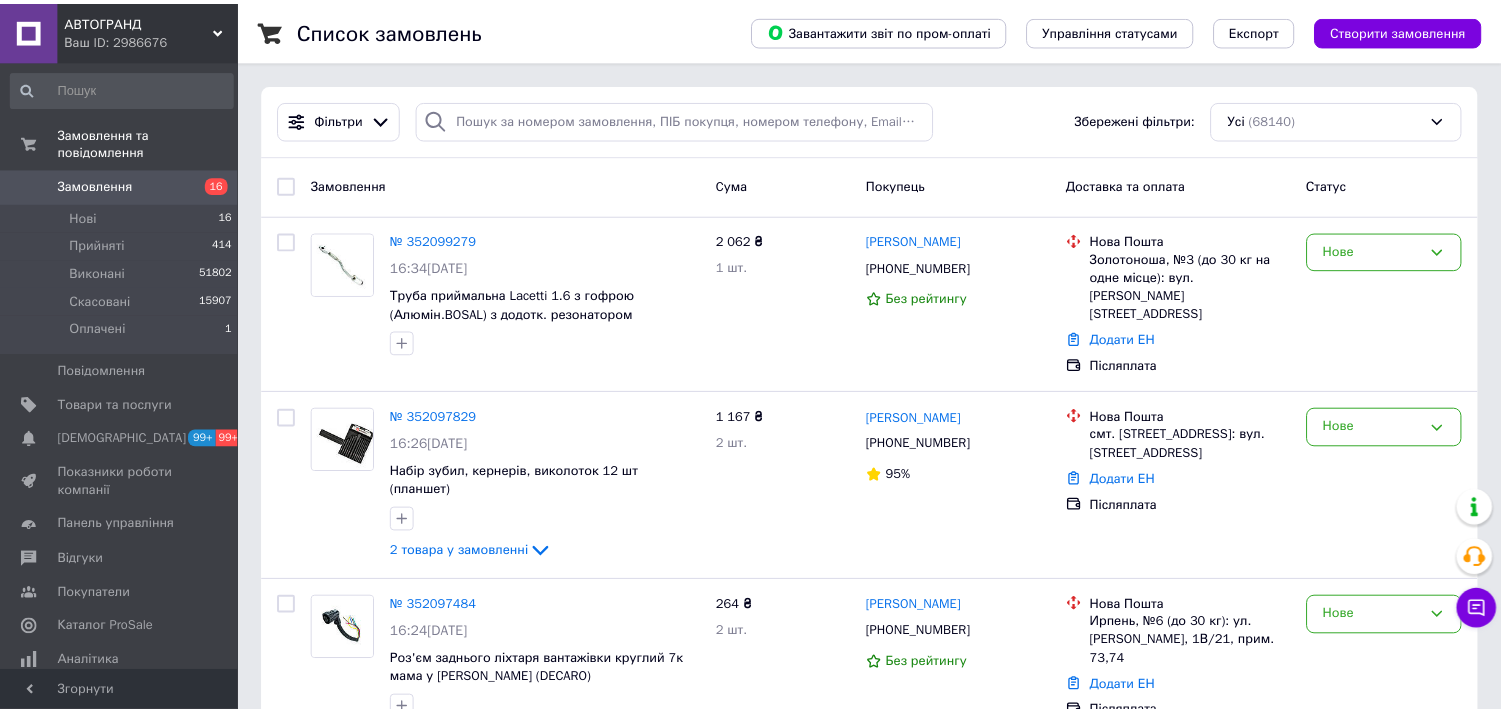 scroll, scrollTop: 0, scrollLeft: 0, axis: both 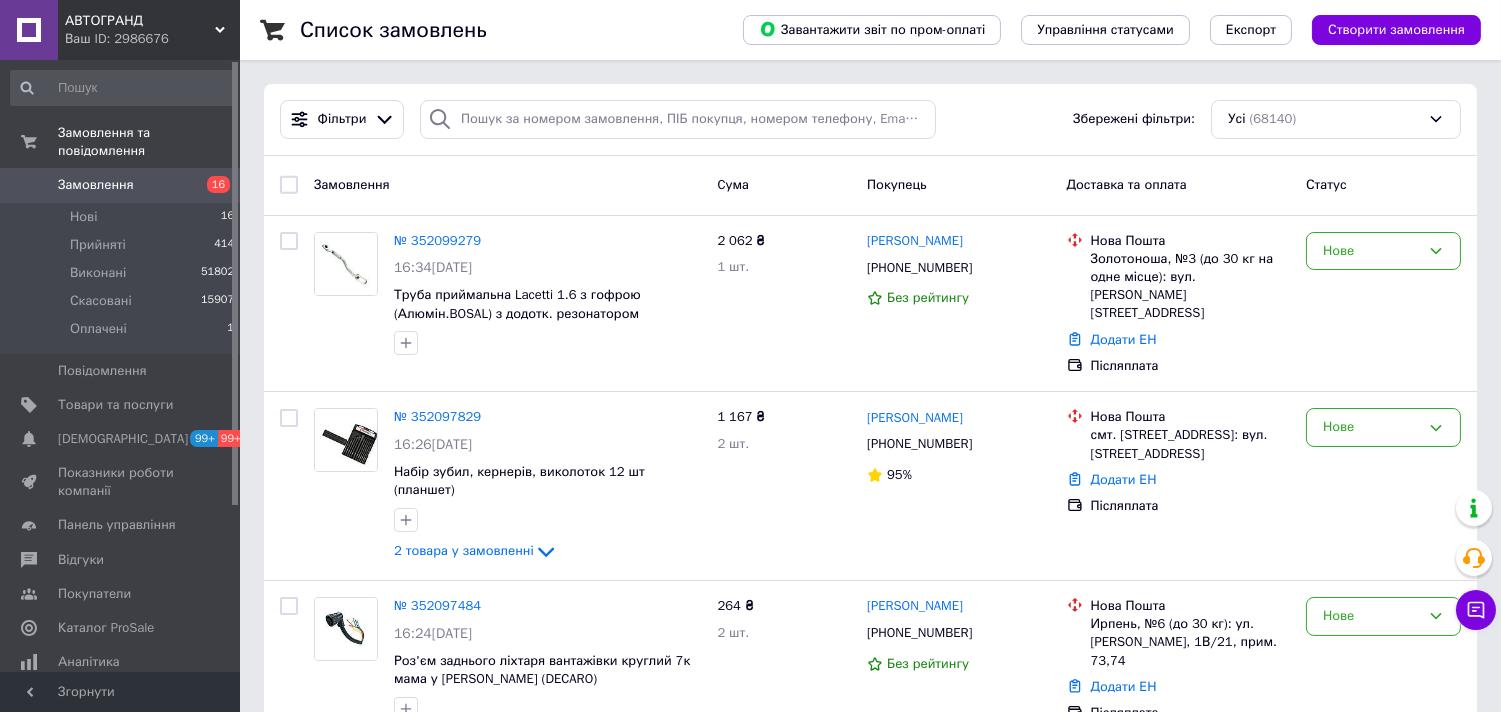 click on "Відгуки" at bounding box center [81, 560] 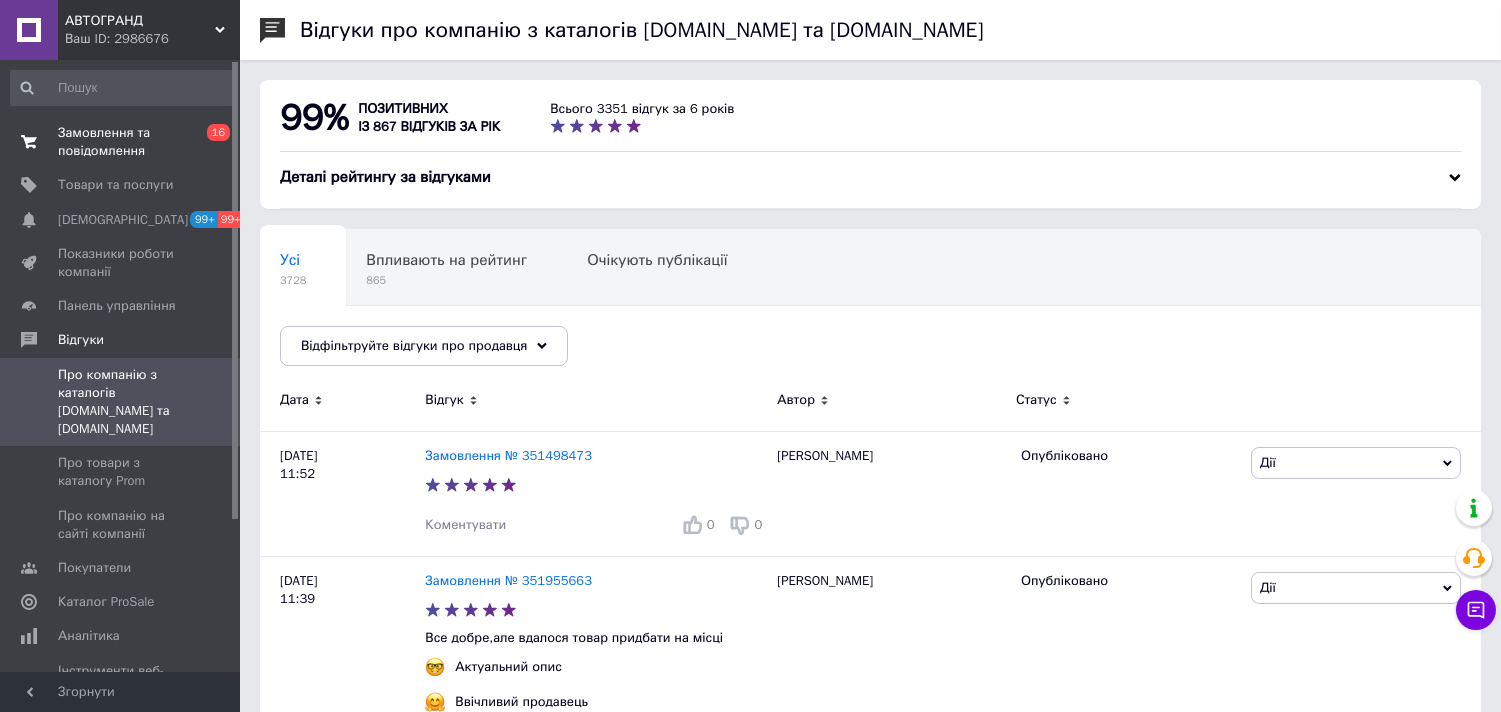 click on "Замовлення та повідомлення" at bounding box center [121, 142] 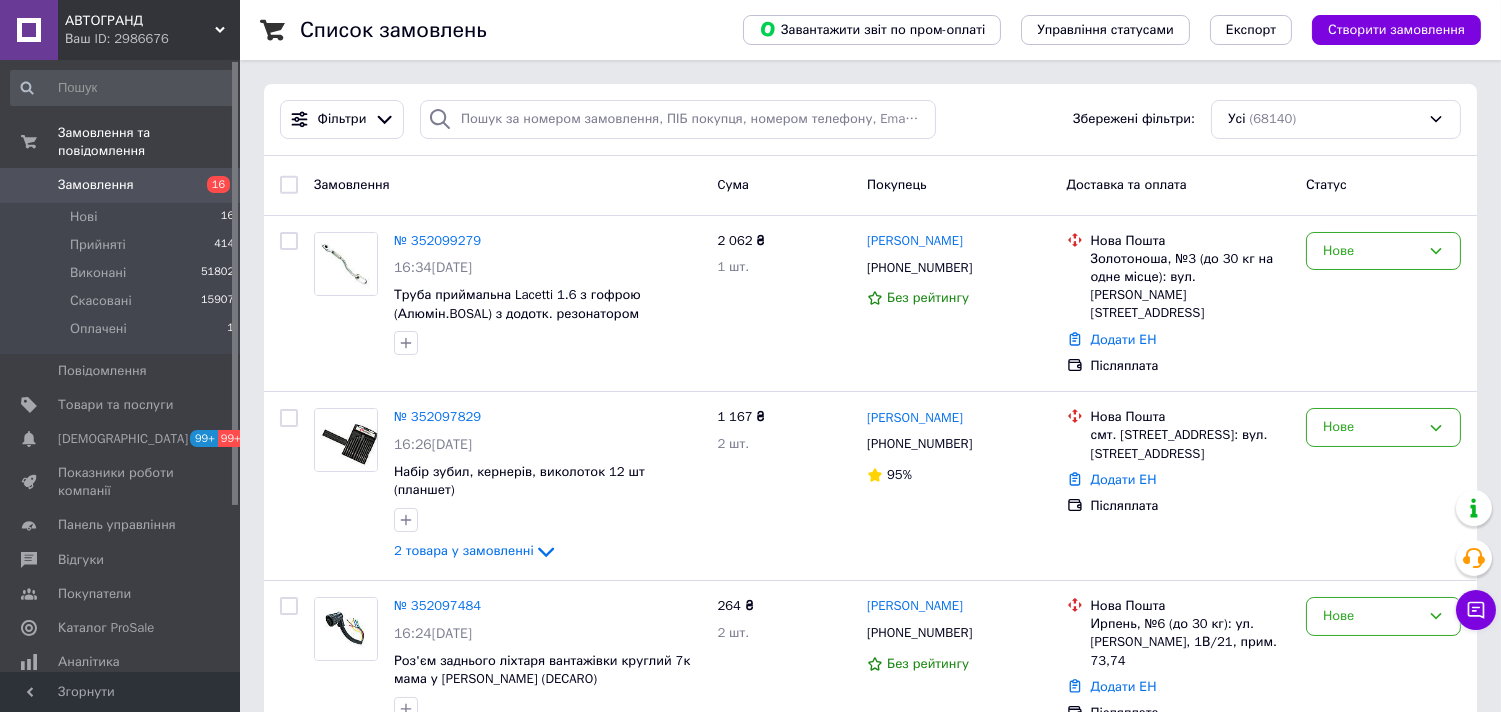 click on "Ваш ID: 2986676" at bounding box center (152, 39) 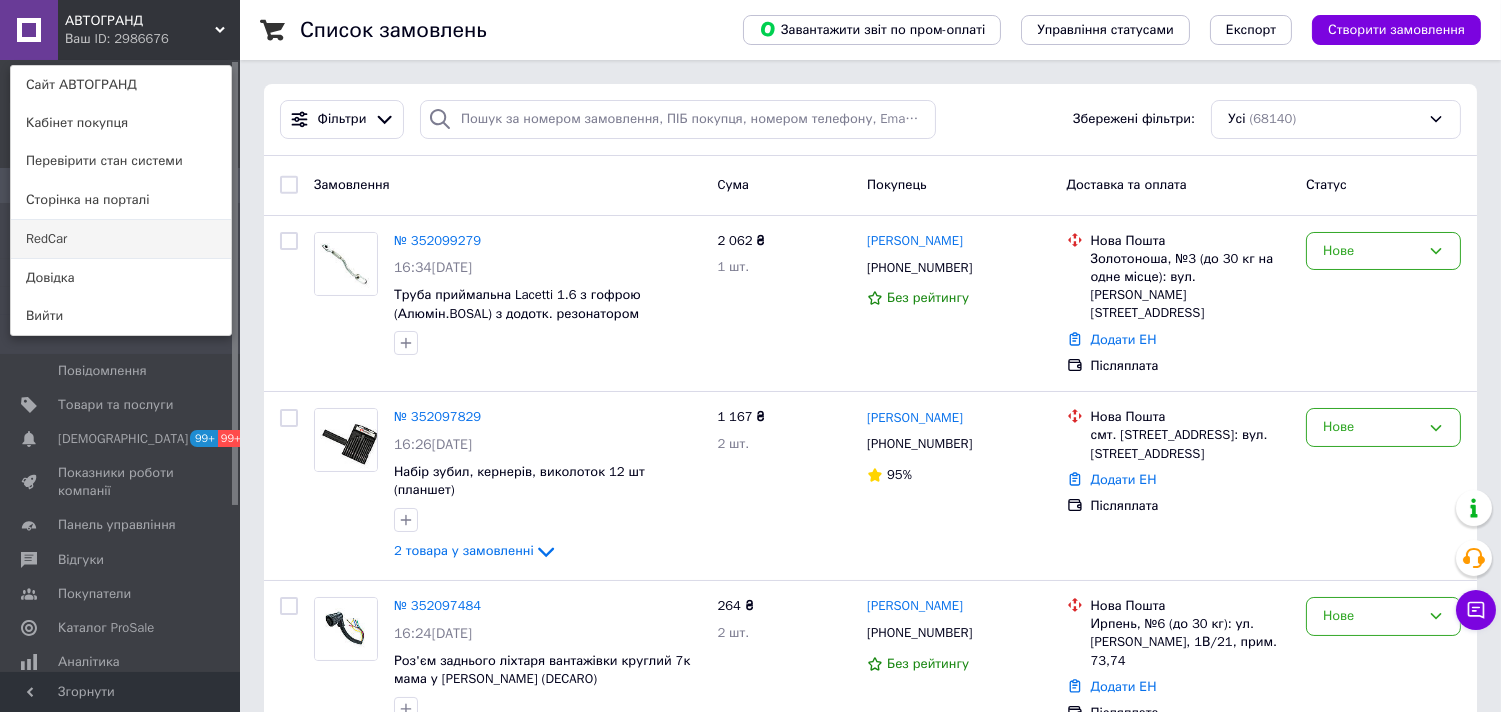 click on "RedCar" at bounding box center (121, 239) 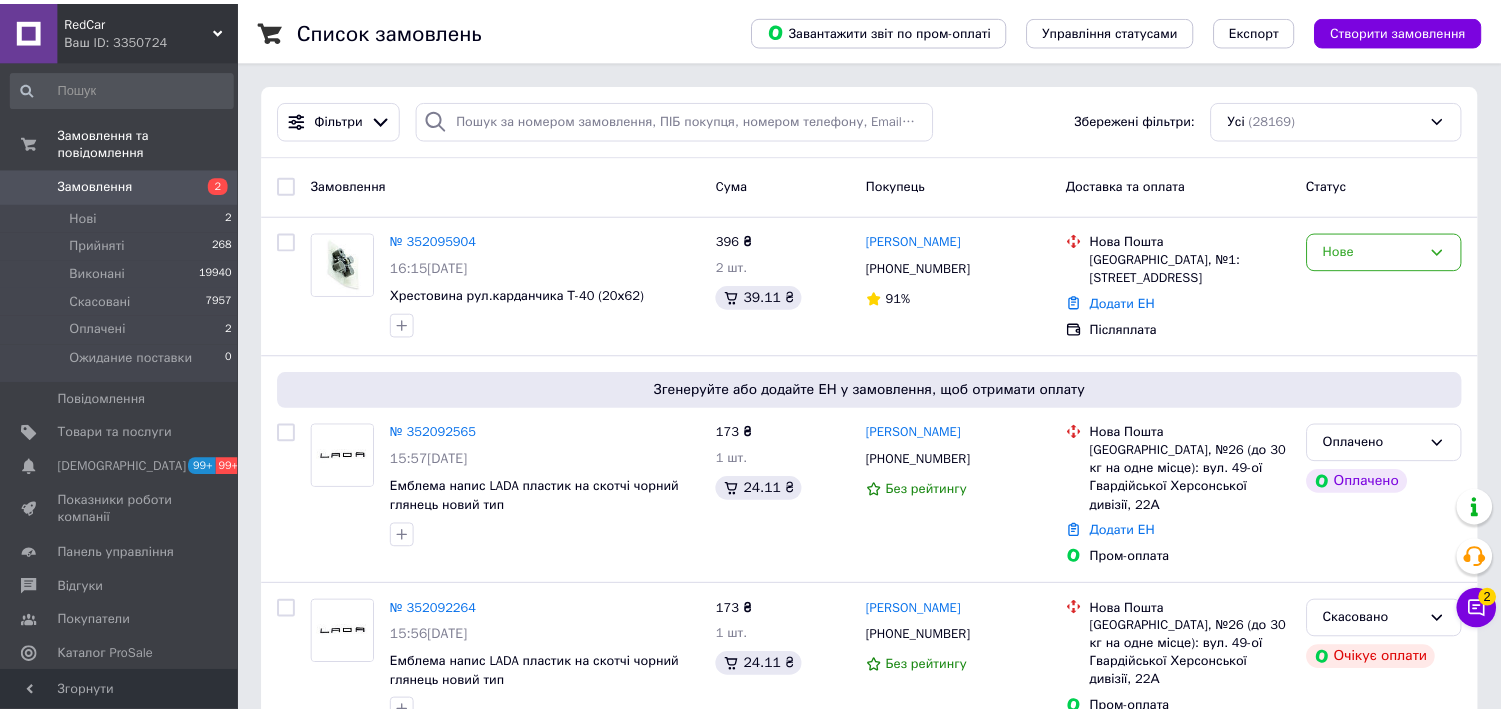 scroll, scrollTop: 0, scrollLeft: 0, axis: both 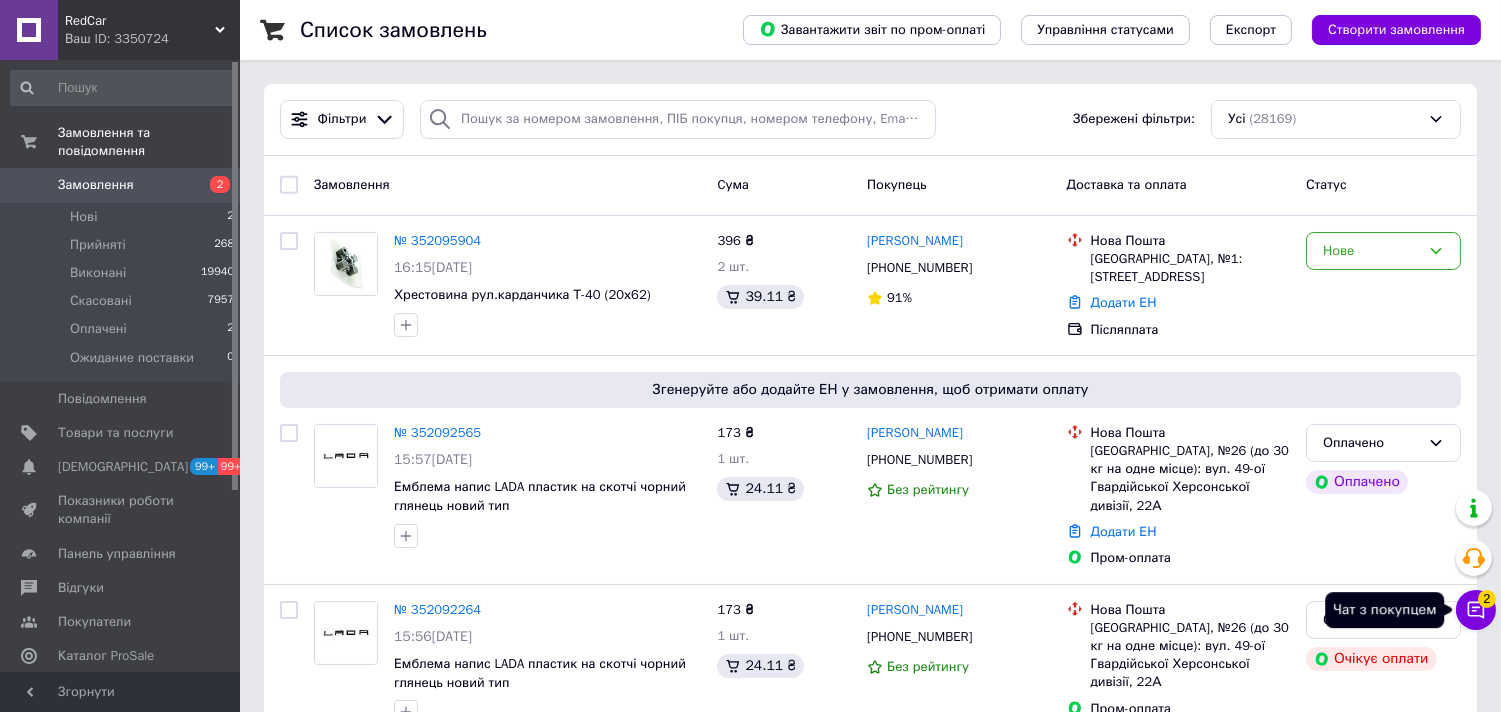 click on "Чат з покупцем 2" at bounding box center [1476, 610] 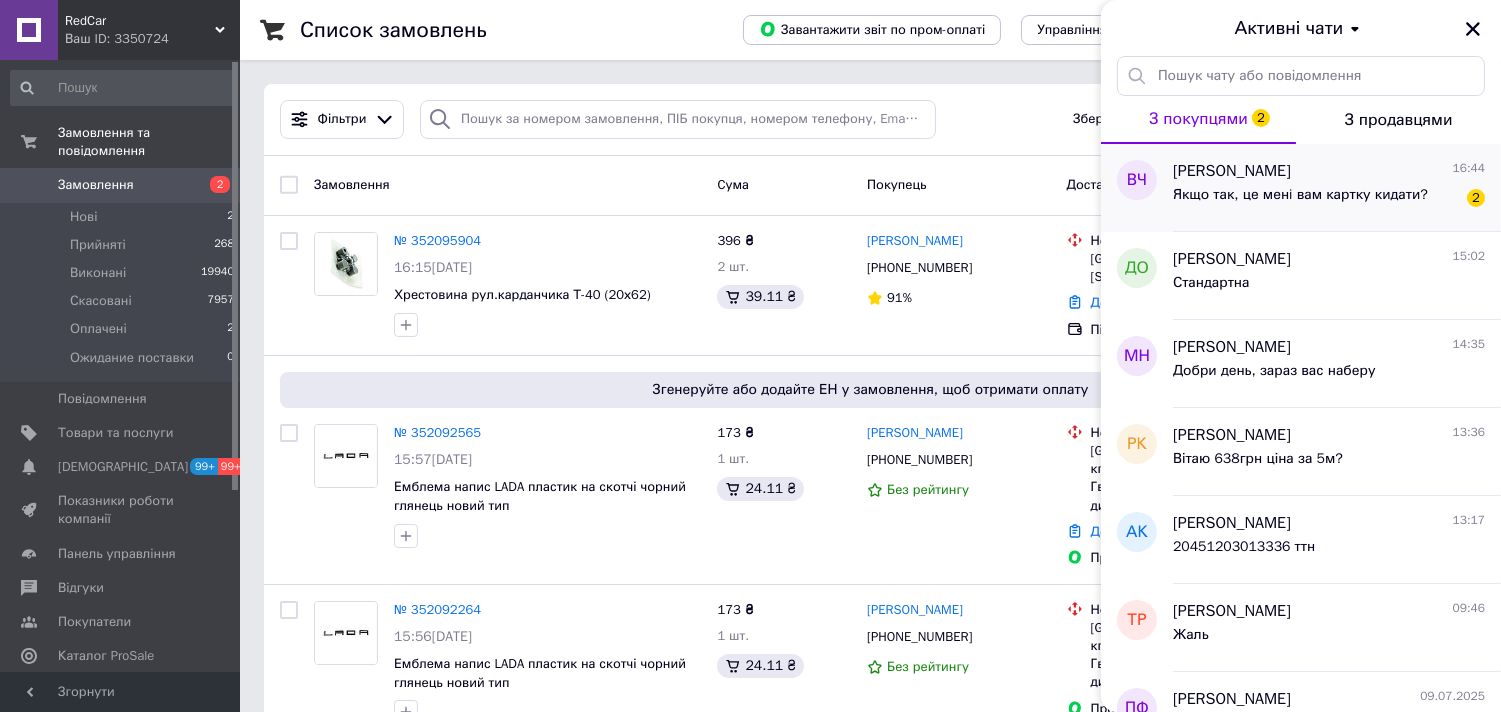 click on "Якщо так, це менi вам картку кидати?" at bounding box center [1300, 201] 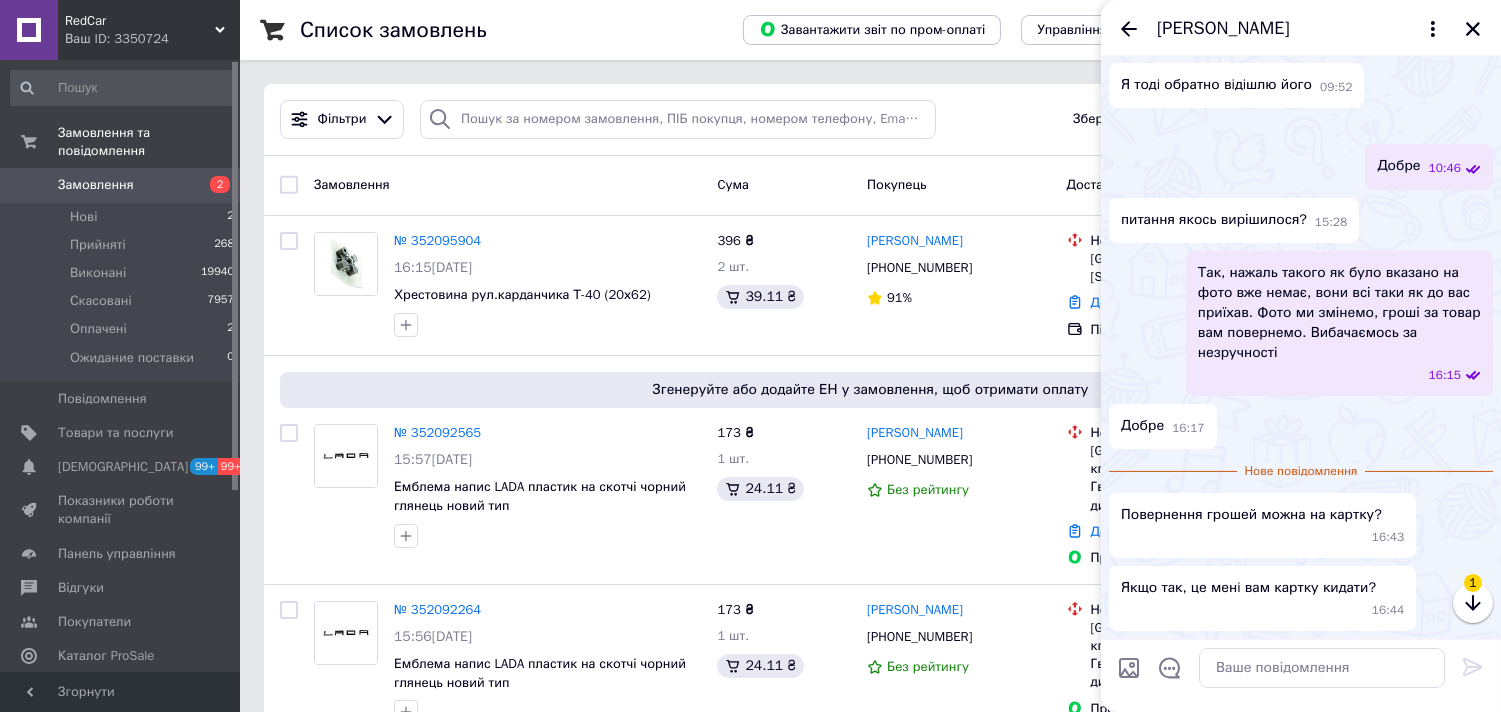 scroll, scrollTop: 1134, scrollLeft: 0, axis: vertical 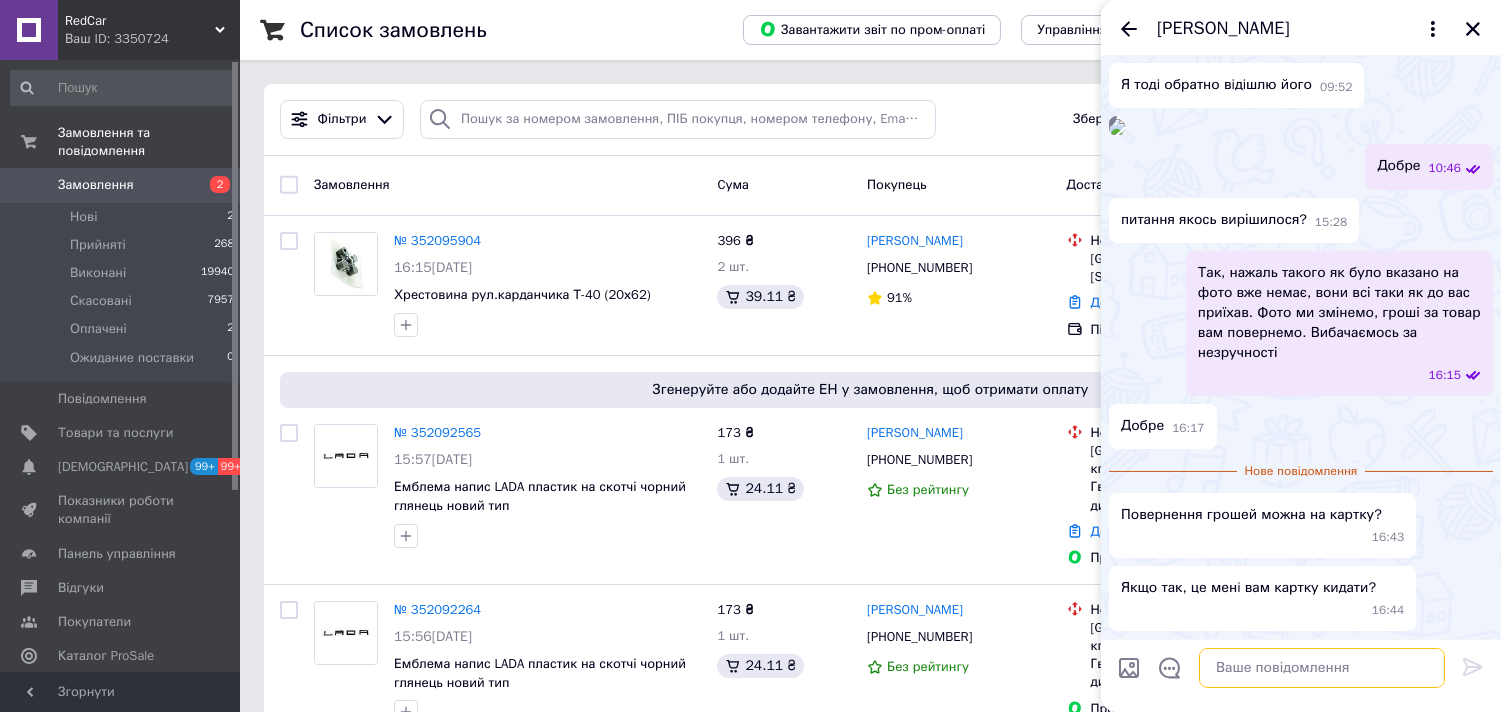 click at bounding box center (1322, 668) 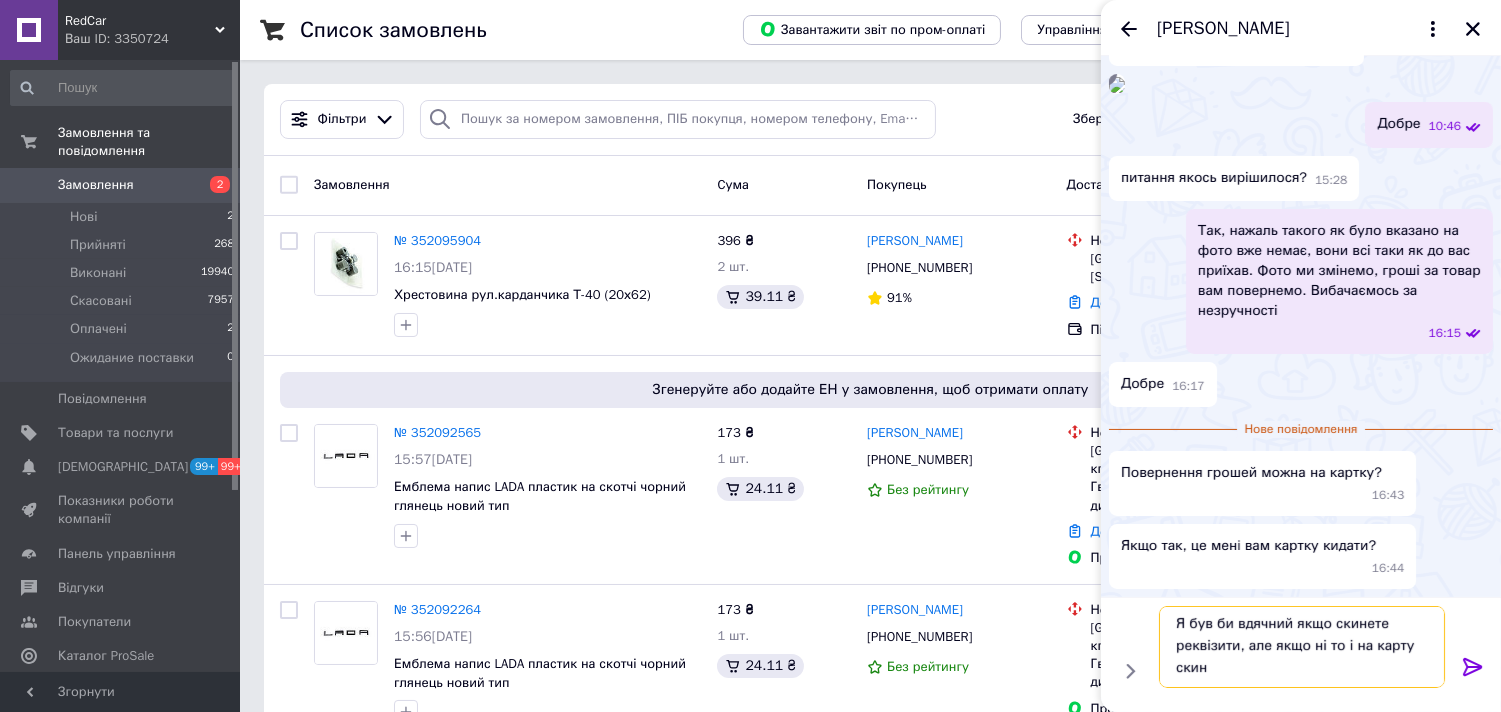 scroll, scrollTop: 2, scrollLeft: 0, axis: vertical 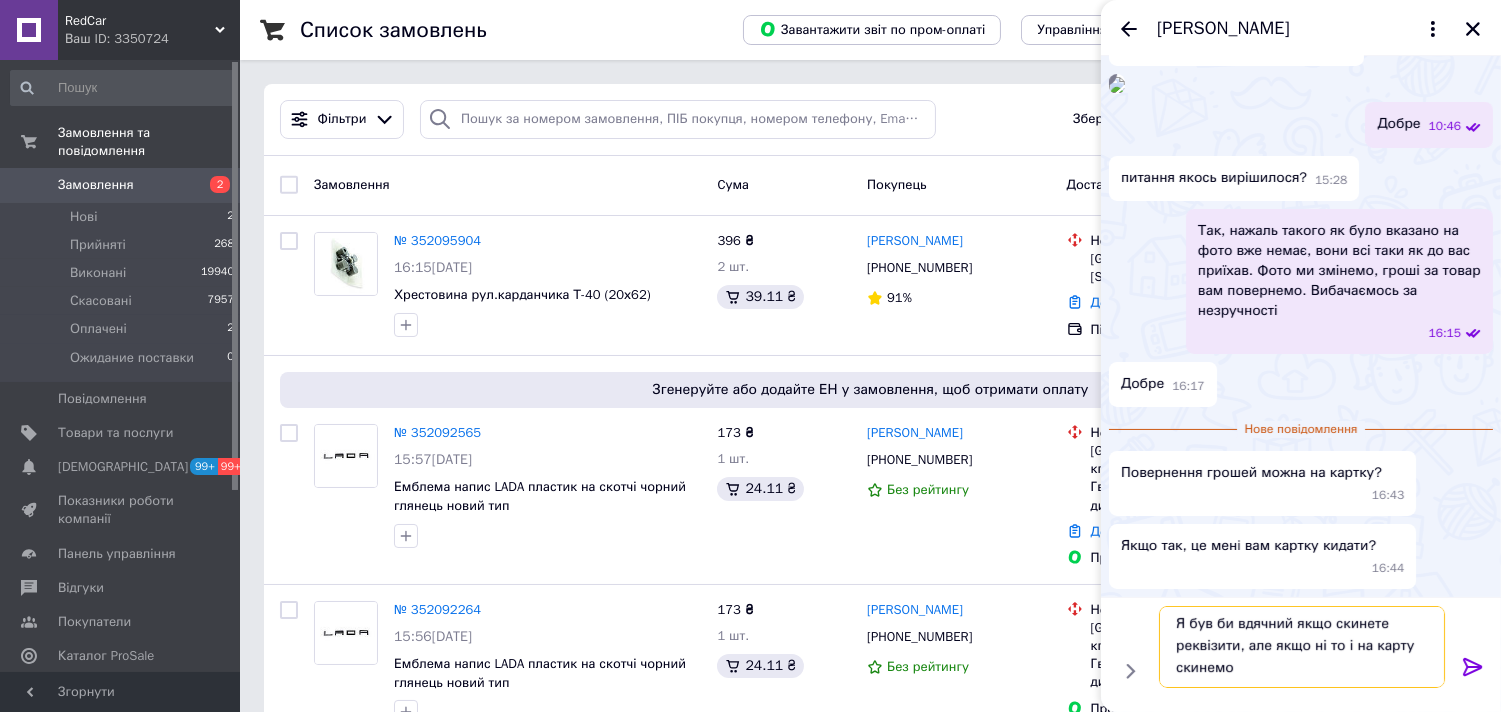 type on "Я був би вдячний якщо скинете реквізити, але якщо ні то і на карту скинемо" 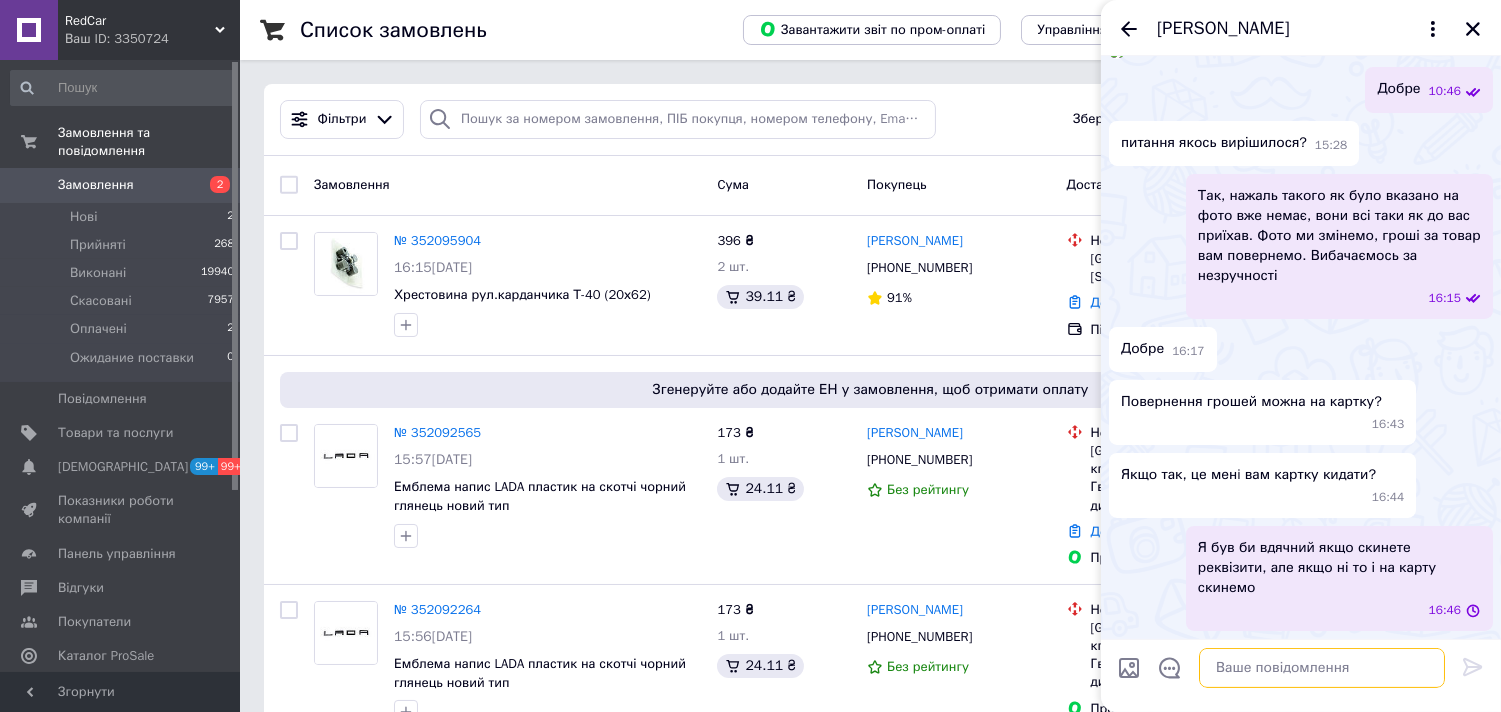 scroll, scrollTop: 0, scrollLeft: 0, axis: both 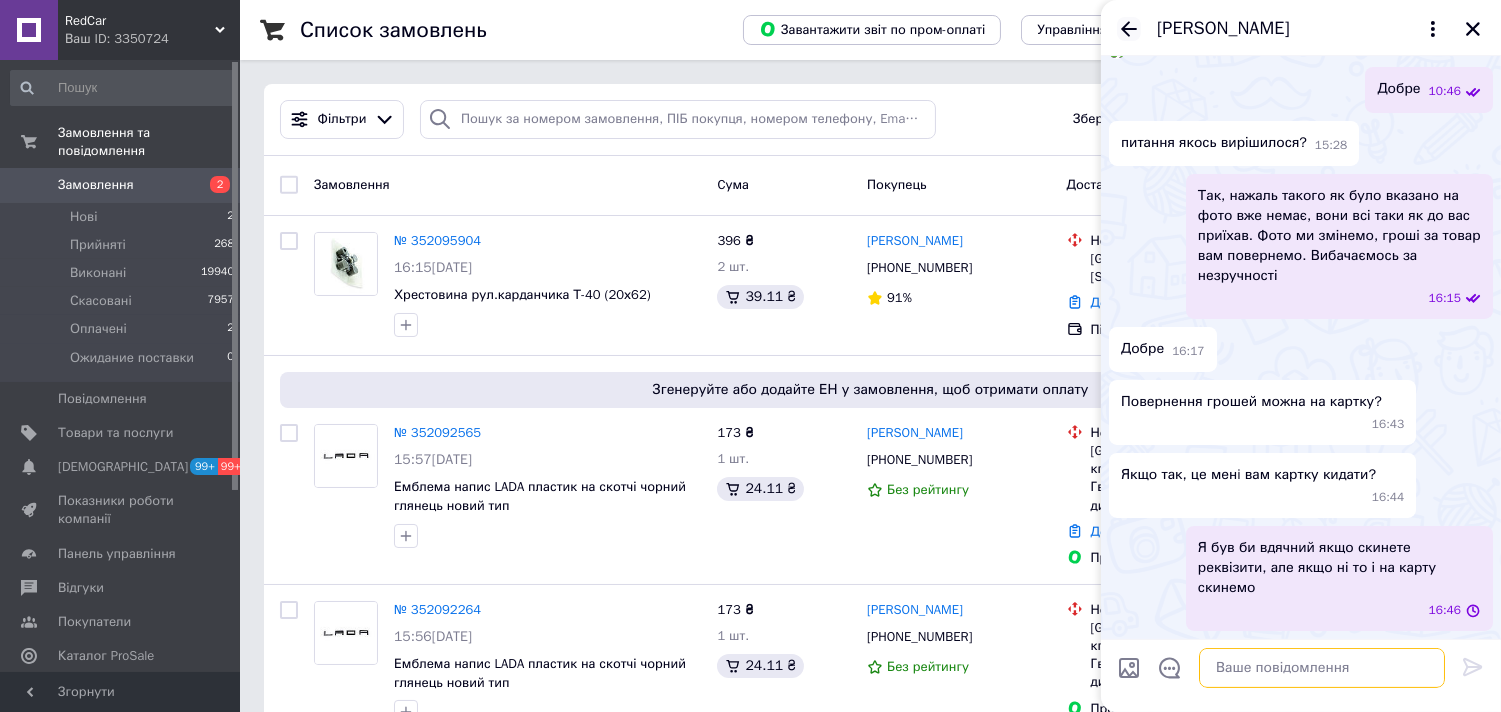 type 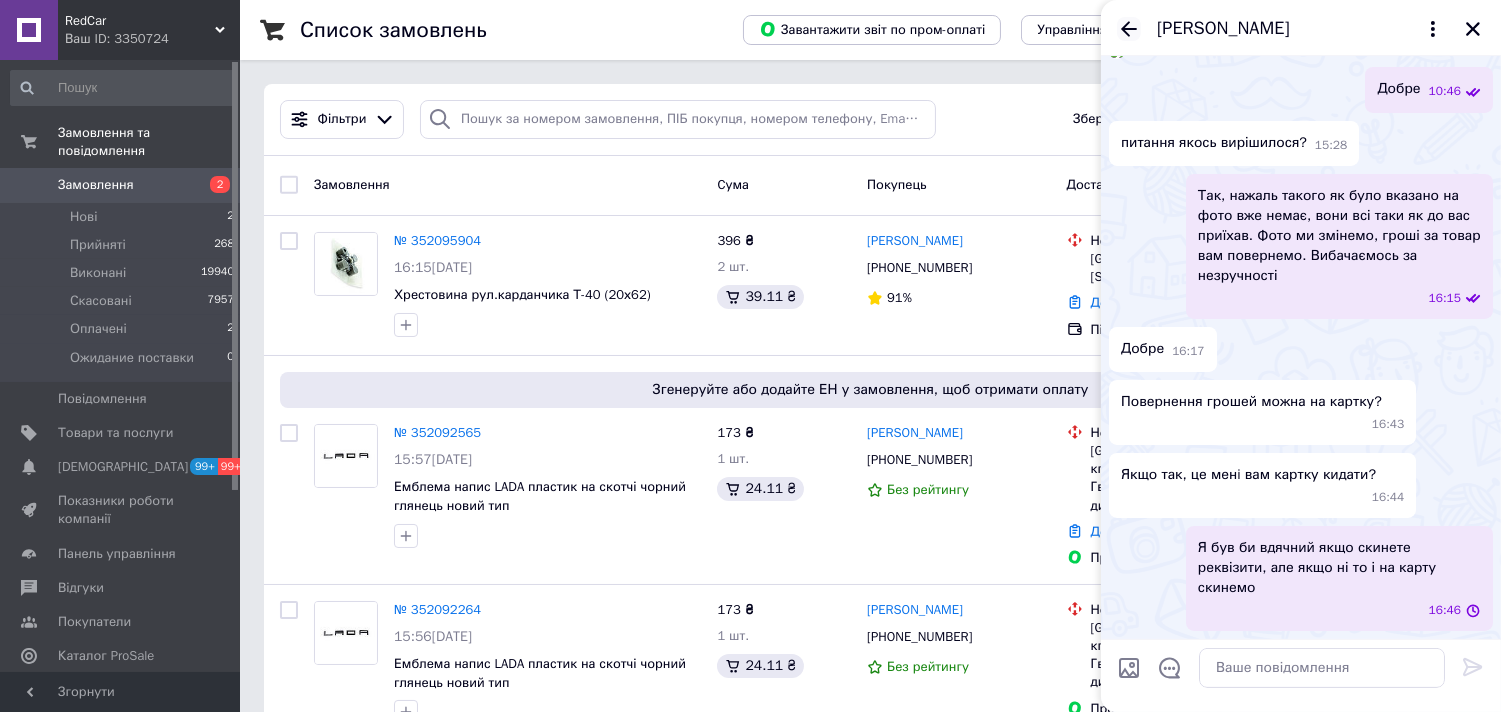 click 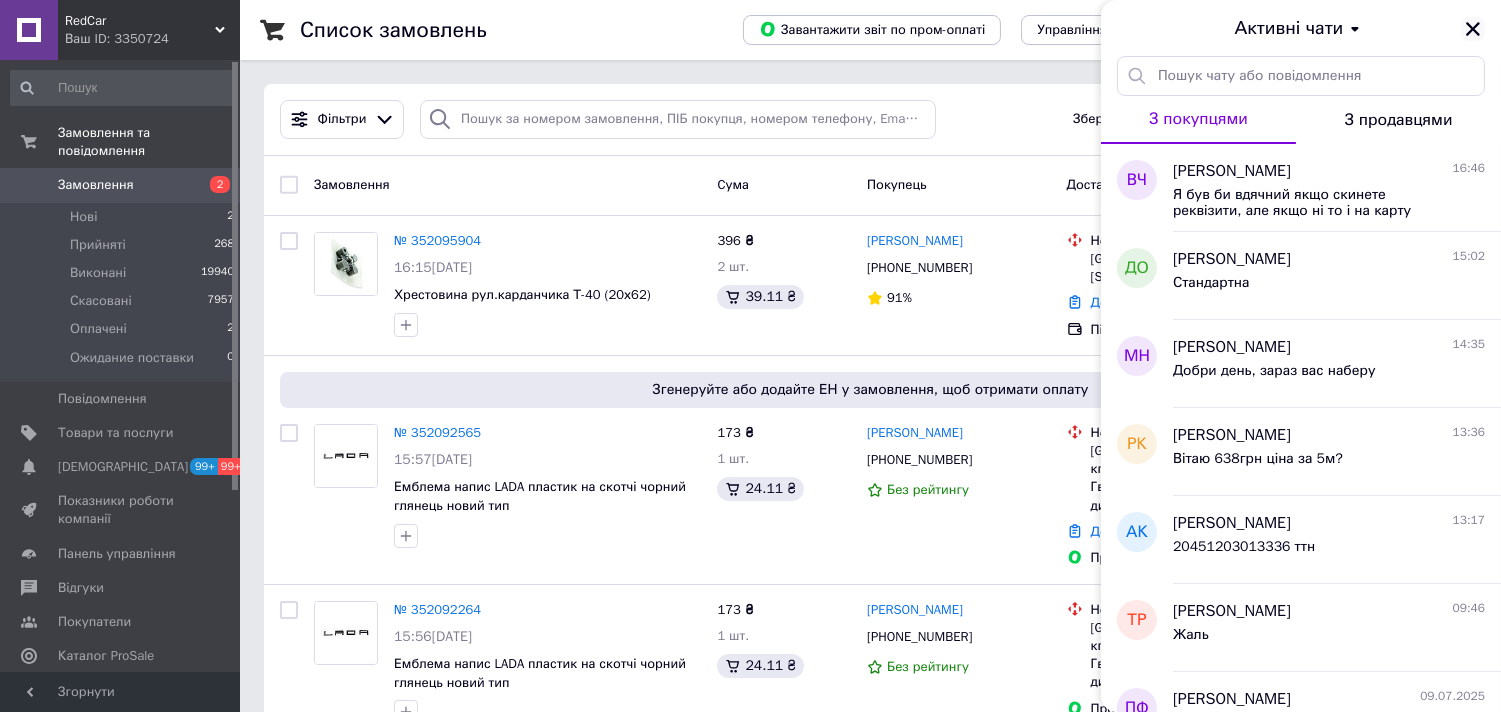 click at bounding box center [1473, 29] 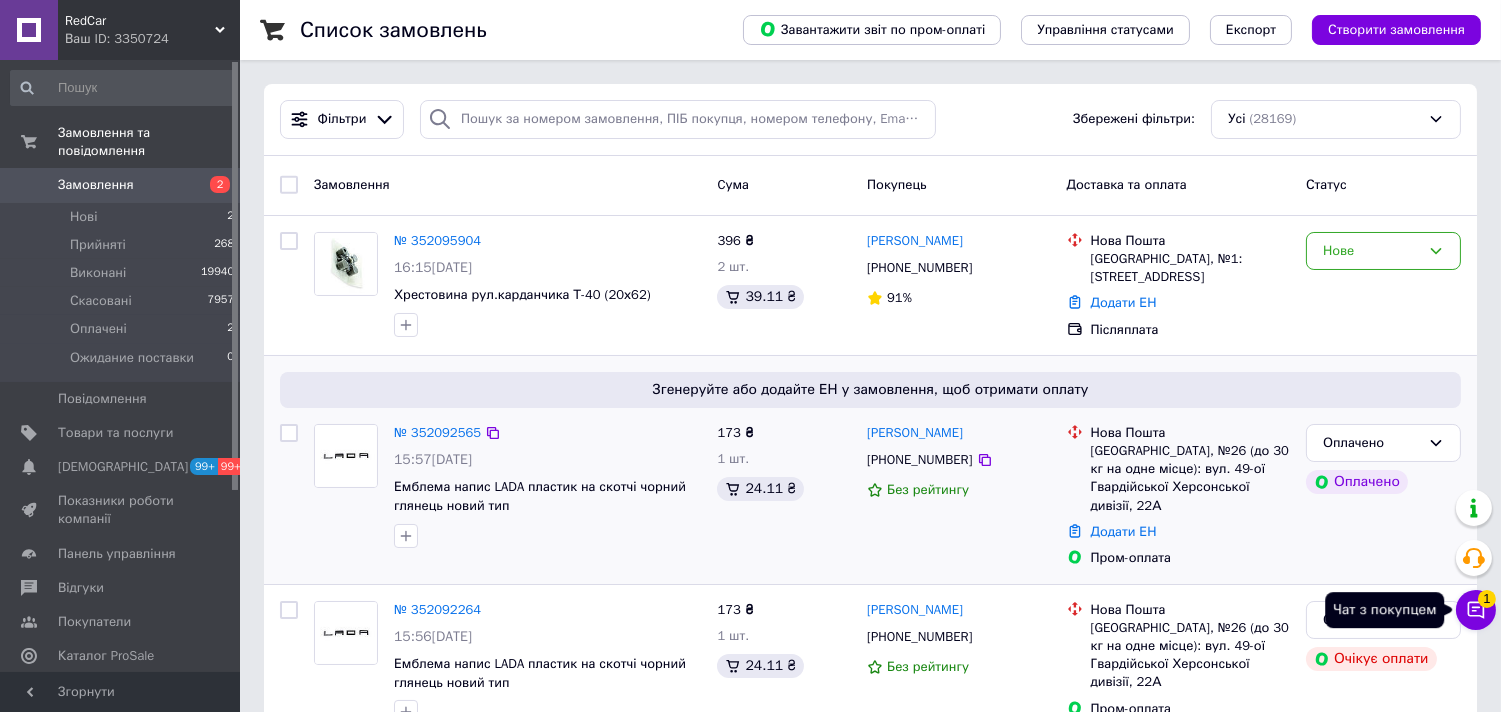 click 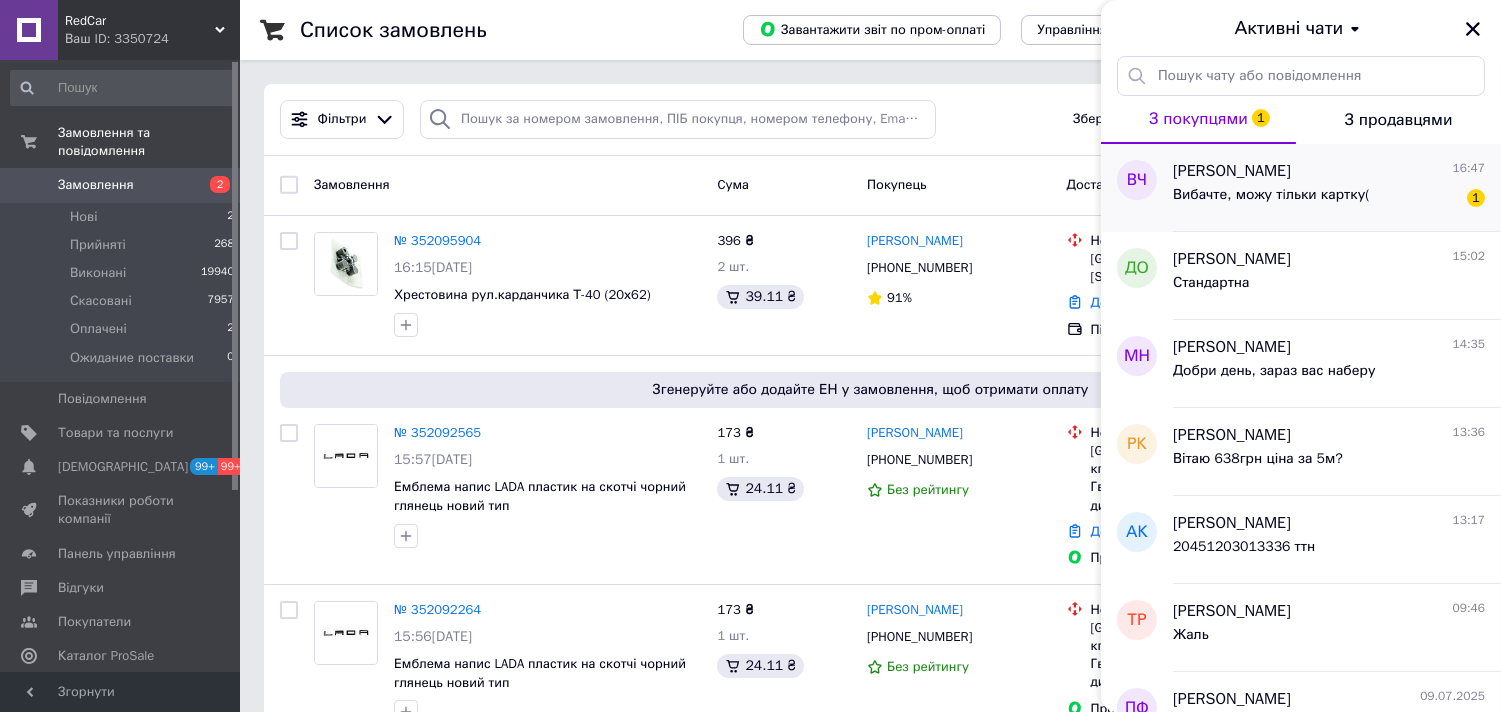 click on "Вадим Чебурахин 16:47 Вибачте, можу тiльки картку( 1" at bounding box center (1337, 188) 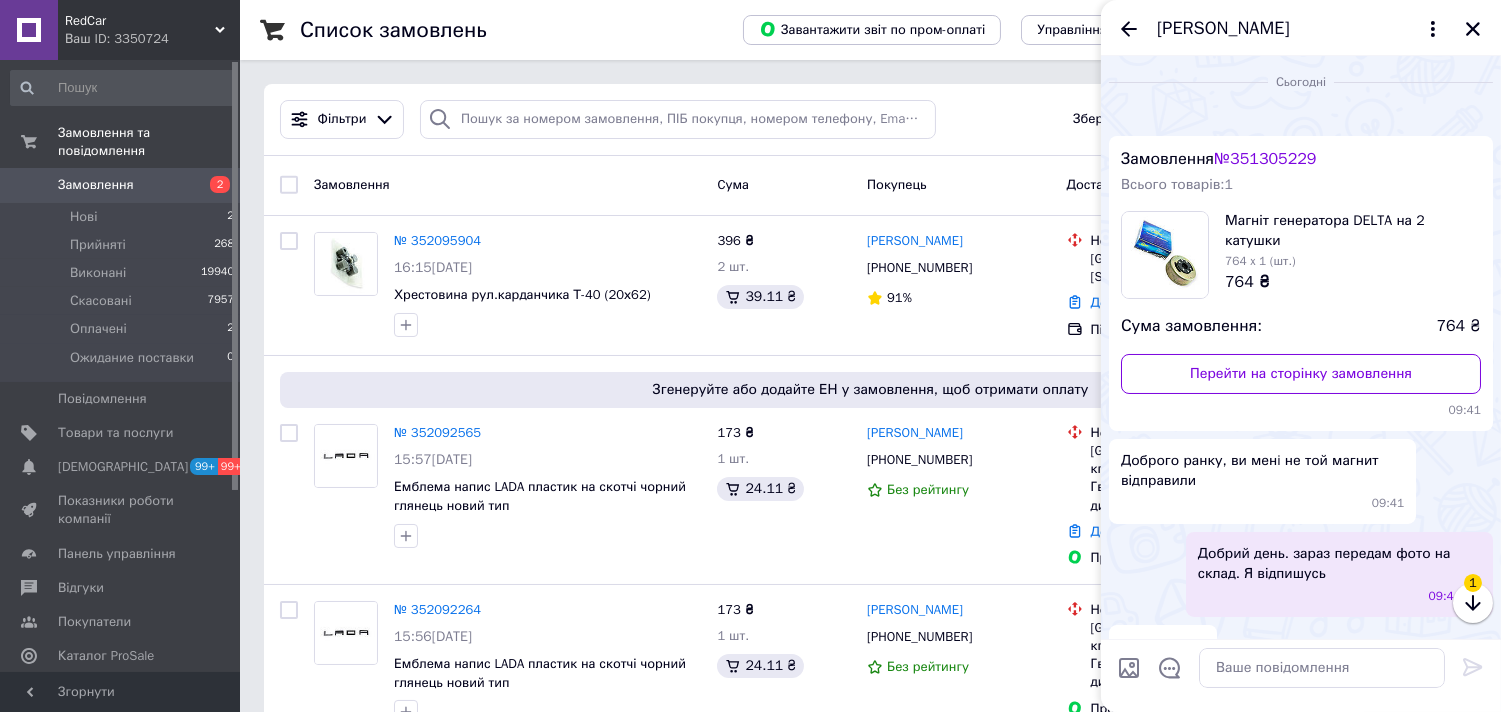 scroll, scrollTop: 1281, scrollLeft: 0, axis: vertical 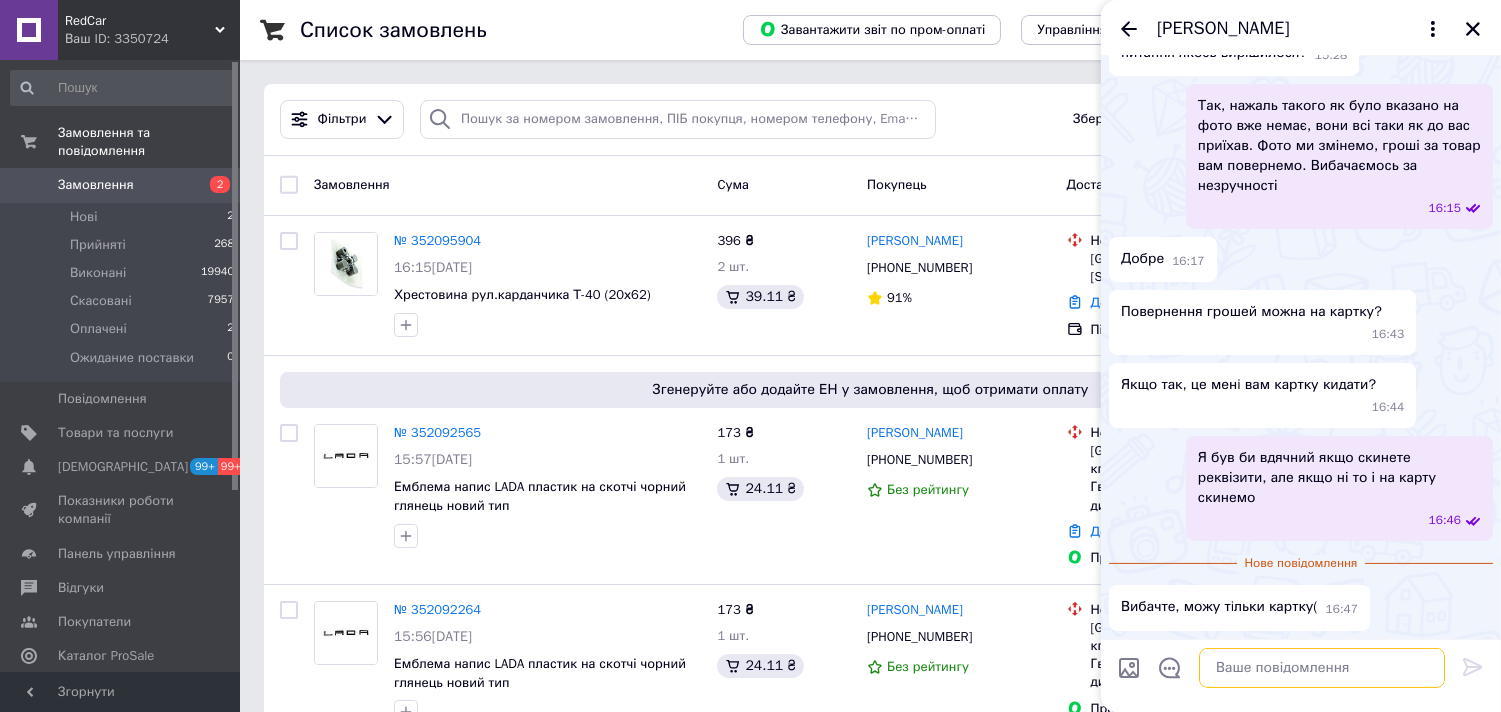 click at bounding box center (1322, 668) 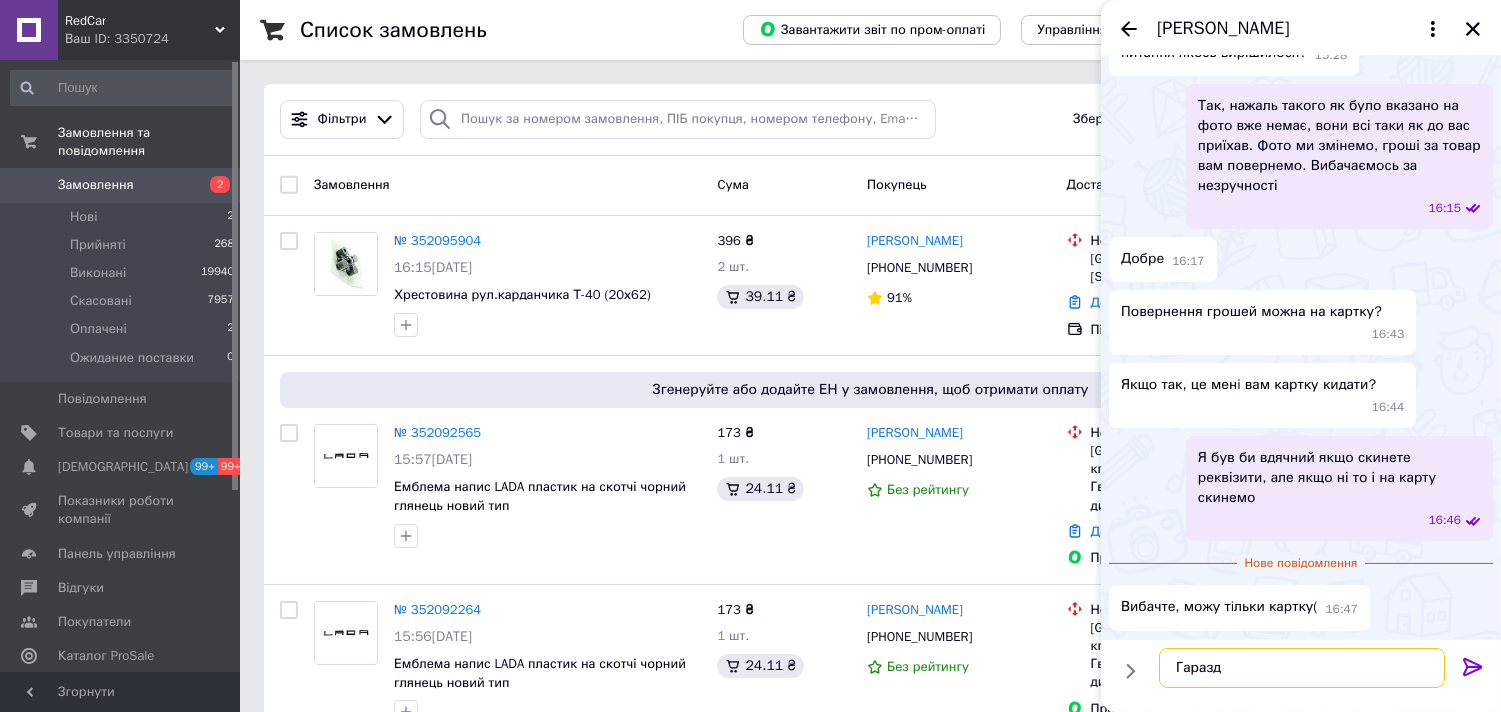 type on "Гаразд" 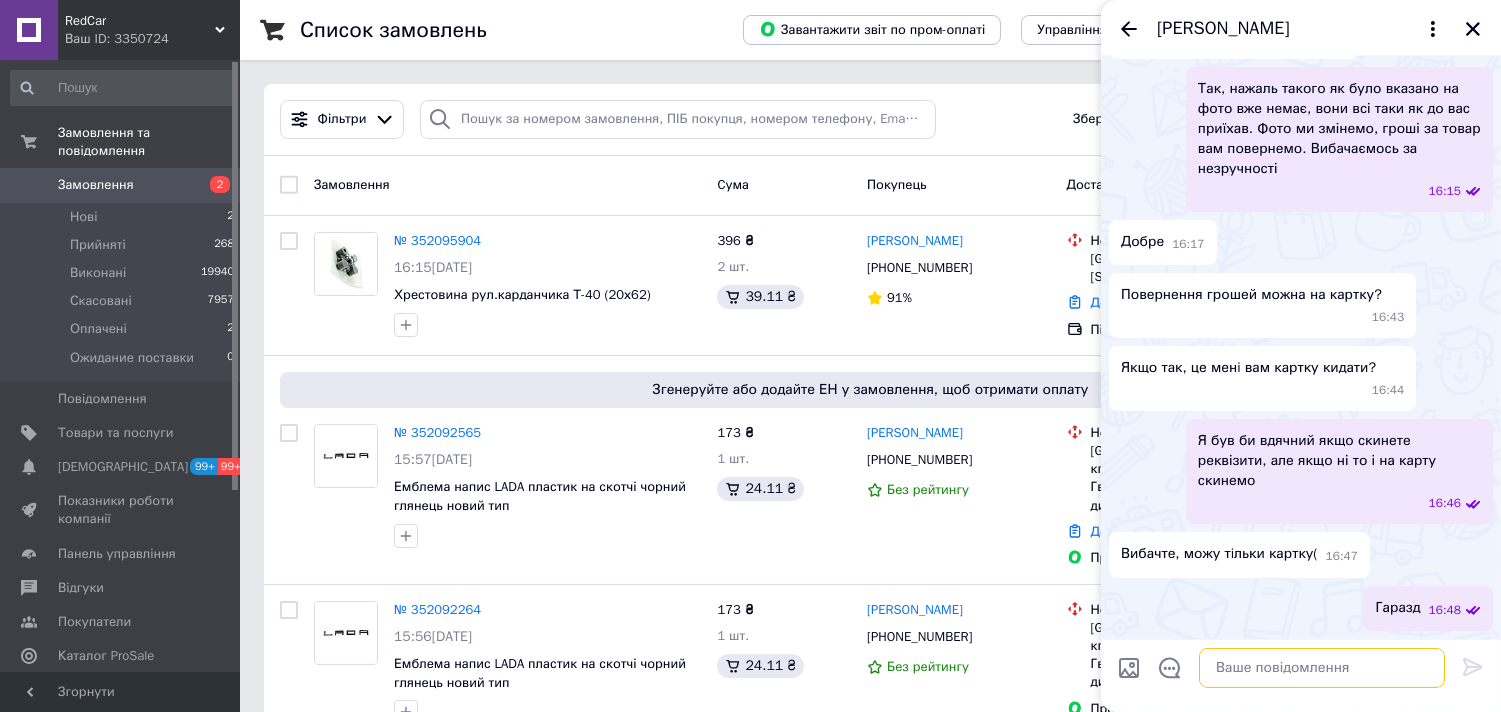 scroll, scrollTop: 1297, scrollLeft: 0, axis: vertical 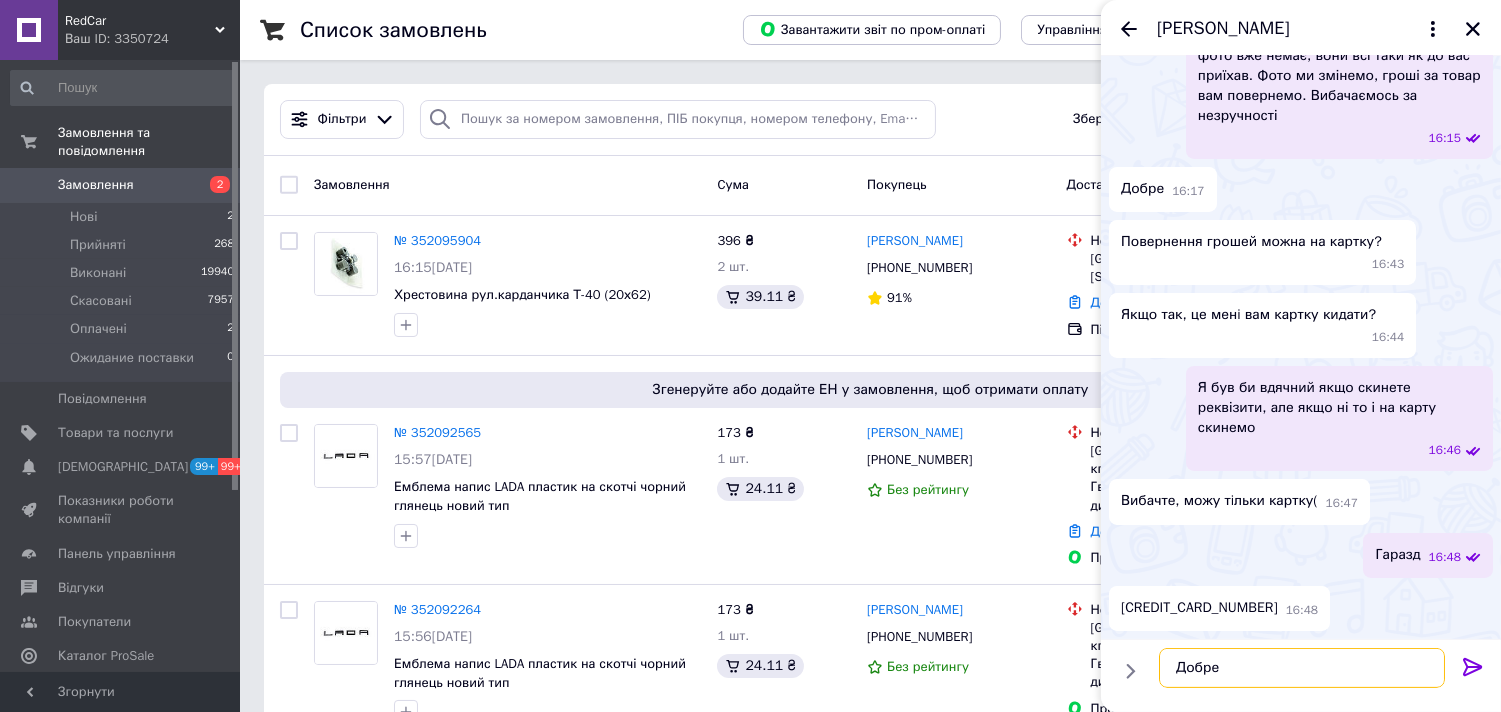 type on "Добре" 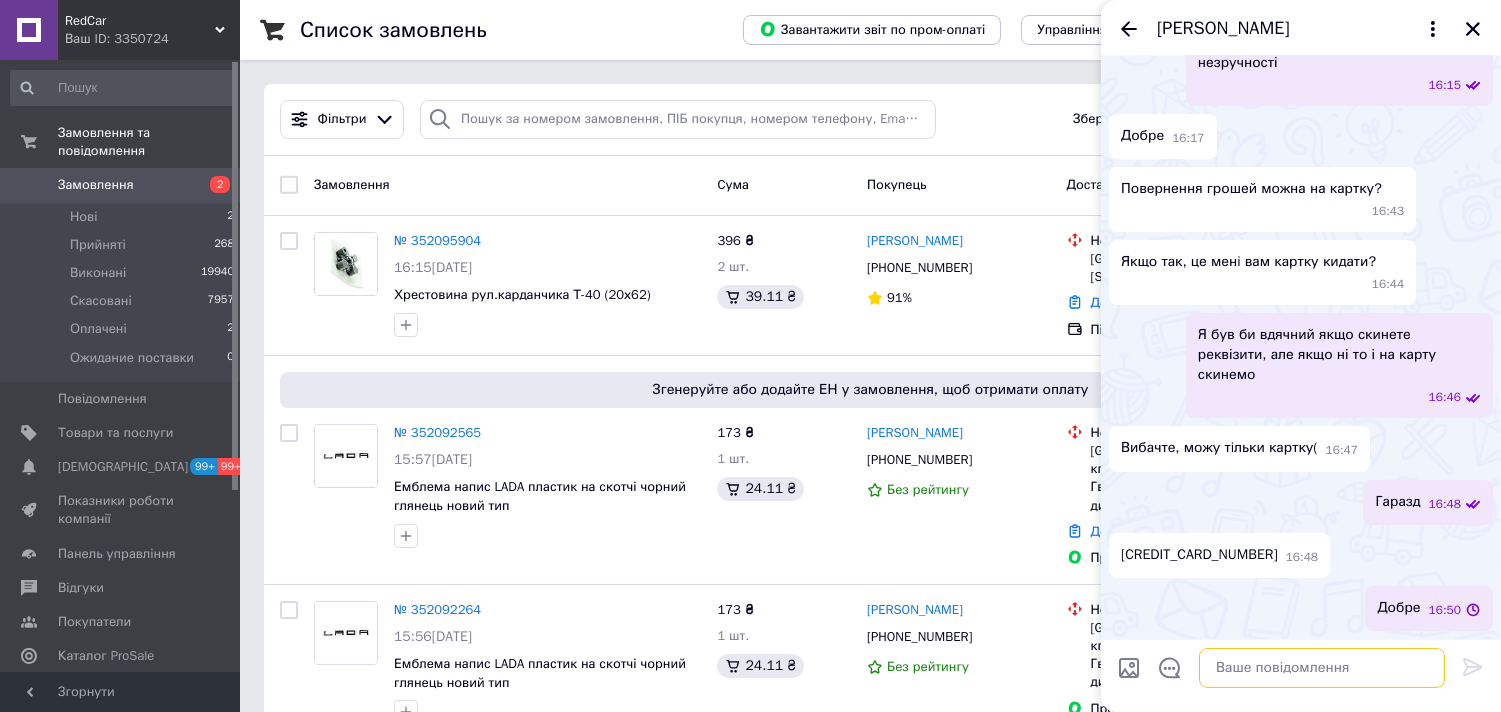 scroll, scrollTop: 1404, scrollLeft: 0, axis: vertical 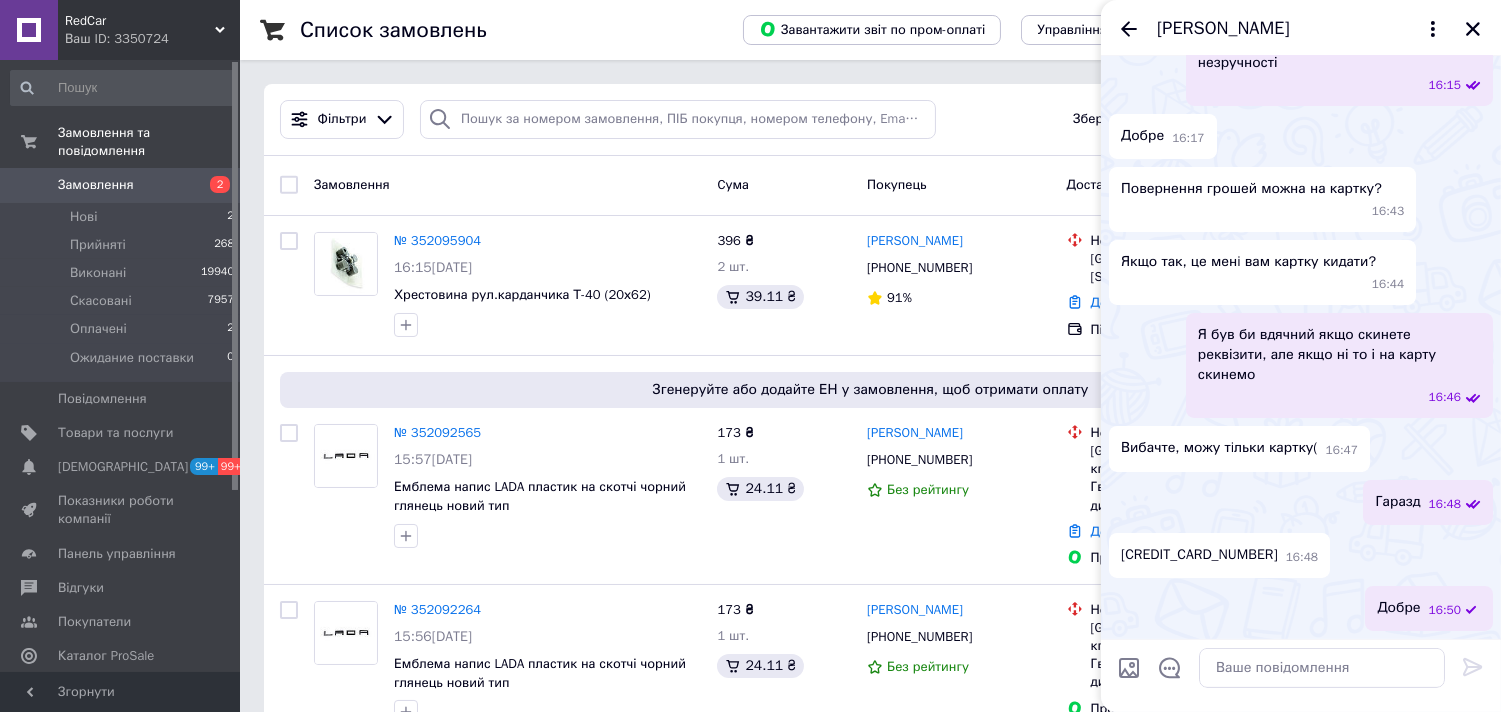 click on "Вадим Чебурахин" at bounding box center [1301, 28] 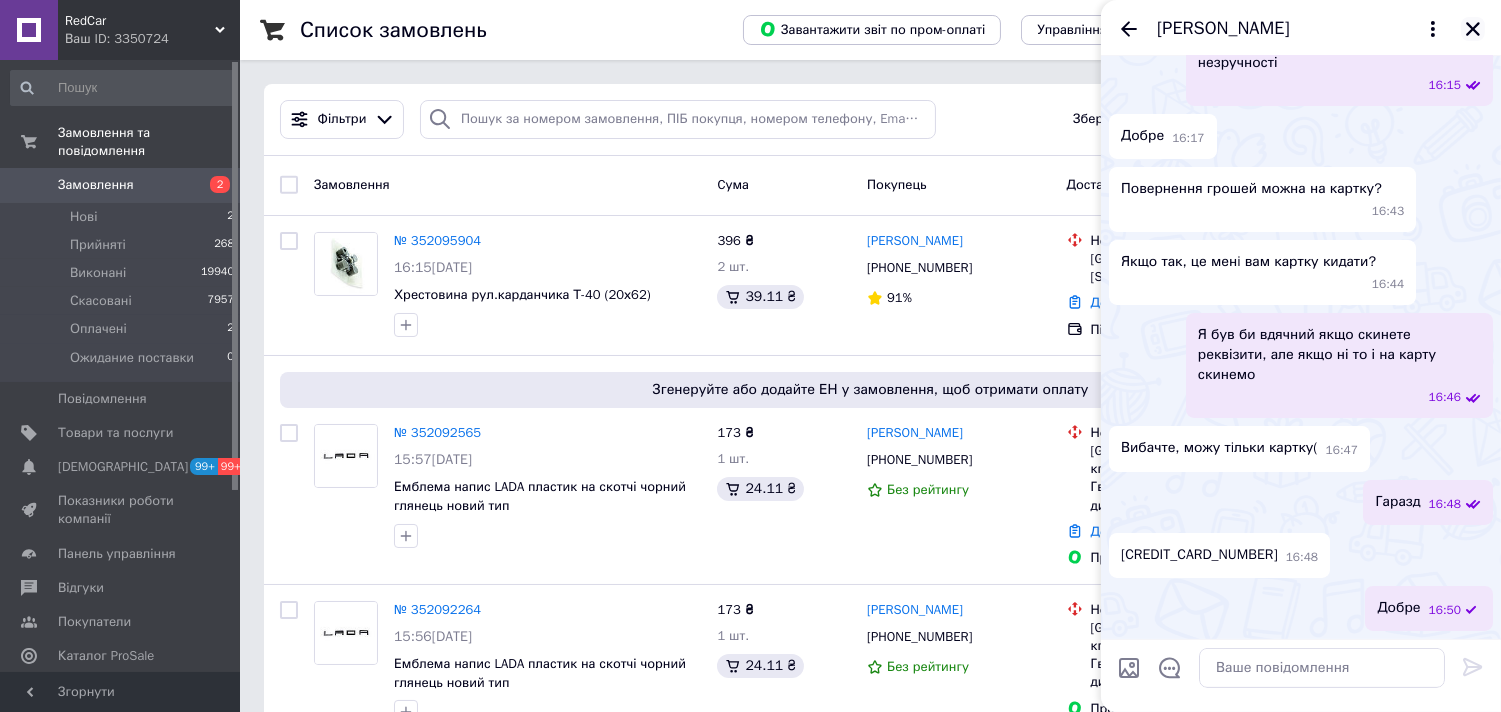 click 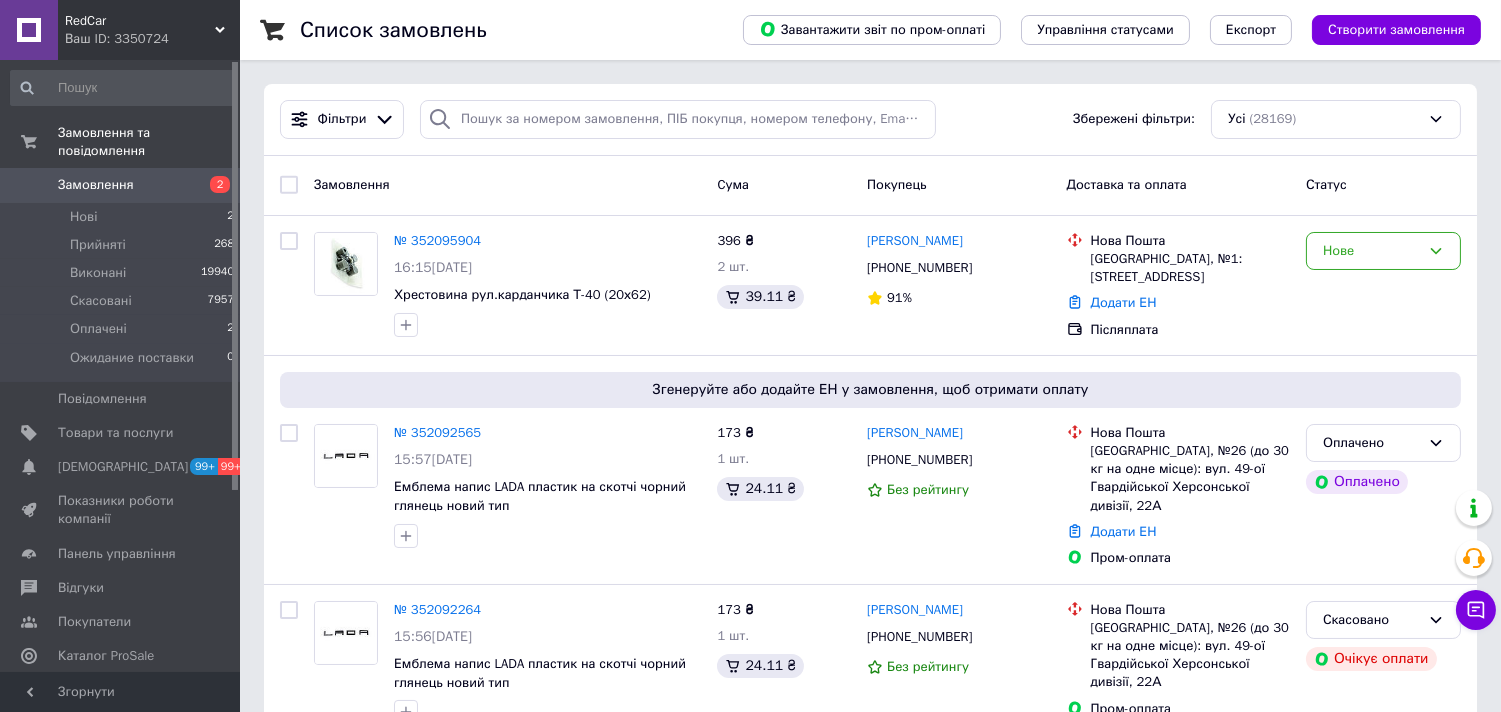 click on "RedCar" at bounding box center (140, 21) 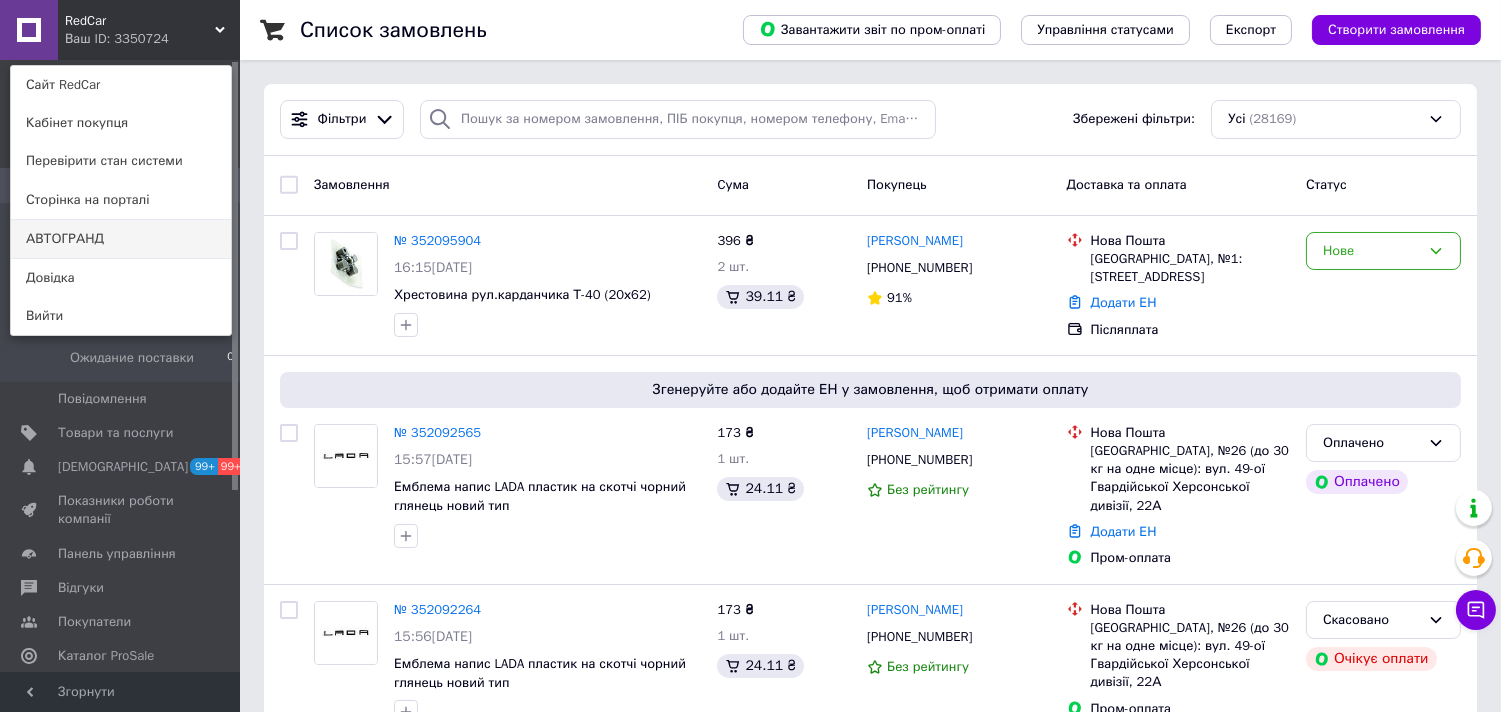 click on "АВТОГРАНД" at bounding box center [121, 239] 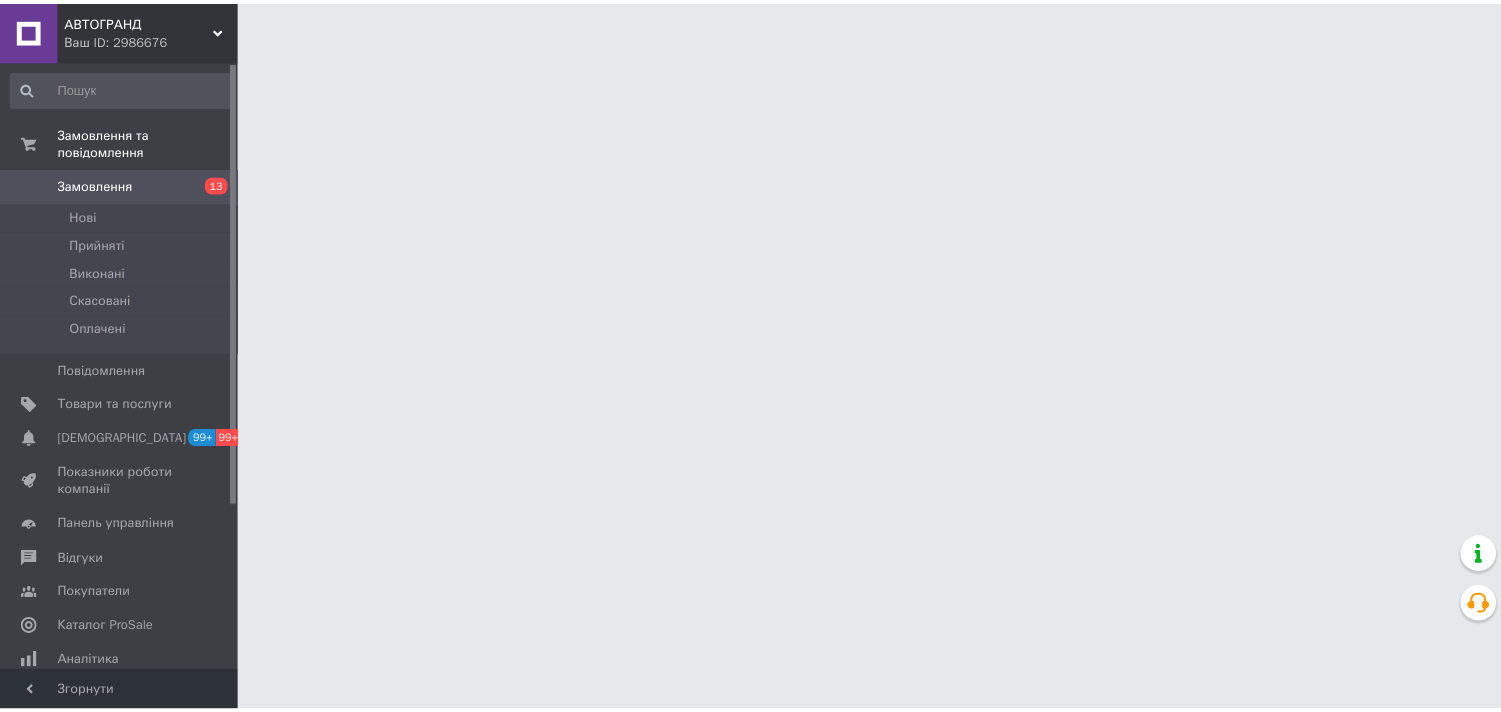 scroll, scrollTop: 0, scrollLeft: 0, axis: both 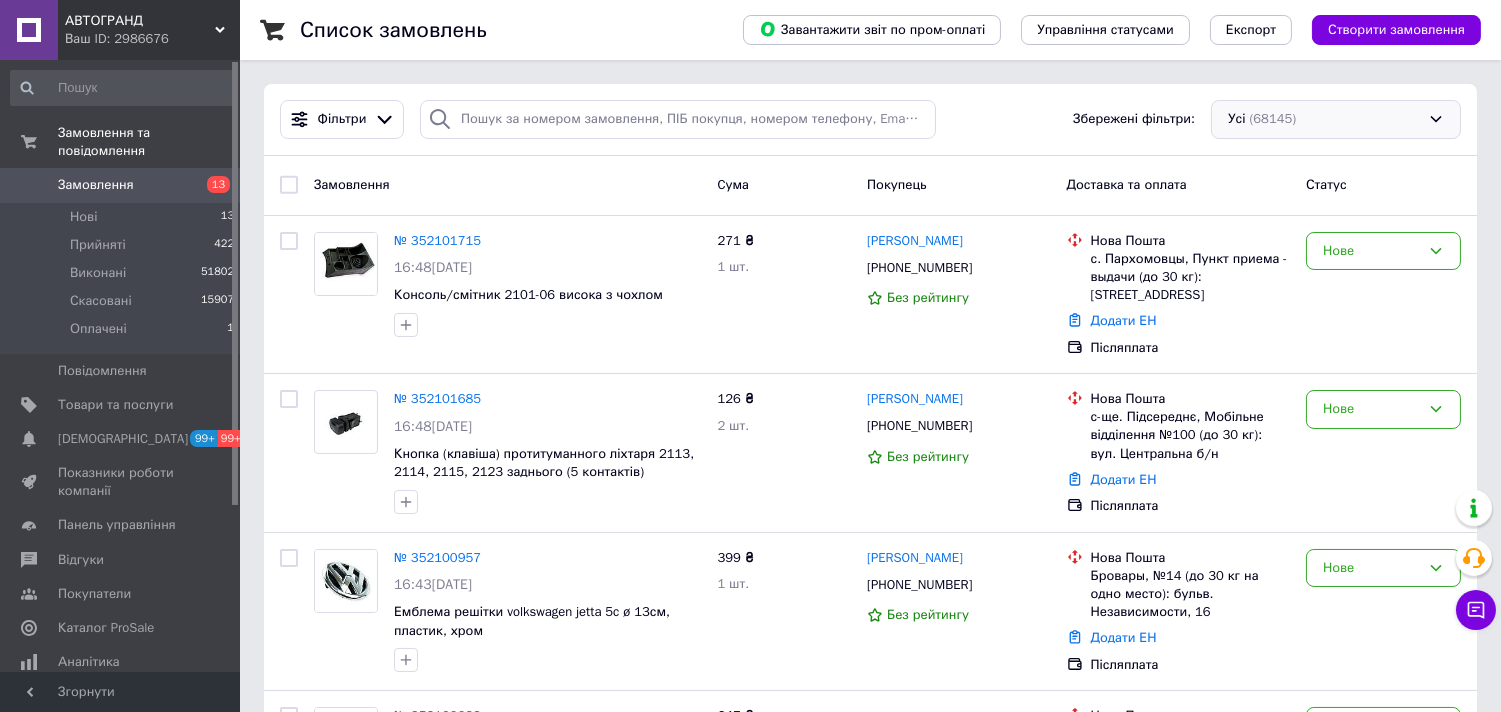 click on "Усі (68145)" at bounding box center (1336, 119) 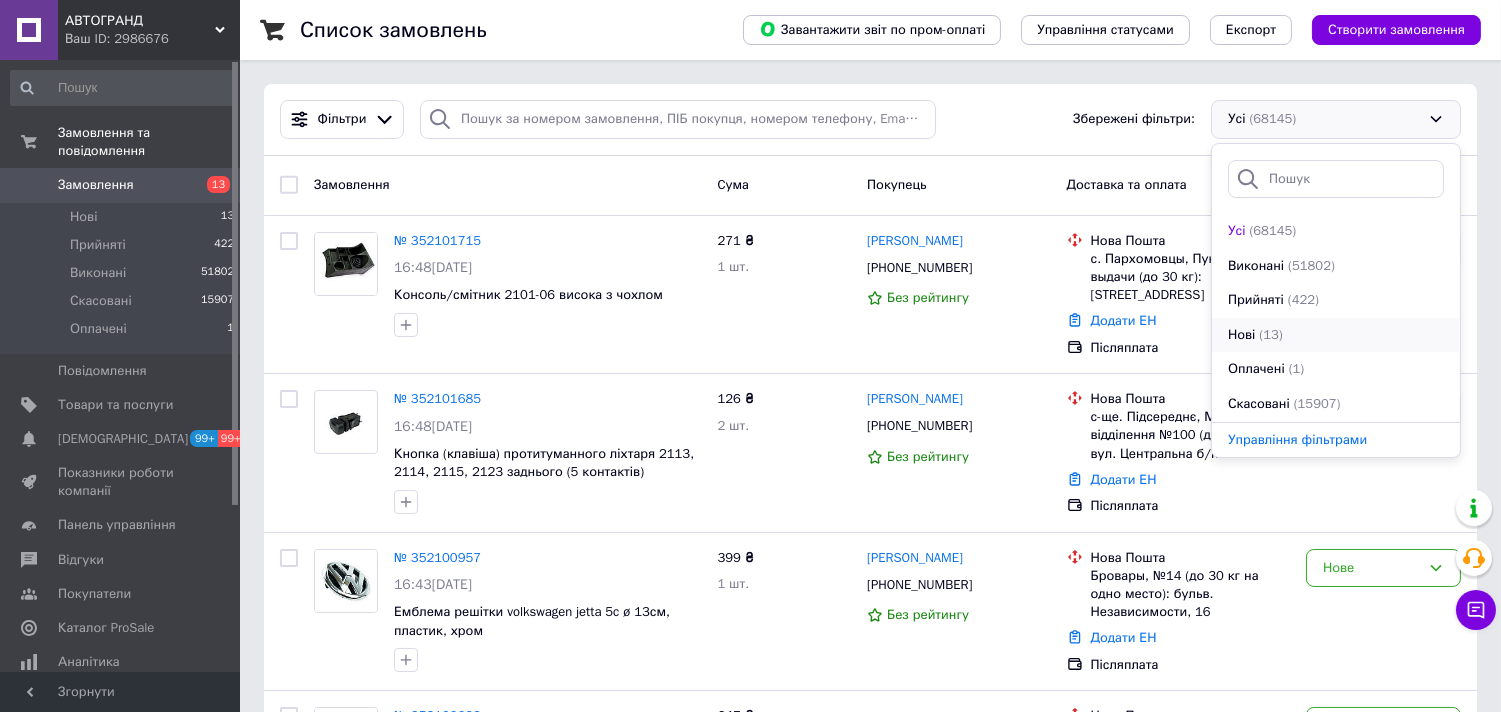 click on "Нові (13)" at bounding box center [1336, 335] 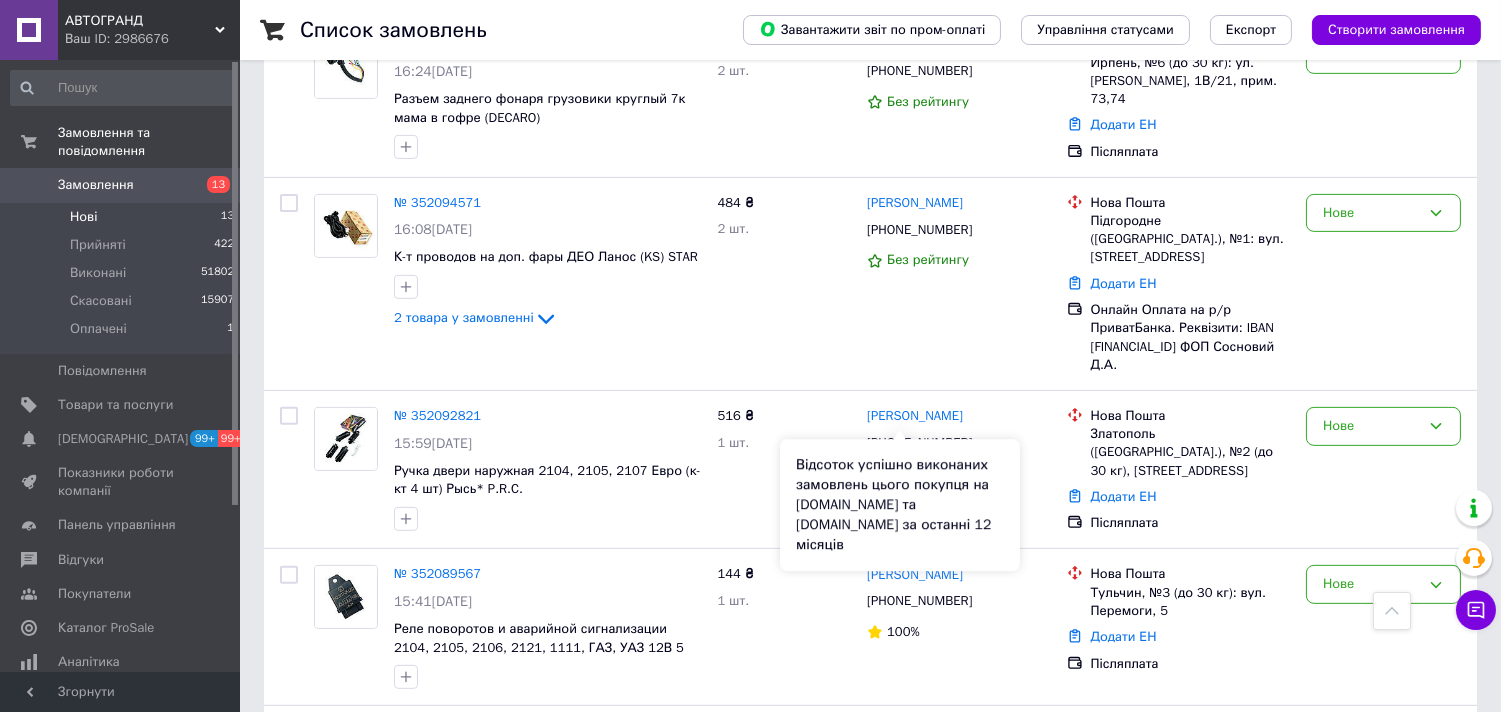 scroll, scrollTop: 1751, scrollLeft: 0, axis: vertical 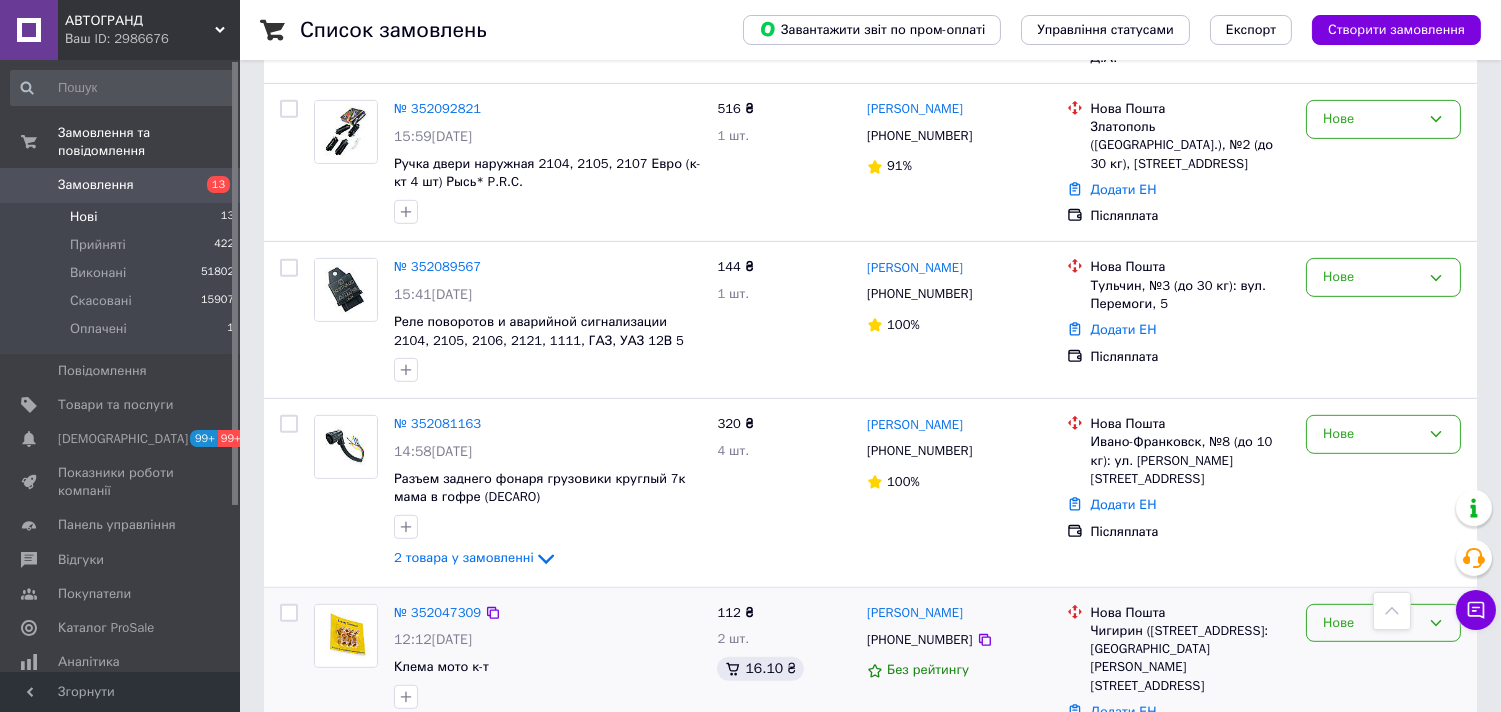 click on "Нове" at bounding box center [1371, 623] 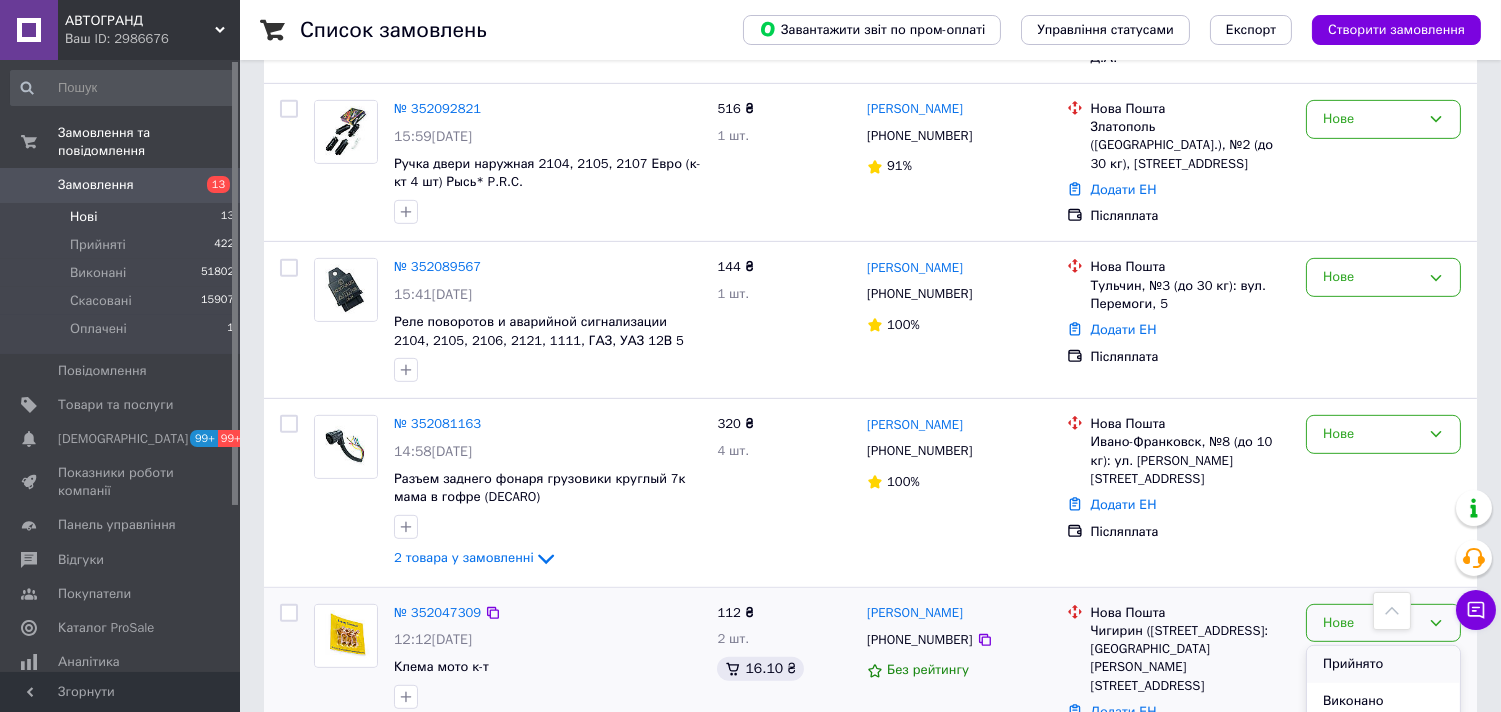 click on "Прийнято" at bounding box center (1383, 664) 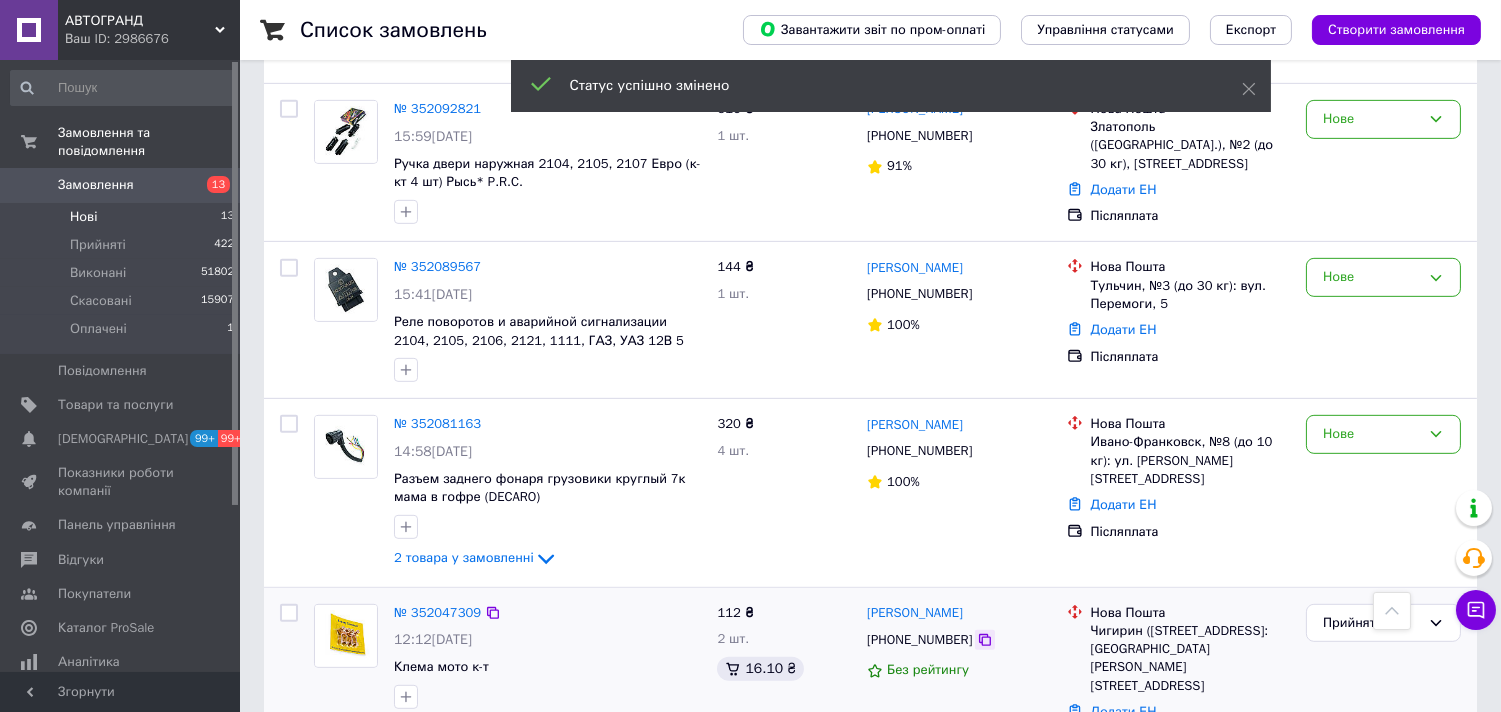 click 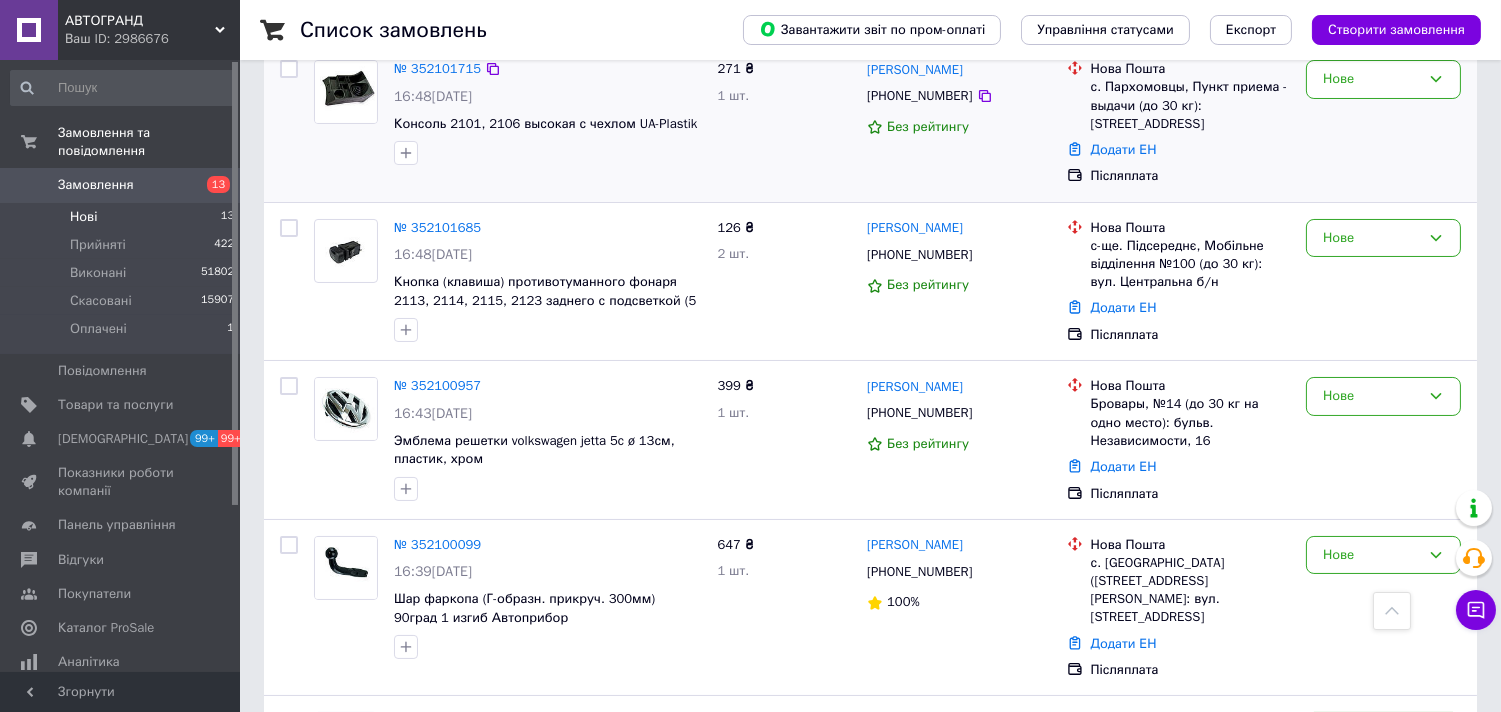 scroll, scrollTop: 0, scrollLeft: 0, axis: both 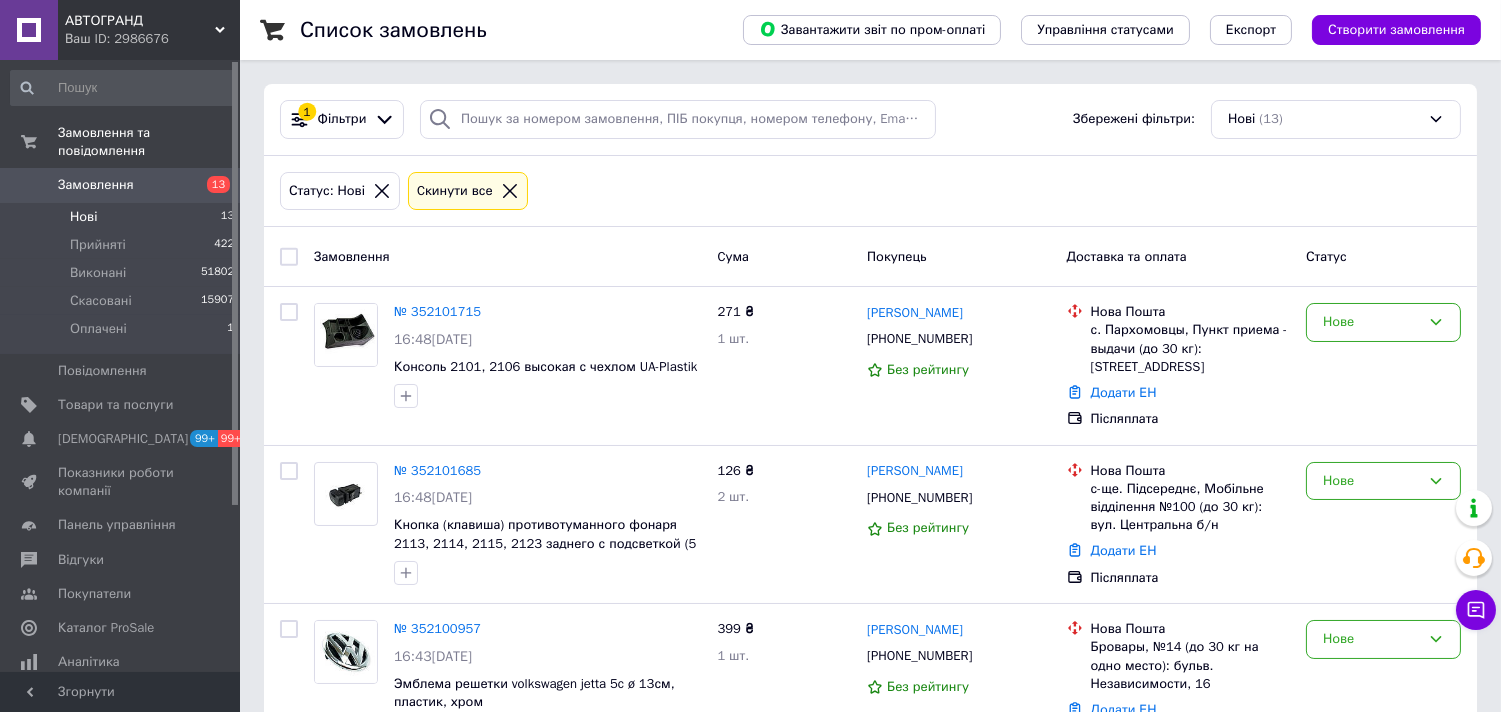 click on "Ваш ID: 2986676" at bounding box center [152, 39] 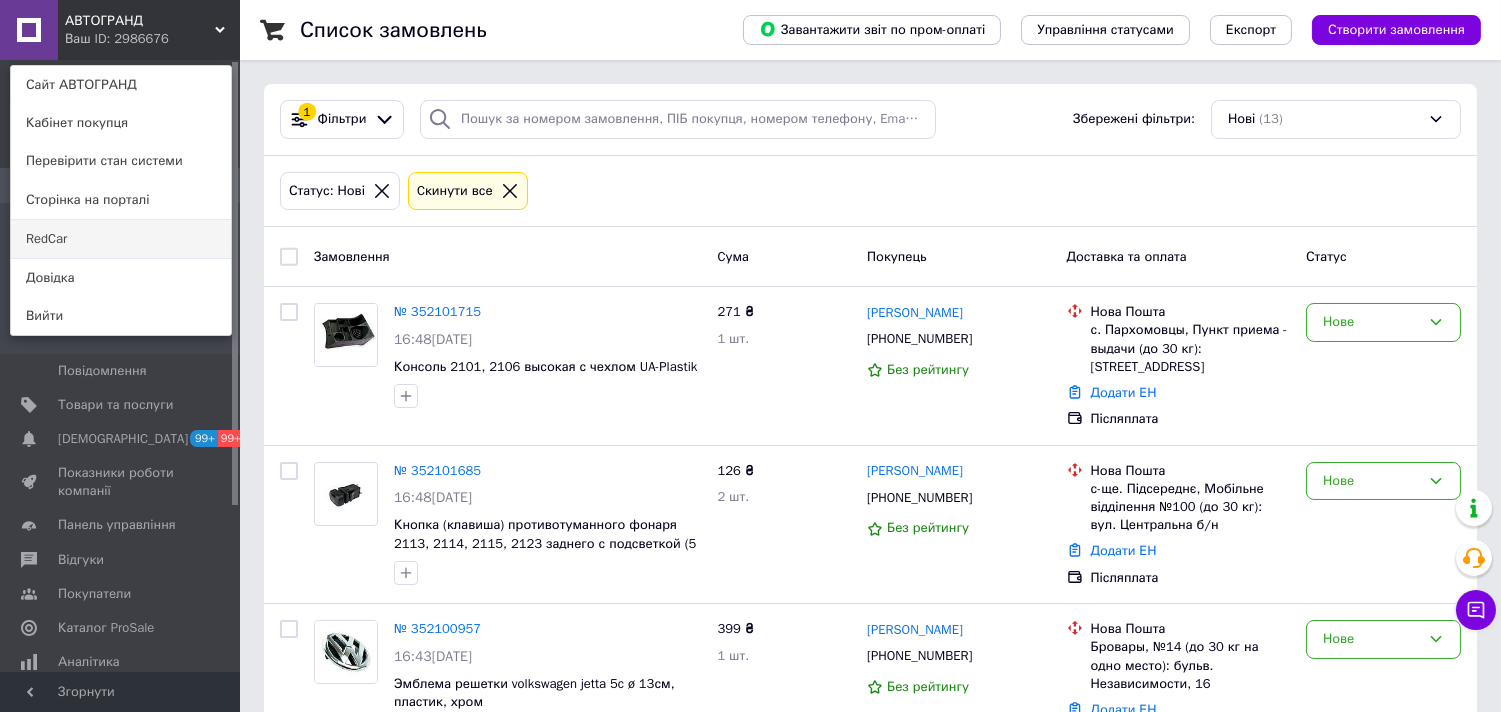 click on "RedCar" at bounding box center (121, 239) 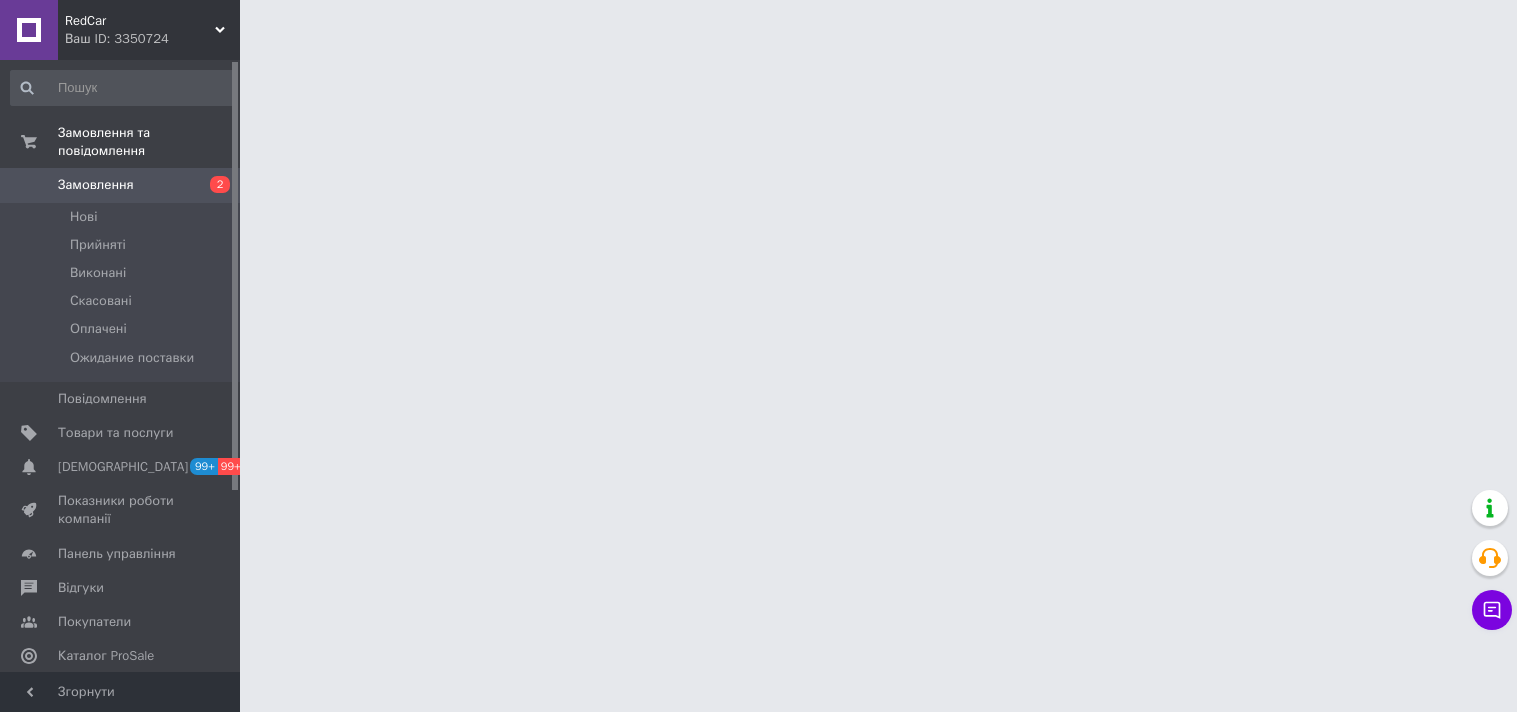 scroll, scrollTop: 0, scrollLeft: 0, axis: both 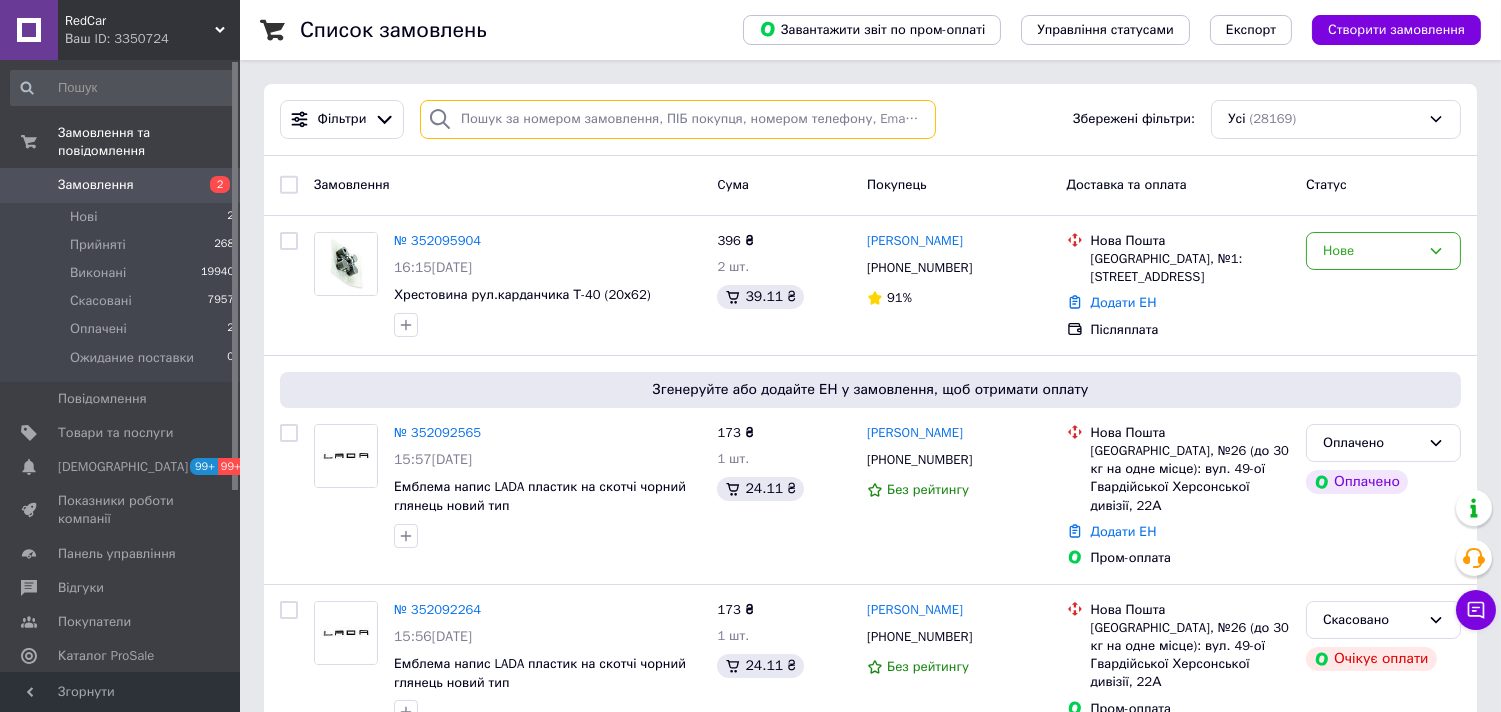 click at bounding box center [678, 119] 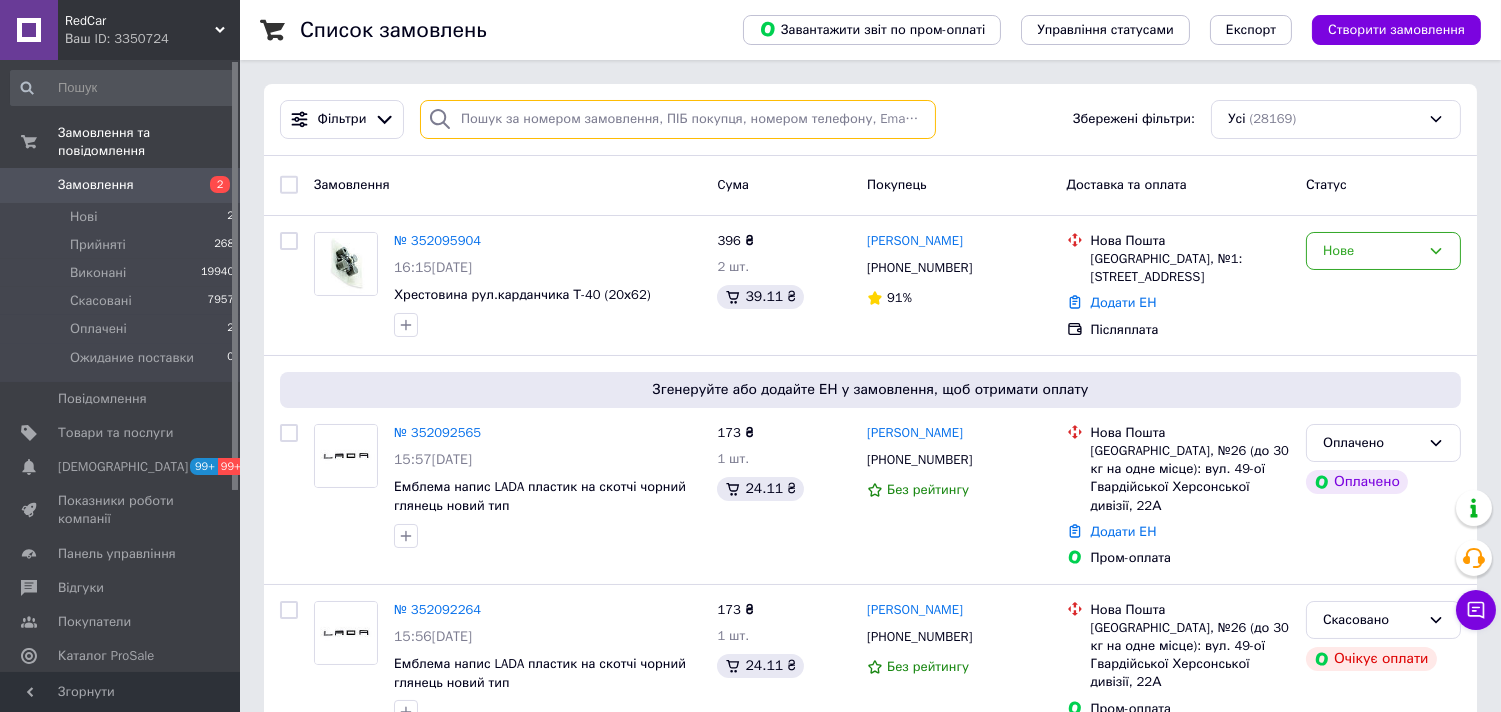 paste on "352092565" 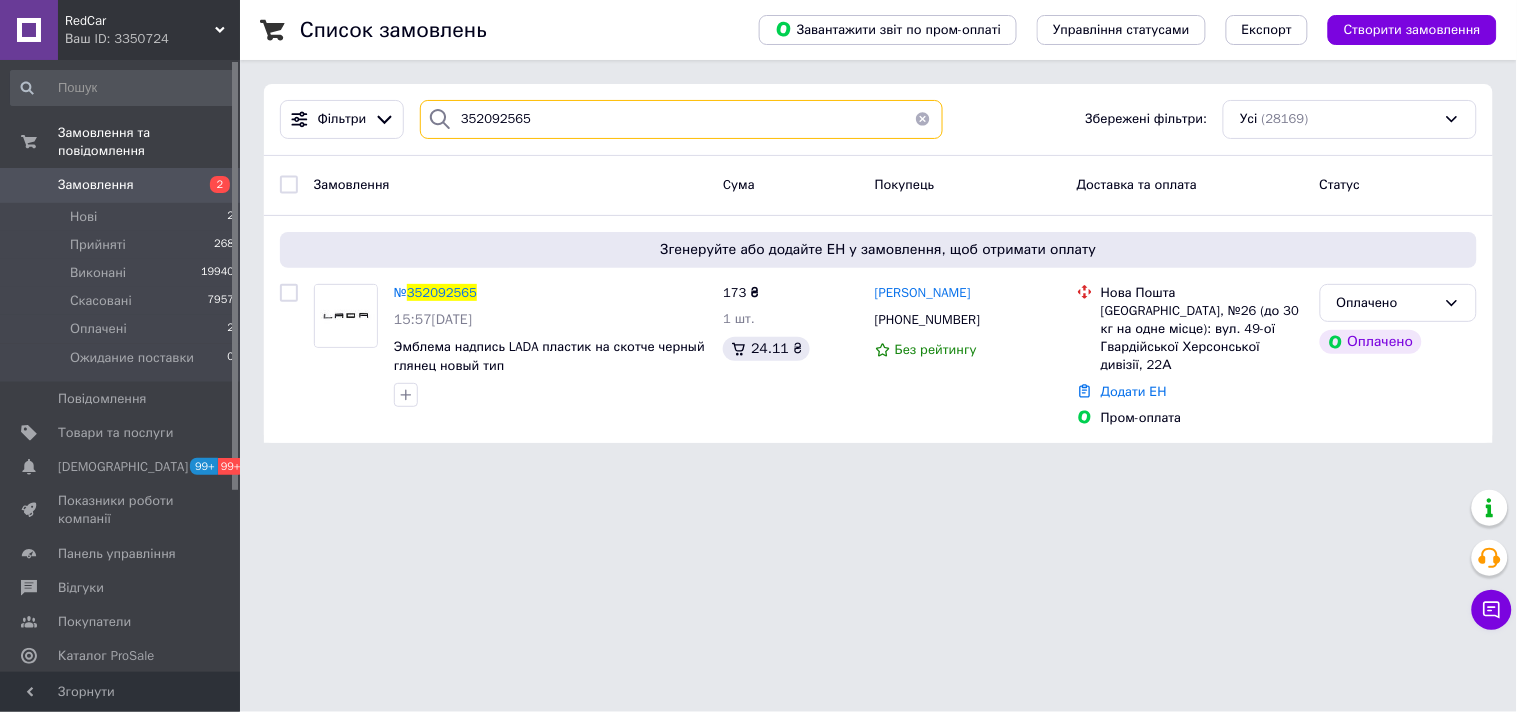 type on "352092565" 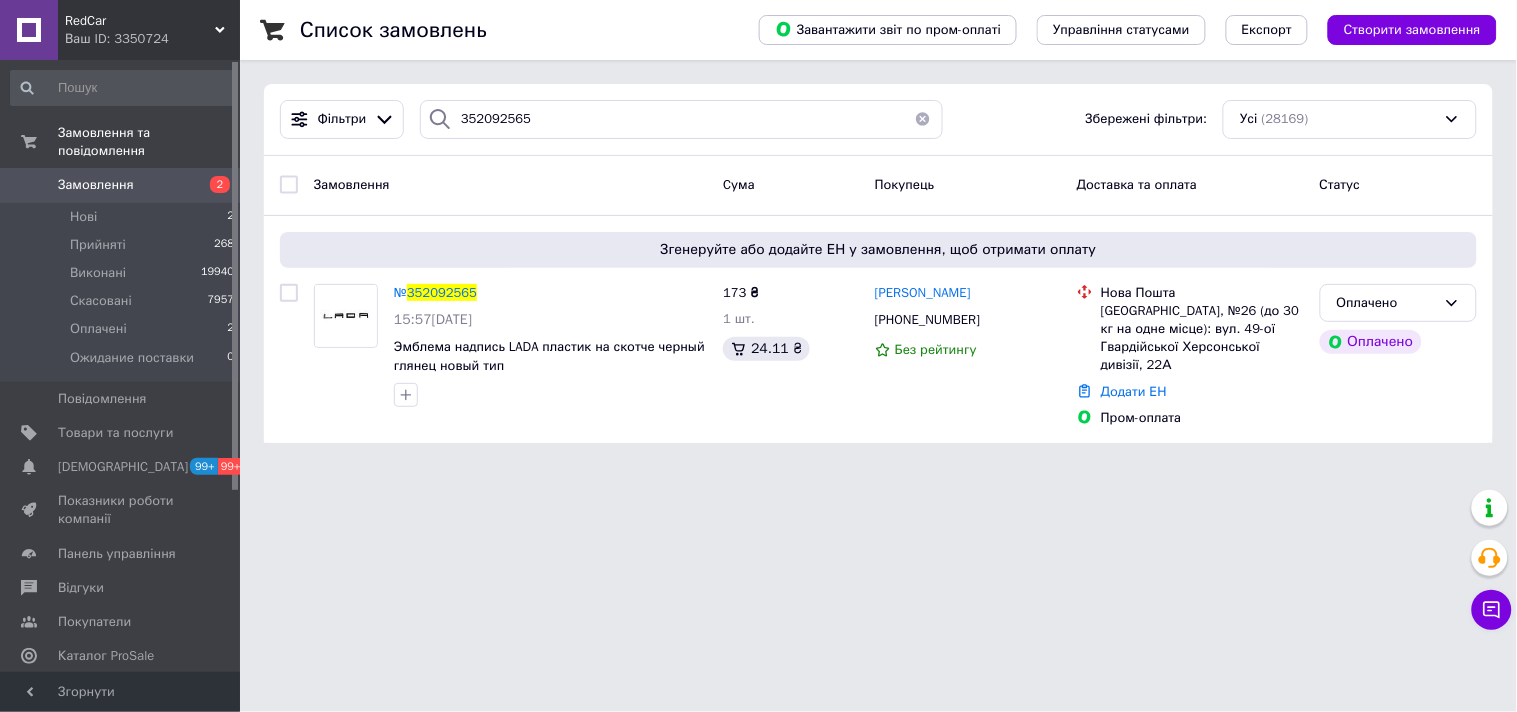 click on "Ваш ID: 3350724" at bounding box center (152, 39) 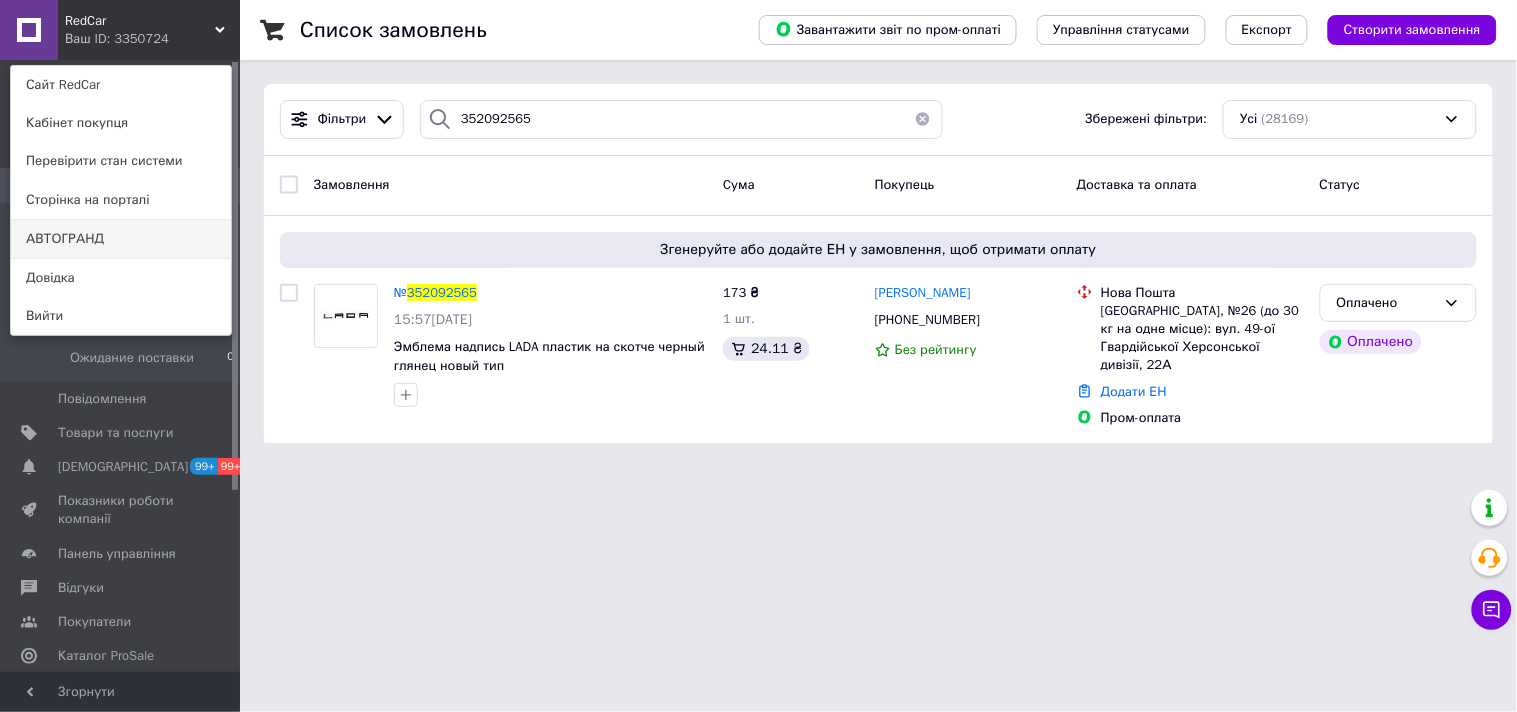 click on "АВТОГРАНД" at bounding box center [121, 239] 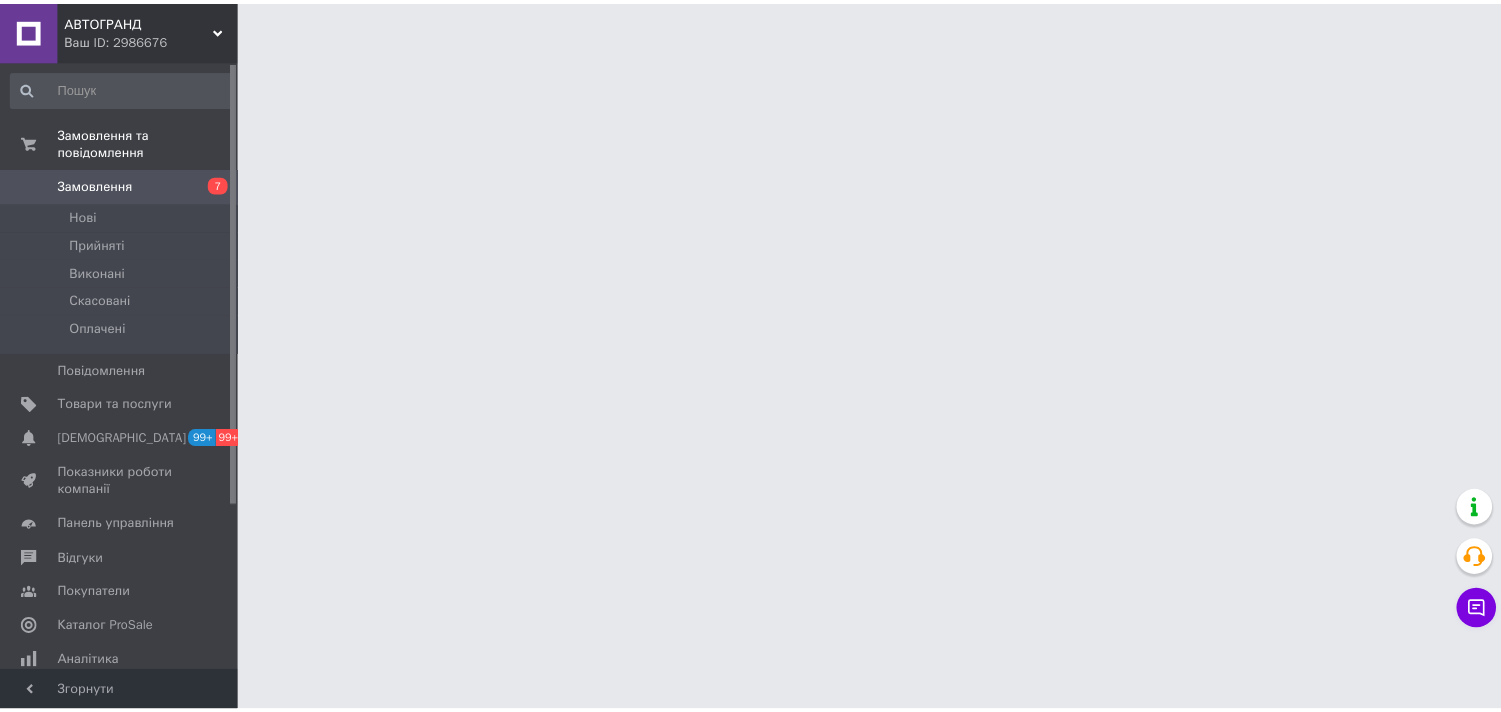 scroll, scrollTop: 0, scrollLeft: 0, axis: both 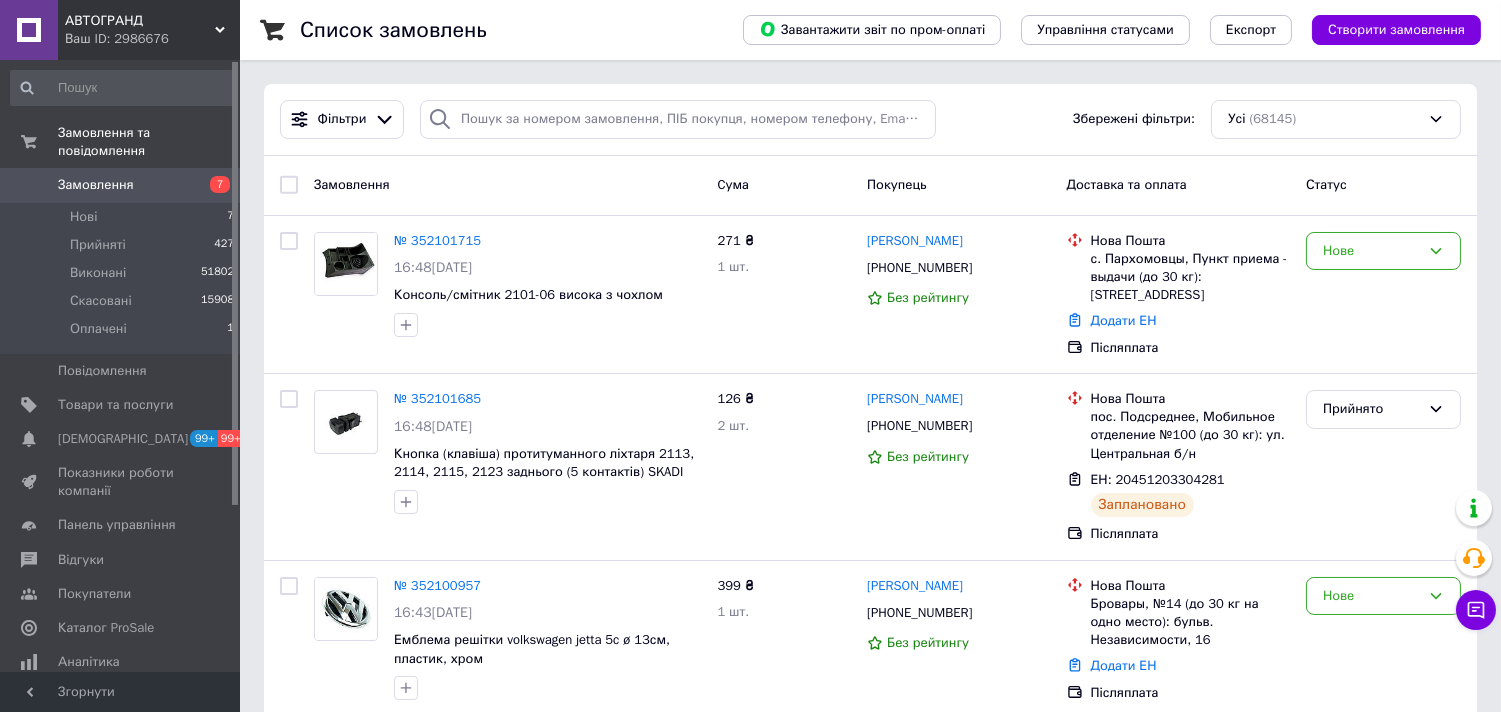 click on "Усі (68145)" at bounding box center (1336, 119) 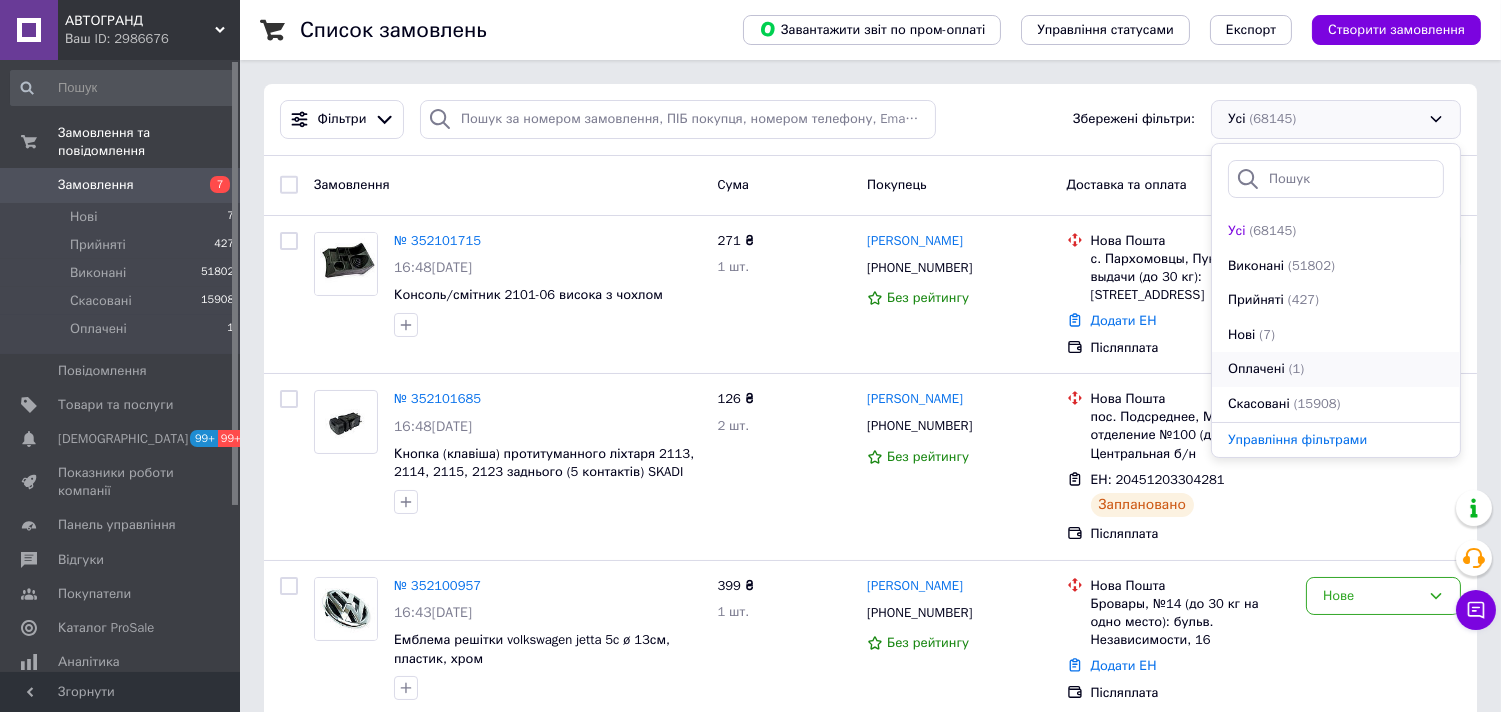 click on "(1)" at bounding box center (1297, 368) 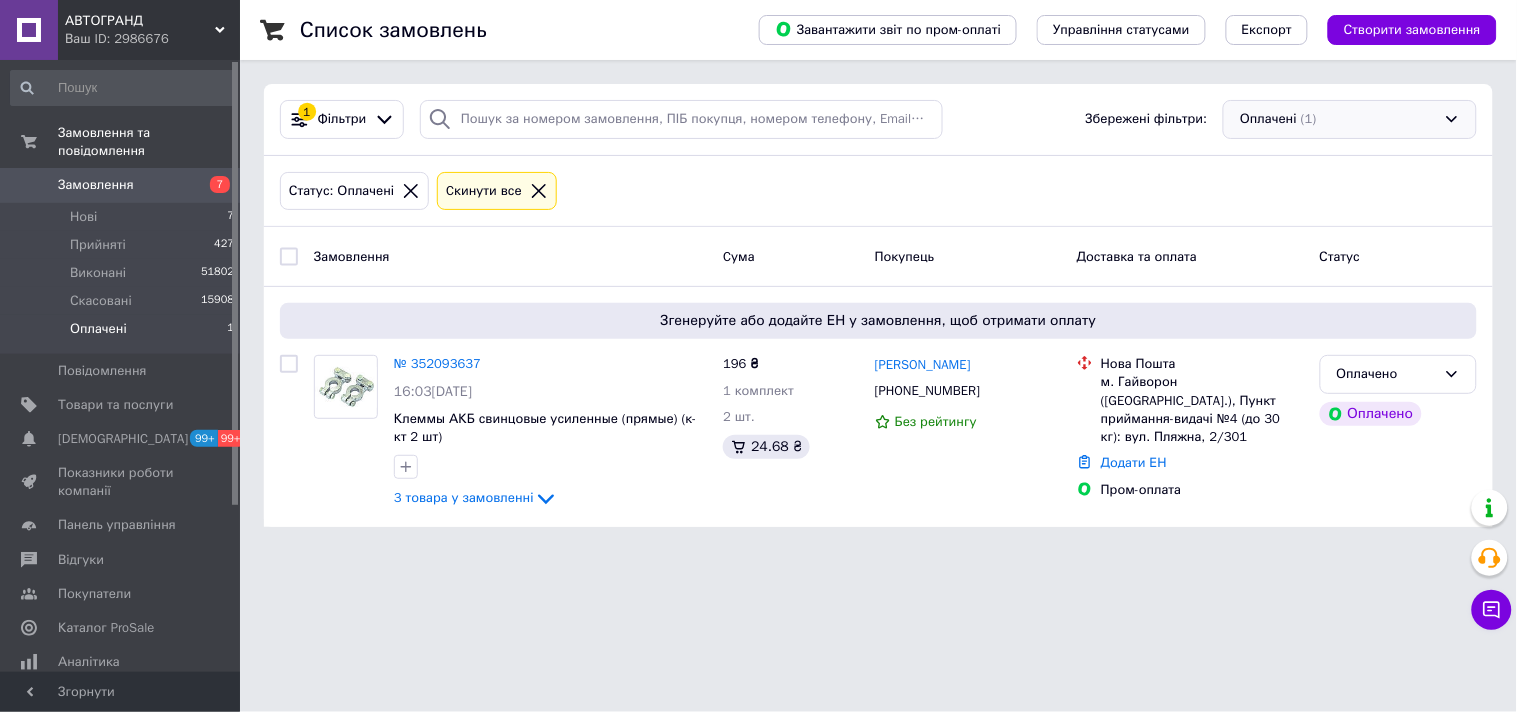 click on "Оплачені (1)" at bounding box center [1350, 119] 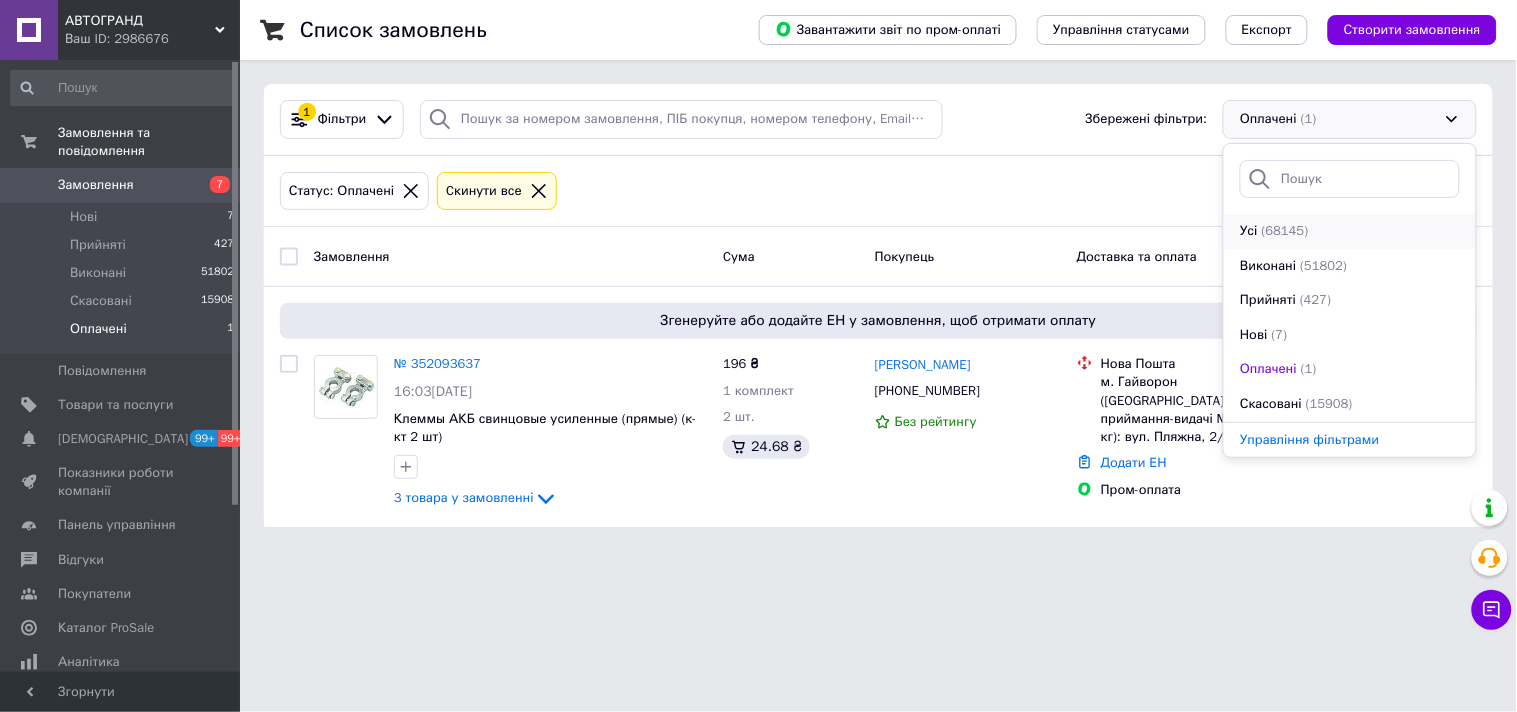 click on "(68145)" at bounding box center [1285, 230] 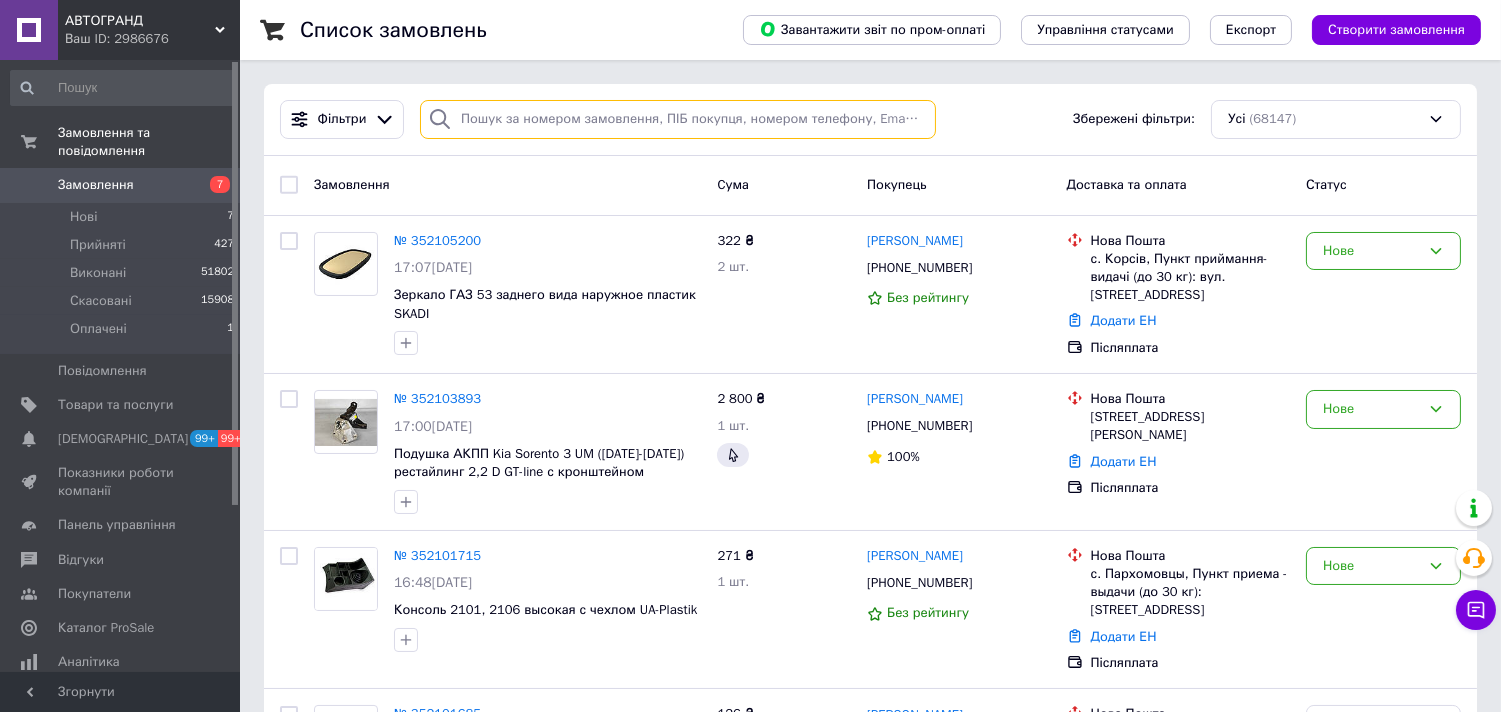 click at bounding box center [678, 119] 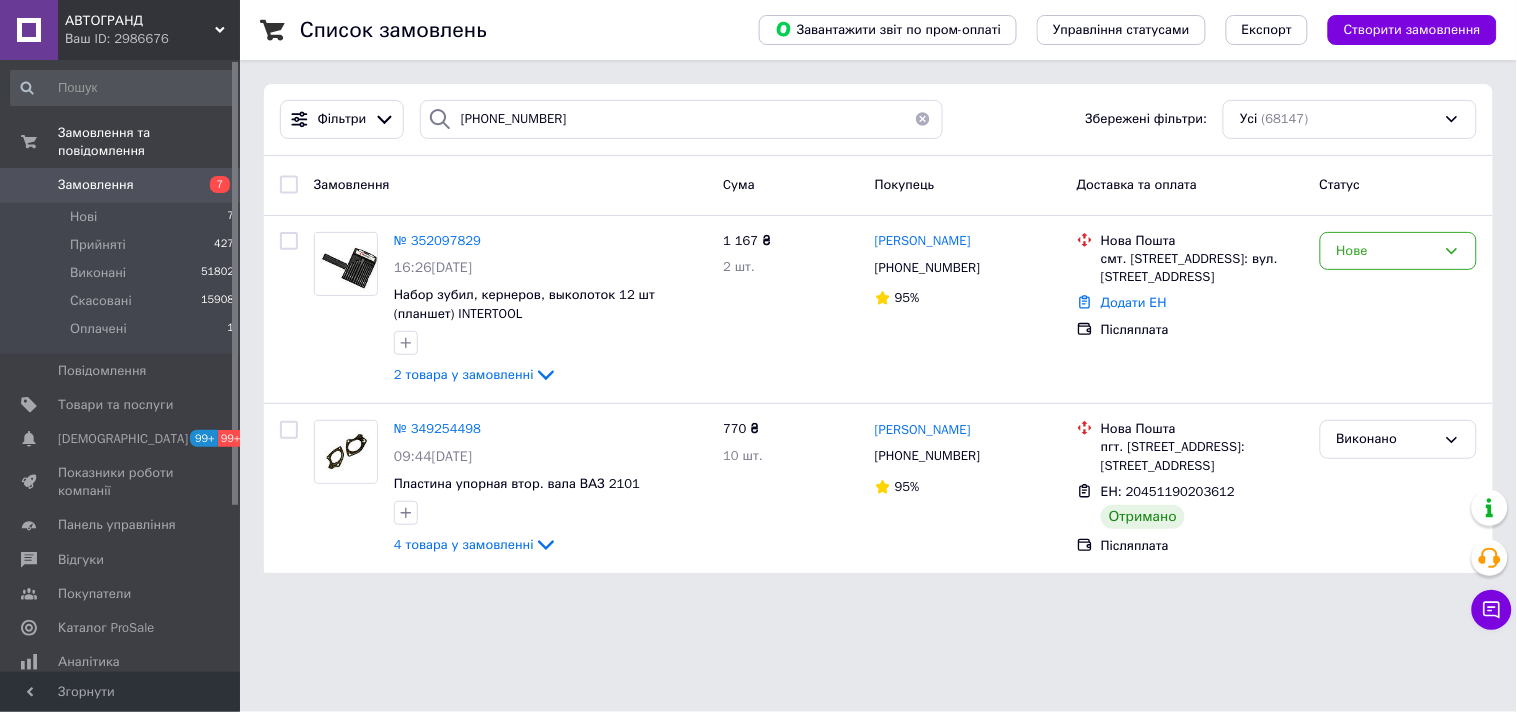 click on "Фільтри [PHONE_NUMBER] Збережені фільтри: Усі (68147)" at bounding box center [878, 120] 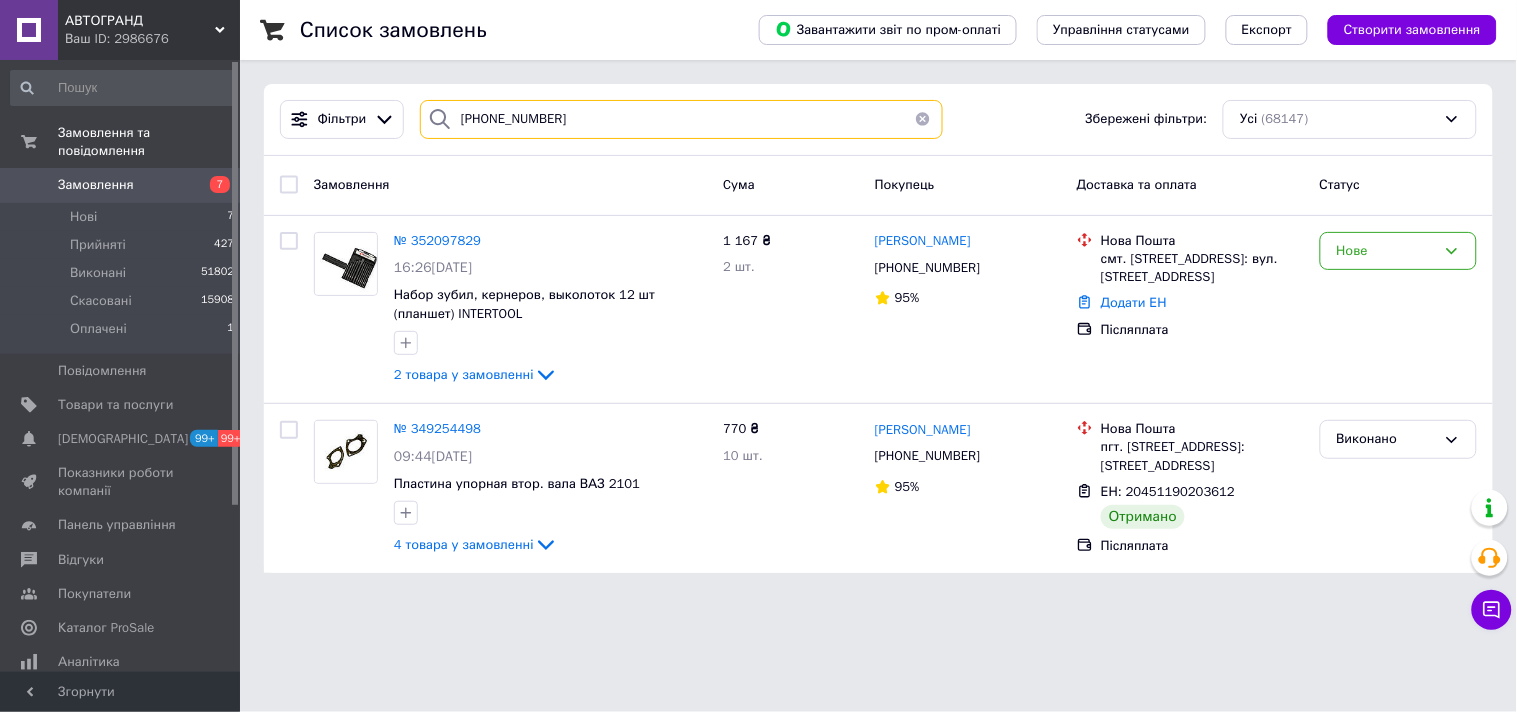 click on "[PHONE_NUMBER]" at bounding box center (681, 119) 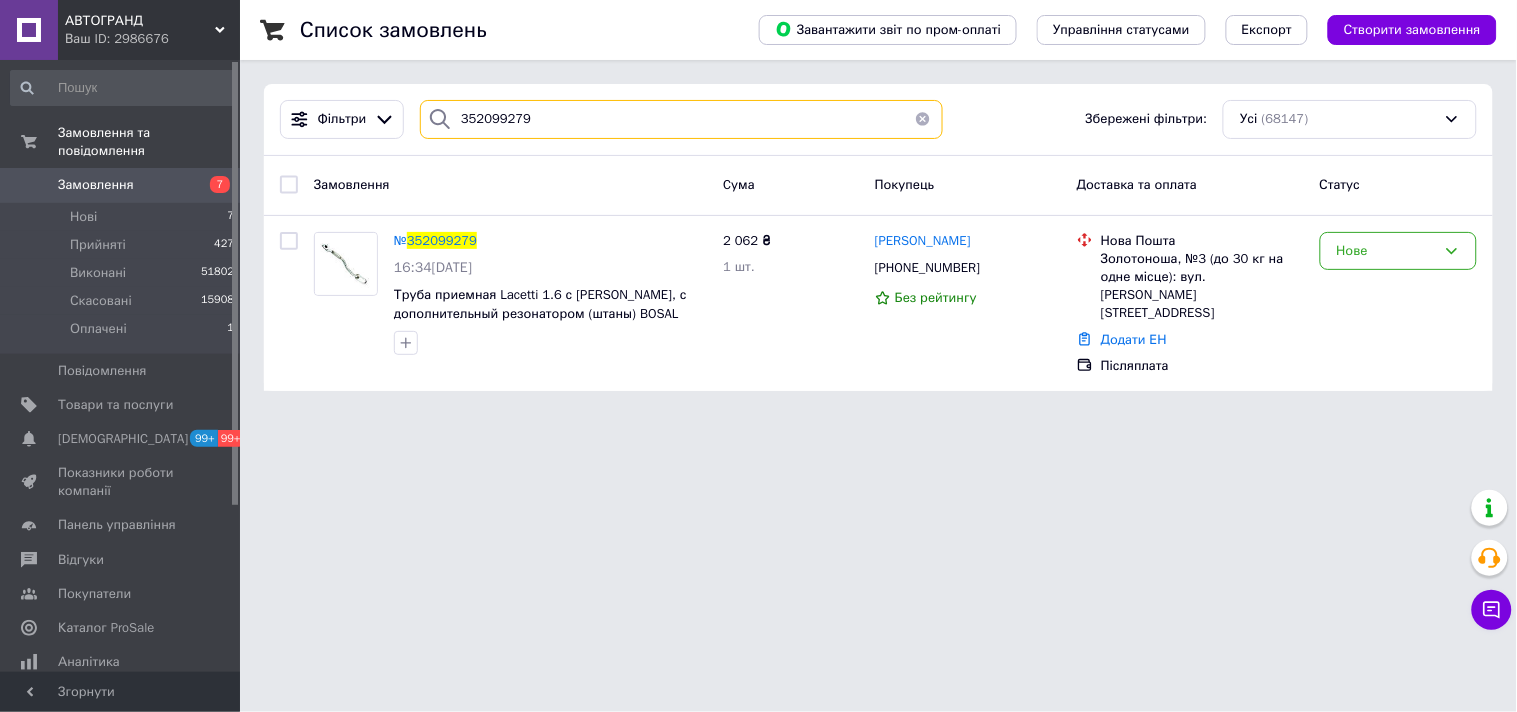 type on "352099279" 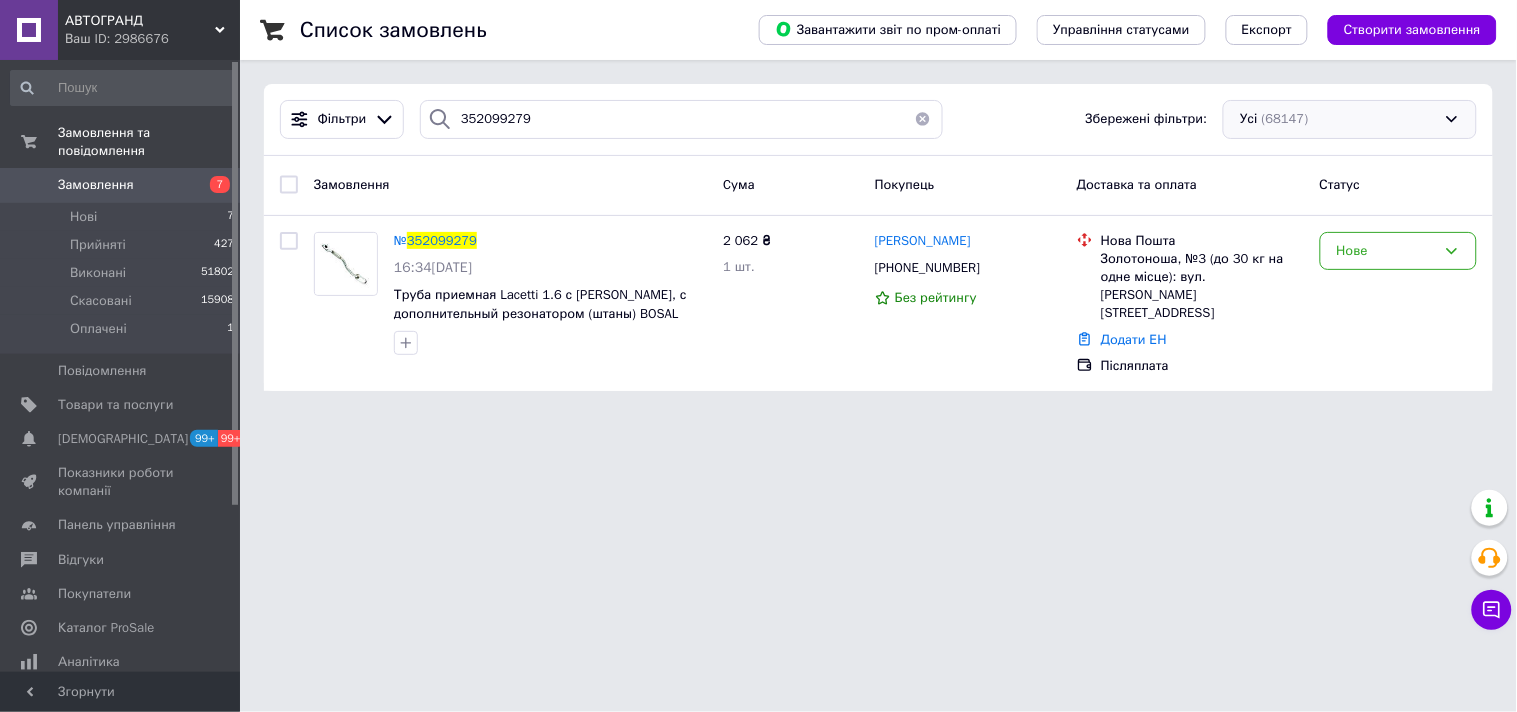 click on "Усі (68147)" at bounding box center (1350, 119) 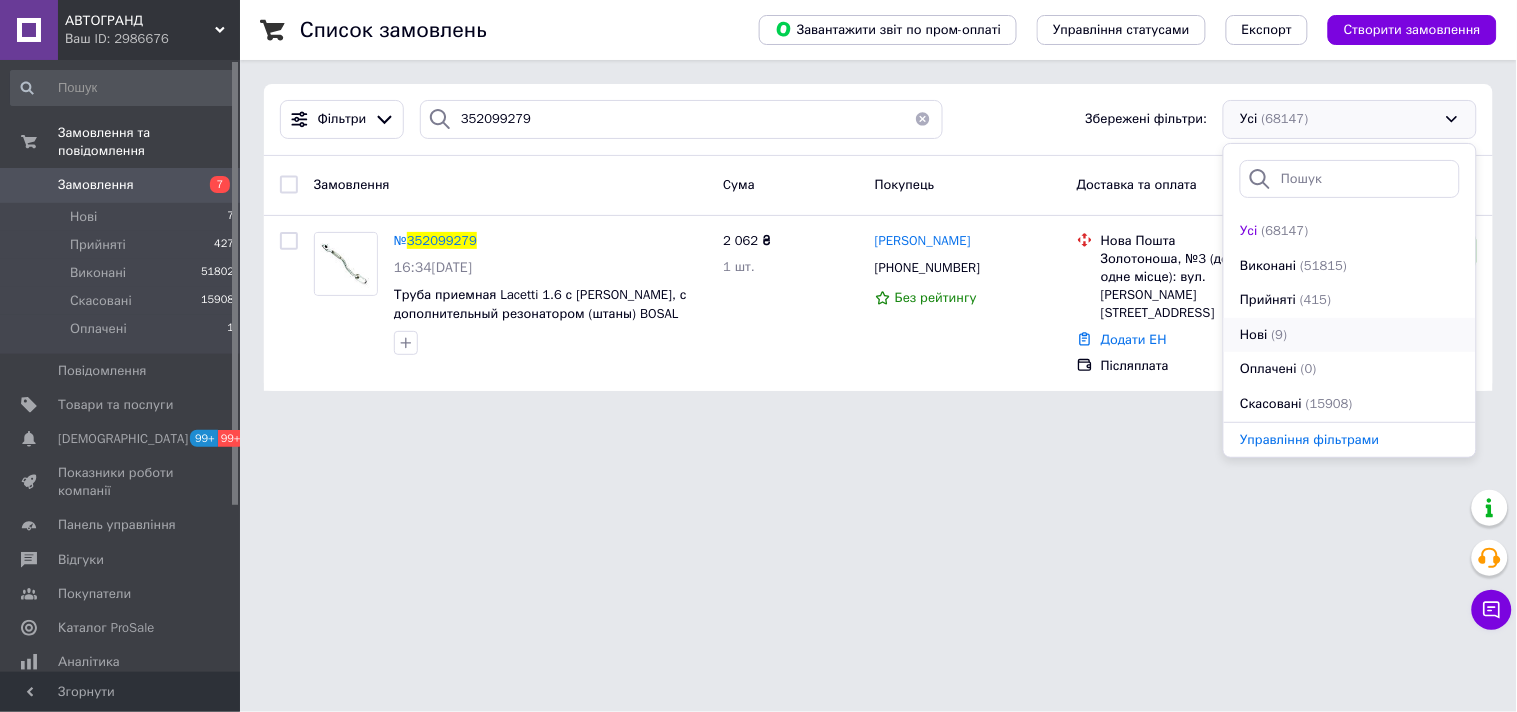 click on "Нові (9)" at bounding box center (1350, 335) 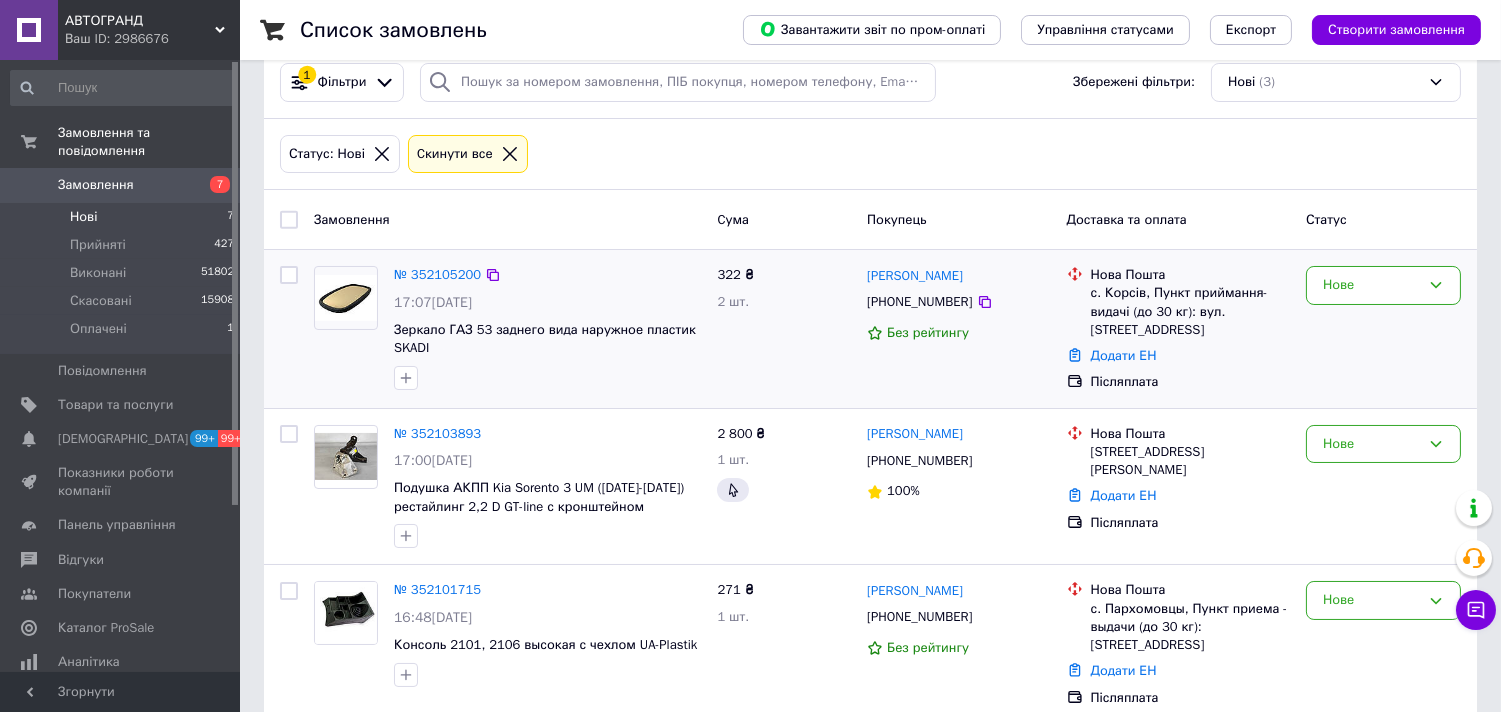 scroll, scrollTop: 72, scrollLeft: 0, axis: vertical 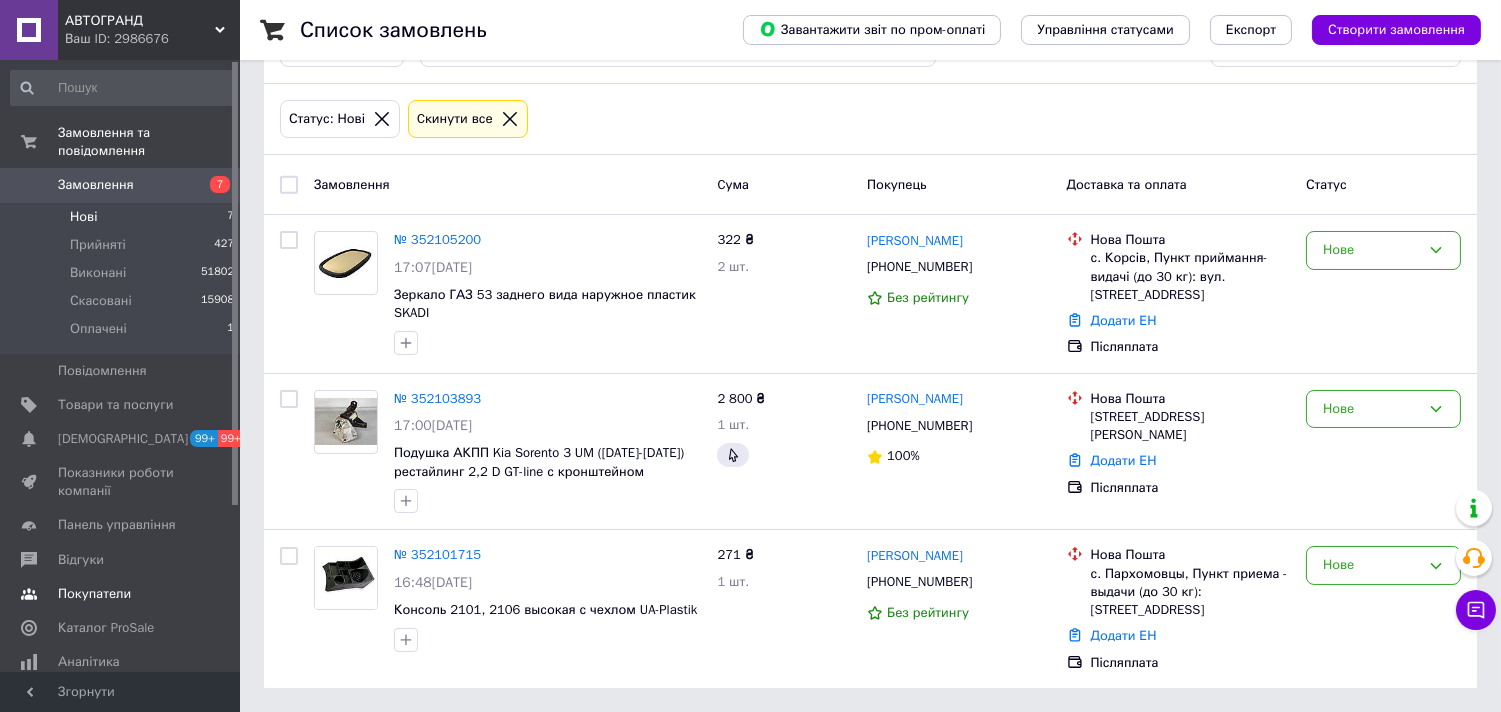 click on "Відгуки" at bounding box center [81, 560] 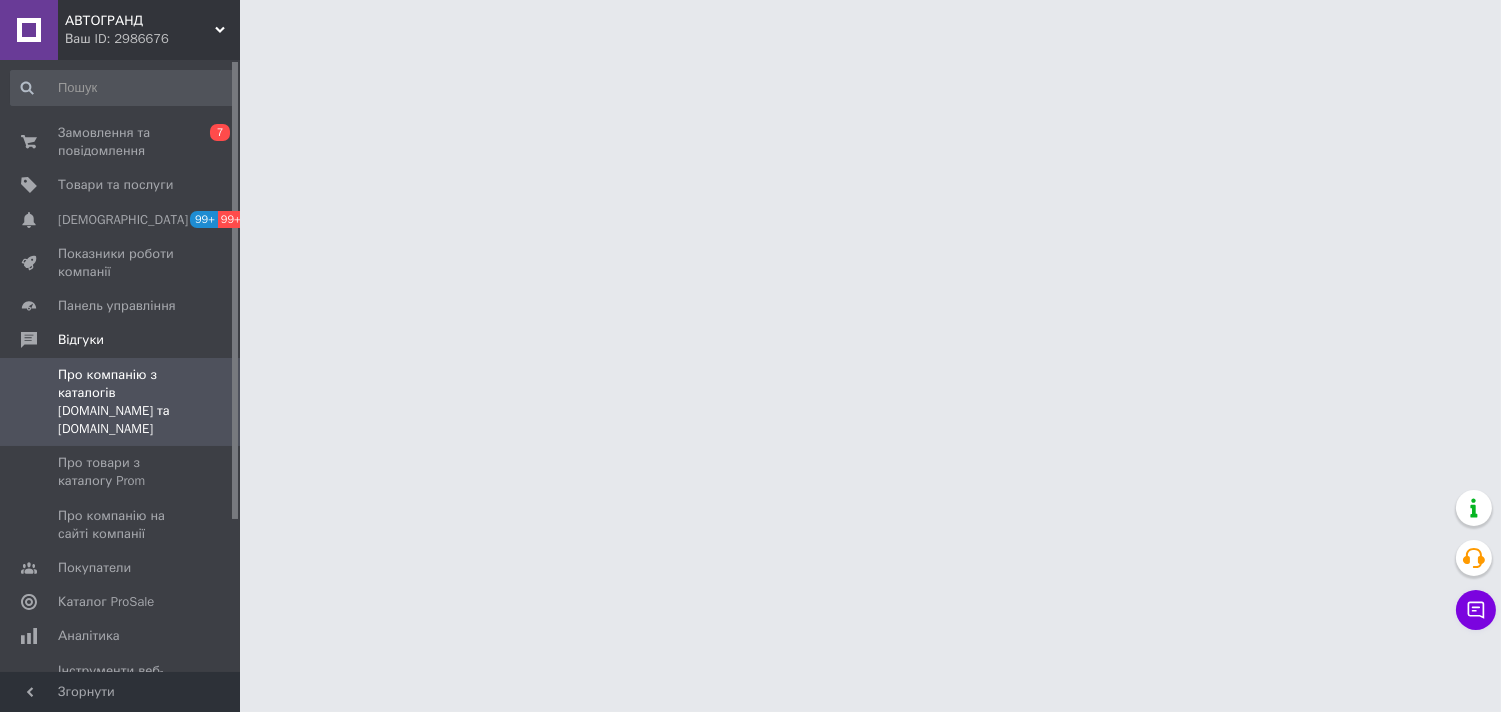 scroll, scrollTop: 0, scrollLeft: 0, axis: both 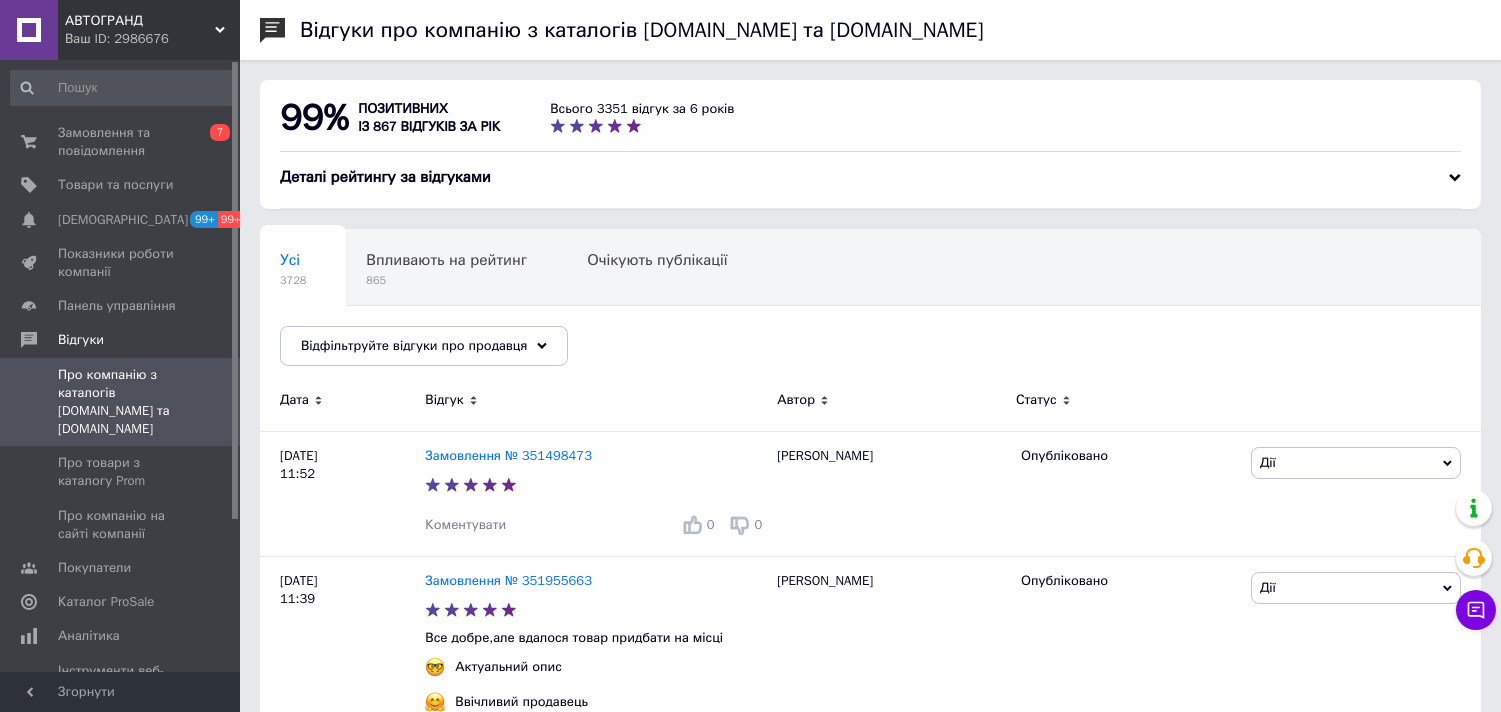 click on "Деталі рейтингу за відгуками" at bounding box center (870, 177) 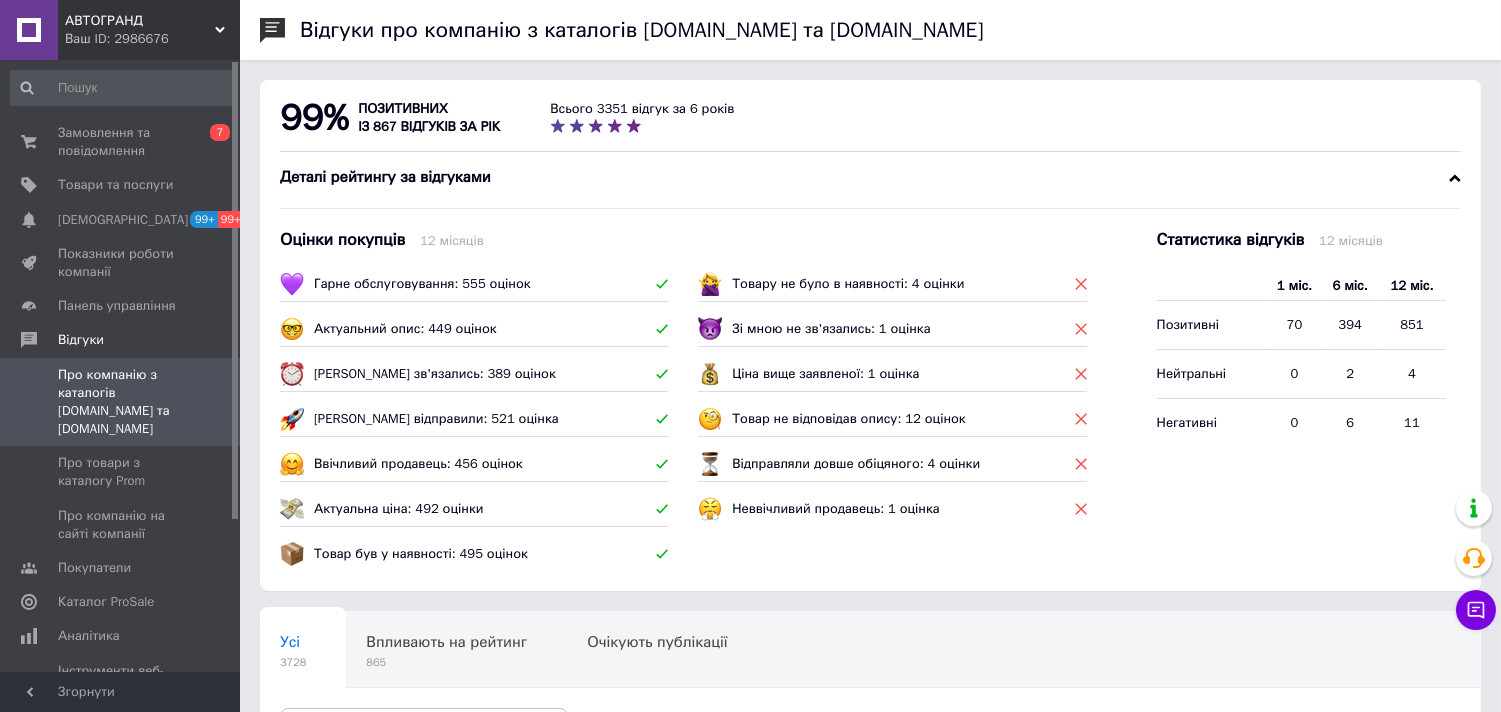 click on "Деталі рейтингу за відгуками" at bounding box center (870, 177) 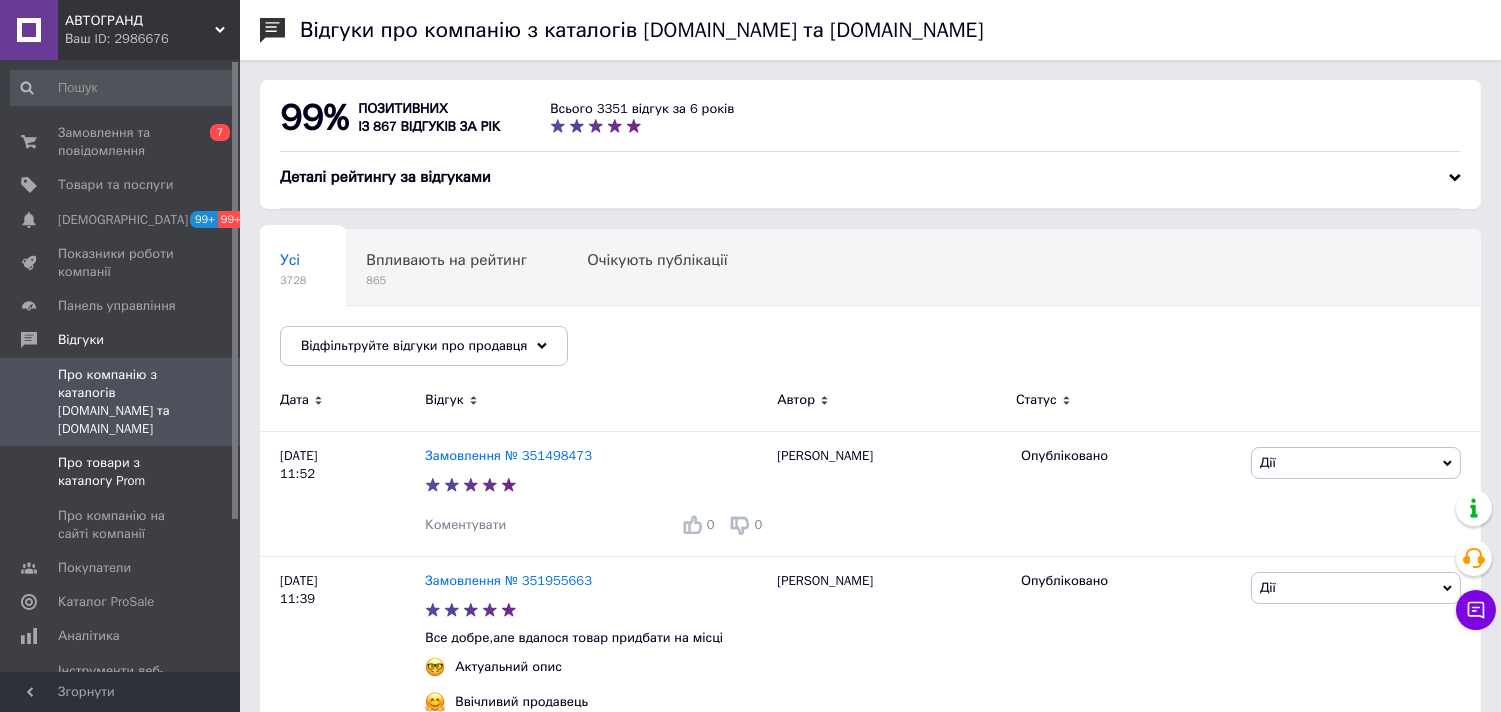 click on "Про товари з каталогу Prom" at bounding box center (121, 472) 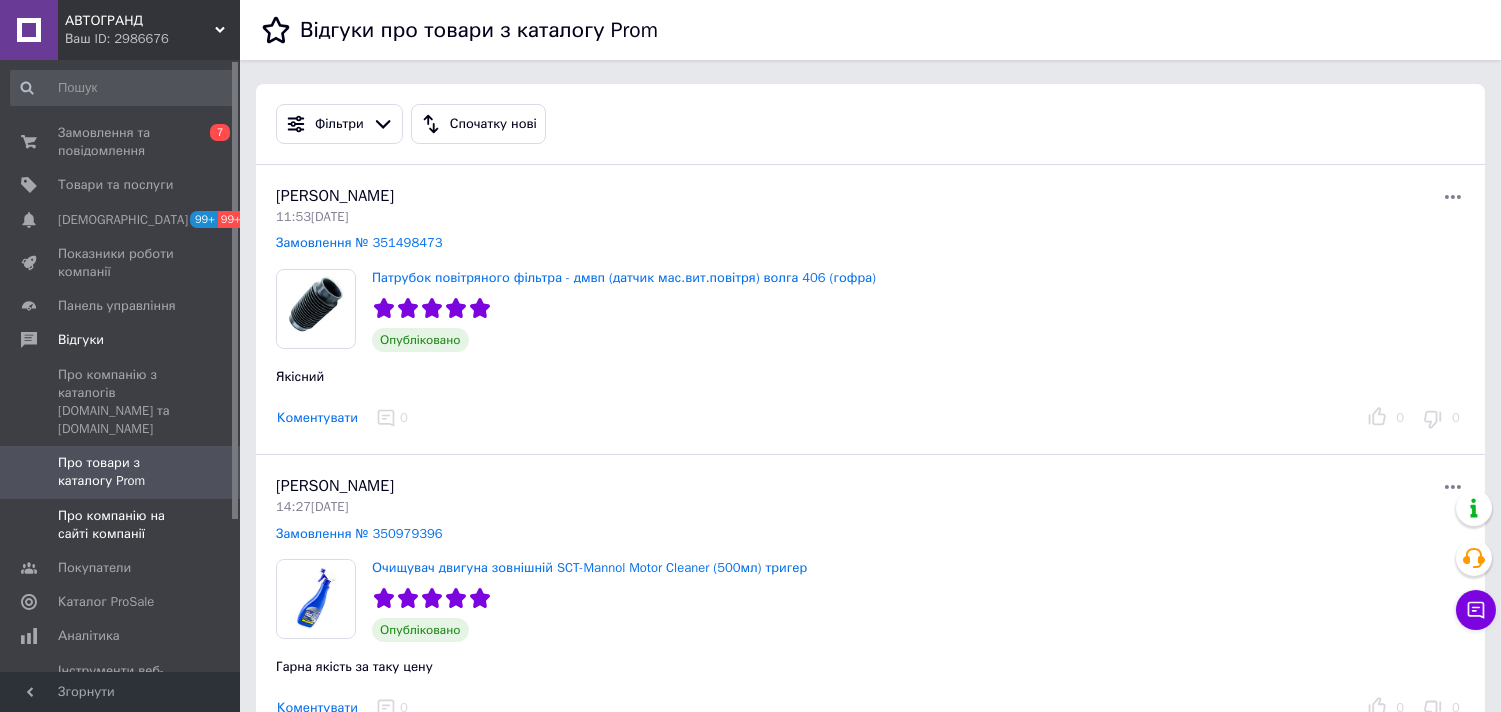 click on "Про компанію на сайті компанії" at bounding box center [121, 525] 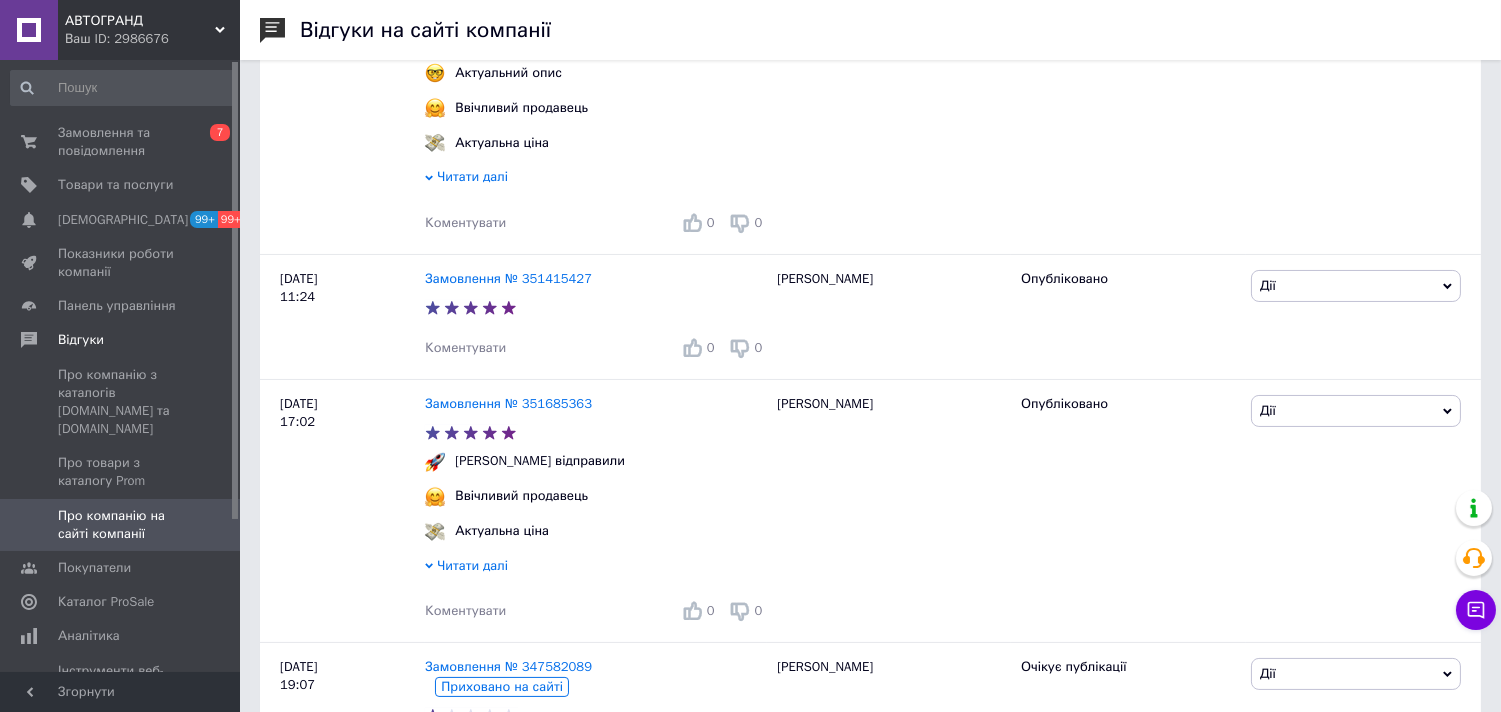 scroll, scrollTop: 0, scrollLeft: 0, axis: both 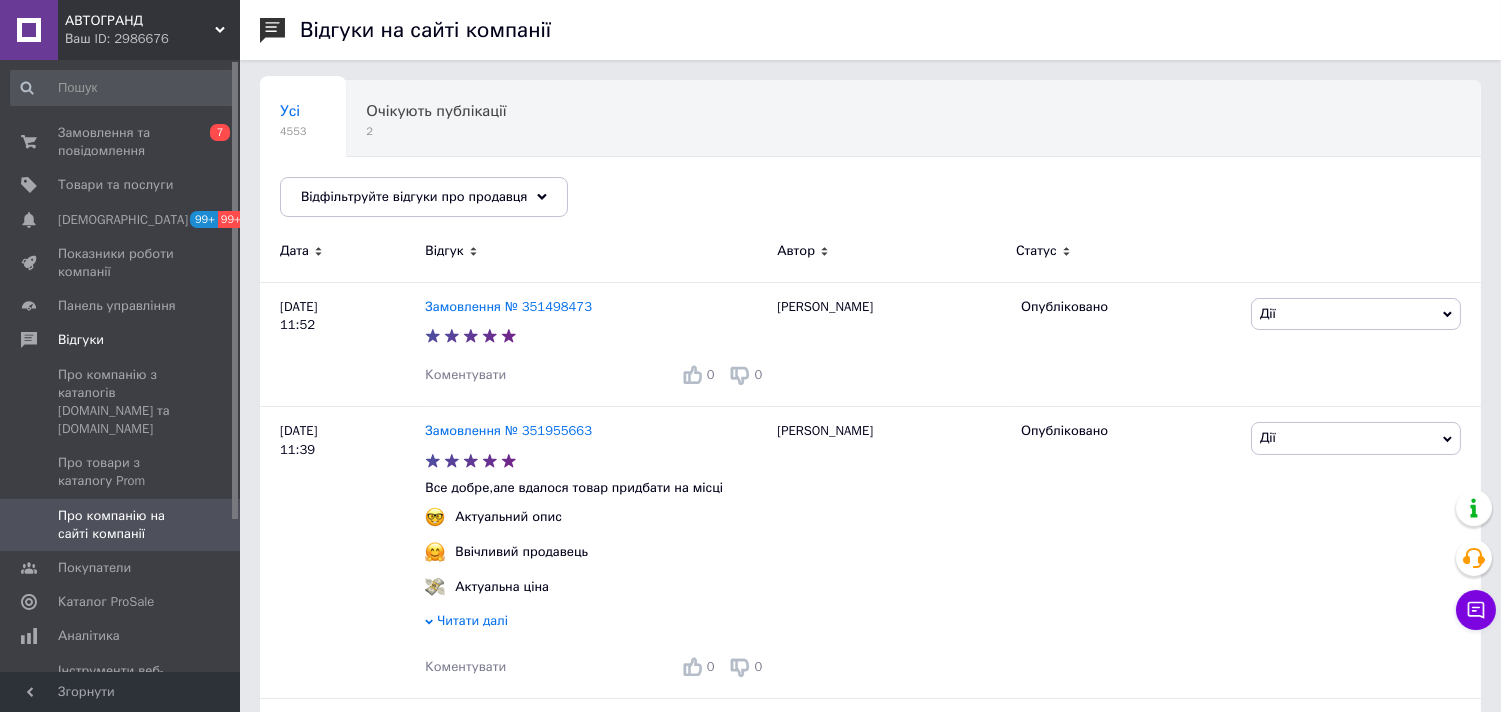 click on "АВТОГРАНД" at bounding box center [140, 21] 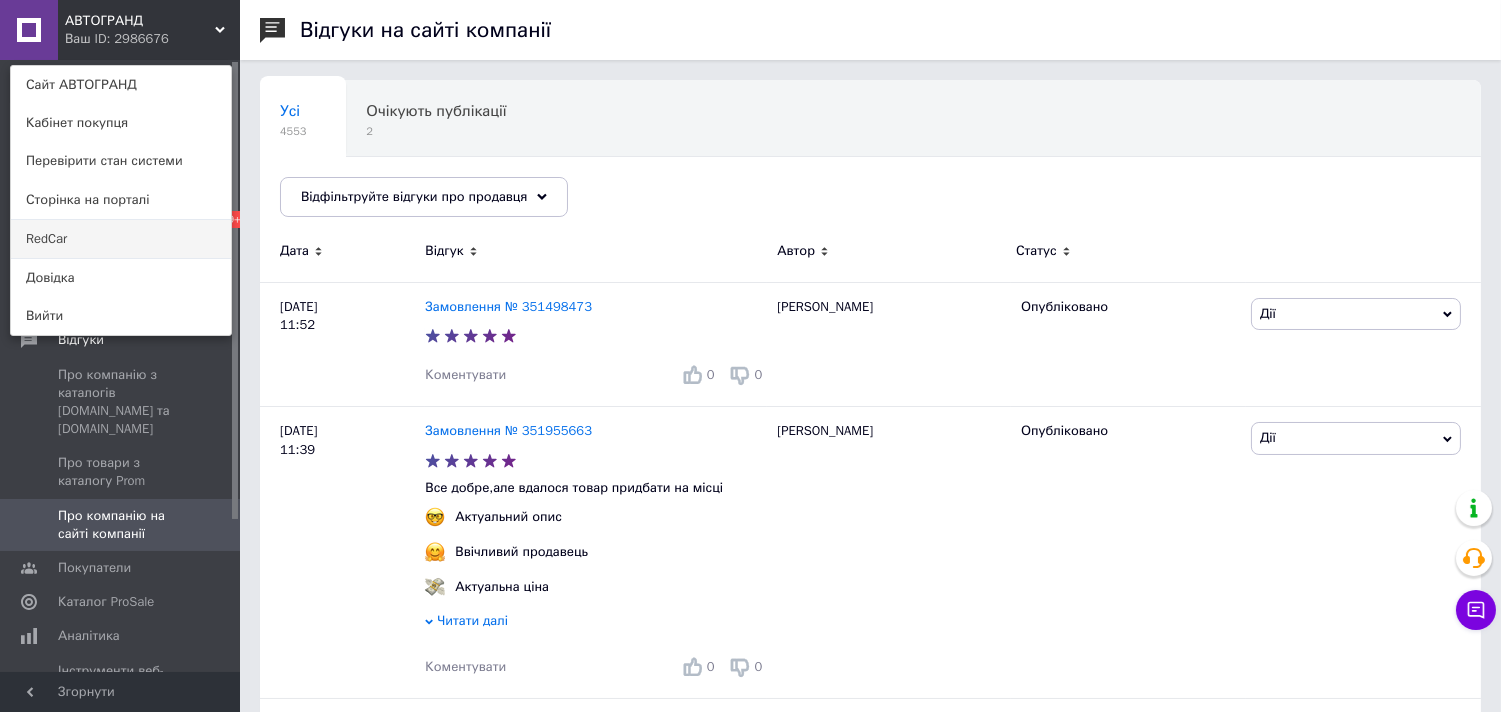click on "RedCar" at bounding box center (121, 239) 